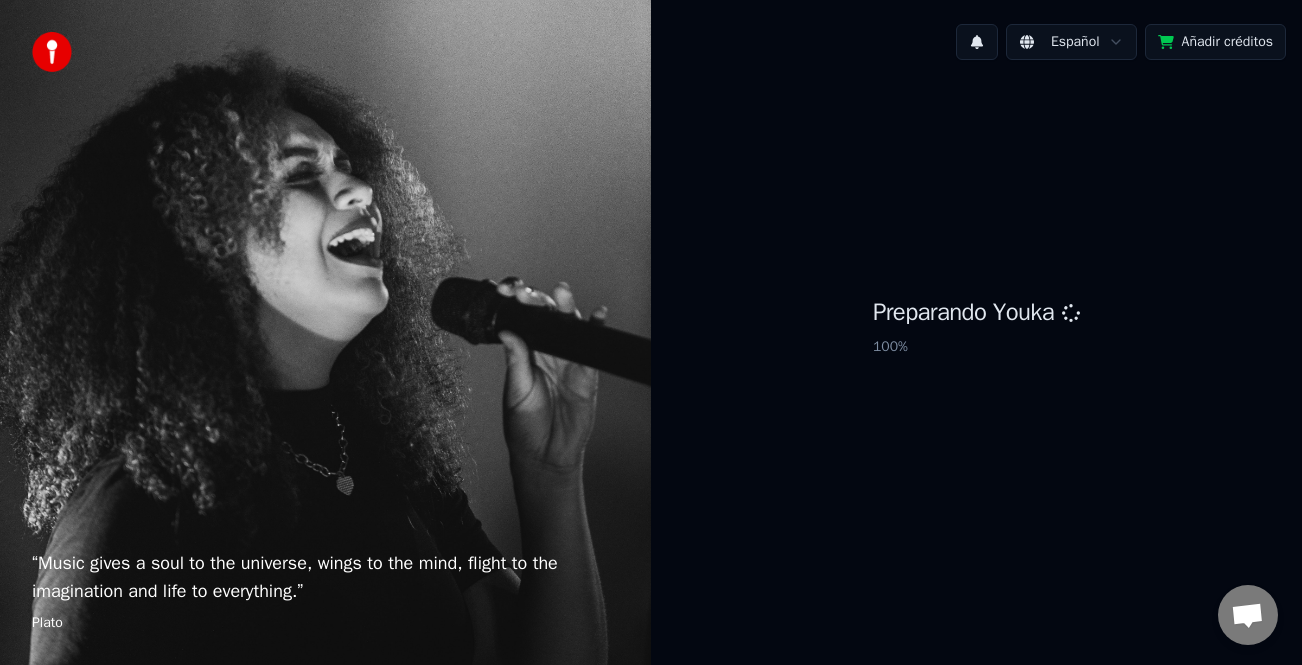scroll, scrollTop: 0, scrollLeft: 0, axis: both 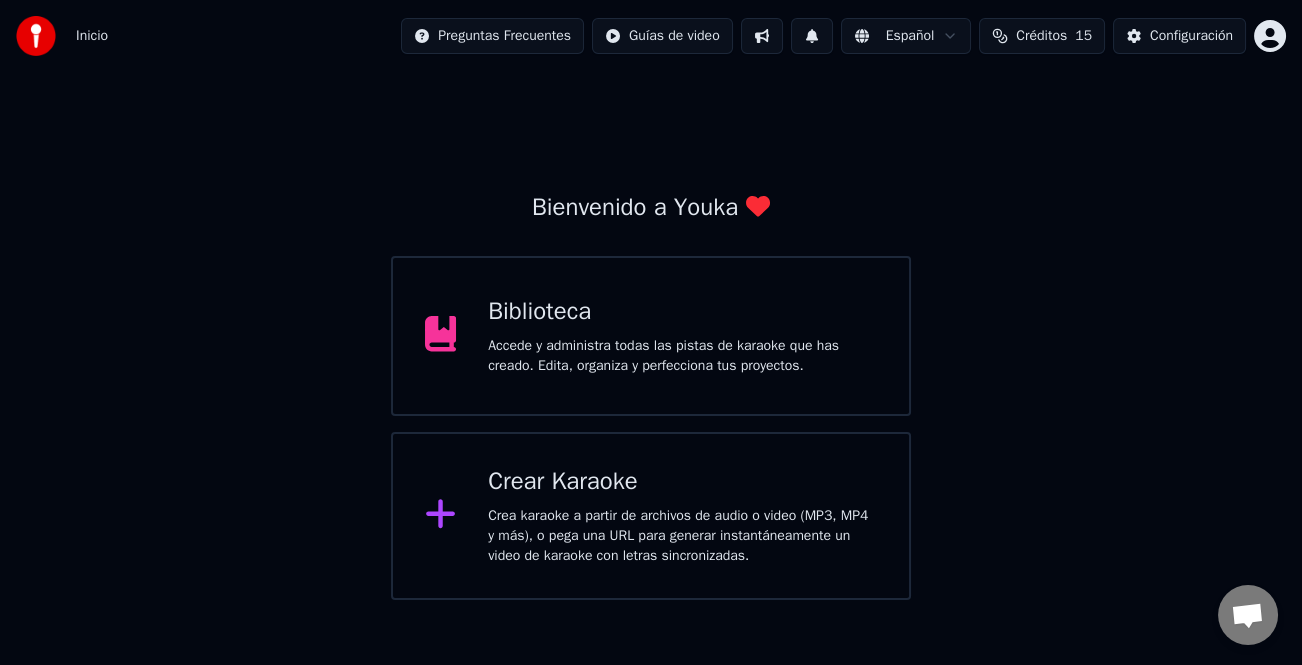 click on "Crear Karaoke" at bounding box center [682, 482] 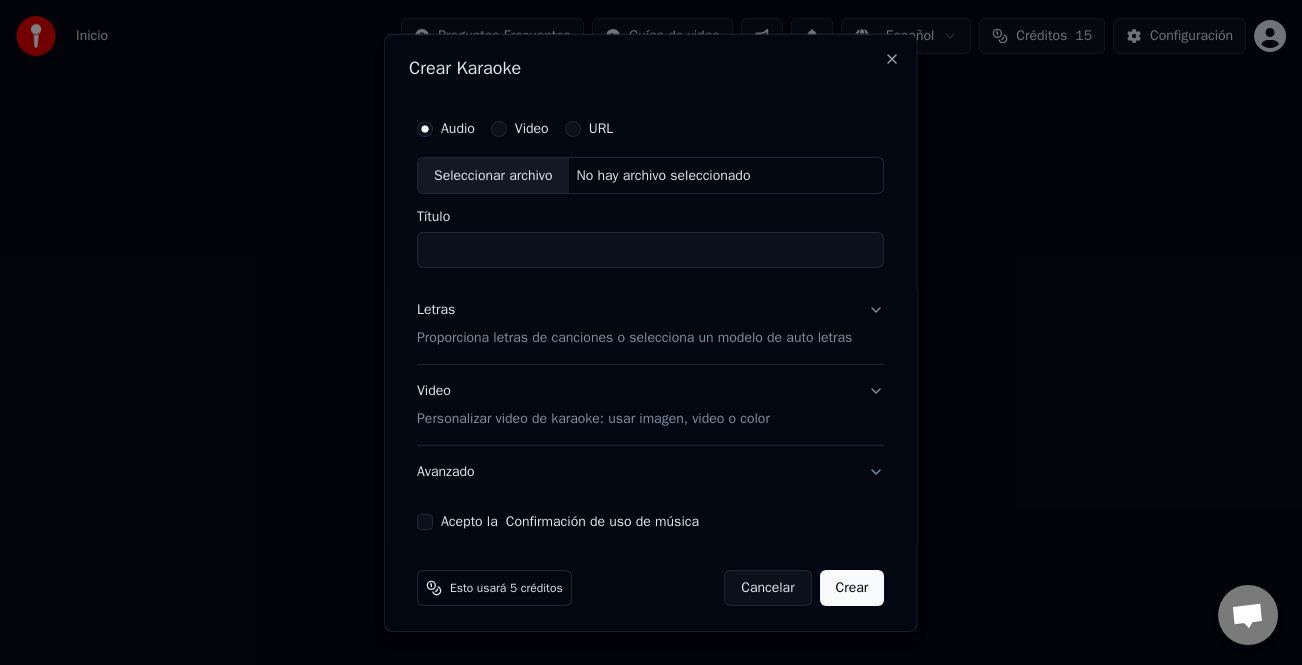 click on "Letras" at bounding box center (436, 310) 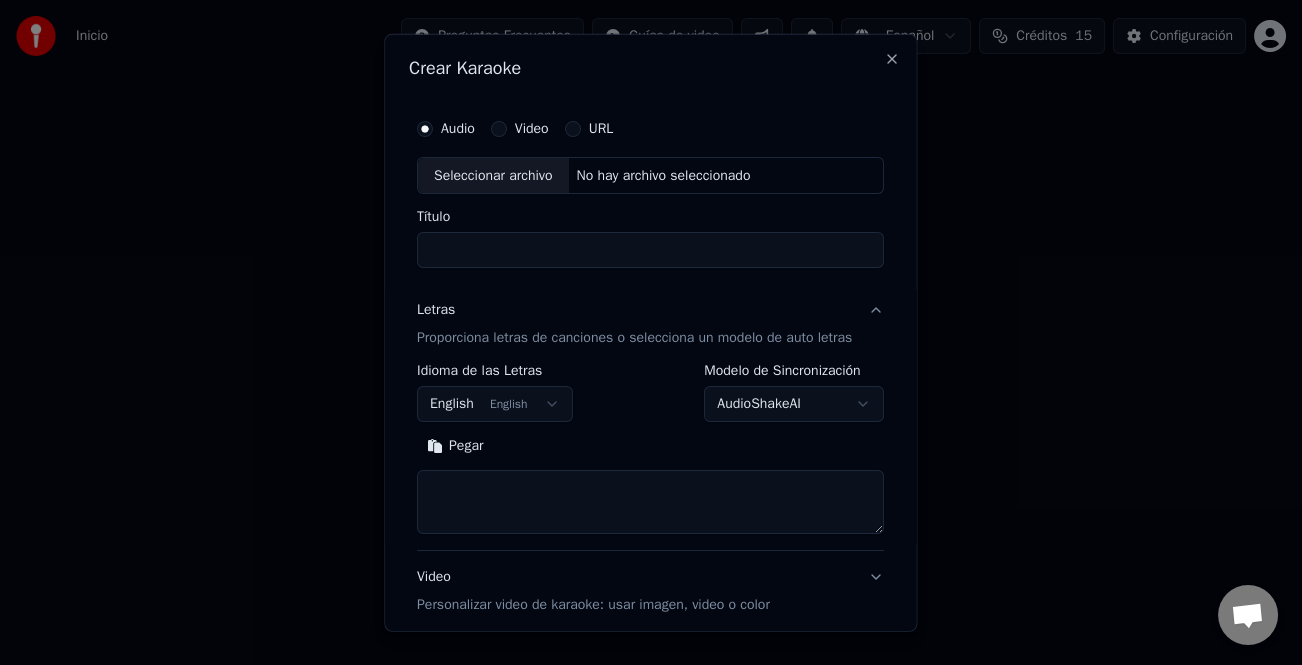 click on "Pegar" at bounding box center [455, 446] 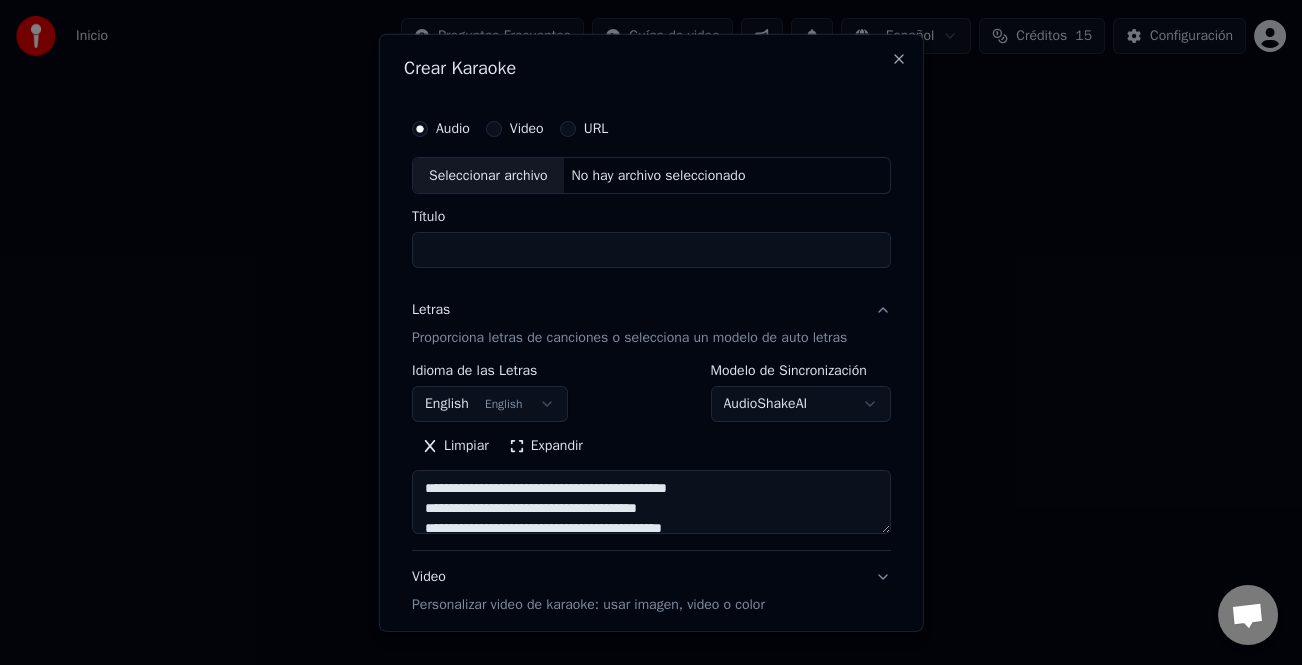 click on "Expandir" at bounding box center [545, 446] 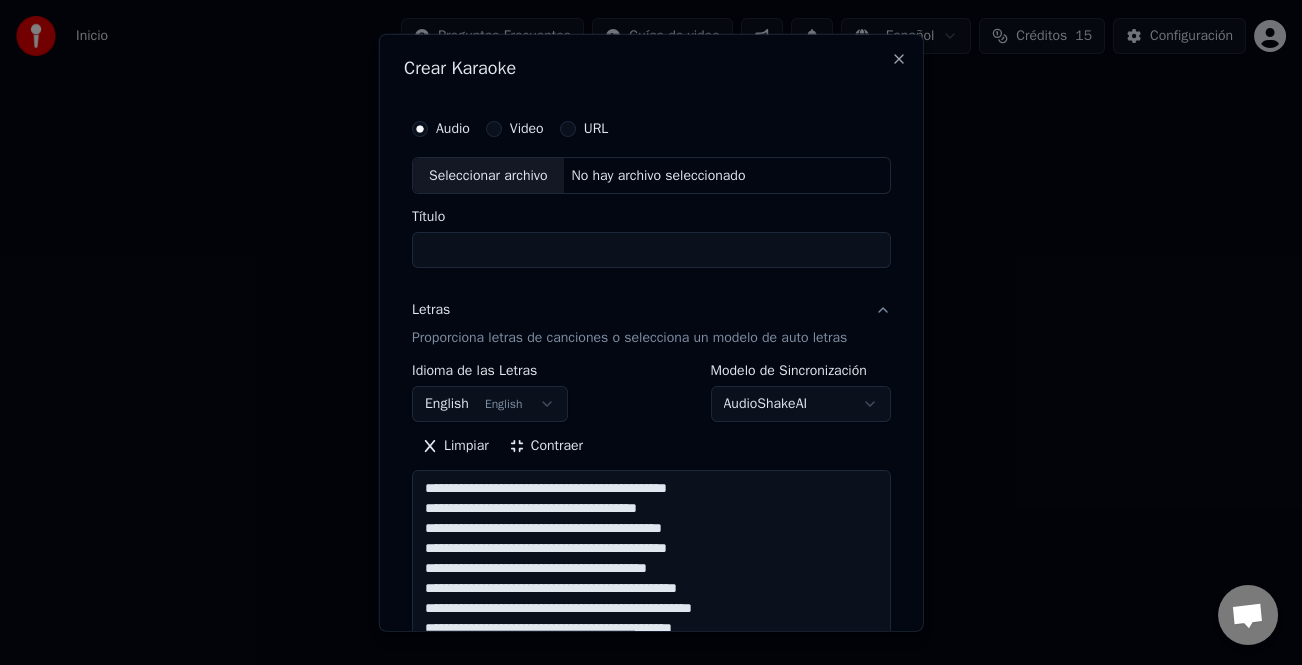 scroll, scrollTop: 1, scrollLeft: 0, axis: vertical 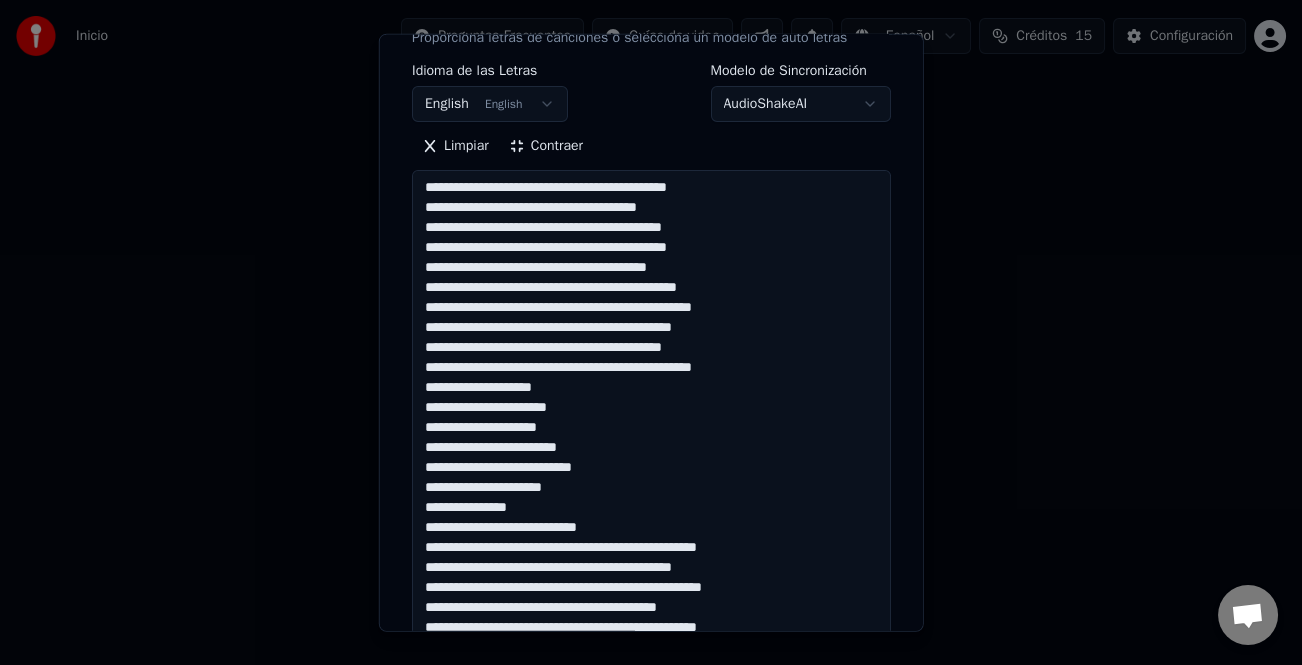 click at bounding box center [651, 538] 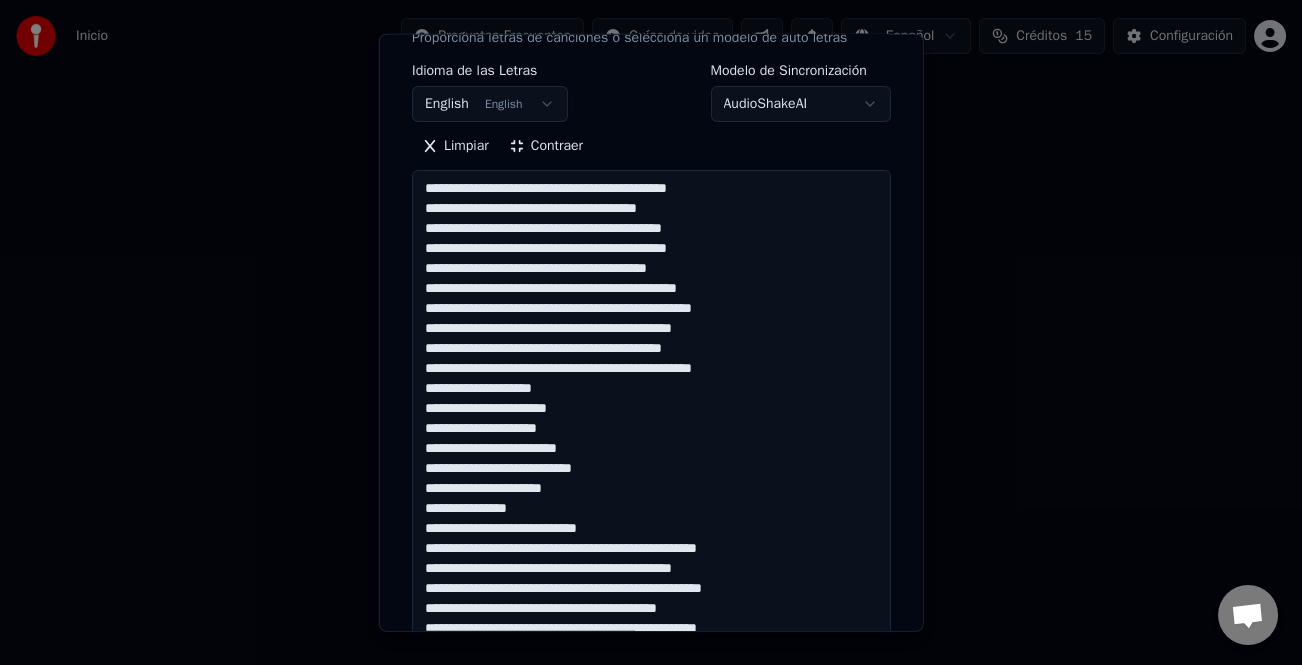drag, startPoint x: 609, startPoint y: 198, endPoint x: 380, endPoint y: 185, distance: 229.3687 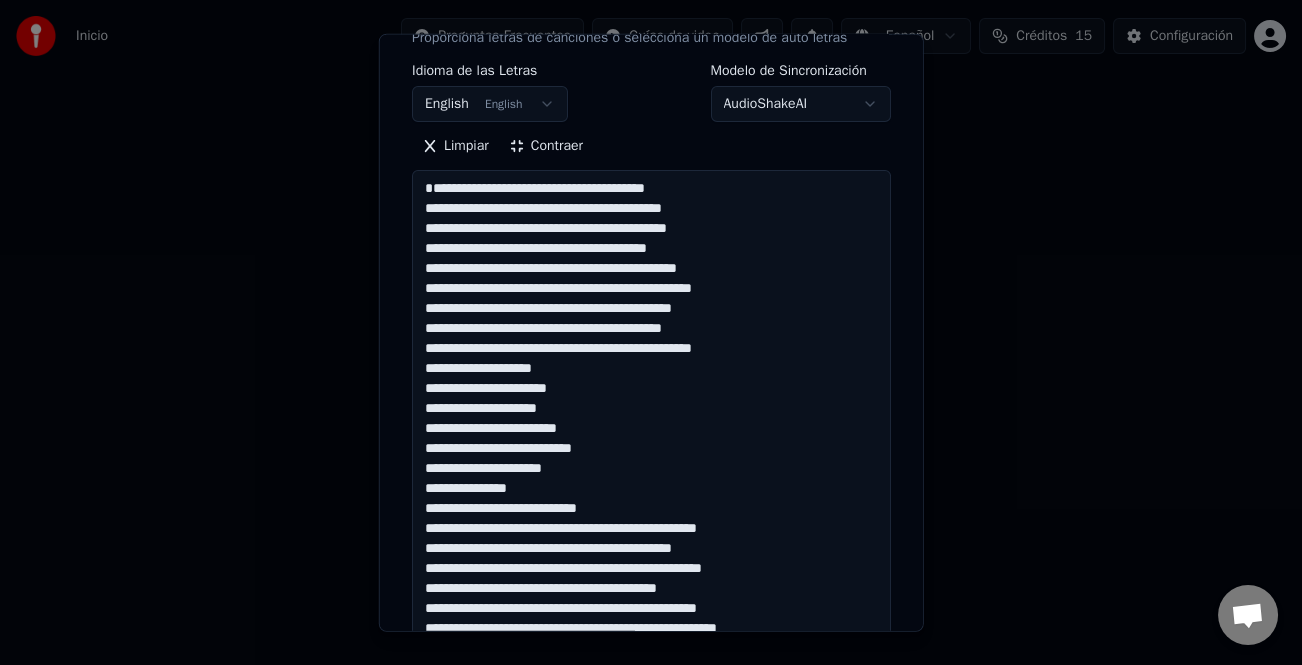 click at bounding box center [651, 538] 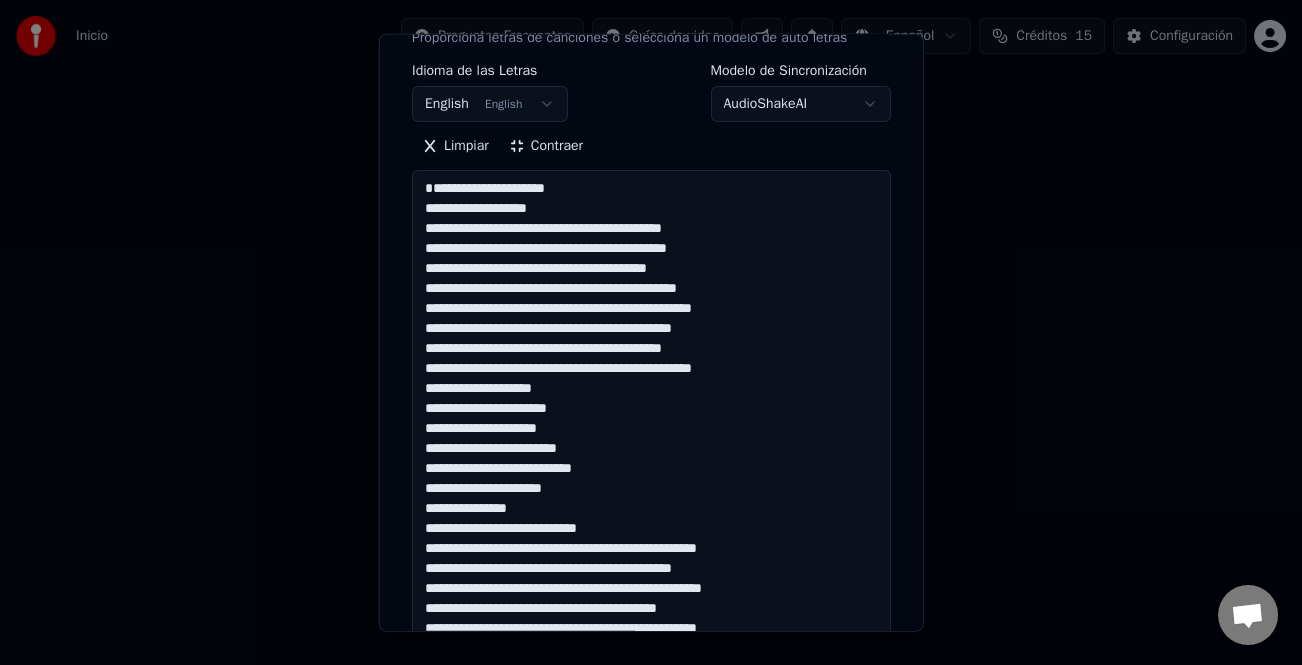 click at bounding box center [651, 538] 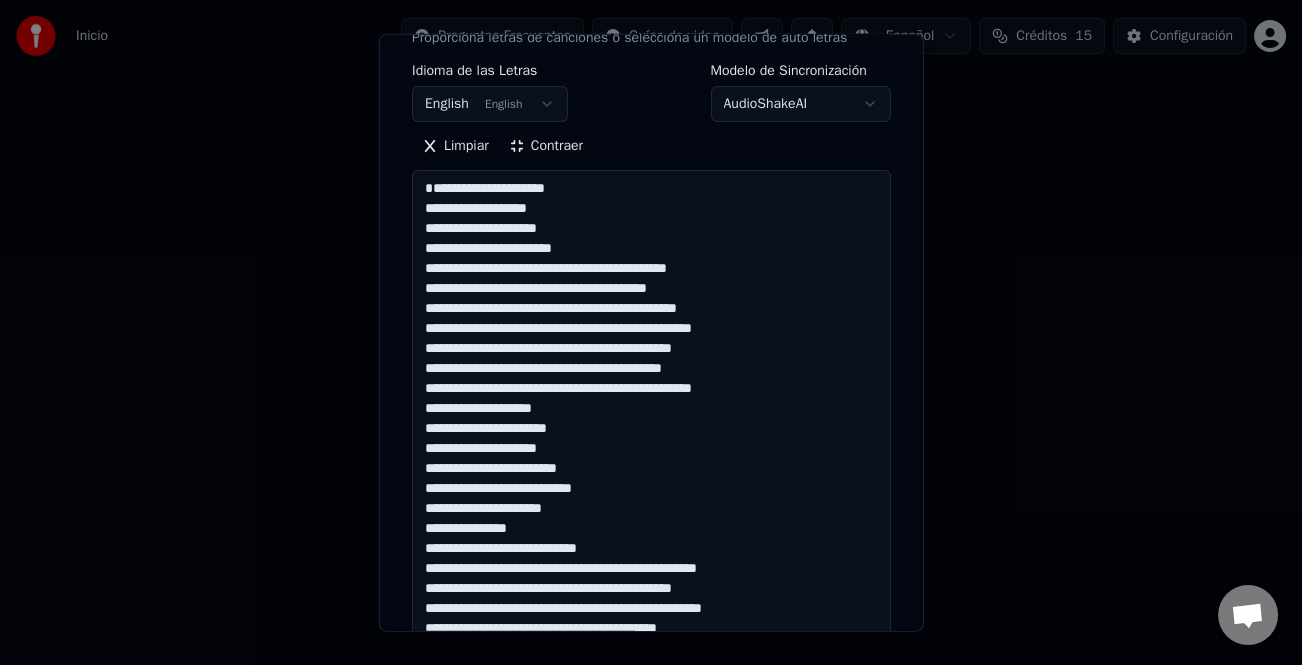 click at bounding box center [651, 538] 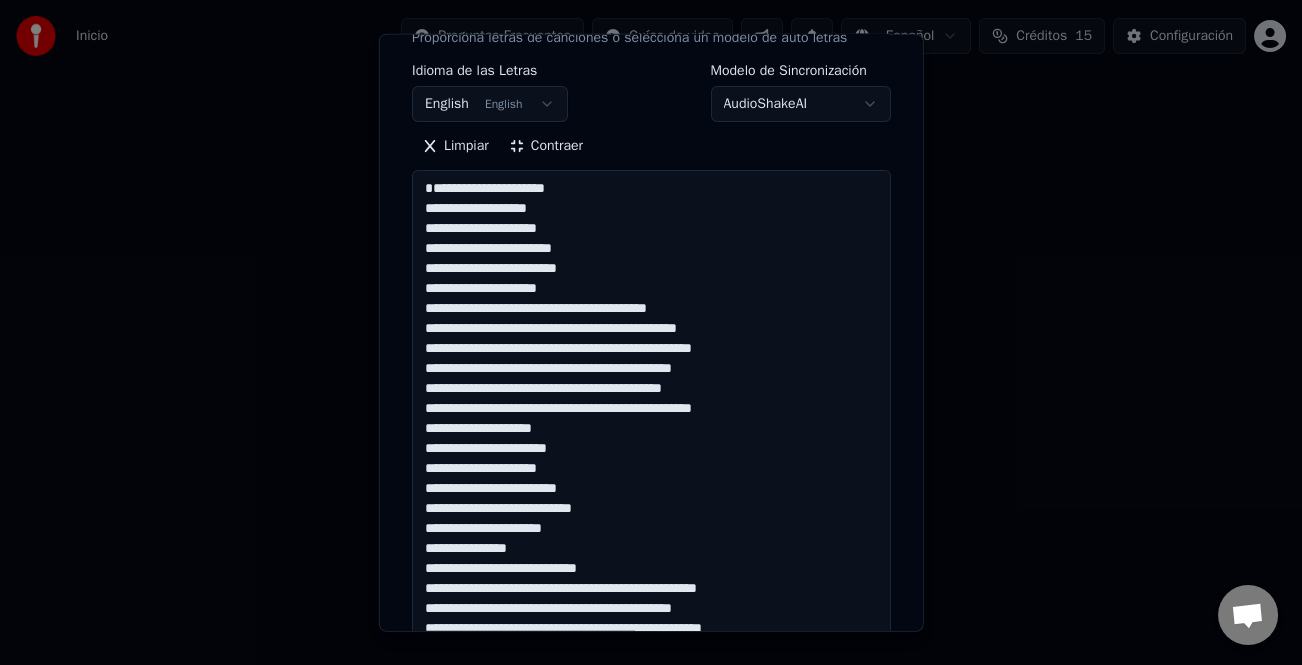 click at bounding box center (651, 538) 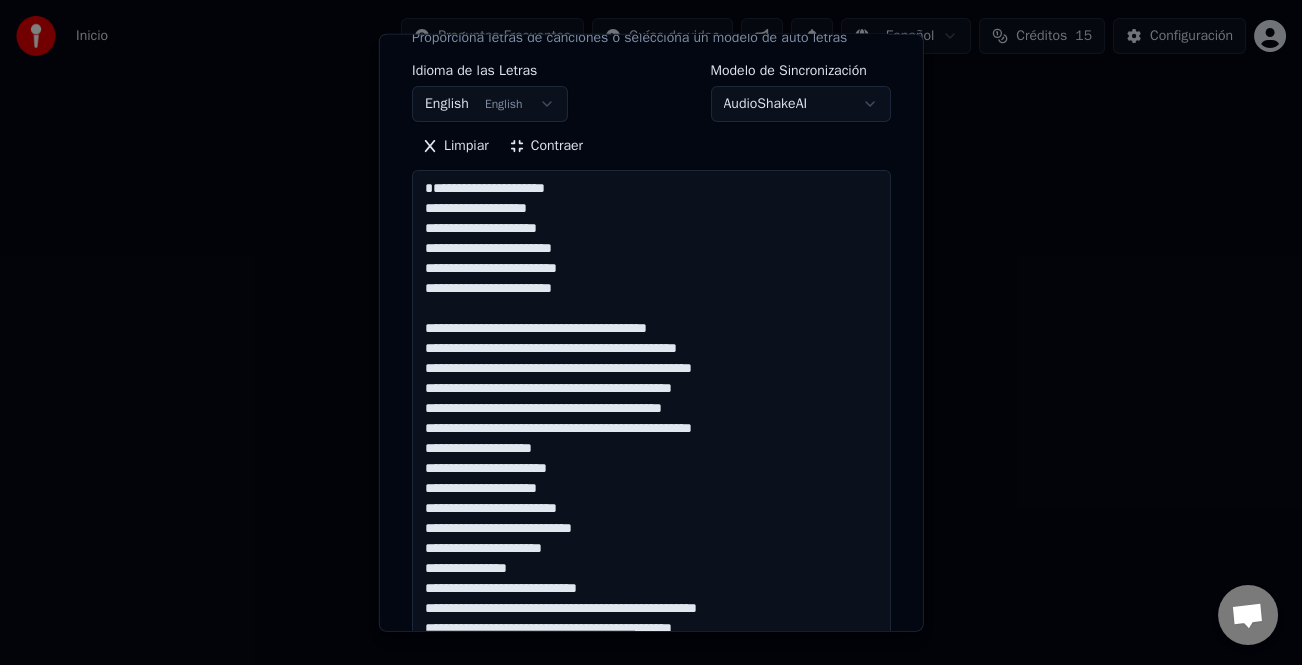 click at bounding box center (651, 538) 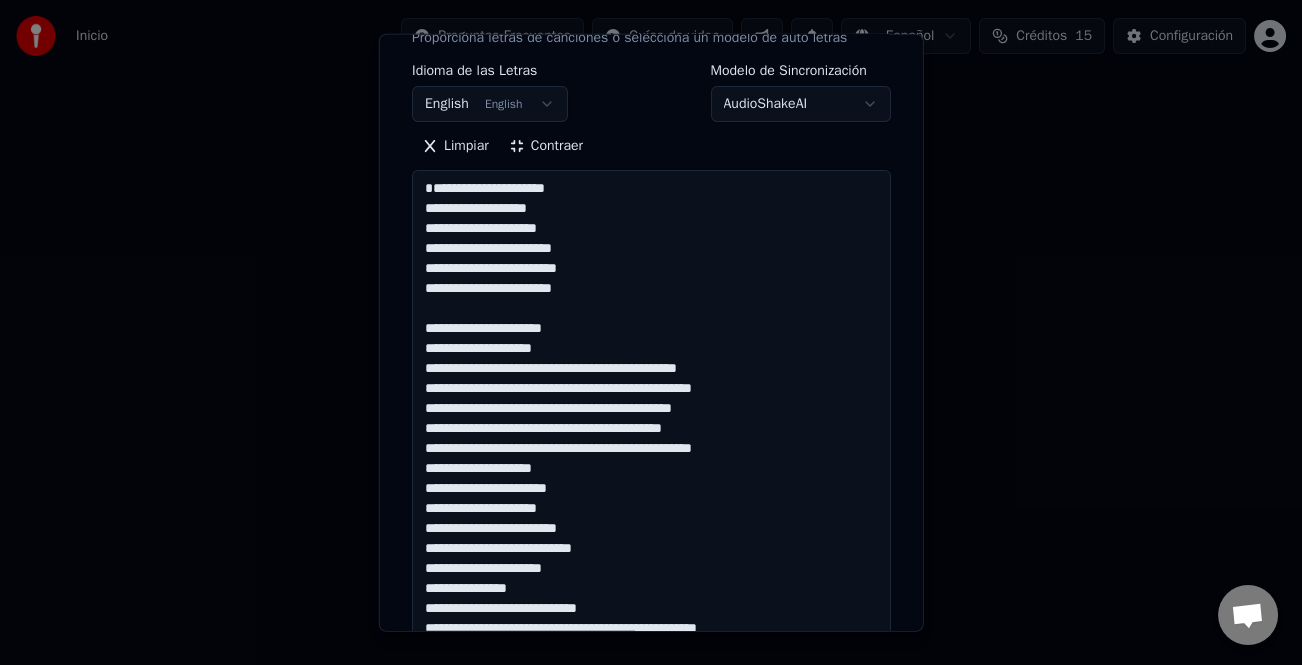 click at bounding box center [651, 538] 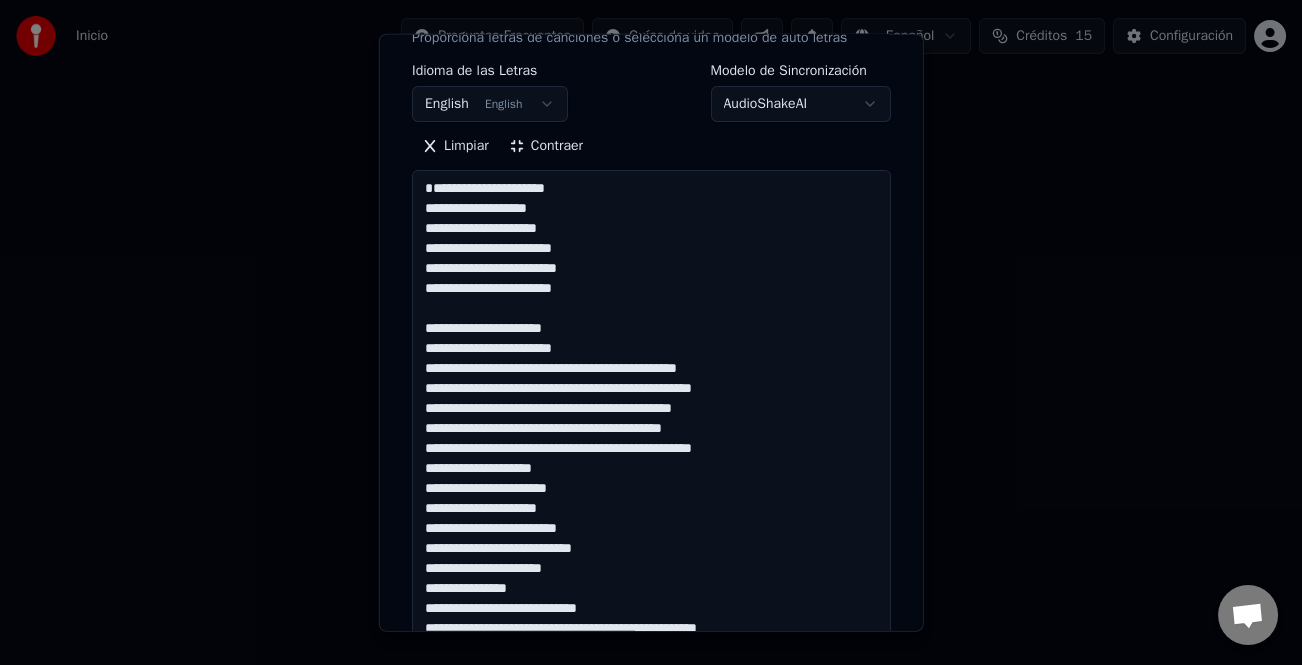 click at bounding box center (651, 538) 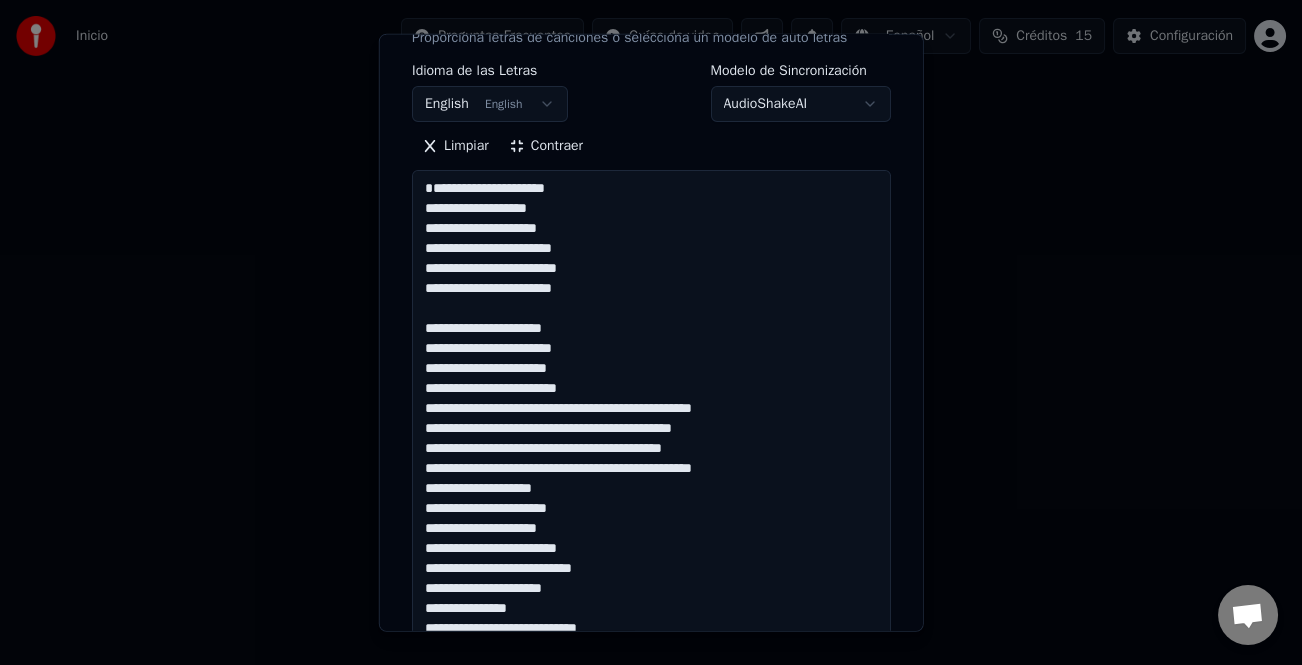 click at bounding box center (651, 538) 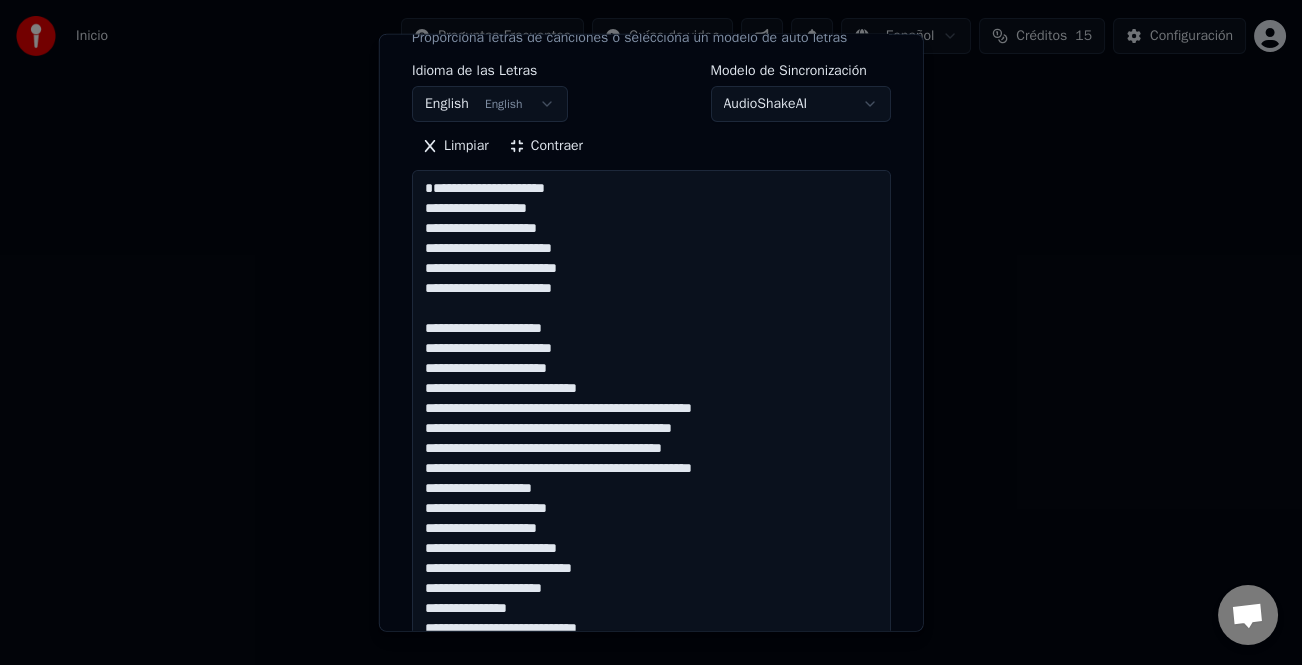 click at bounding box center [651, 538] 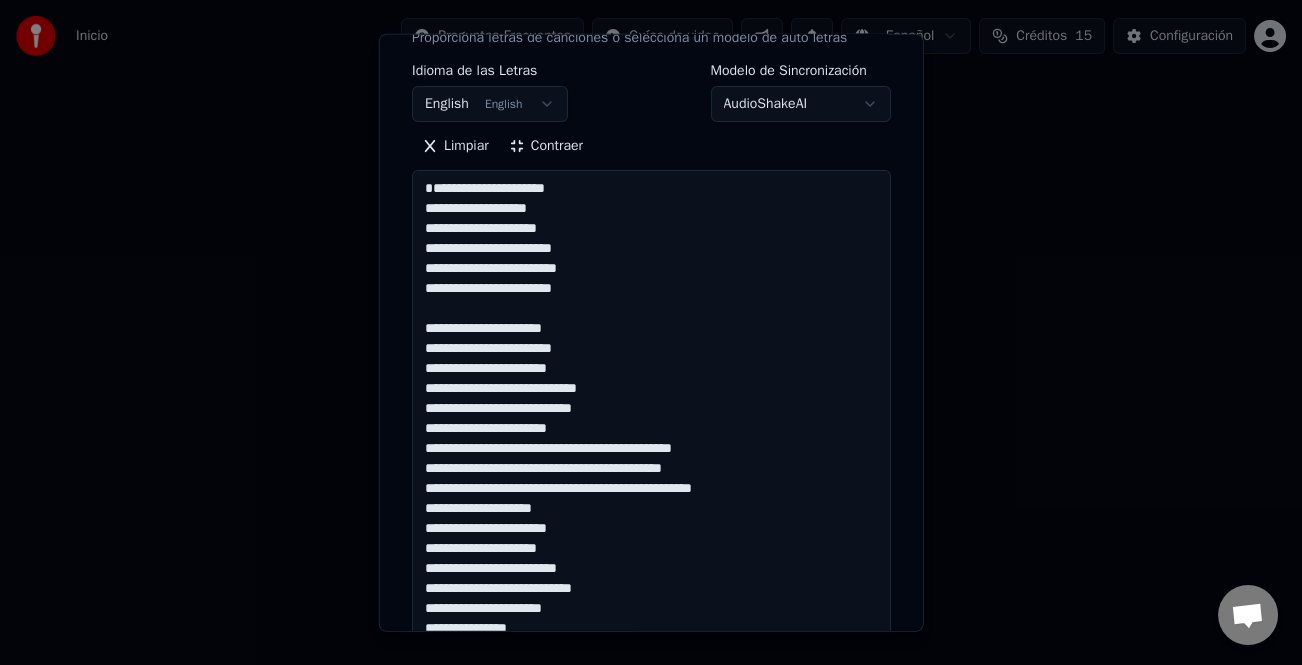click at bounding box center (651, 538) 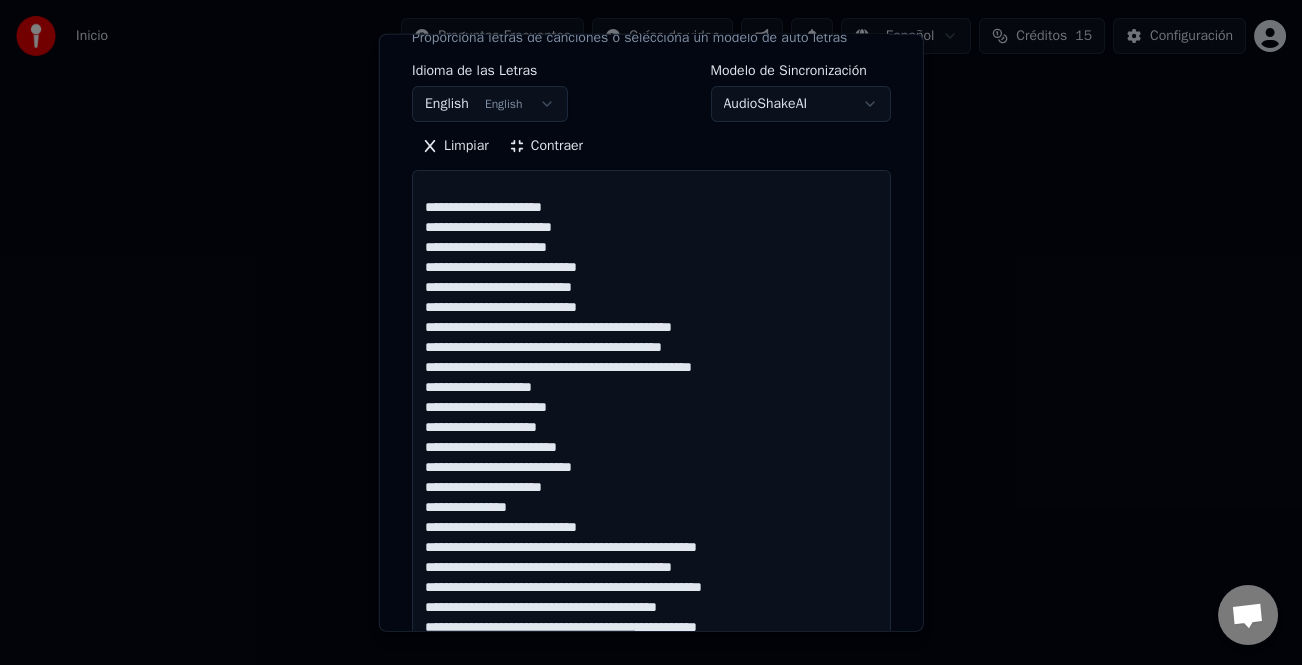 scroll, scrollTop: 41, scrollLeft: 0, axis: vertical 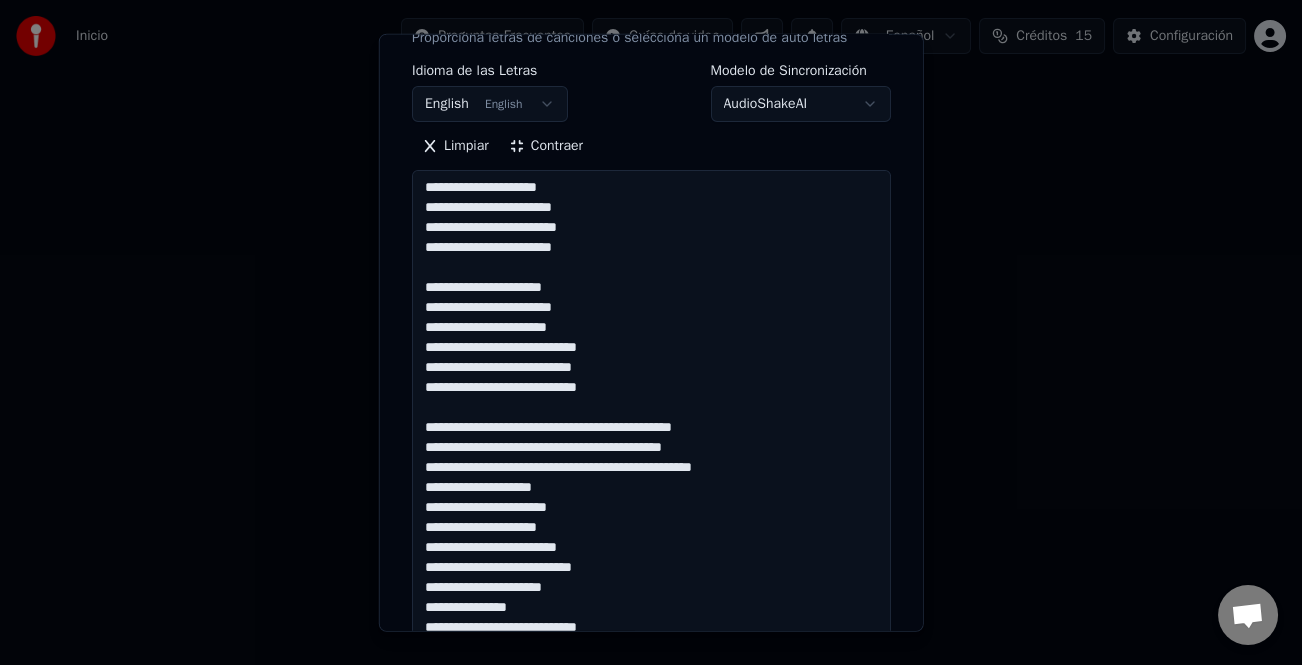 click at bounding box center [651, 538] 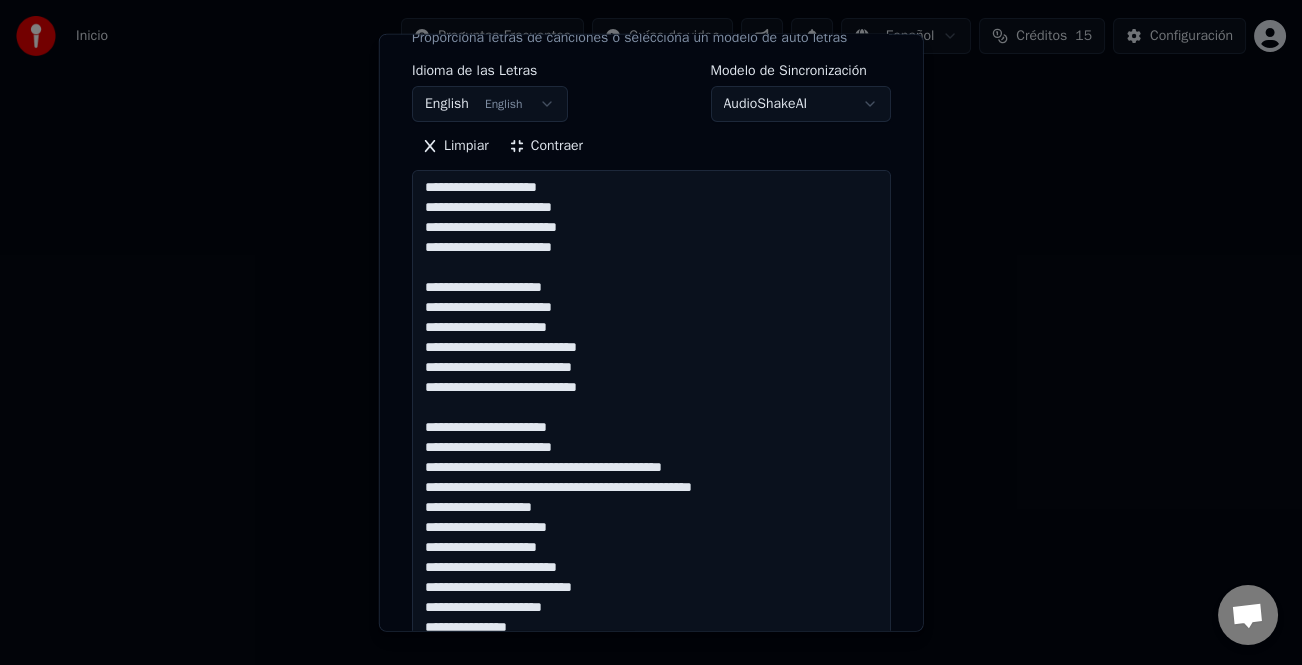 click at bounding box center [651, 538] 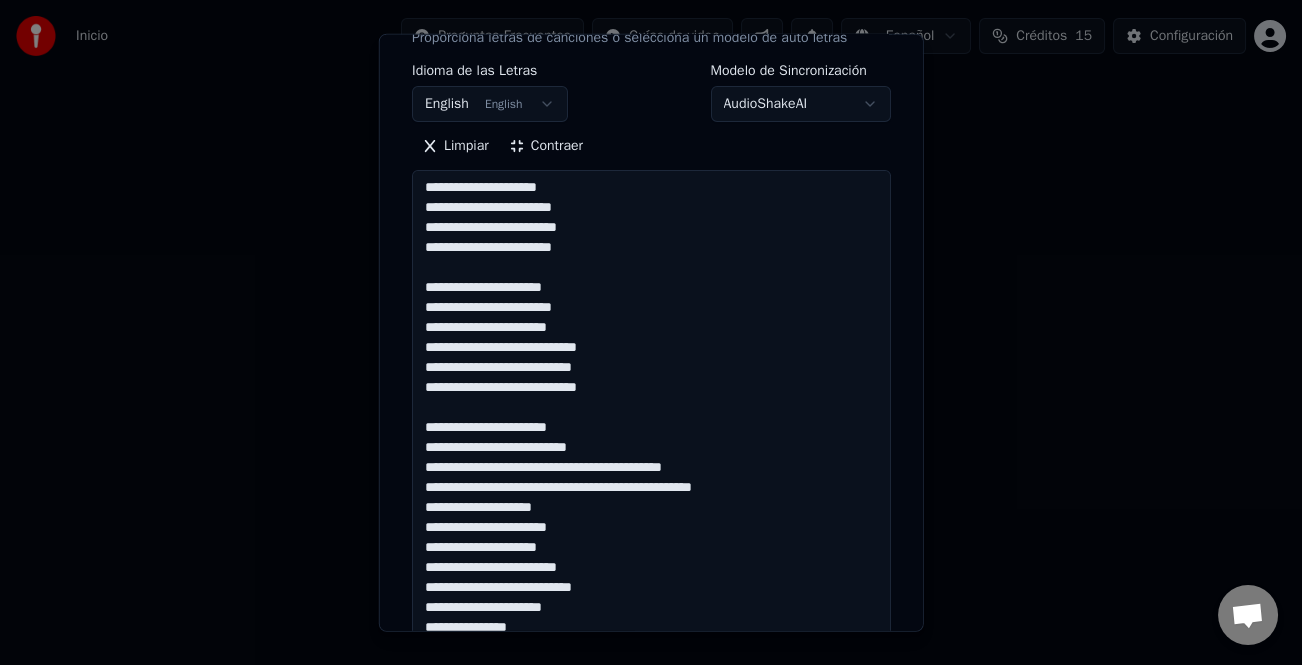 click at bounding box center [651, 538] 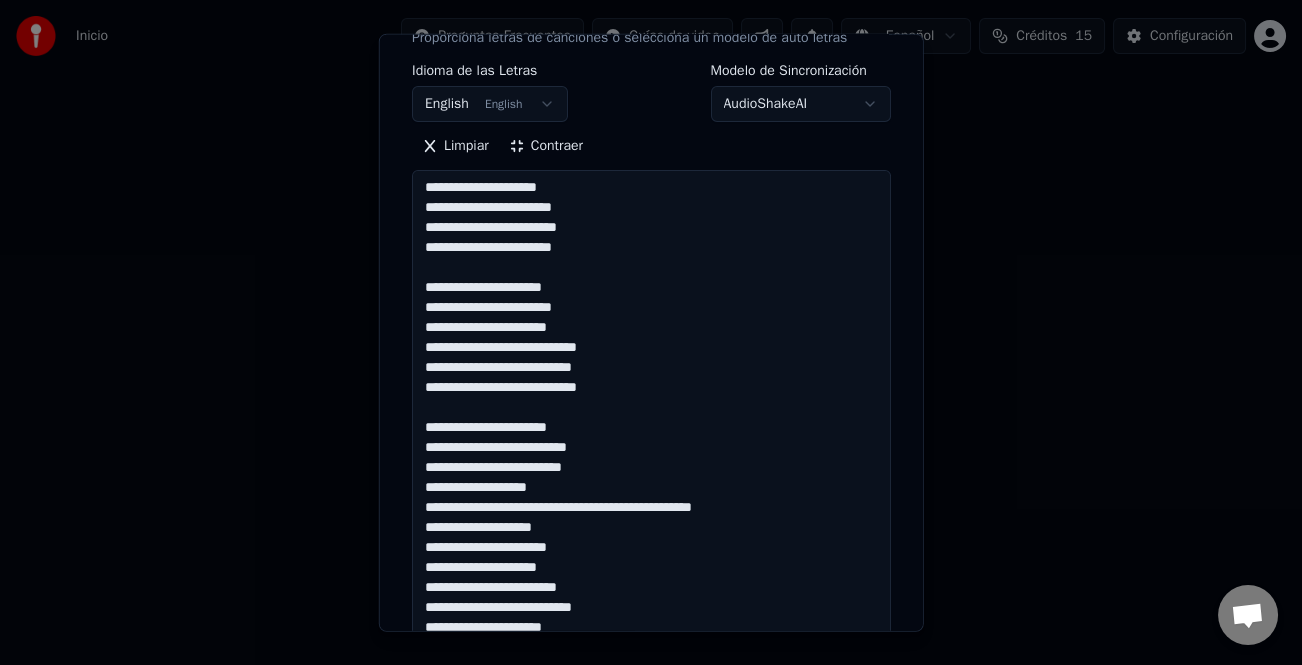 click at bounding box center [651, 538] 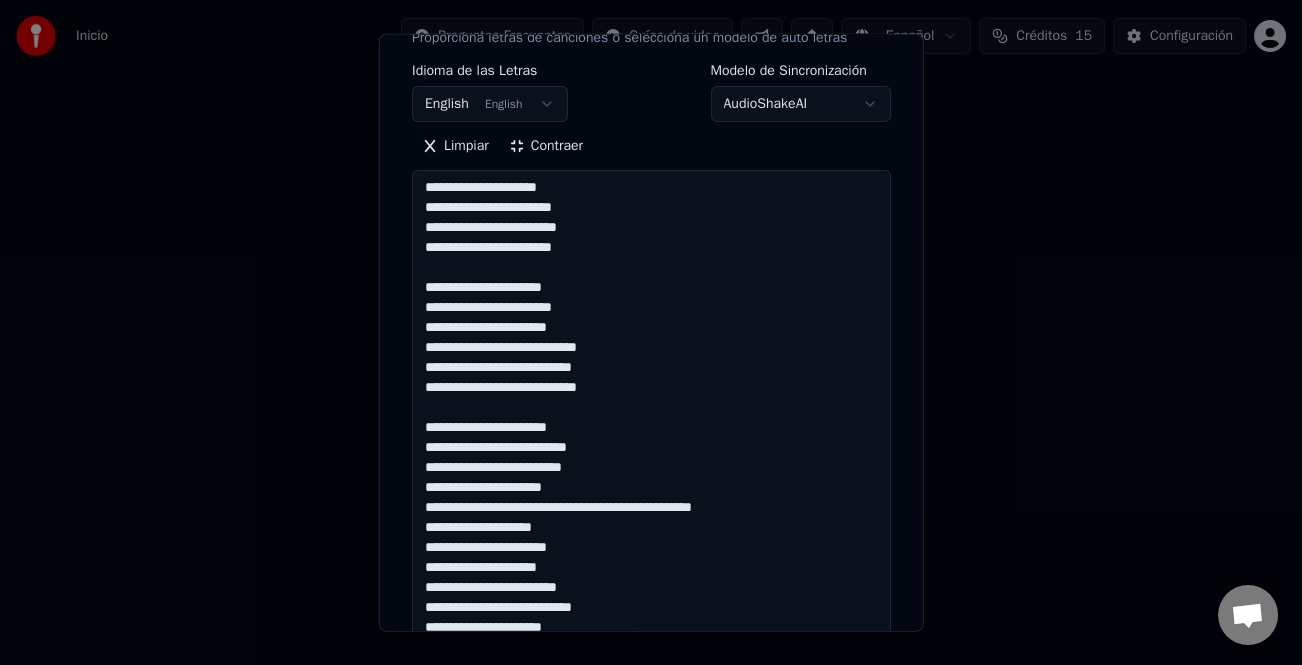 click at bounding box center [651, 538] 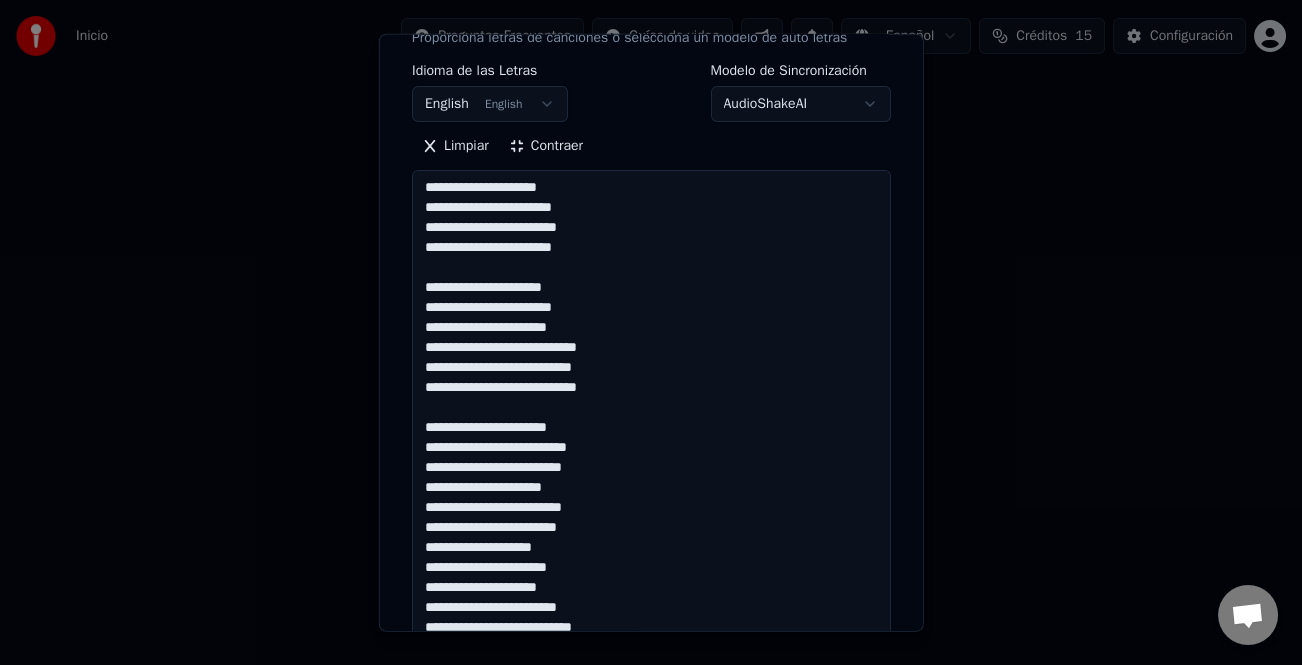 click at bounding box center [651, 538] 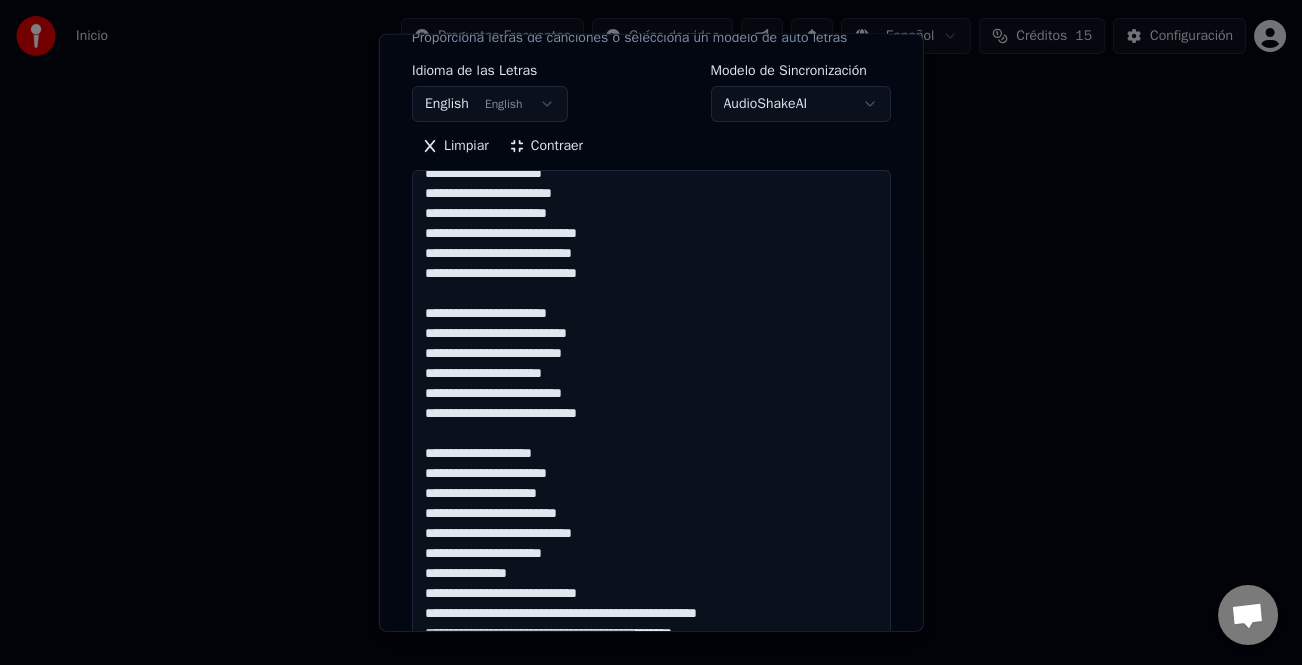 scroll, scrollTop: 241, scrollLeft: 0, axis: vertical 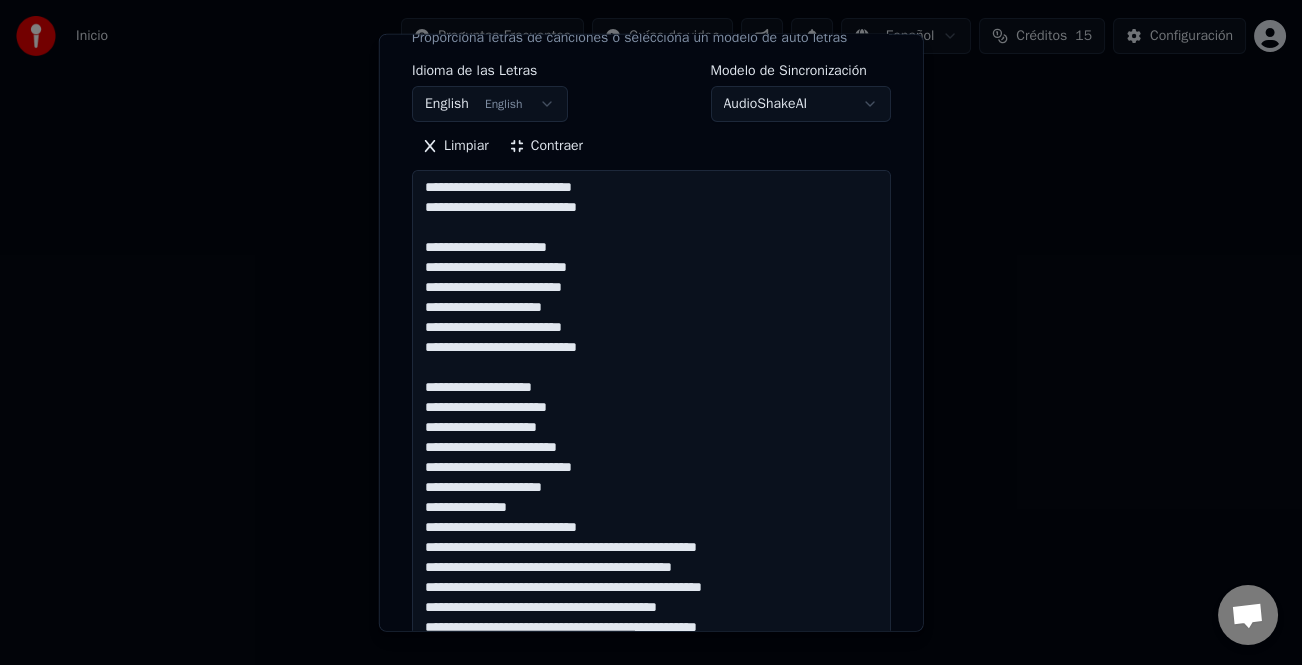 click at bounding box center [651, 538] 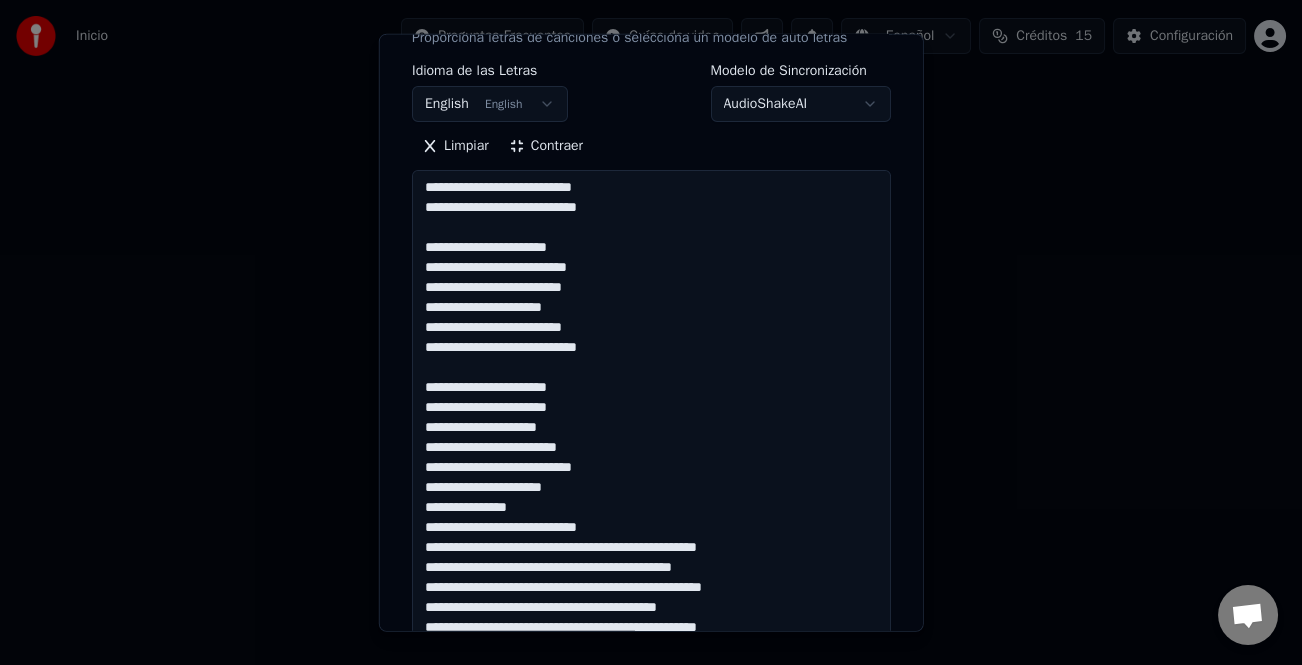 click at bounding box center [651, 538] 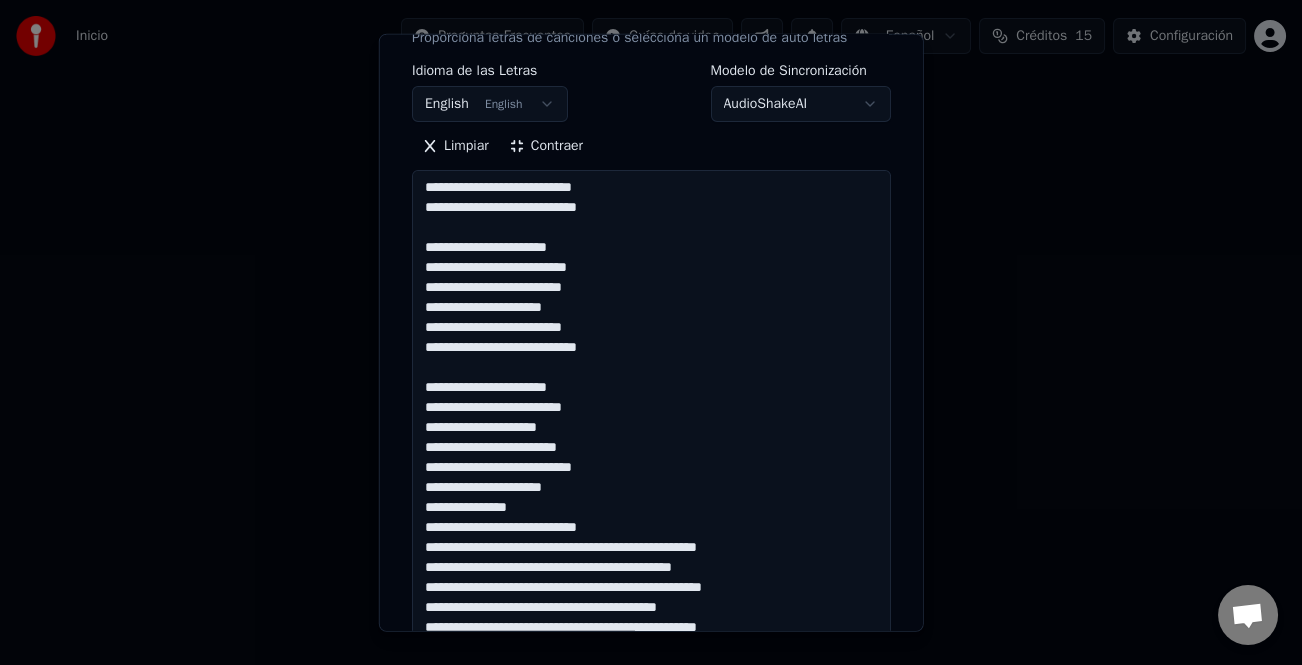 click at bounding box center (651, 538) 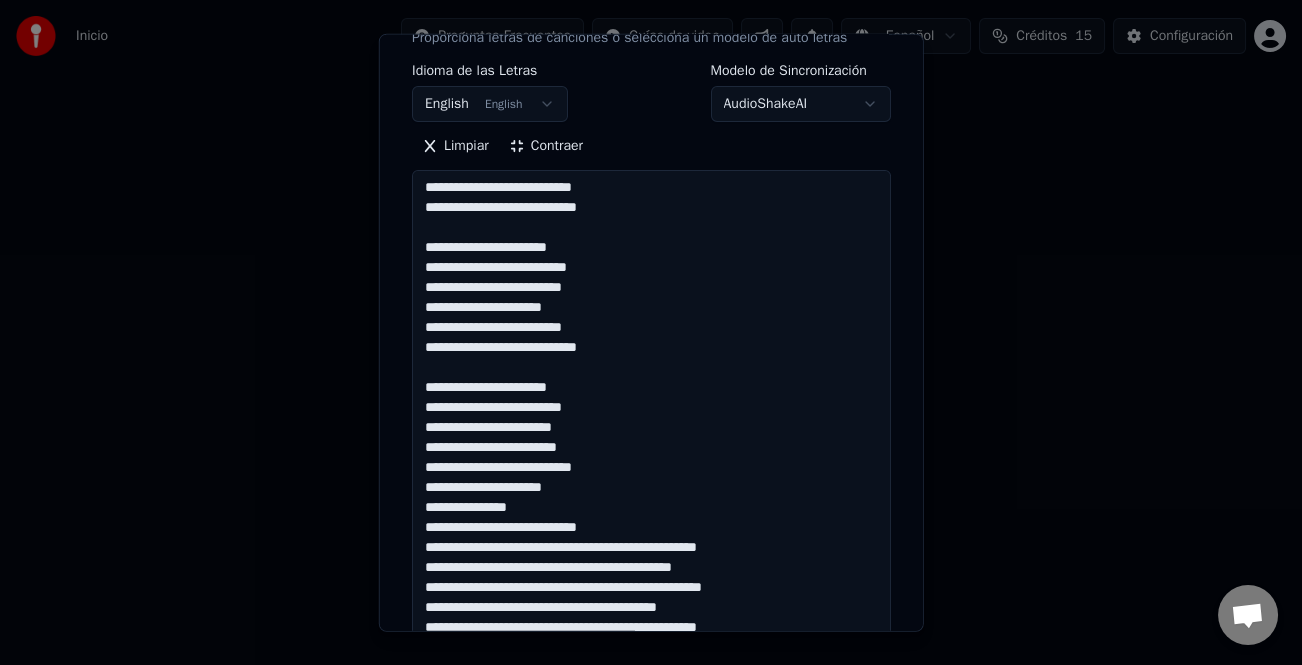 click at bounding box center [651, 538] 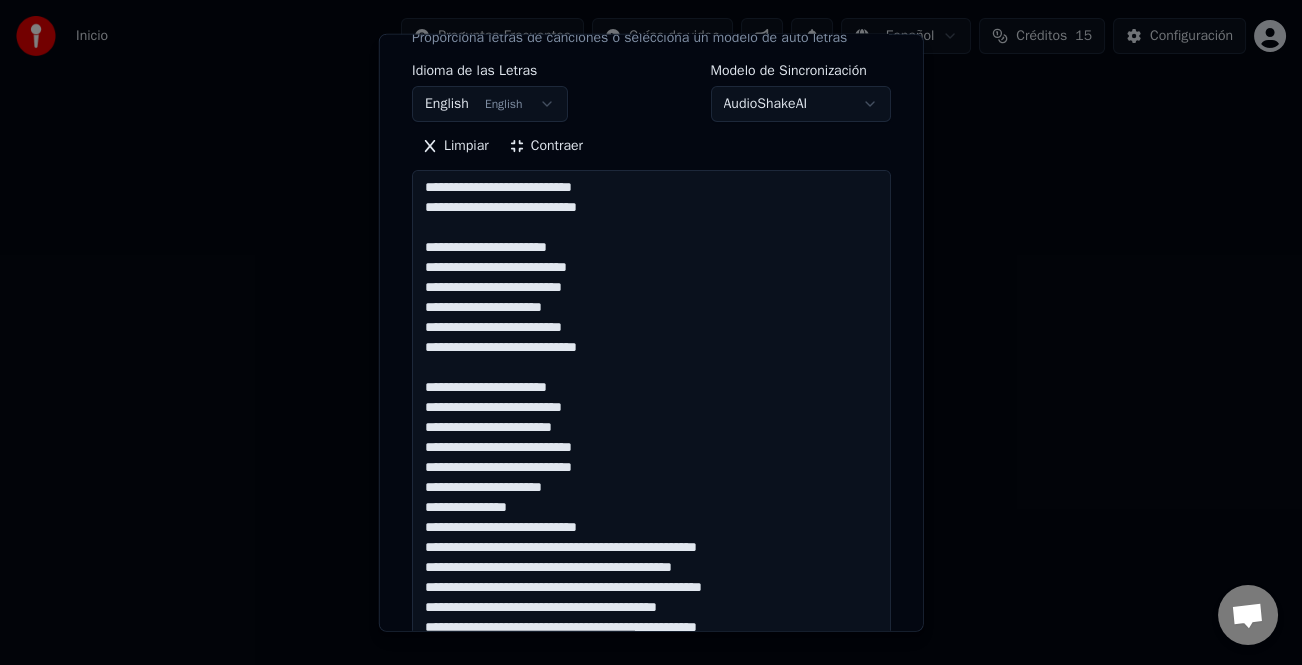 click at bounding box center (651, 538) 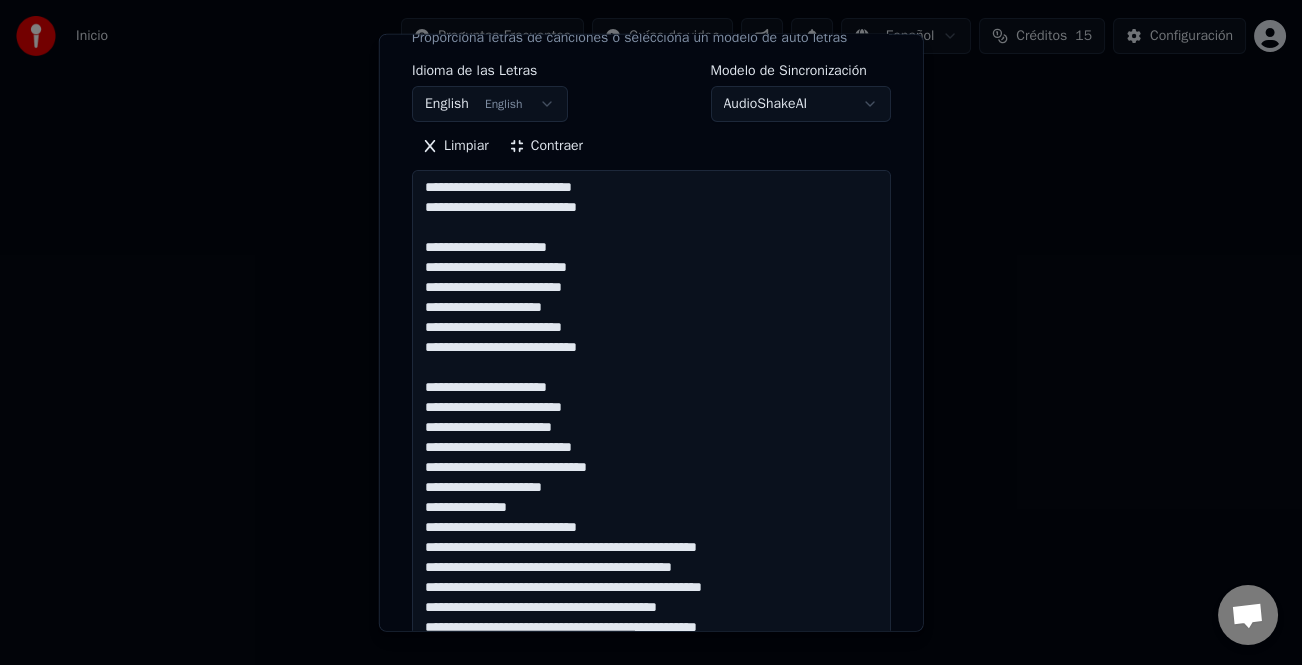 click at bounding box center (651, 538) 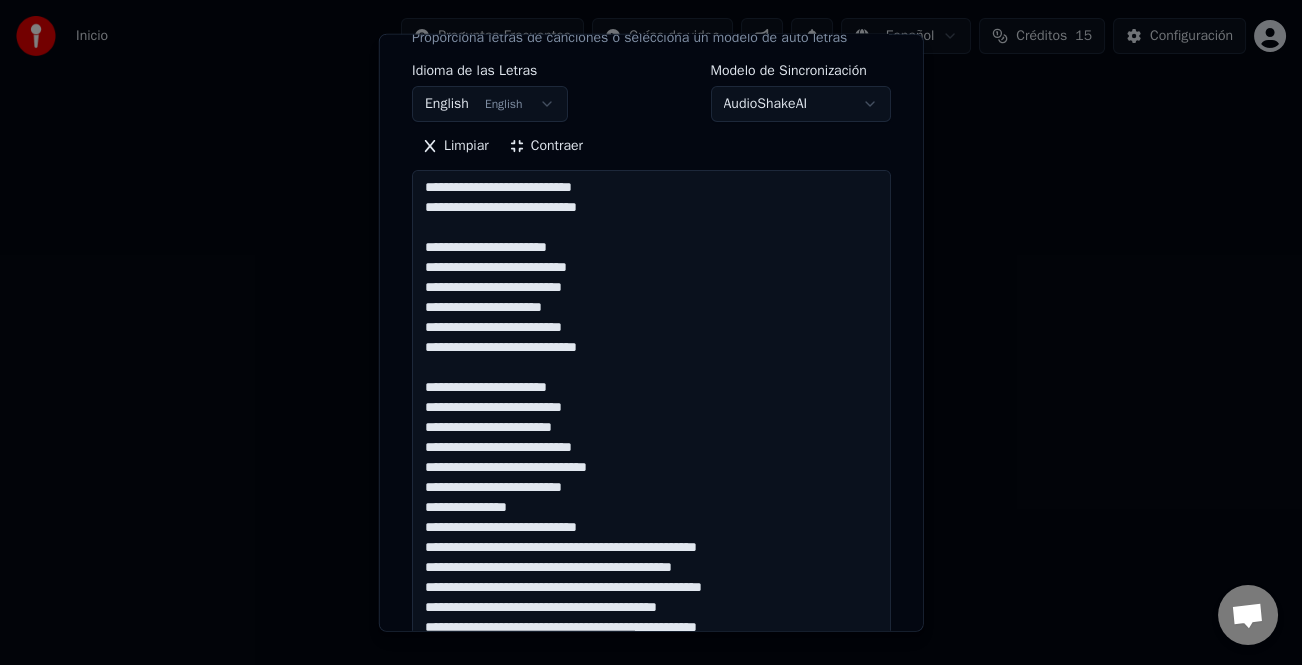 click at bounding box center (651, 538) 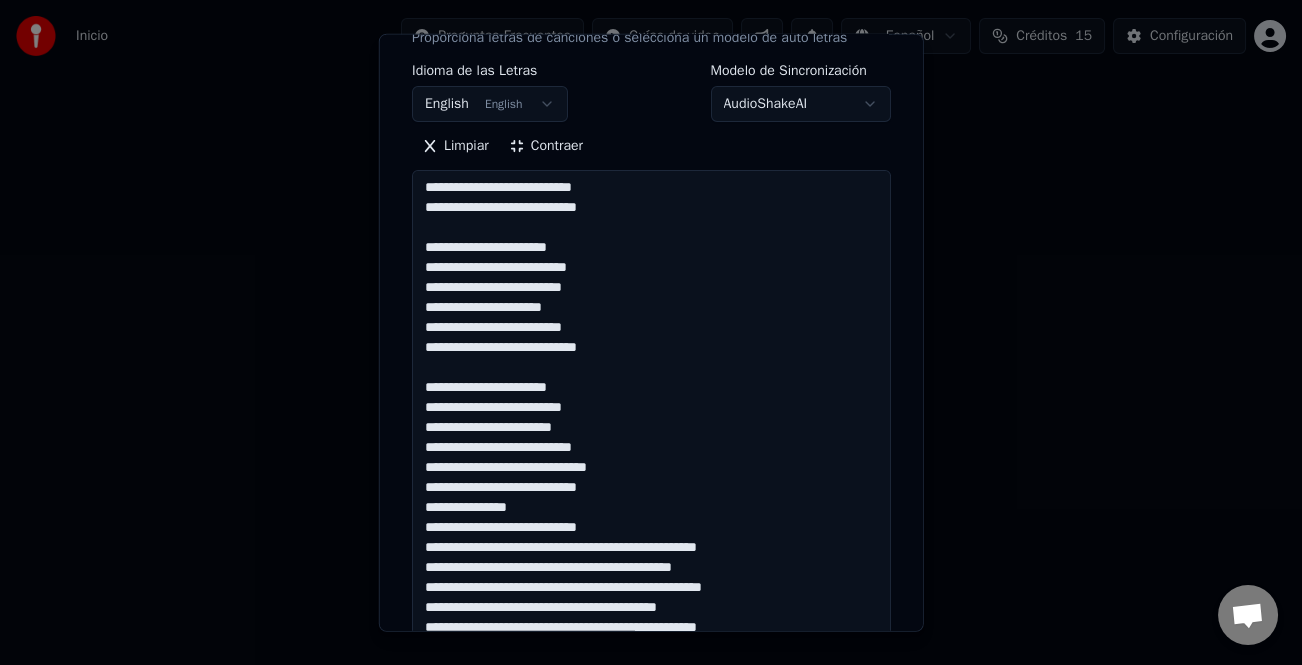 click at bounding box center (651, 538) 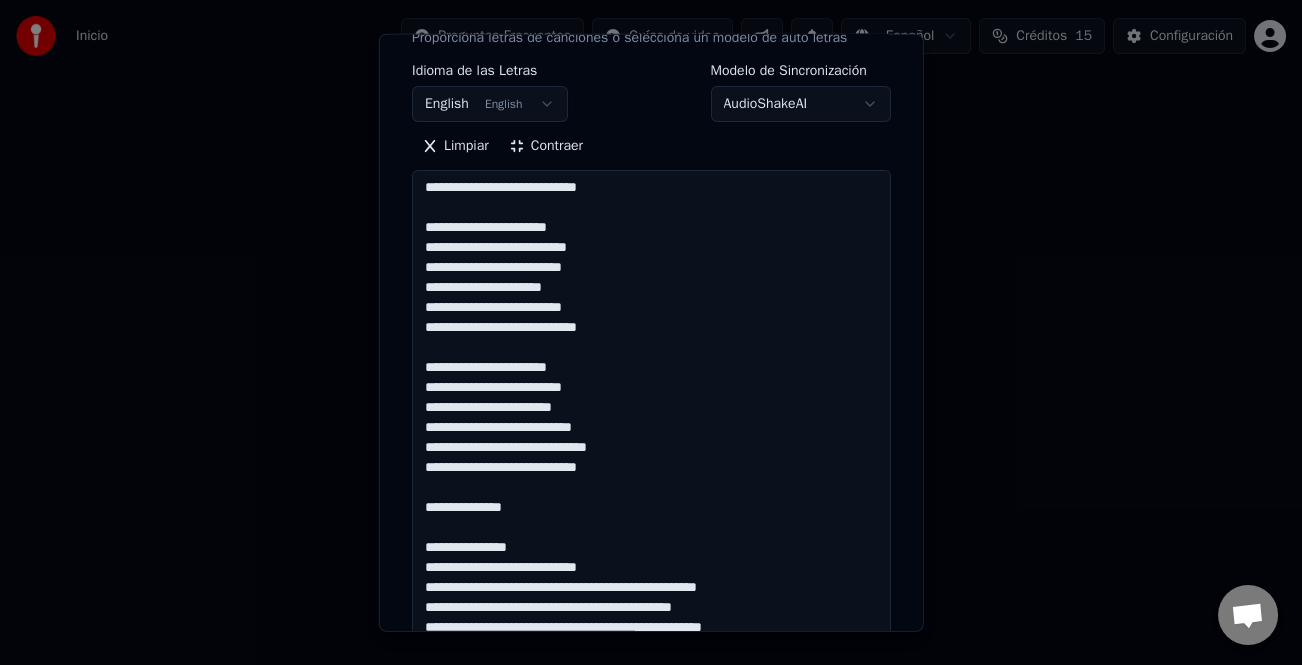 scroll, scrollTop: 301, scrollLeft: 0, axis: vertical 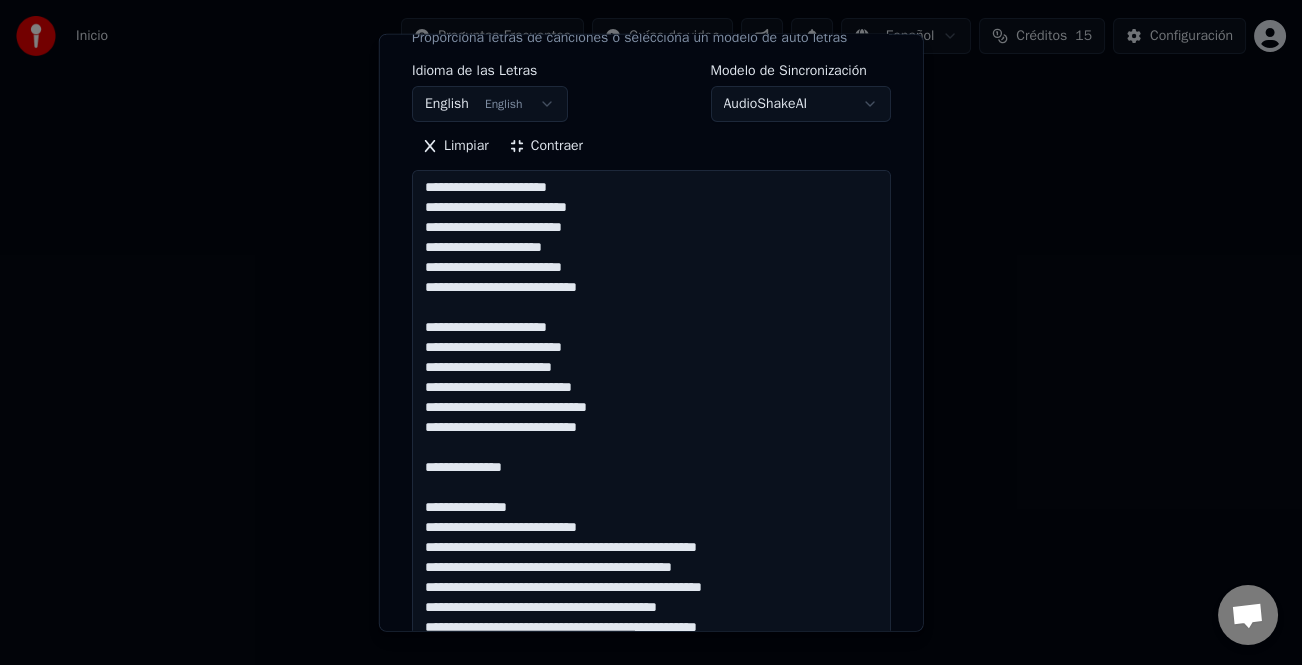 click at bounding box center (651, 538) 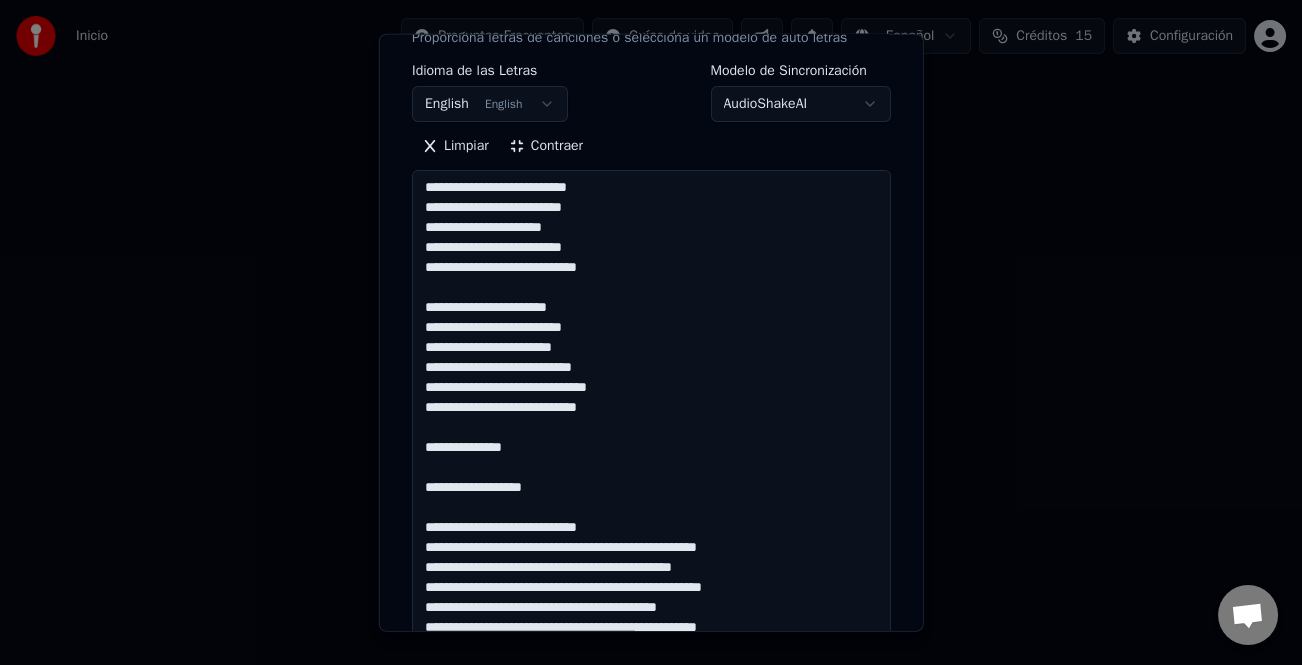 drag, startPoint x: 646, startPoint y: 549, endPoint x: 399, endPoint y: 548, distance: 247.00203 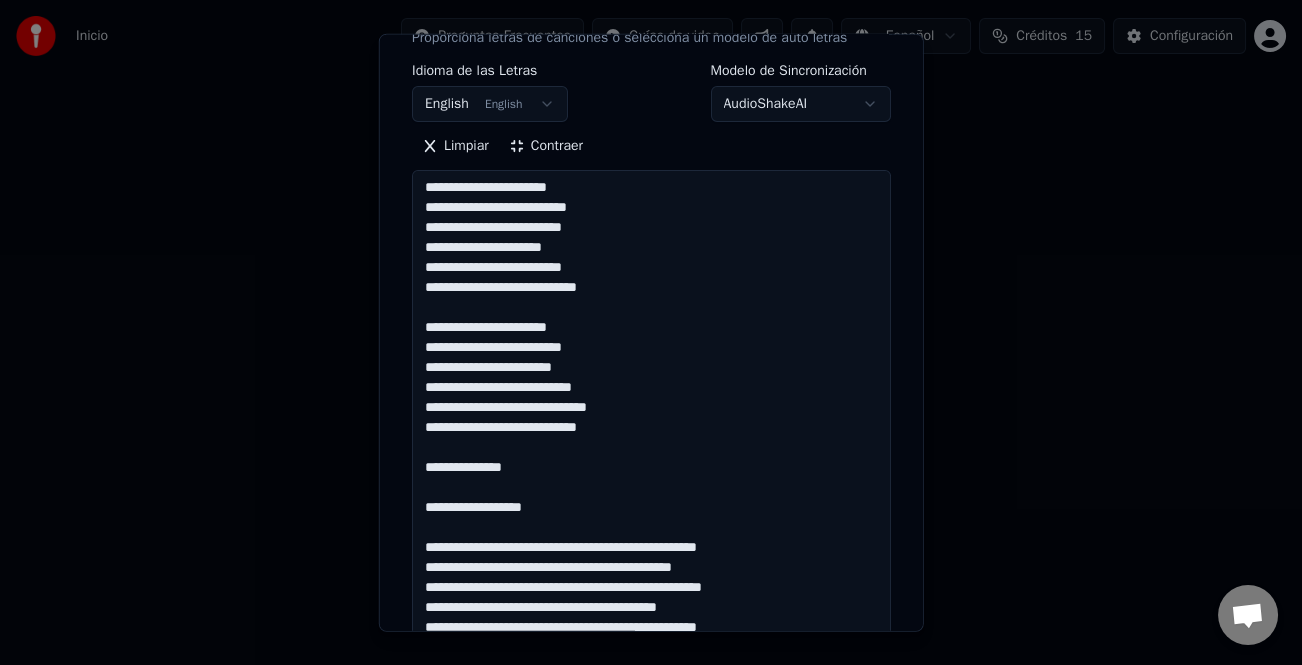 scroll, scrollTop: 301, scrollLeft: 0, axis: vertical 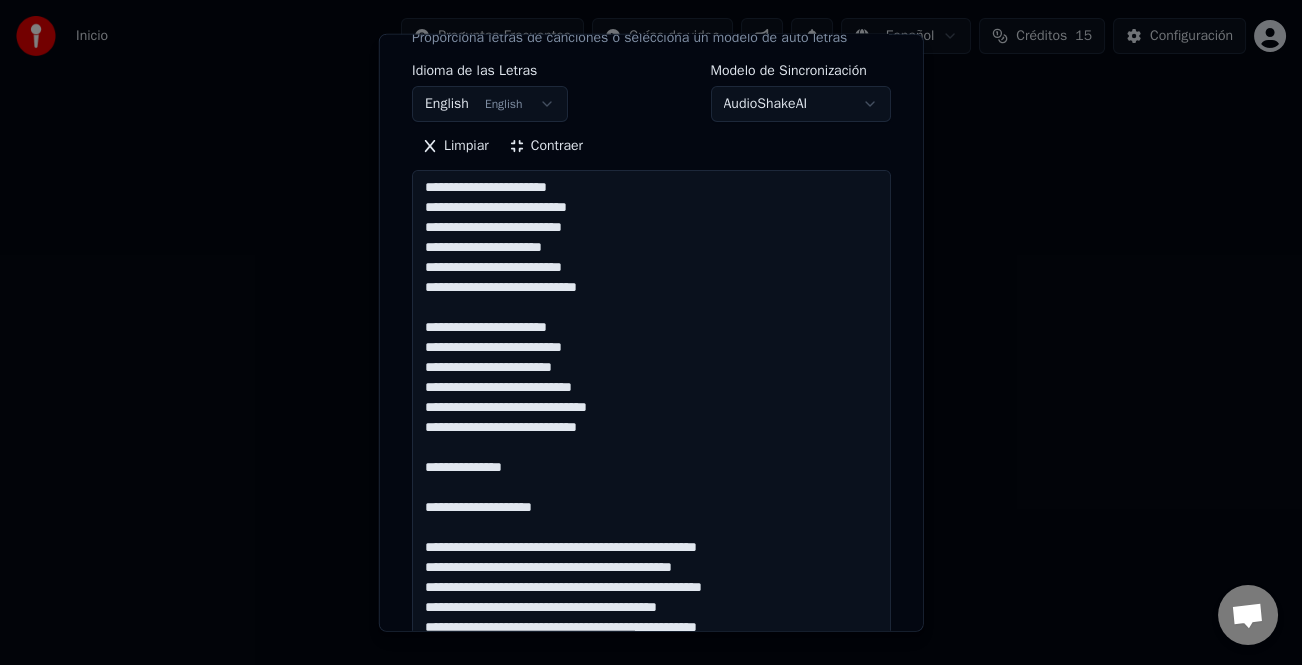 drag, startPoint x: 607, startPoint y: 532, endPoint x: 606, endPoint y: 545, distance: 13.038404 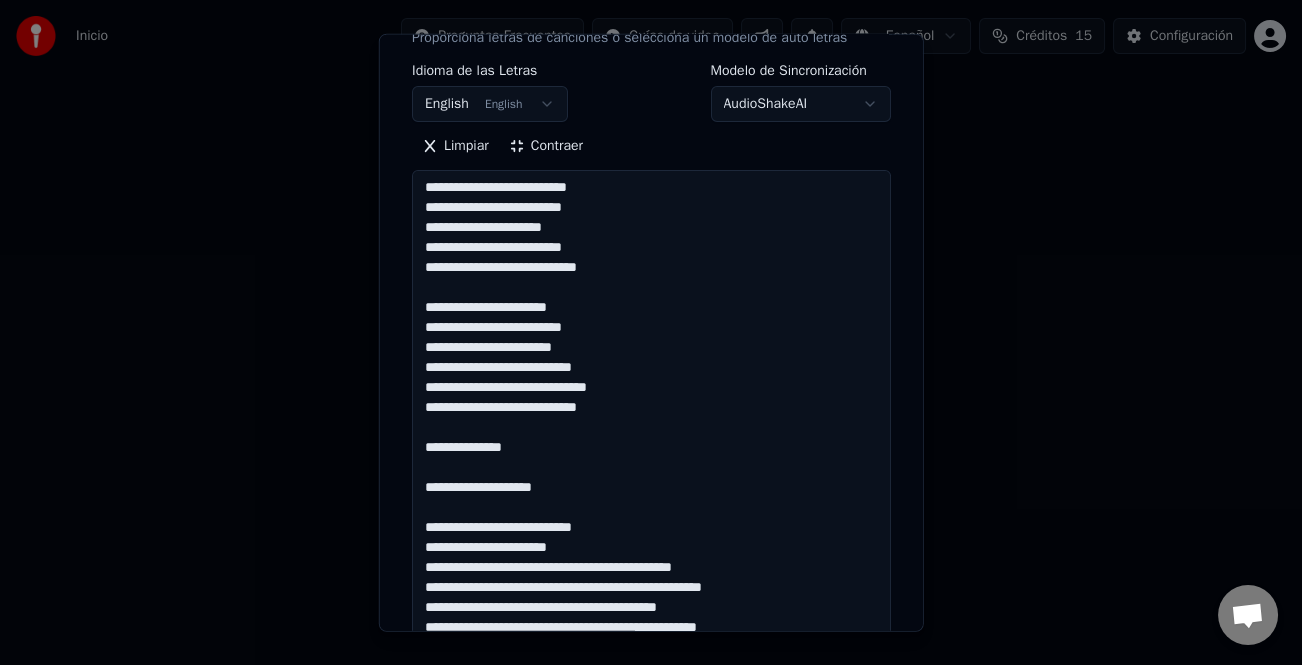 scroll, scrollTop: 321, scrollLeft: 0, axis: vertical 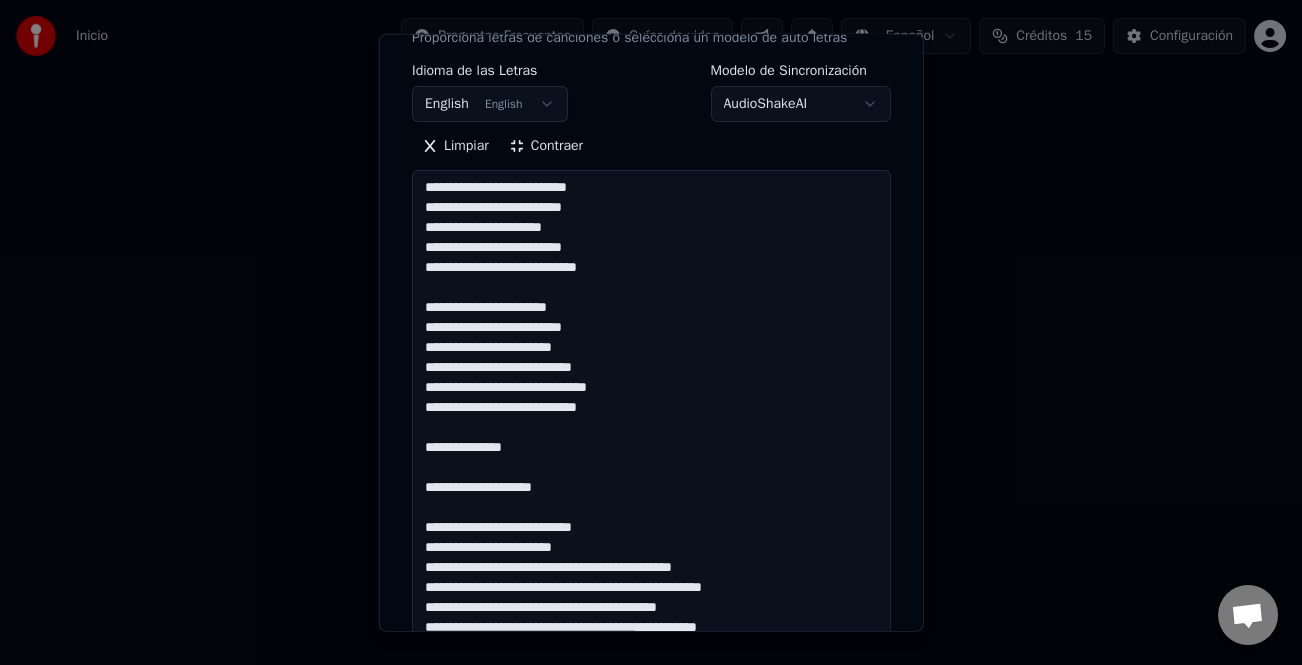 click at bounding box center [651, 538] 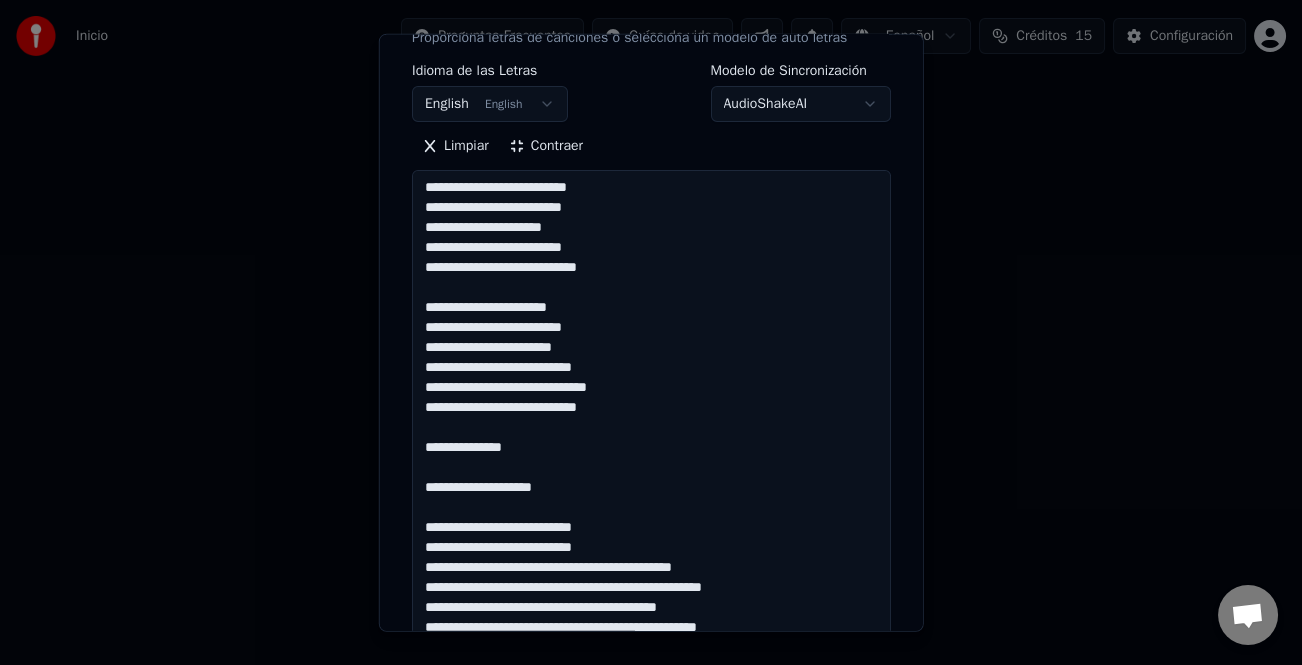 click at bounding box center (651, 538) 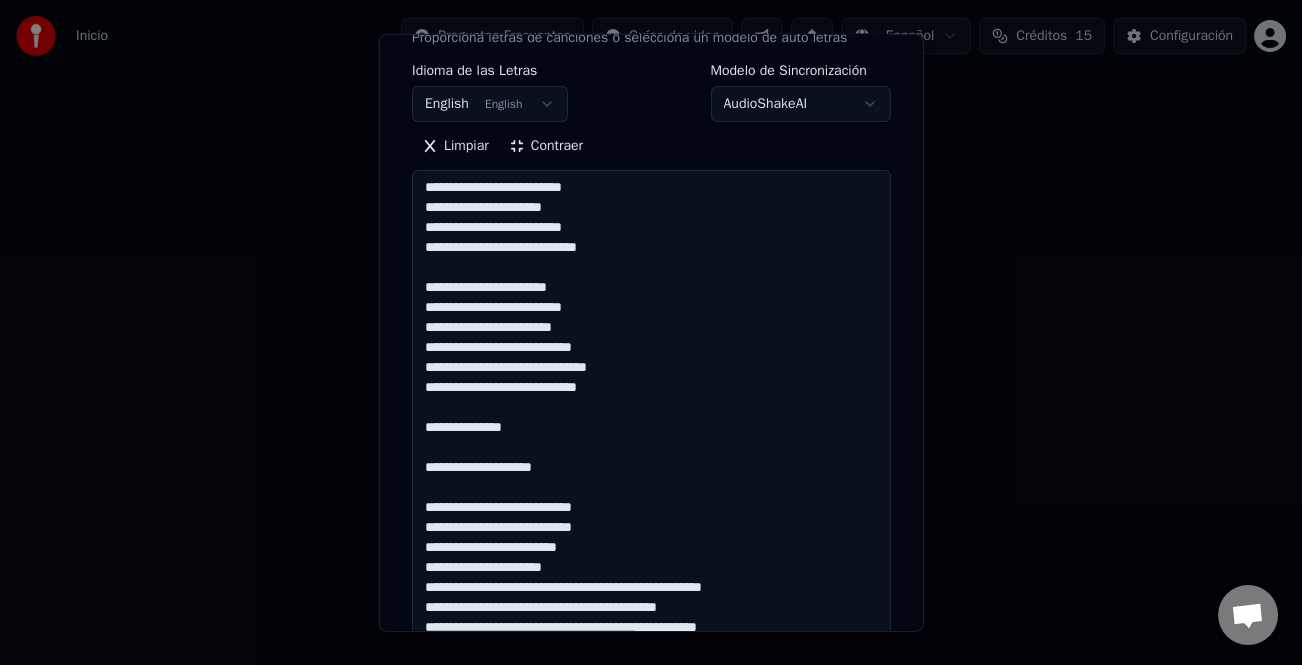 scroll, scrollTop: 341, scrollLeft: 0, axis: vertical 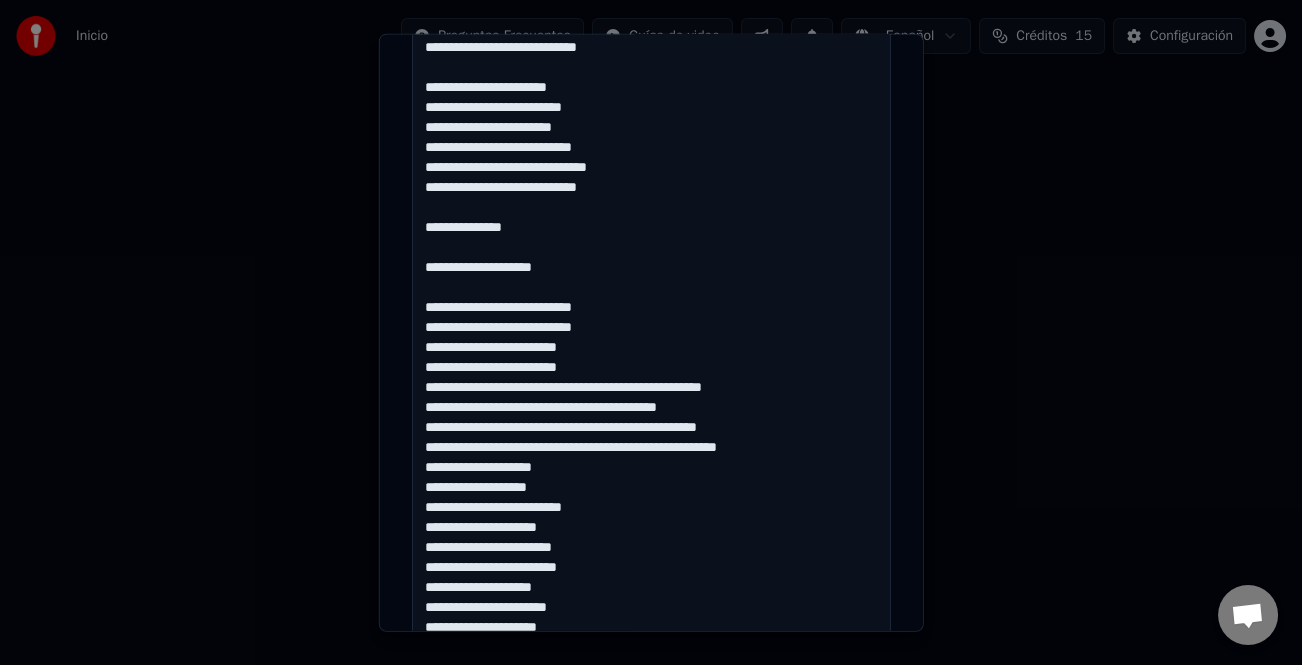 click at bounding box center (651, 338) 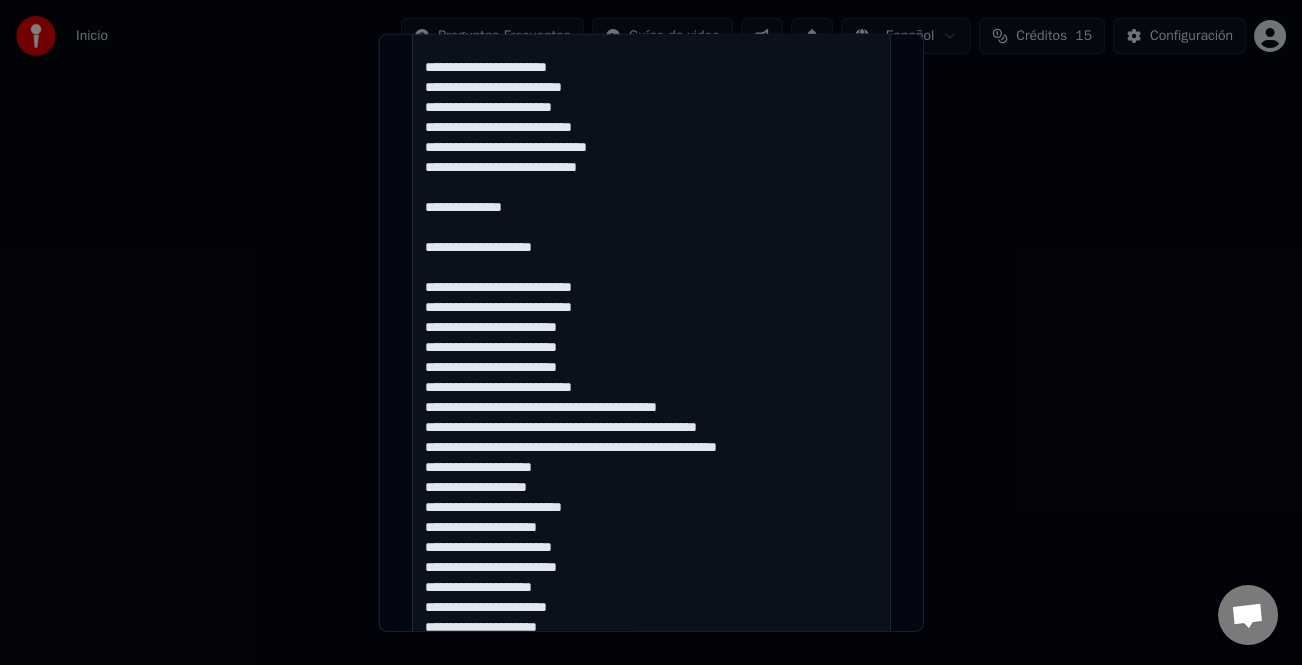 click at bounding box center (651, 338) 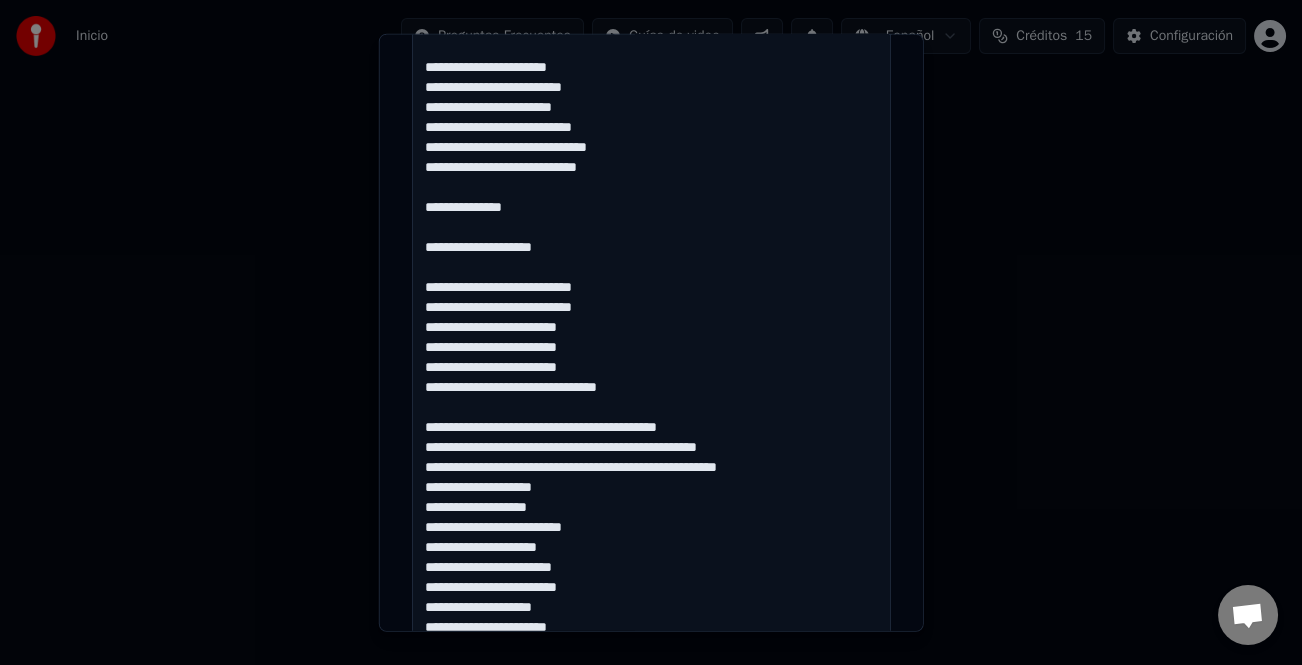 click at bounding box center [651, 338] 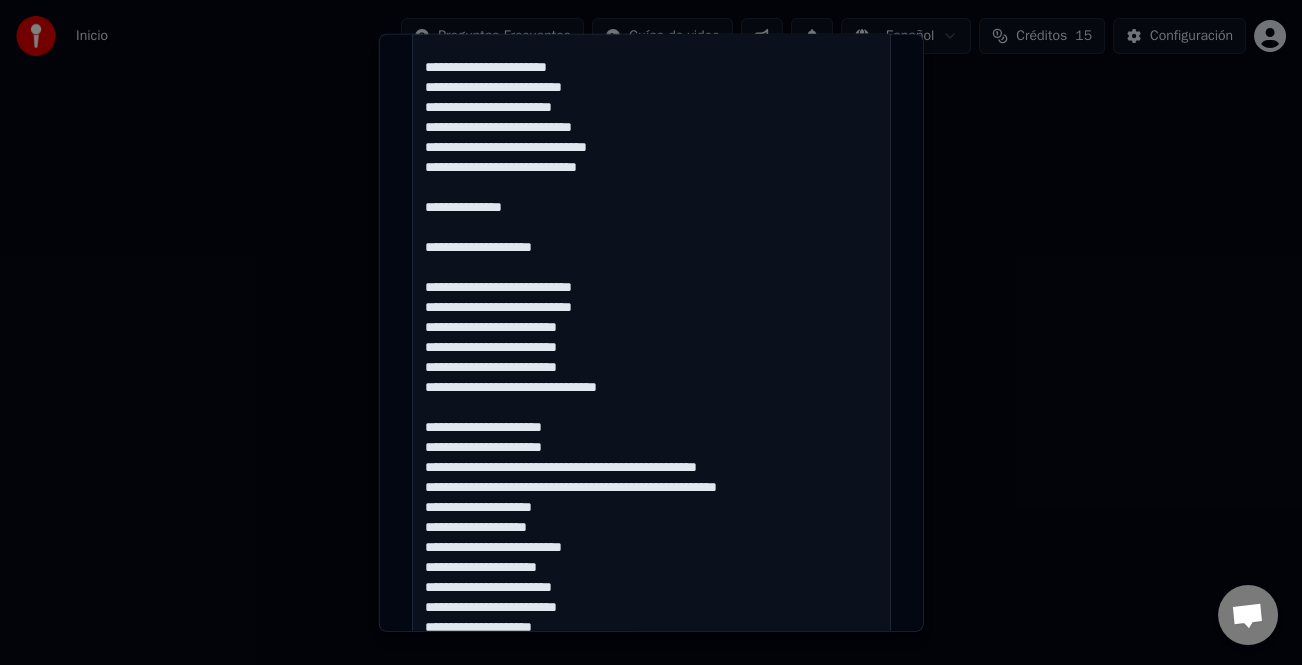 click at bounding box center (651, 338) 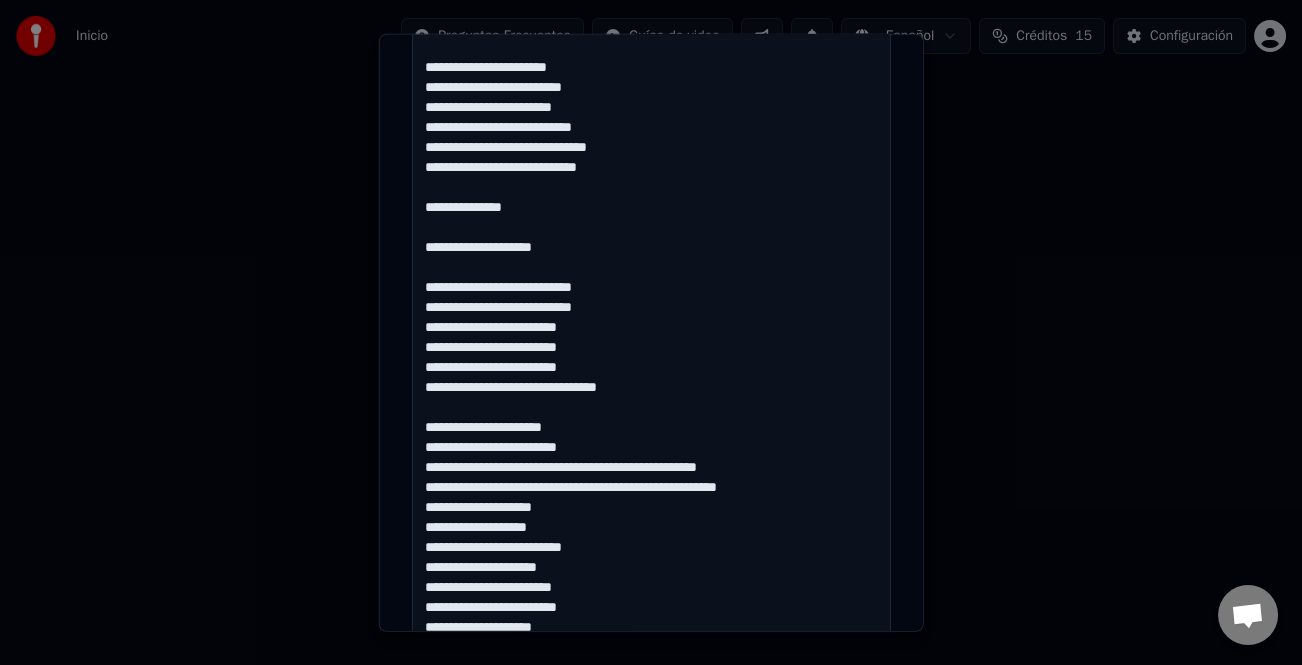 click at bounding box center (651, 338) 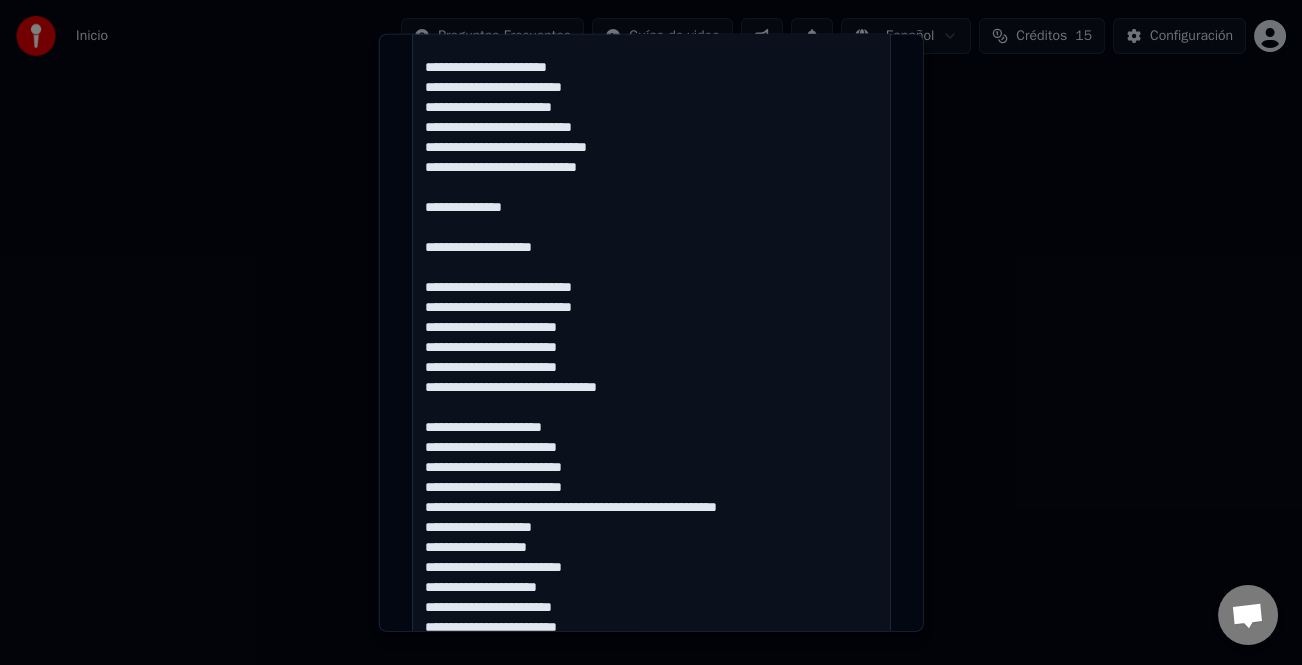 click at bounding box center [651, 338] 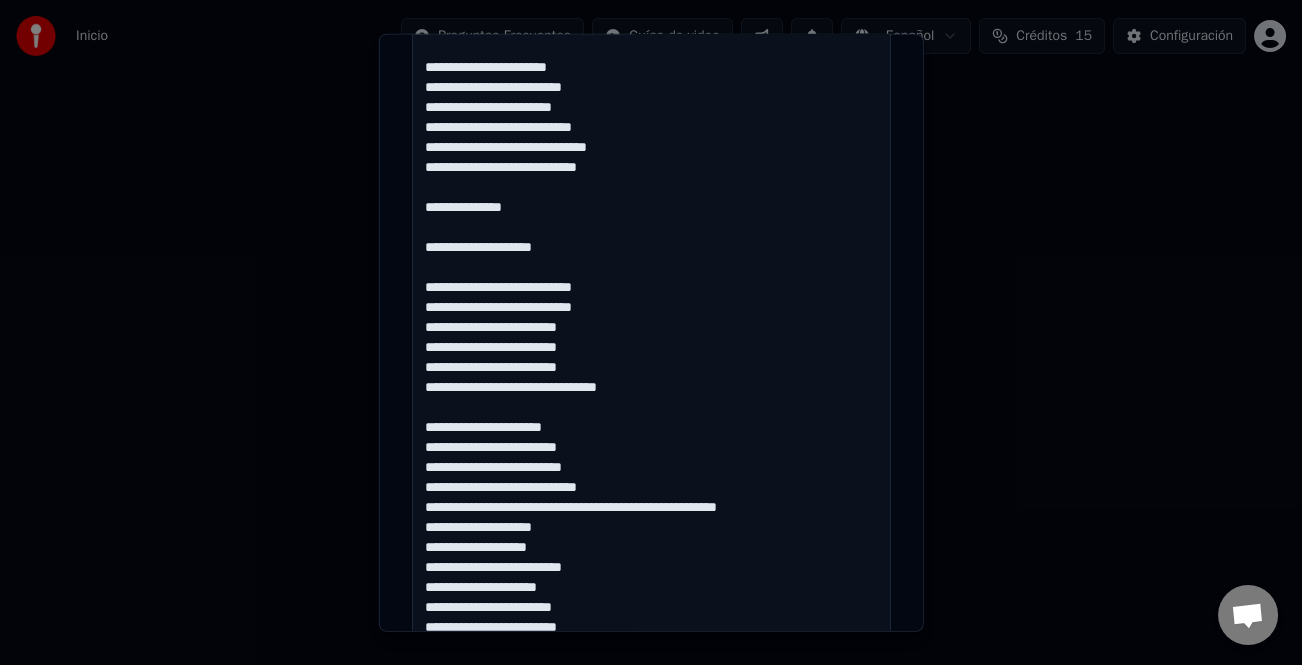 click at bounding box center (651, 338) 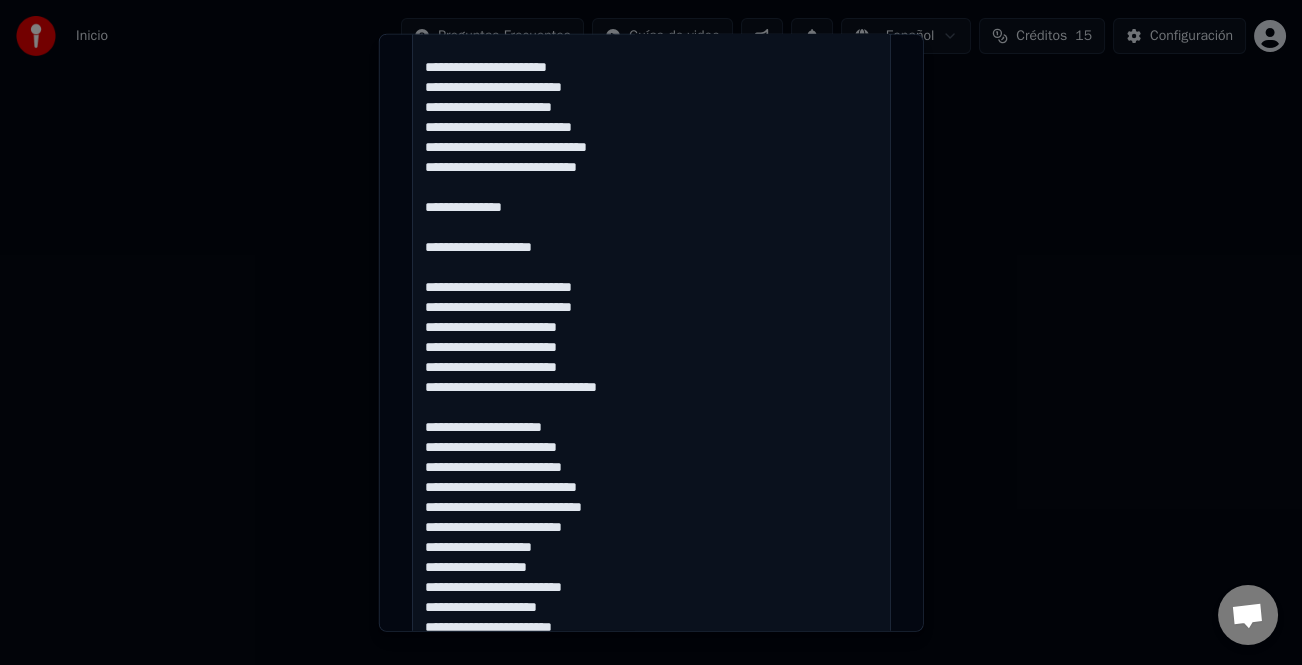 click at bounding box center [651, 338] 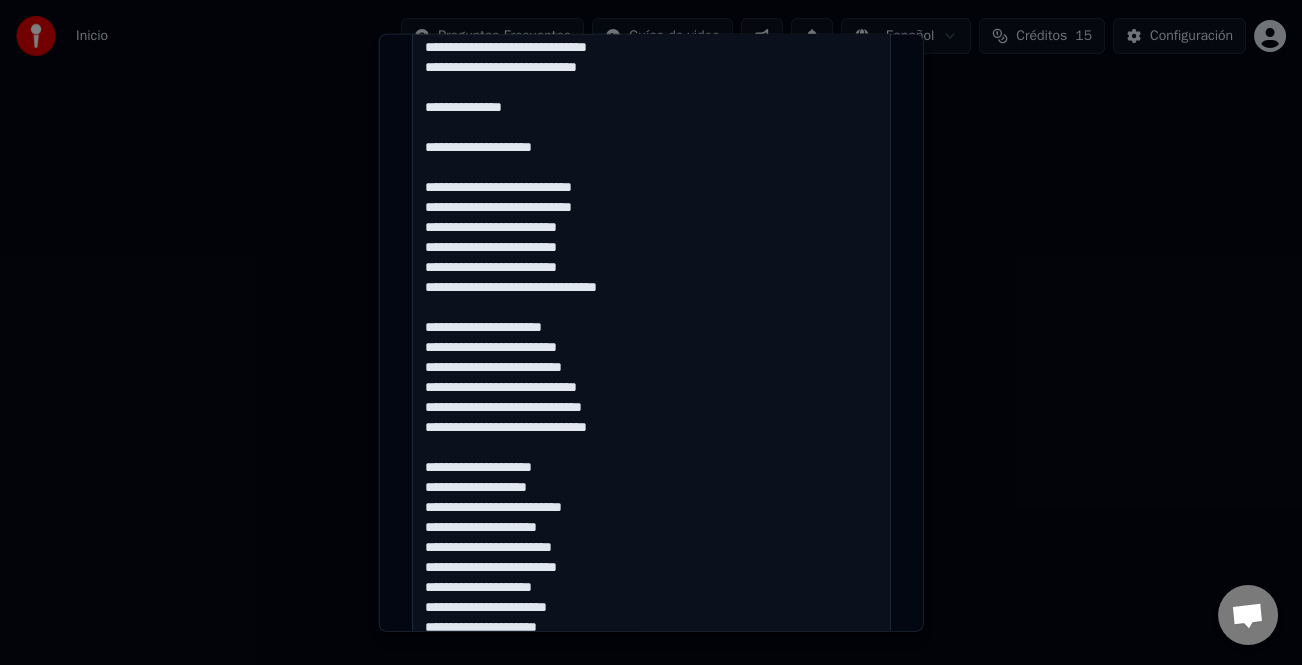 scroll, scrollTop: 461, scrollLeft: 0, axis: vertical 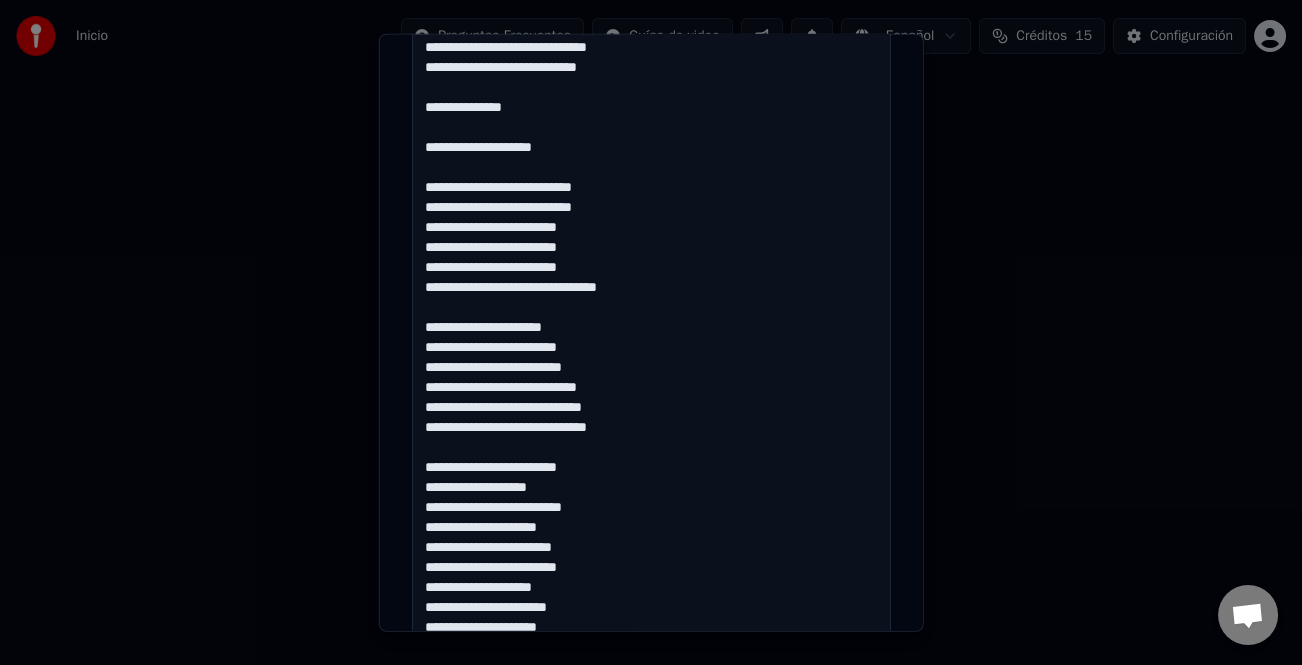 click at bounding box center [651, 338] 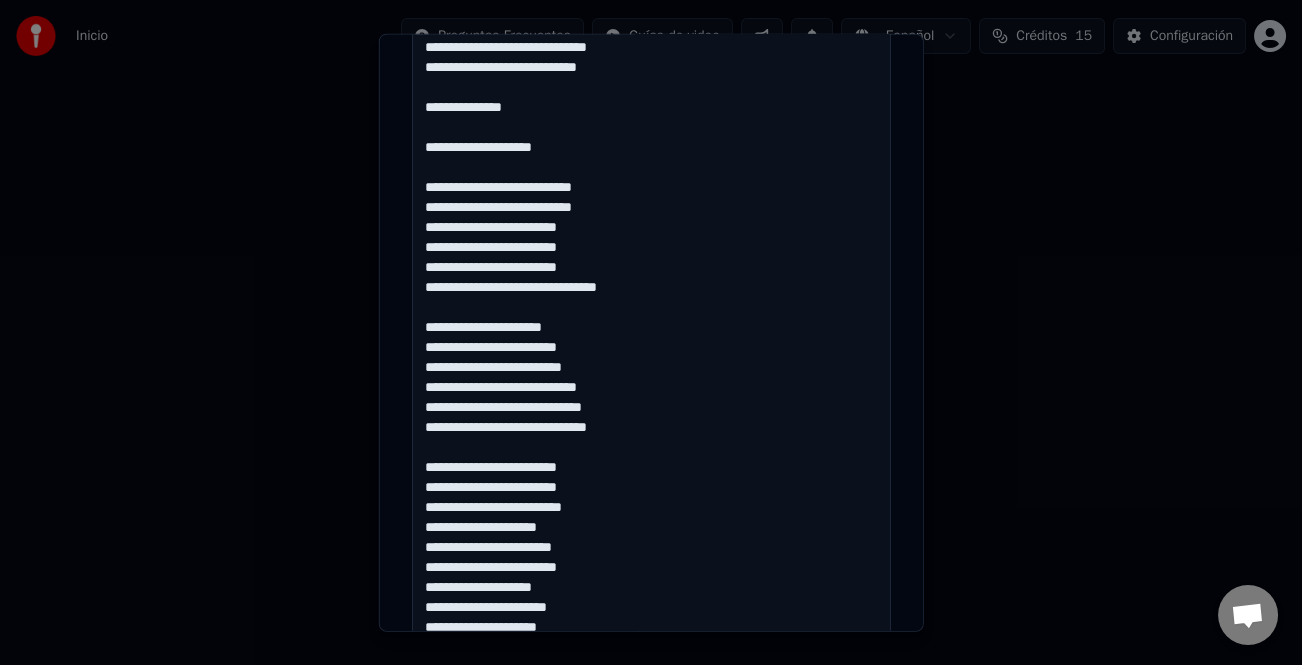 click at bounding box center [651, 338] 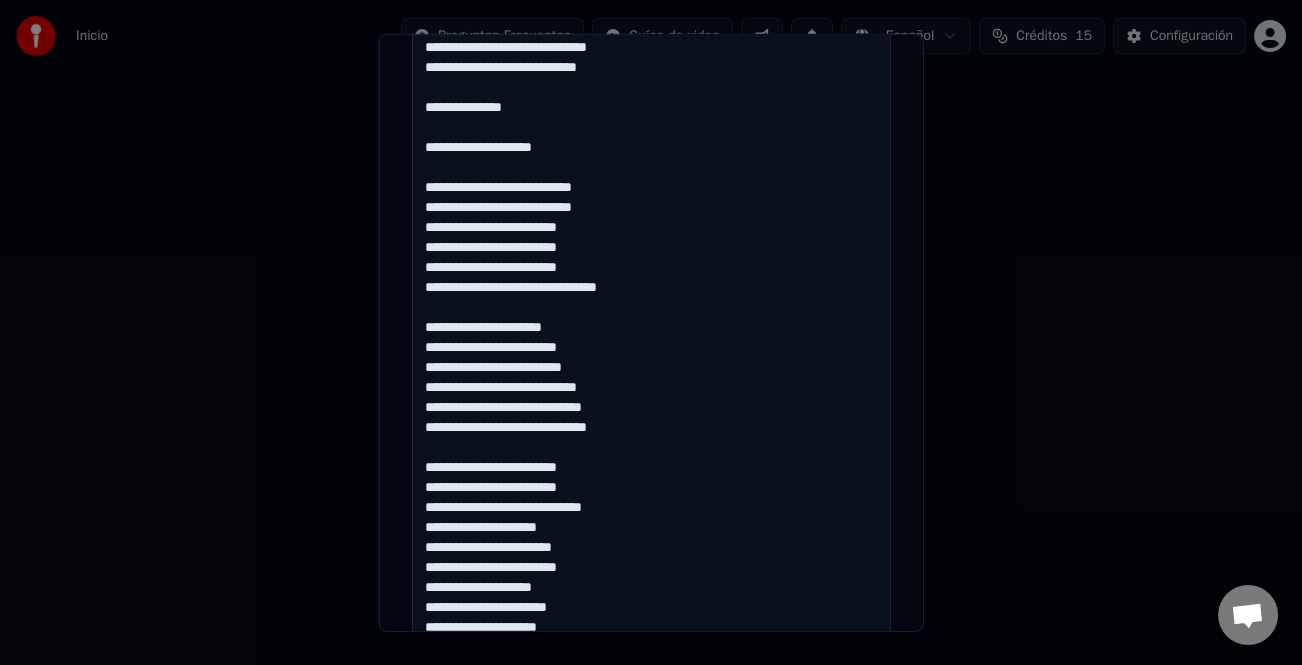 scroll, scrollTop: 600, scrollLeft: 0, axis: vertical 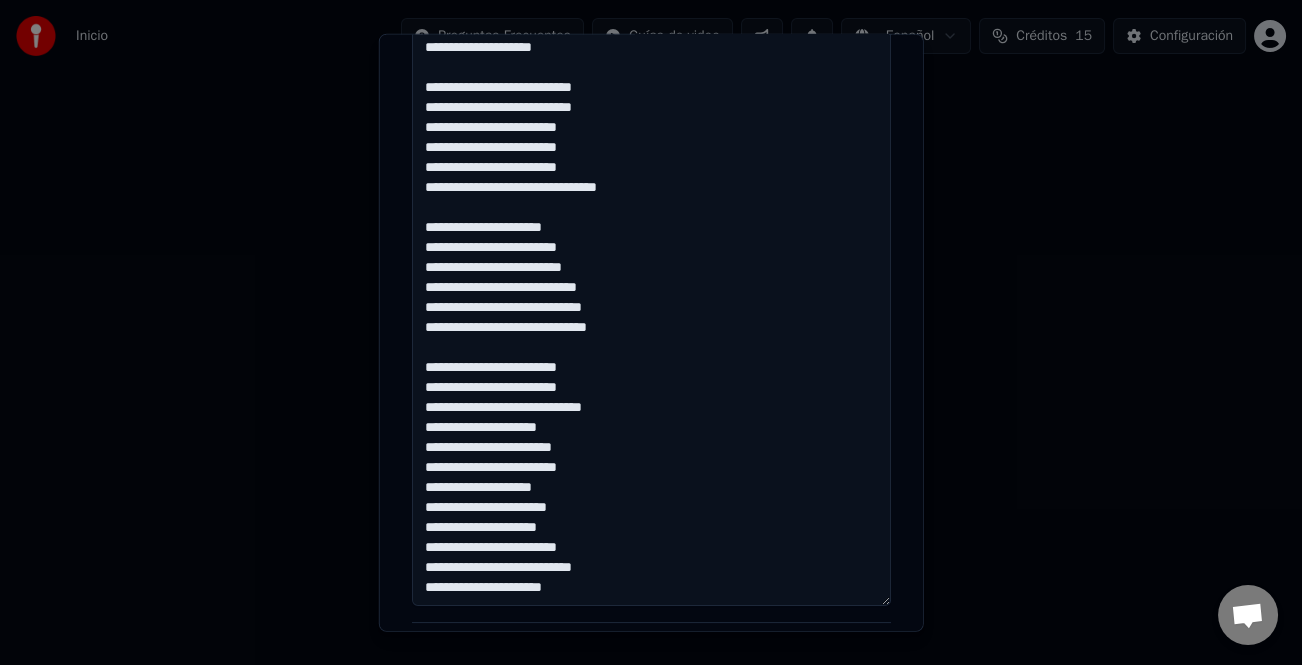 click at bounding box center (651, 238) 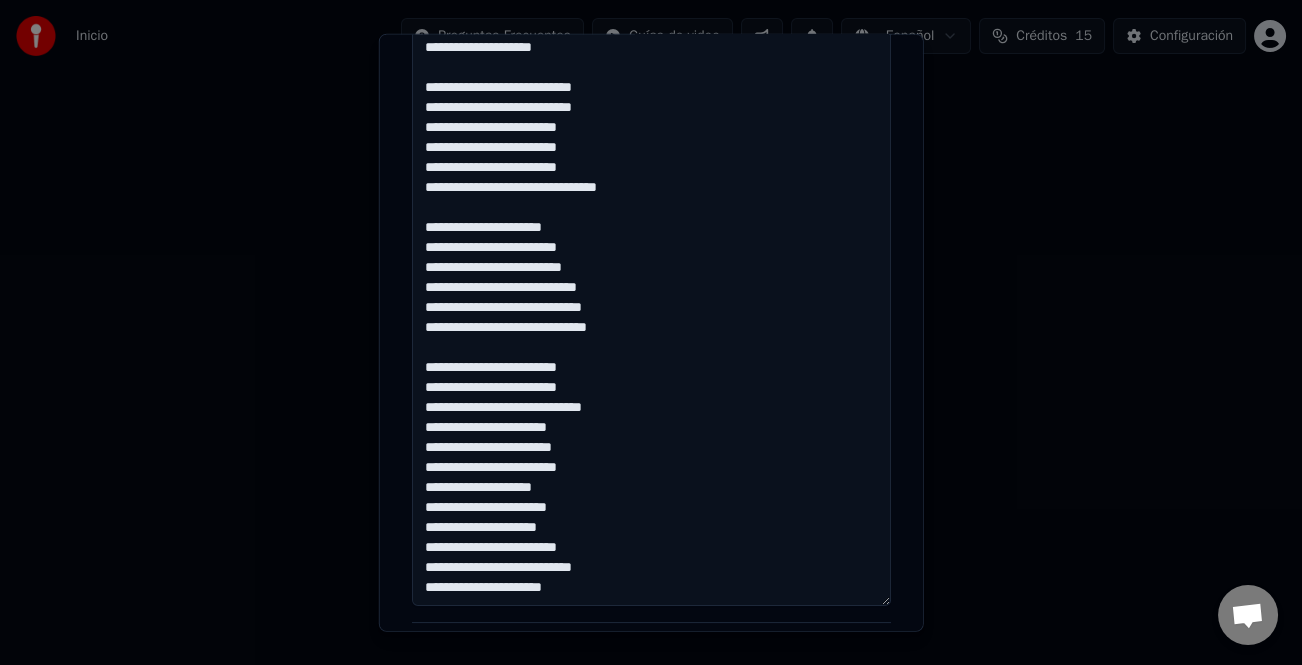 click at bounding box center (651, 238) 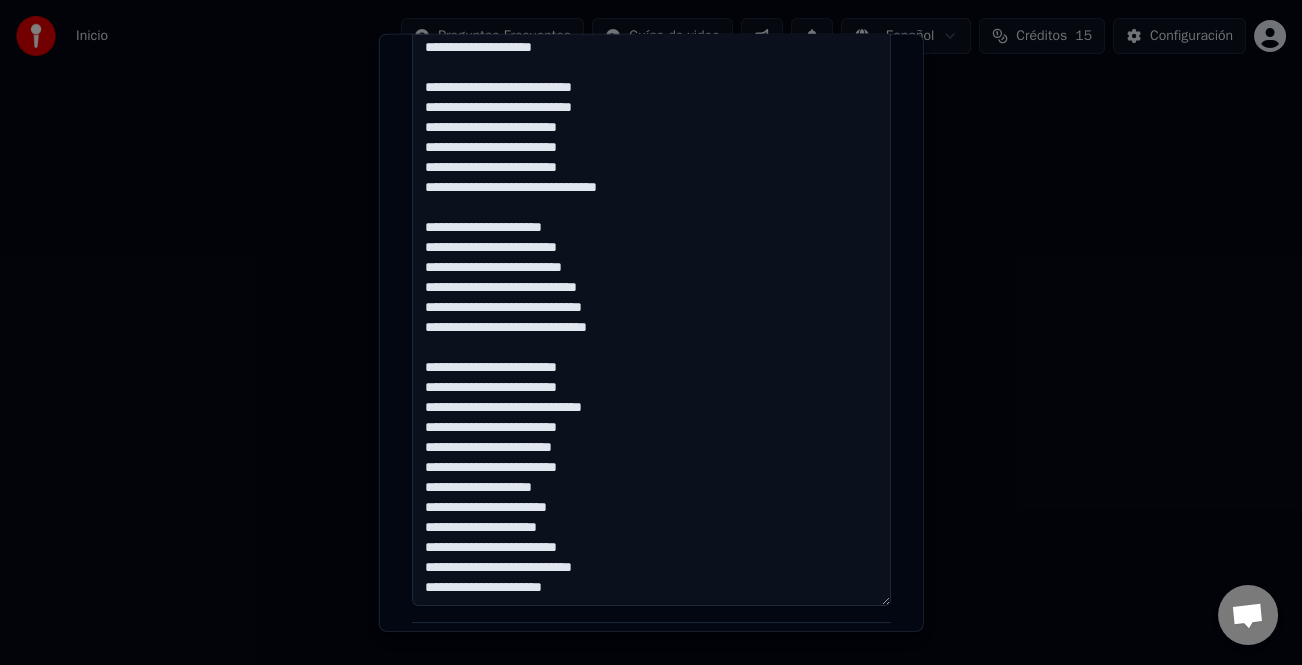 click at bounding box center [651, 238] 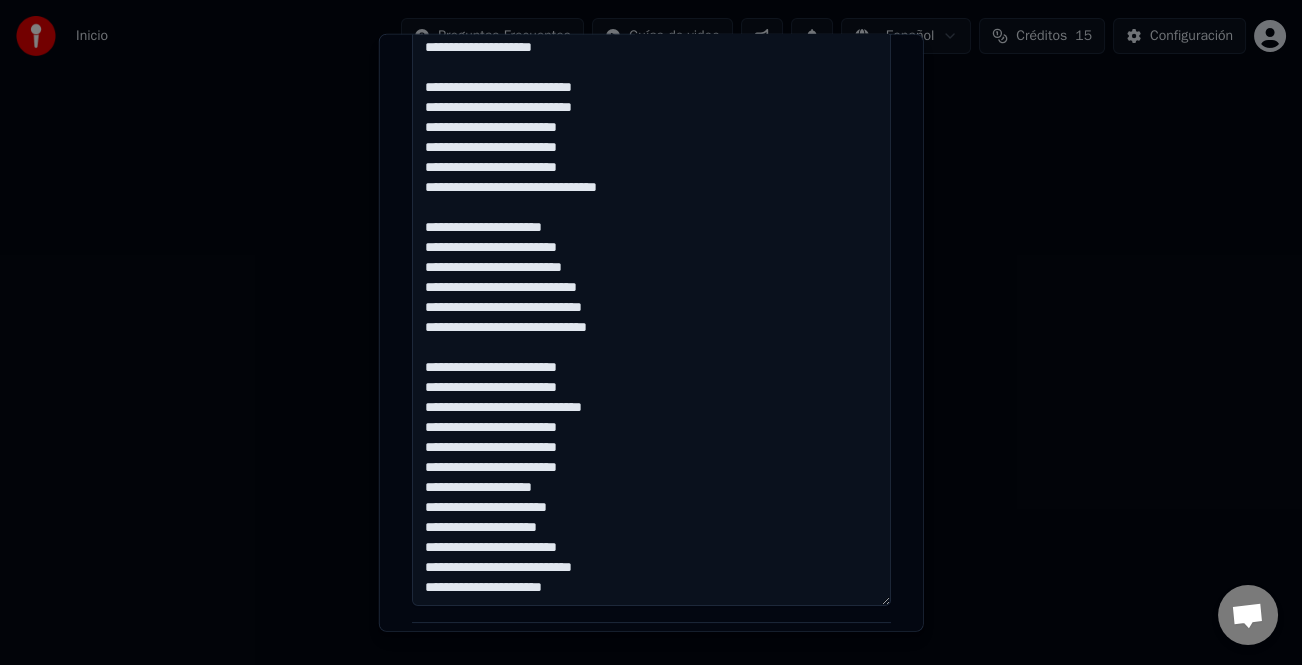 click at bounding box center [651, 238] 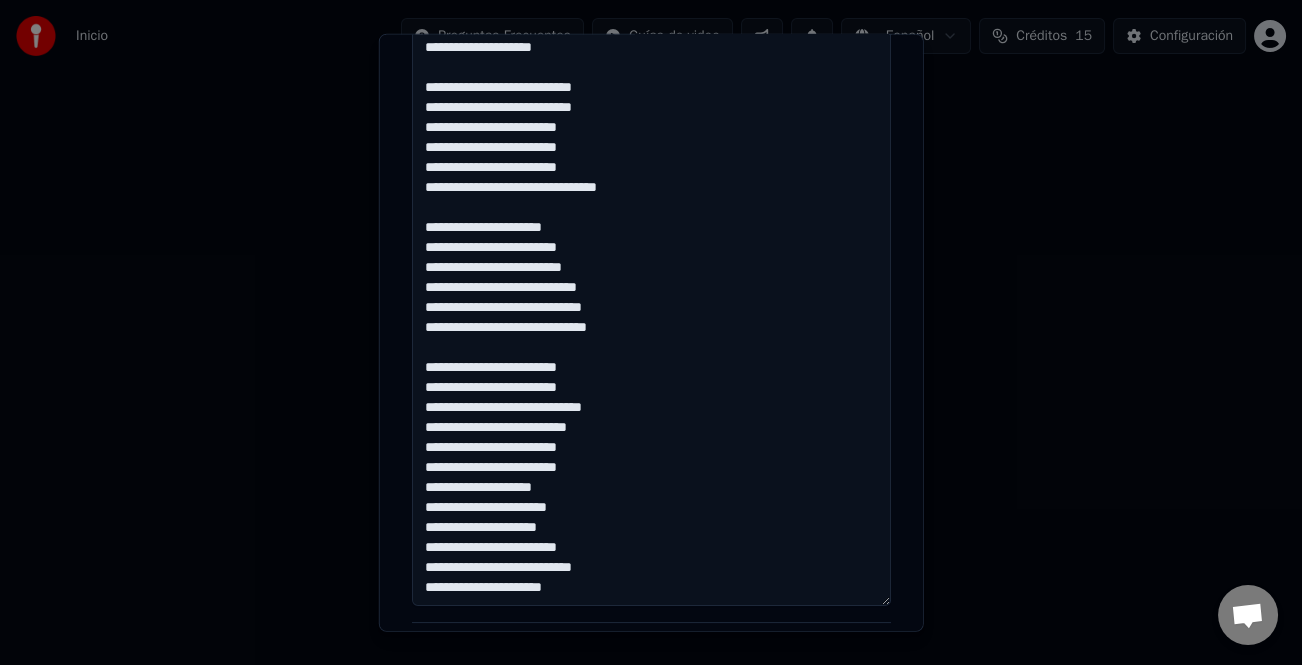 click at bounding box center [651, 238] 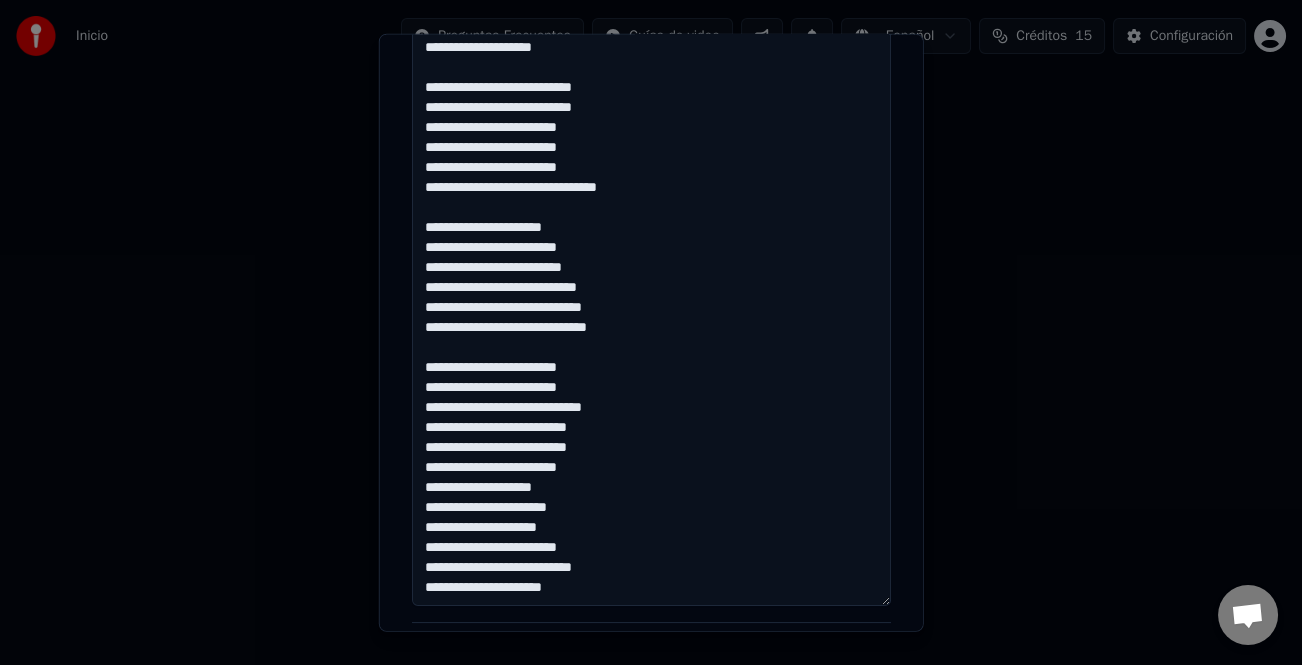 click at bounding box center [651, 238] 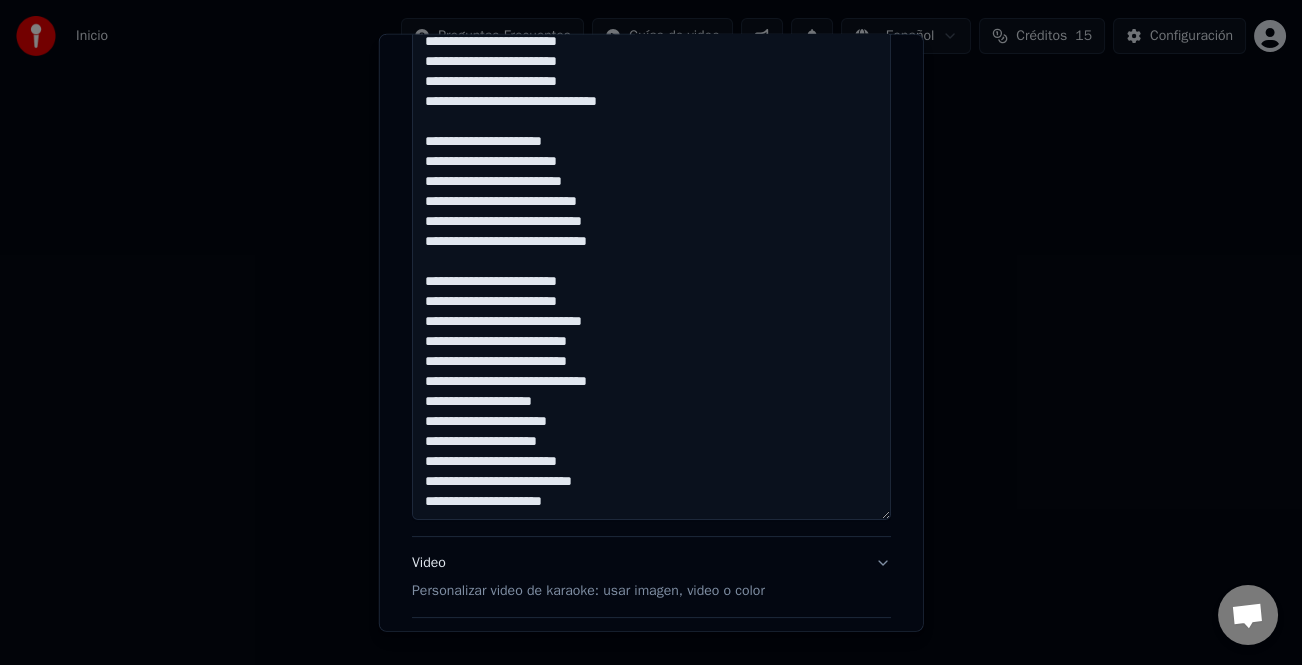 scroll, scrollTop: 800, scrollLeft: 0, axis: vertical 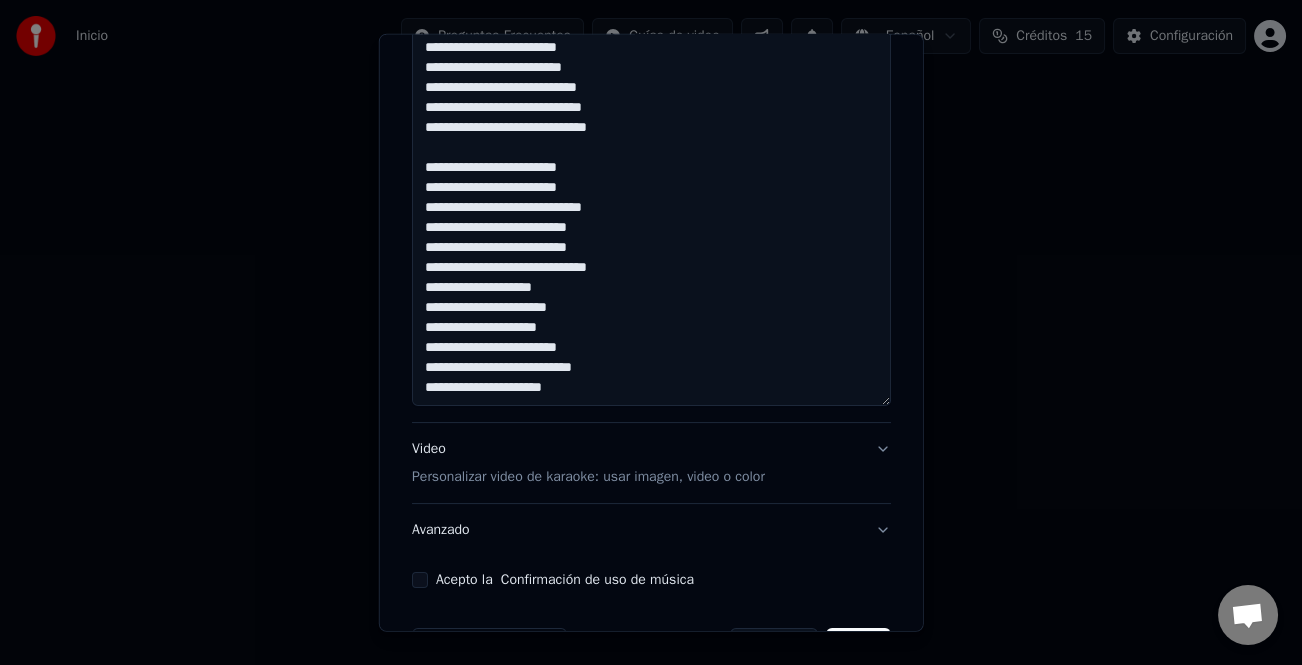 click at bounding box center (651, 38) 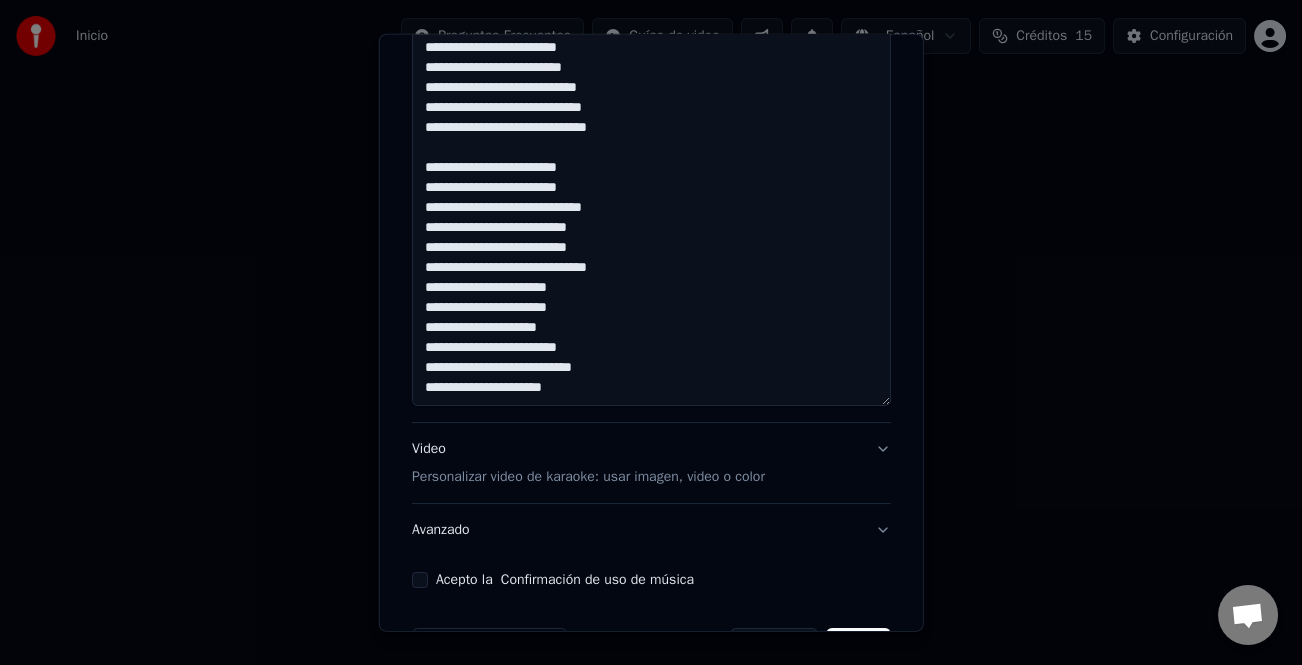 click at bounding box center [651, 38] 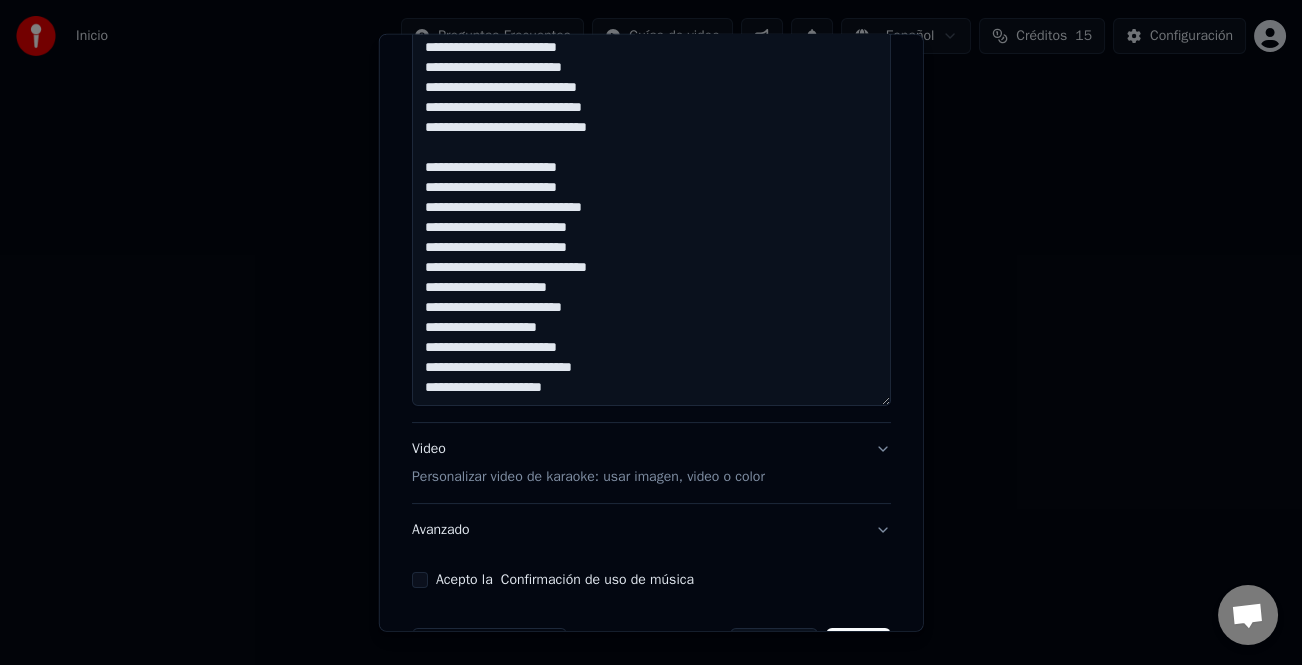 click at bounding box center (651, 38) 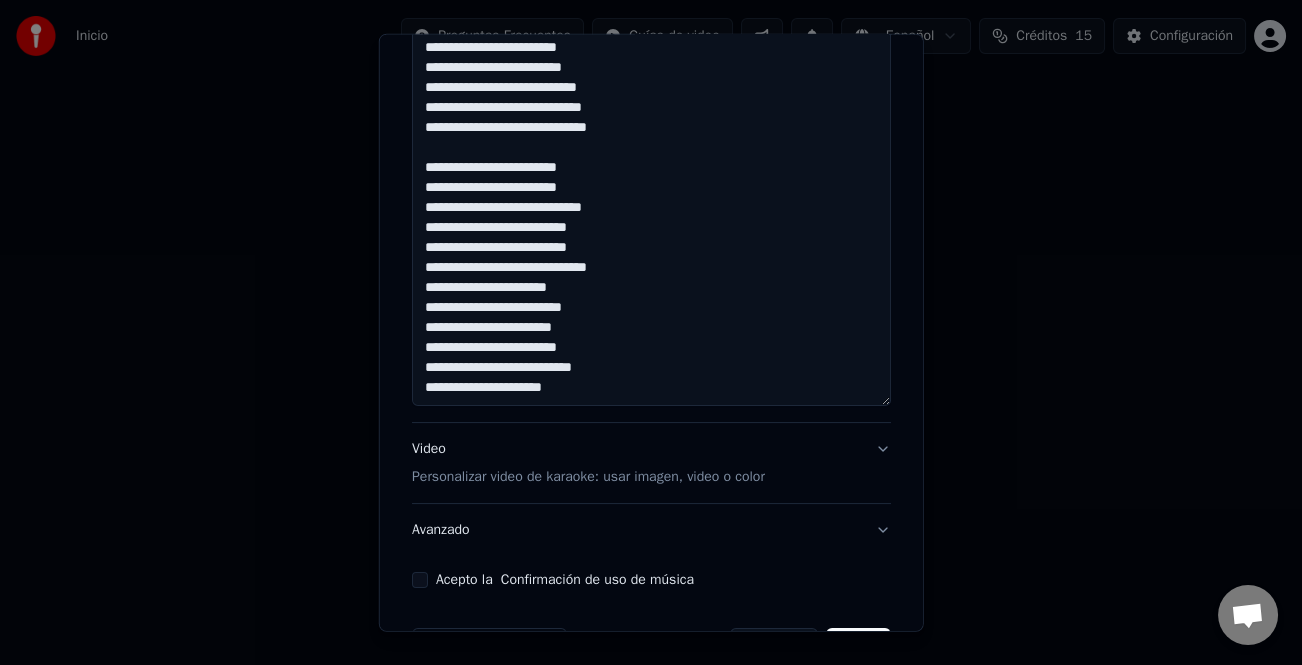 click at bounding box center [651, 38] 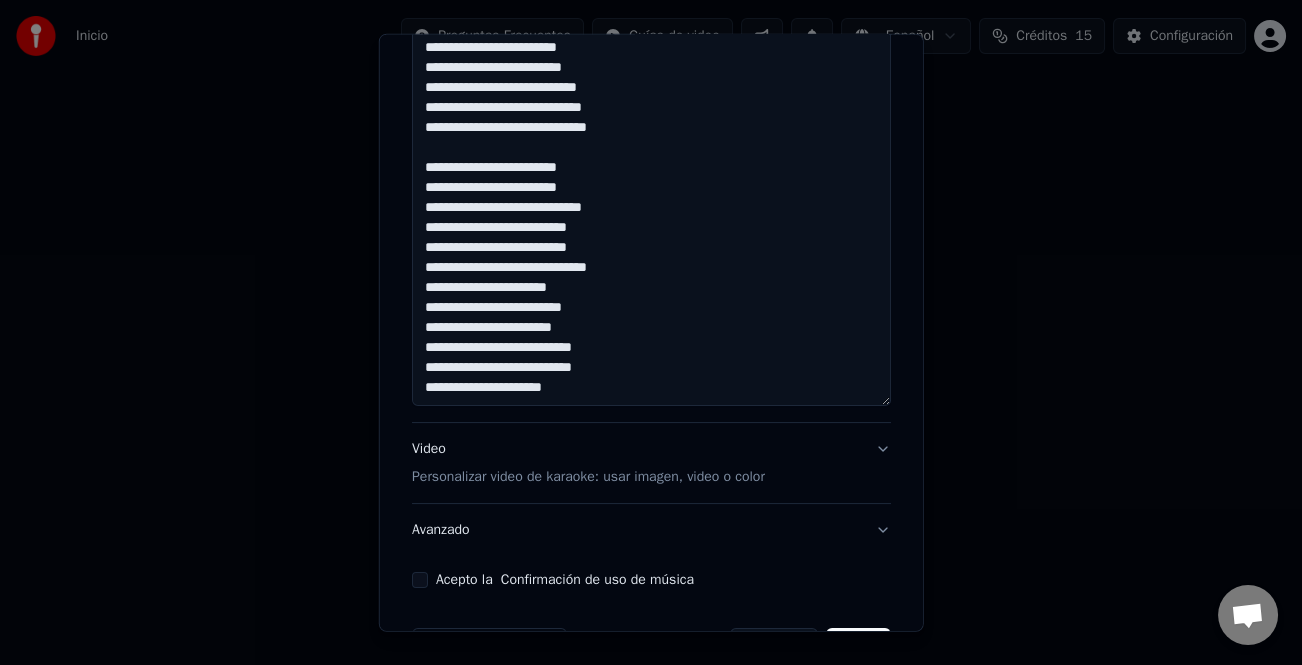 click at bounding box center [651, 38] 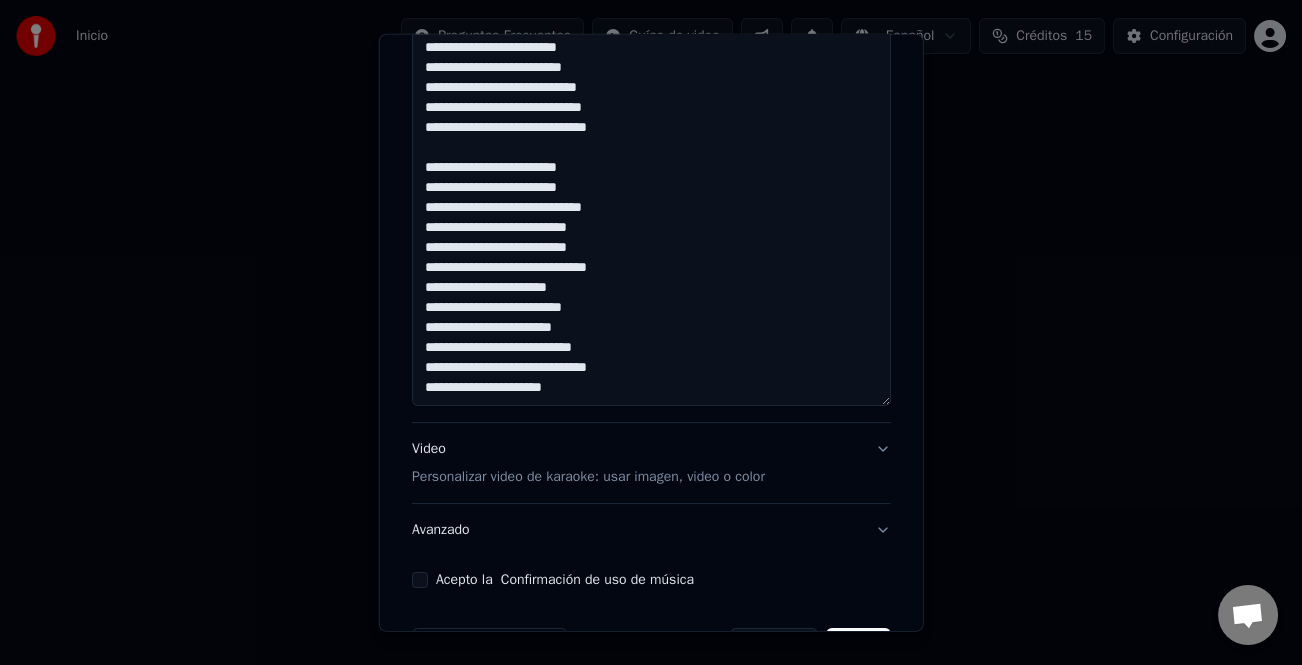 click at bounding box center [651, 38] 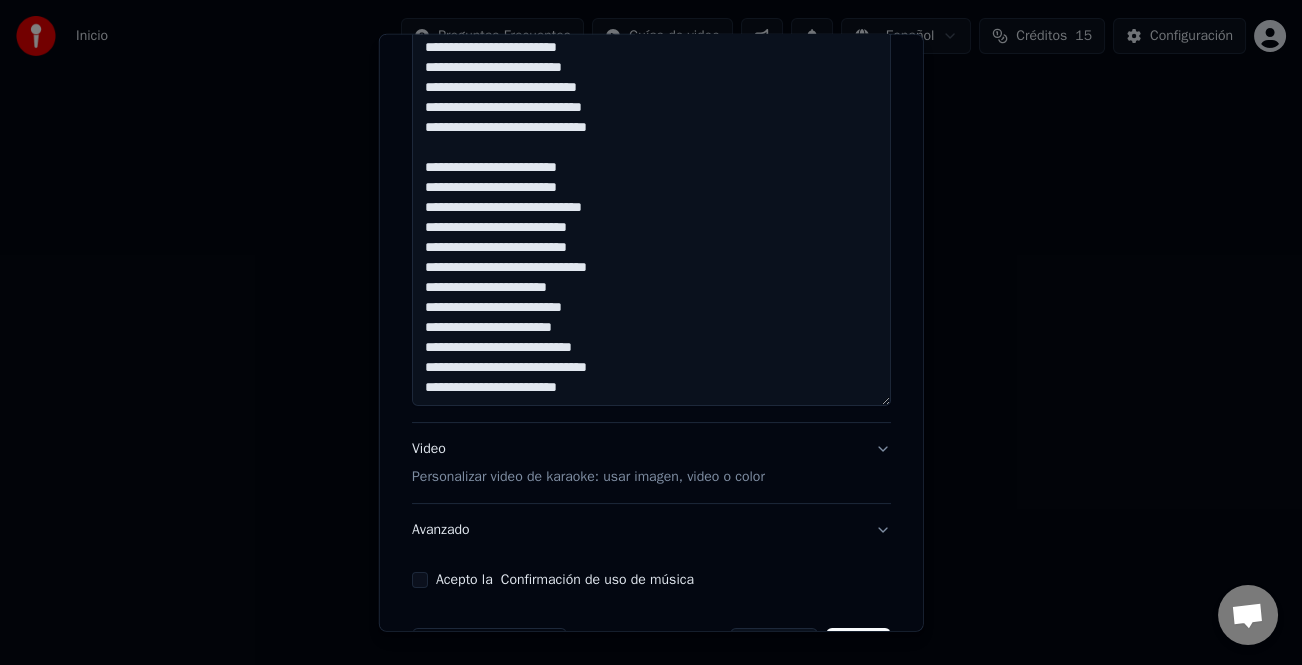 click at bounding box center [651, 38] 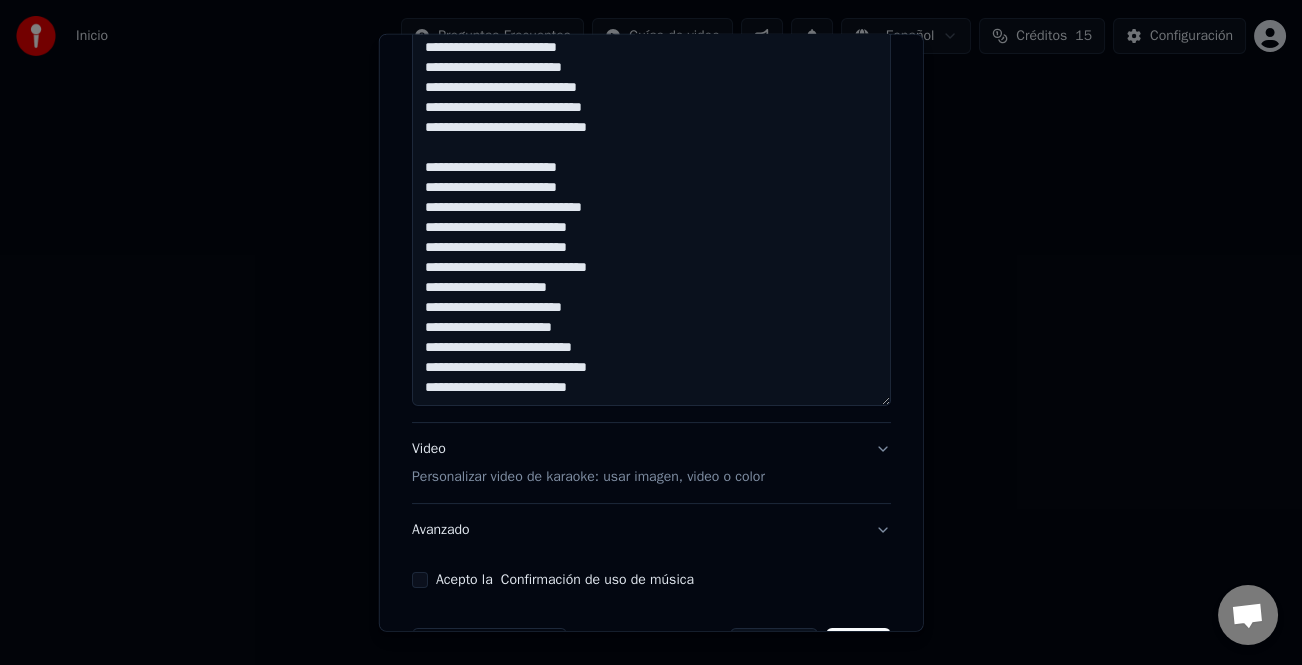 drag, startPoint x: 612, startPoint y: 381, endPoint x: 728, endPoint y: 409, distance: 119.331474 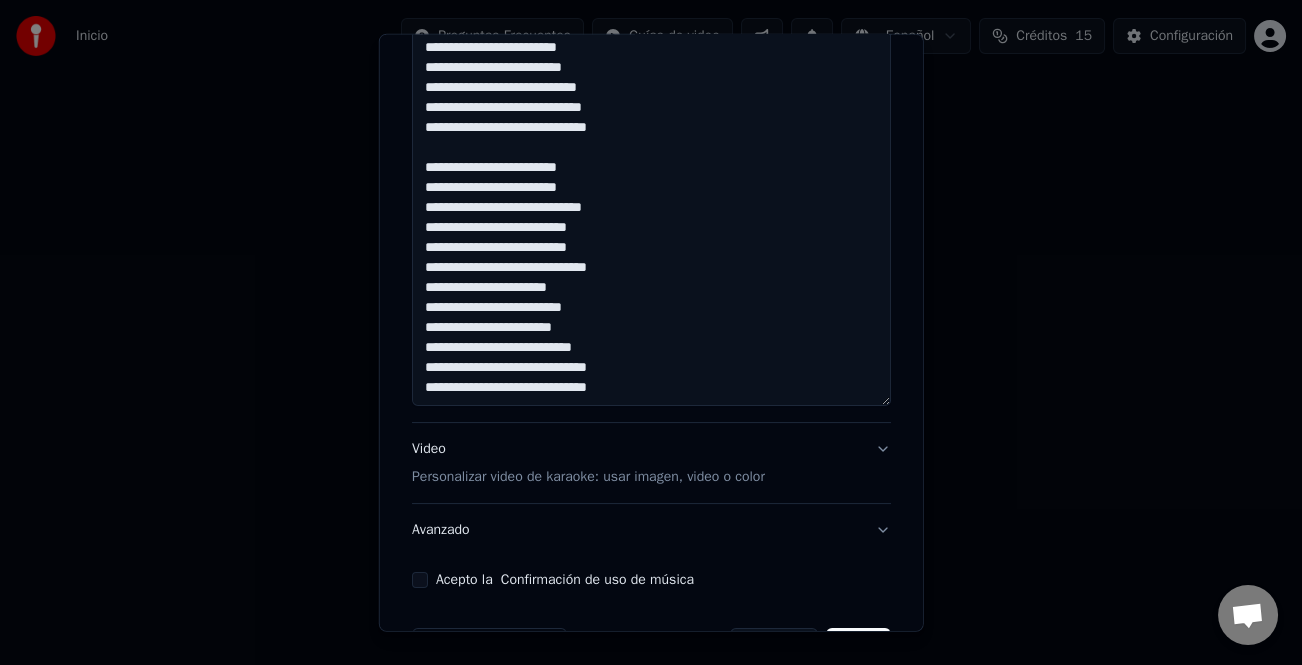type on "**********" 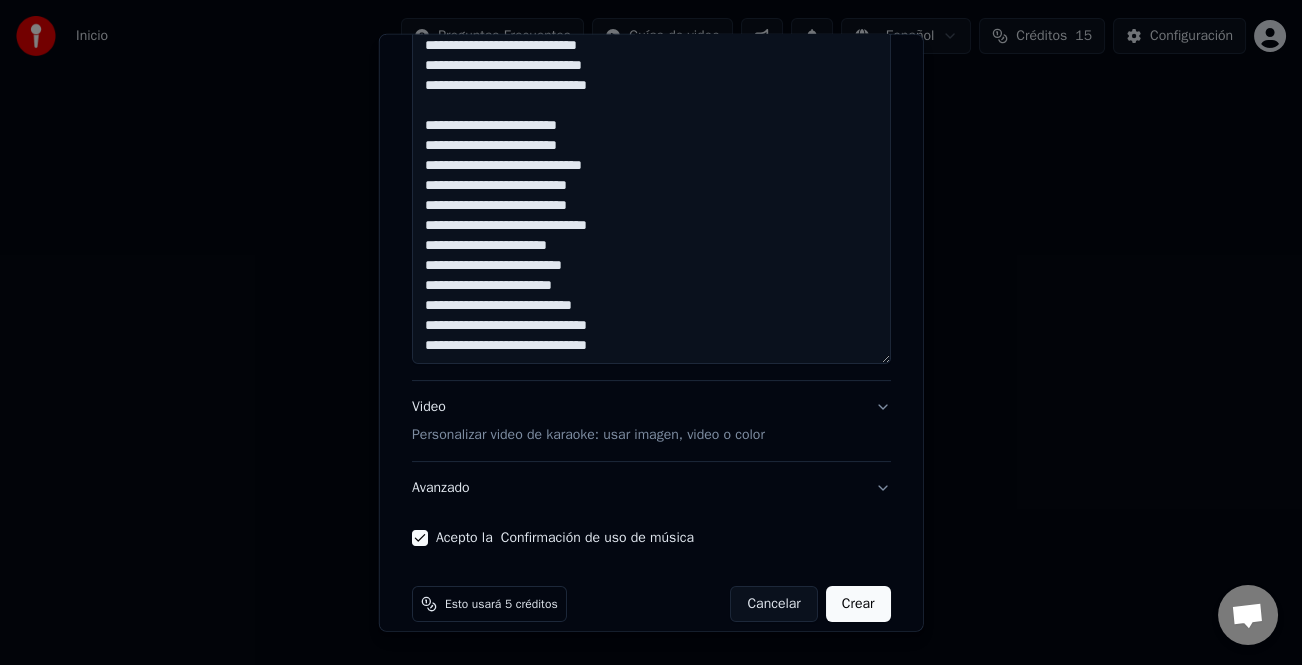 scroll, scrollTop: 865, scrollLeft: 0, axis: vertical 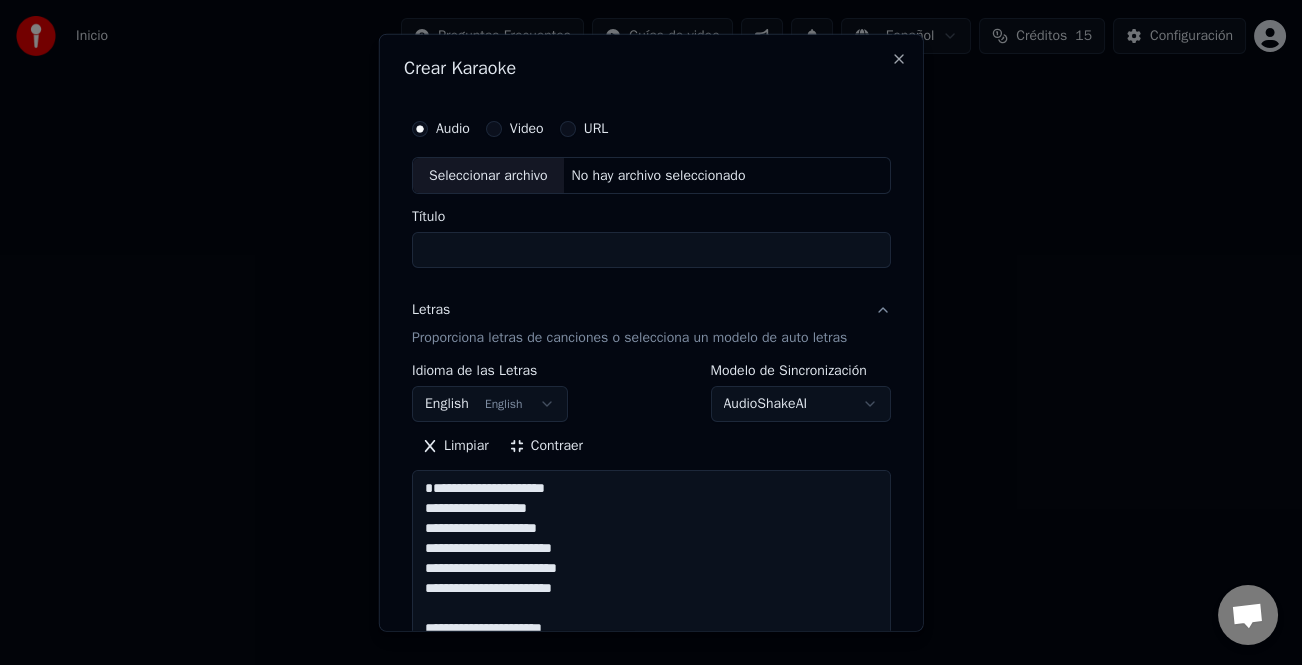 drag, startPoint x: 651, startPoint y: 320, endPoint x: 362, endPoint y: 0, distance: 431.18558 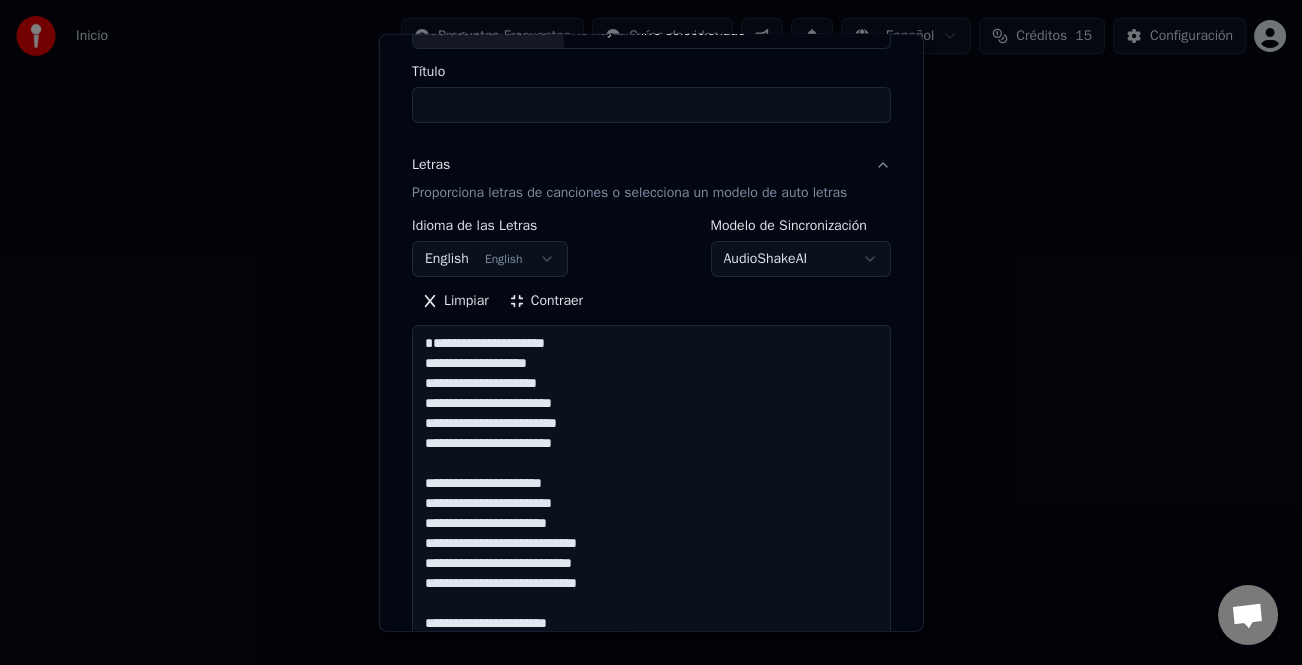 scroll, scrollTop: 400, scrollLeft: 0, axis: vertical 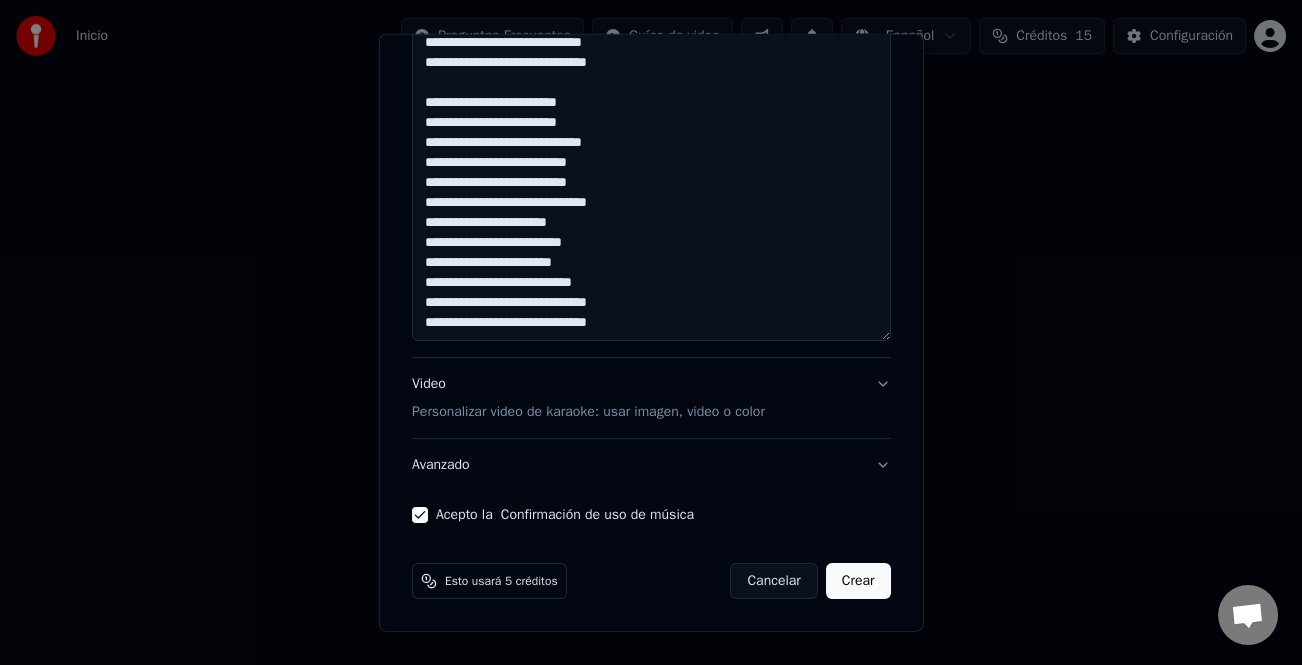click on "Crear" at bounding box center (858, 581) 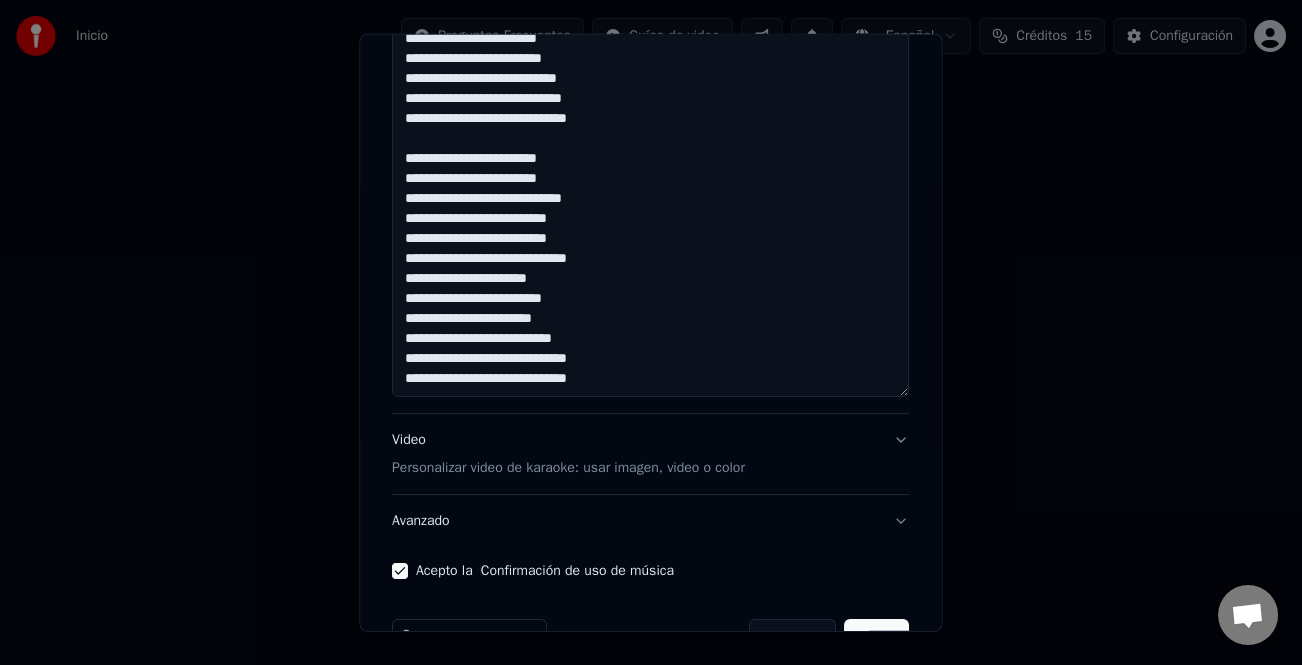 scroll, scrollTop: 920, scrollLeft: 0, axis: vertical 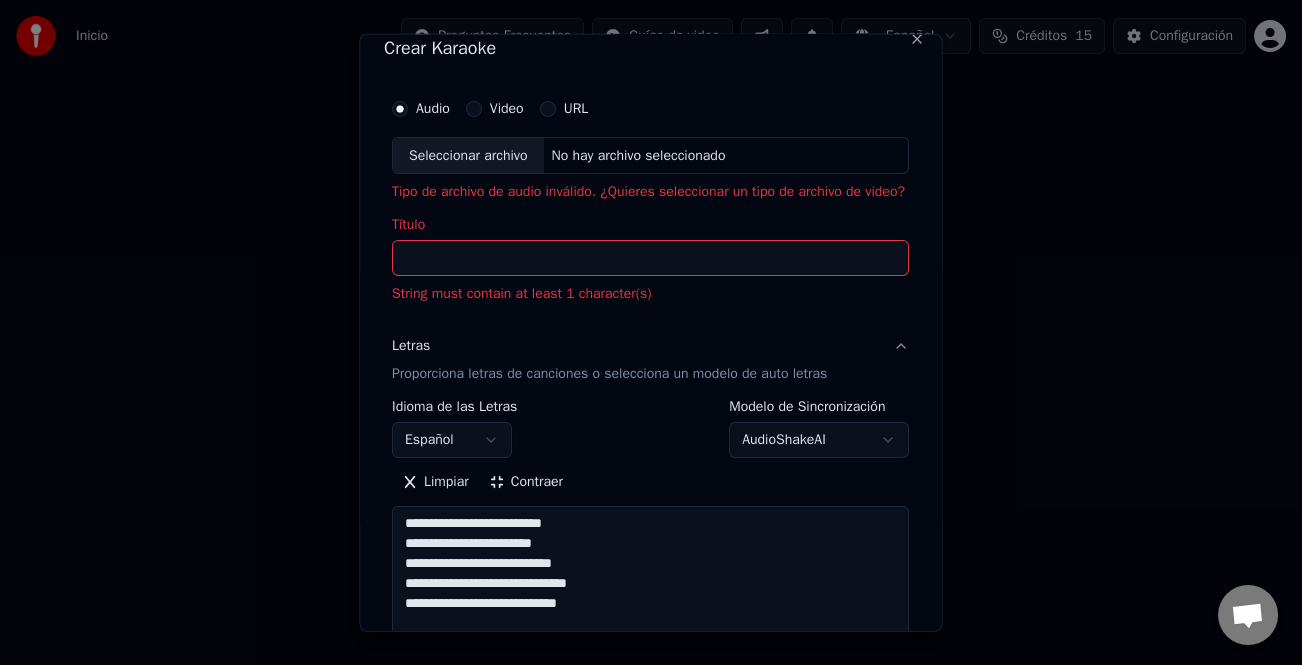 click on "Seleccionar archivo" at bounding box center (468, 155) 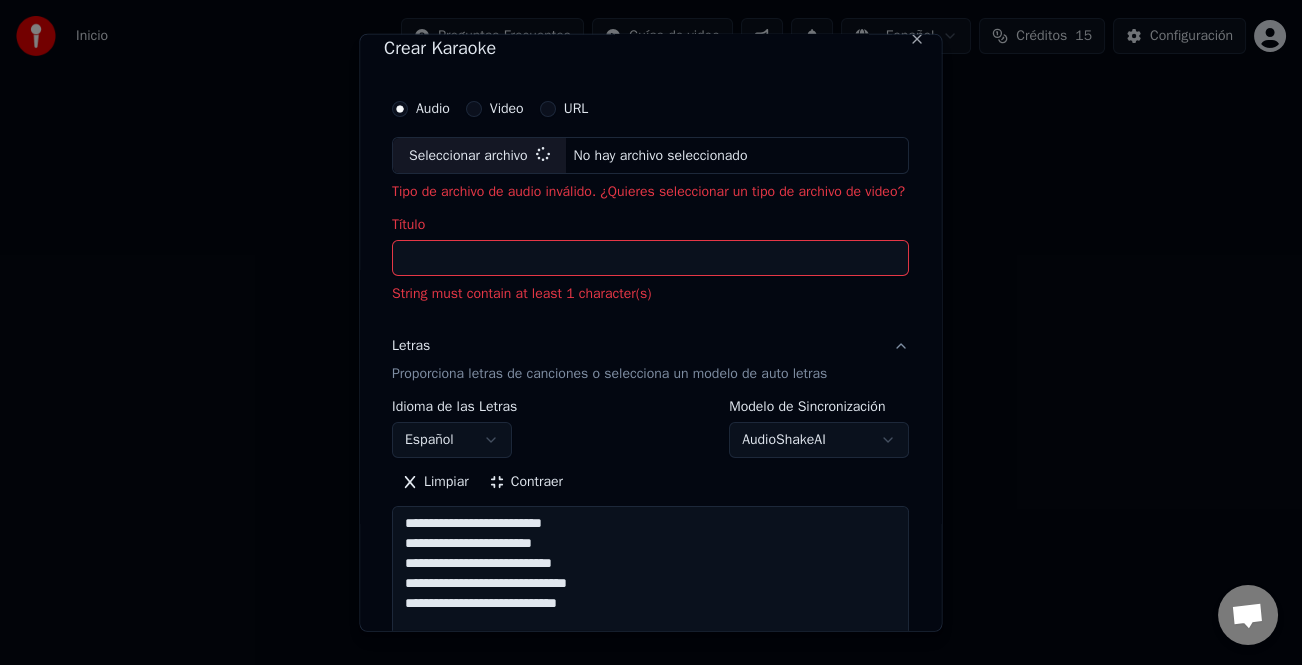 type on "**********" 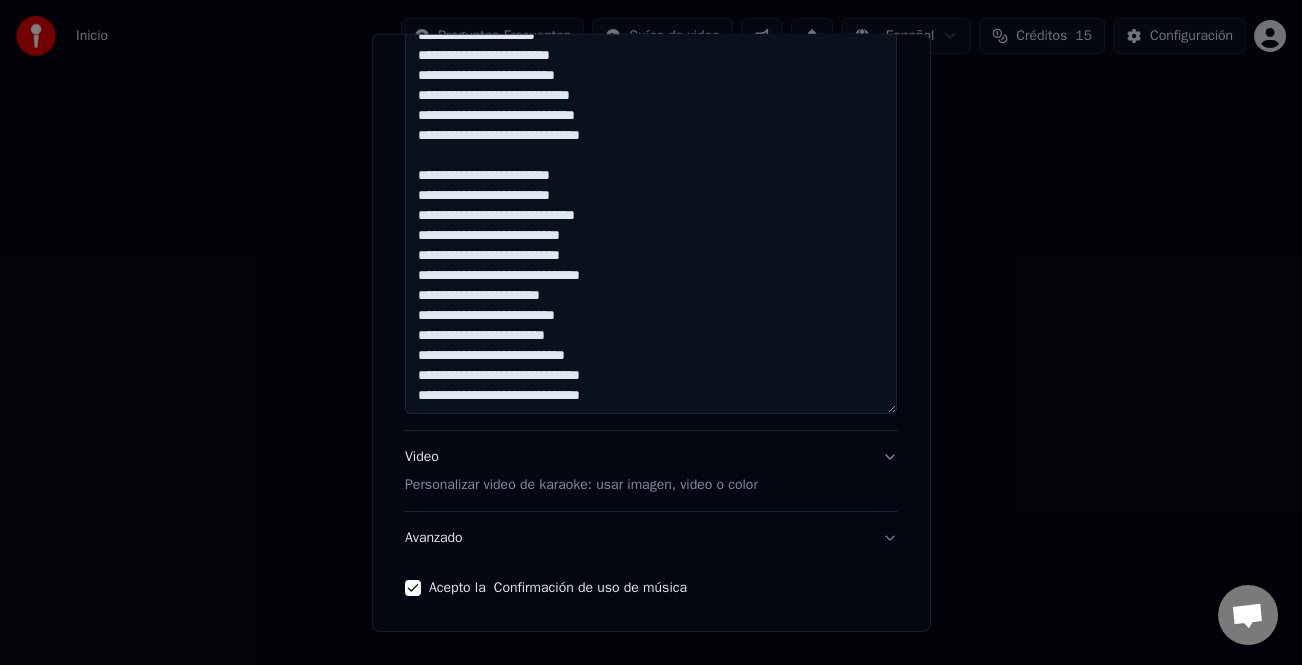scroll, scrollTop: 893, scrollLeft: 0, axis: vertical 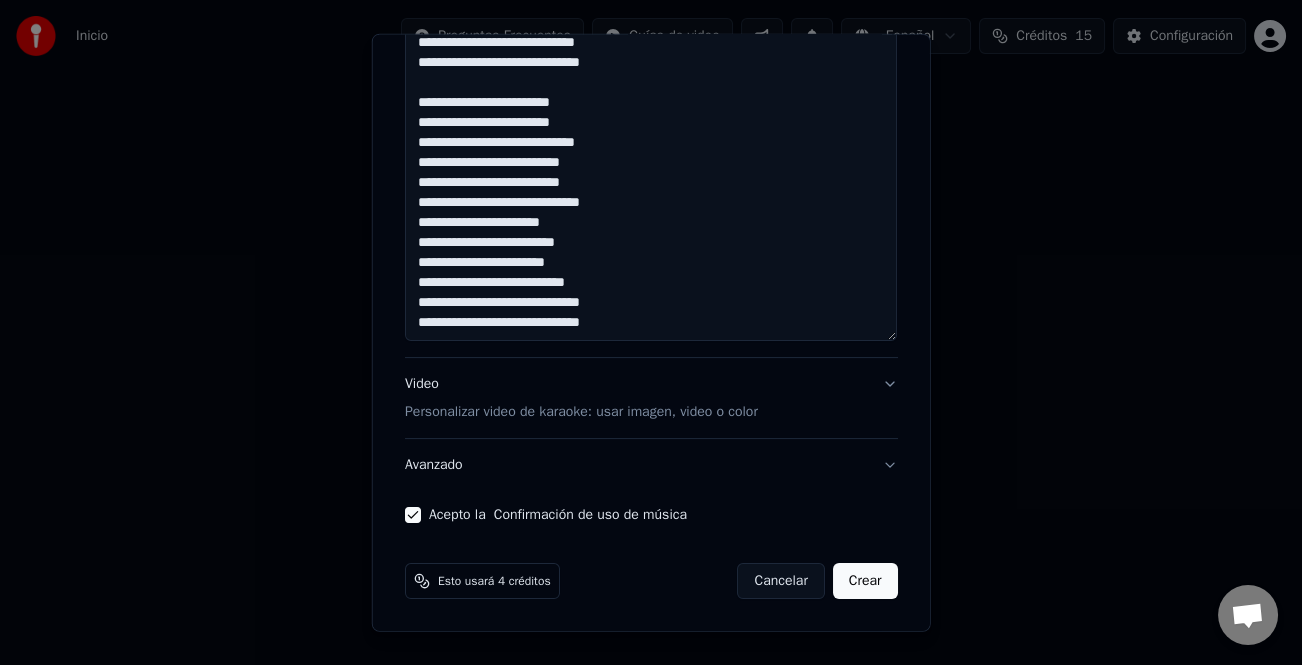 click on "Crear" at bounding box center (865, 581) 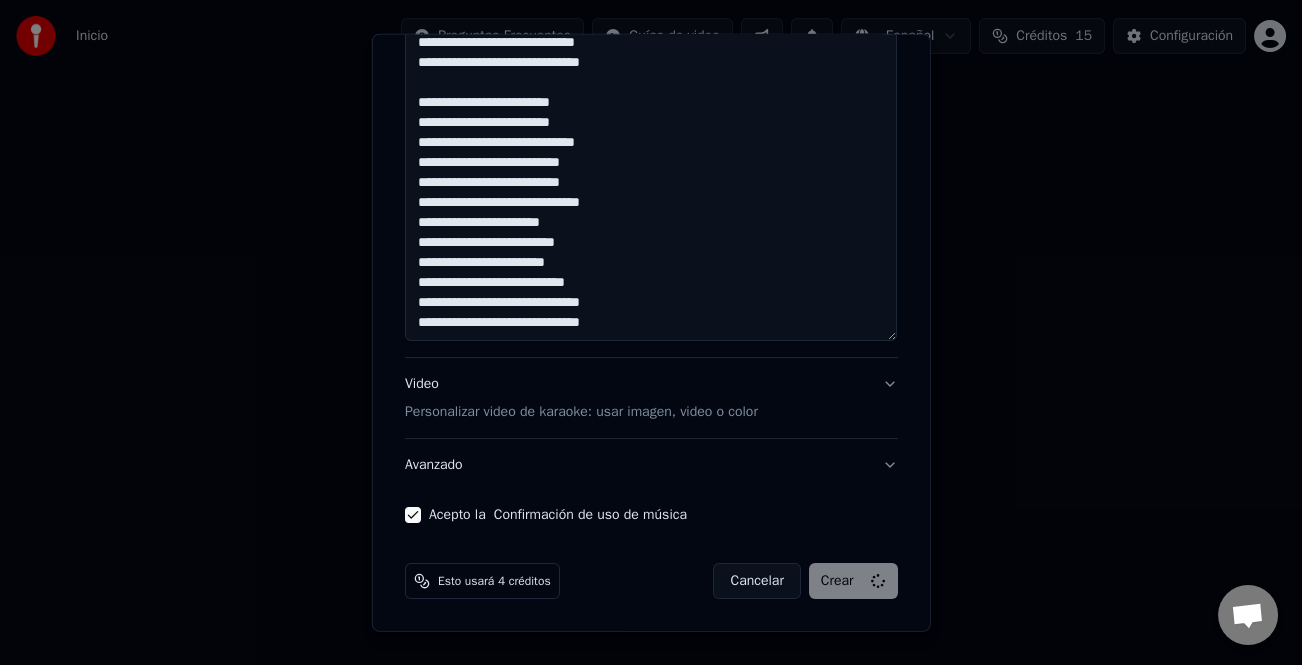 scroll, scrollTop: 865, scrollLeft: 0, axis: vertical 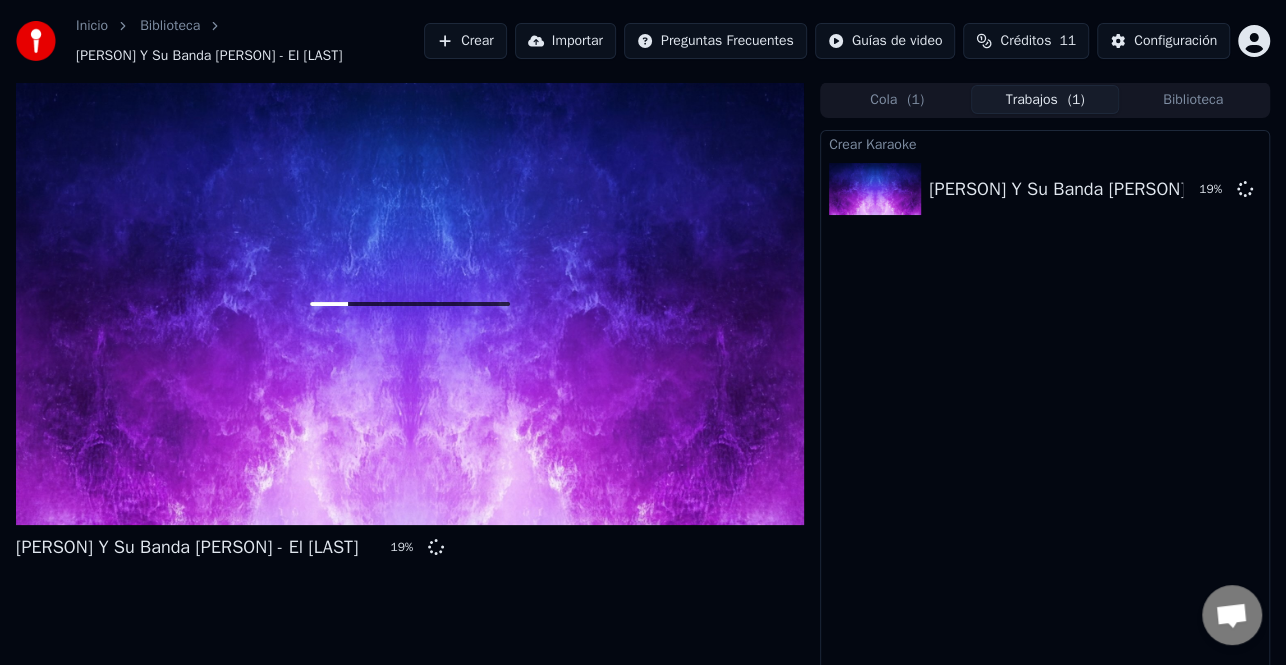 click on "Crear Karaoke Alvaro Monterrubio Y Su Banda Santa Cecilia - El Oaxaco 19 %" at bounding box center (1045, 412) 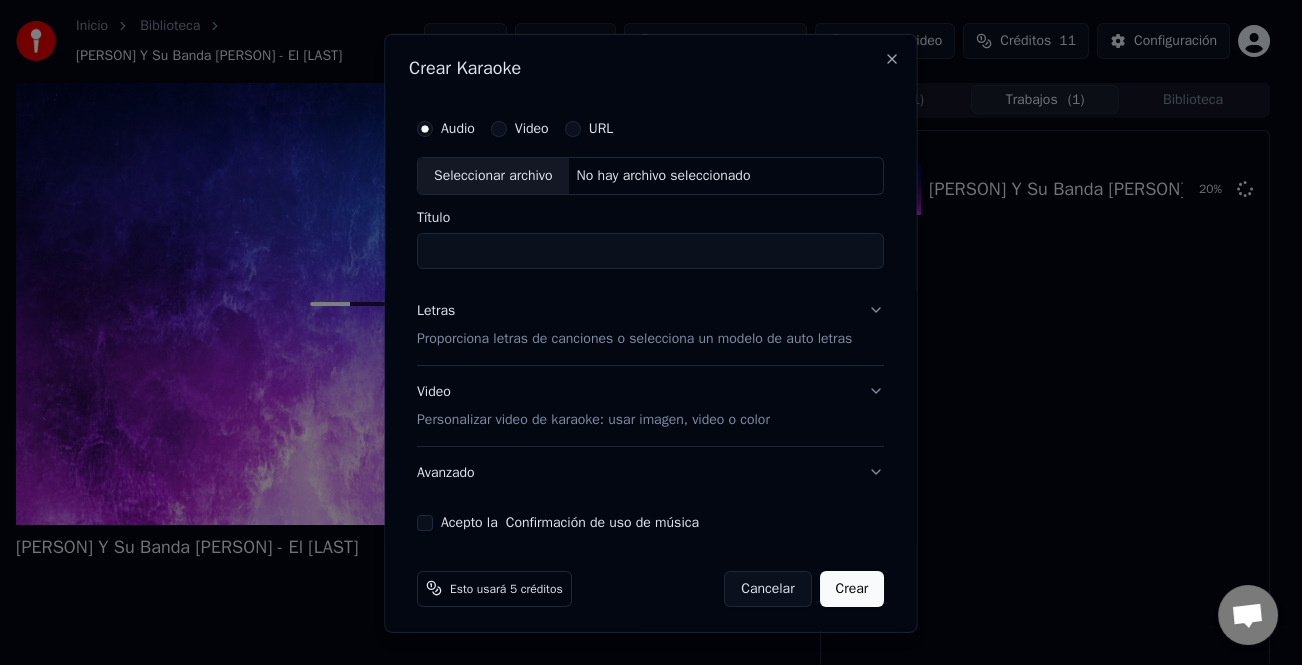 click on "Letras" at bounding box center [436, 310] 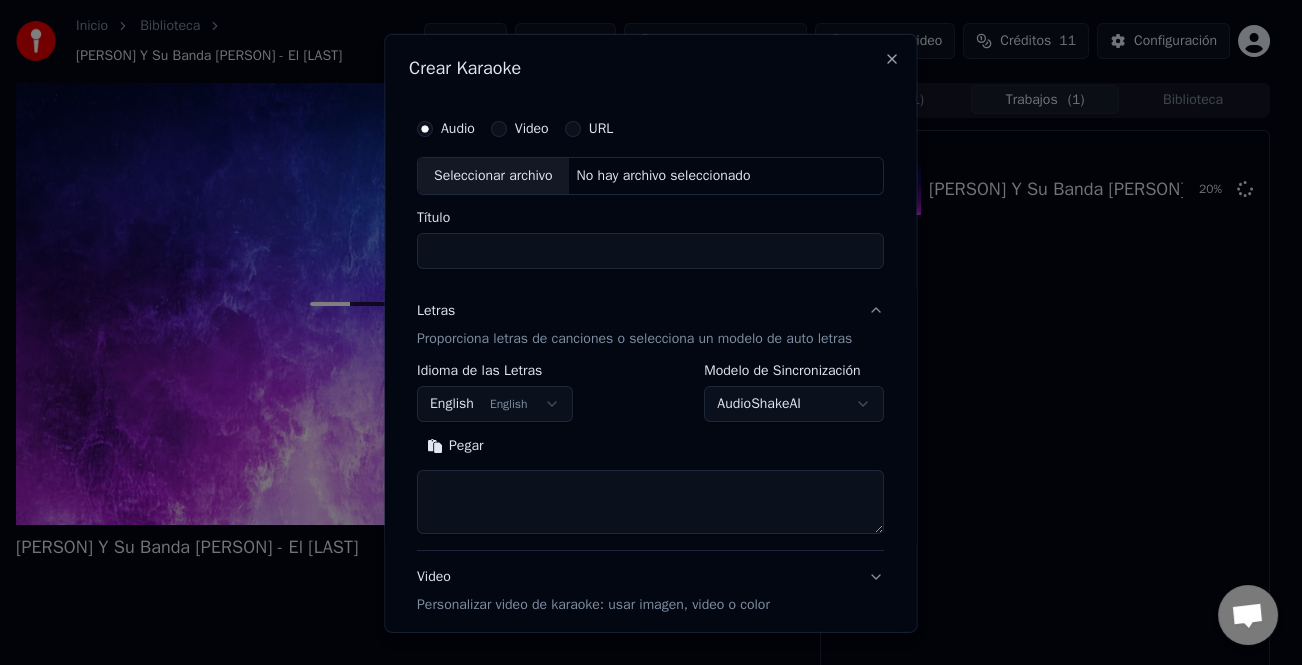 click on "Pegar" at bounding box center (455, 446) 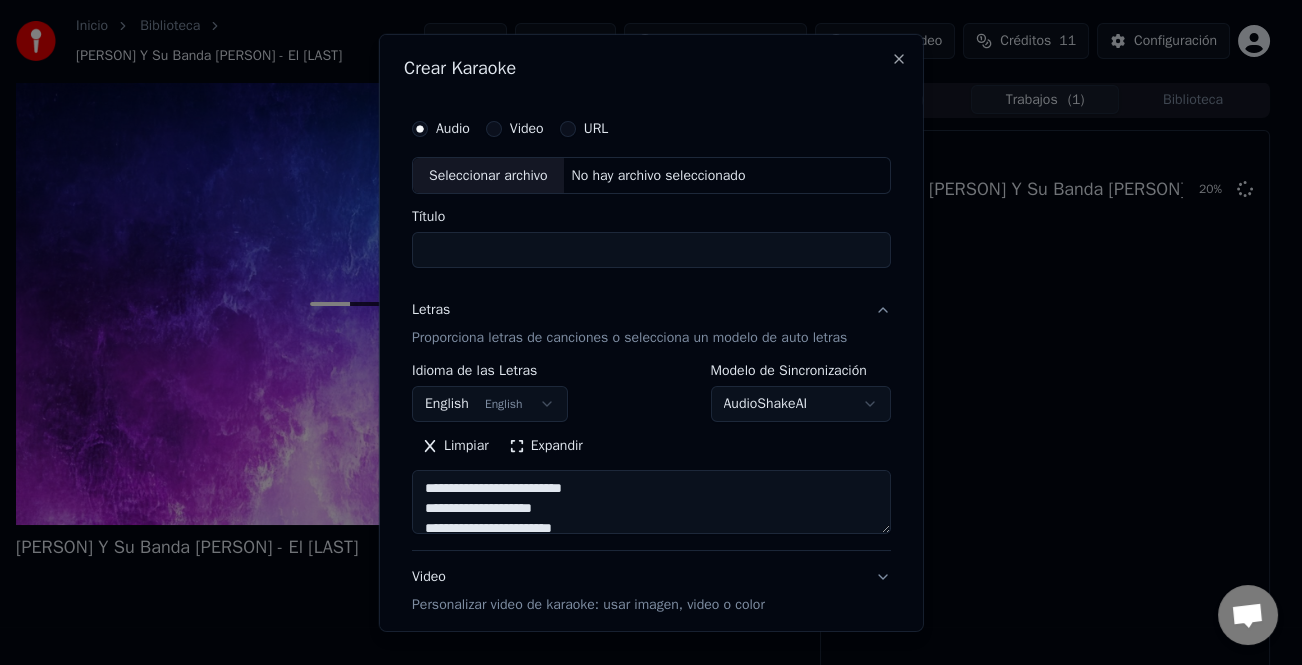 drag, startPoint x: 545, startPoint y: 439, endPoint x: 742, endPoint y: 446, distance: 197.12433 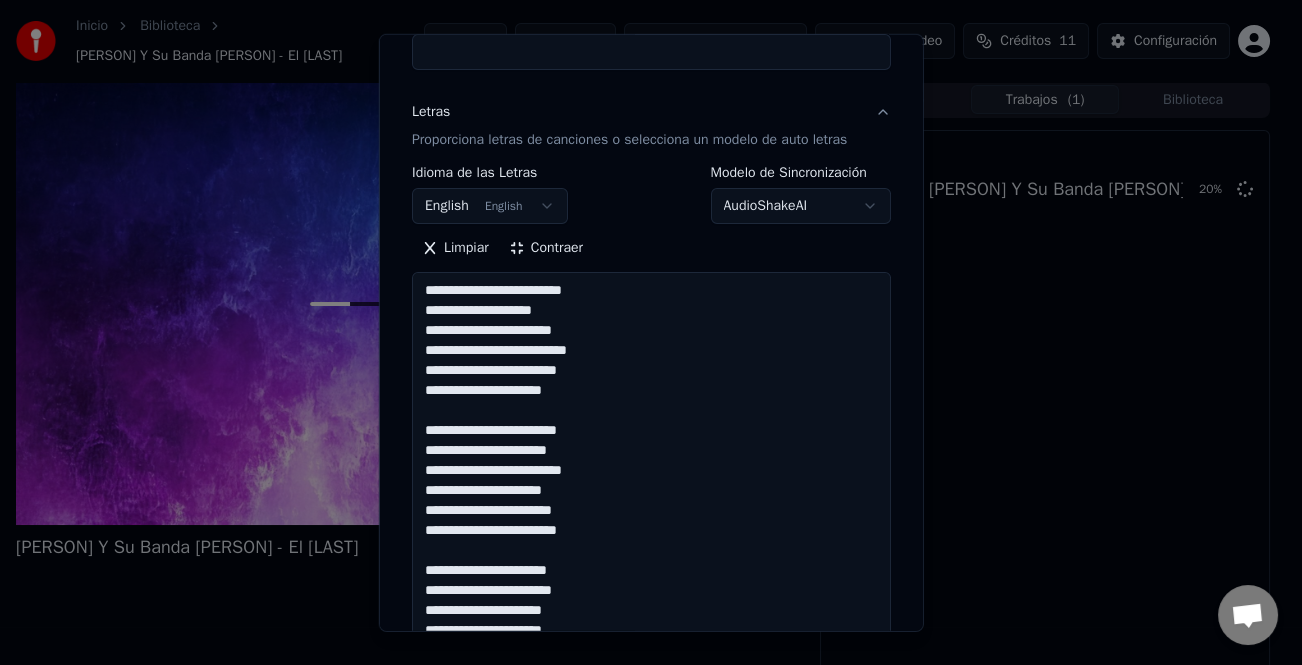 scroll, scrollTop: 200, scrollLeft: 0, axis: vertical 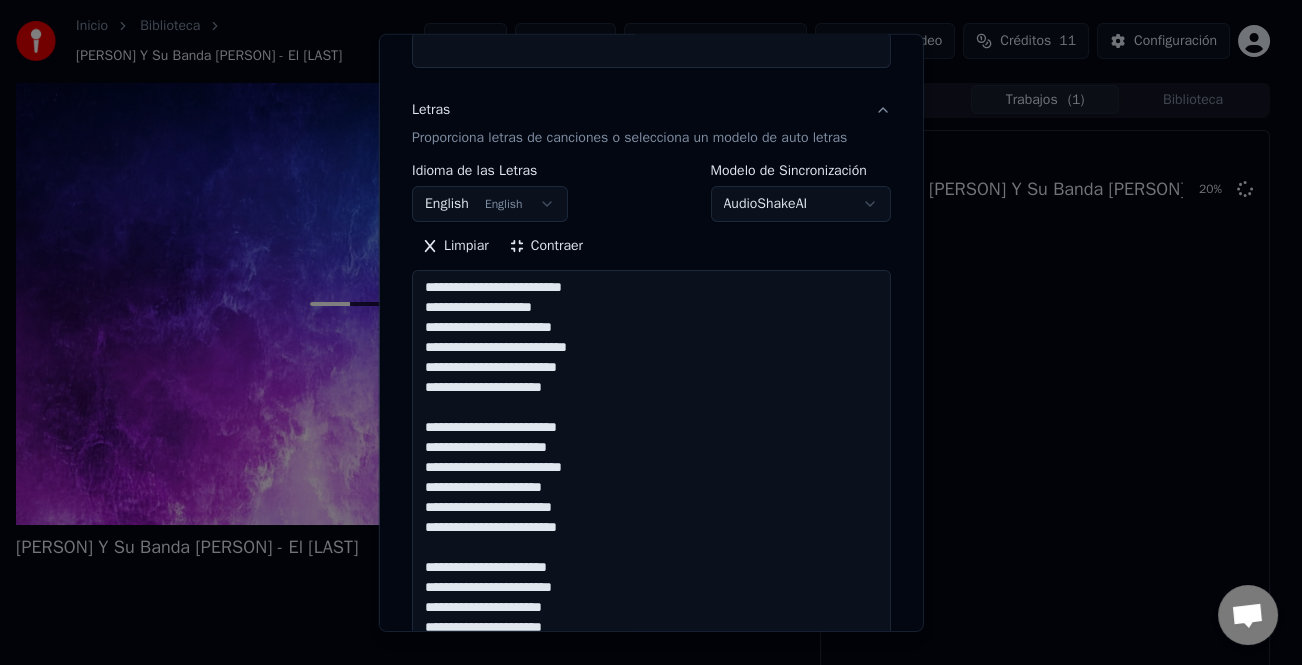 click on "**********" at bounding box center (651, 508) 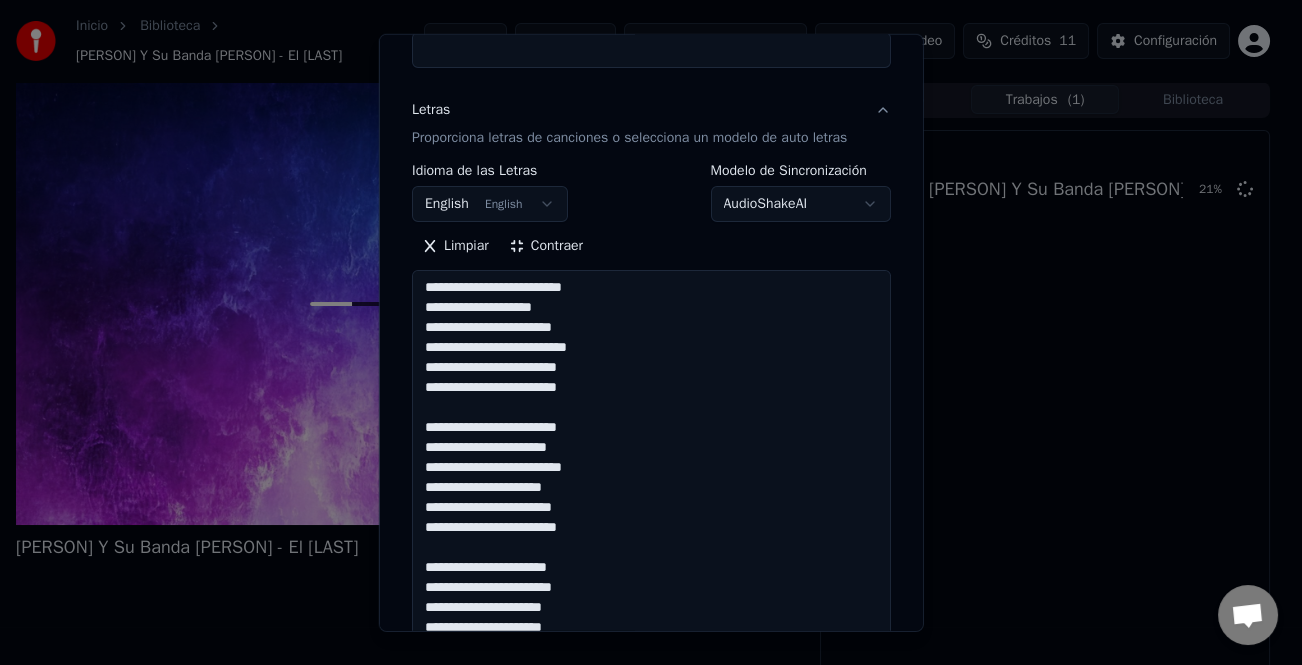 click on "**********" at bounding box center (651, 508) 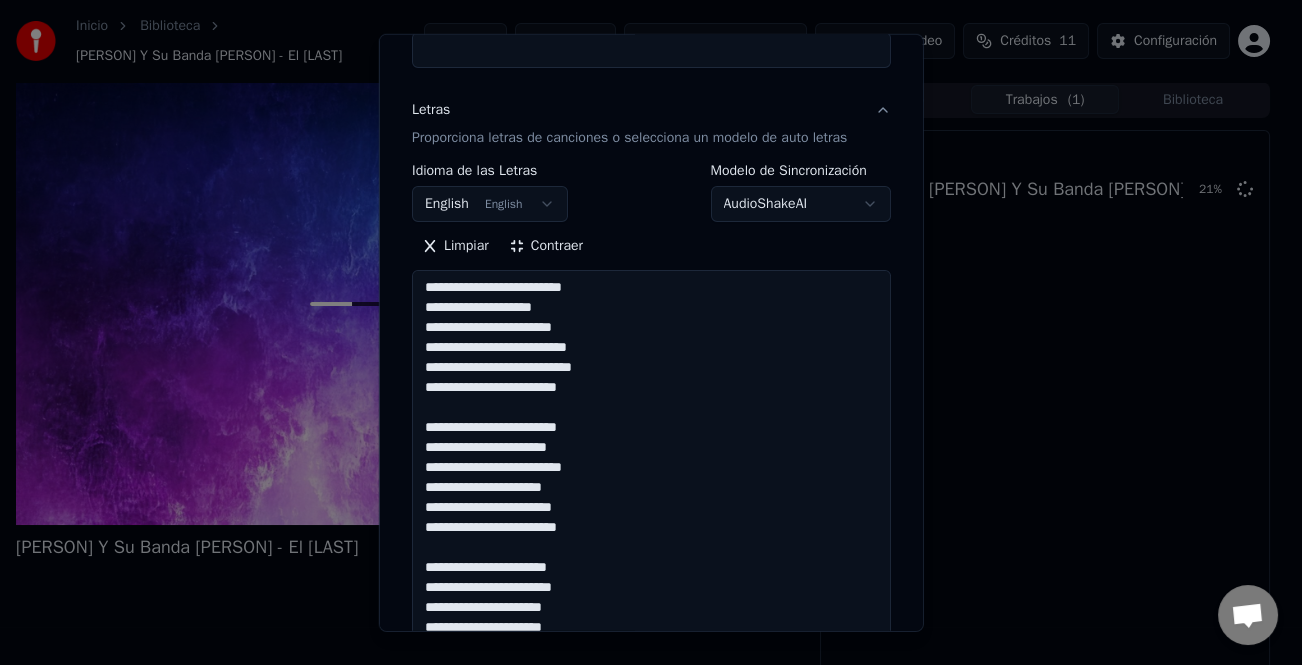 click on "**********" at bounding box center (651, 508) 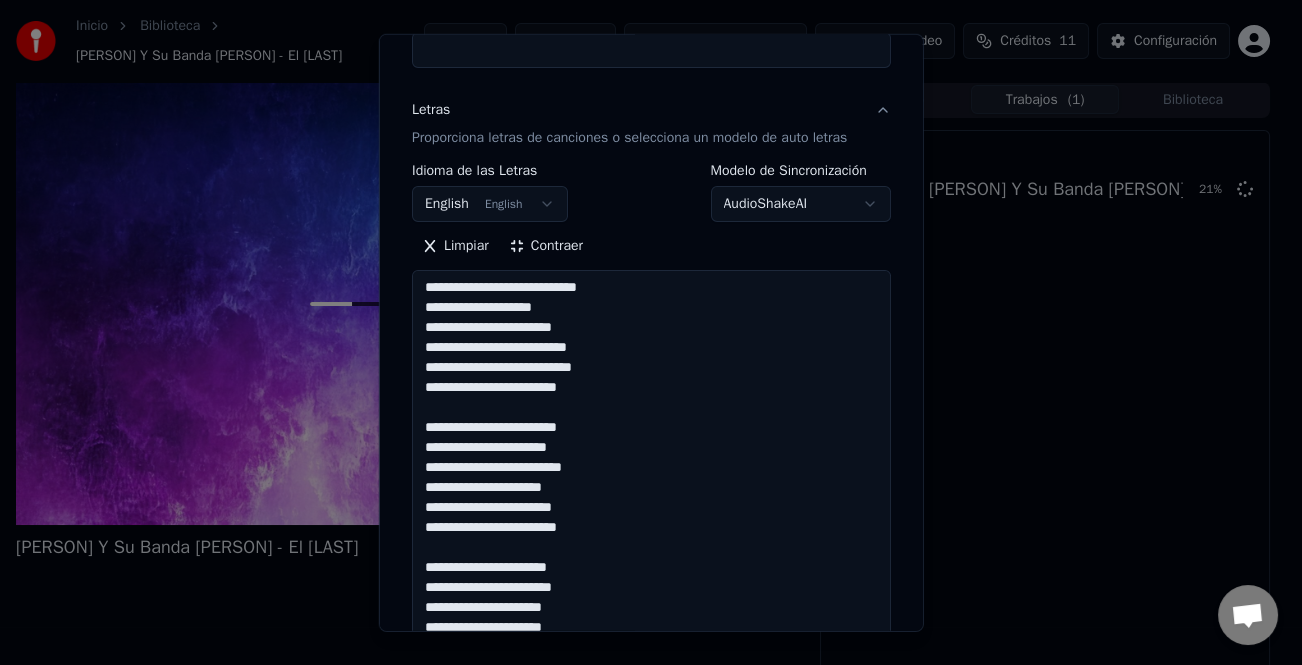 click on "**********" at bounding box center (651, 508) 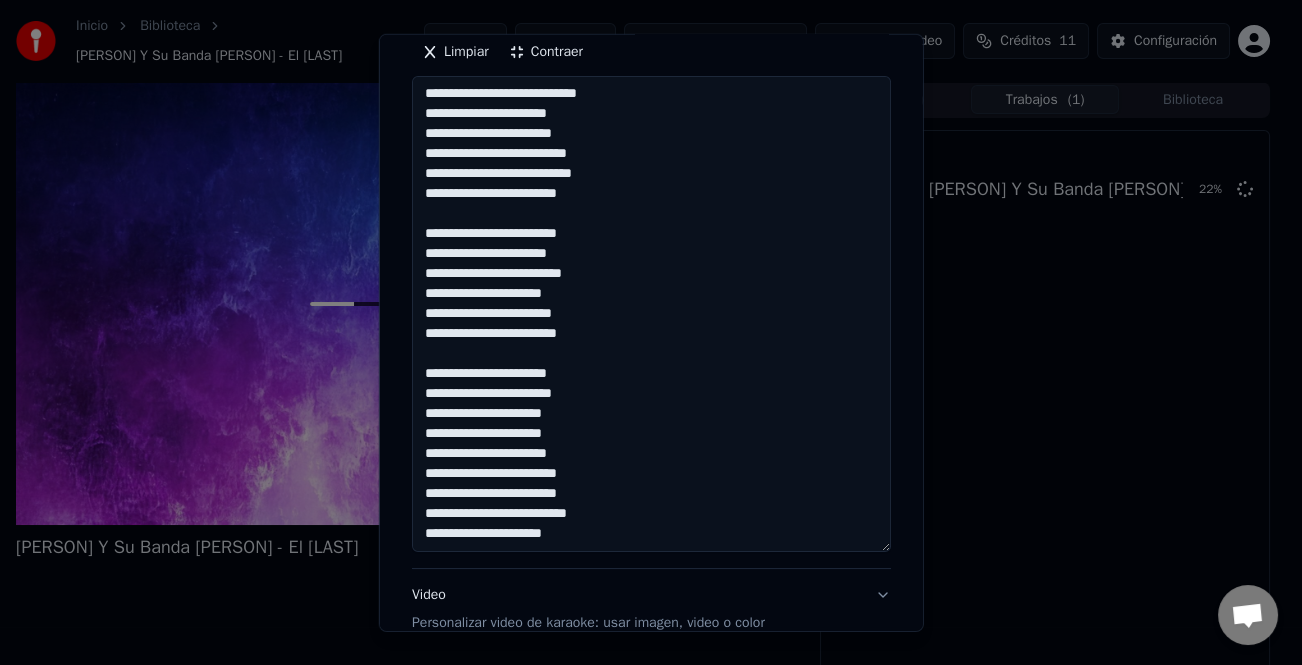 scroll, scrollTop: 500, scrollLeft: 0, axis: vertical 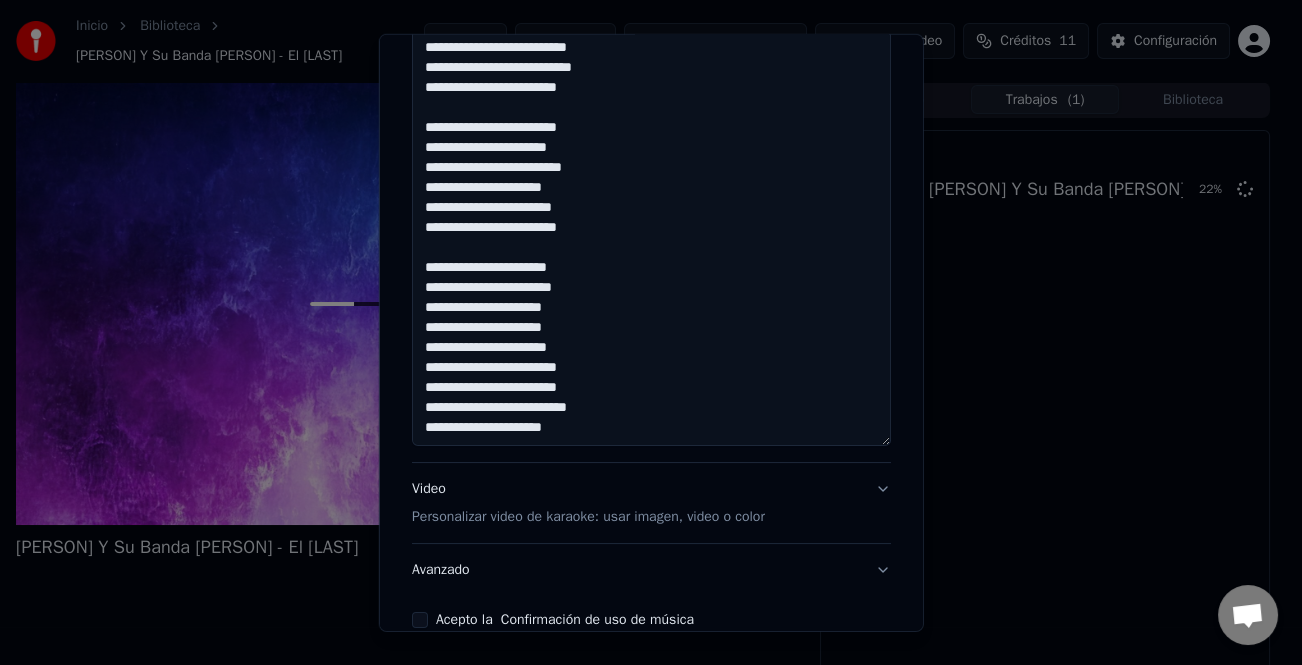 click on "**********" at bounding box center [651, 208] 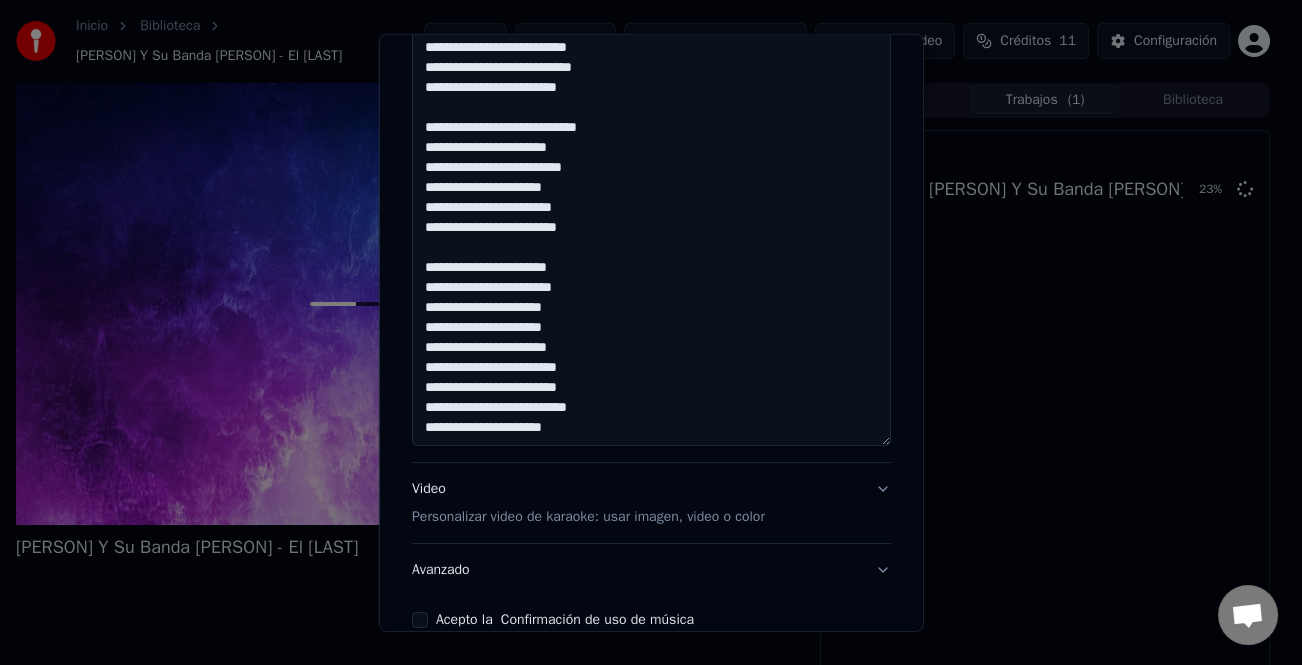 click on "**********" at bounding box center [651, 208] 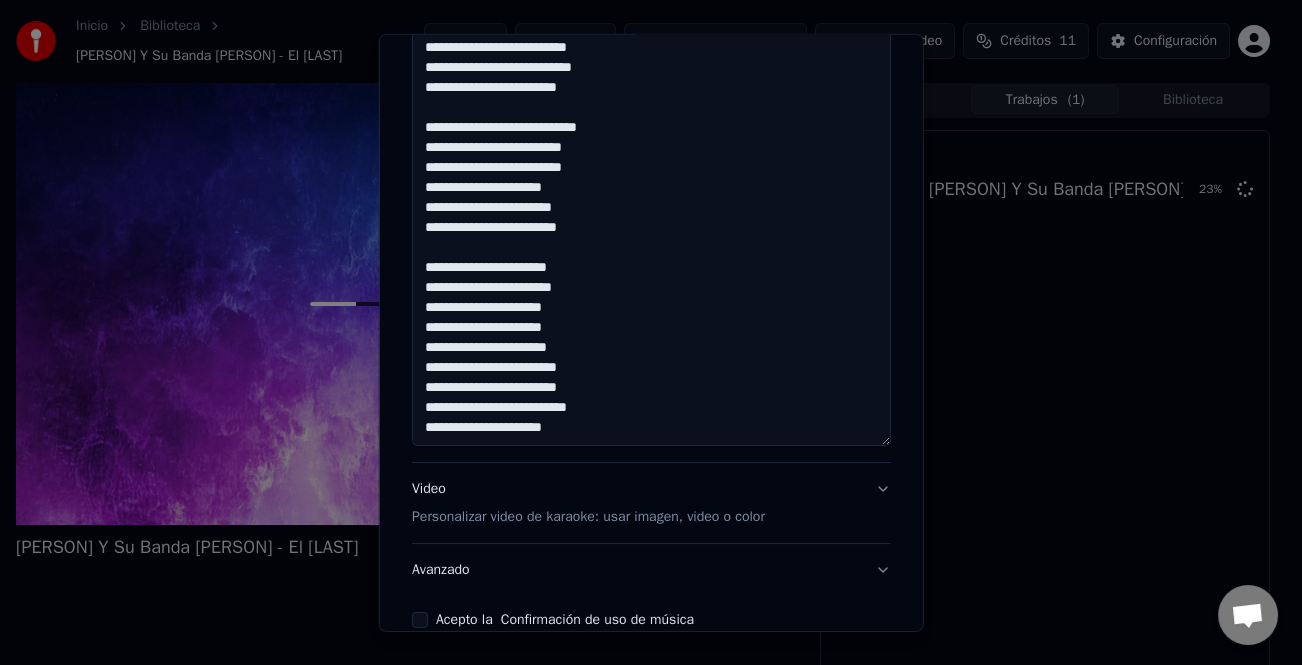 click on "**********" at bounding box center [651, 208] 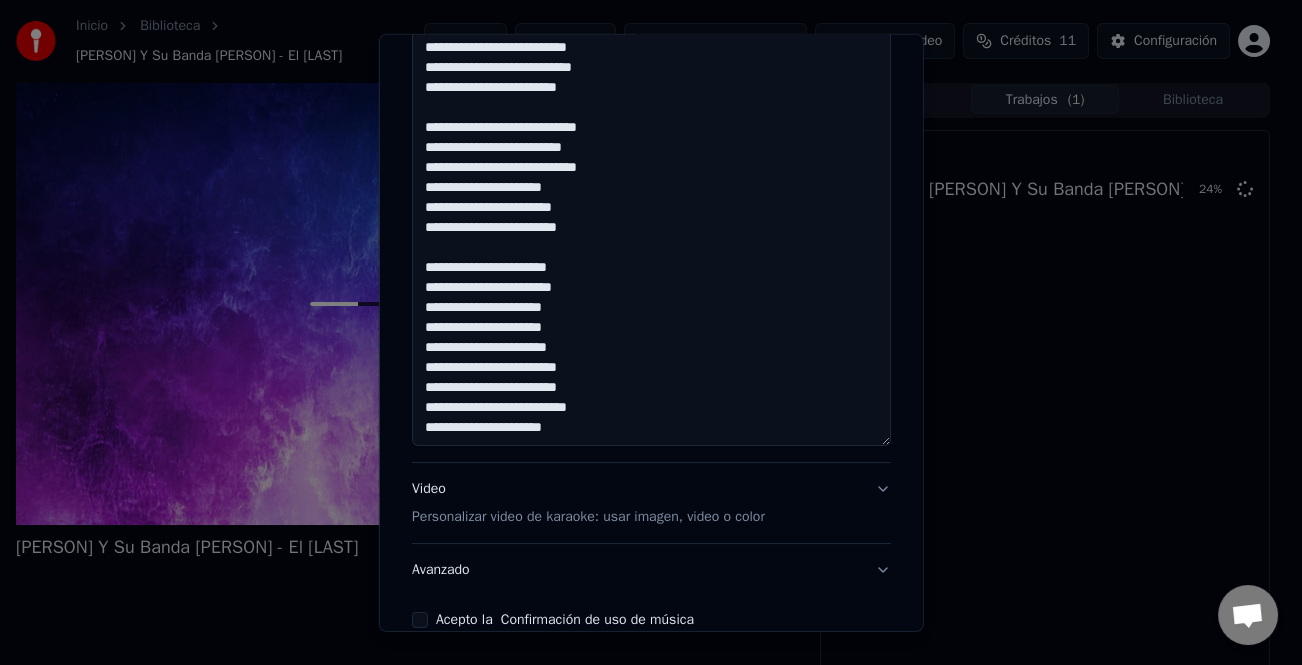 click on "**********" at bounding box center [651, 208] 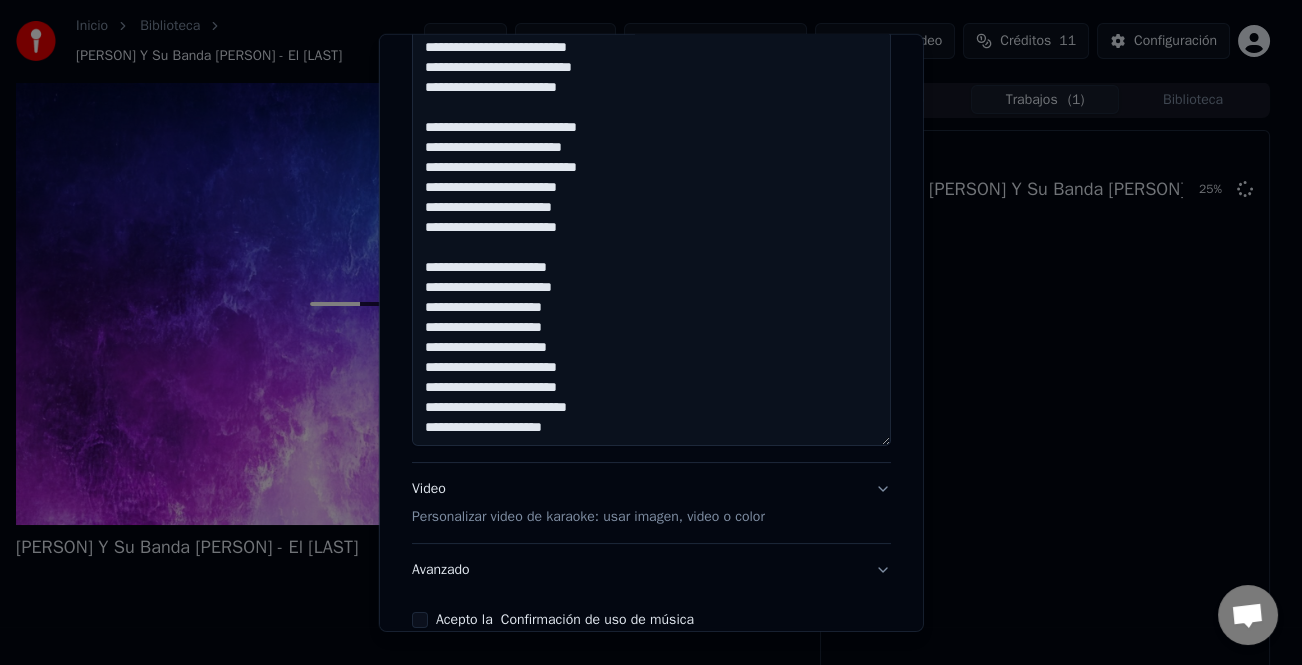 click on "**********" at bounding box center [651, 208] 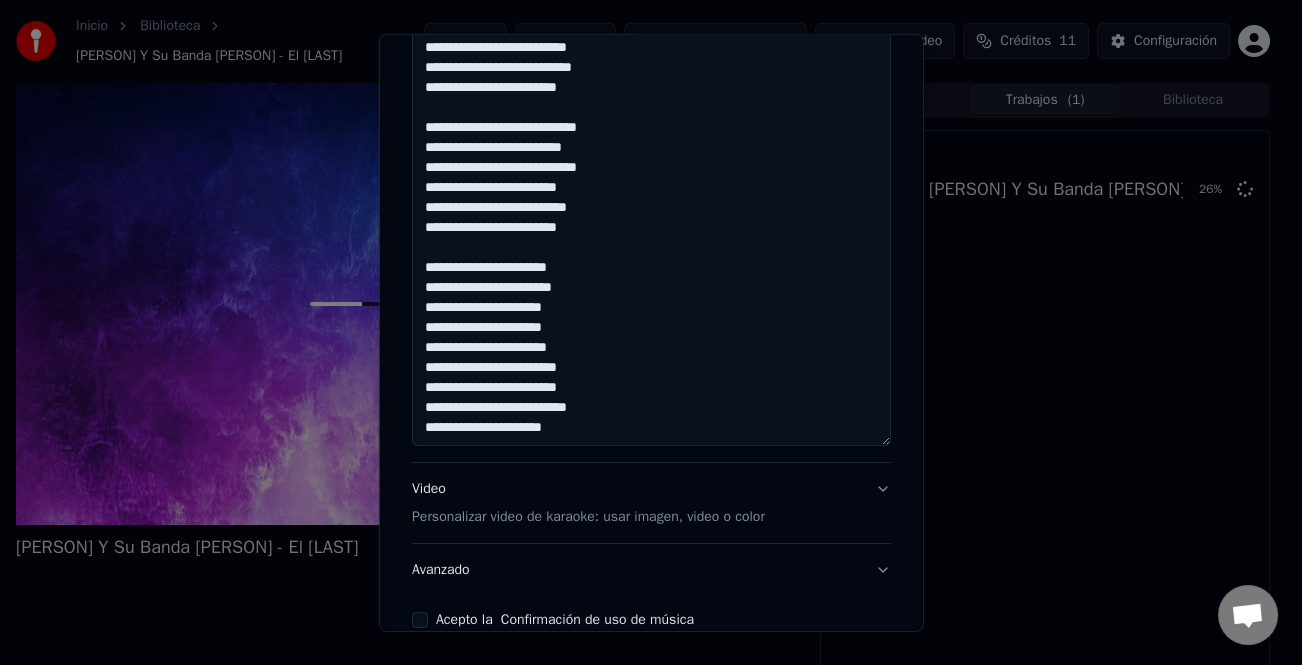 click on "**********" at bounding box center [651, 208] 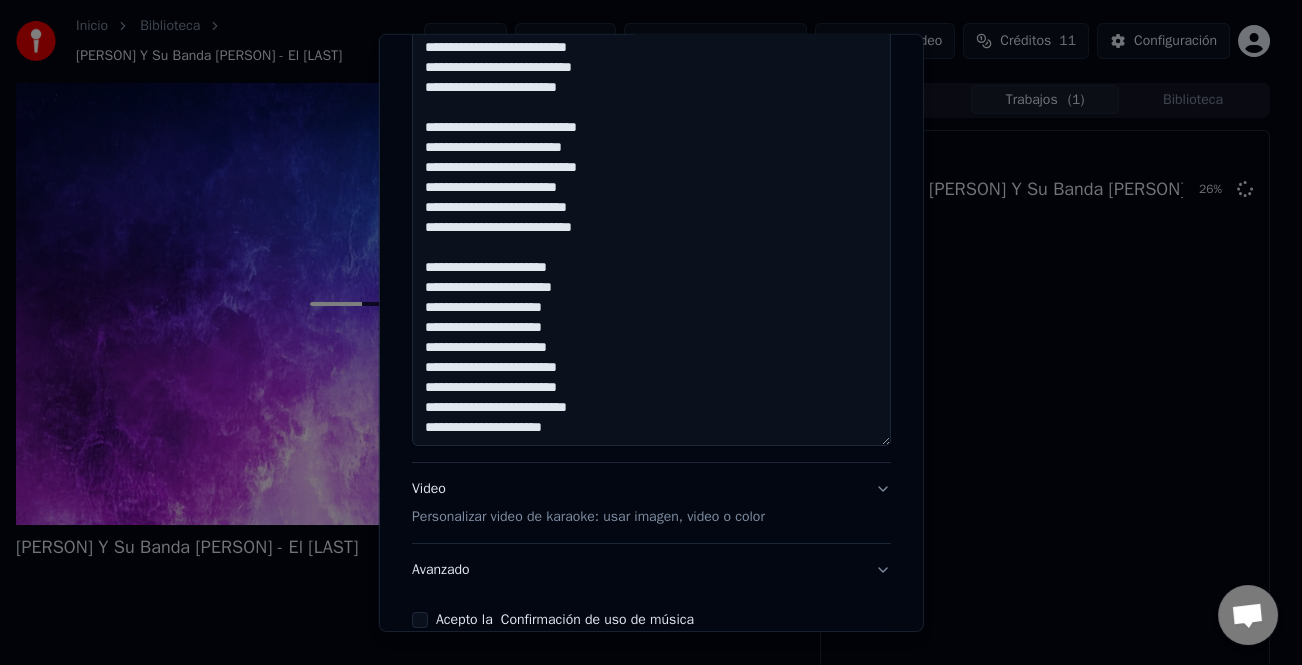 click on "**********" at bounding box center (651, 208) 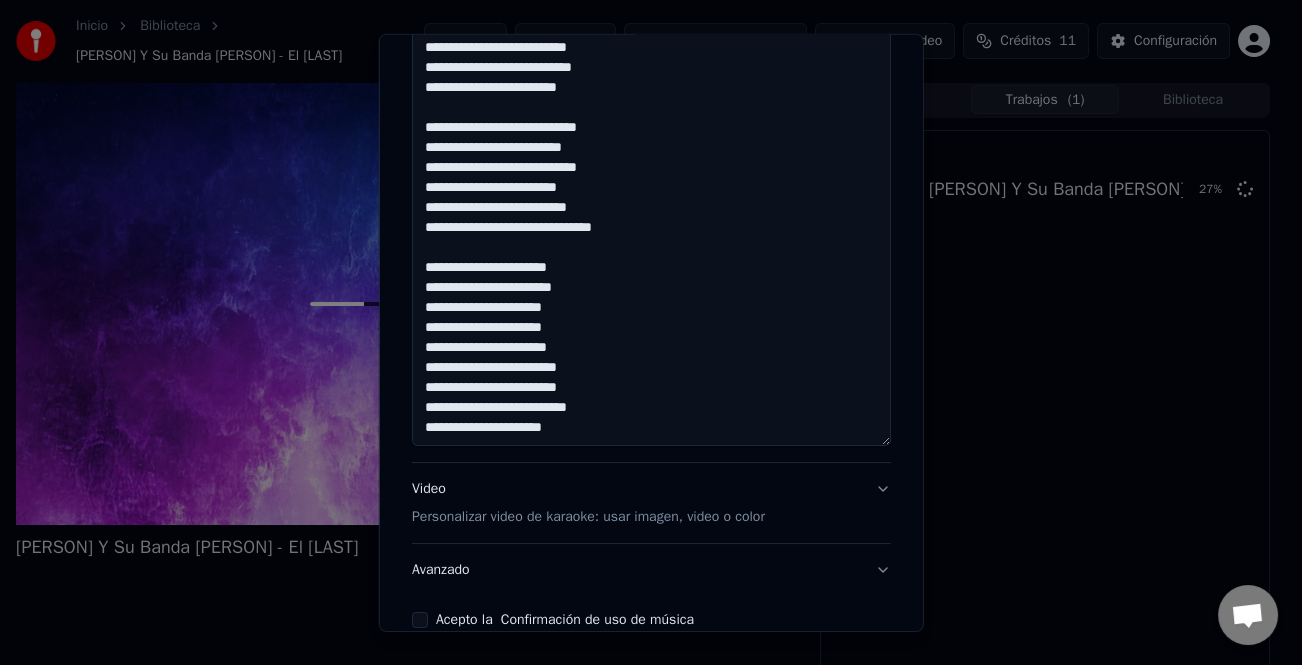 scroll, scrollTop: 605, scrollLeft: 0, axis: vertical 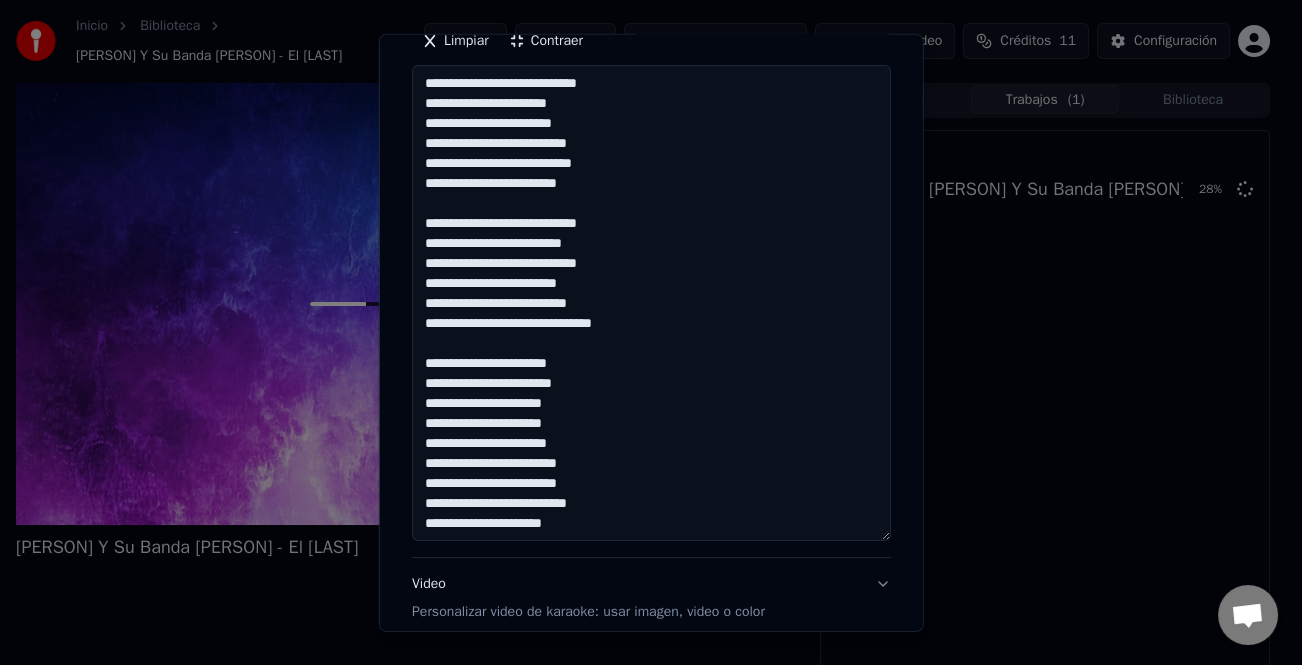click on "**********" at bounding box center (651, 303) 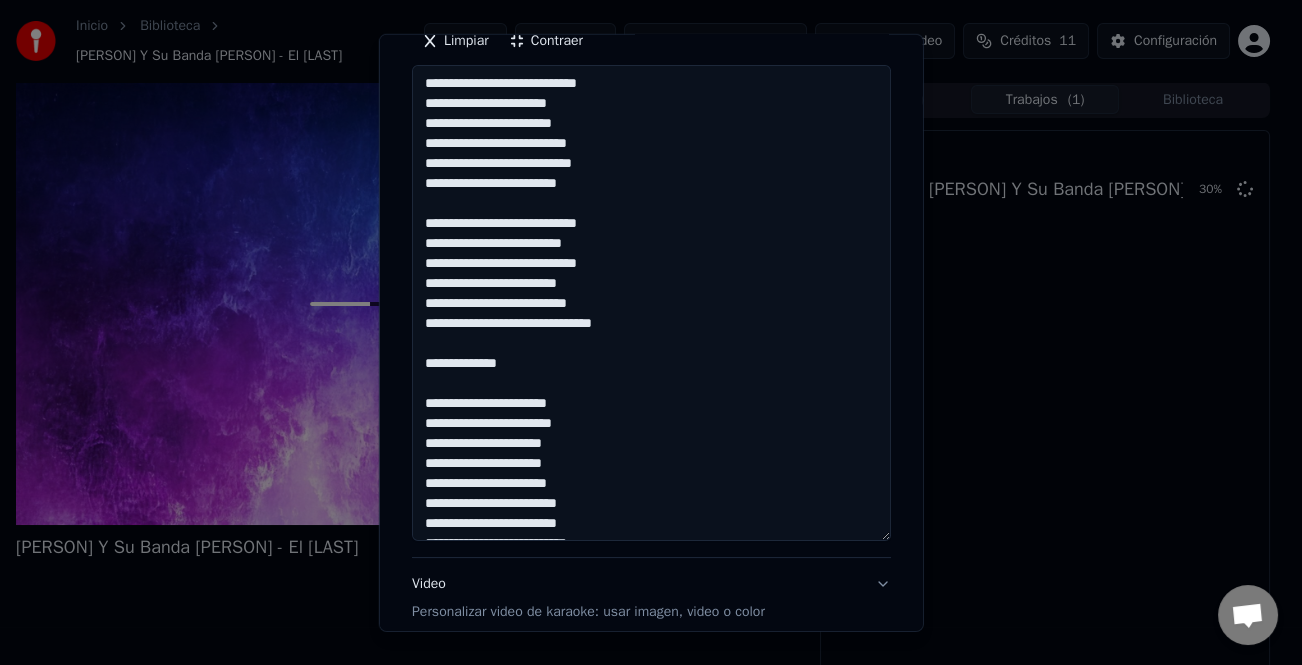 click on "**********" at bounding box center (651, 303) 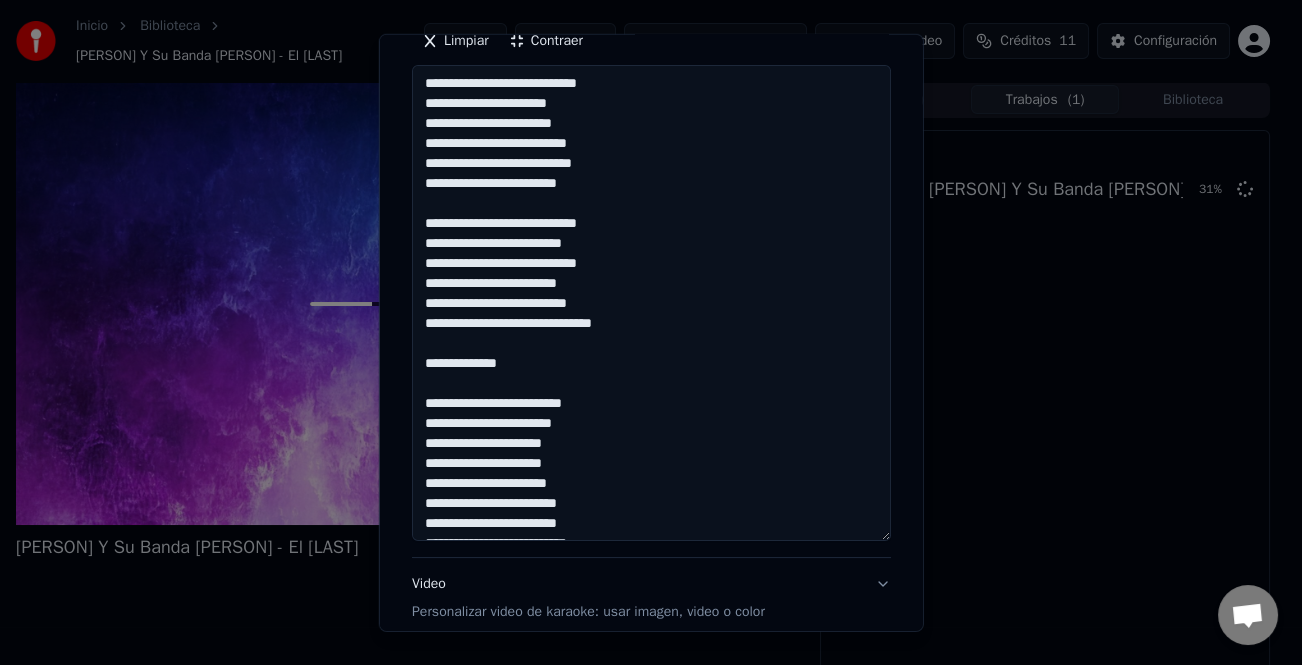 click on "**********" at bounding box center (651, 303) 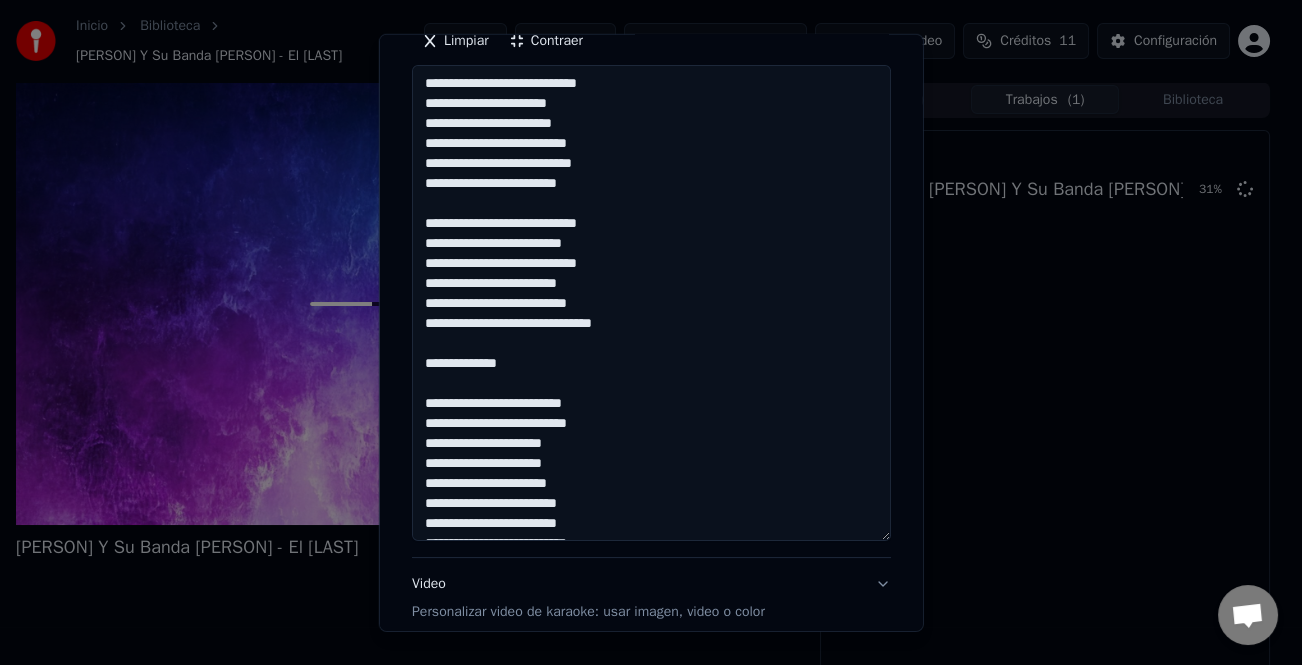 scroll, scrollTop: 41, scrollLeft: 0, axis: vertical 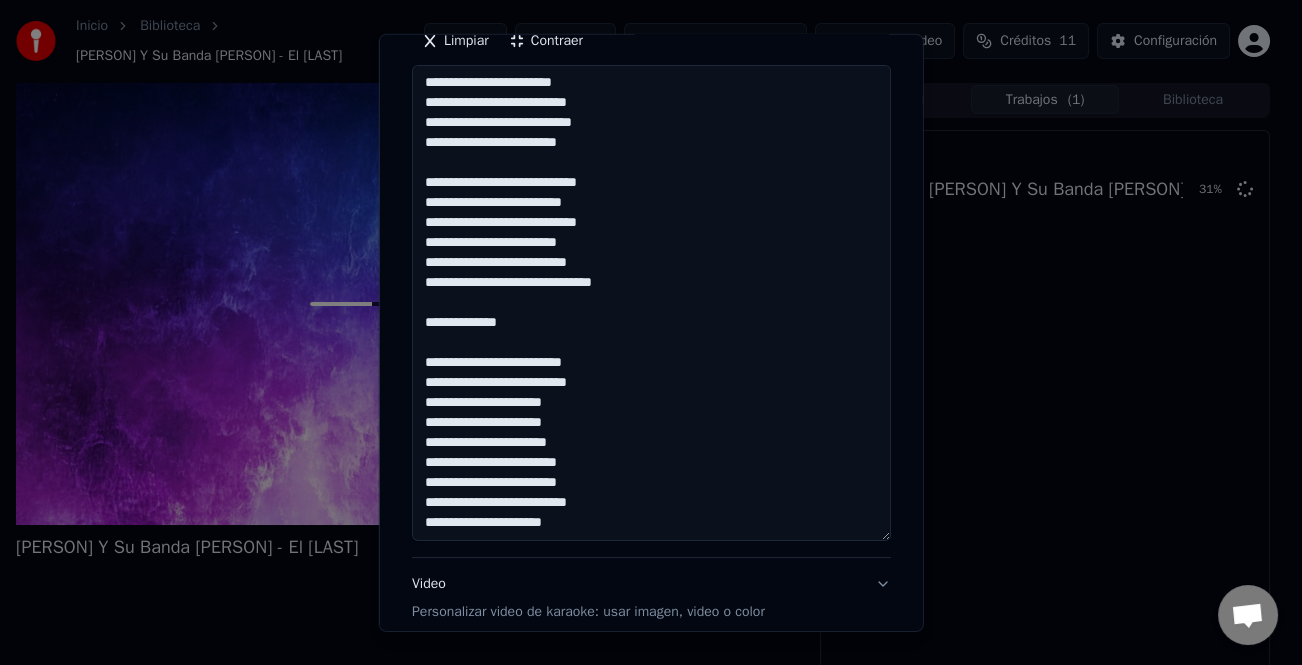 click on "**********" at bounding box center (651, 303) 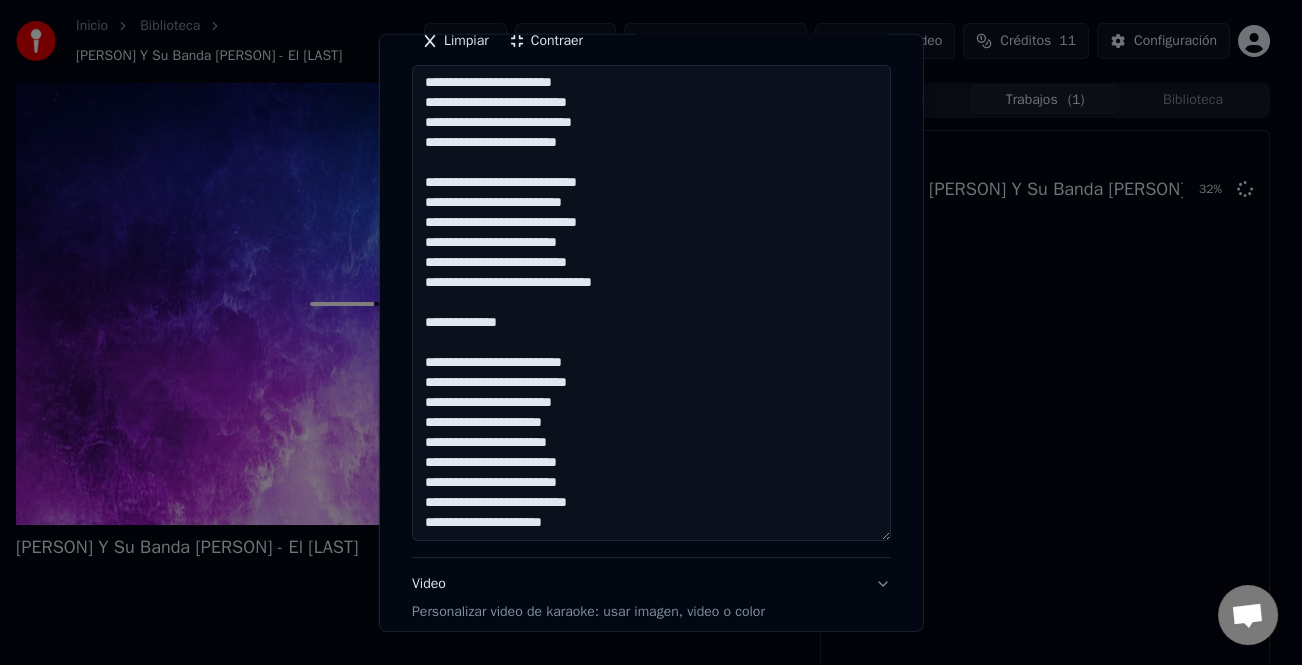 click on "**********" at bounding box center (651, 303) 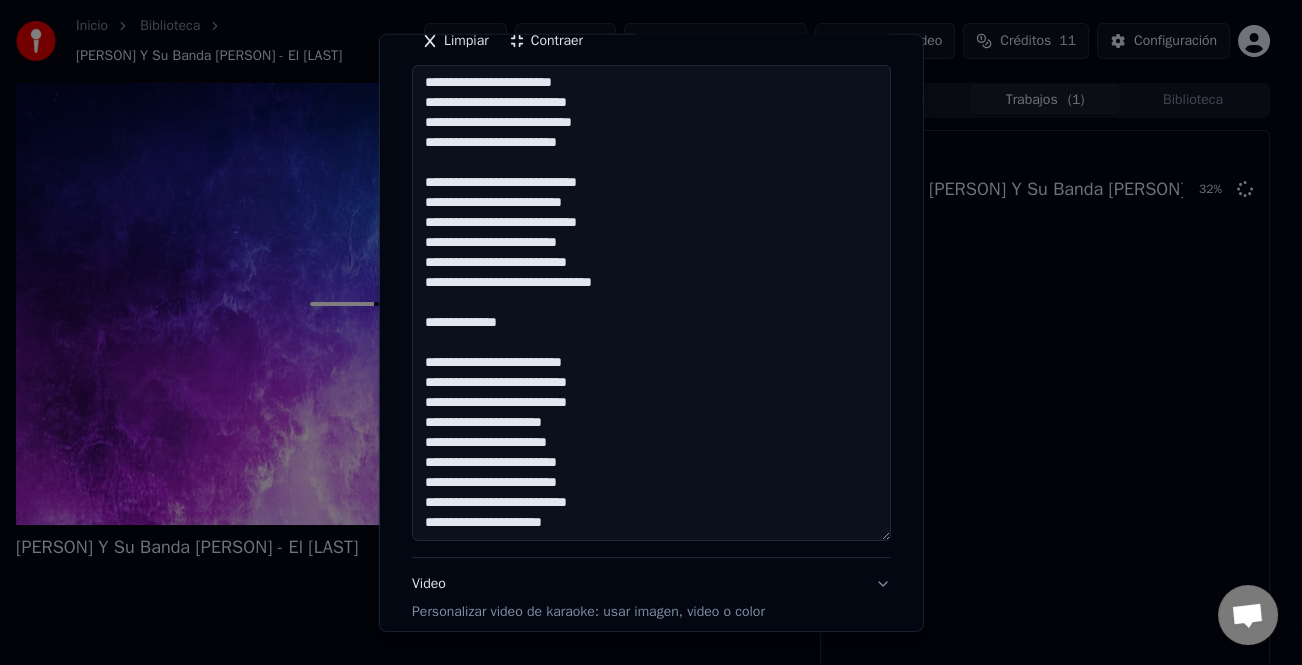 click on "**********" at bounding box center [651, 303] 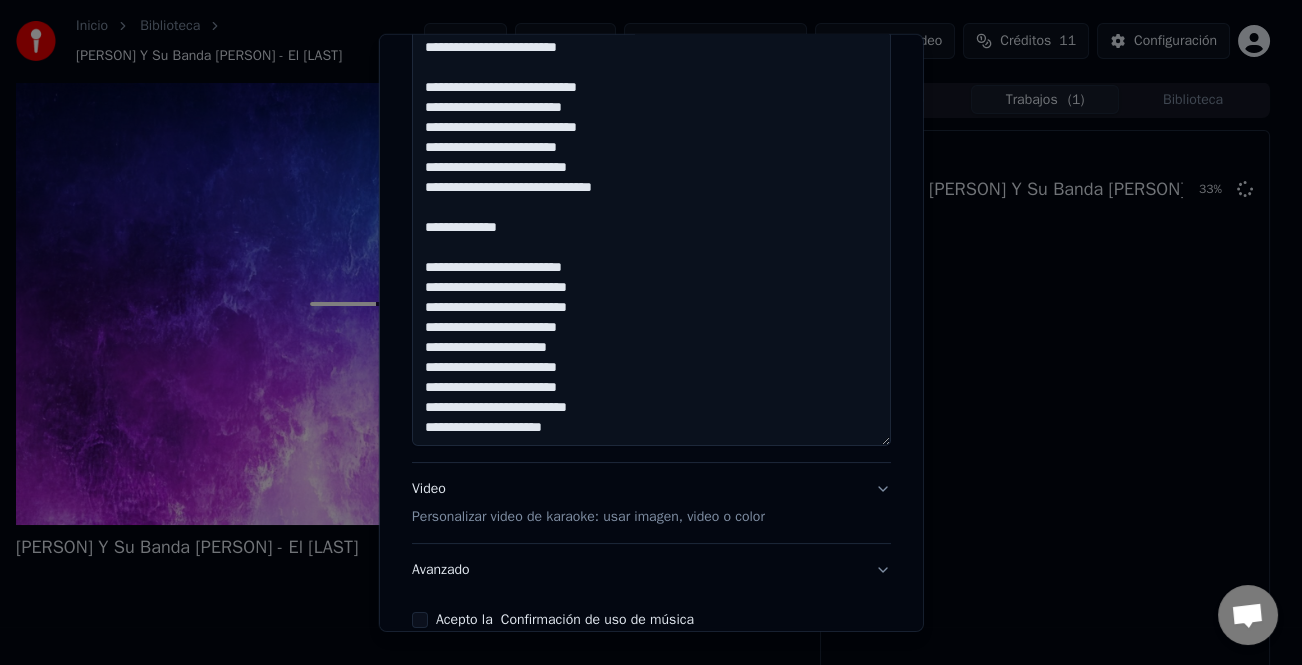 scroll, scrollTop: 505, scrollLeft: 0, axis: vertical 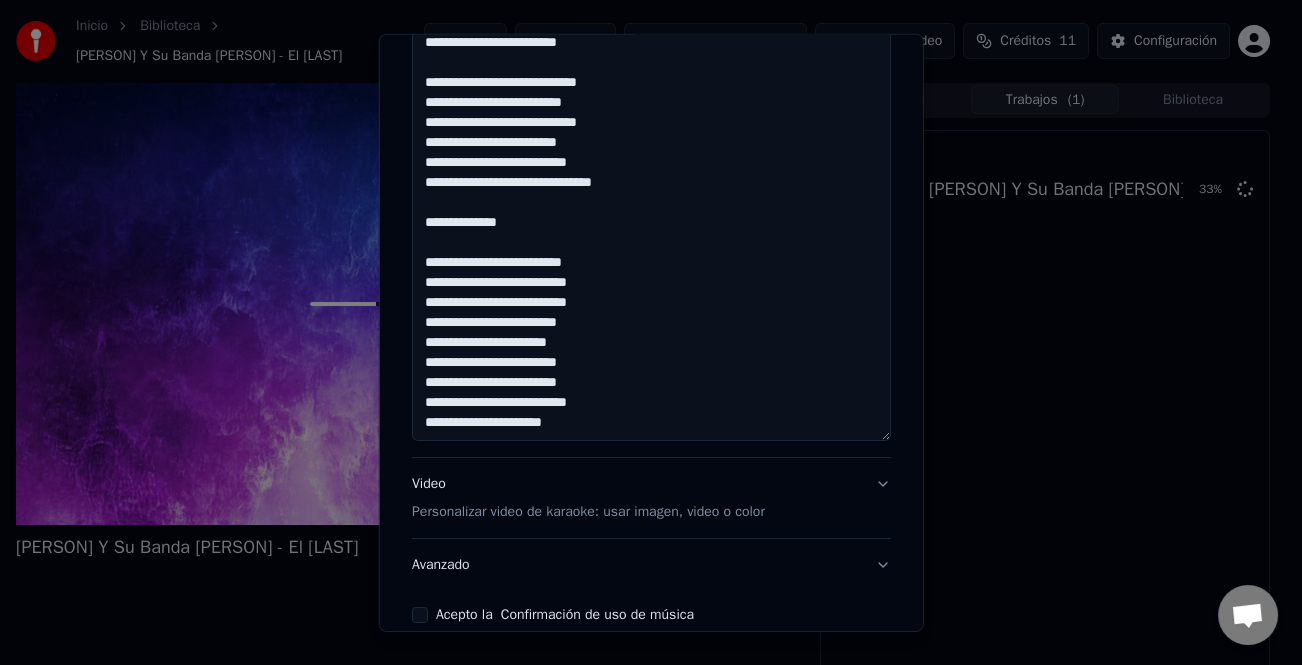 click on "**********" at bounding box center [651, 203] 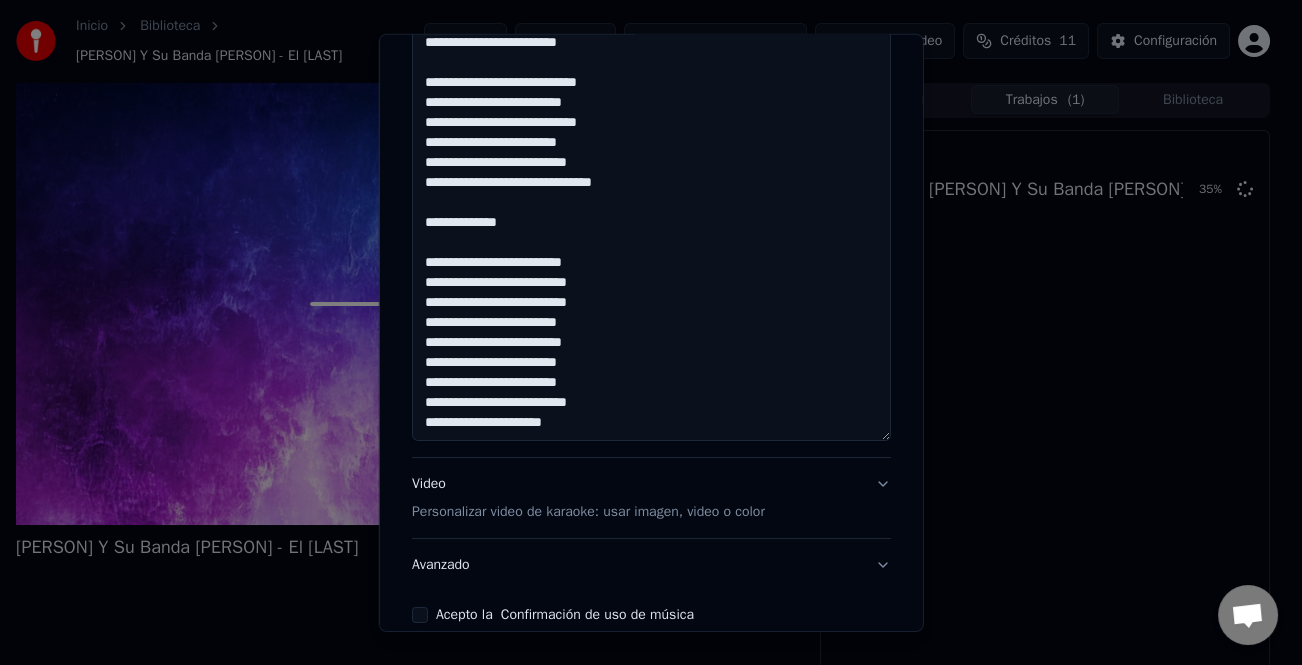 click on "**********" at bounding box center (651, 203) 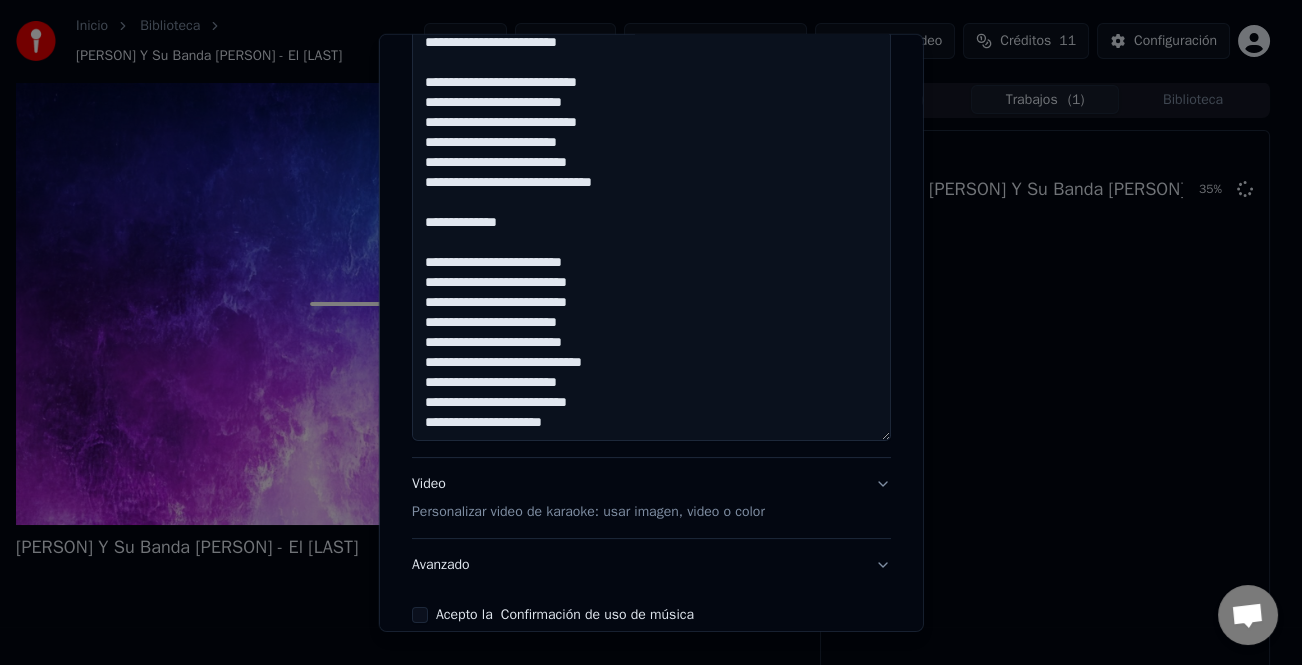 click on "**********" at bounding box center (651, 203) 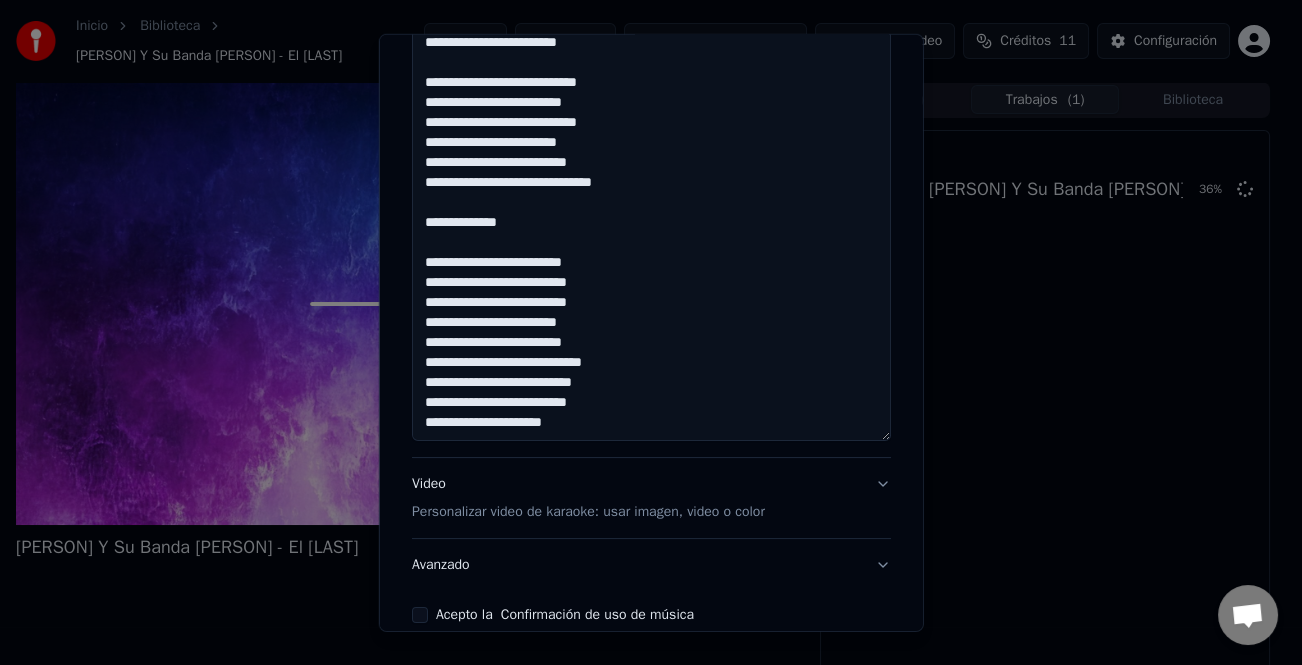 click on "**********" at bounding box center (651, 203) 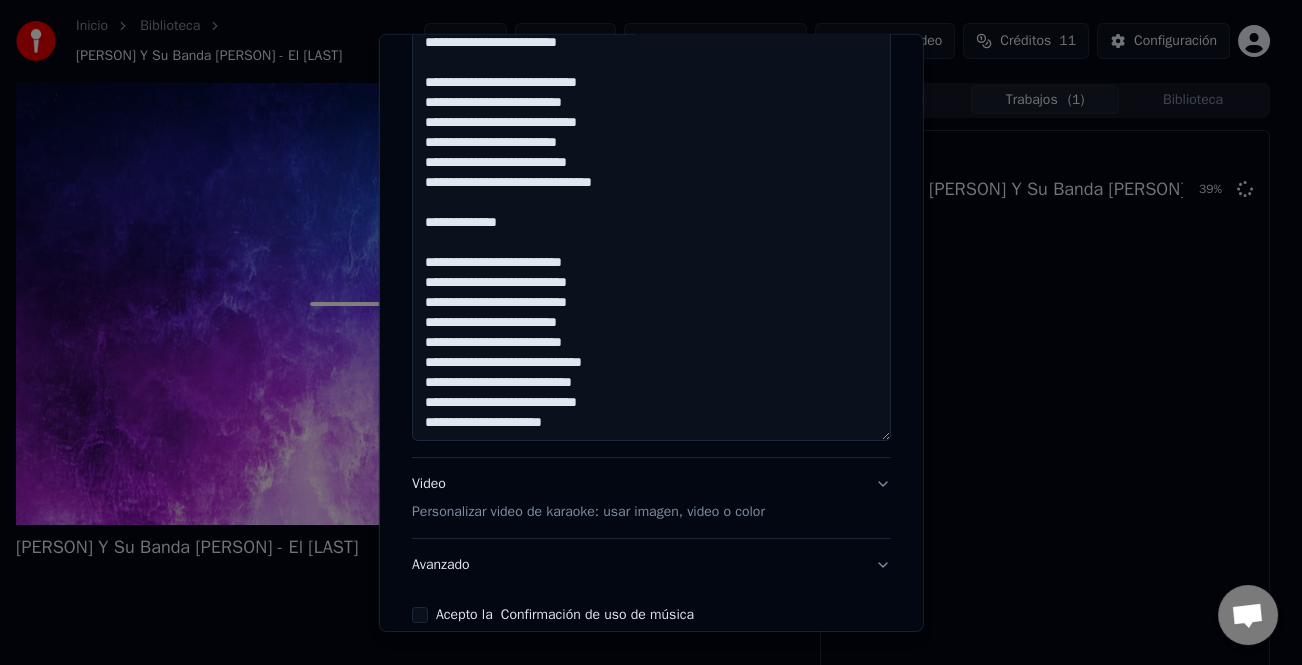 click on "**********" at bounding box center (651, 203) 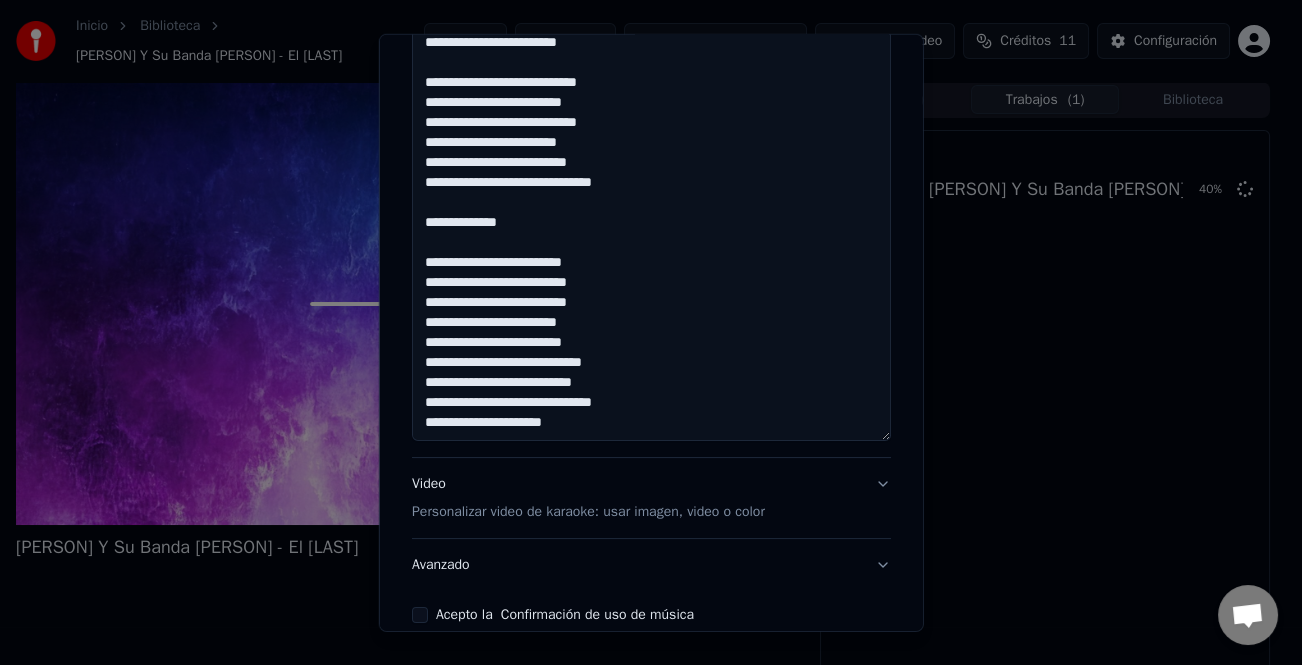 click on "**********" at bounding box center [651, 203] 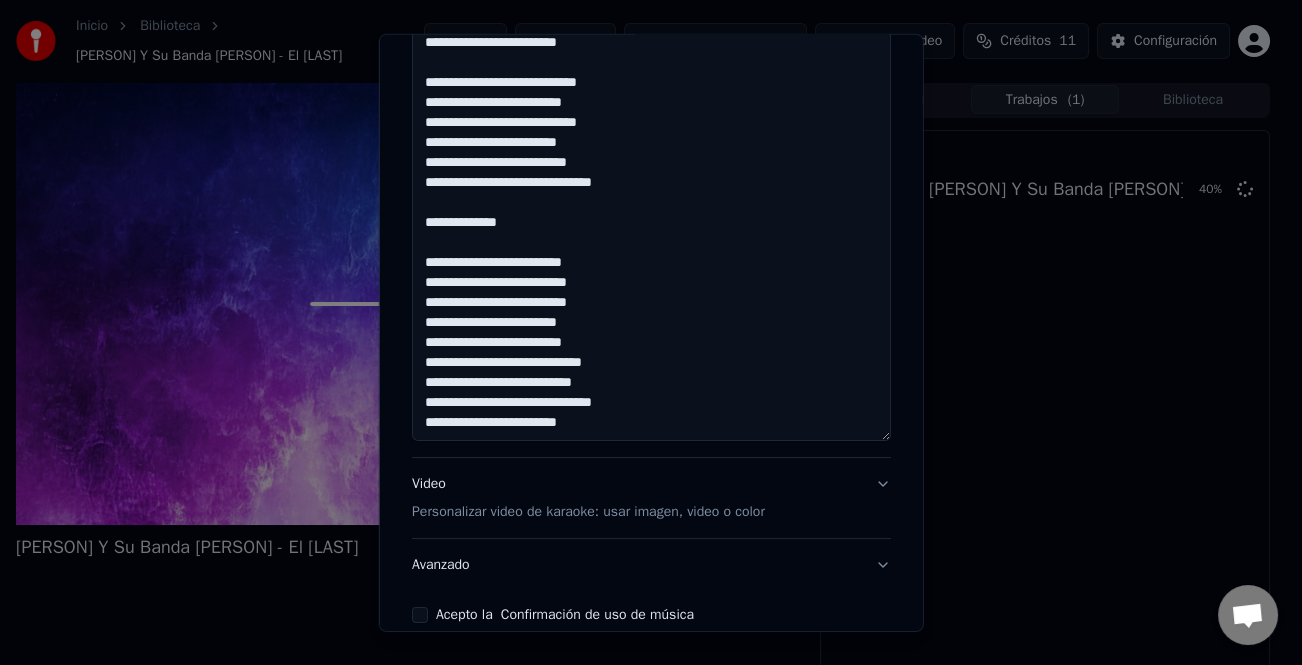 click on "**********" at bounding box center (651, 203) 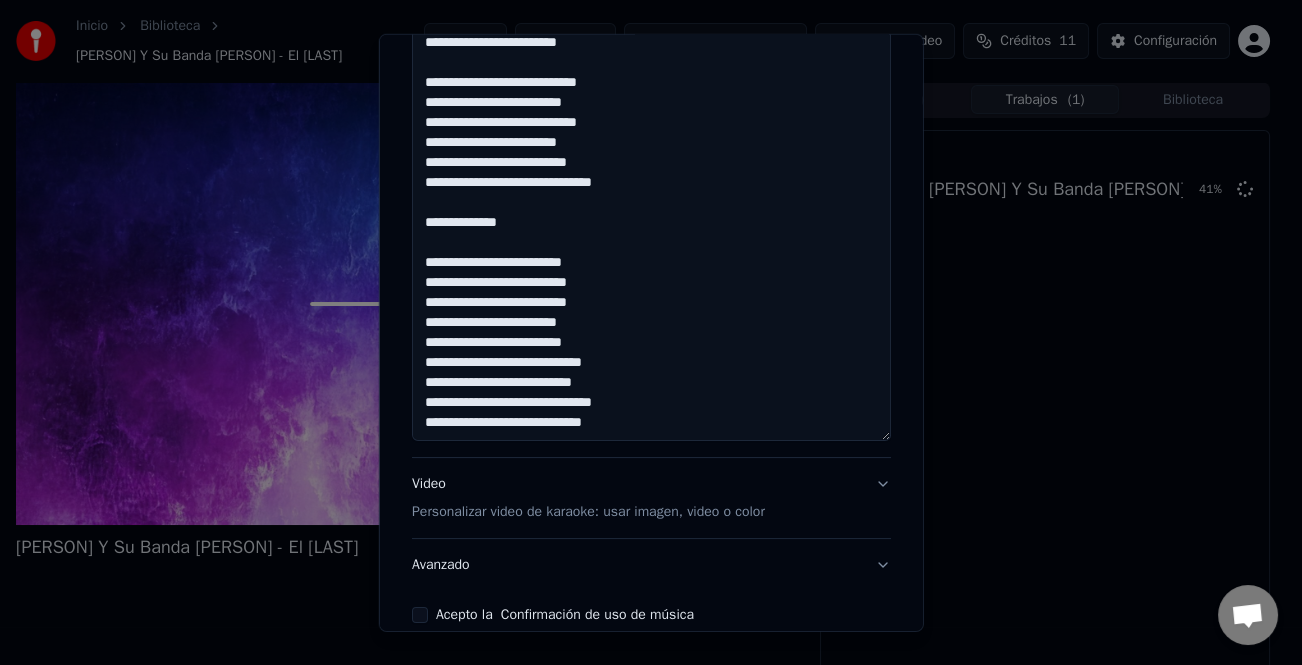 drag, startPoint x: 510, startPoint y: 215, endPoint x: 377, endPoint y: 217, distance: 133.01503 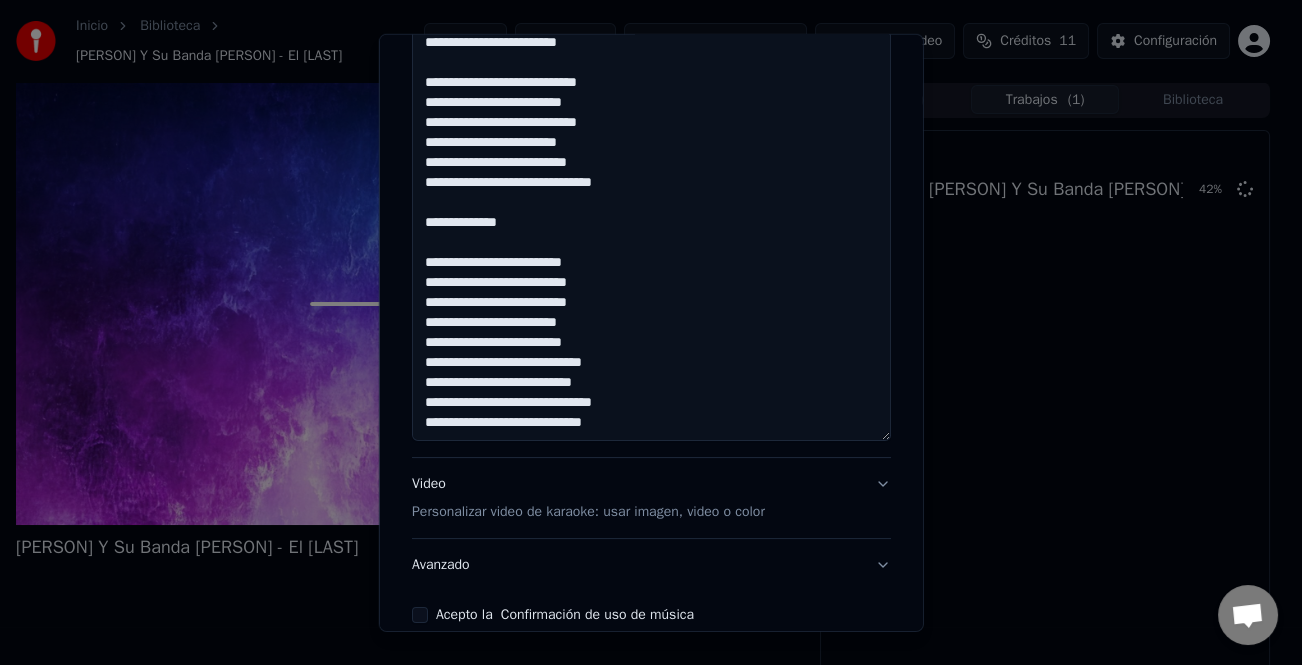 click on "**********" at bounding box center [651, 203] 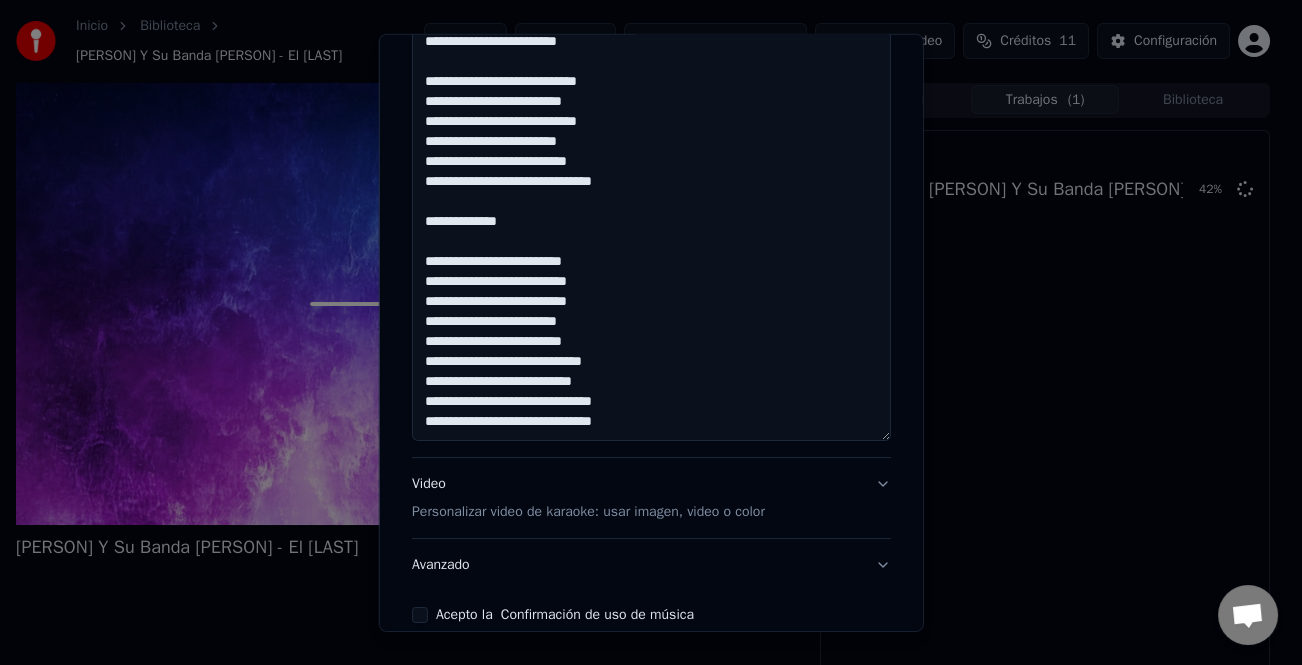 scroll, scrollTop: 73, scrollLeft: 0, axis: vertical 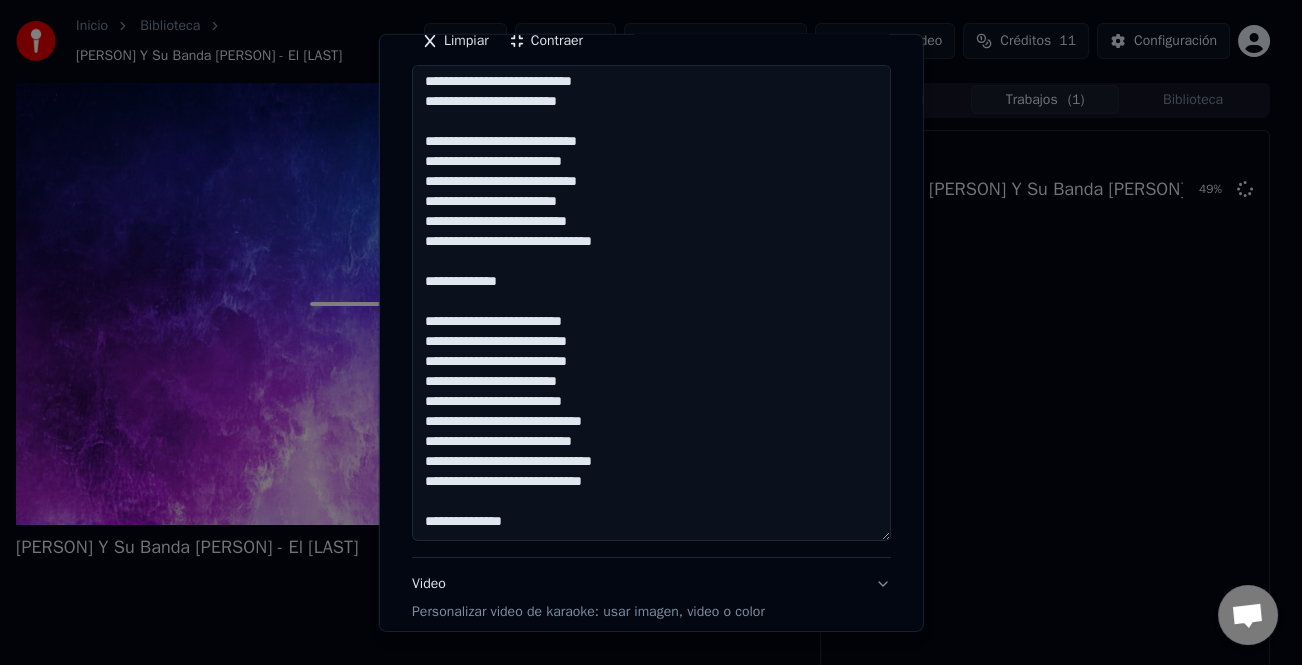 drag, startPoint x: 625, startPoint y: 225, endPoint x: 374, endPoint y: 116, distance: 273.64575 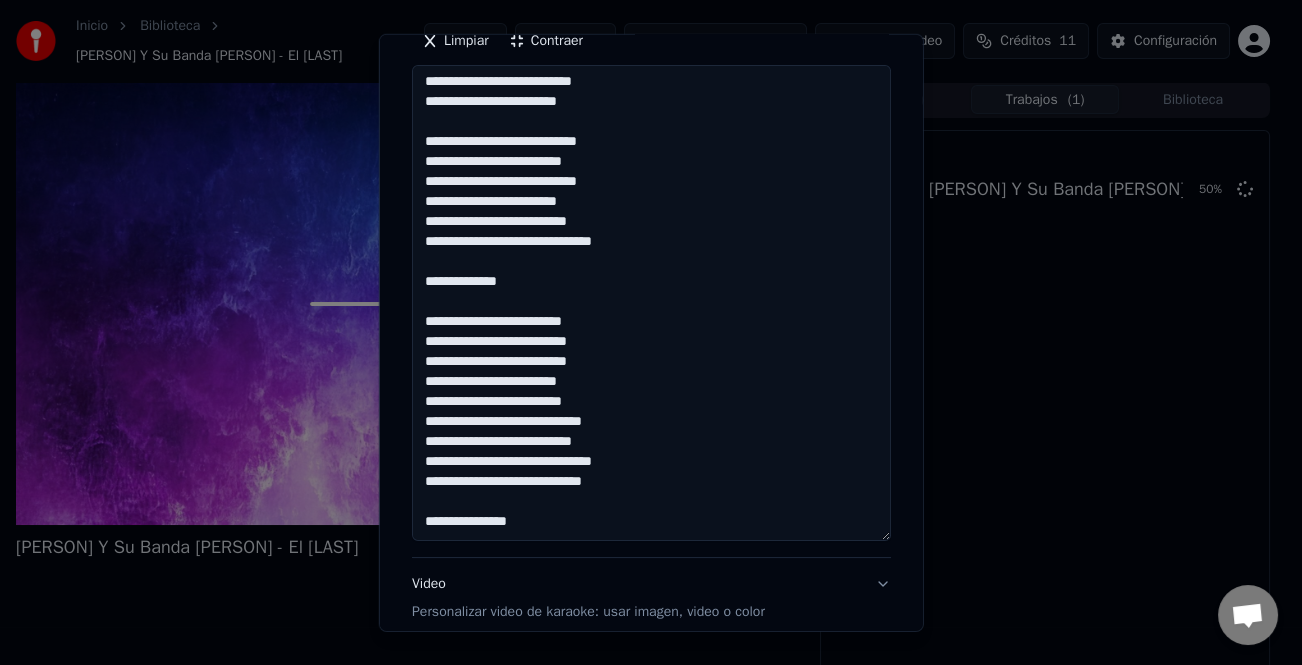 paste on "**********" 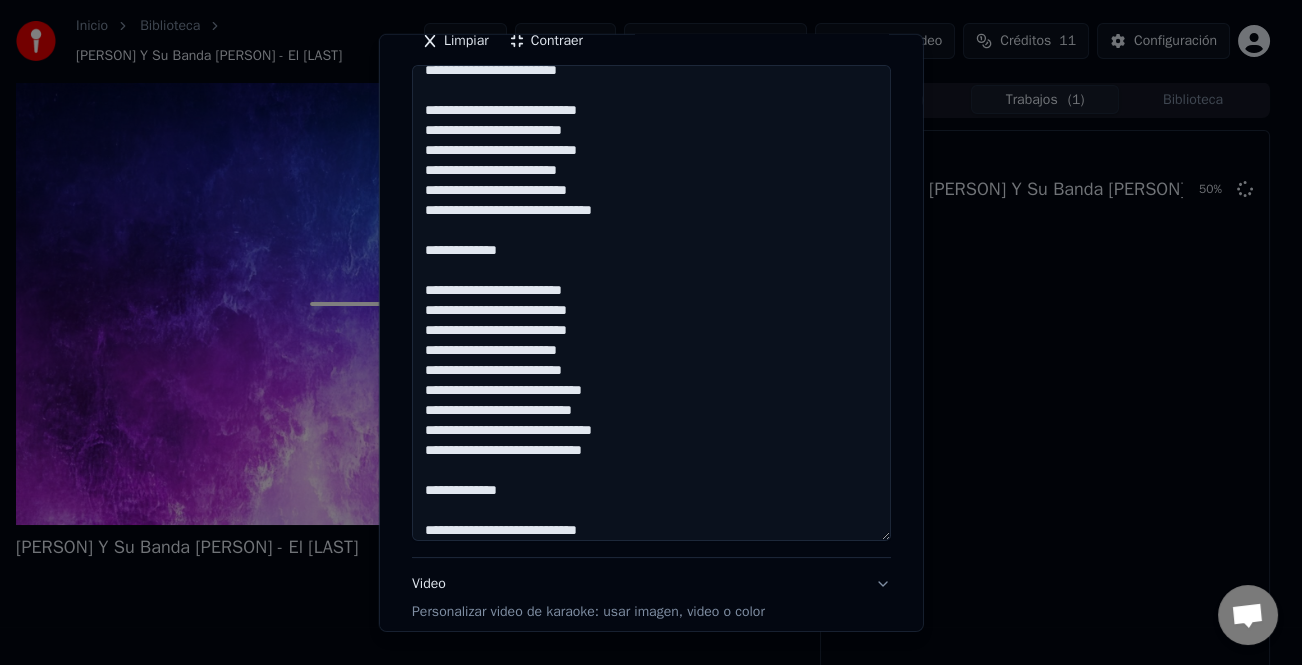 scroll, scrollTop: 213, scrollLeft: 0, axis: vertical 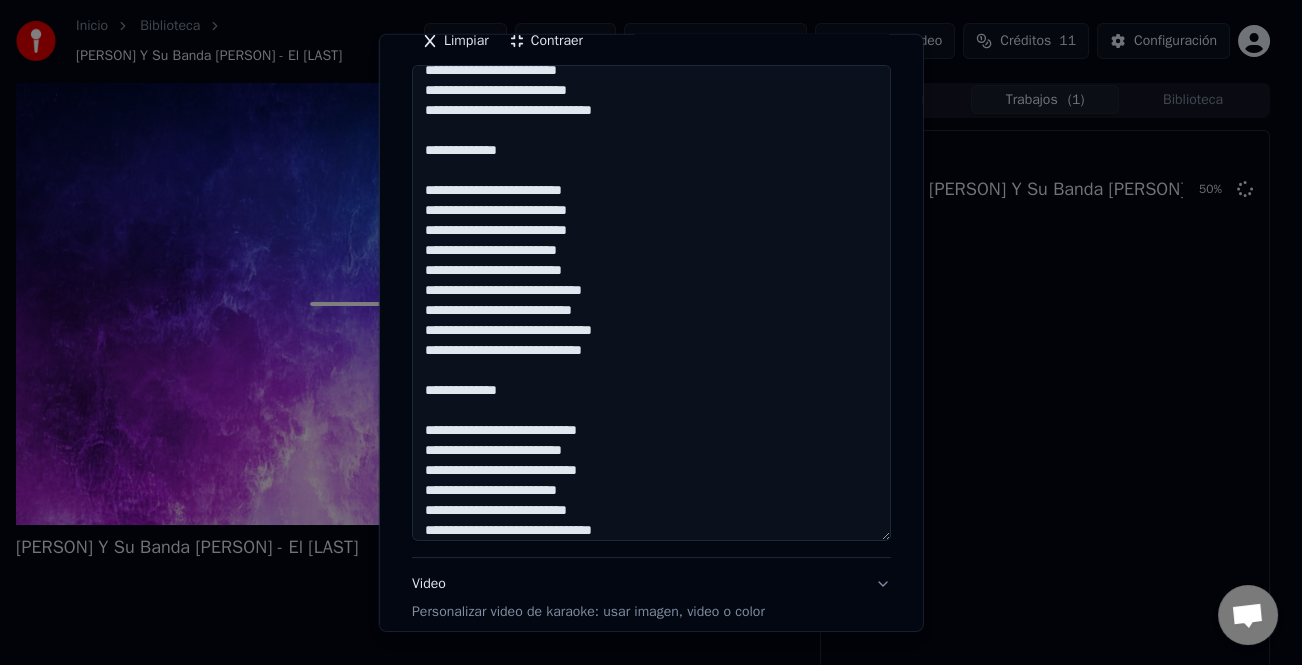 drag, startPoint x: 632, startPoint y: 351, endPoint x: 600, endPoint y: 240, distance: 115.52056 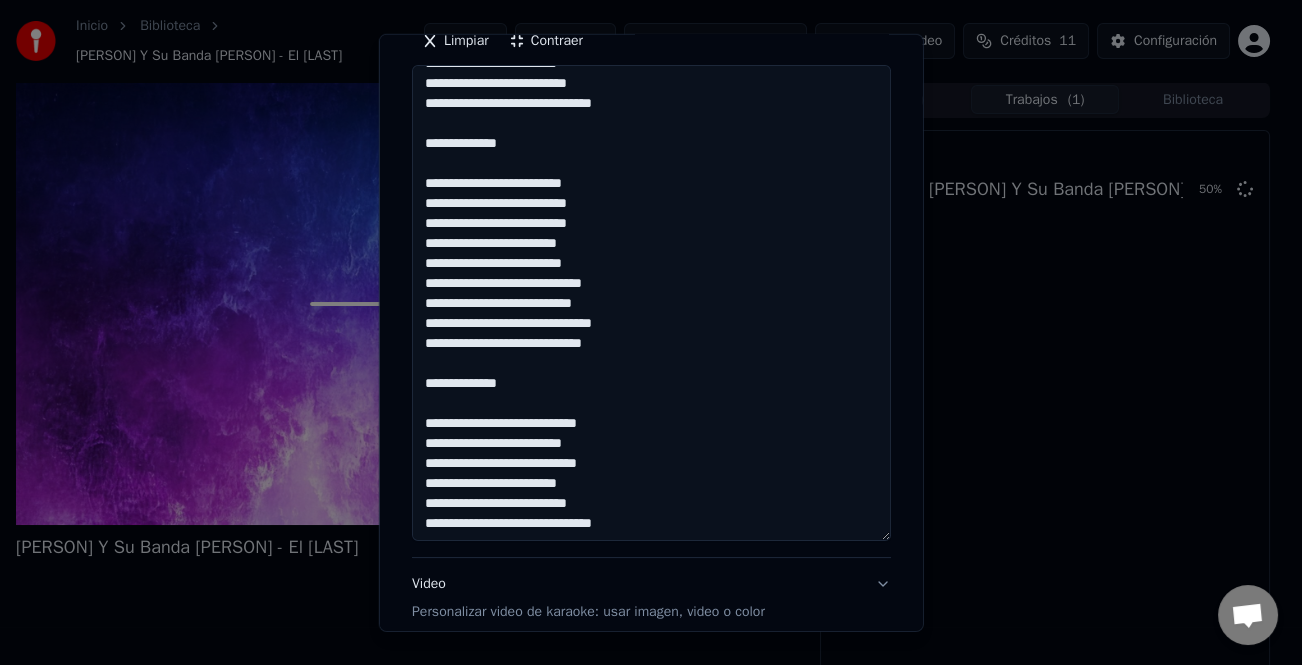 scroll, scrollTop: 221, scrollLeft: 0, axis: vertical 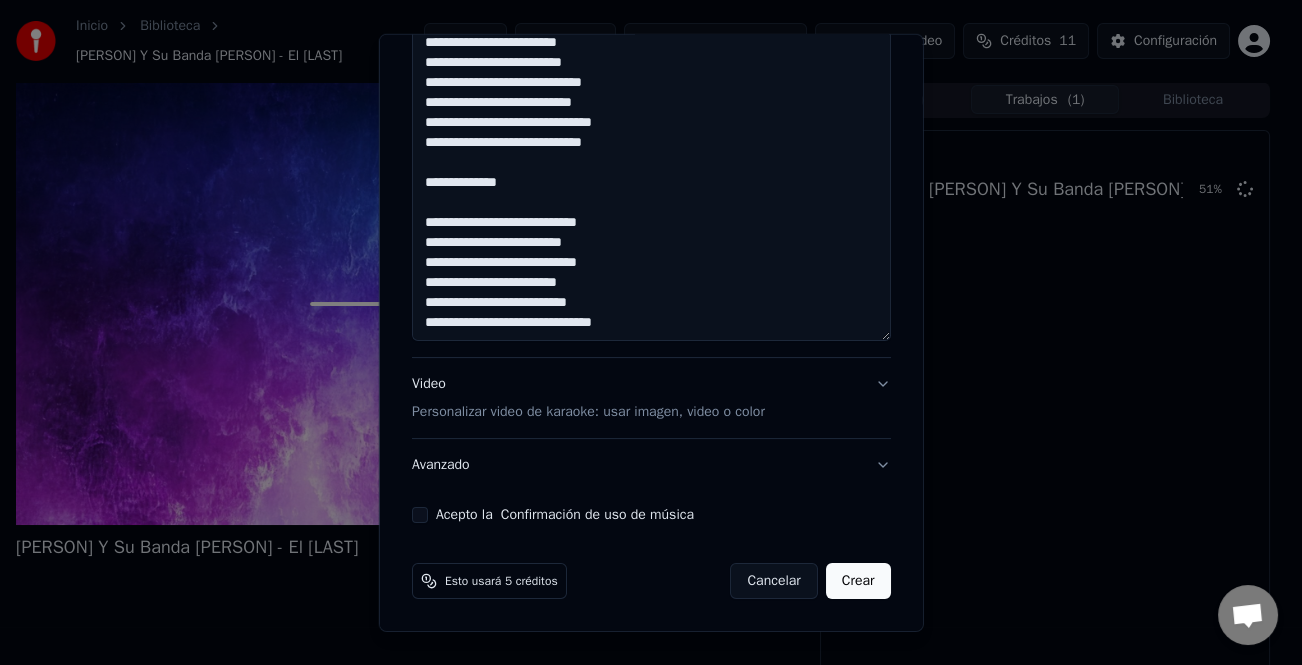 click on "**********" at bounding box center (651, 103) 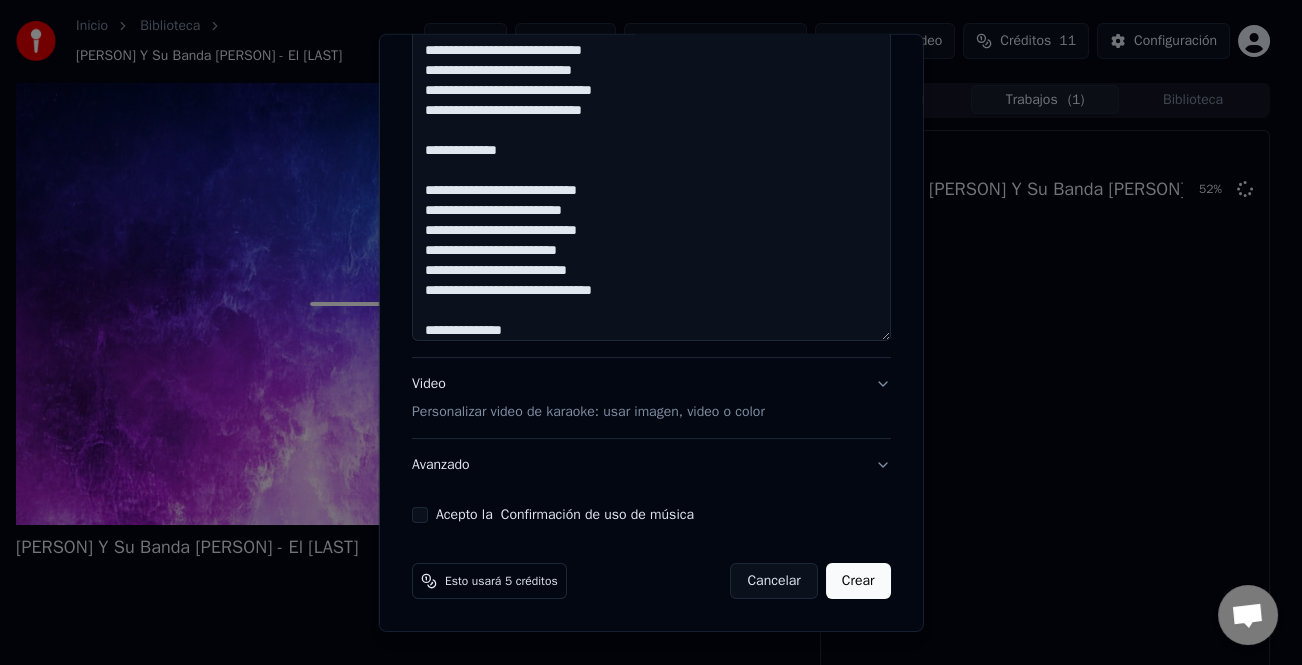 scroll, scrollTop: 273, scrollLeft: 0, axis: vertical 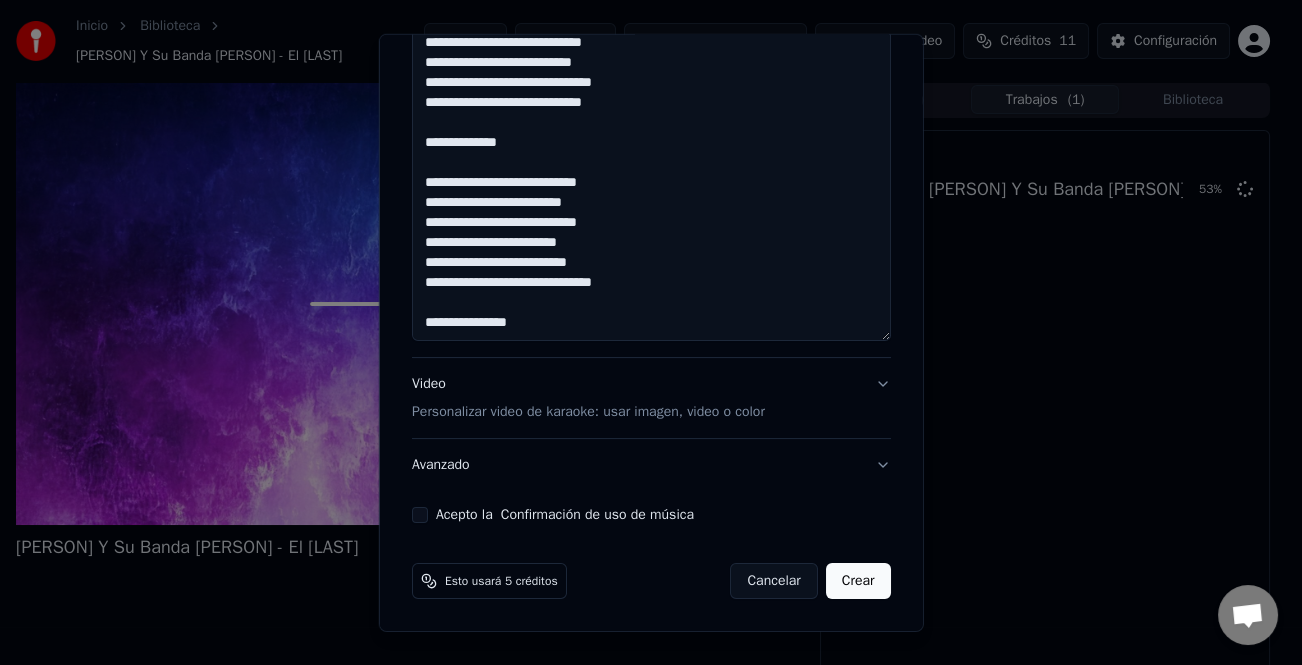 paste on "**********" 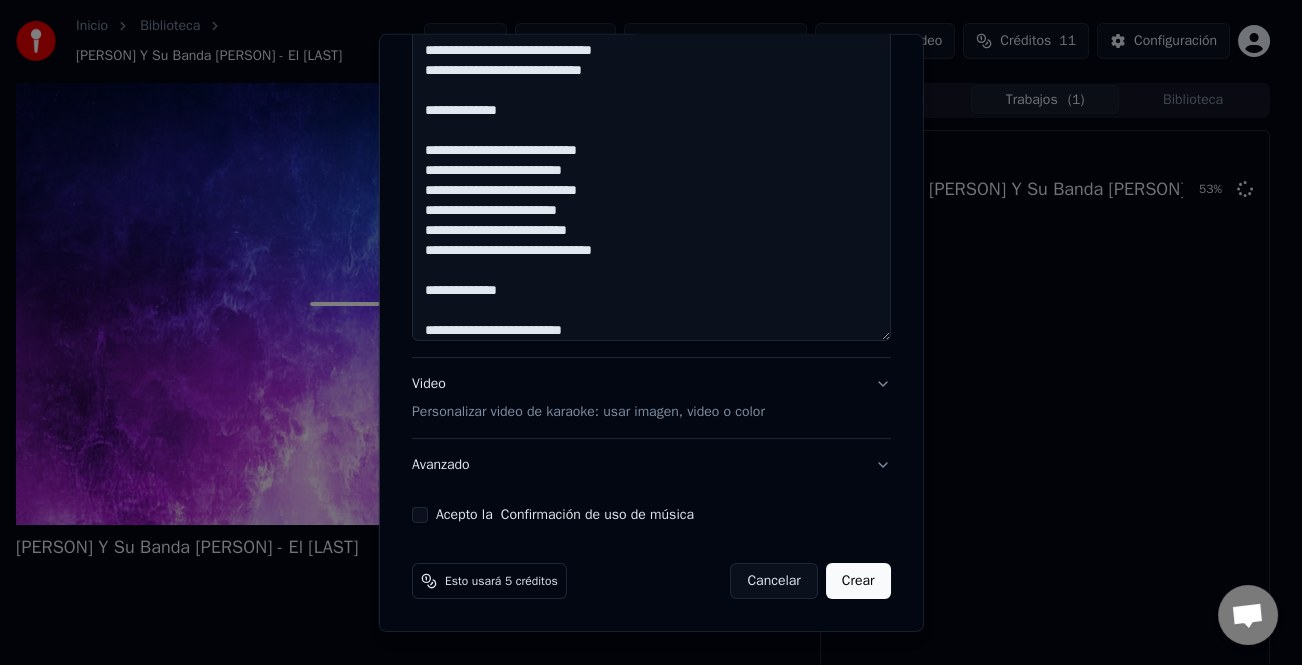 scroll, scrollTop: 453, scrollLeft: 0, axis: vertical 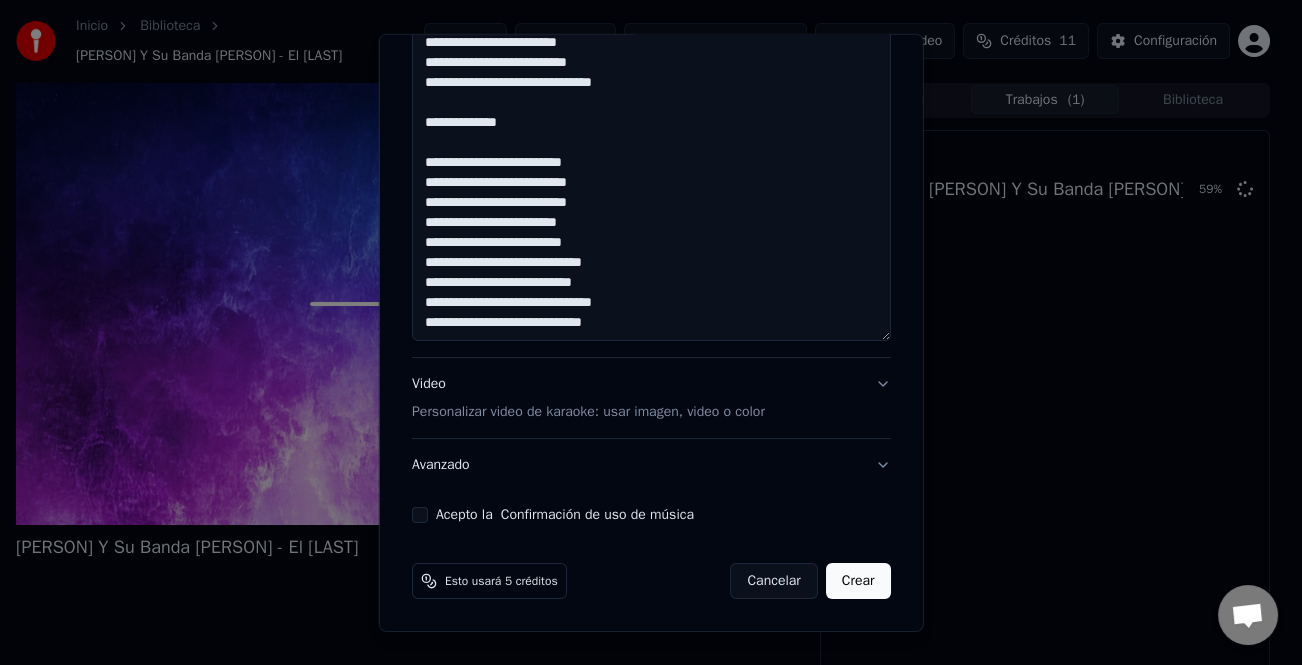 click at bounding box center [651, 103] 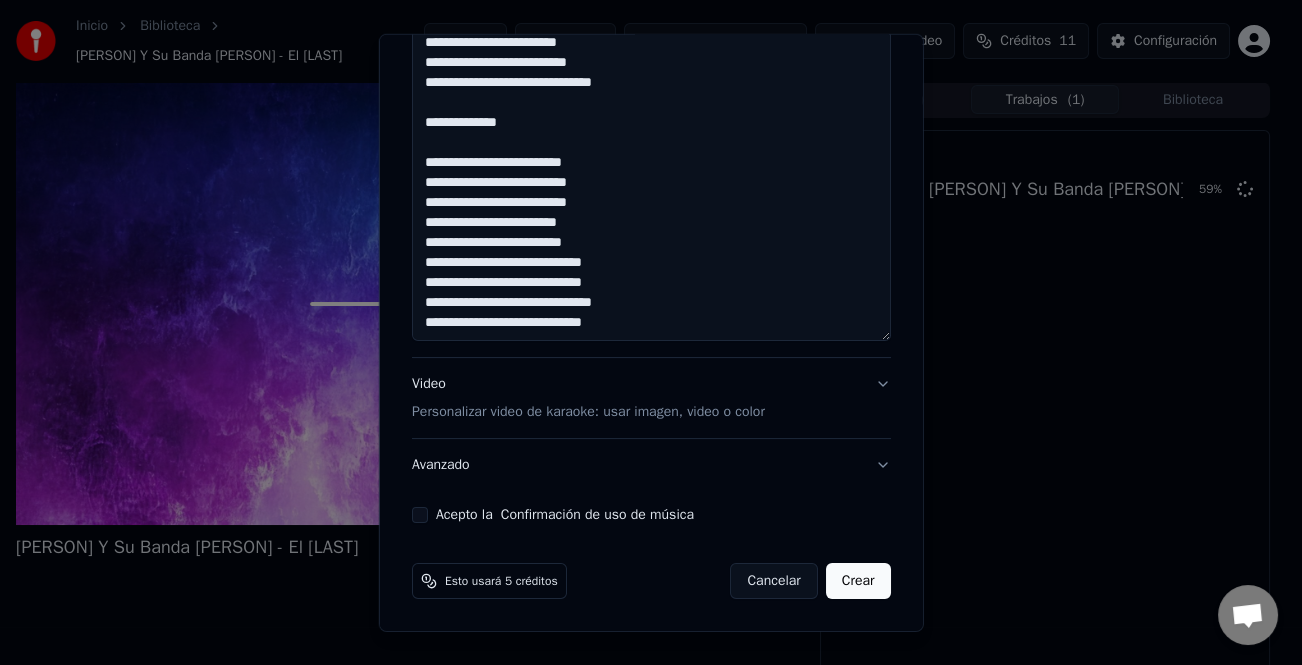 type on "**********" 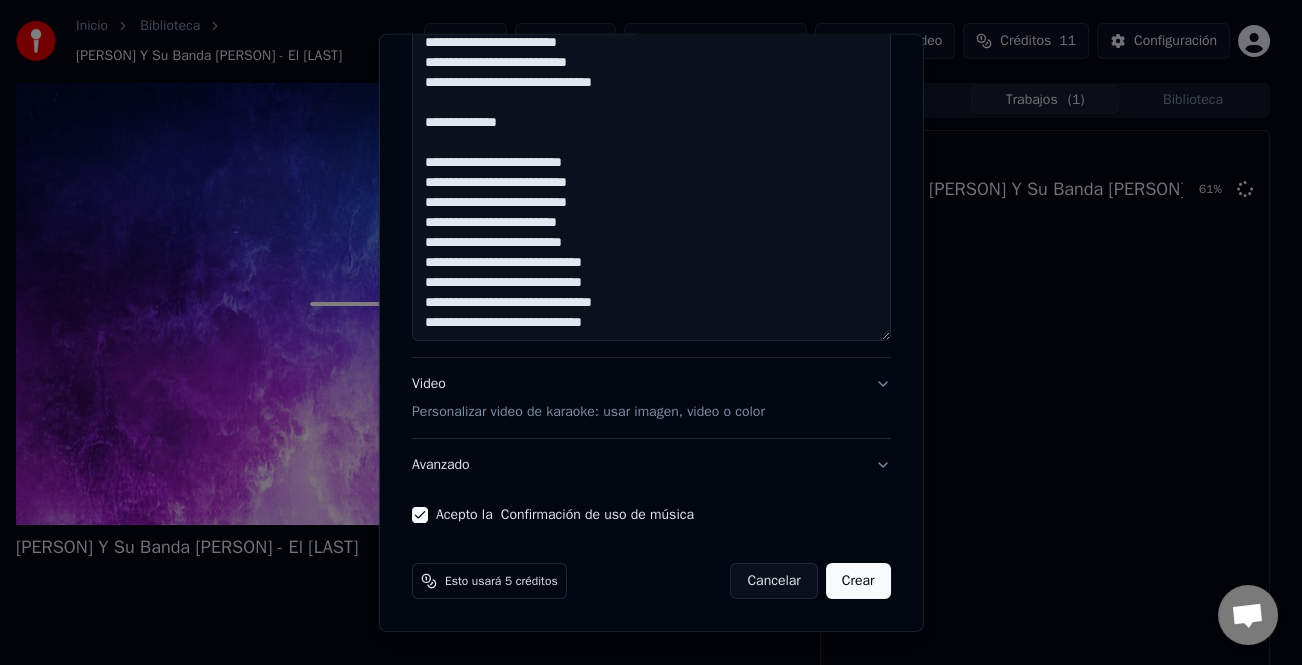 click on "Crear" at bounding box center (858, 581) 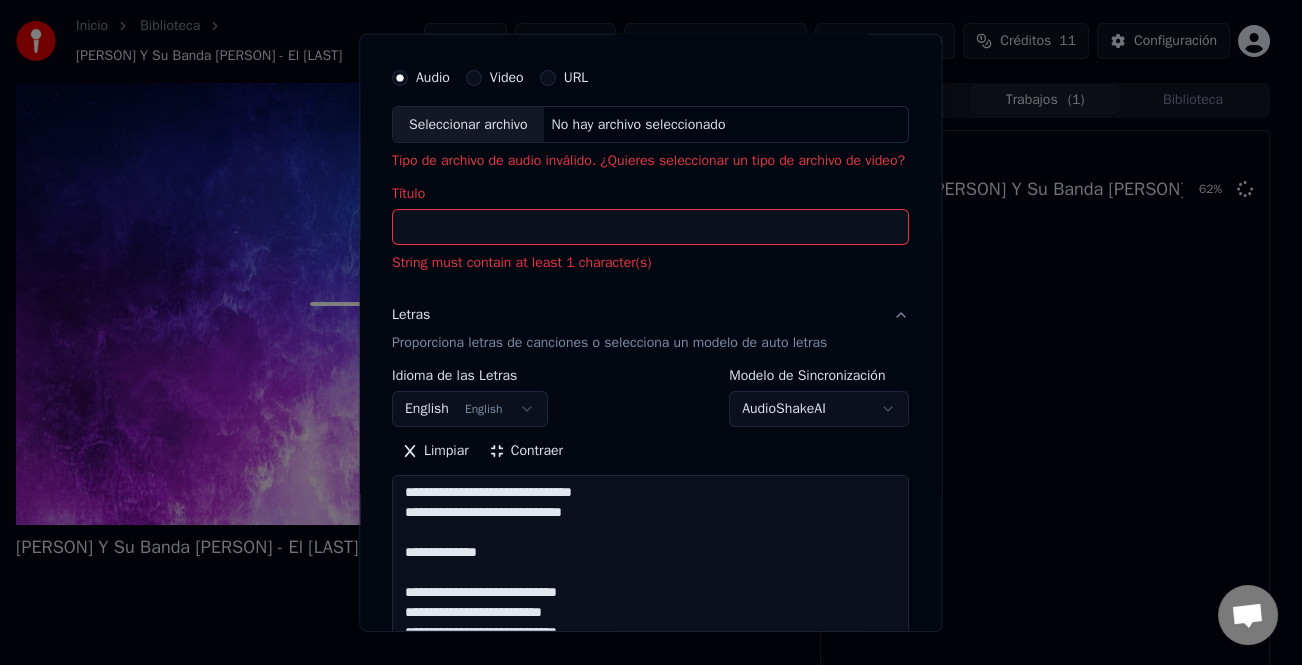 scroll, scrollTop: 0, scrollLeft: 0, axis: both 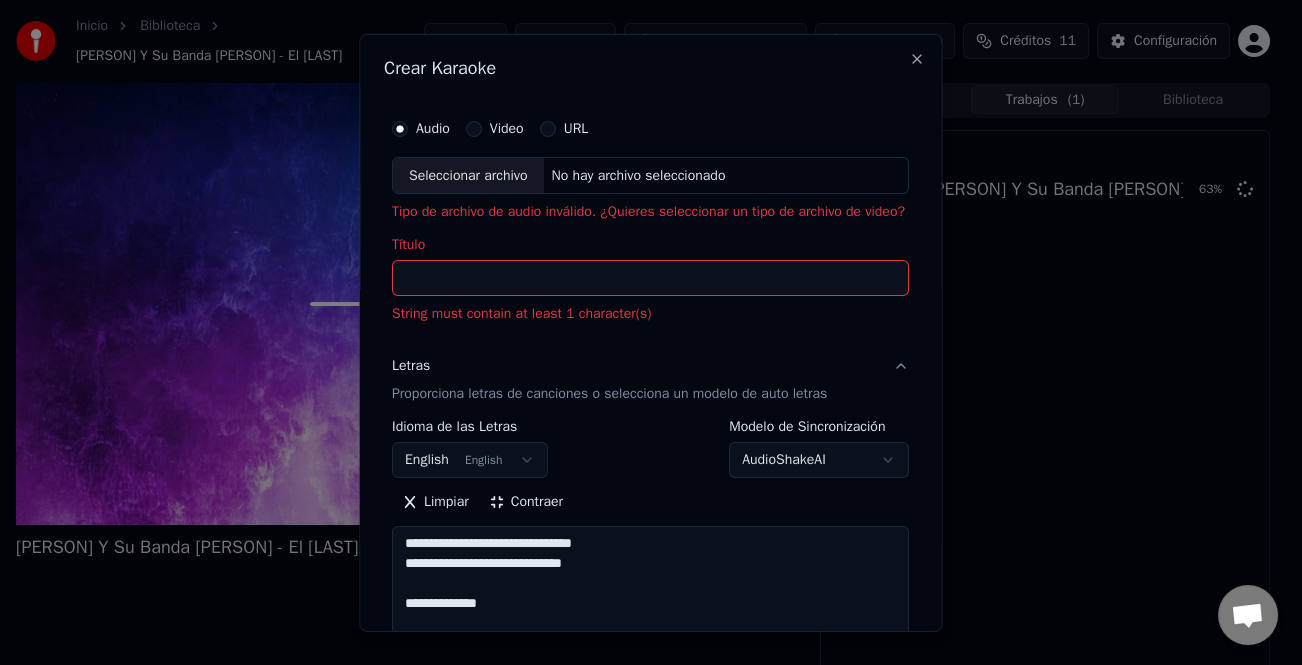 click on "URL" at bounding box center (548, 128) 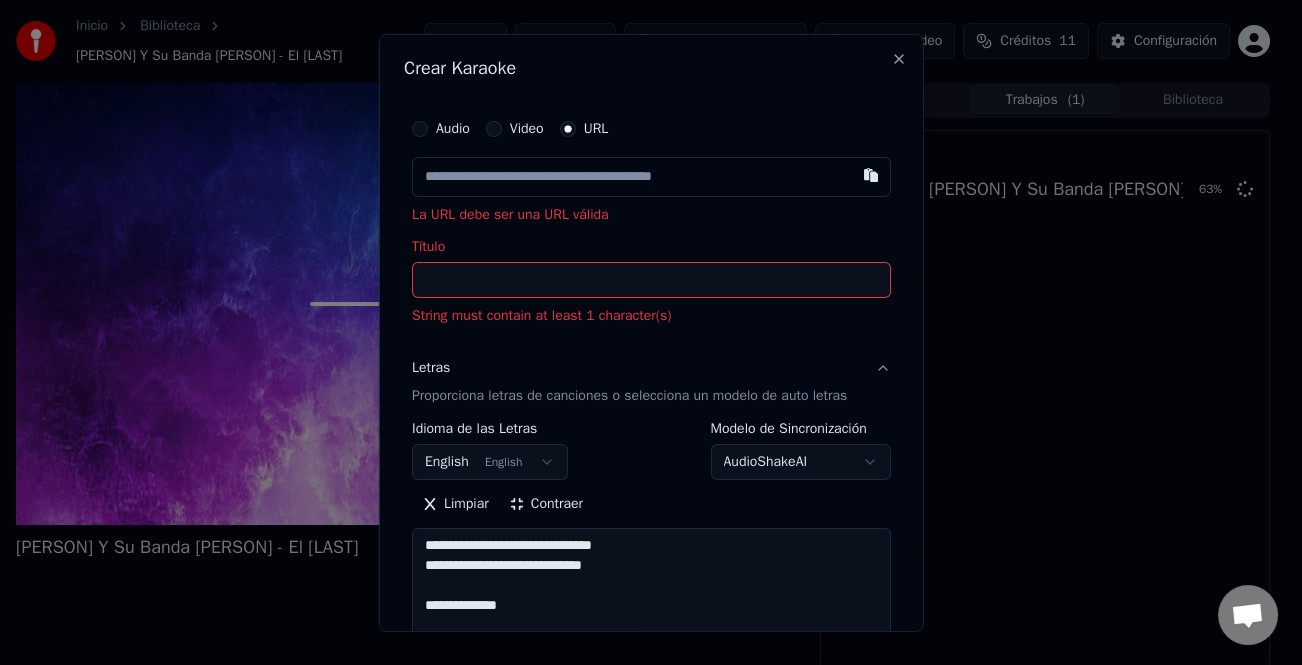 click at bounding box center (651, 176) 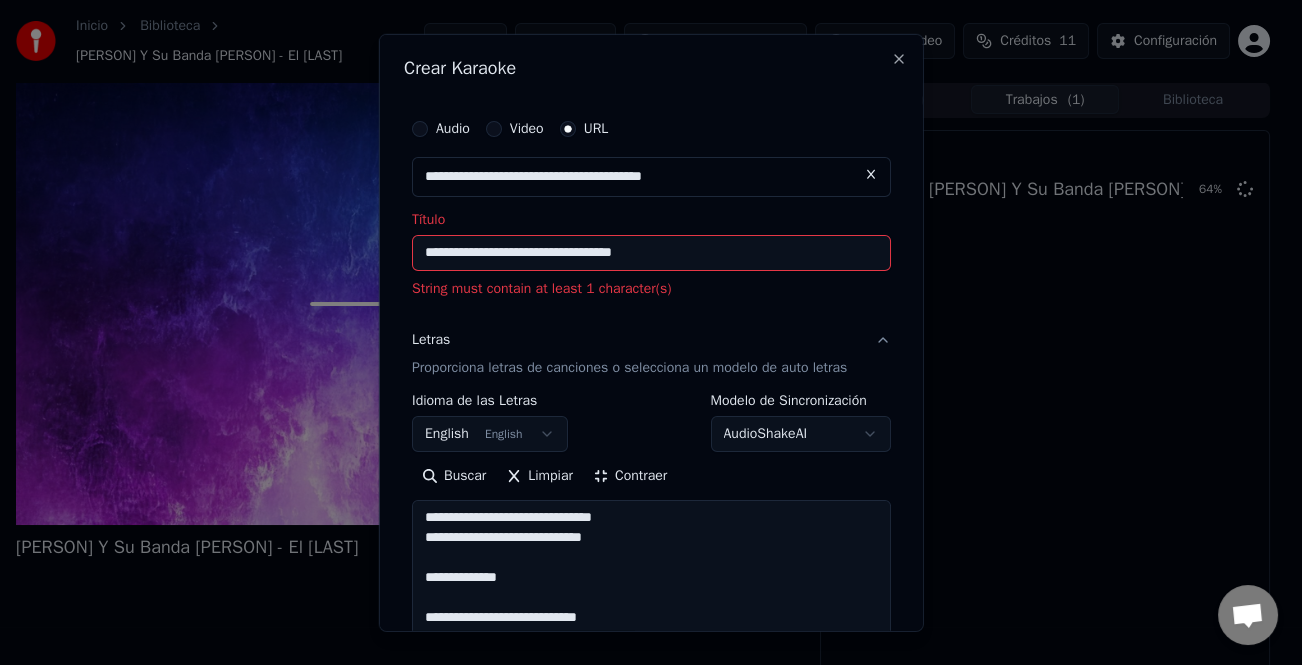 type on "**********" 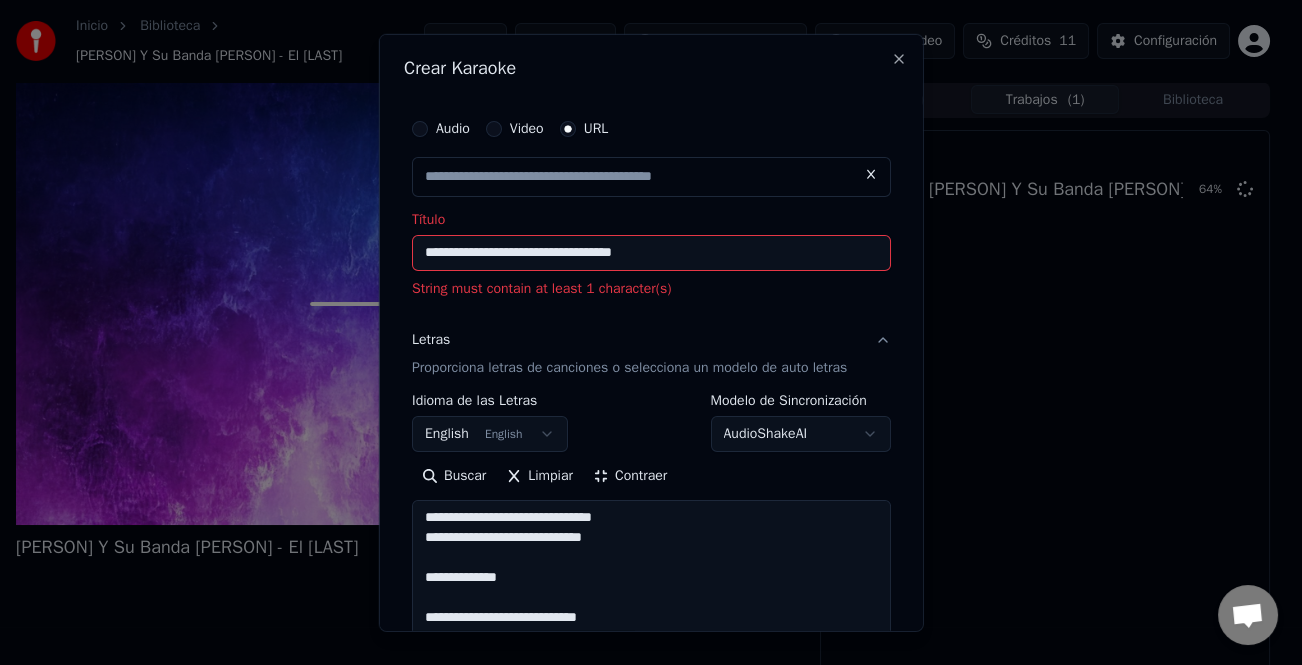 type on "**********" 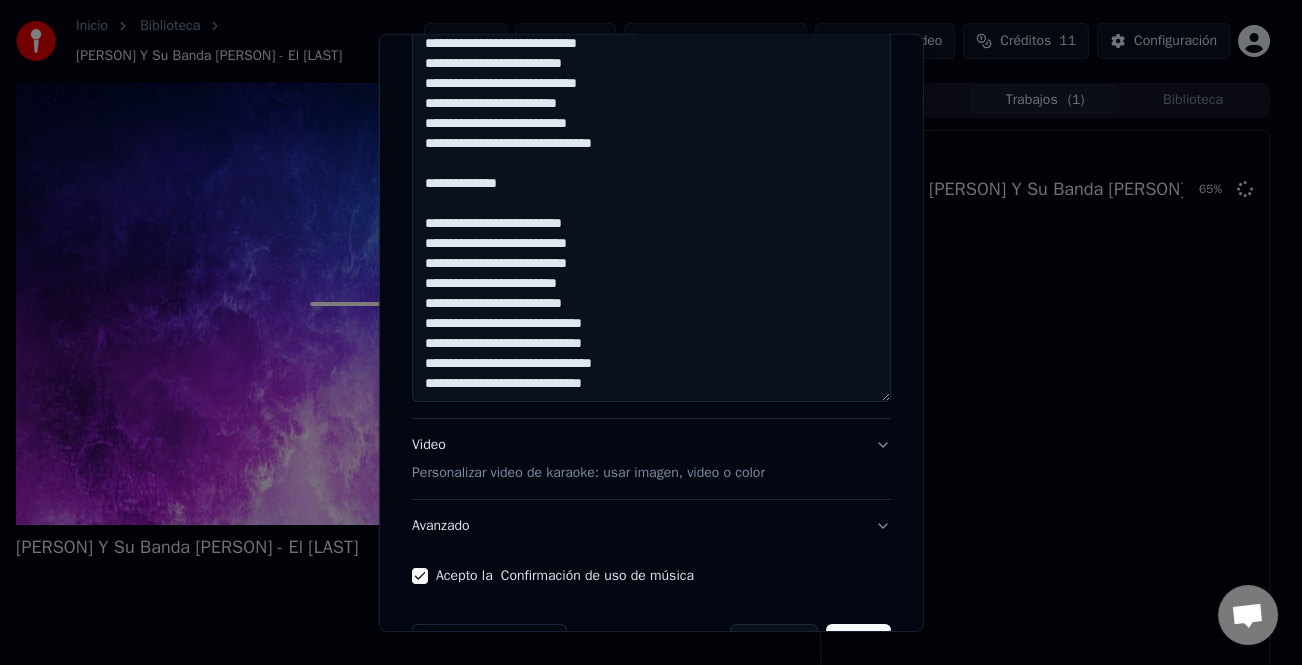 scroll, scrollTop: 635, scrollLeft: 0, axis: vertical 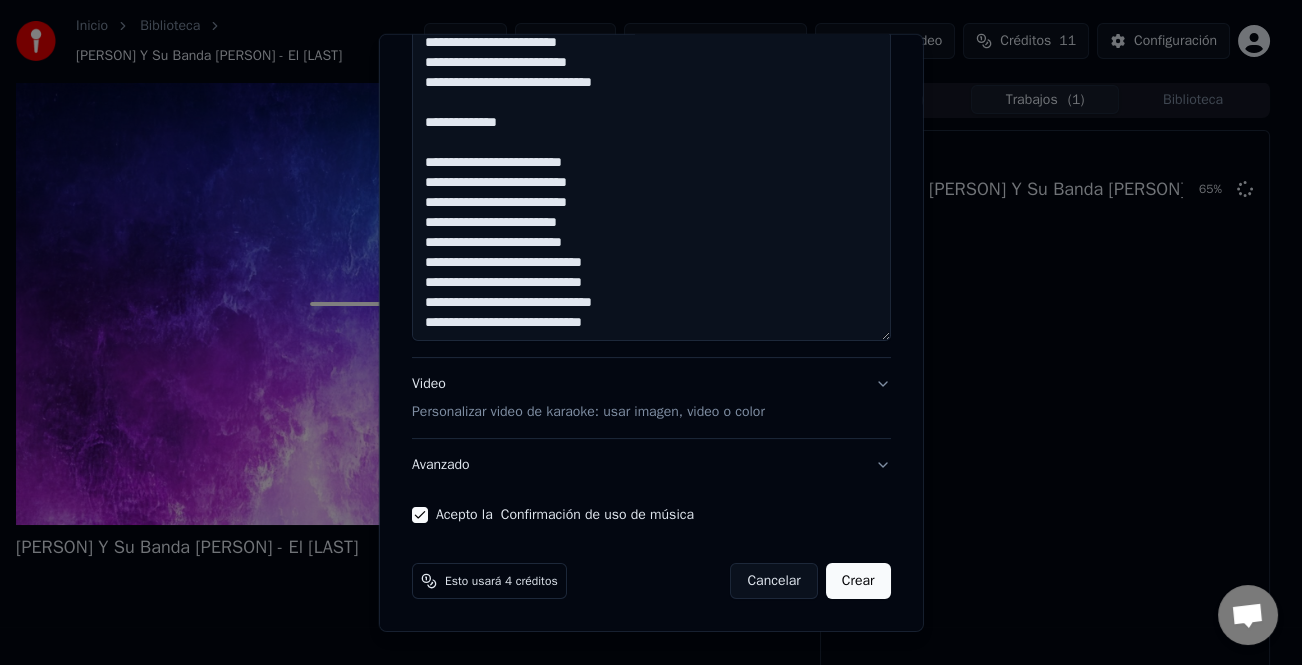 click on "Crear" at bounding box center [858, 581] 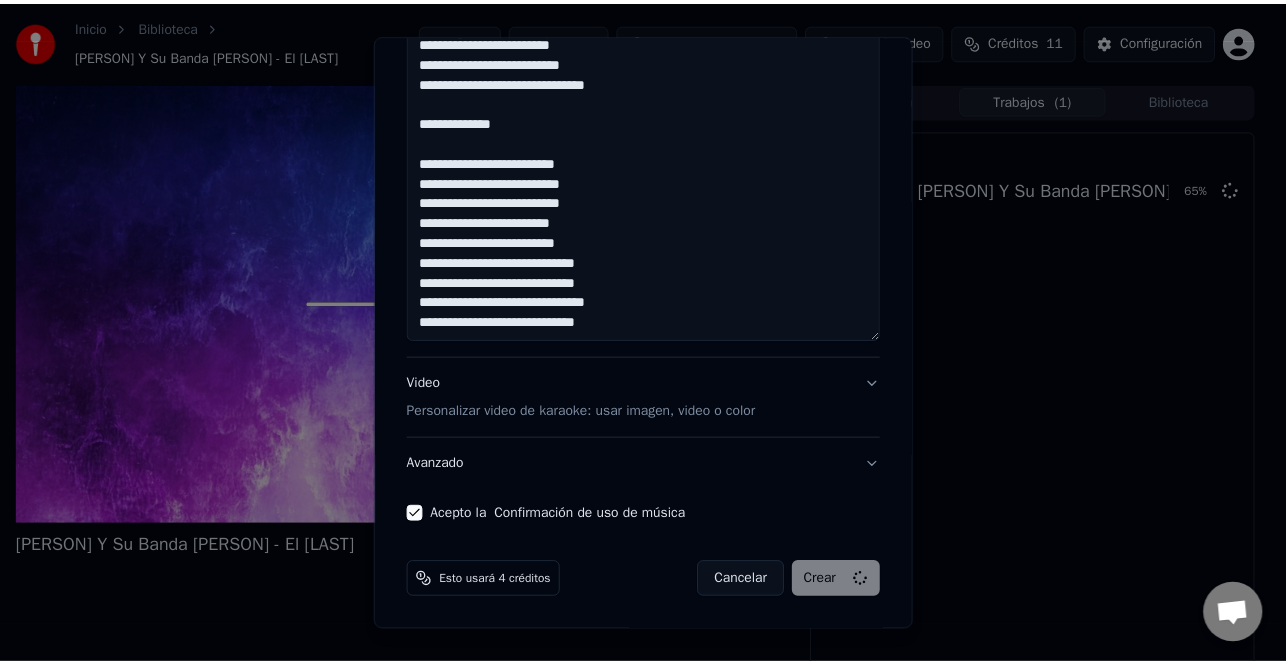 scroll, scrollTop: 606, scrollLeft: 0, axis: vertical 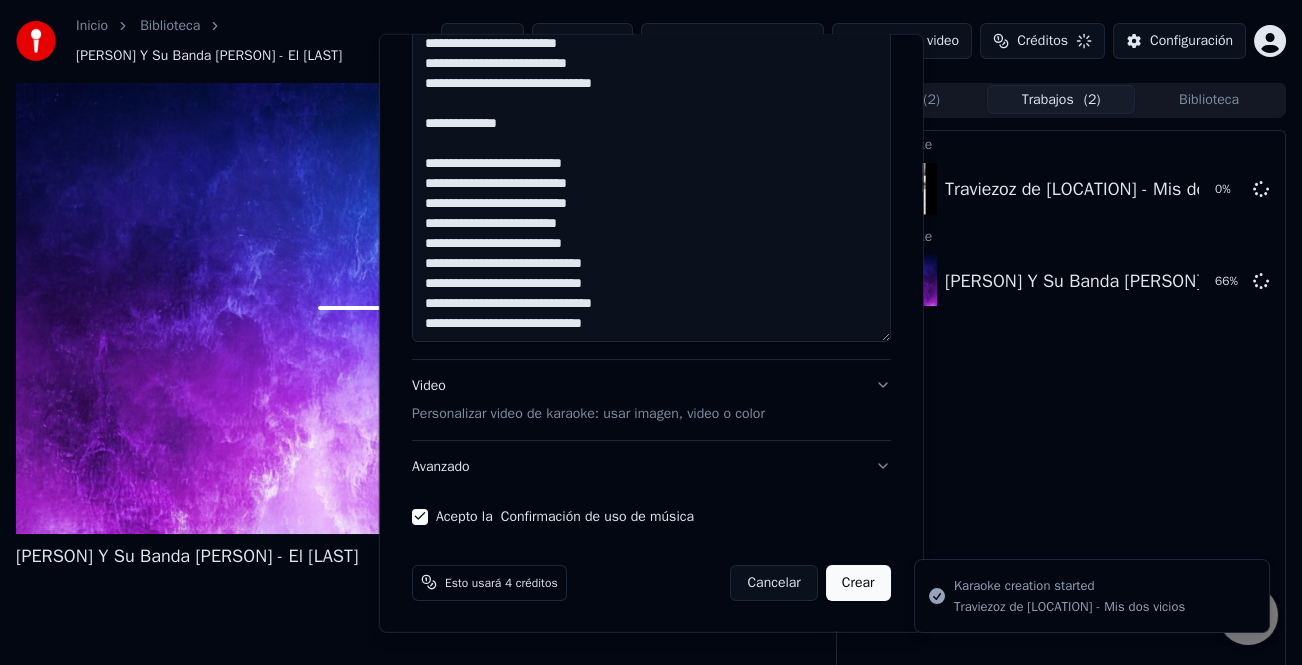 type 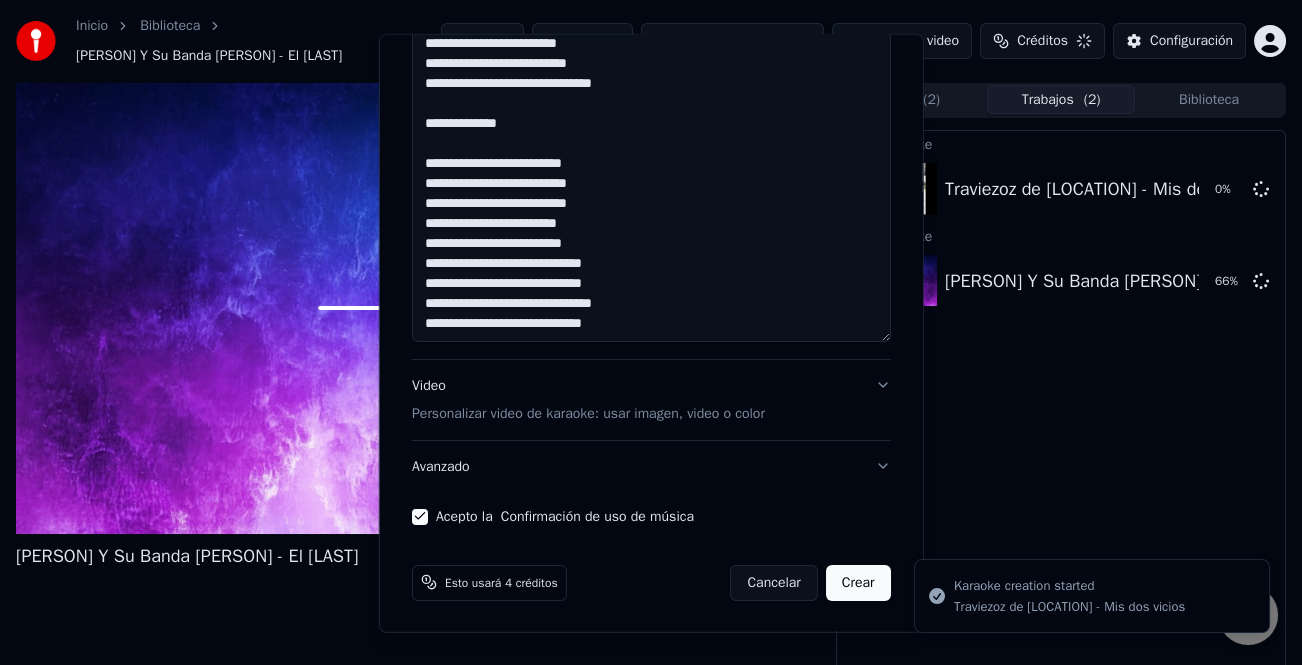 type 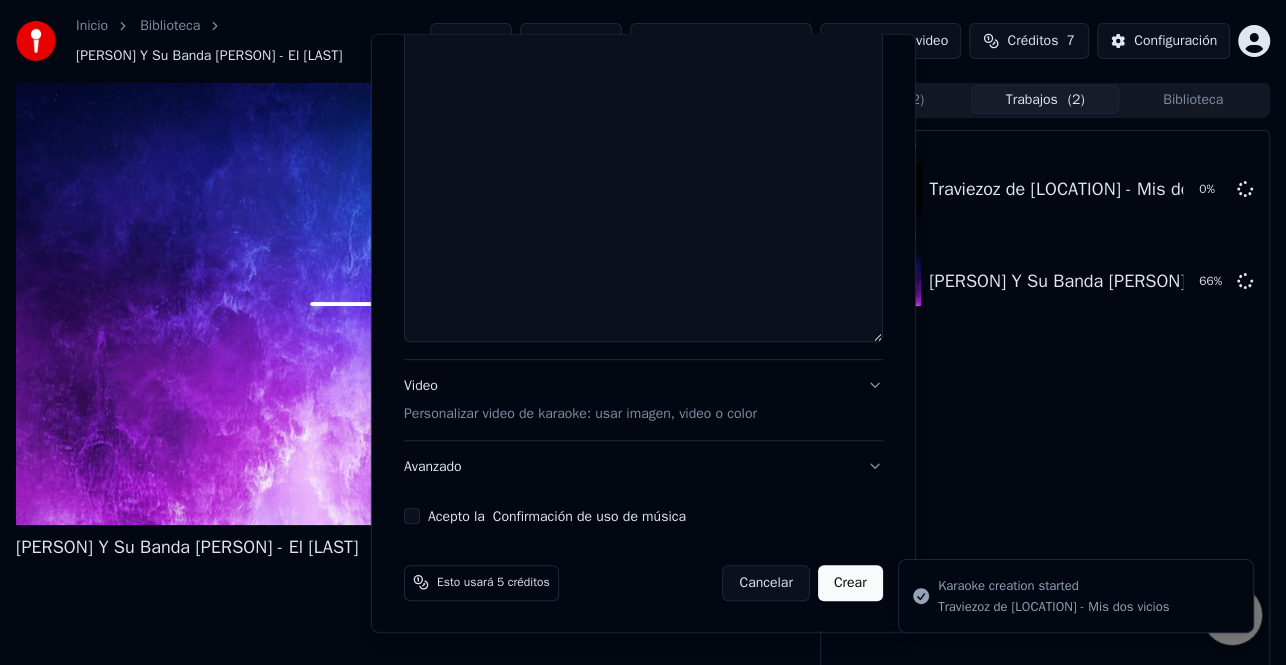 scroll, scrollTop: 0, scrollLeft: 0, axis: both 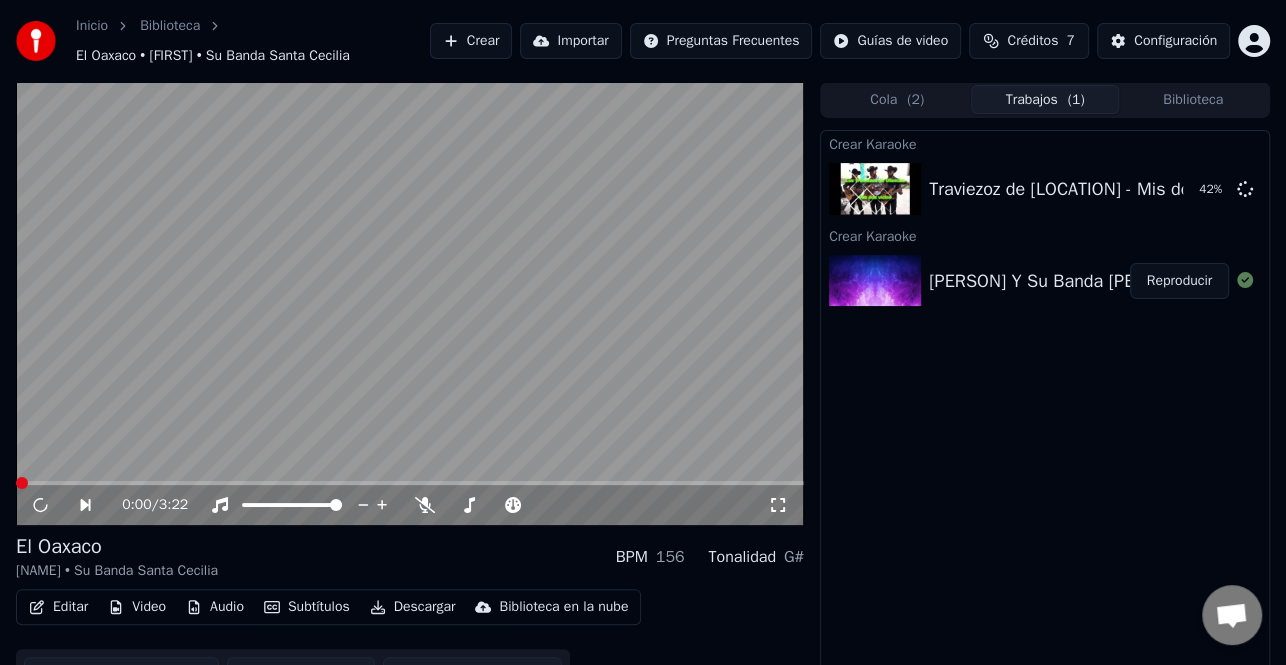 click on "Crear" at bounding box center (471, 41) 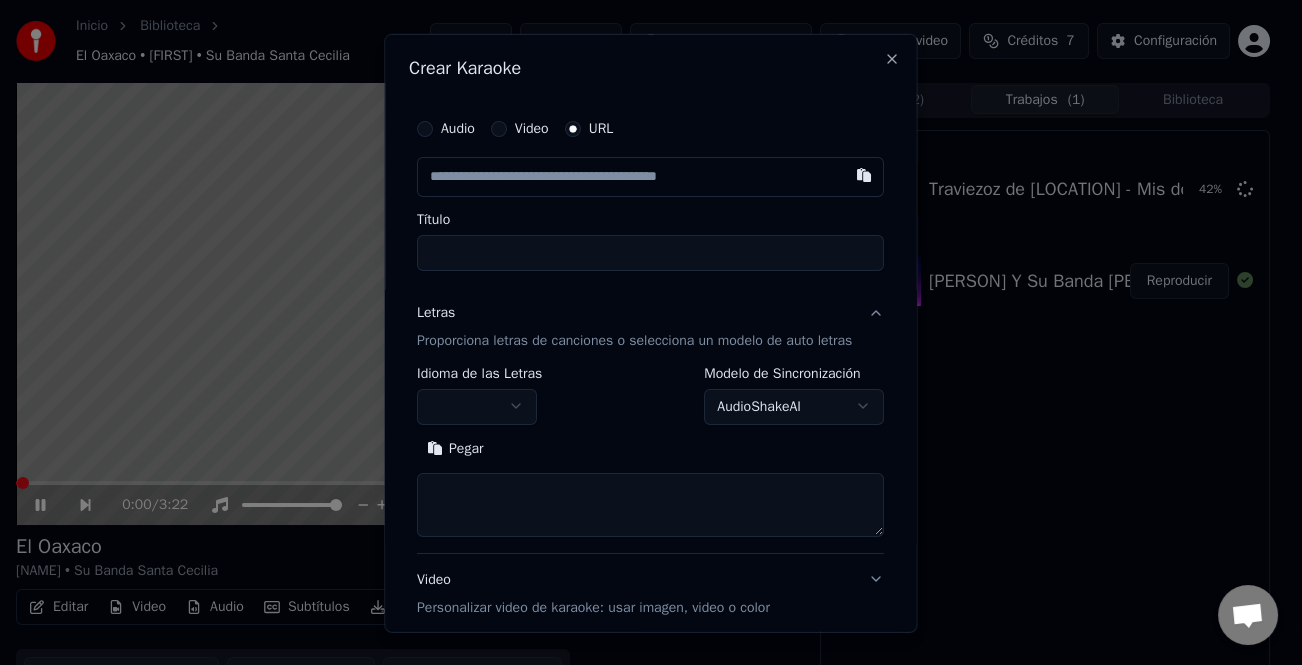 click on "Audio" at bounding box center (446, 128) 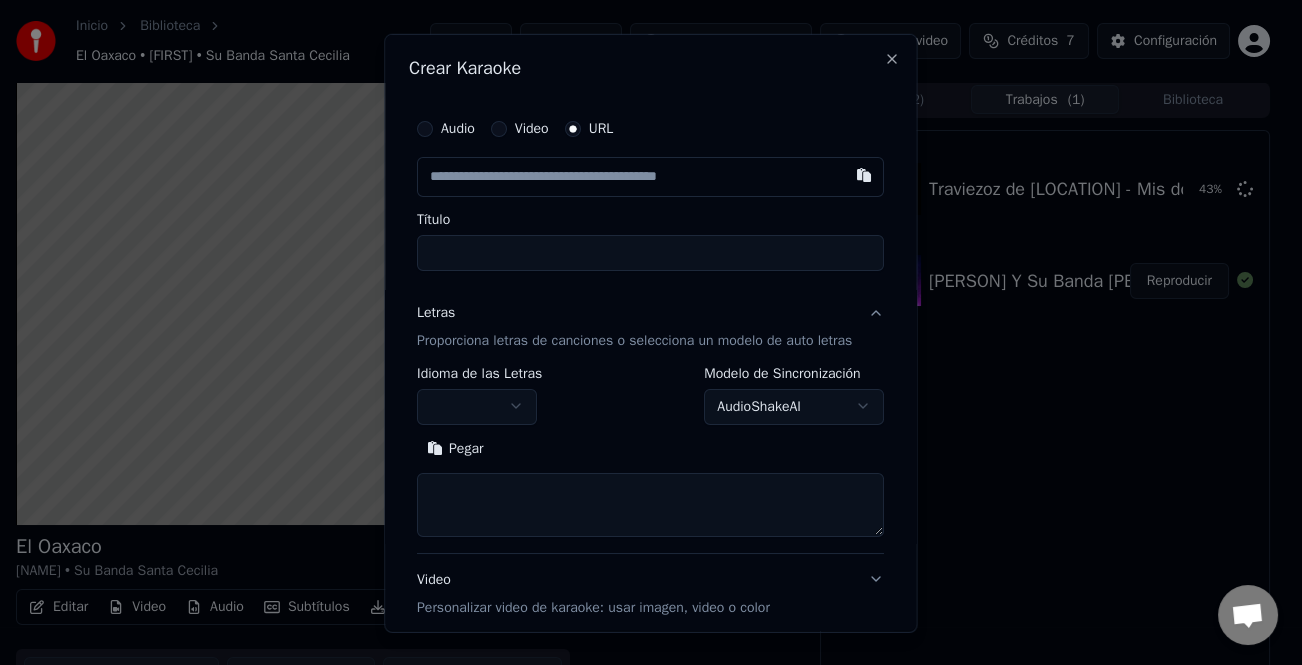 click on "Audio" at bounding box center [458, 128] 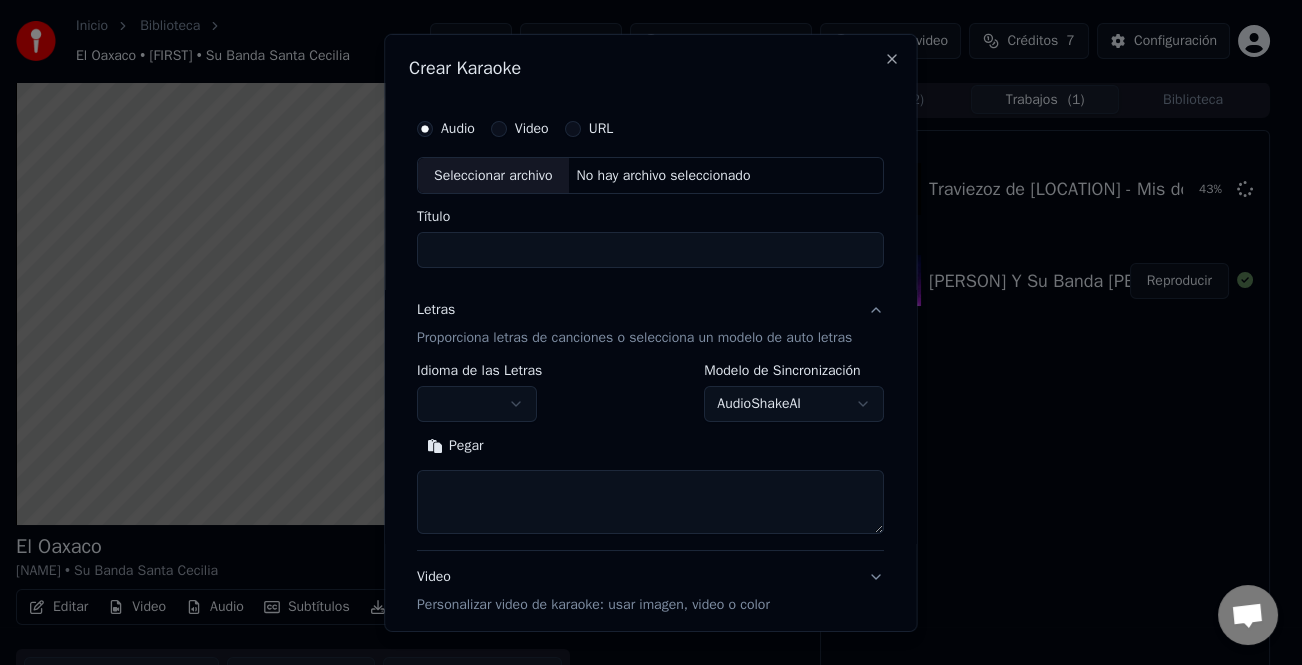 click on "Seleccionar archivo" at bounding box center [493, 175] 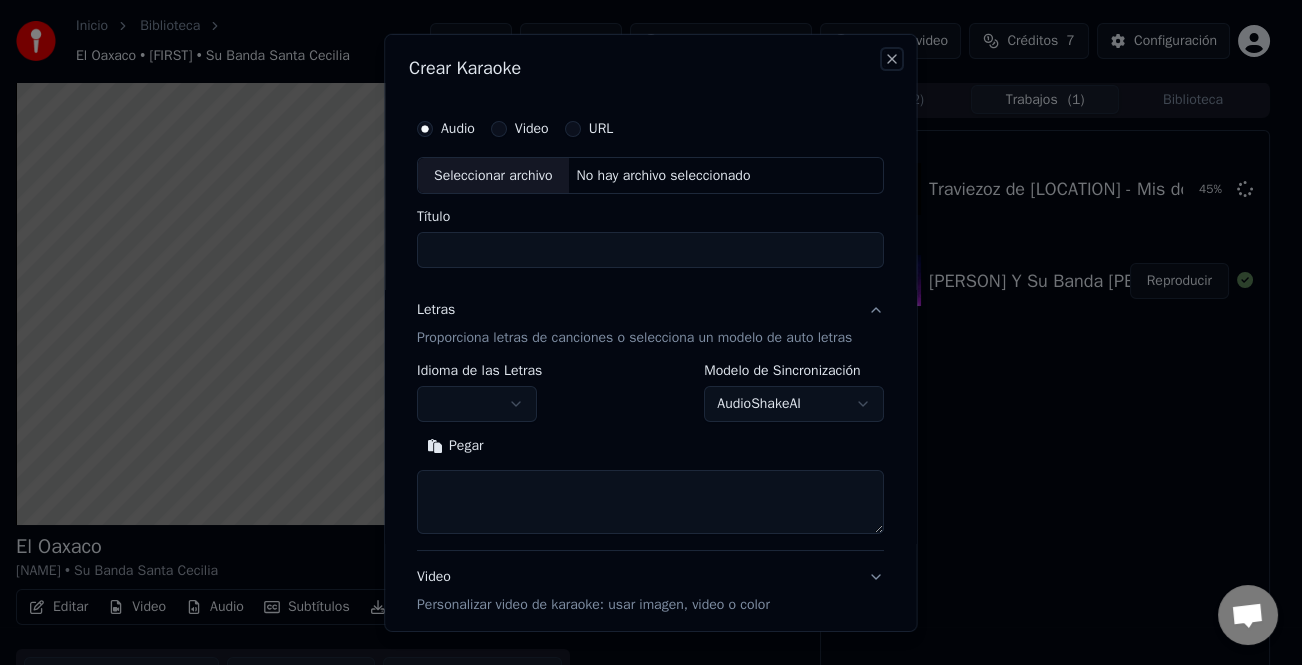click on "Close" at bounding box center [893, 58] 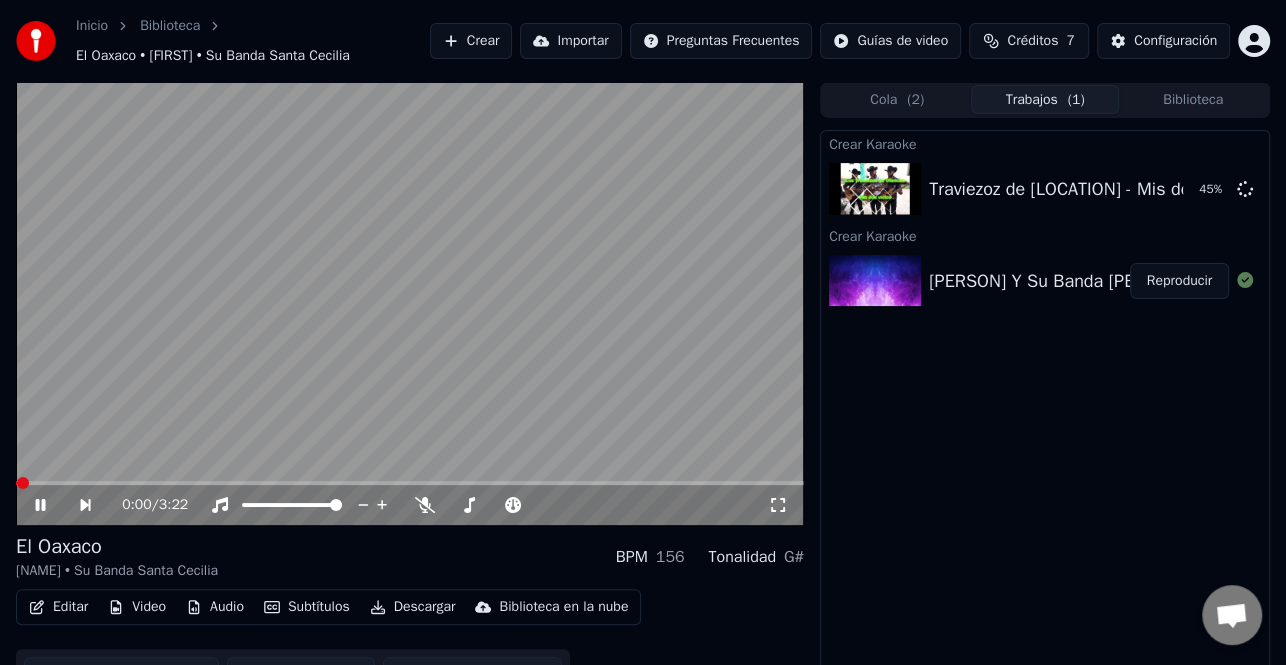 click 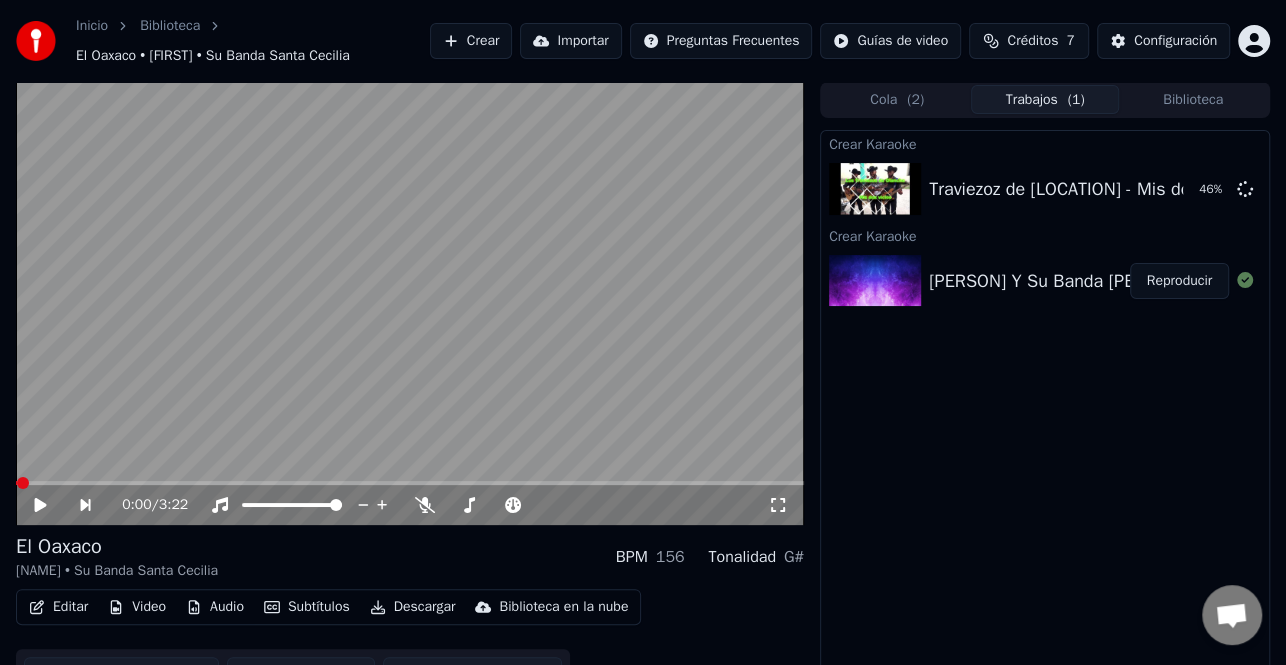 click on "Crear" at bounding box center [471, 41] 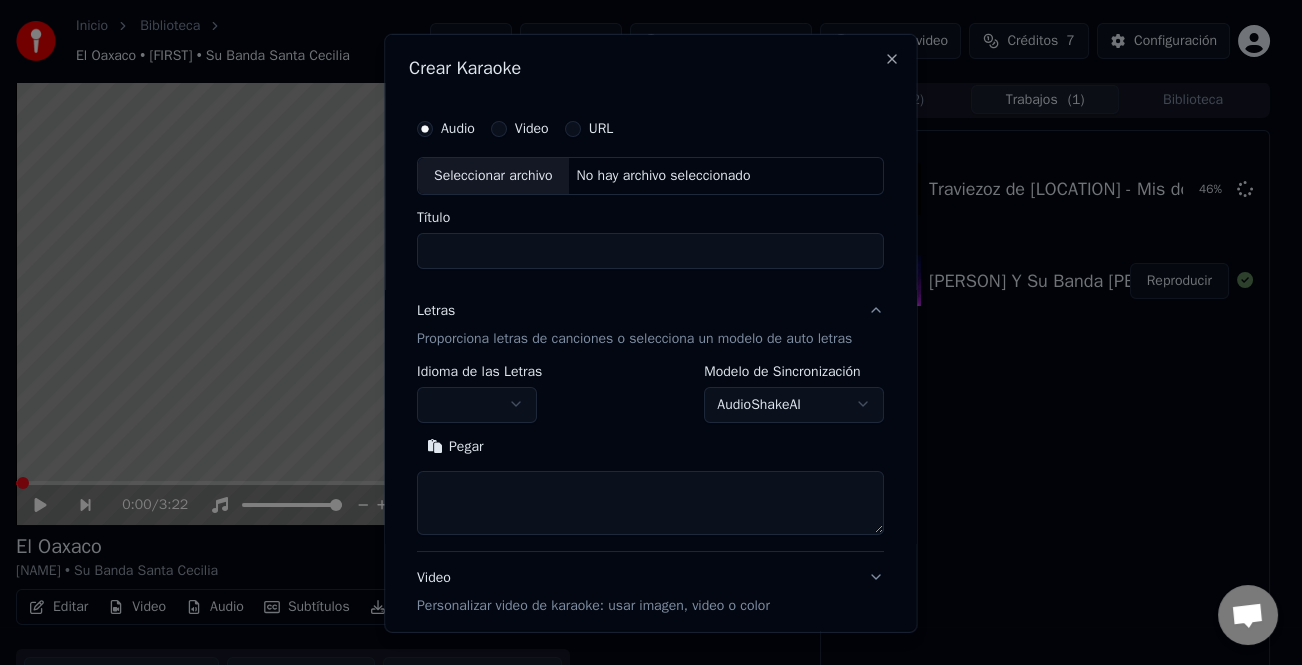 click on "Seleccionar archivo" at bounding box center [493, 175] 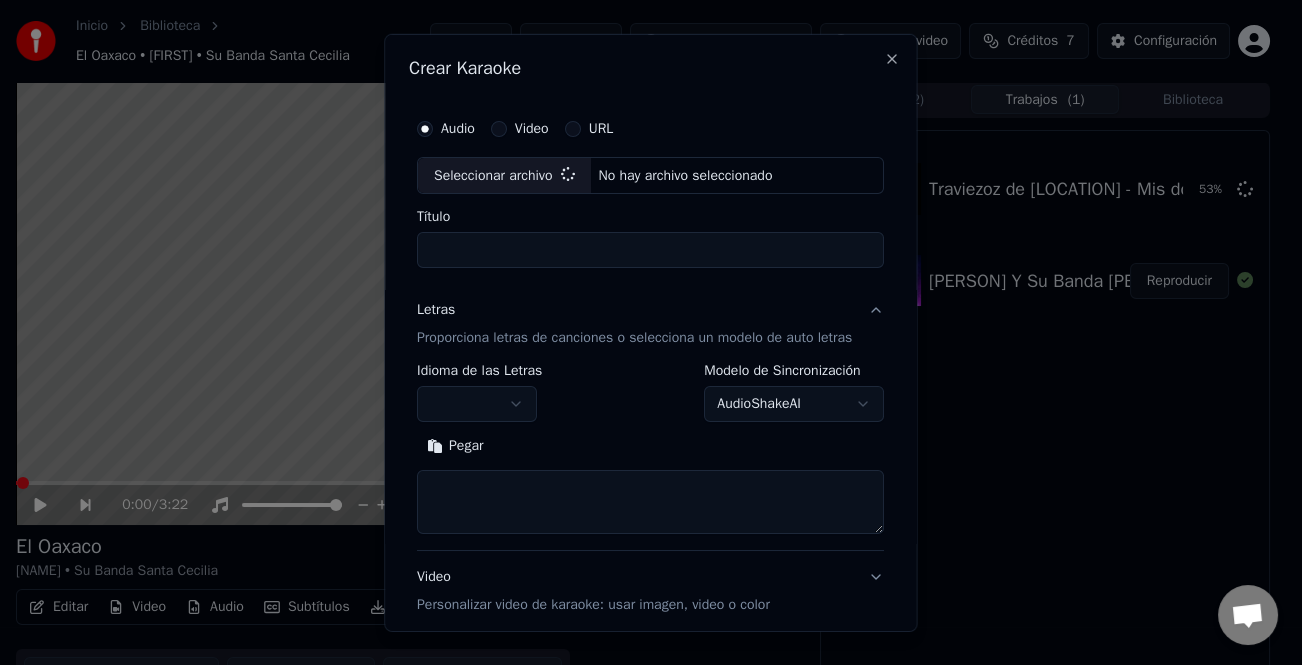 type on "**********" 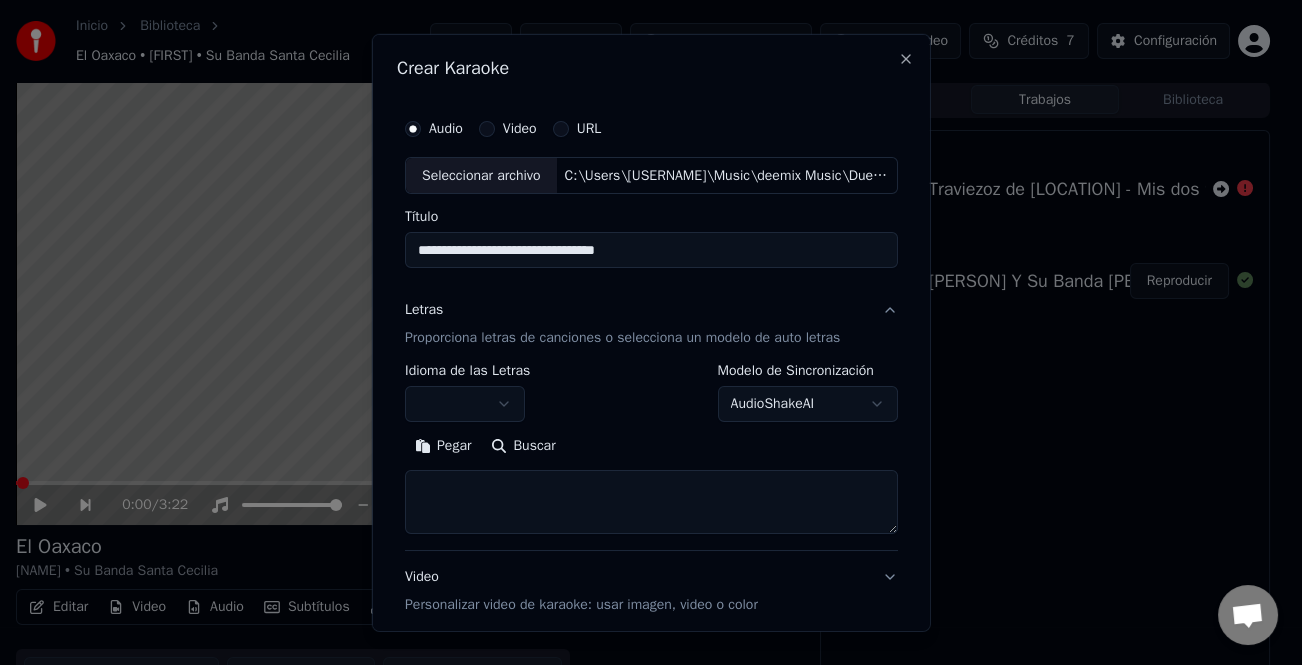 click on "Pegar" at bounding box center [443, 446] 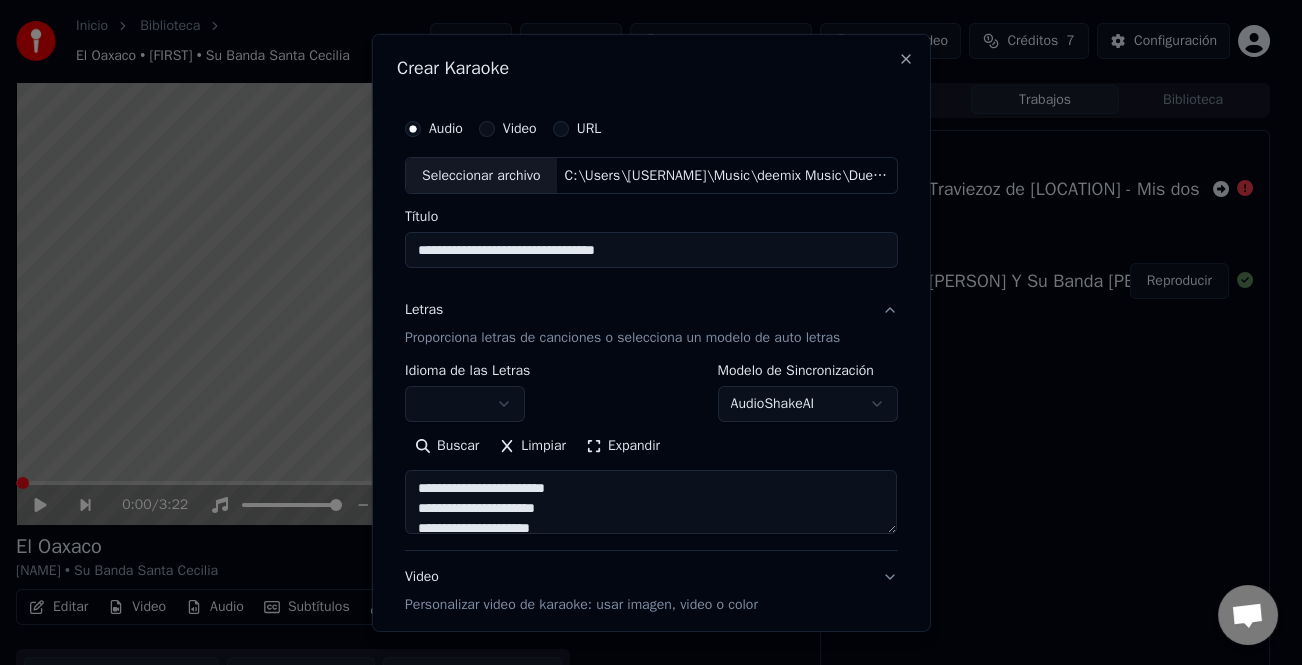 click on "Expandir" at bounding box center (623, 446) 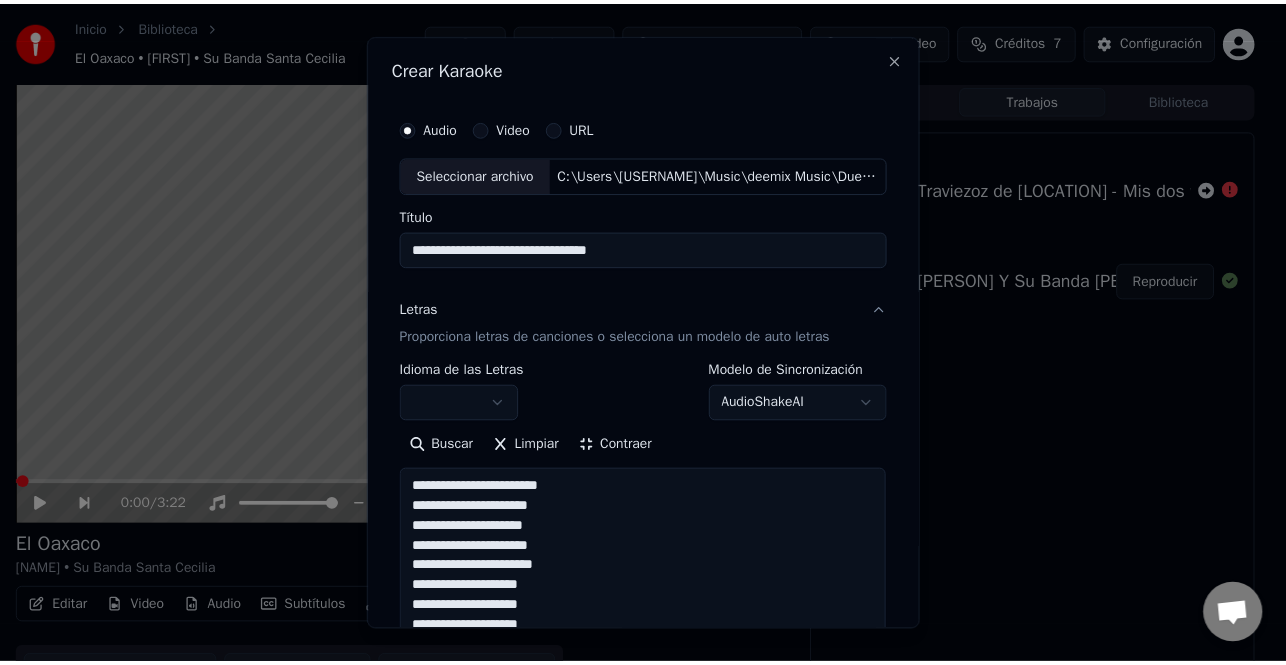 scroll, scrollTop: 1, scrollLeft: 0, axis: vertical 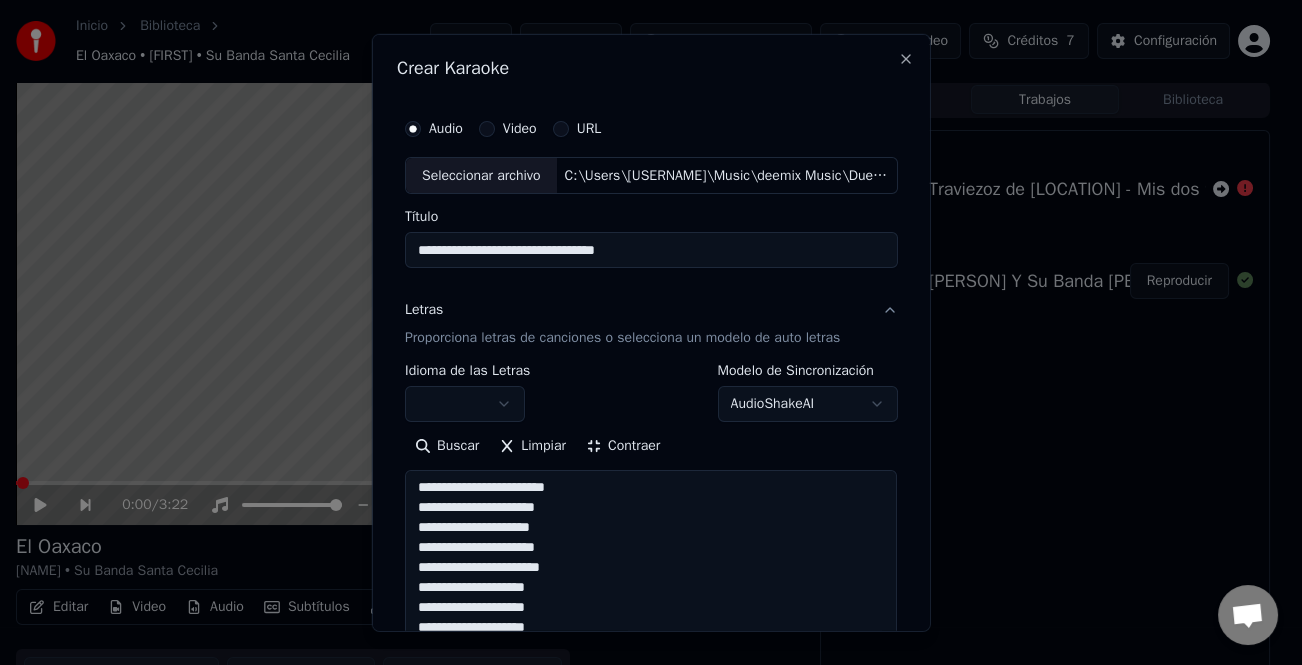 type on "**********" 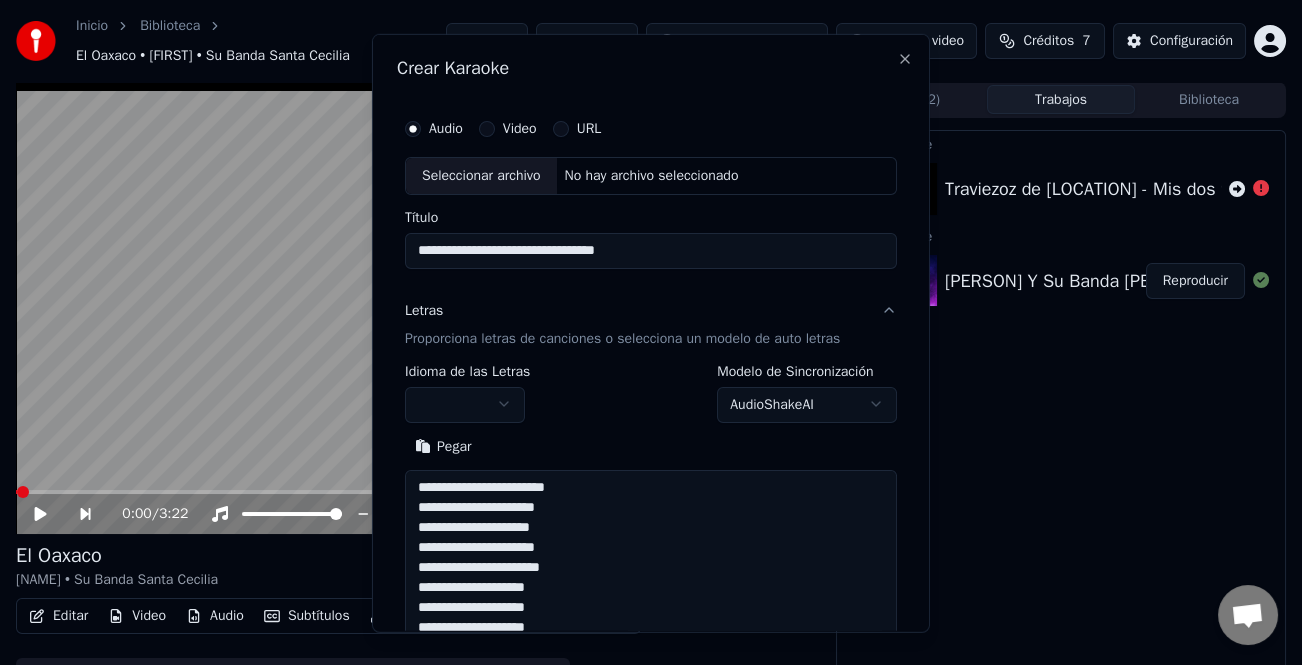 type 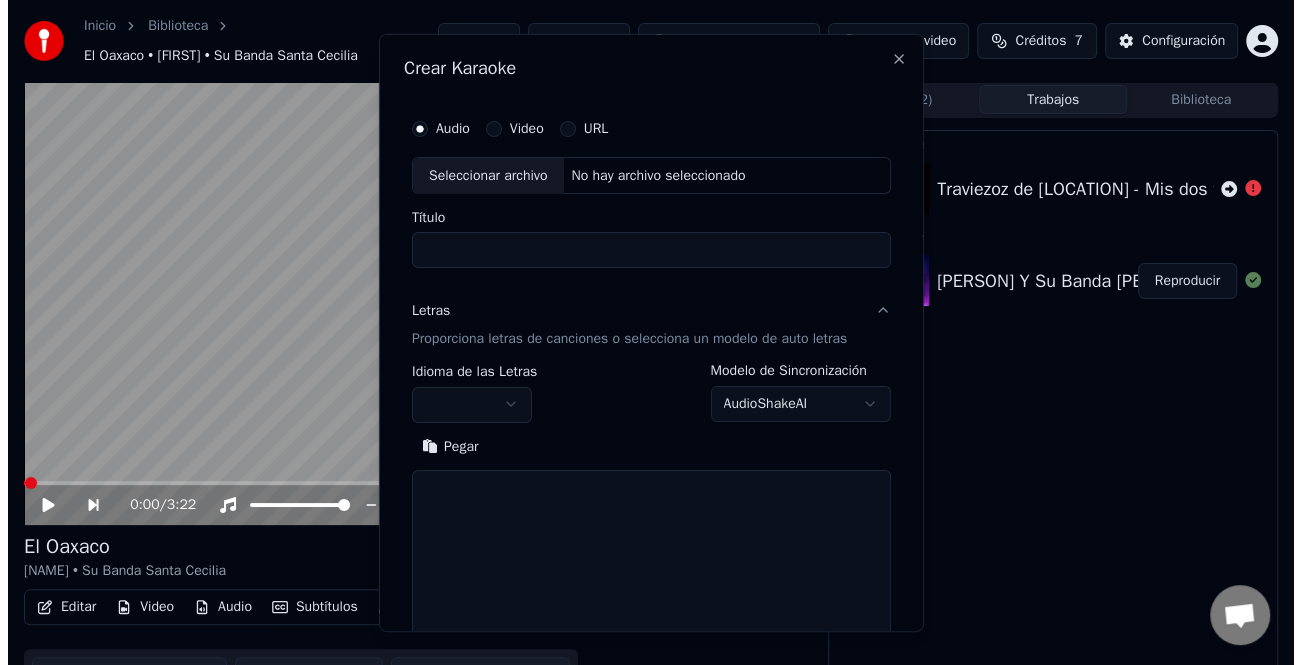 scroll, scrollTop: 0, scrollLeft: 0, axis: both 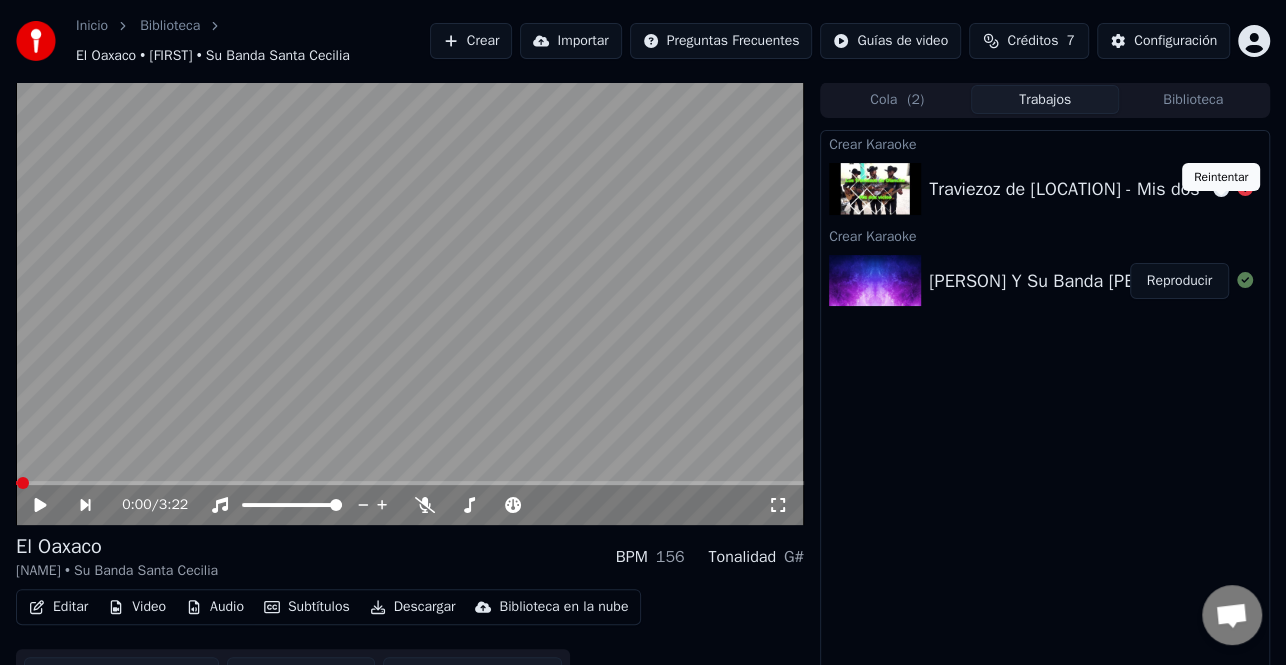drag, startPoint x: 1221, startPoint y: 201, endPoint x: 766, endPoint y: 245, distance: 457.12253 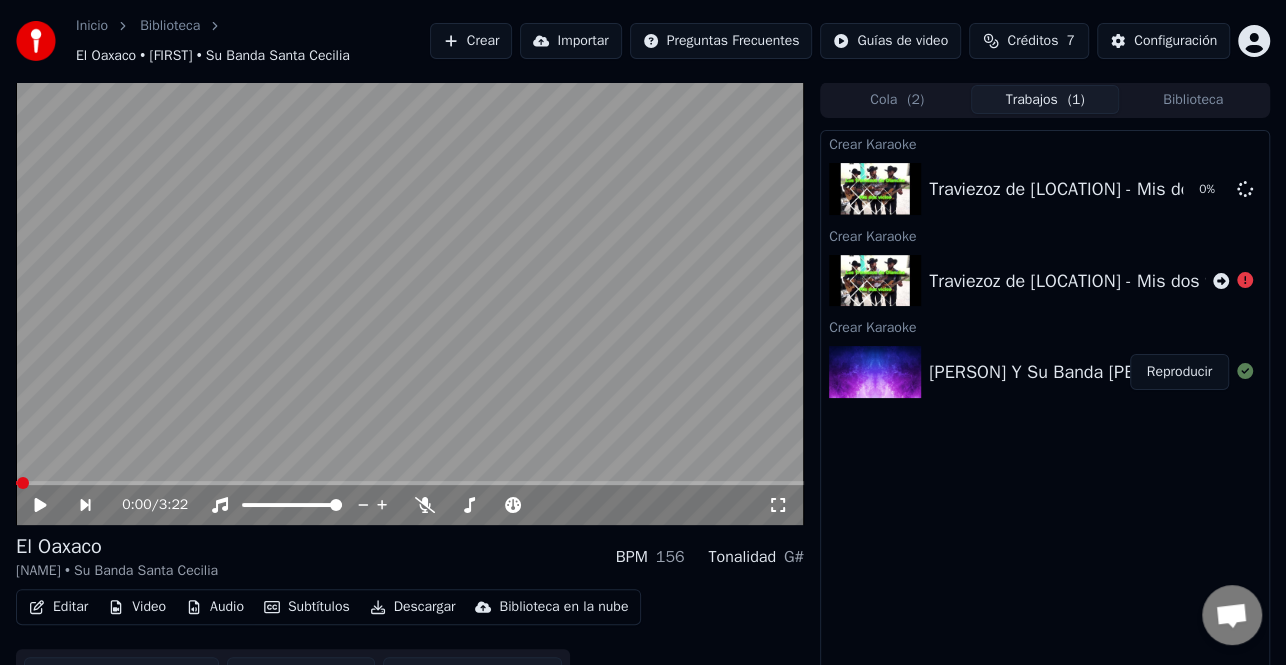 click on "Crear" at bounding box center [471, 41] 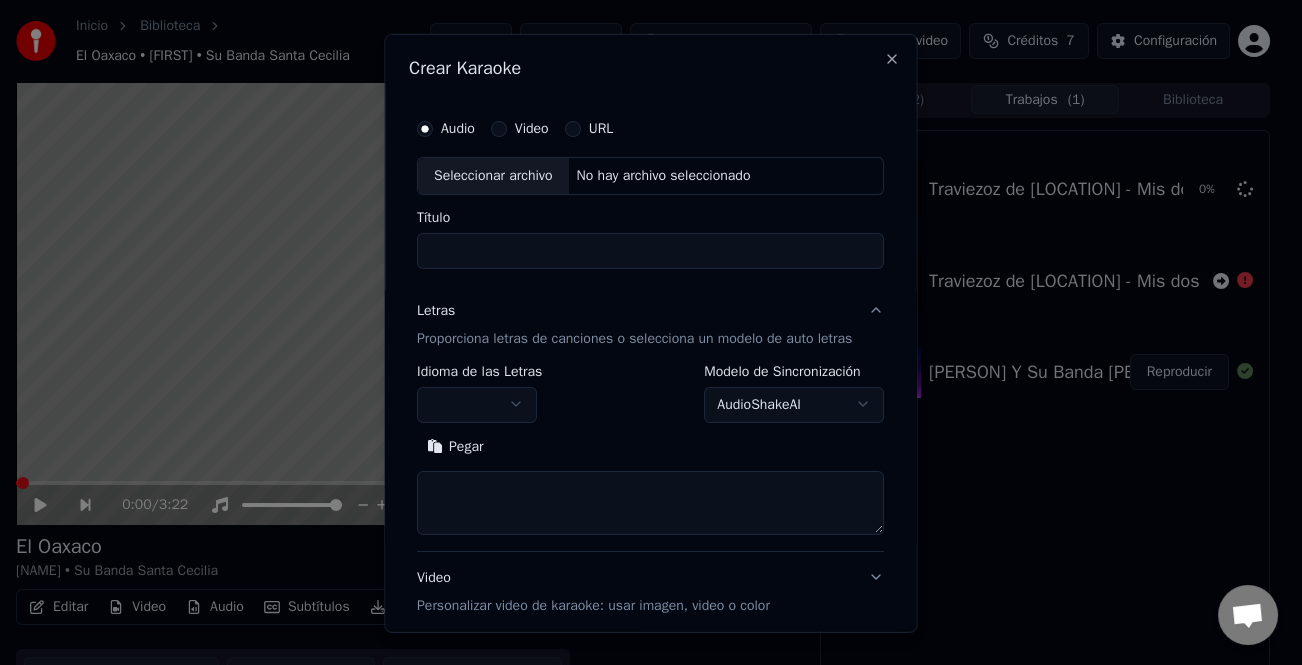 click on "Seleccionar archivo" at bounding box center (493, 175) 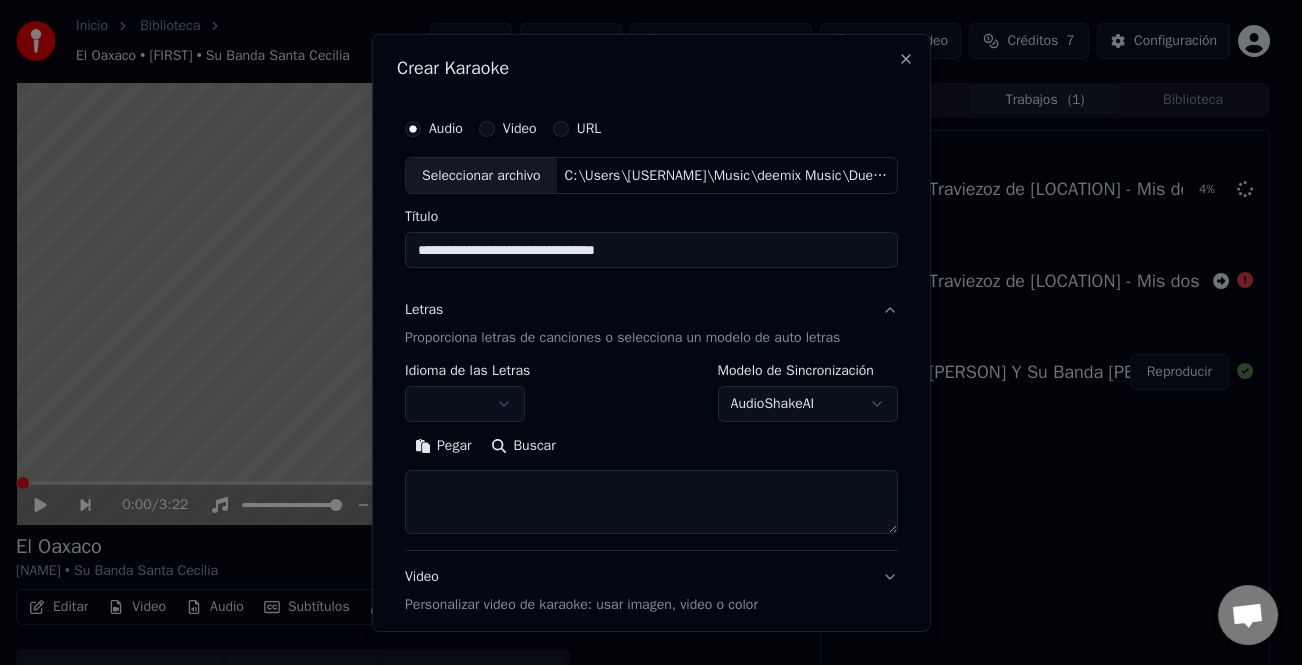 type on "**********" 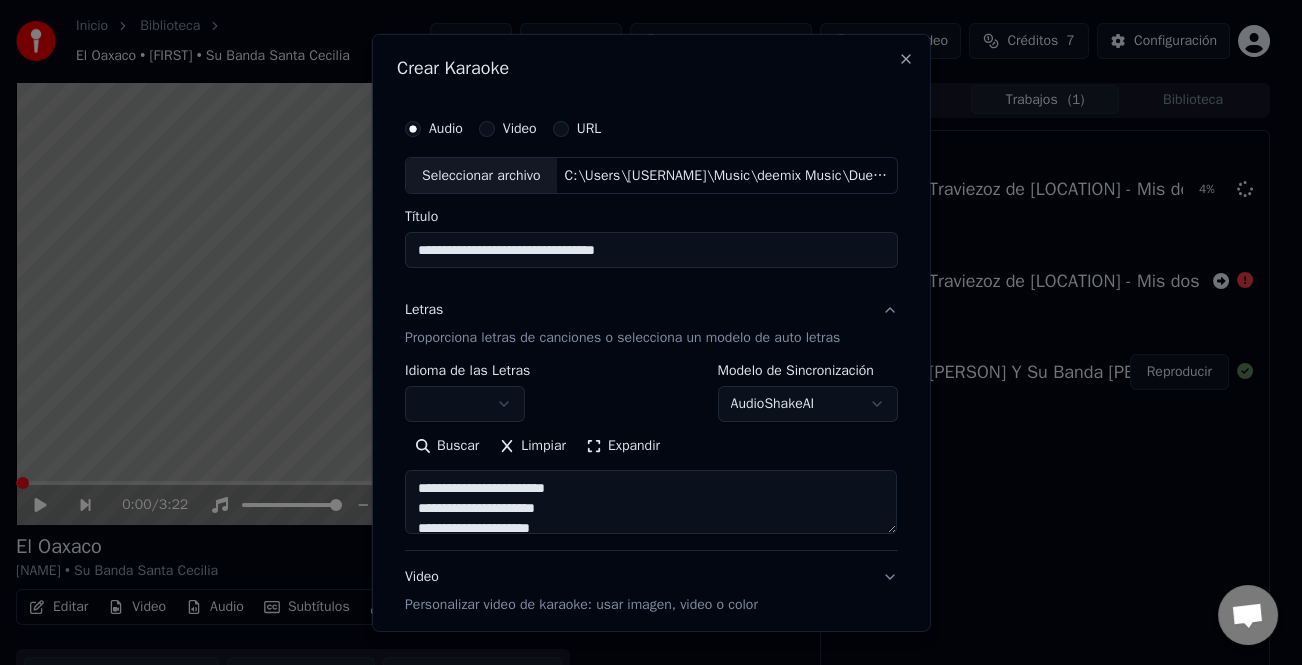 click on "Expandir" at bounding box center (623, 446) 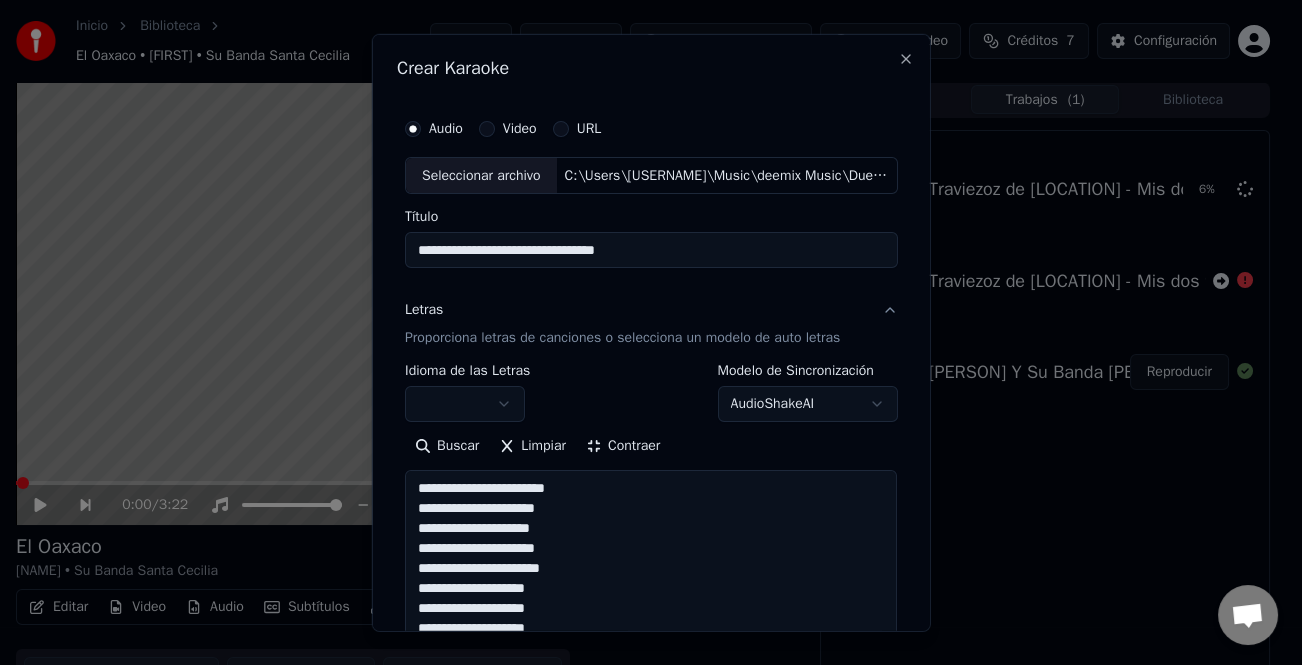 scroll, scrollTop: 1, scrollLeft: 0, axis: vertical 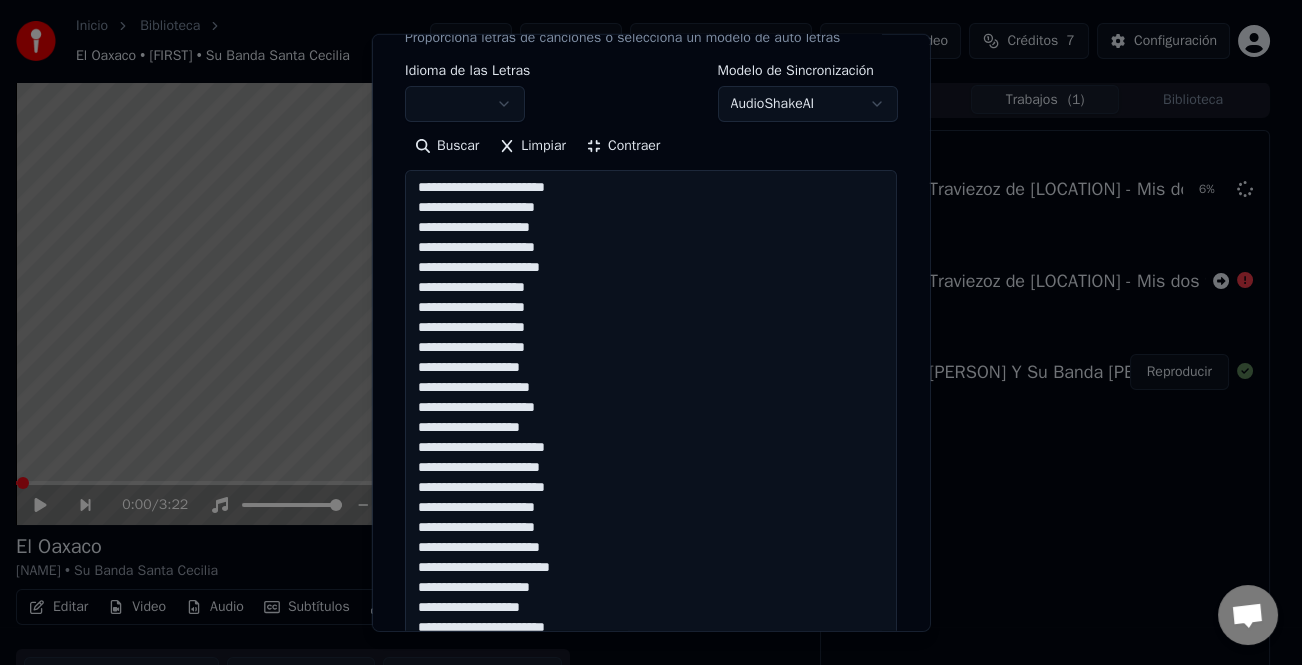 click on "**********" at bounding box center (651, 538) 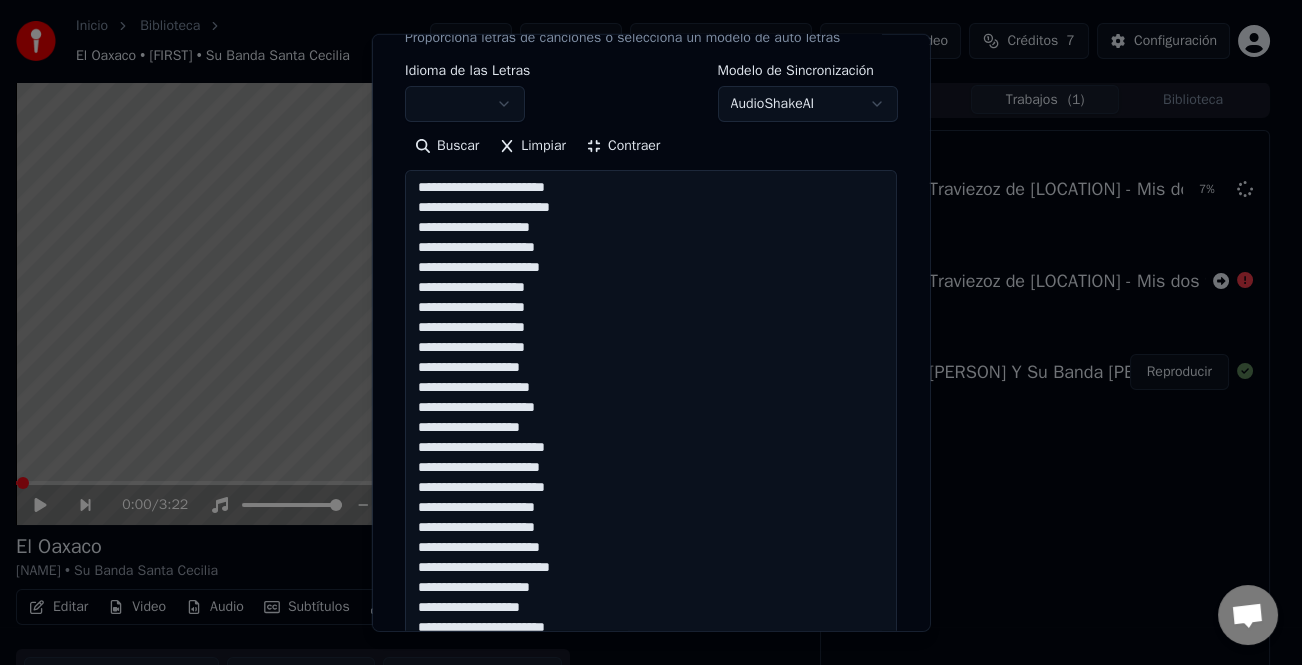 click on "**********" at bounding box center [651, 538] 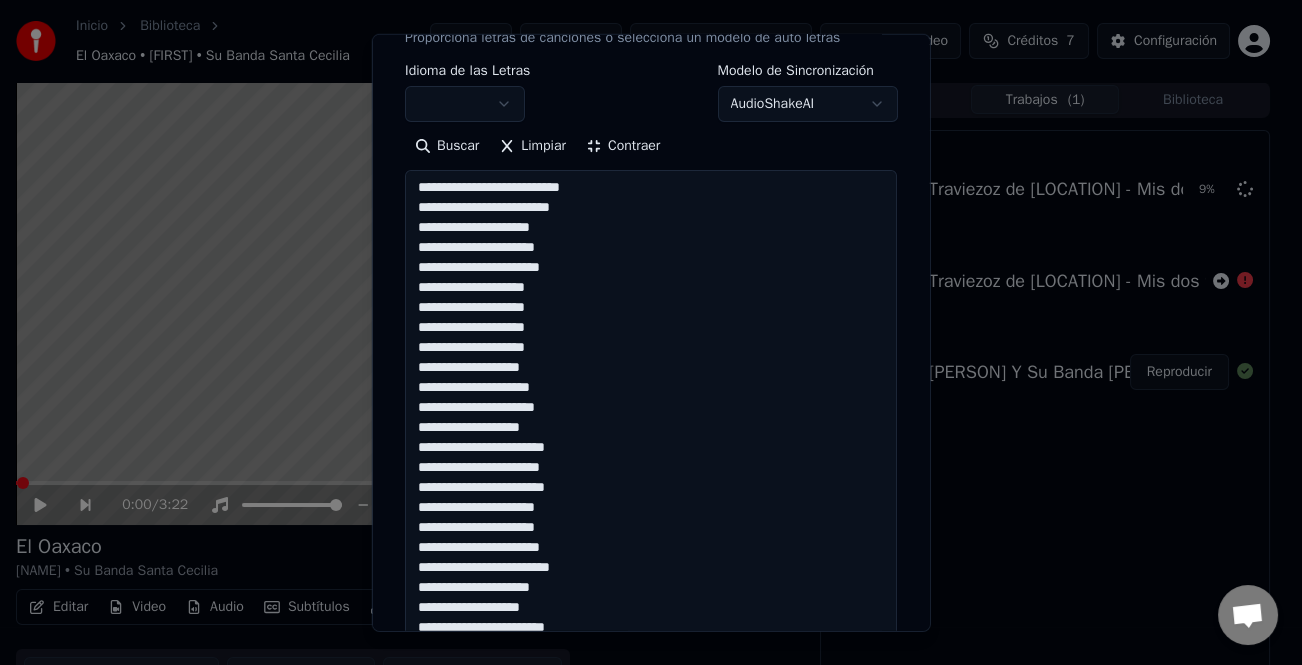 click on "**********" at bounding box center (651, 538) 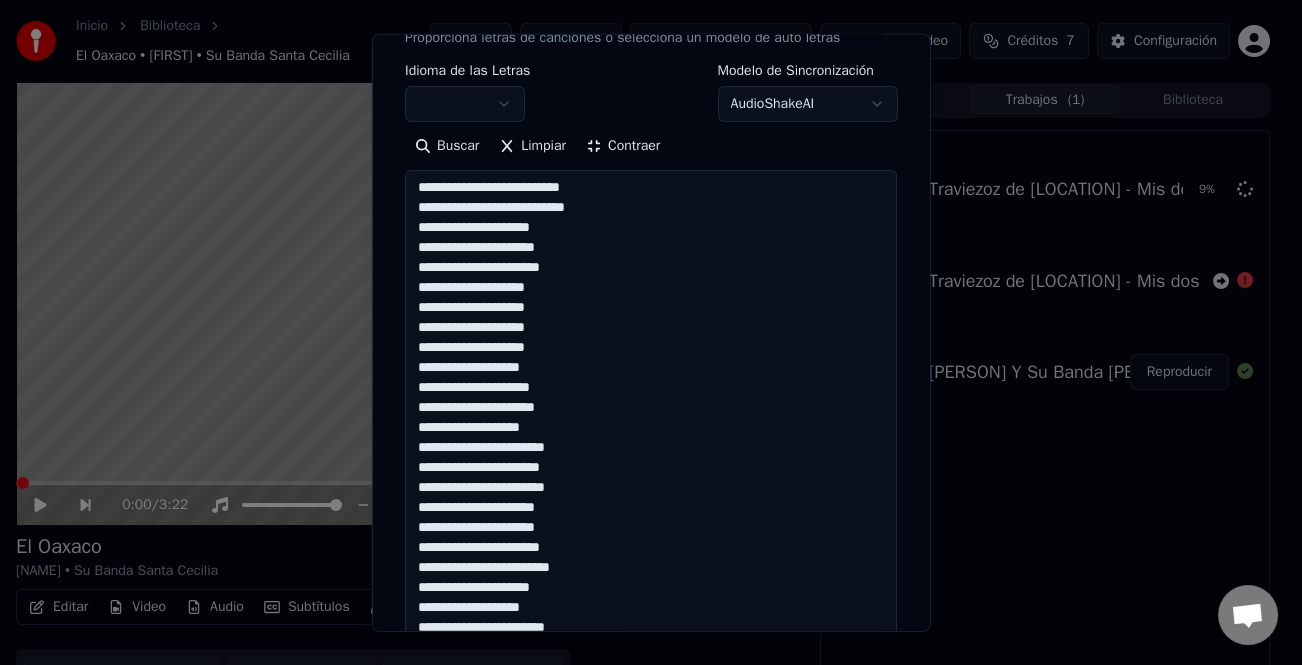 click on "**********" at bounding box center [651, 538] 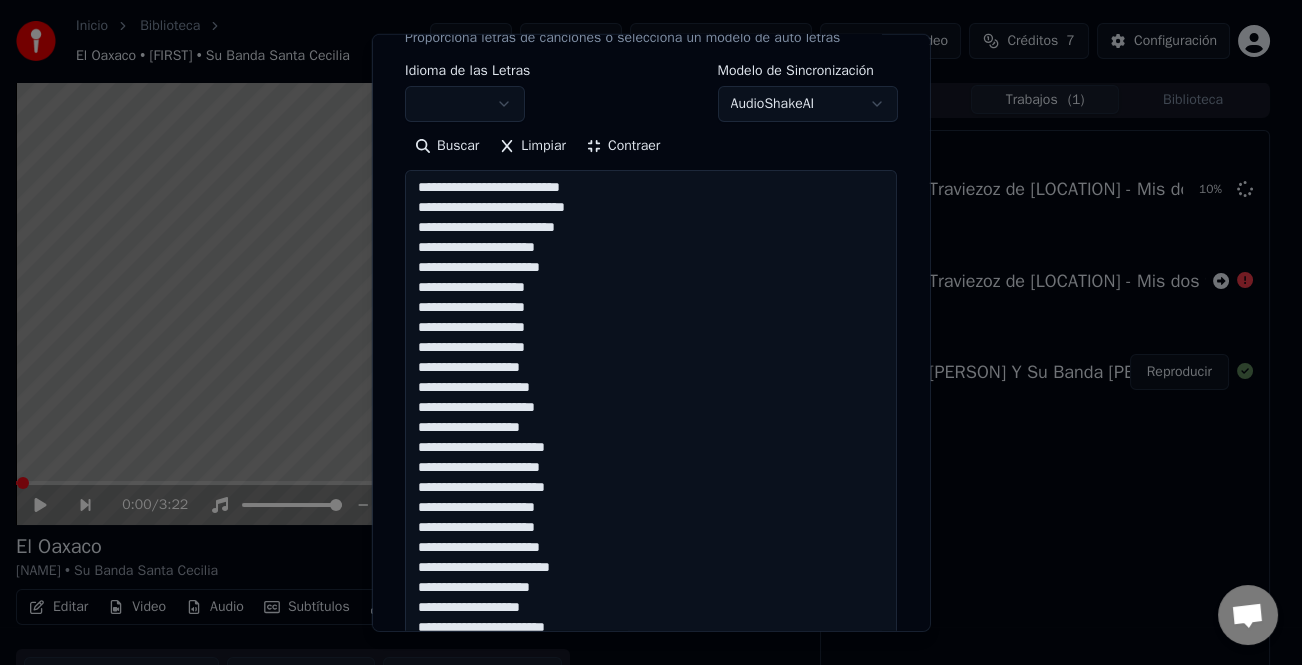 click on "**********" at bounding box center (651, 538) 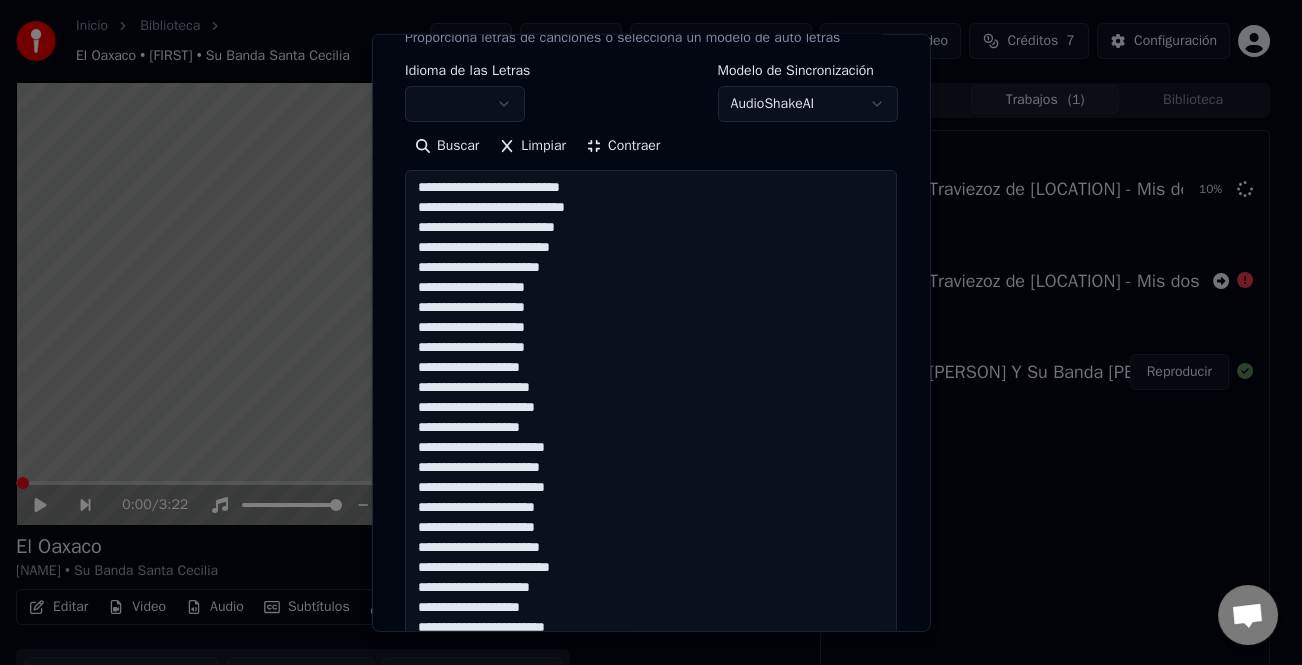 click on "**********" at bounding box center [651, 538] 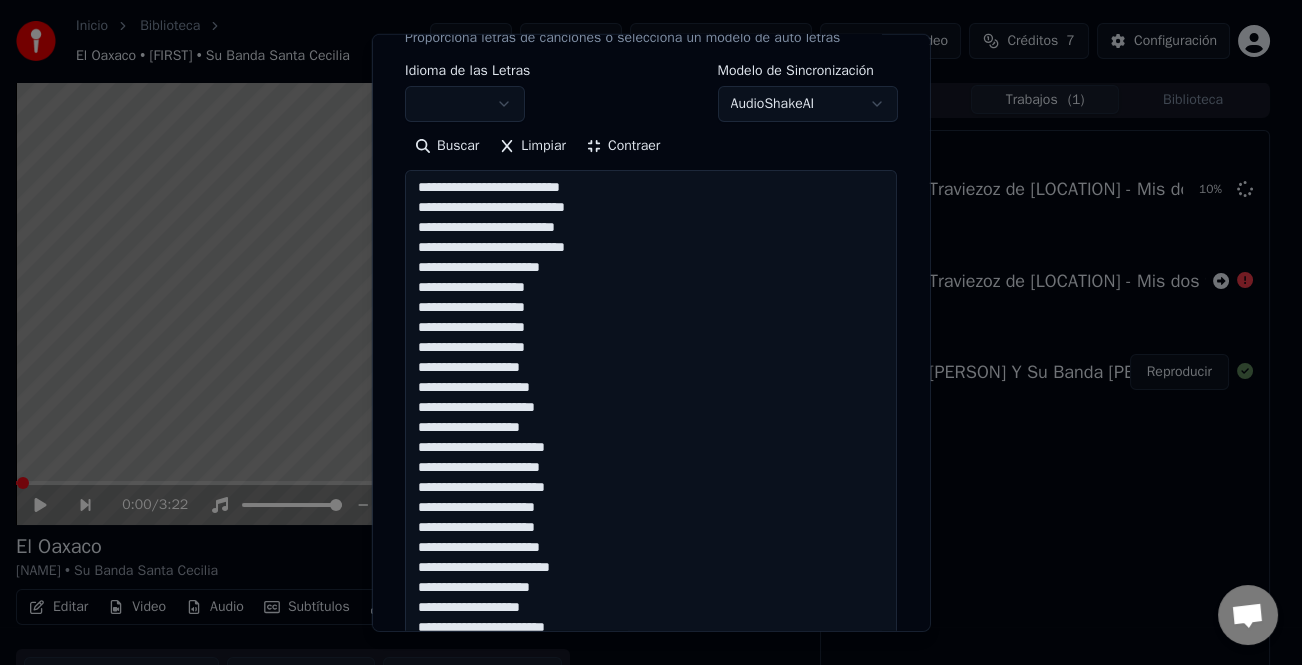 click on "**********" at bounding box center [651, 538] 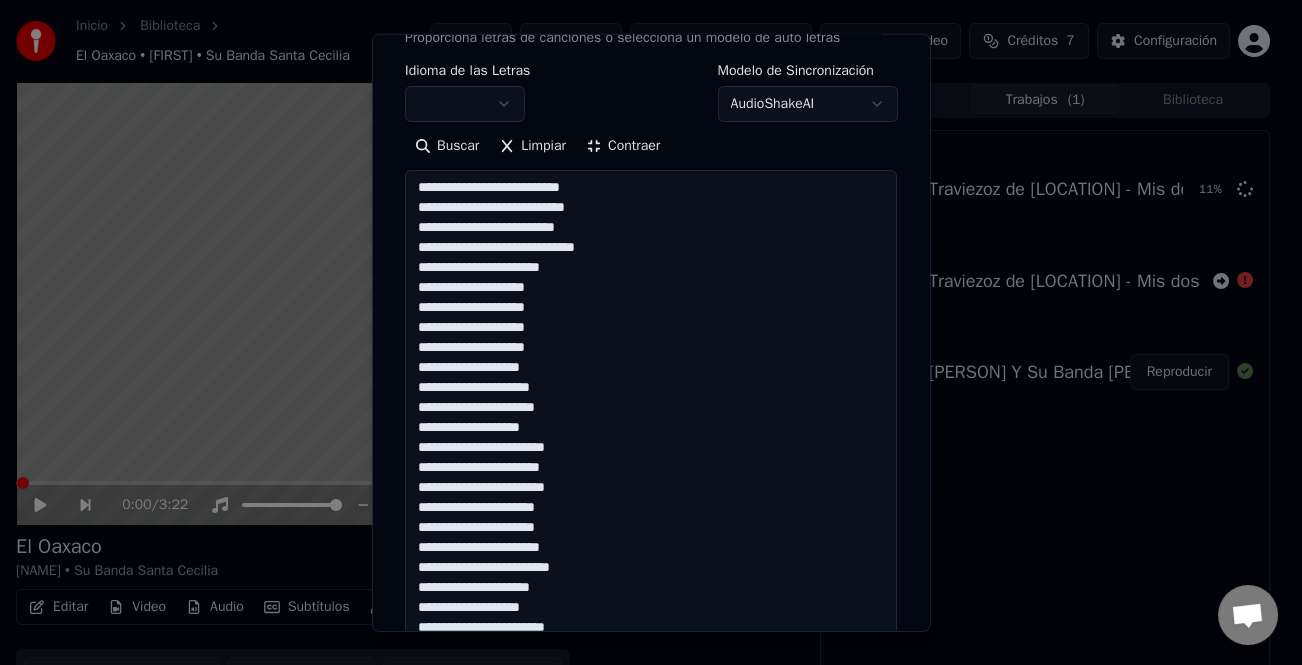 scroll, scrollTop: 400, scrollLeft: 0, axis: vertical 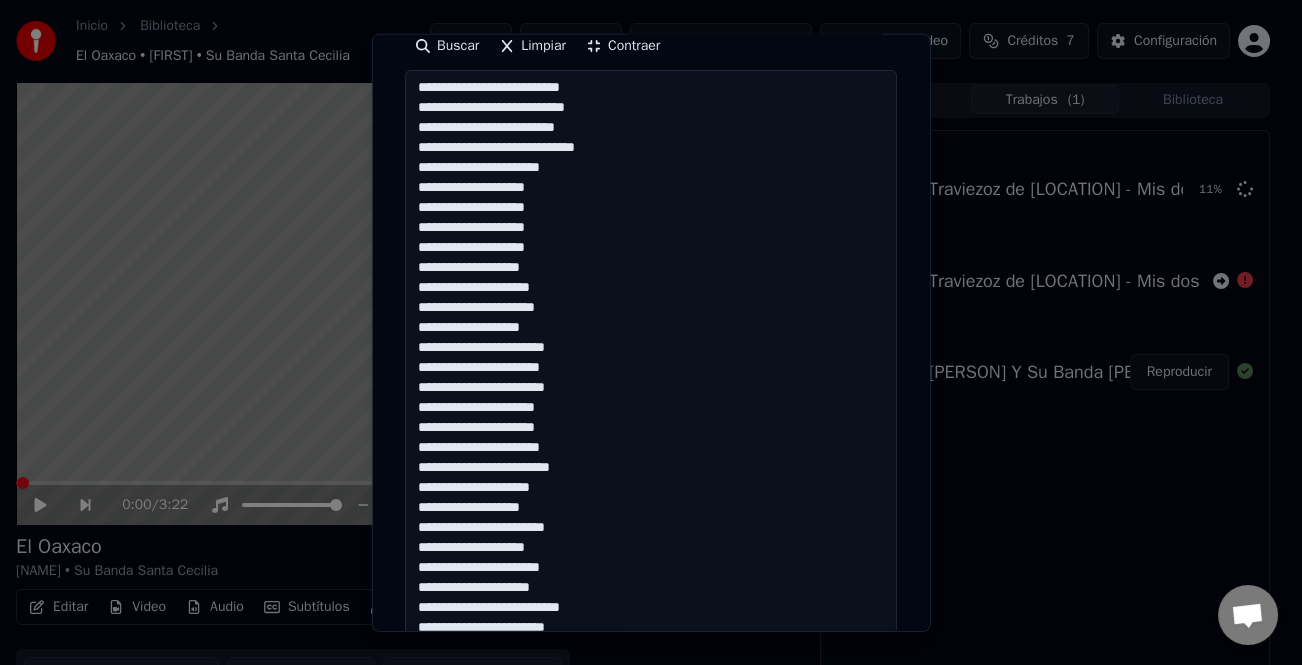 click on "**********" at bounding box center (651, 438) 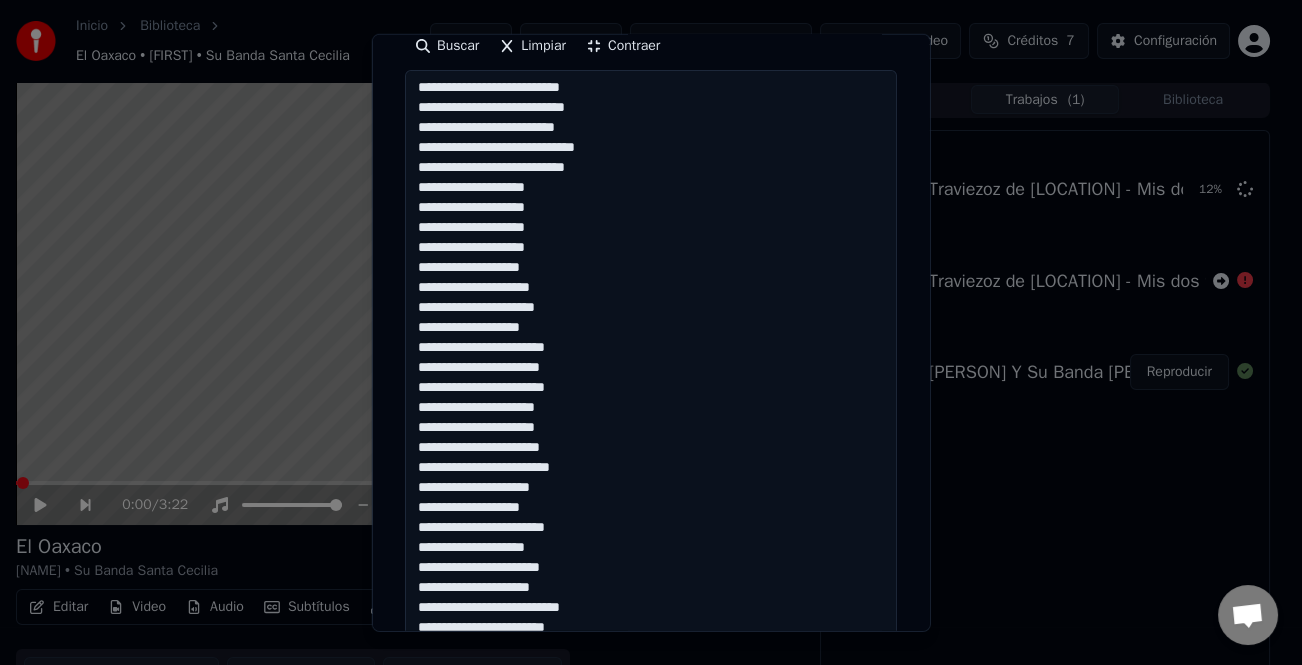click on "**********" at bounding box center (651, 438) 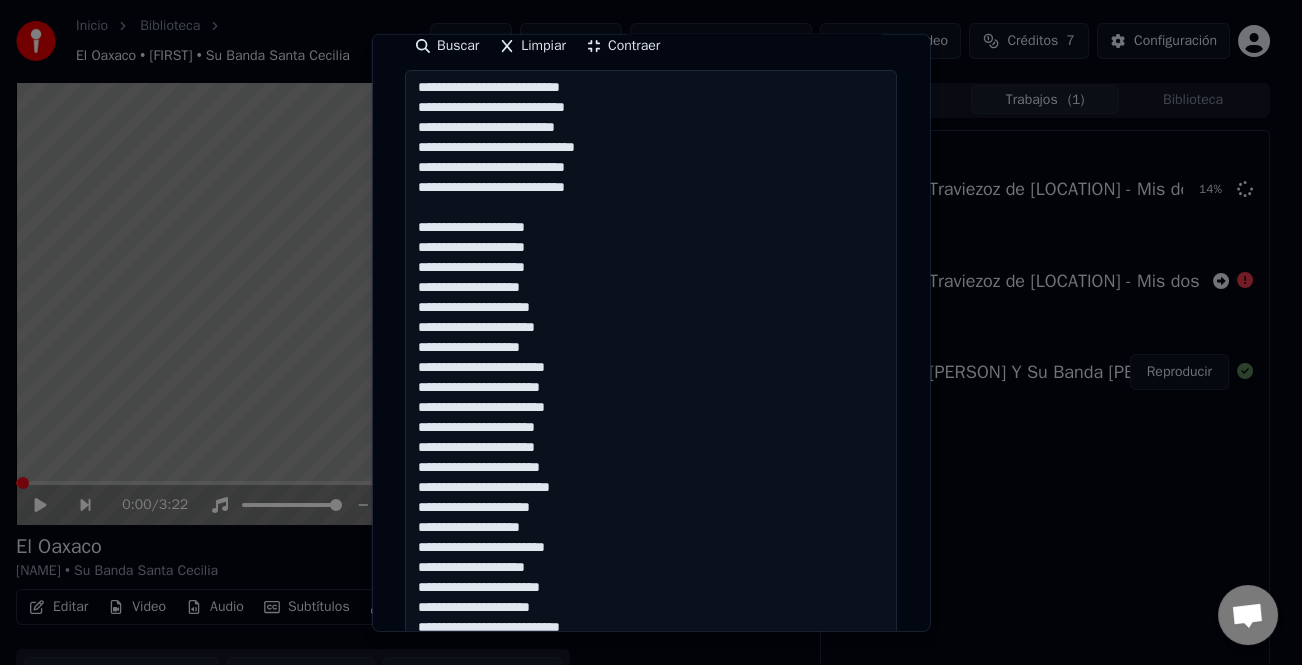click on "**********" at bounding box center [651, 438] 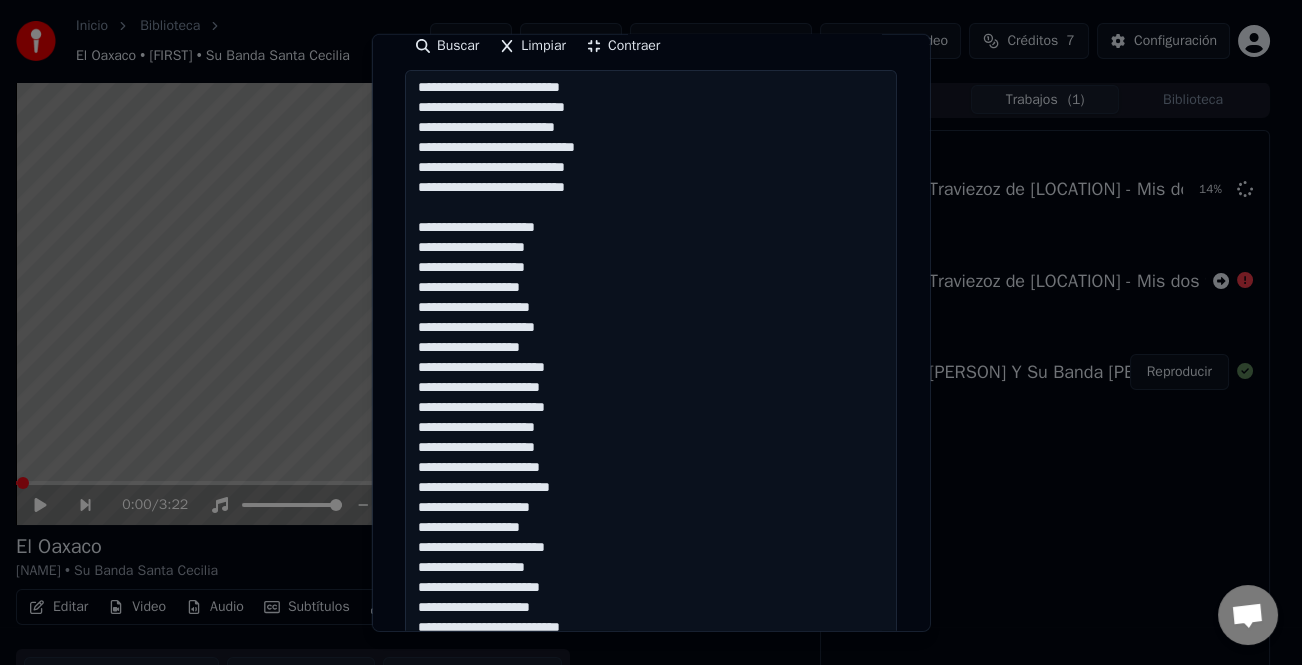 click on "**********" at bounding box center (651, 438) 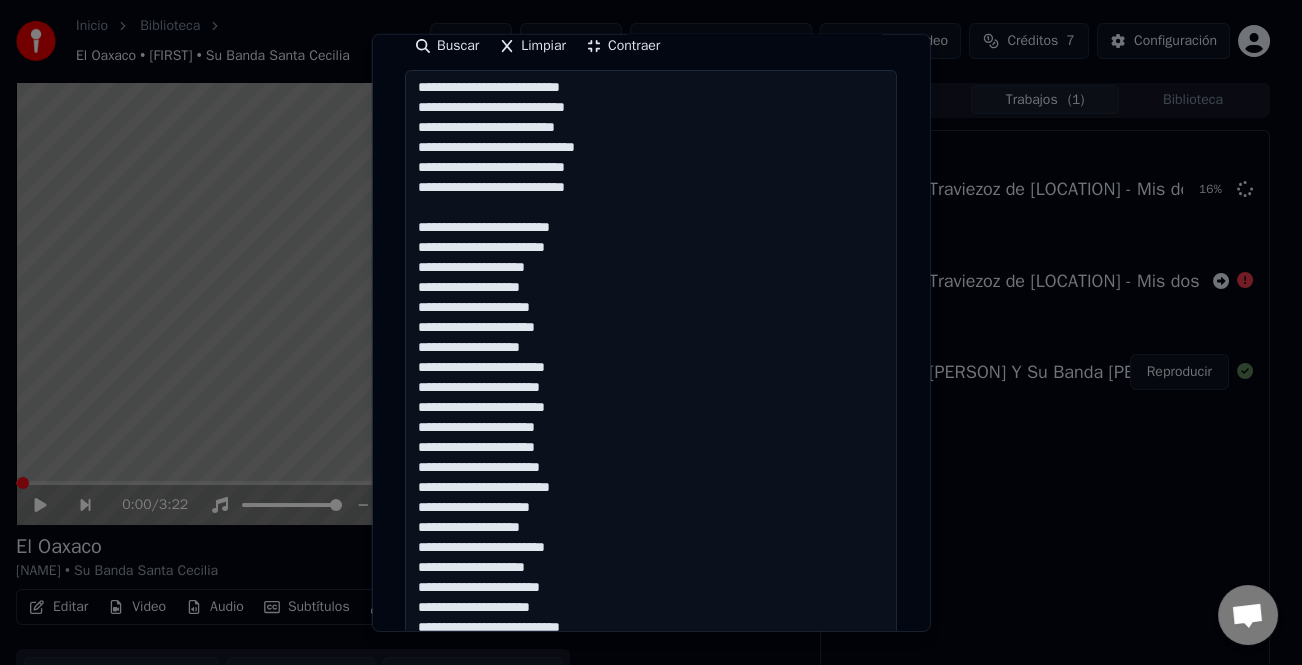 click on "**********" at bounding box center [651, 438] 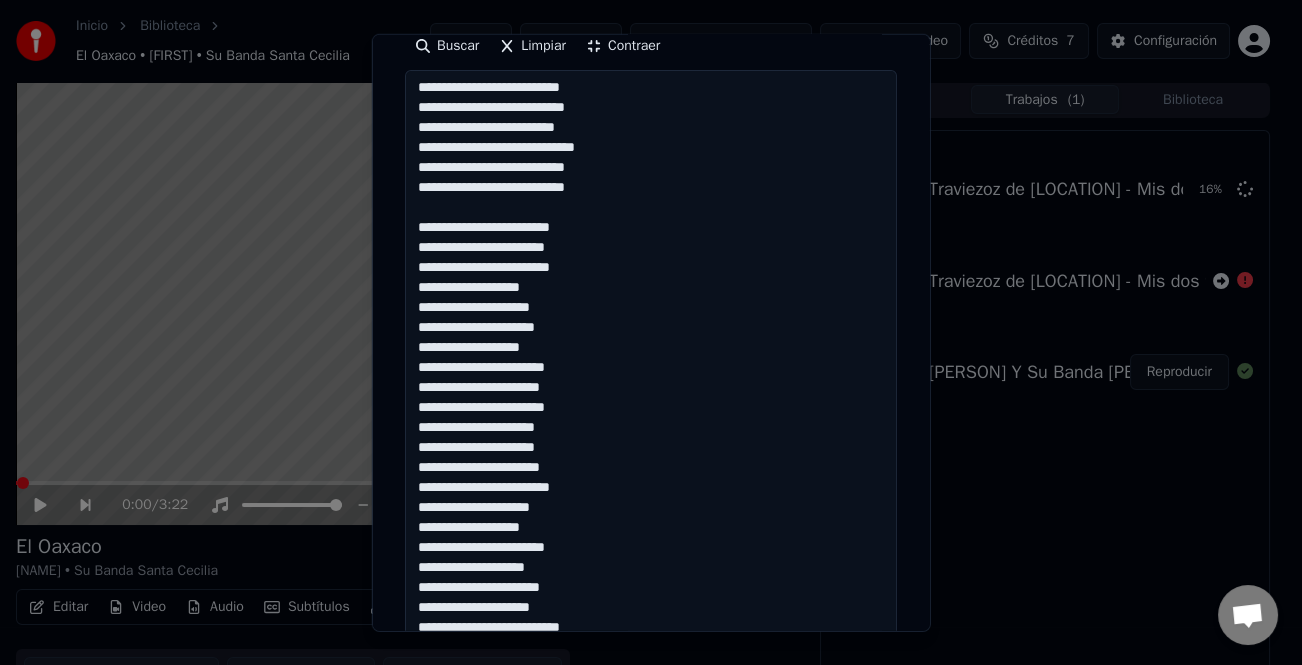 click on "**********" at bounding box center [651, 438] 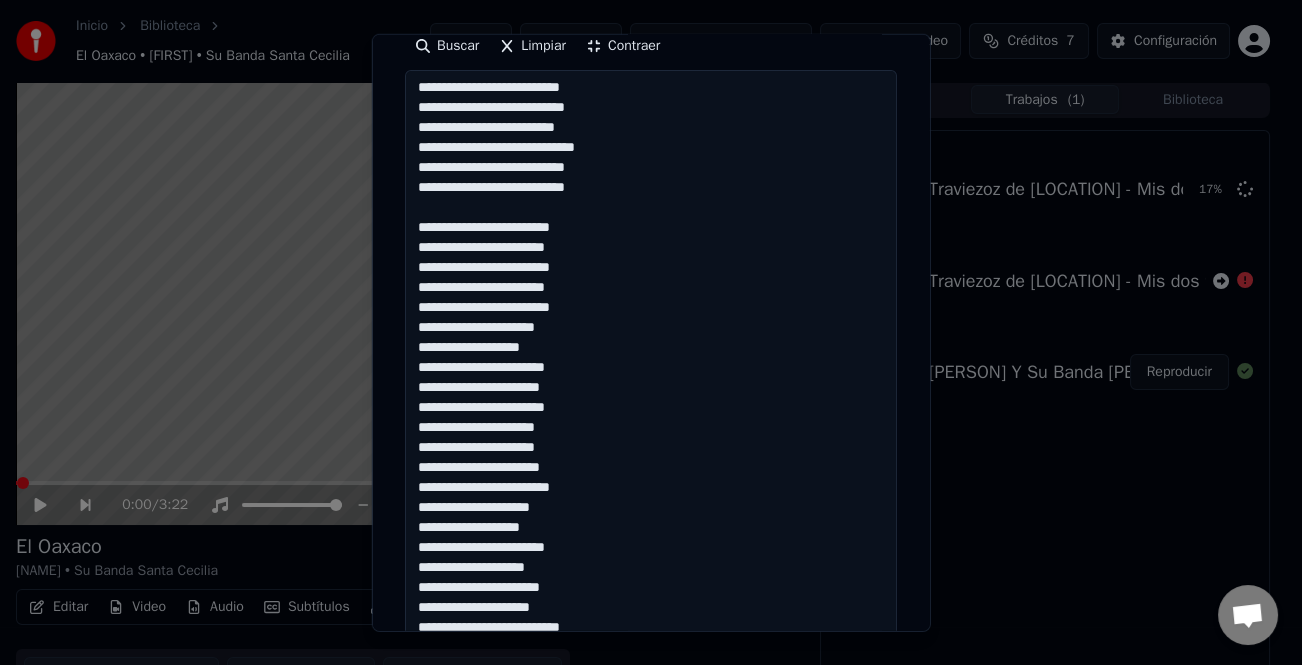 scroll, scrollTop: 21, scrollLeft: 0, axis: vertical 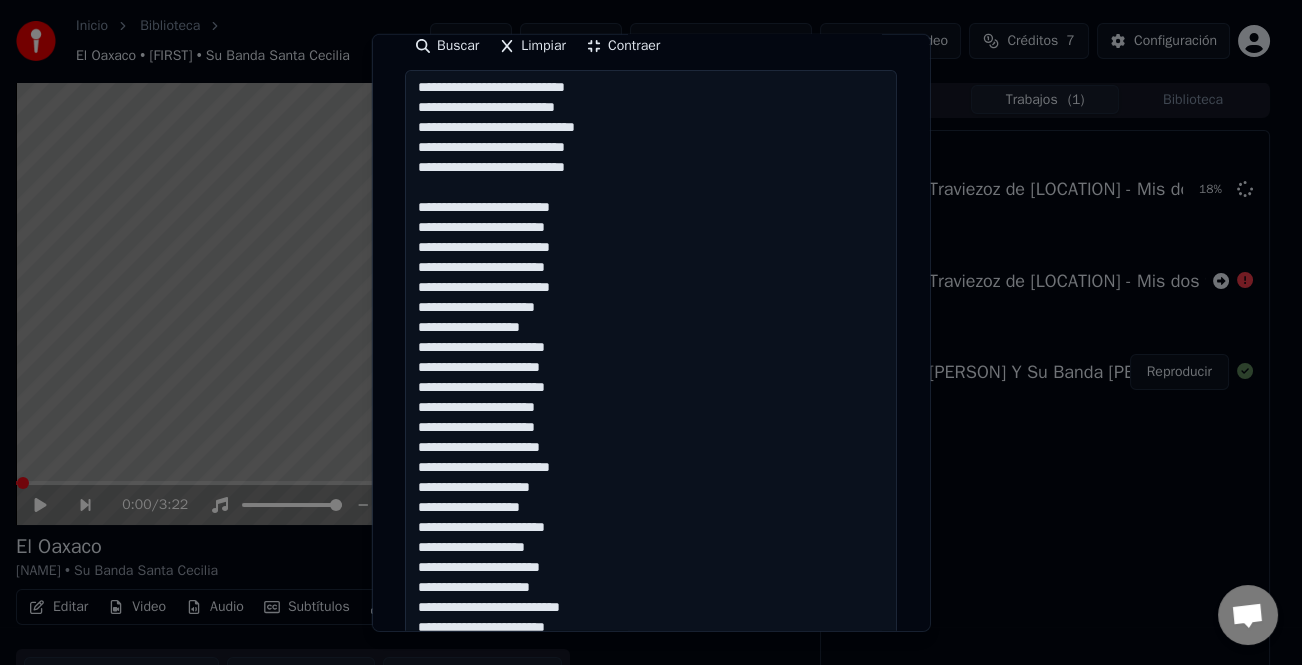 click on "**********" at bounding box center (651, 438) 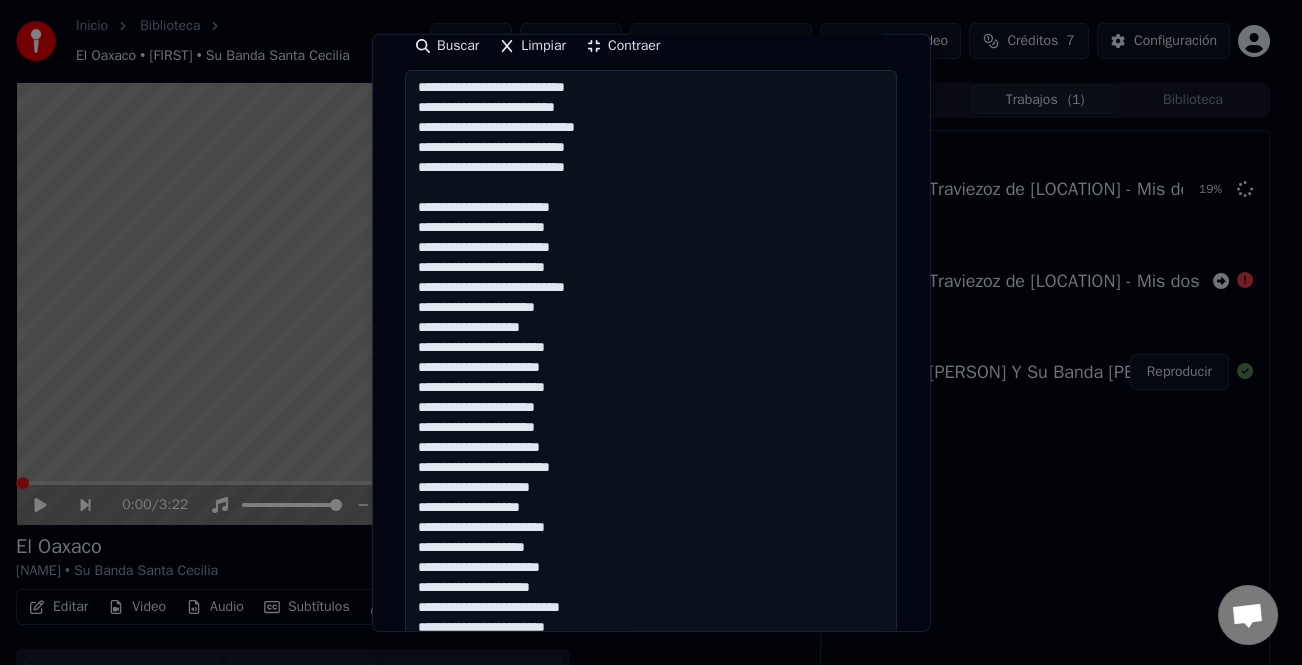click on "**********" at bounding box center [651, 438] 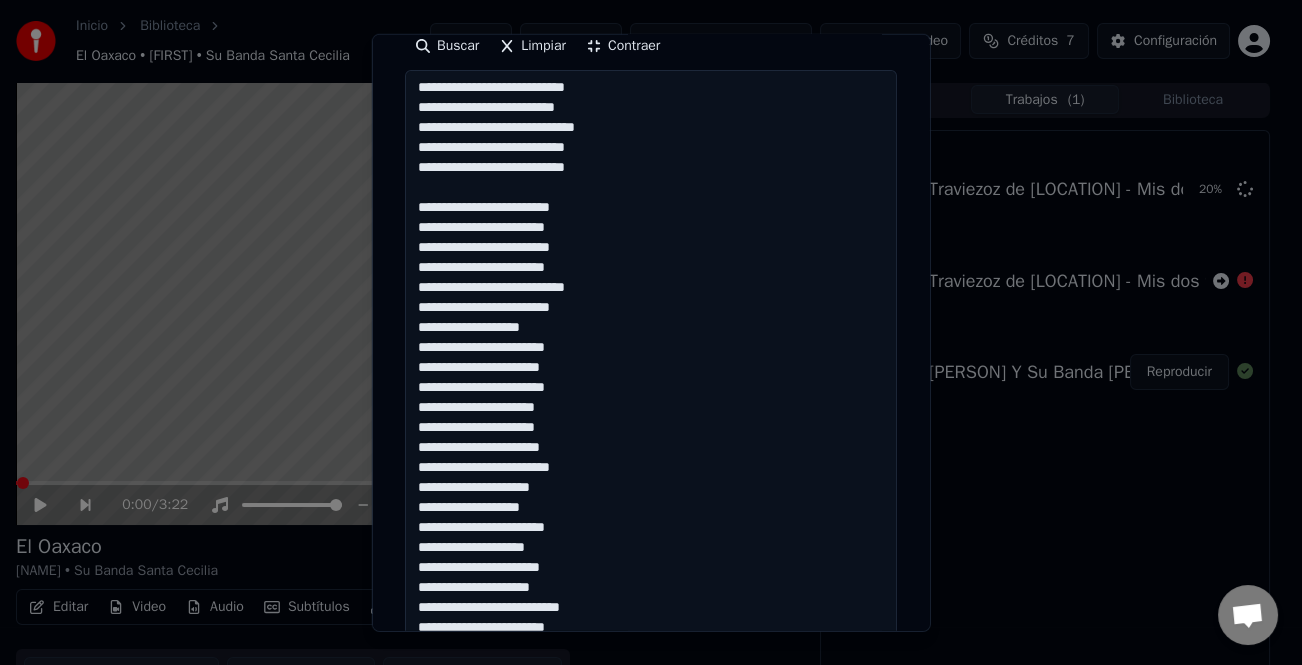 click on "**********" at bounding box center [651, 438] 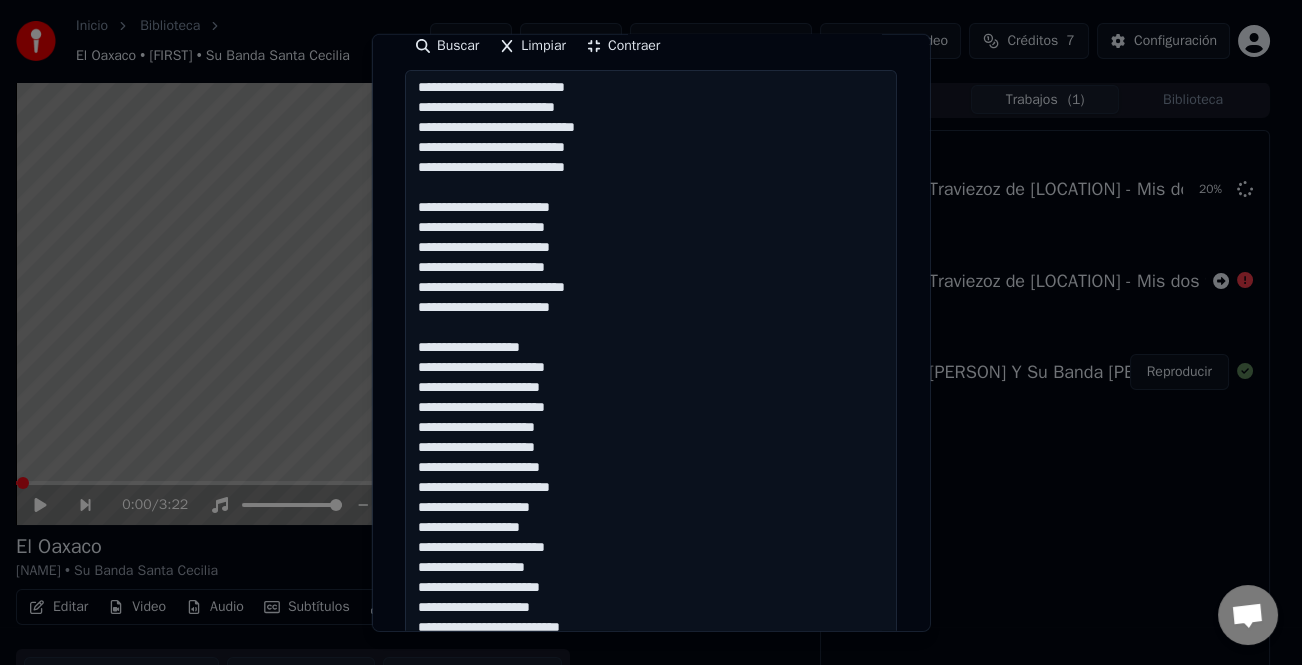 scroll, scrollTop: 41, scrollLeft: 0, axis: vertical 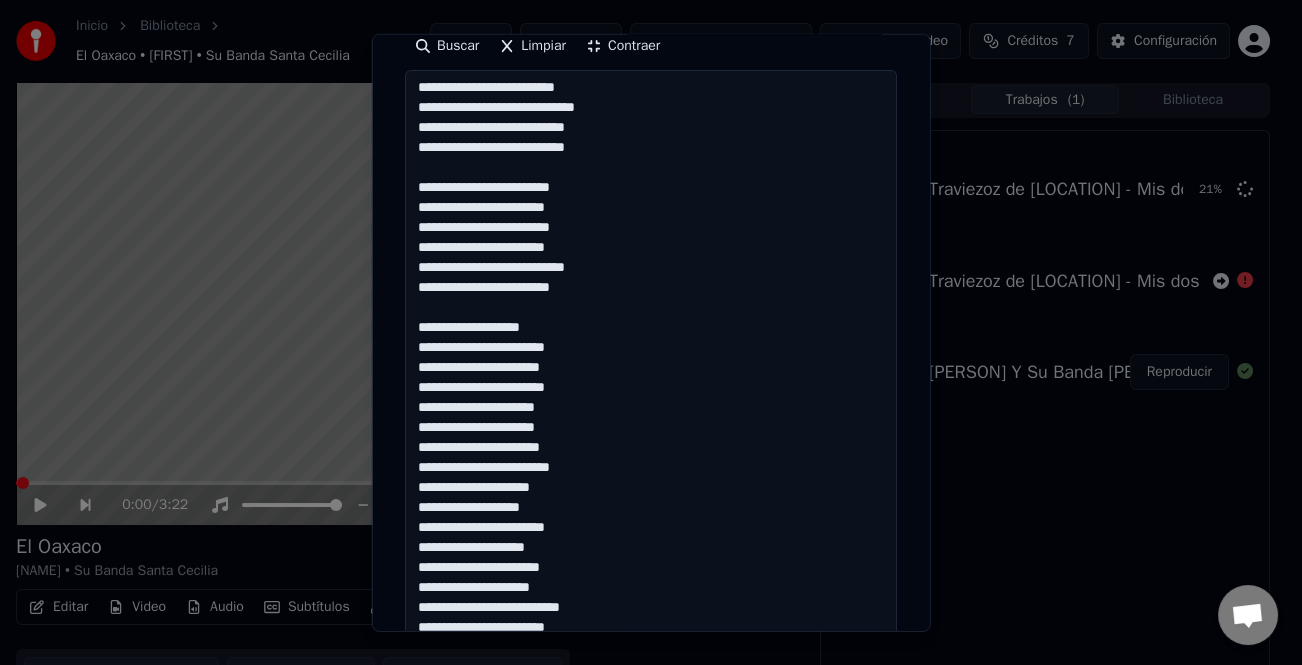 click on "**********" at bounding box center (651, 438) 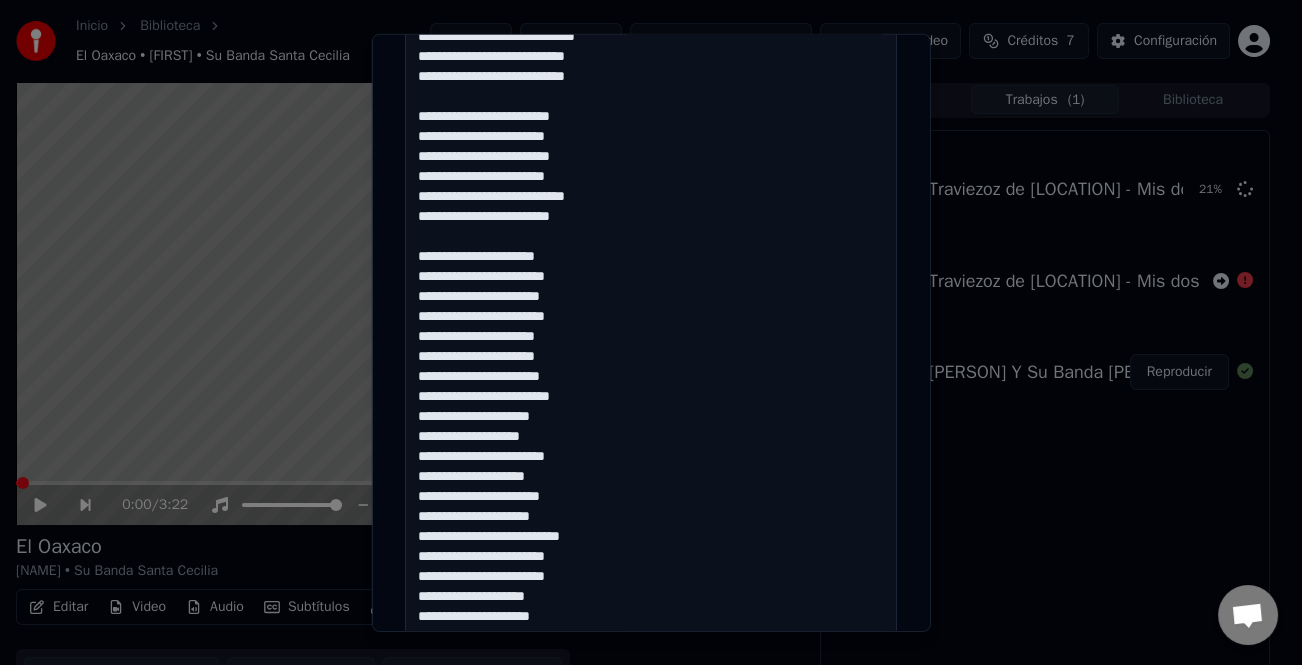 scroll, scrollTop: 500, scrollLeft: 0, axis: vertical 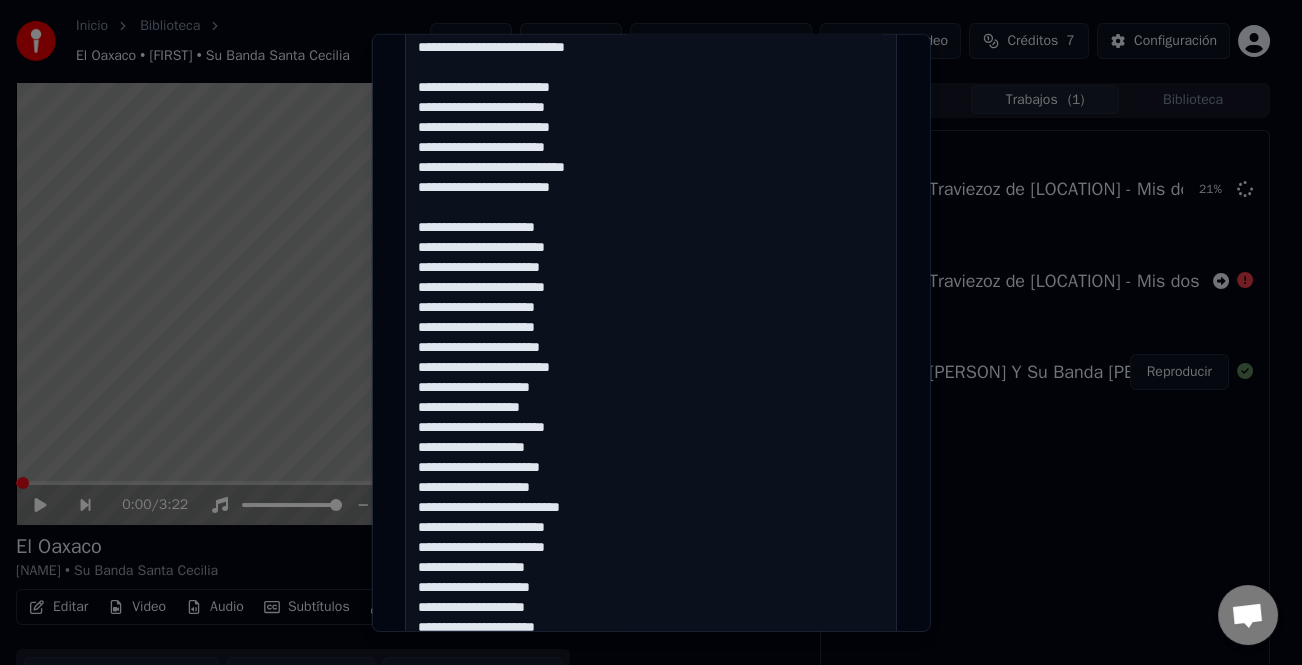 click on "**********" at bounding box center [651, 338] 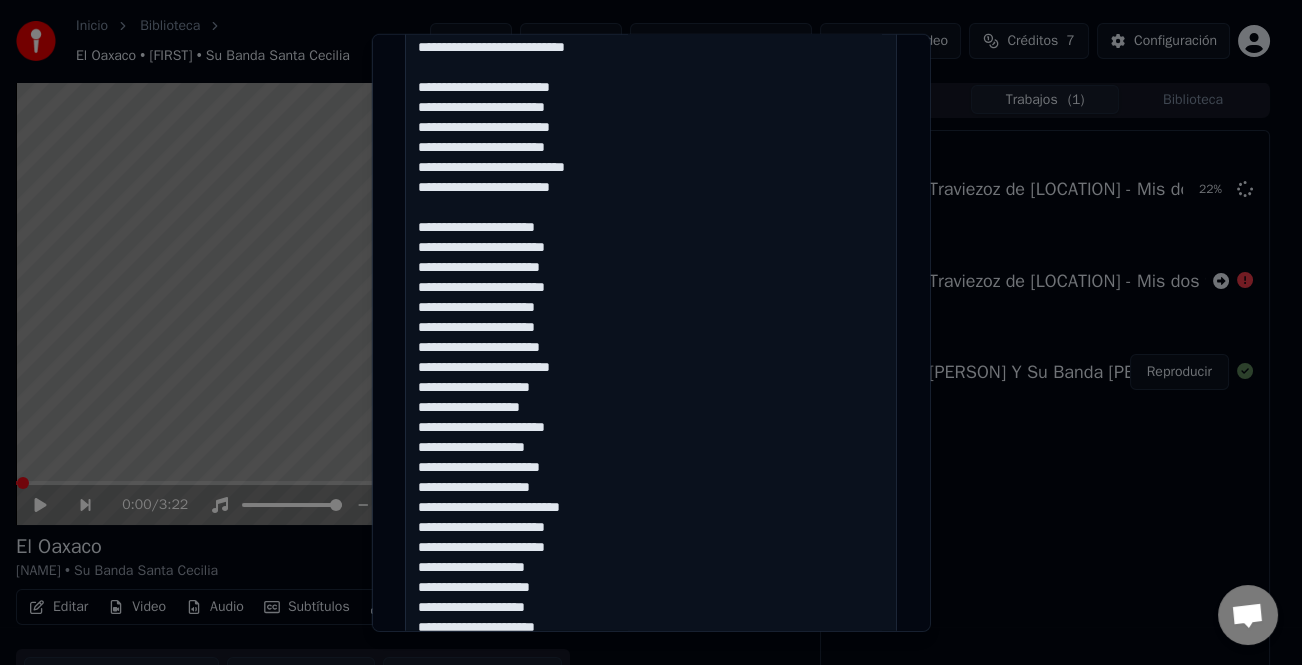 click on "**********" at bounding box center [651, 338] 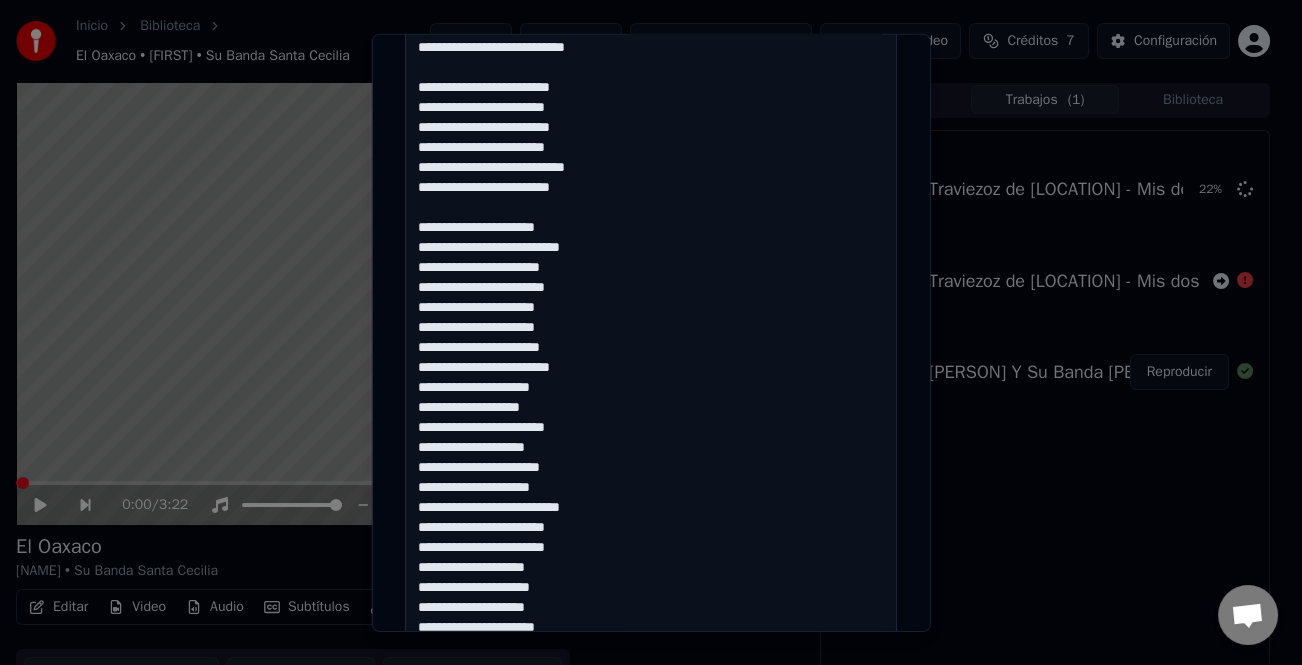 click on "**********" at bounding box center [651, 338] 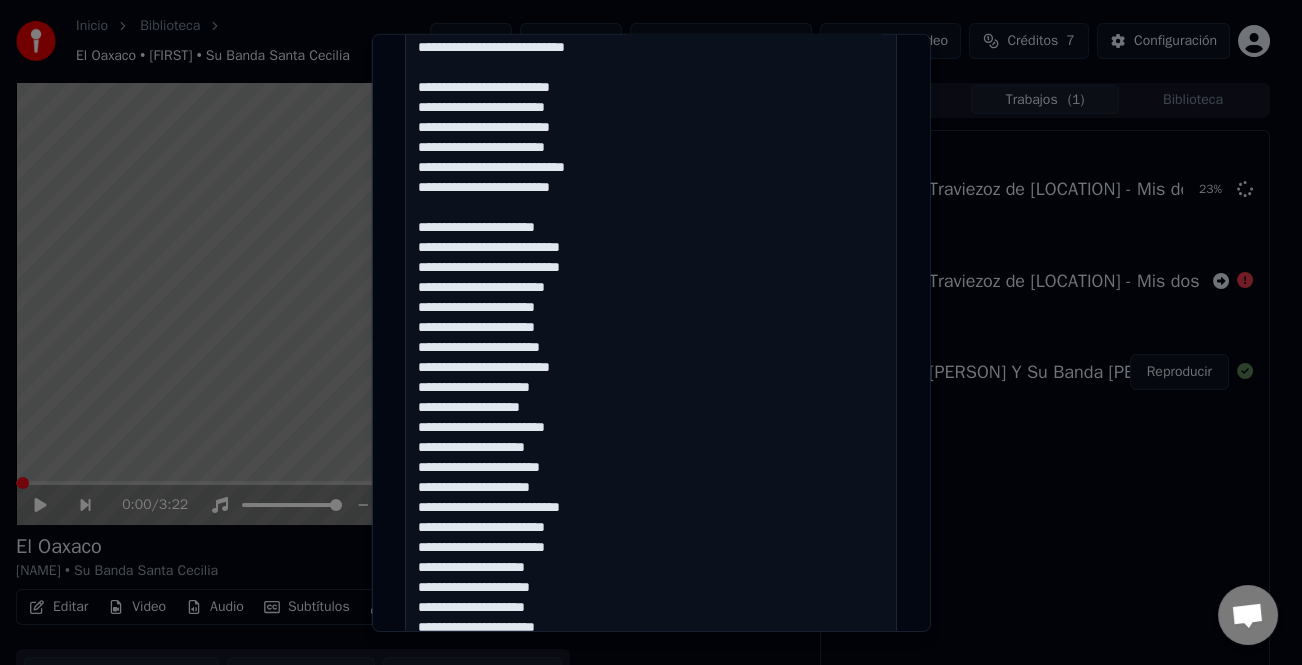 click on "**********" at bounding box center [651, 338] 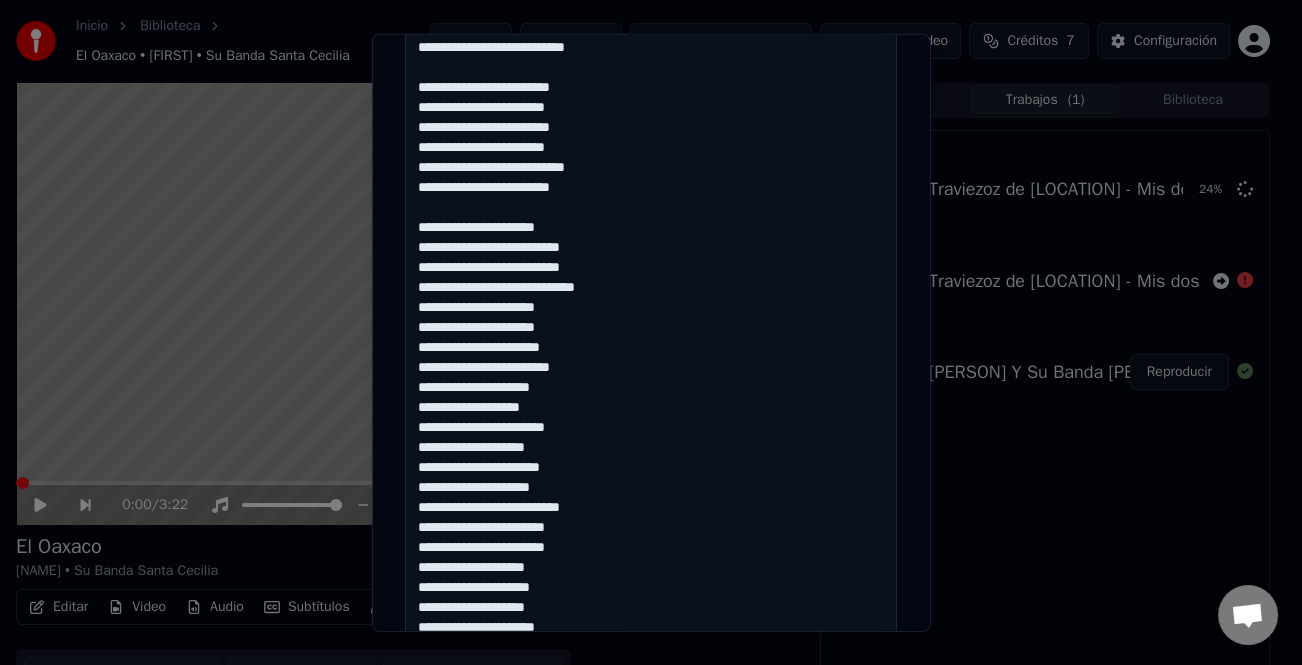 click on "**********" at bounding box center (651, 338) 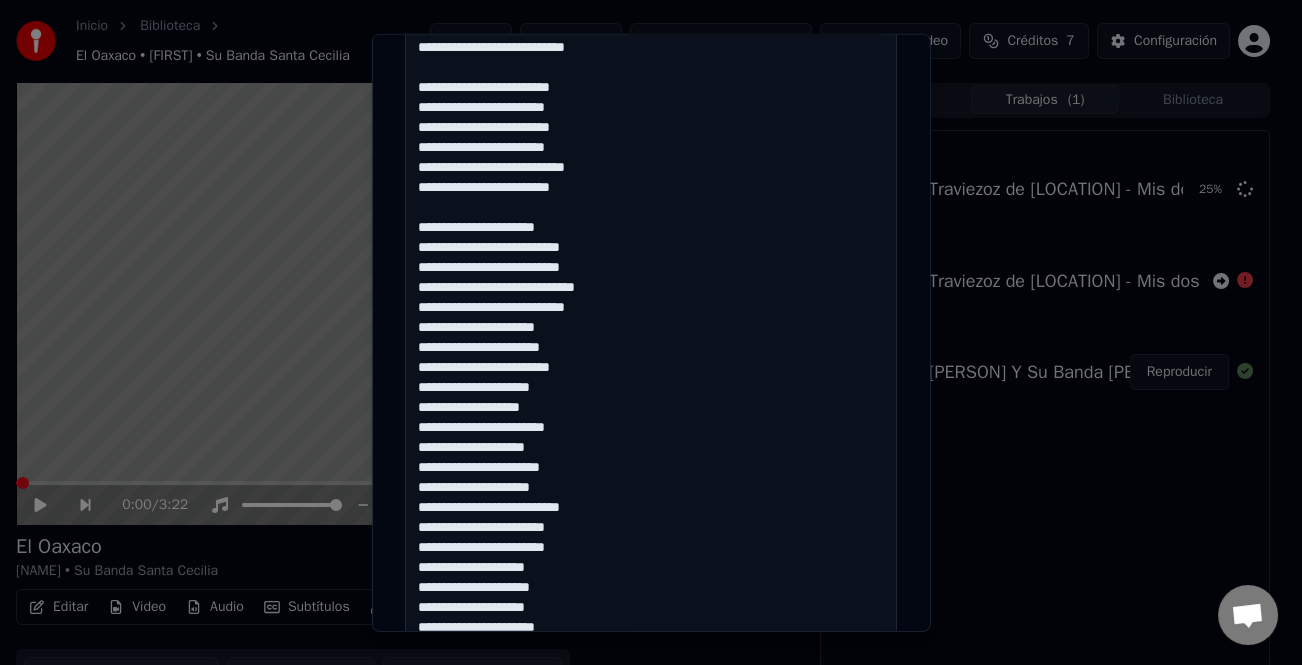 click on "**********" at bounding box center (651, 338) 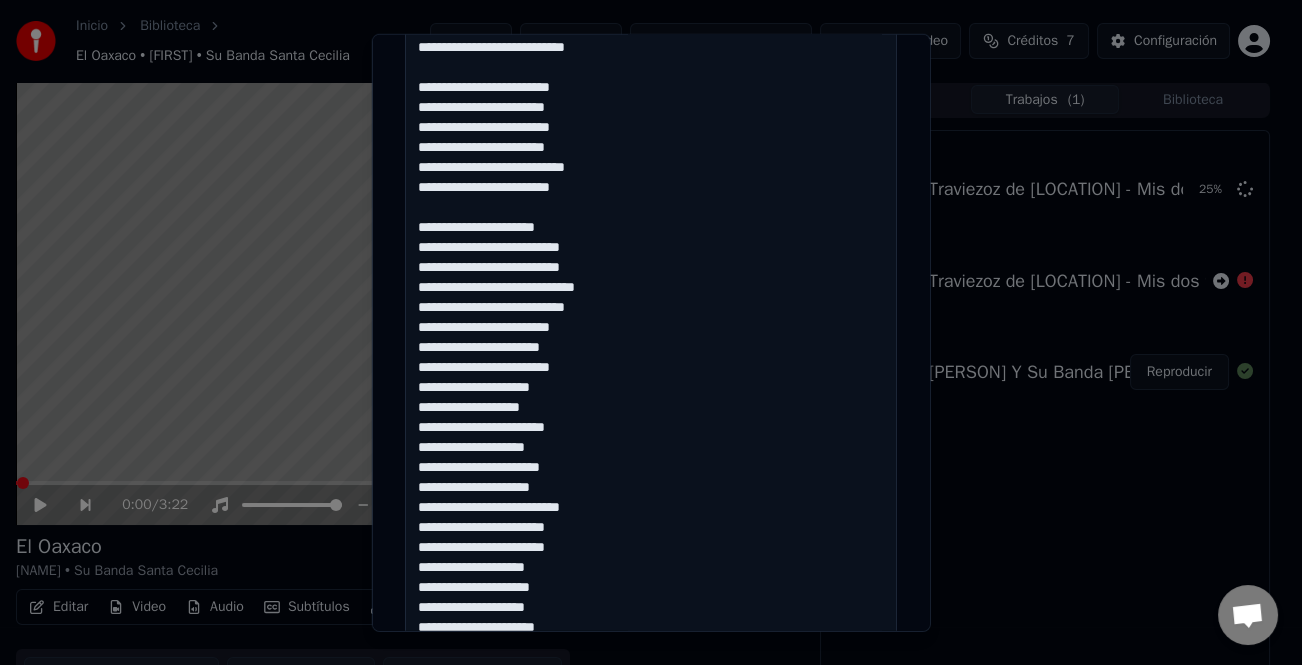 click on "**********" at bounding box center [651, 338] 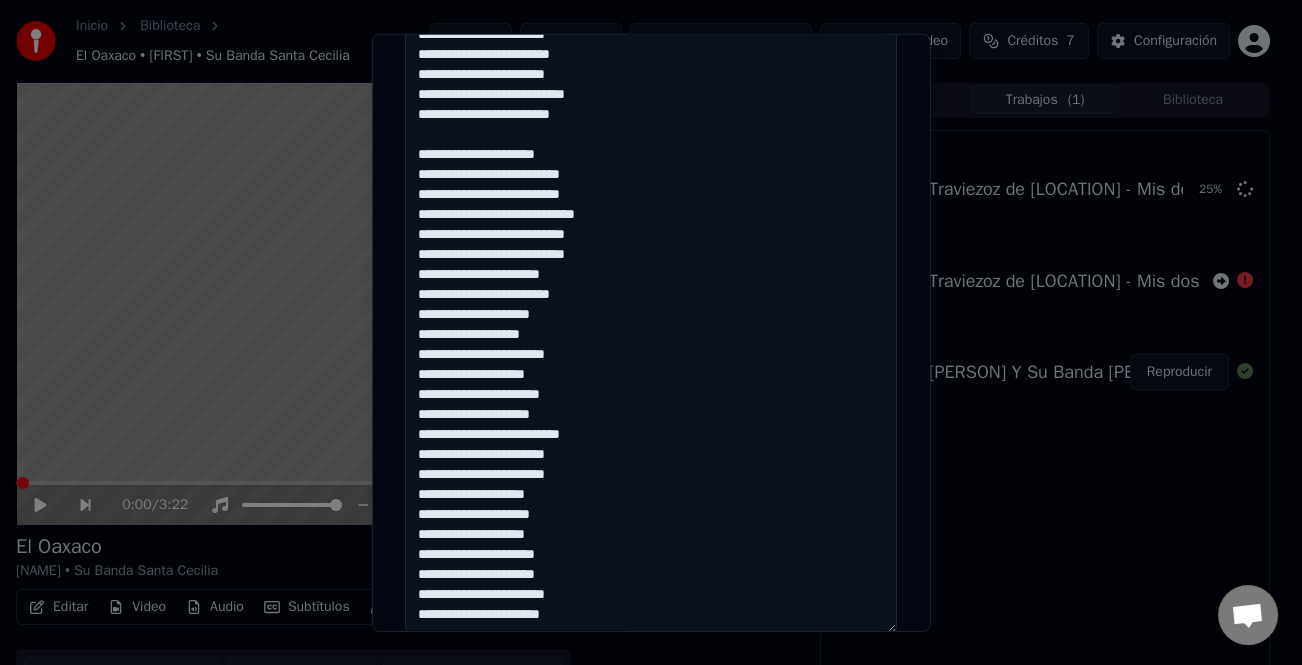 scroll, scrollTop: 600, scrollLeft: 0, axis: vertical 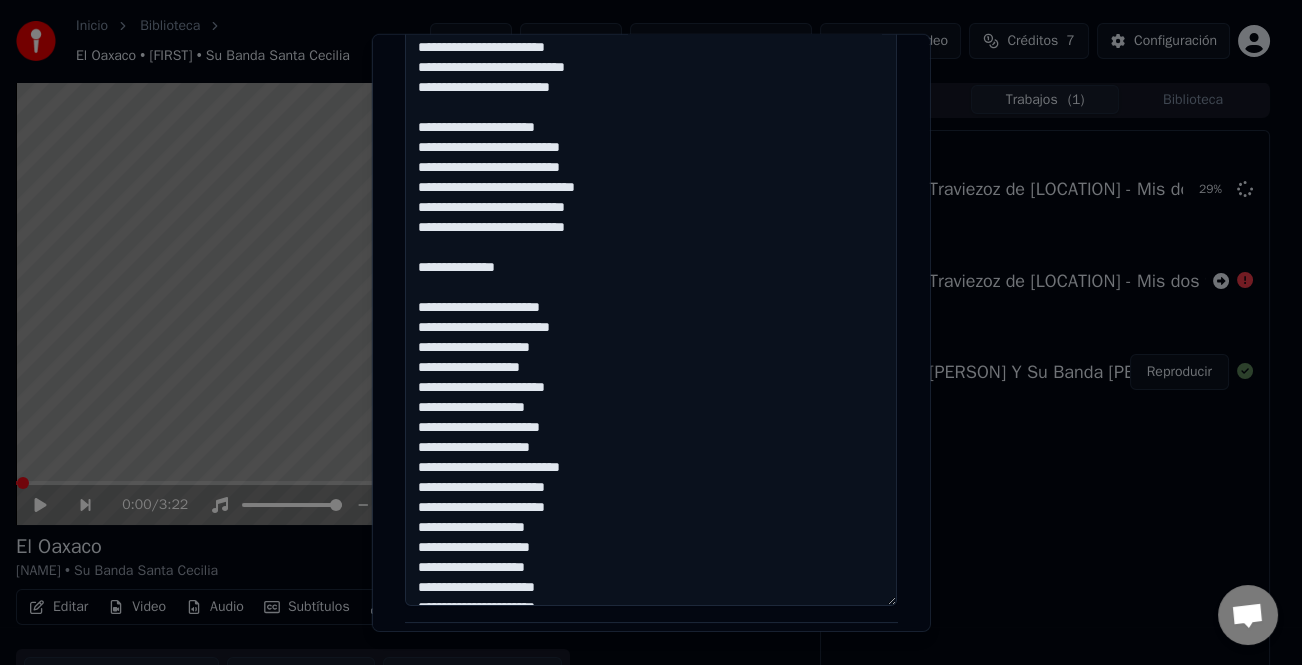 click on "**********" at bounding box center (651, 238) 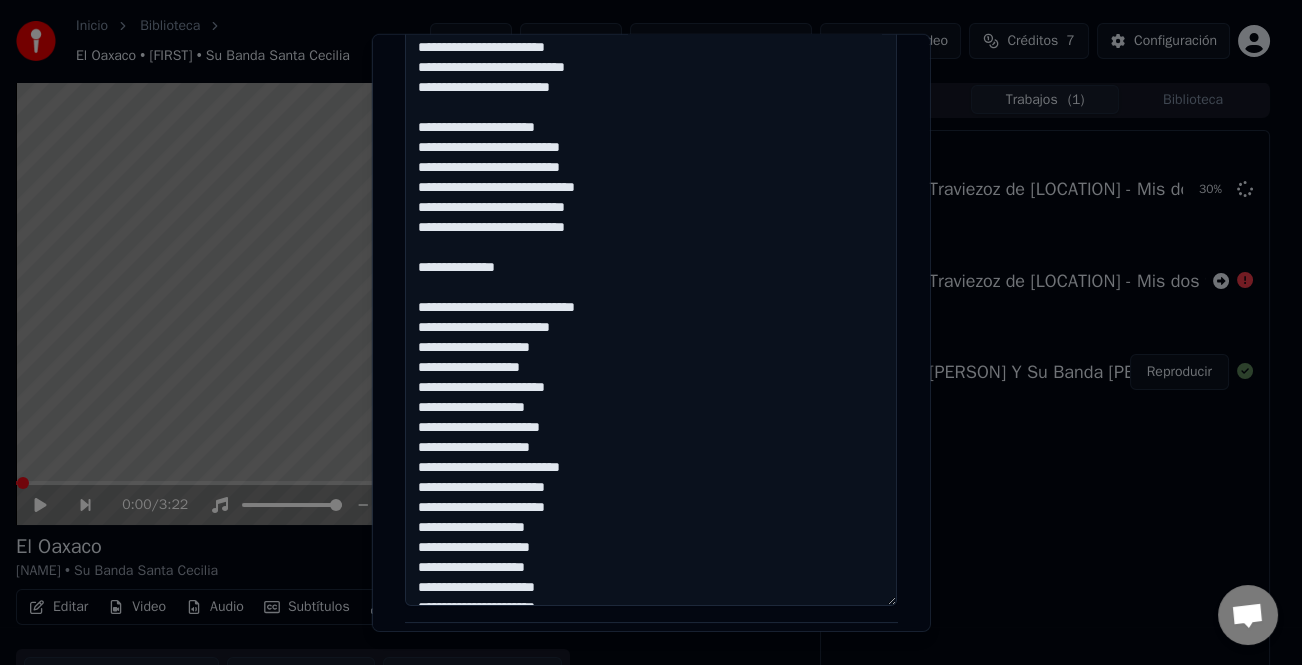 click on "**********" at bounding box center [651, 238] 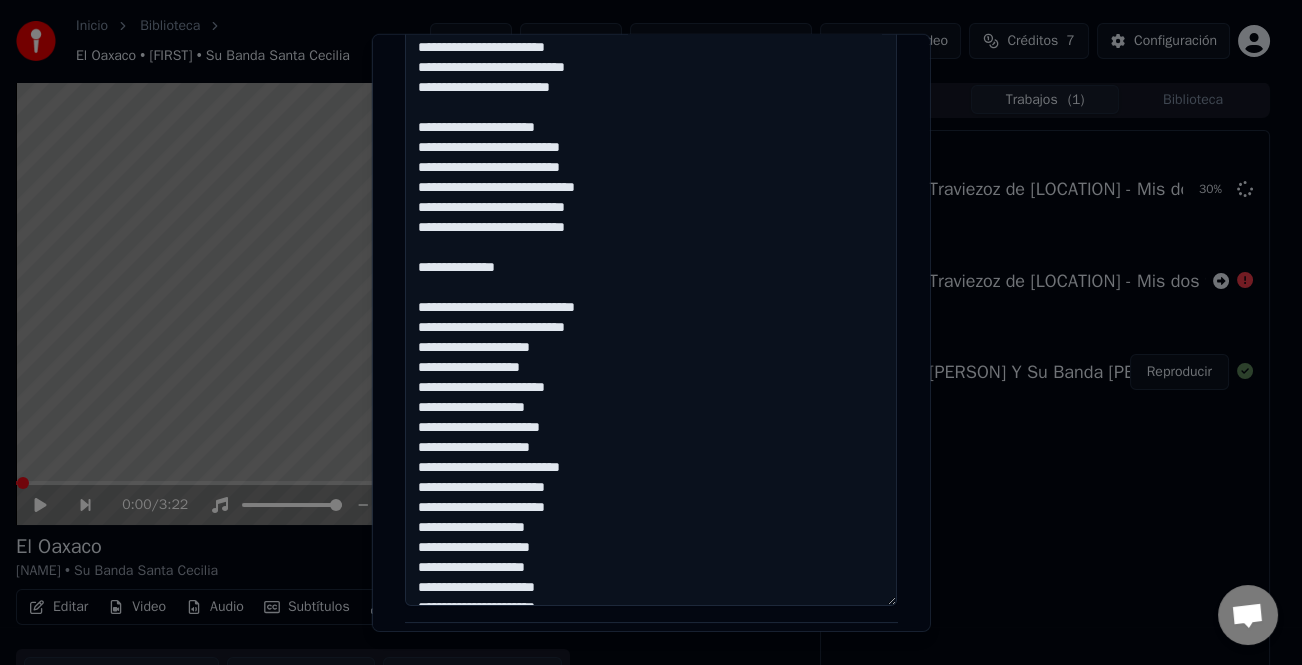click on "**********" at bounding box center [651, 238] 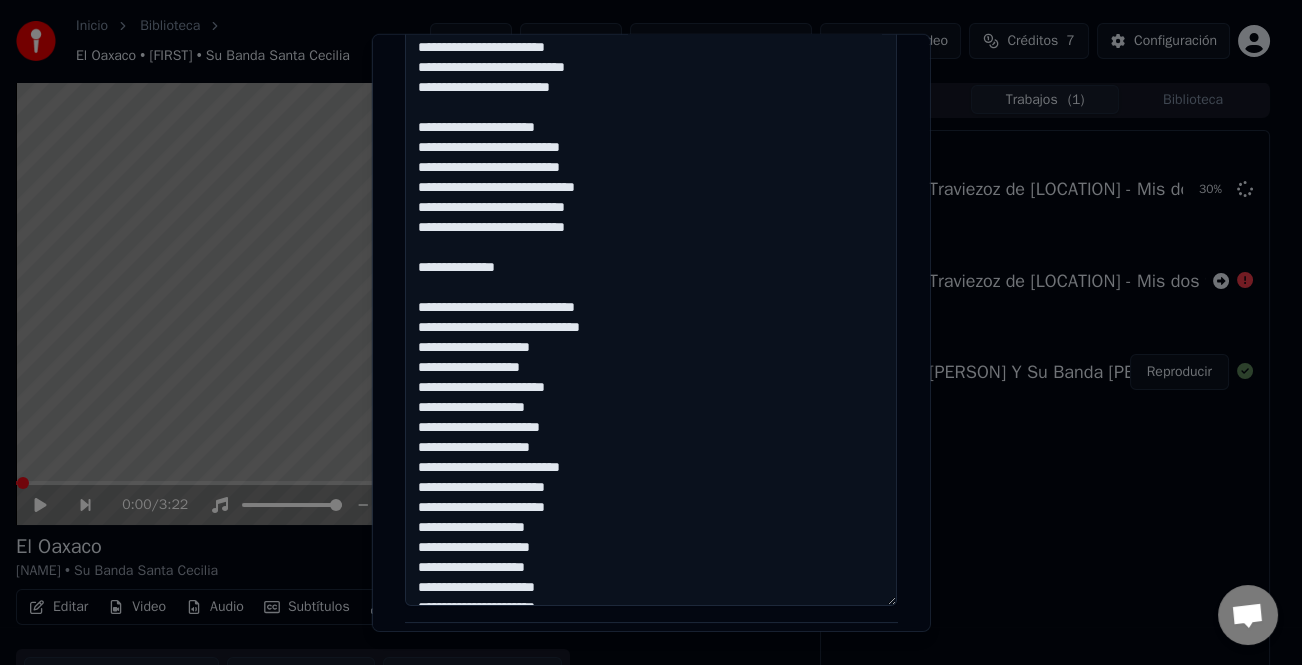 click on "**********" at bounding box center (651, 238) 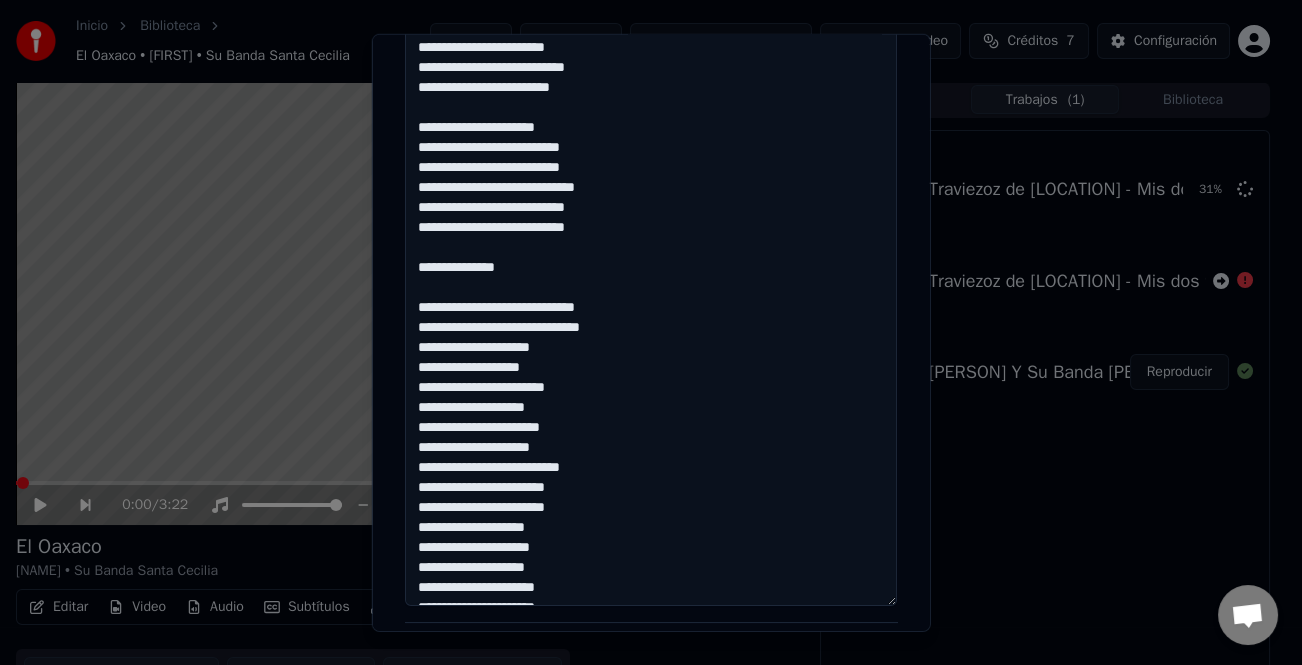click on "**********" at bounding box center [651, 238] 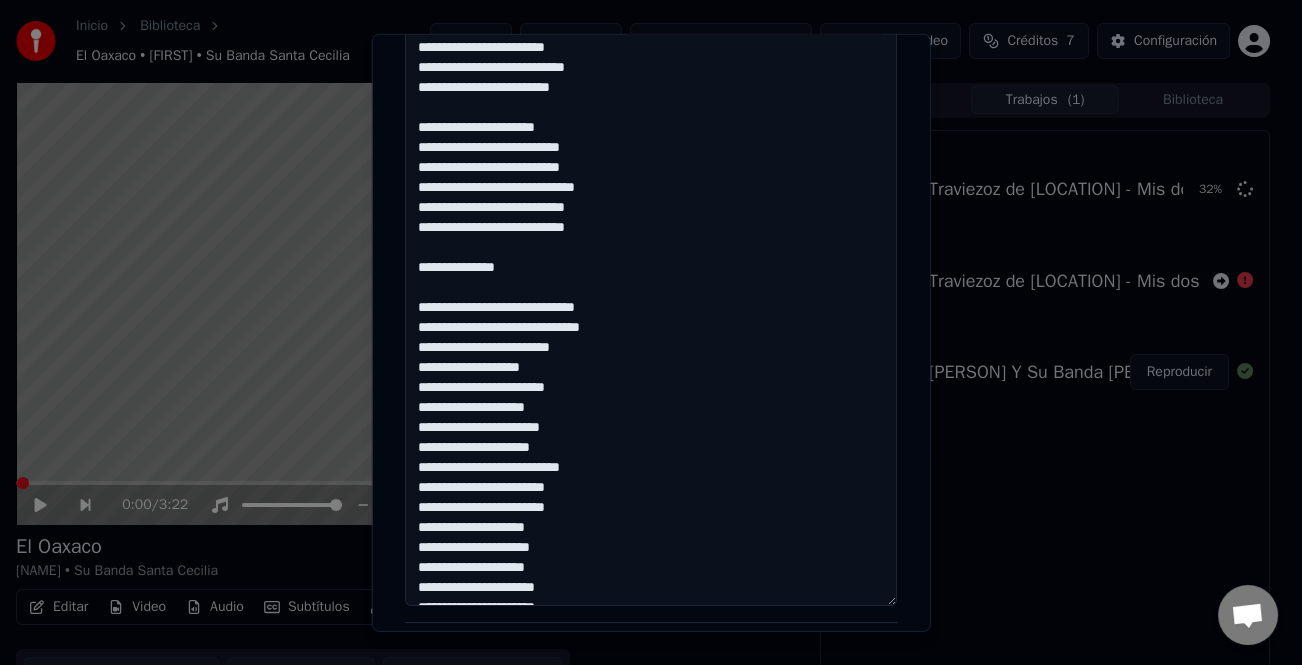 click on "**********" at bounding box center (651, 238) 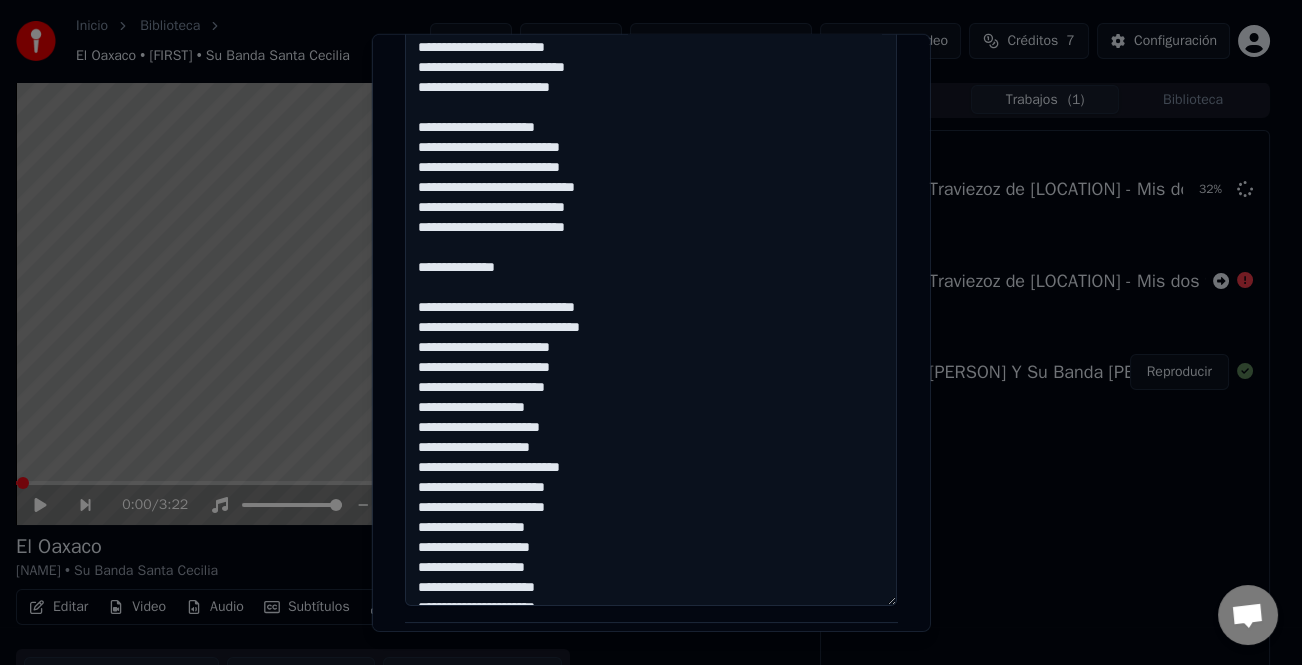click on "**********" at bounding box center (651, 238) 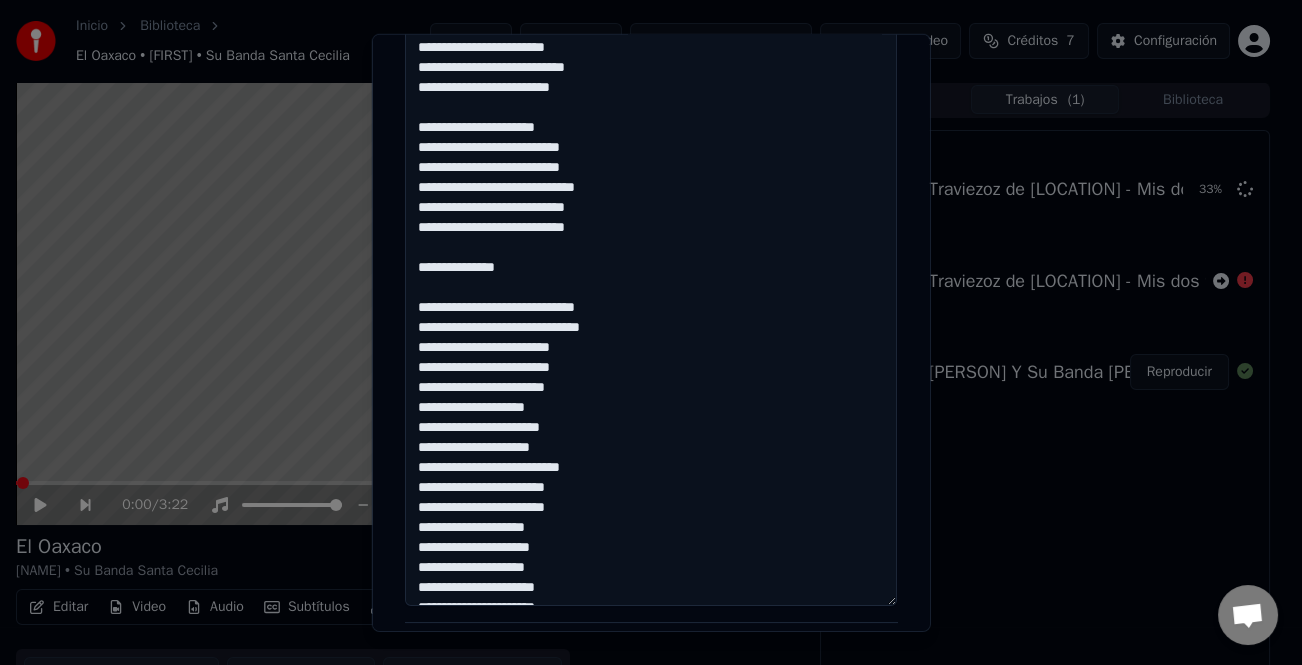 click on "**********" at bounding box center (651, 238) 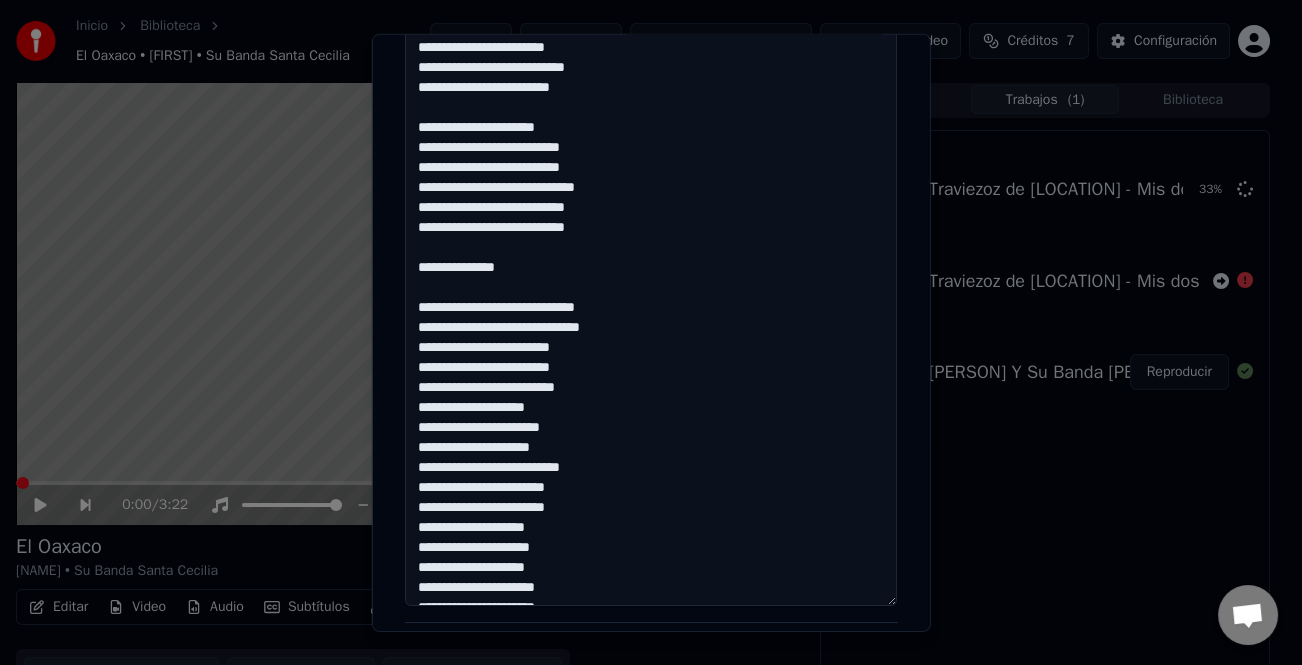 click on "**********" at bounding box center [651, 238] 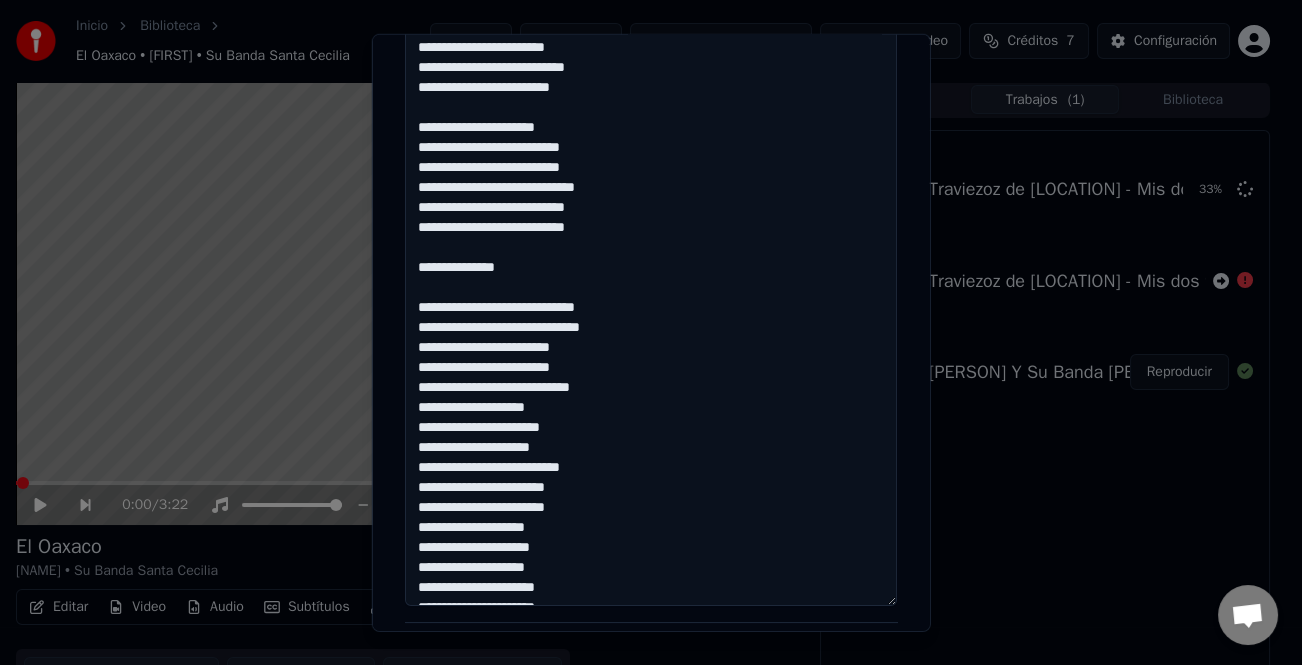 click on "**********" at bounding box center (651, 238) 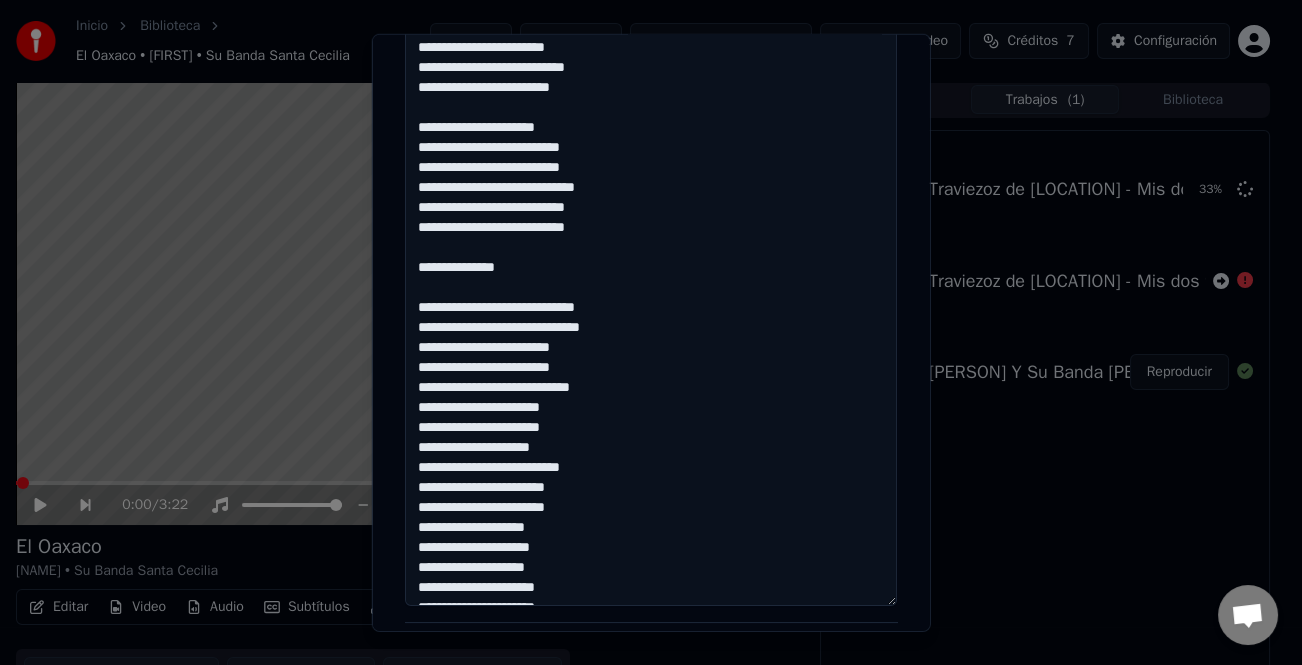 click on "**********" at bounding box center [651, 238] 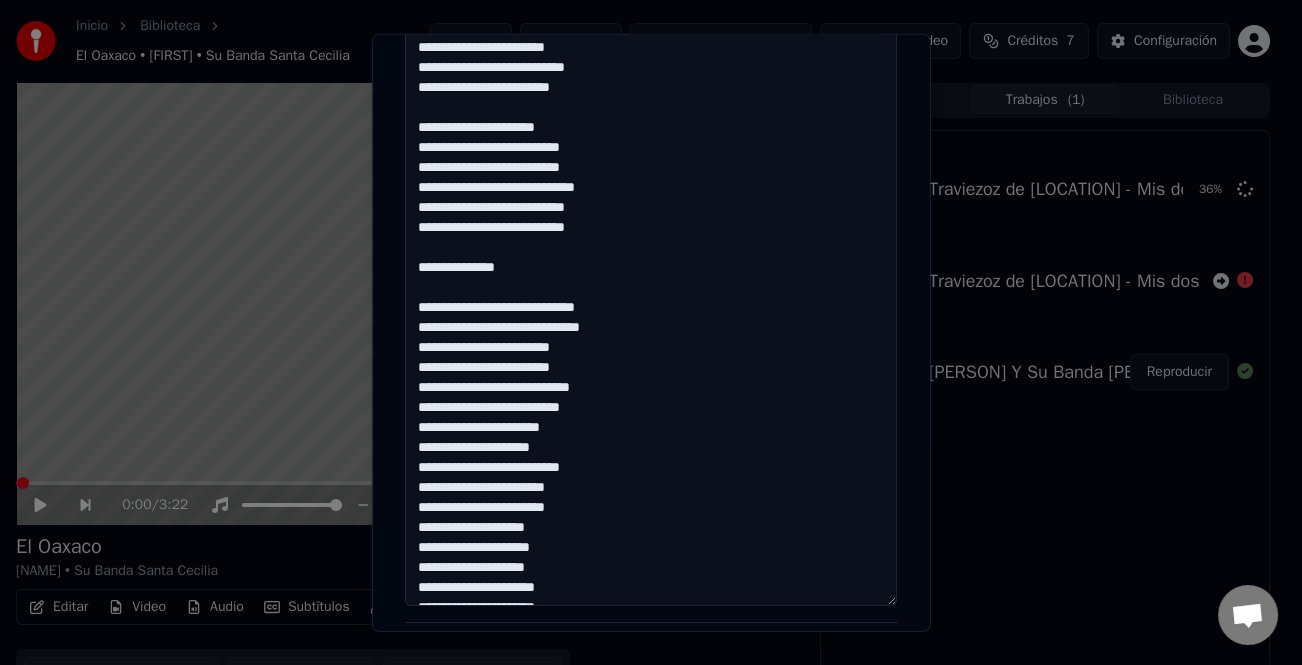 click on "**********" at bounding box center [651, 238] 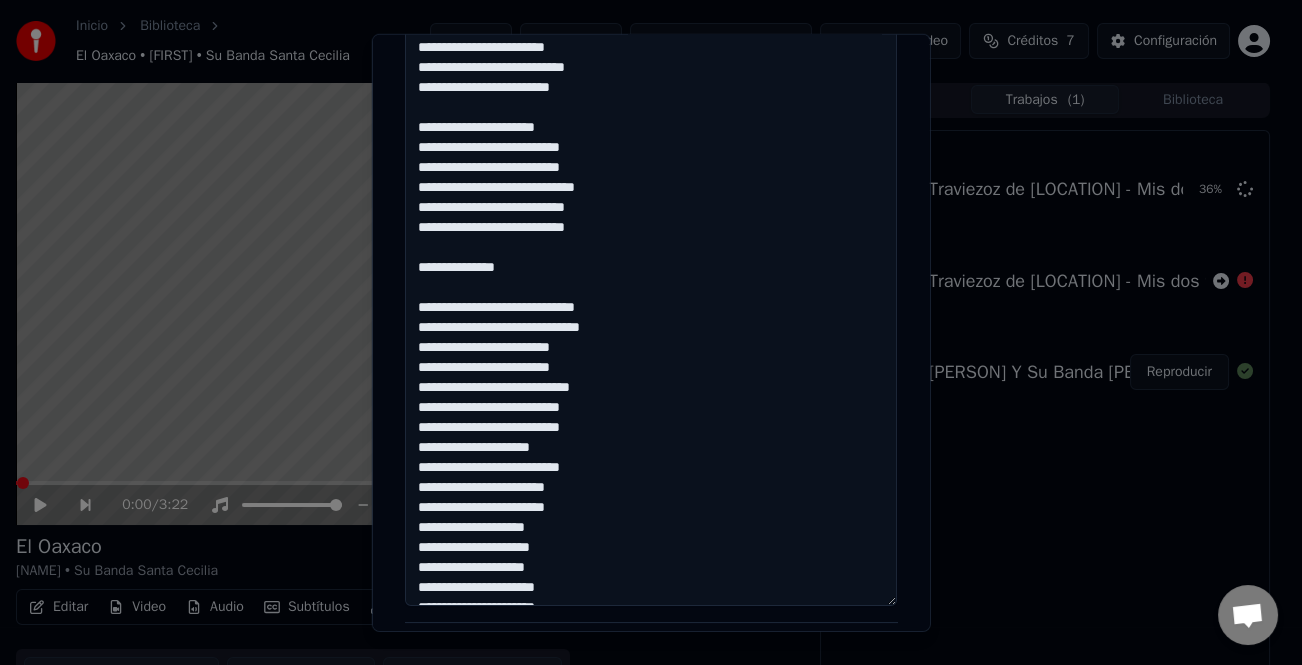 click on "**********" at bounding box center [651, 238] 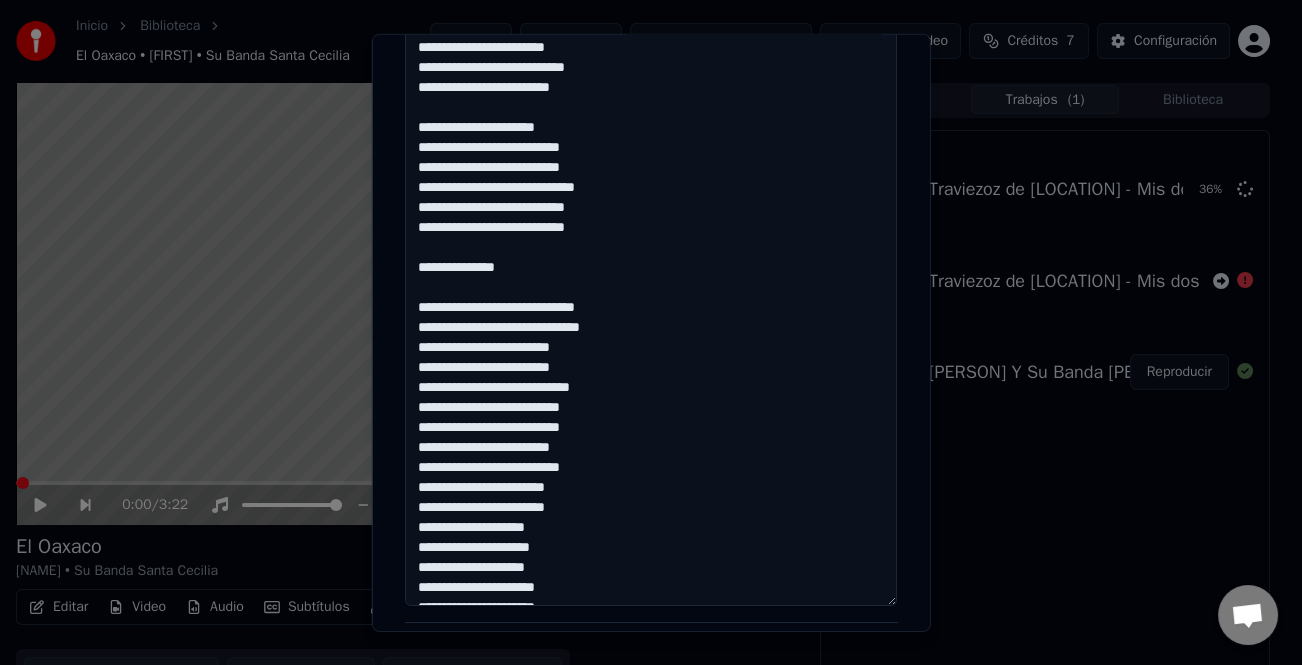 click on "**********" at bounding box center (651, 238) 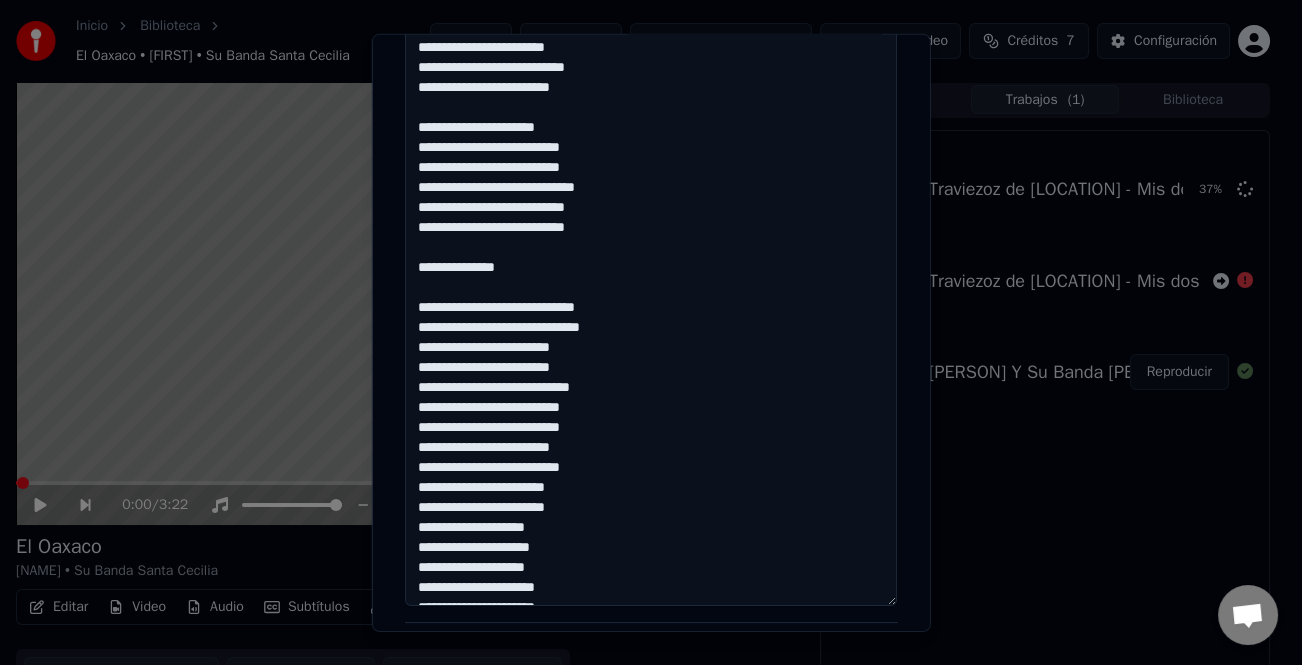 click on "**********" at bounding box center (651, 238) 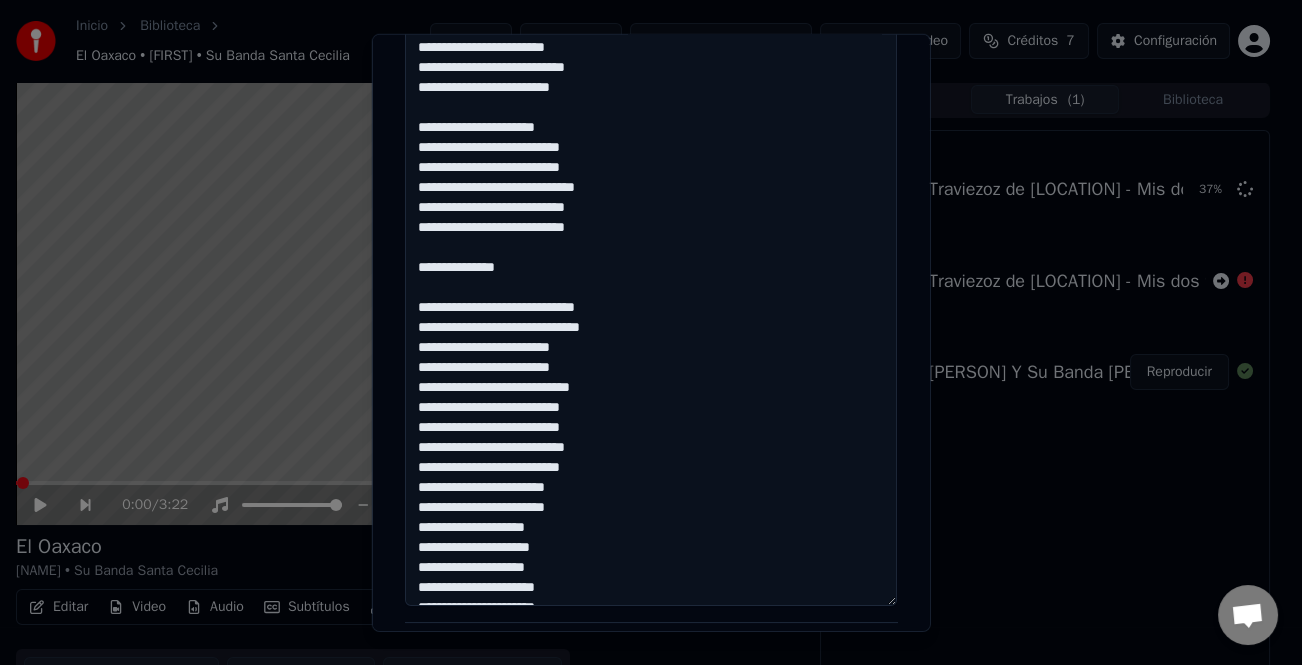 click on "**********" at bounding box center [651, 238] 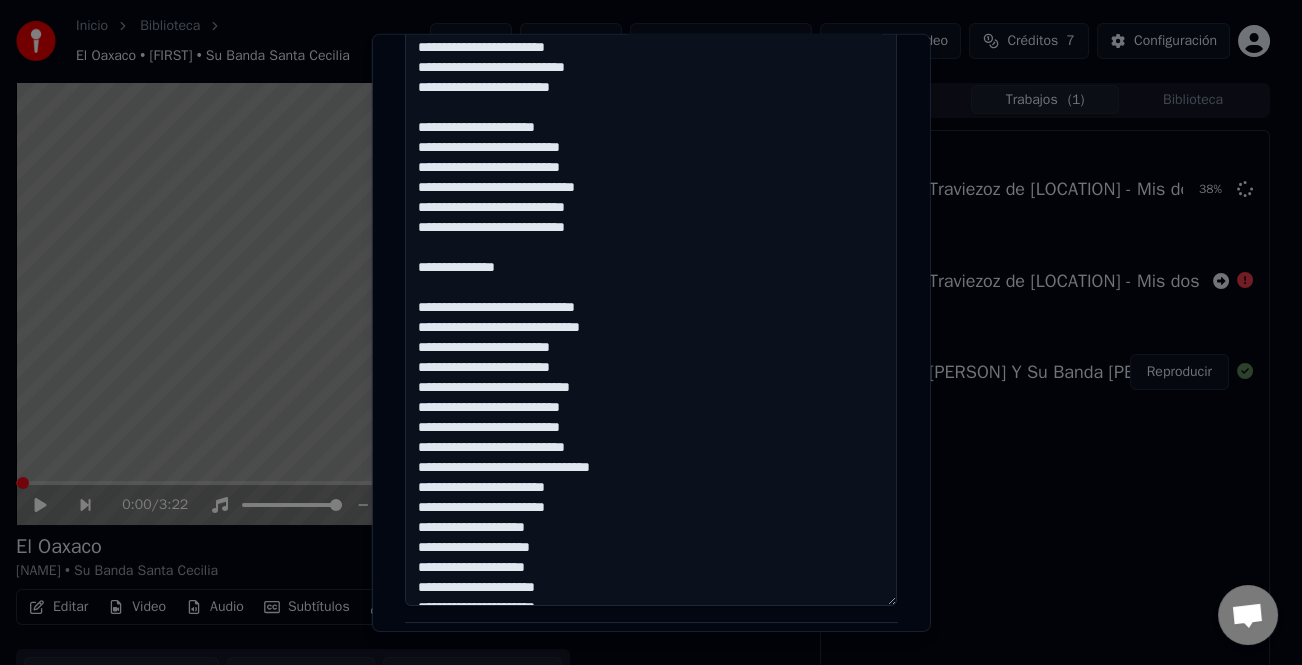 click at bounding box center [651, 238] 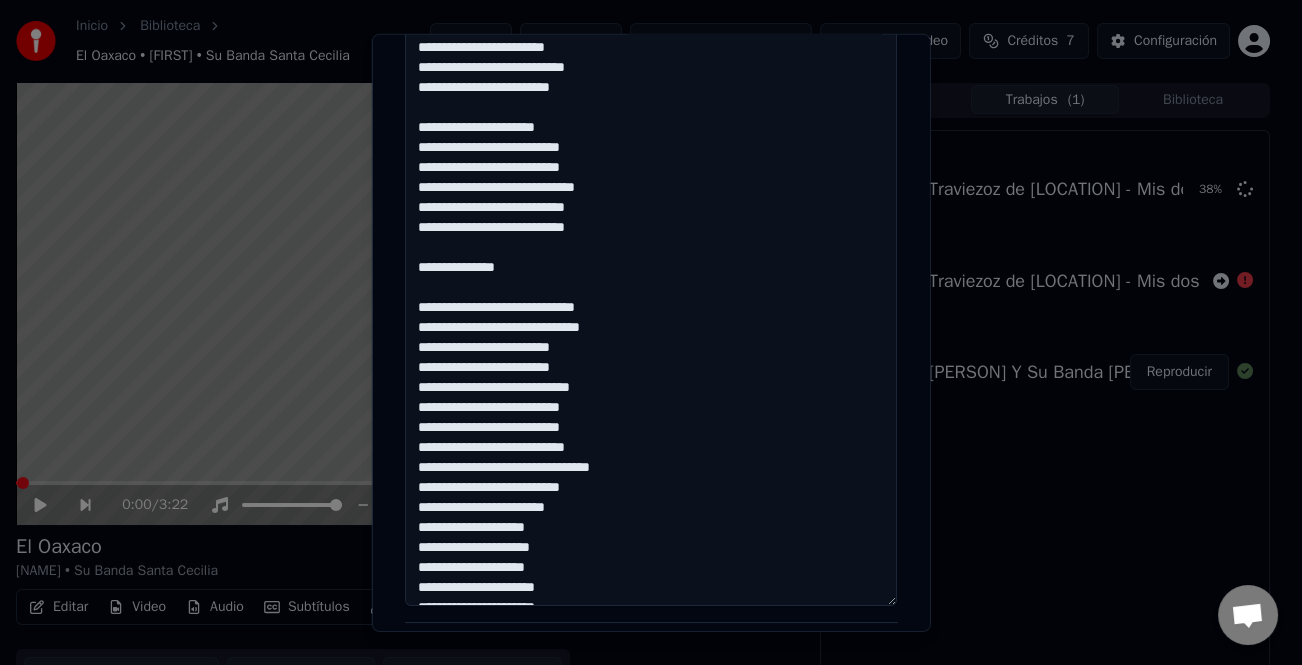 click at bounding box center [651, 238] 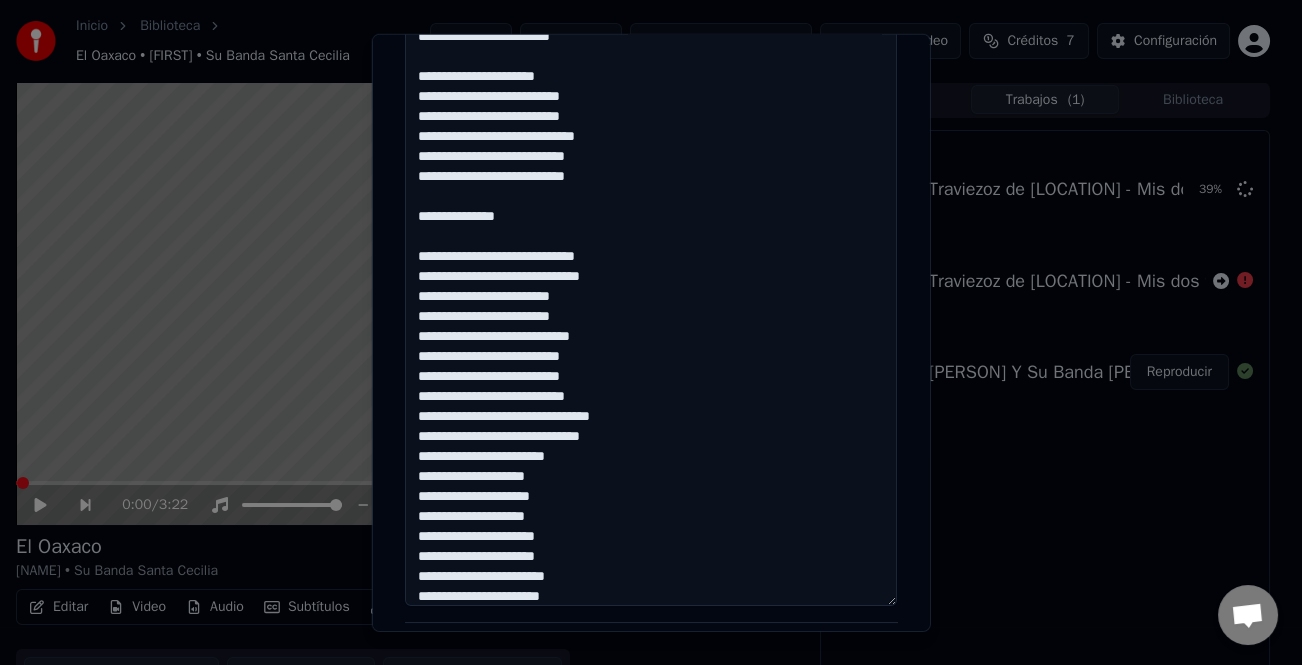 scroll, scrollTop: 101, scrollLeft: 0, axis: vertical 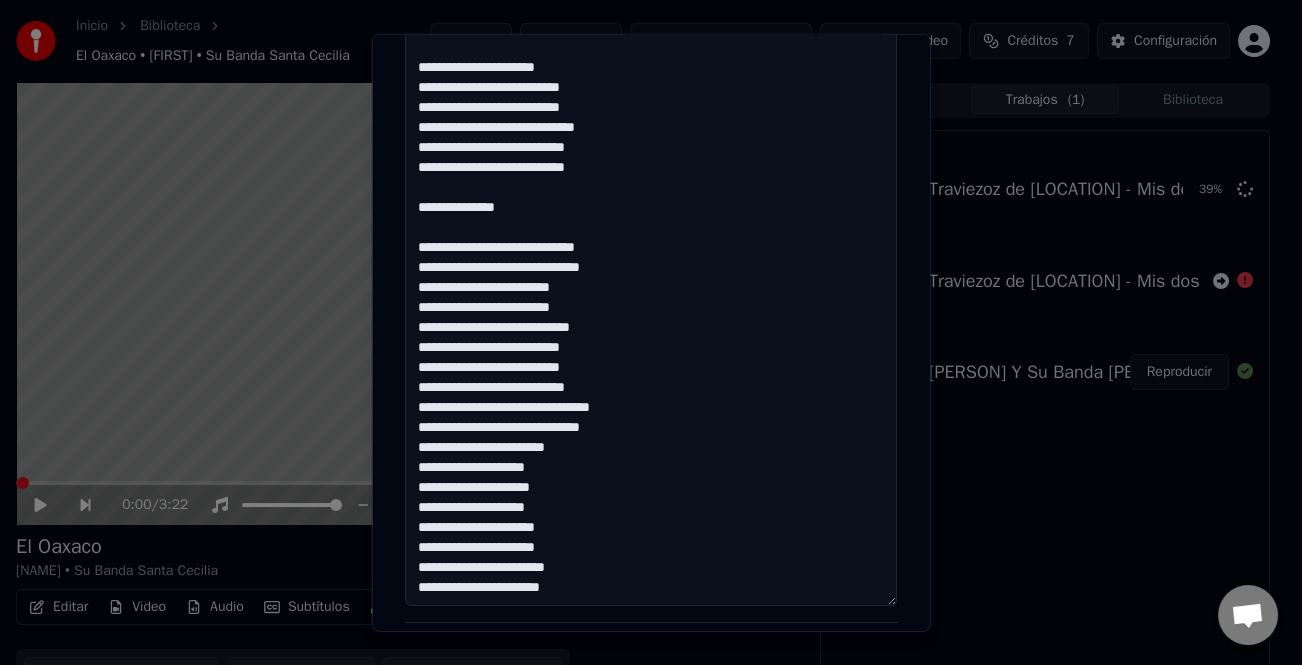 click at bounding box center [651, 238] 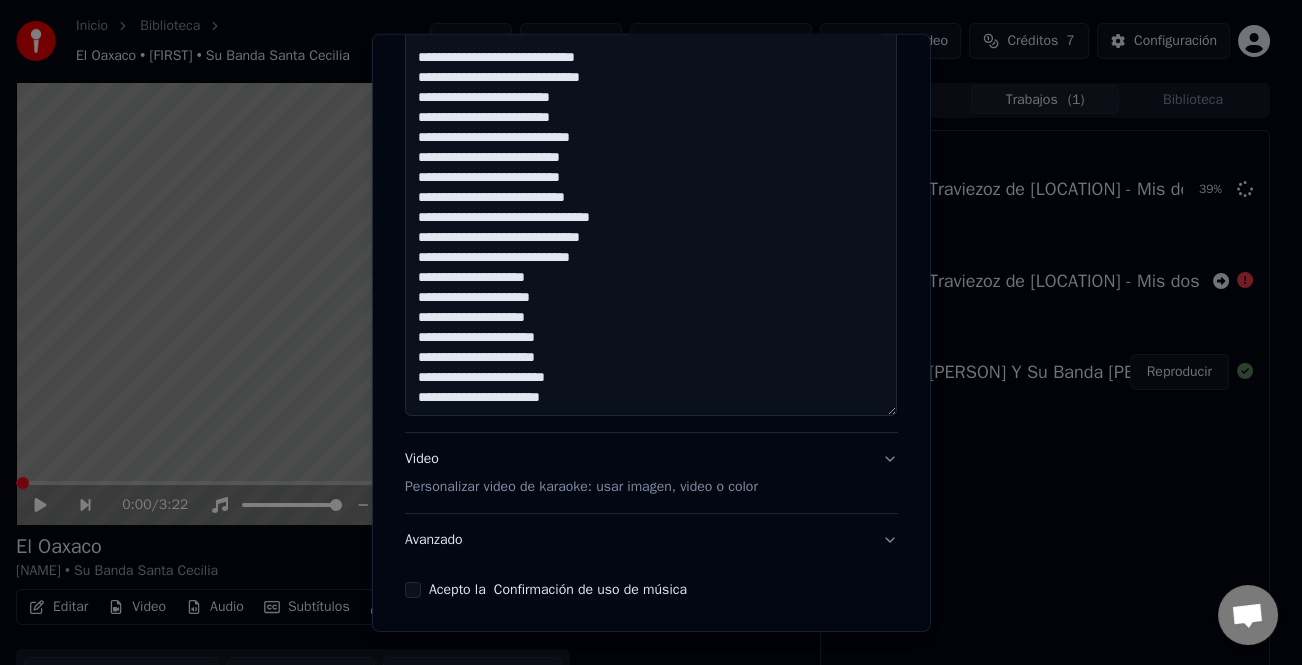 scroll, scrollTop: 800, scrollLeft: 0, axis: vertical 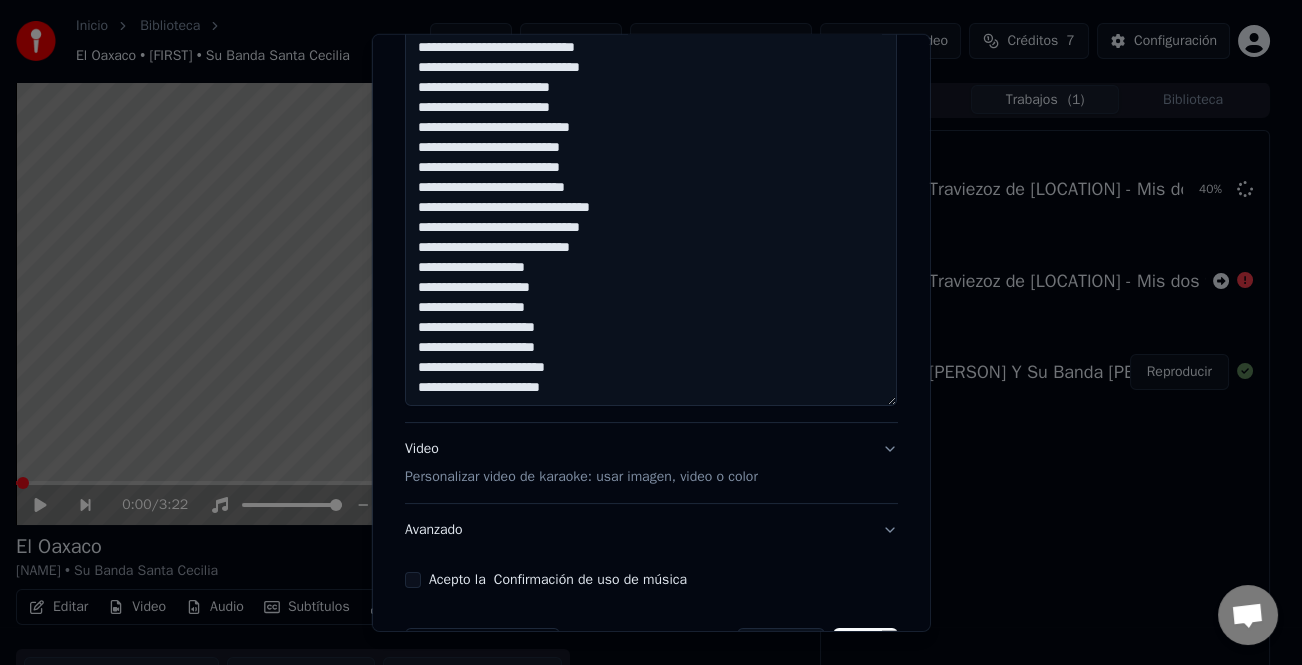 click at bounding box center (651, 38) 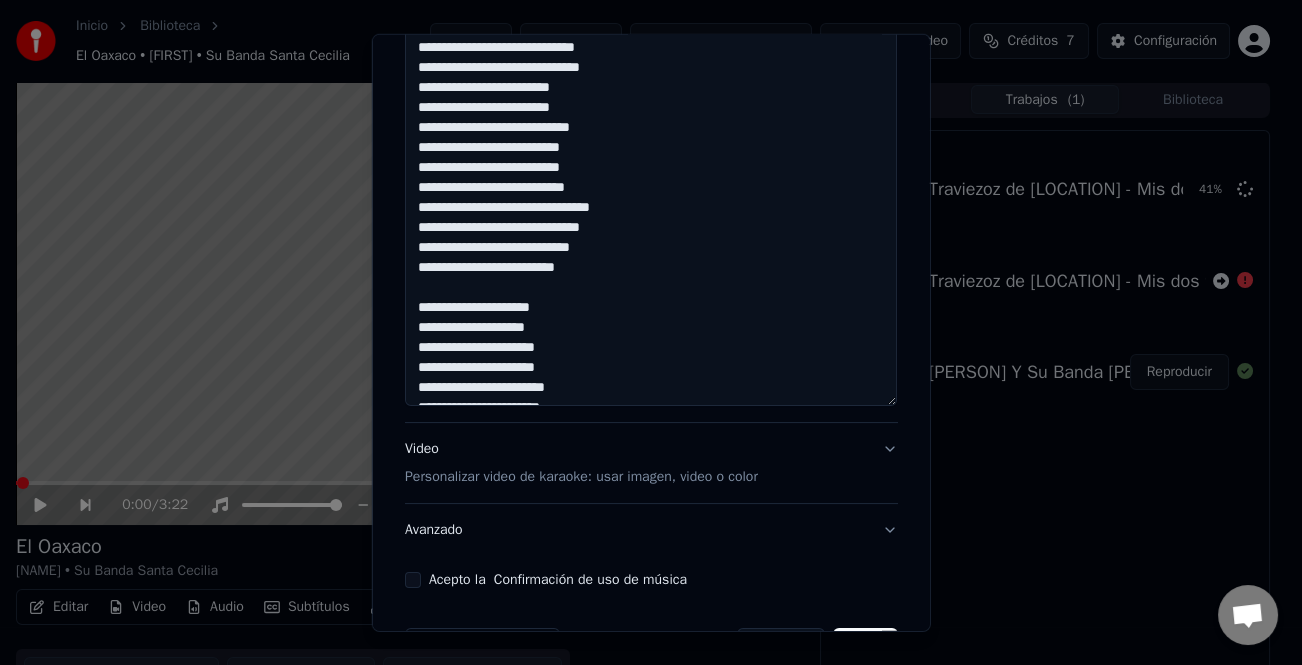 scroll, scrollTop: 865, scrollLeft: 0, axis: vertical 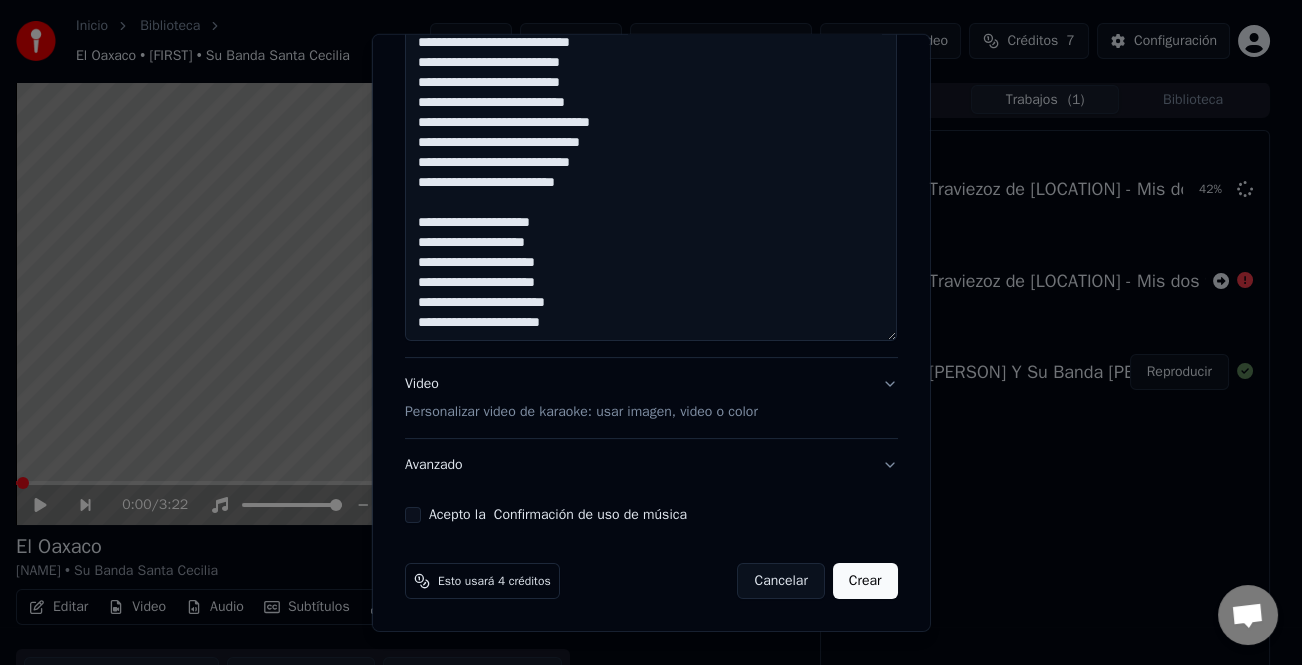 click at bounding box center (651, -27) 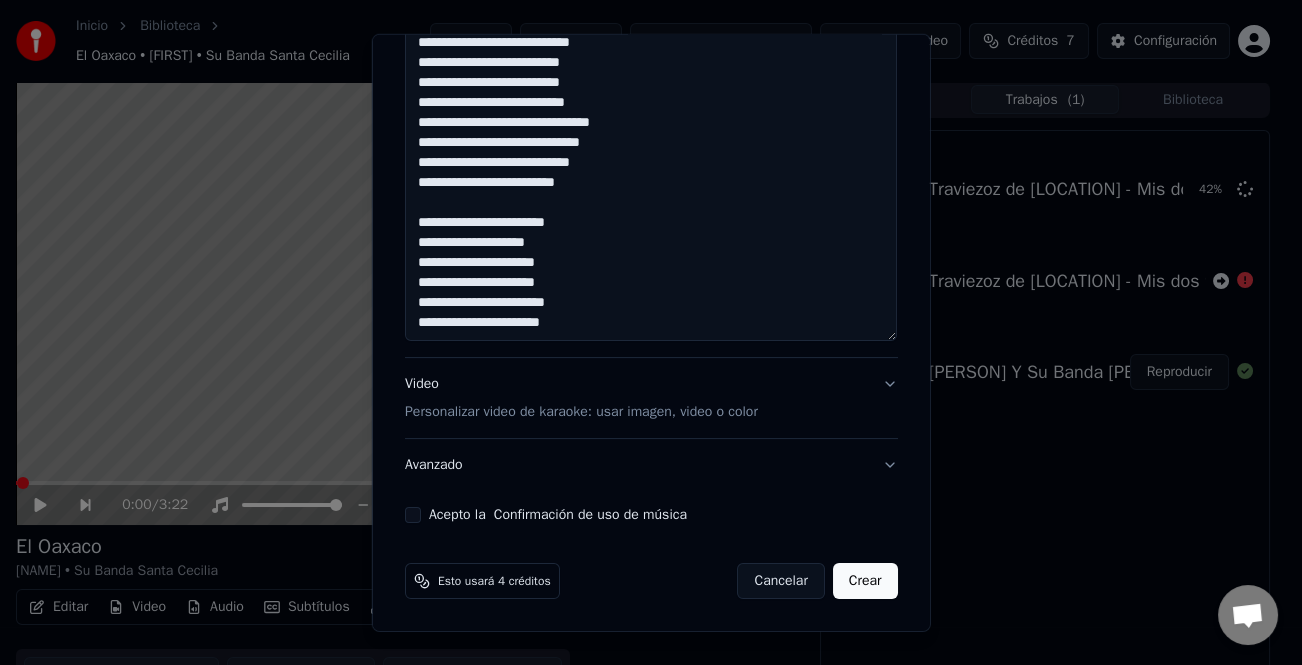 click at bounding box center [651, -27] 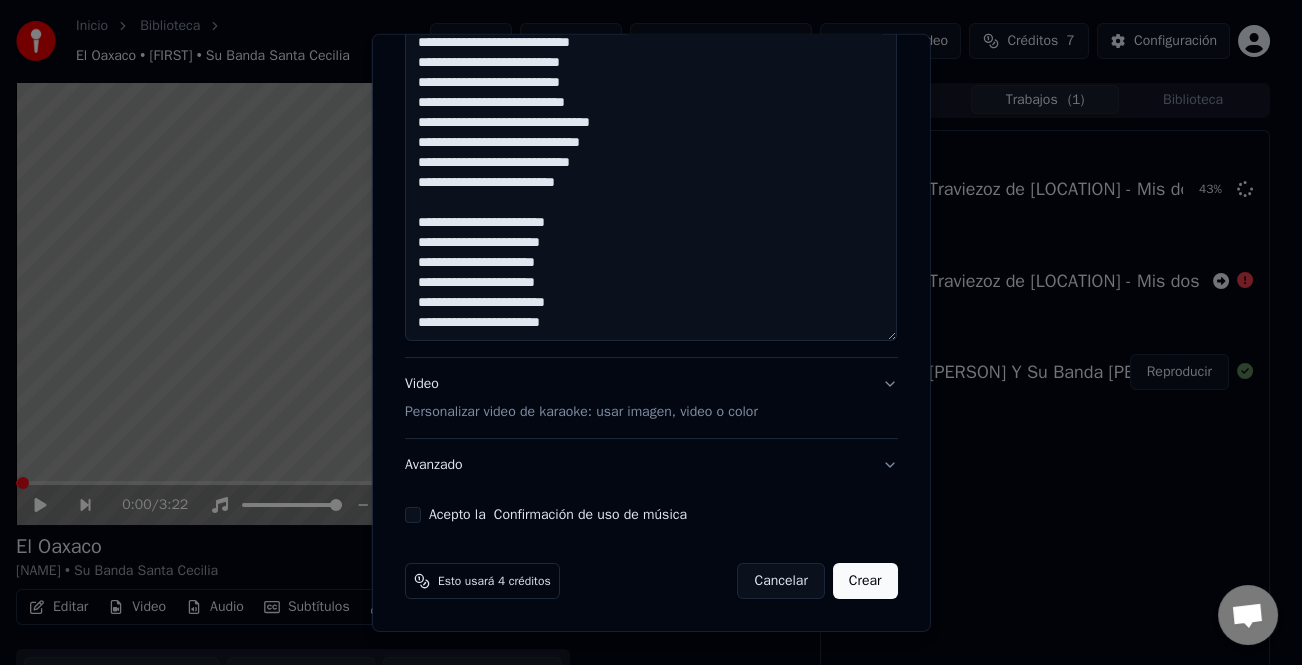 click at bounding box center (651, -27) 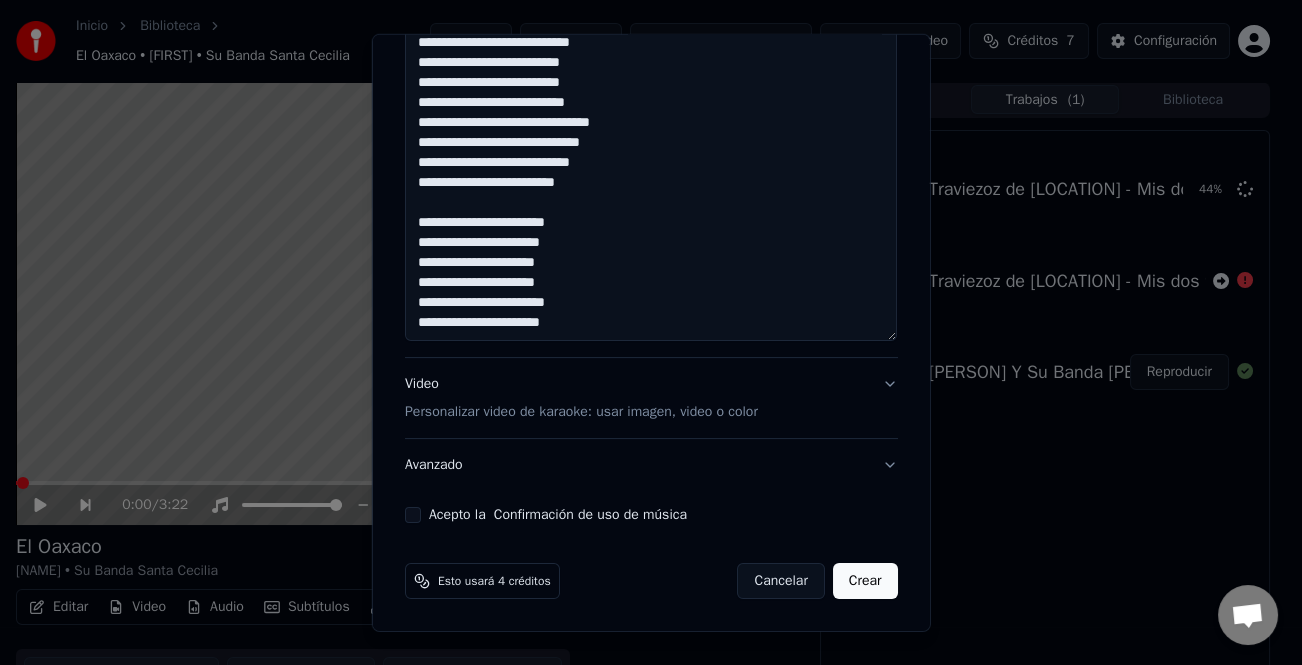 click at bounding box center (651, -27) 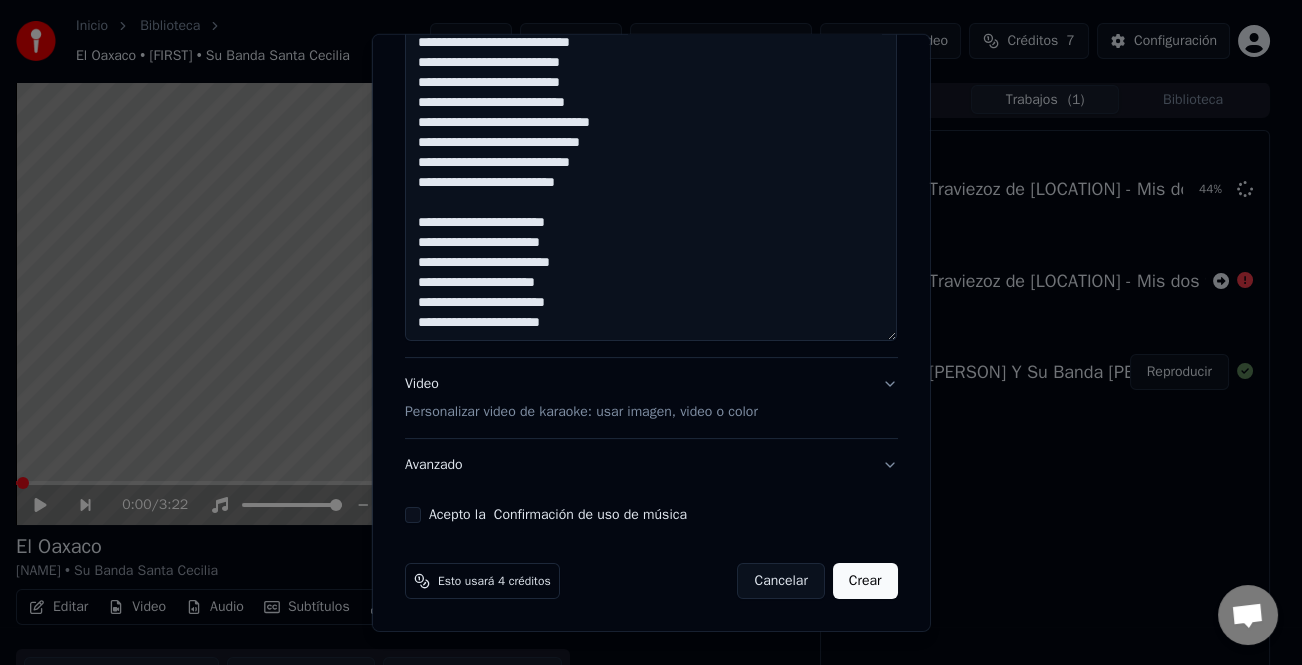 click at bounding box center (651, -27) 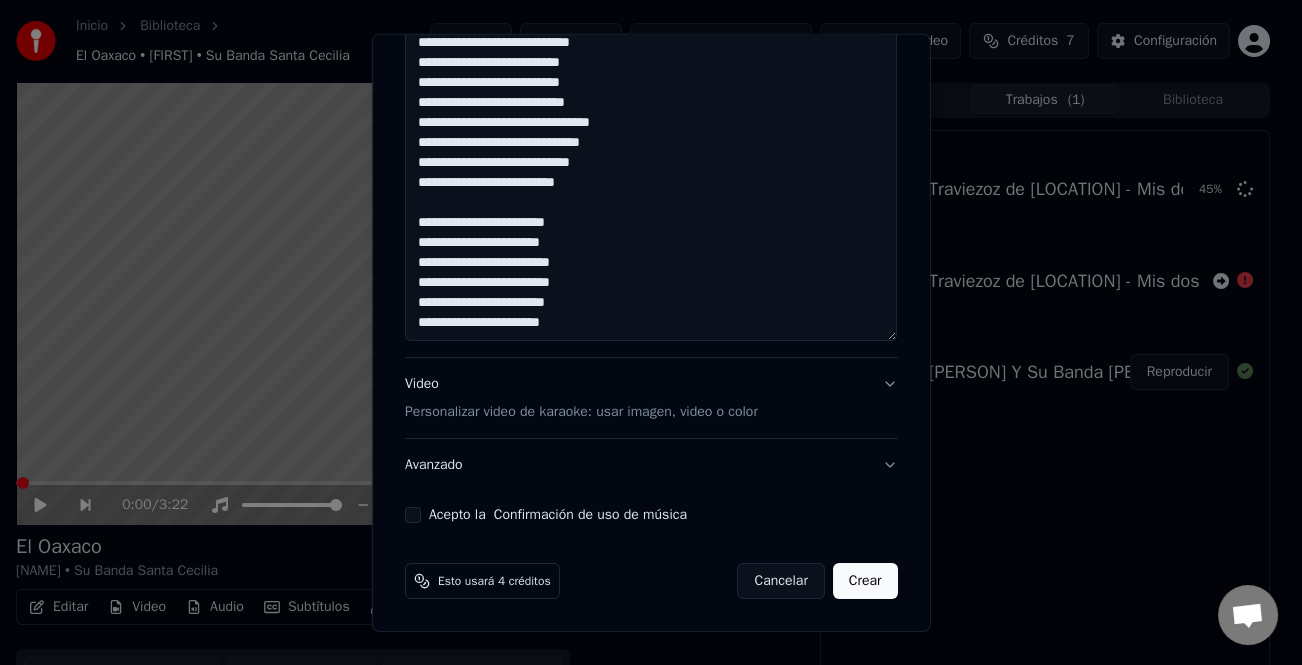 click at bounding box center (651, -27) 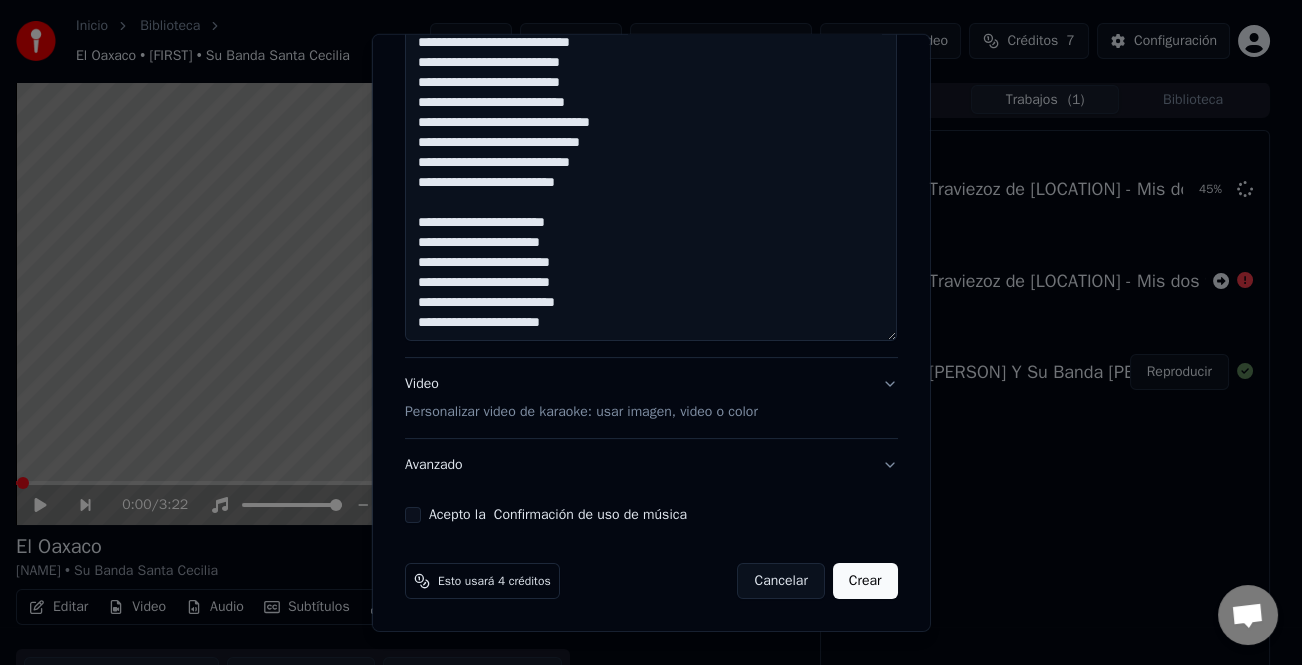 click at bounding box center [651, -27] 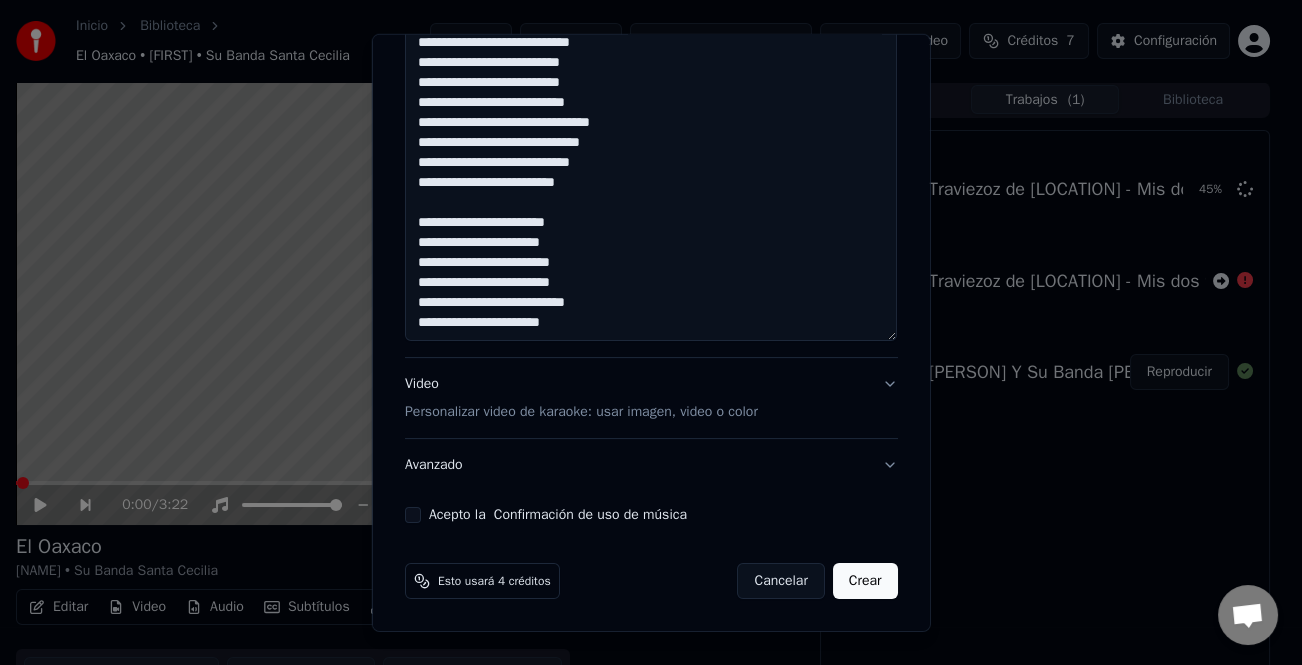 click at bounding box center [651, -27] 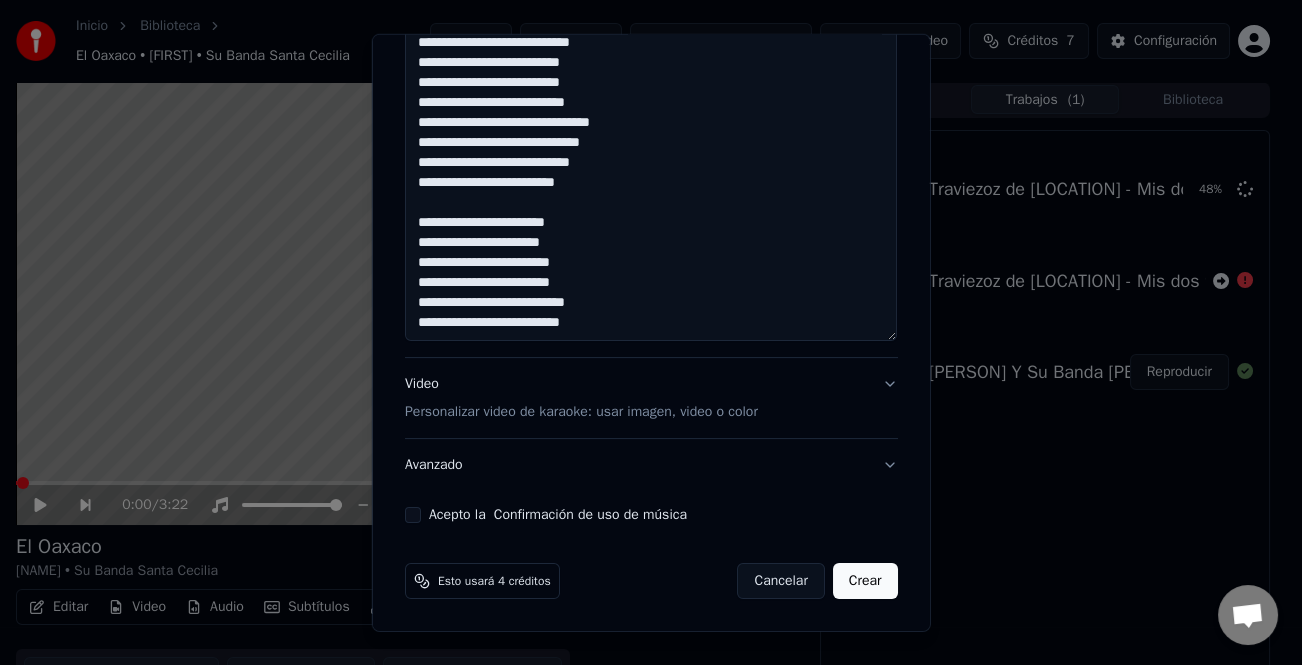type on "**********" 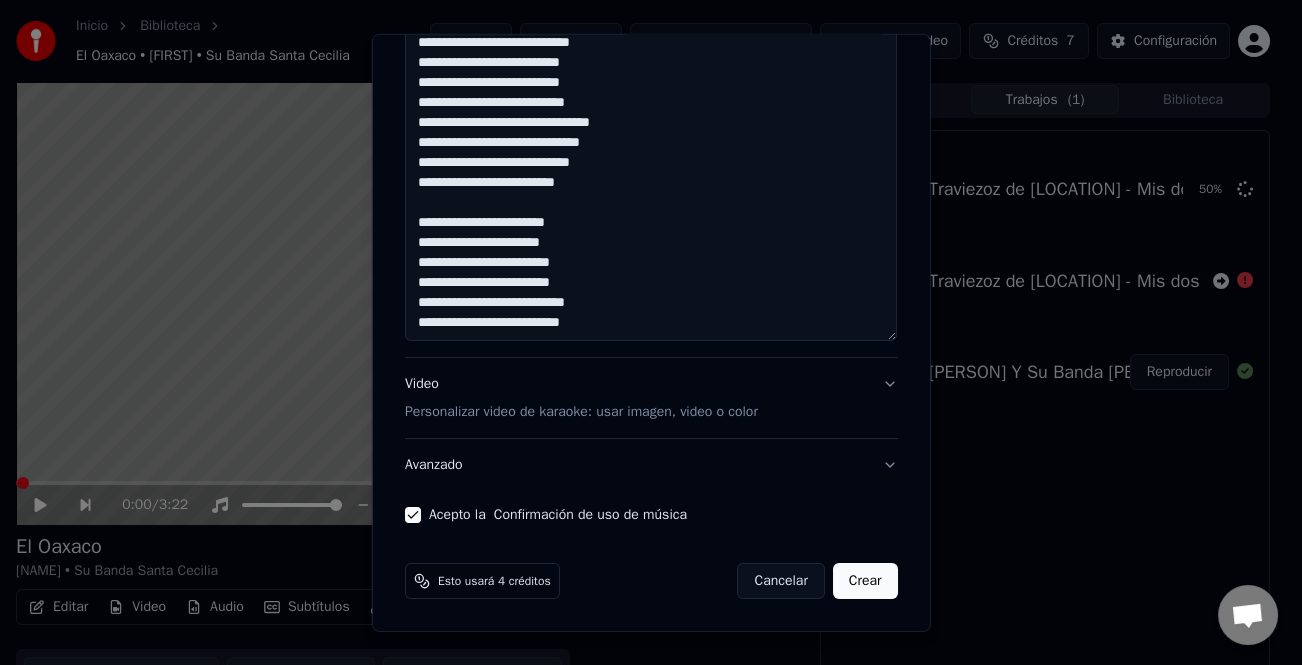 click on "Crear" at bounding box center (865, 581) 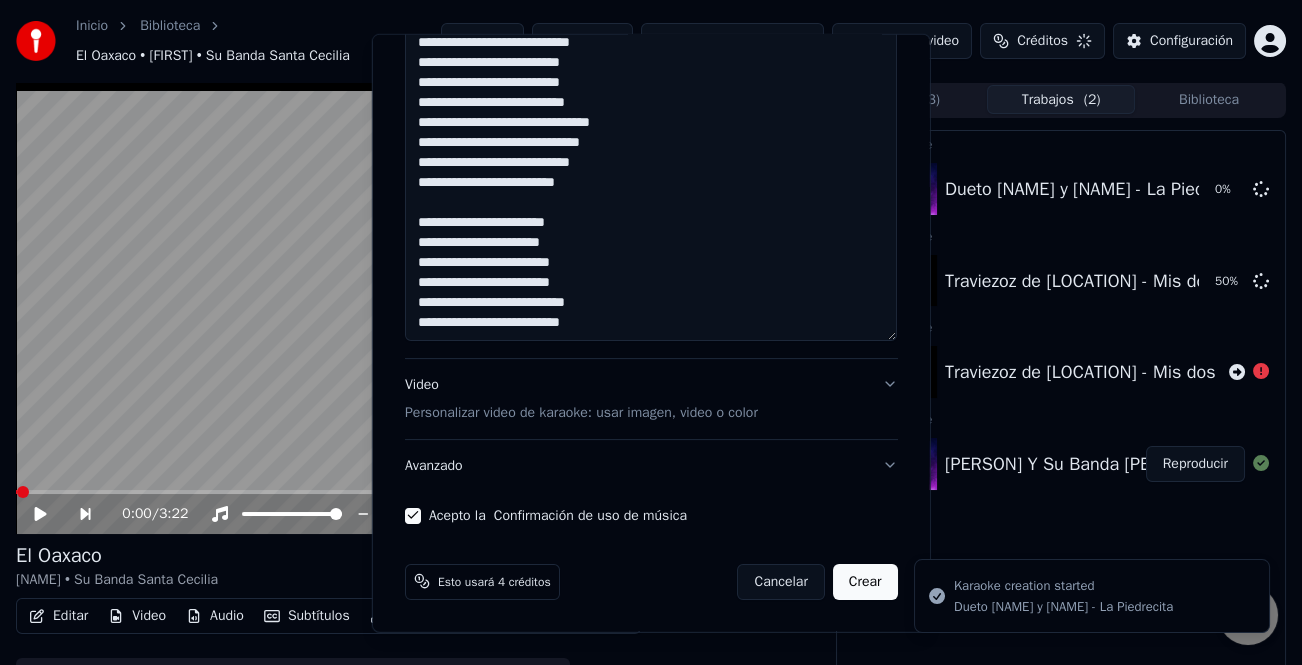 type 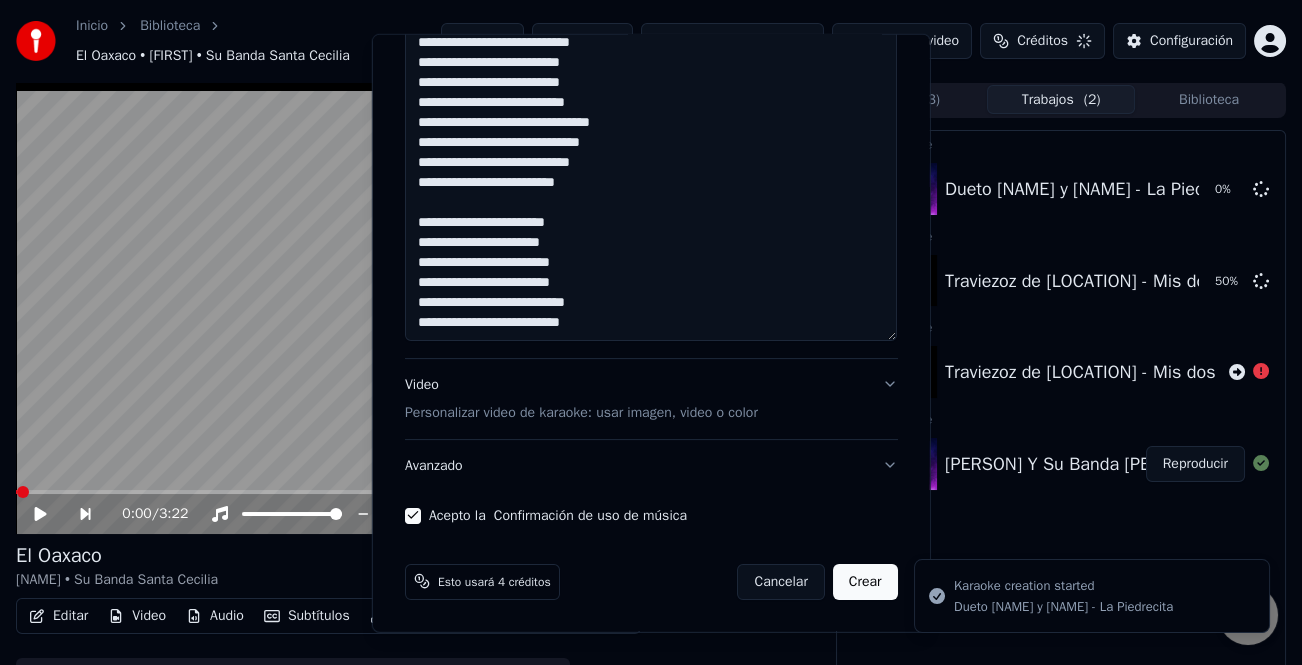 type 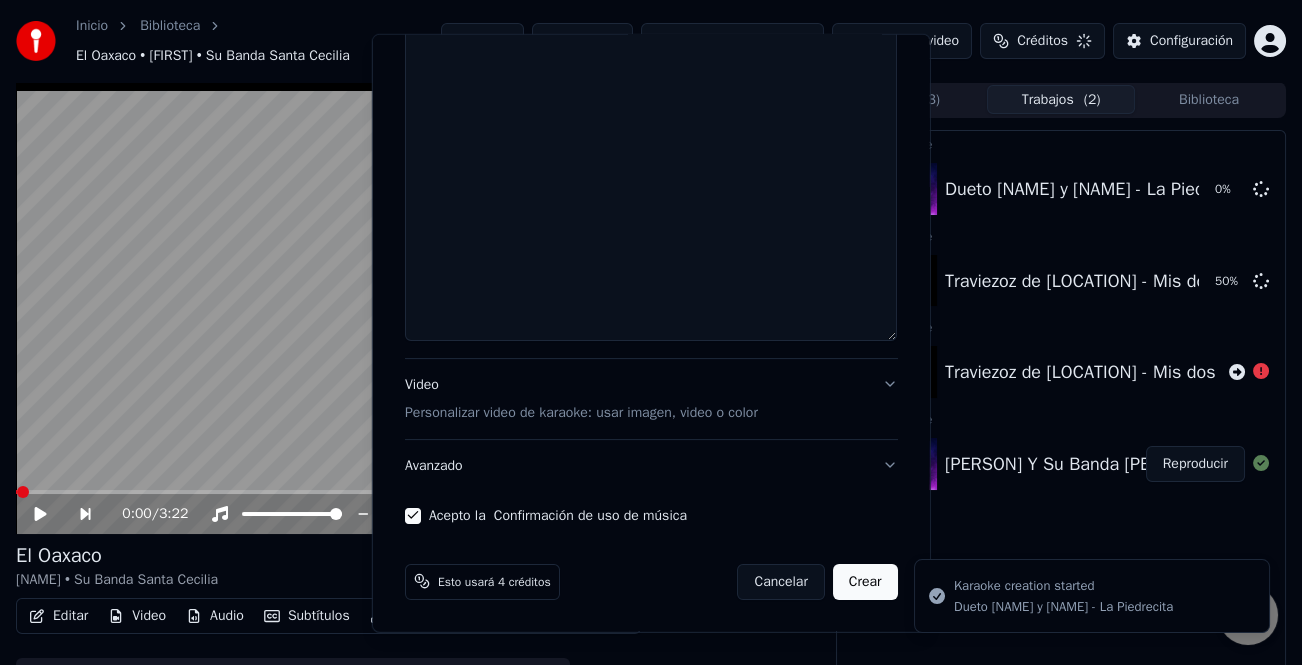 select 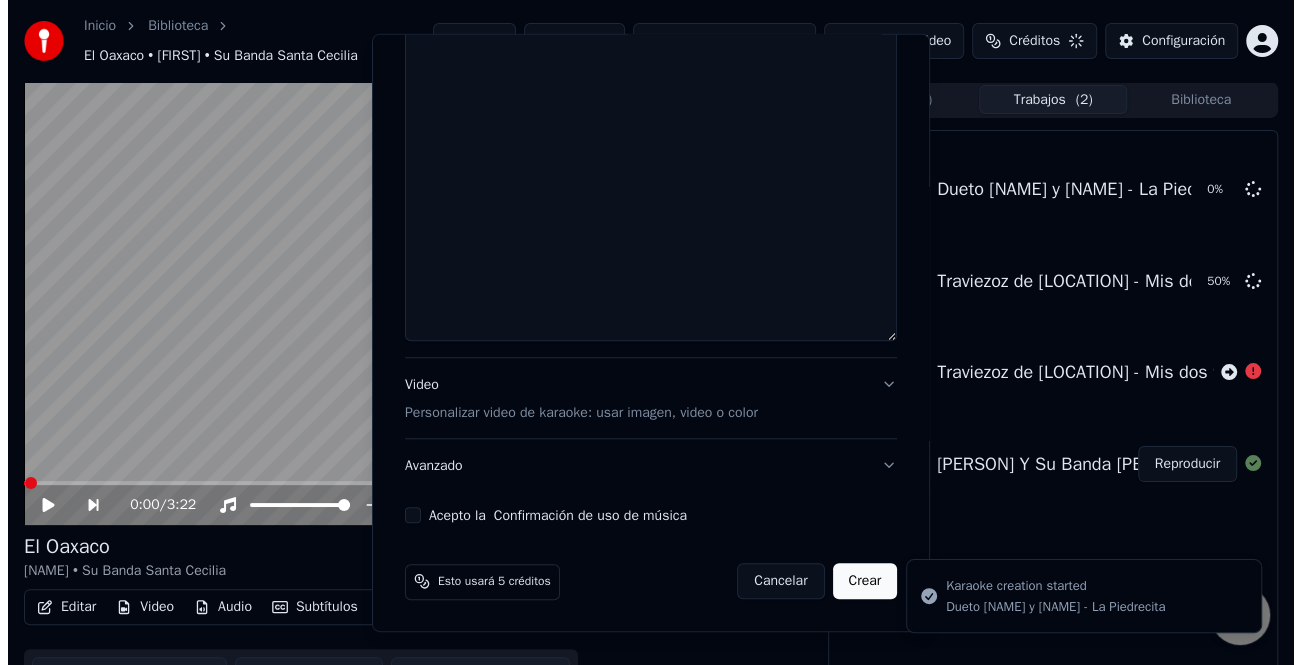 scroll, scrollTop: 0, scrollLeft: 0, axis: both 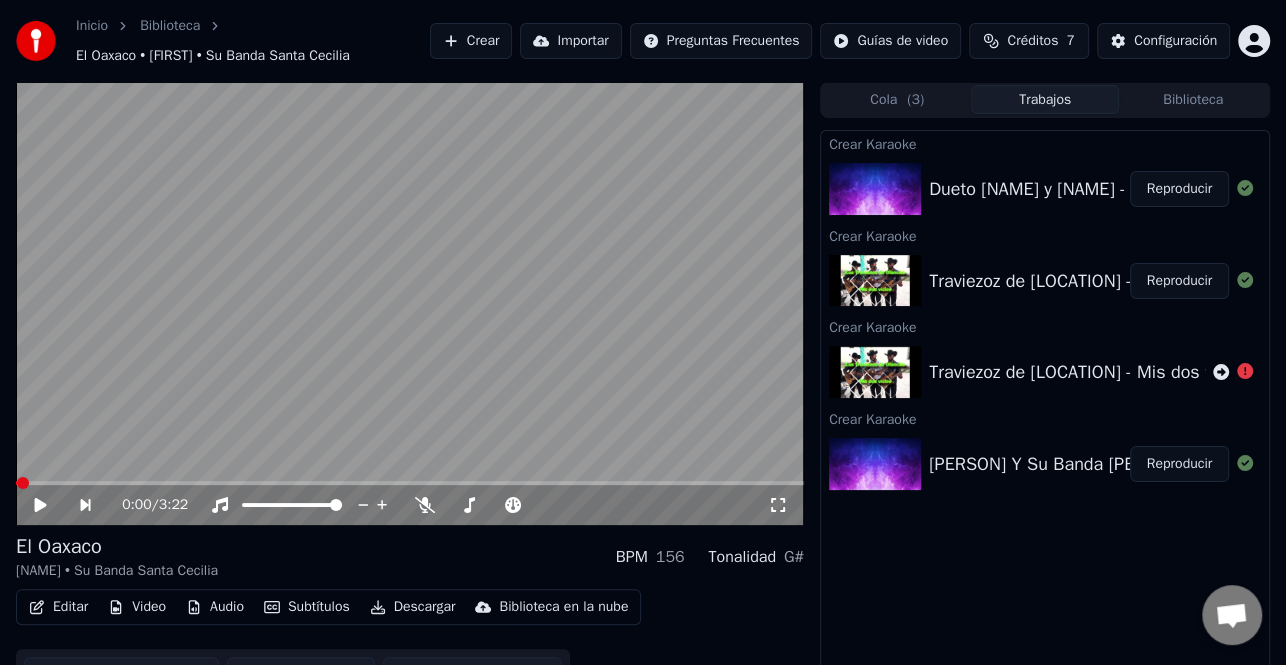 click on "Reproducir" at bounding box center [1179, 464] 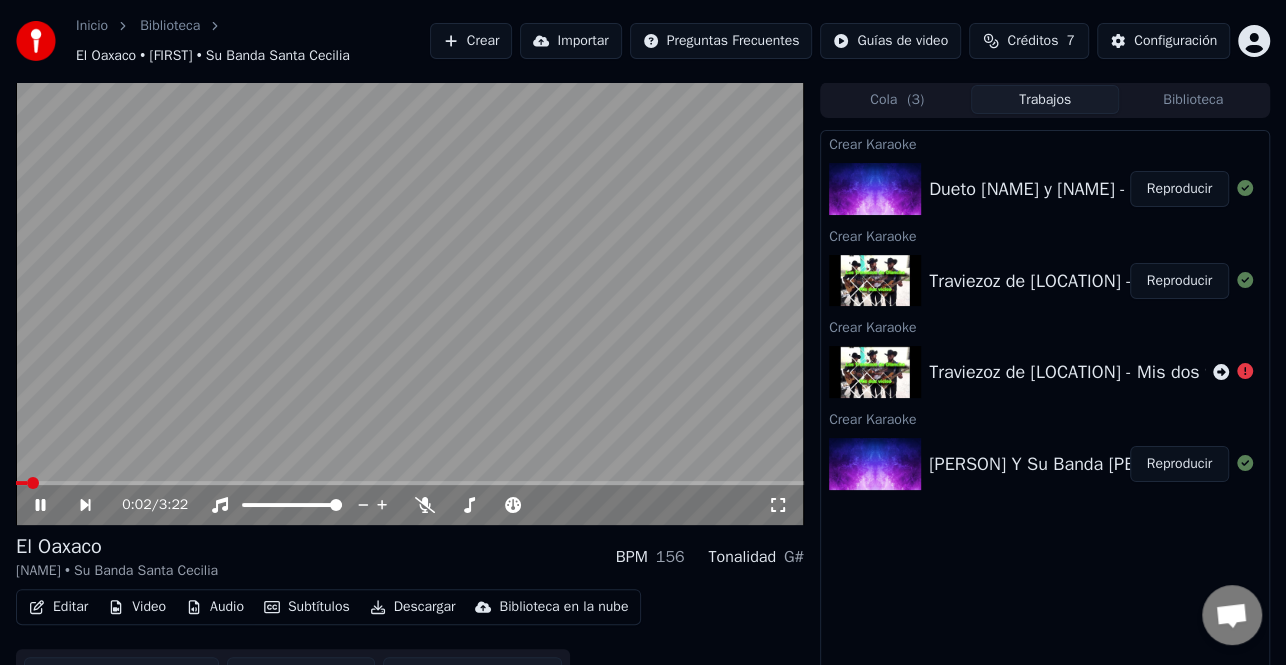 click 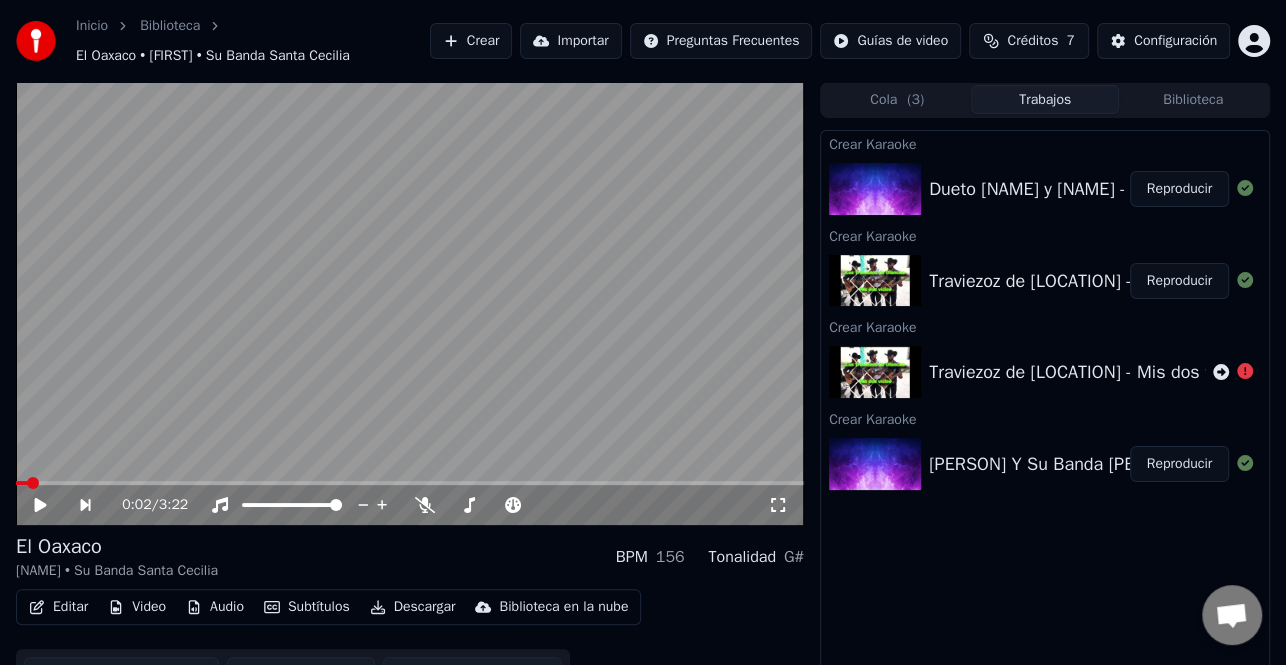 click on "Editar" at bounding box center (58, 607) 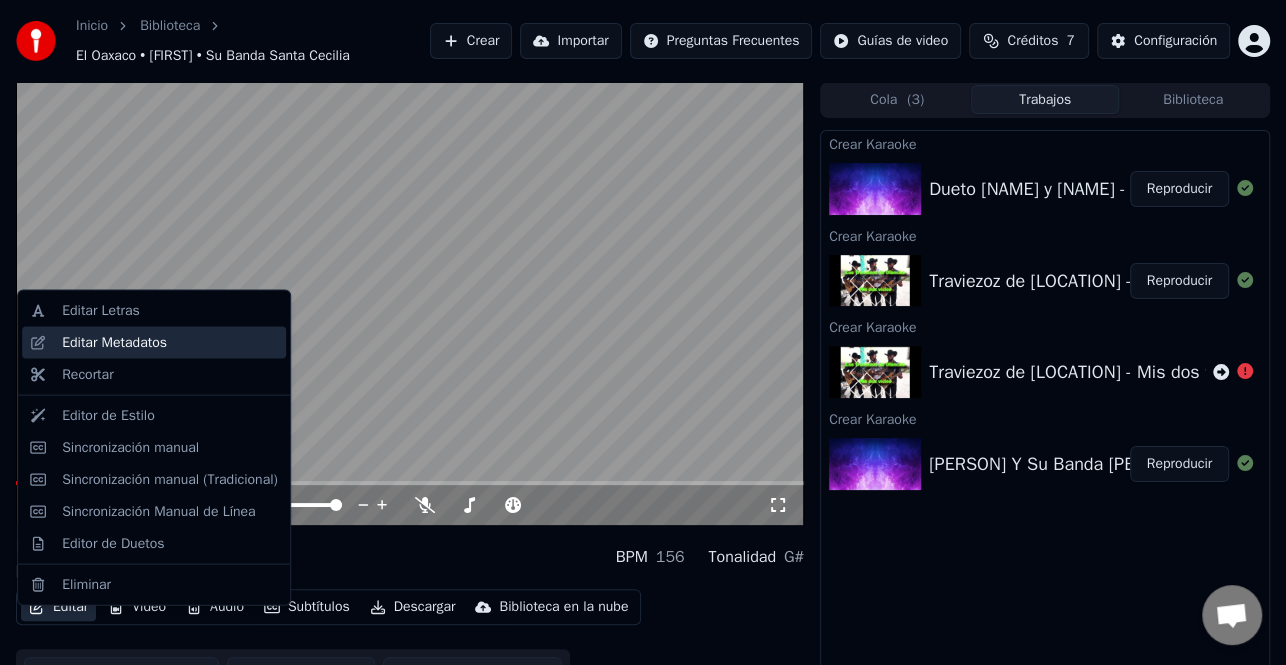 click on "Editar Metadatos" at bounding box center (114, 343) 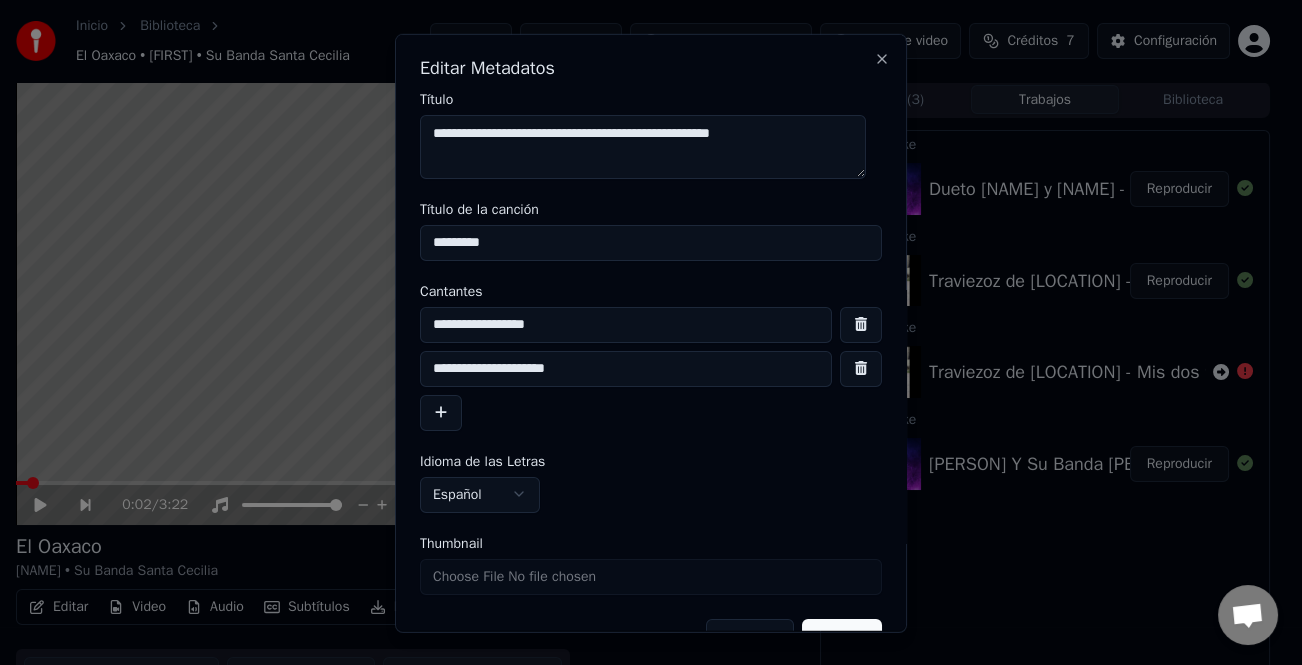 click at bounding box center [441, 412] 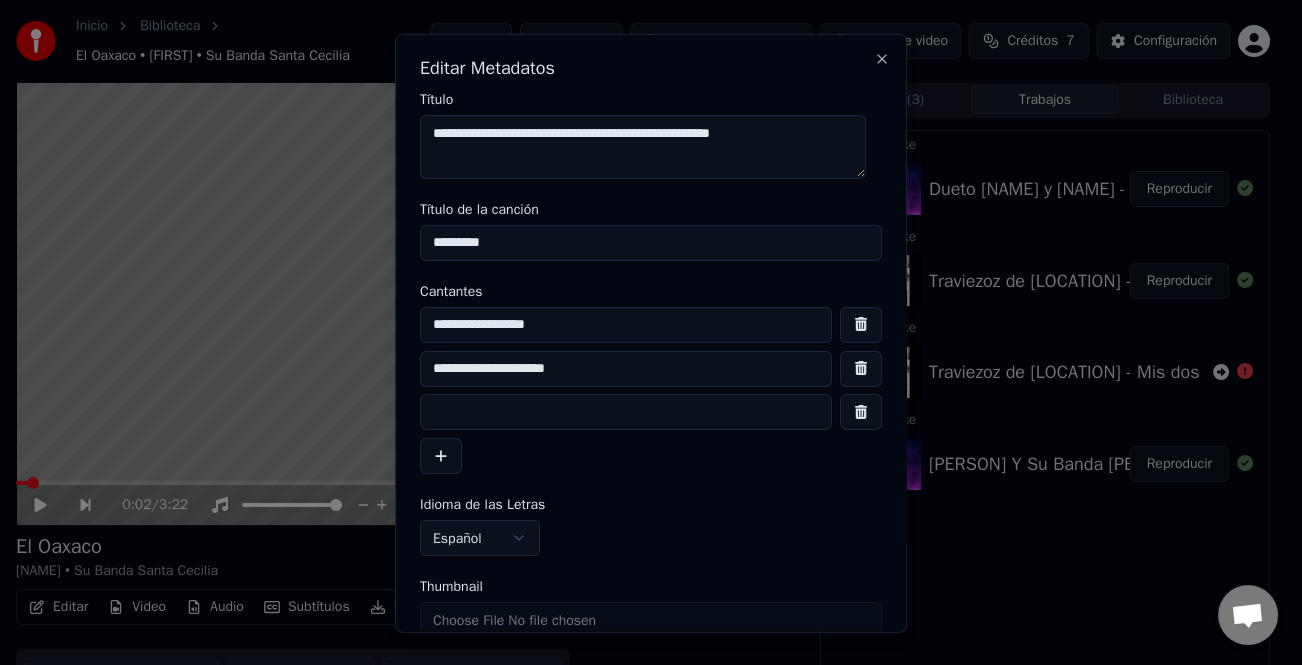 click at bounding box center [626, 412] 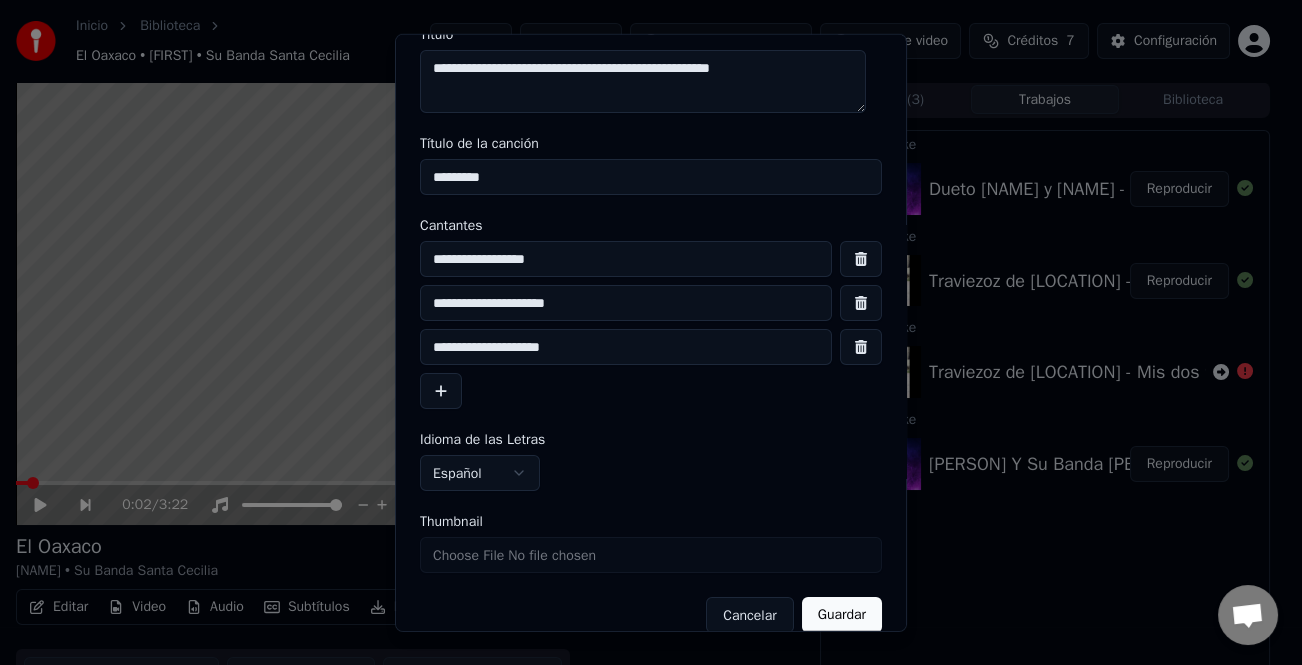 scroll, scrollTop: 91, scrollLeft: 0, axis: vertical 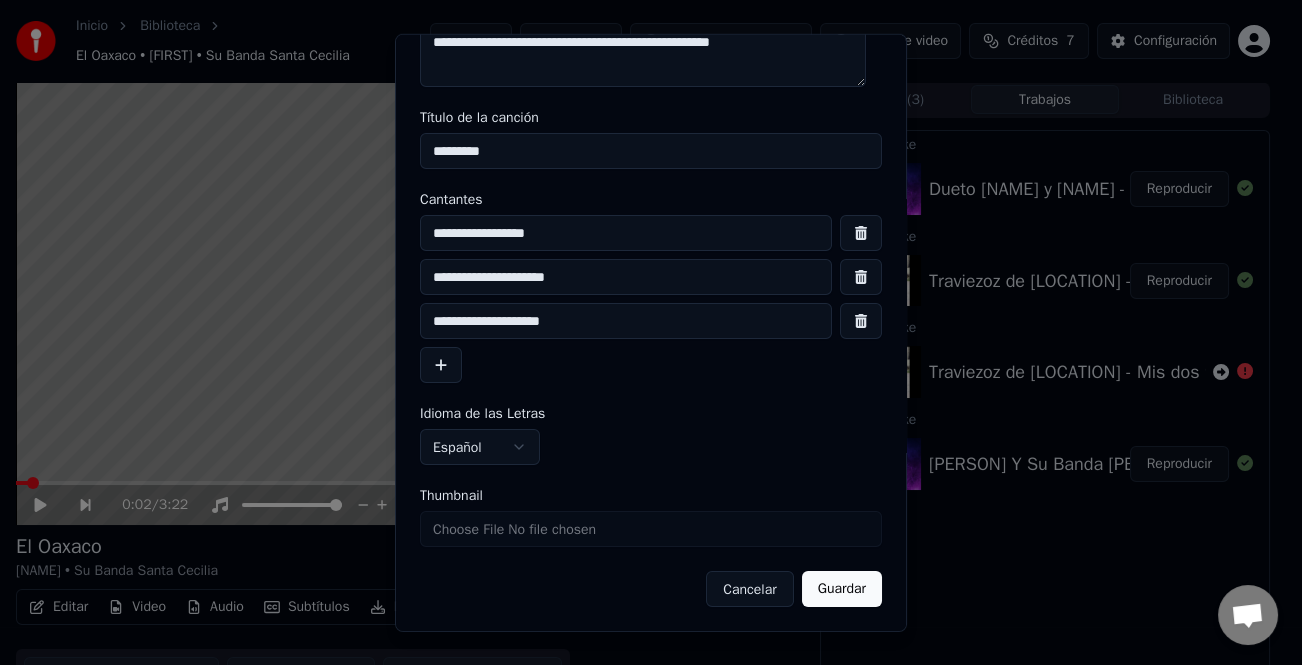 type on "**********" 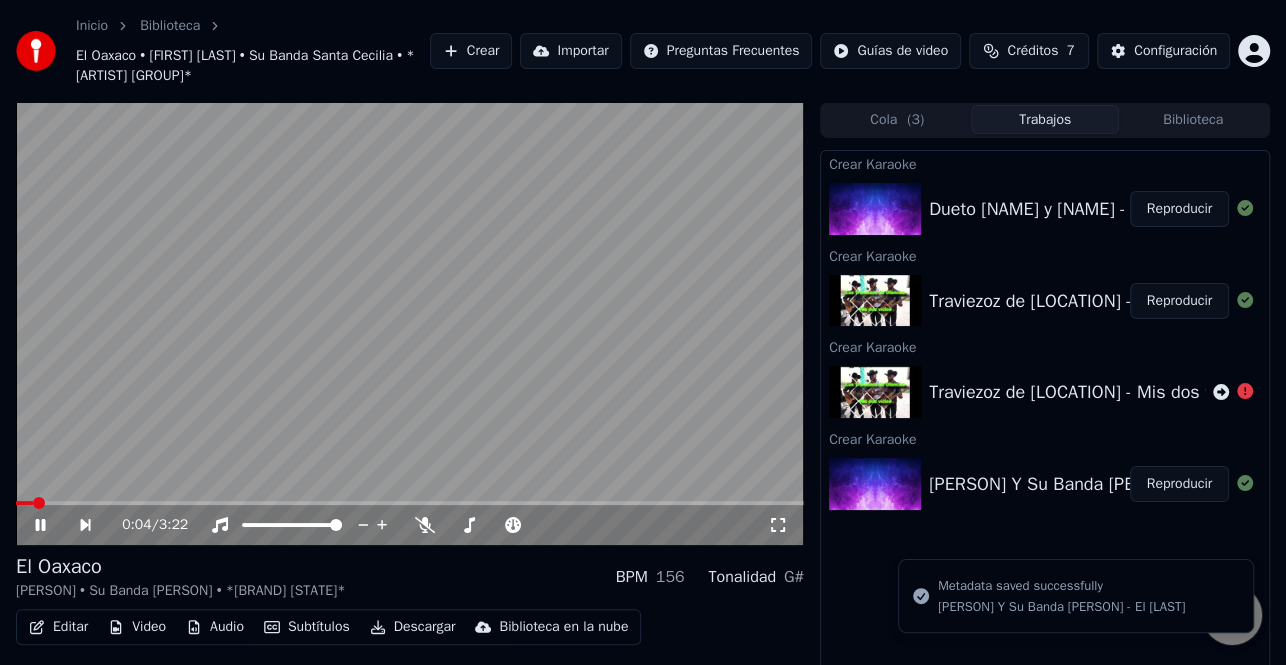 drag, startPoint x: 36, startPoint y: 518, endPoint x: 81, endPoint y: 620, distance: 111.48543 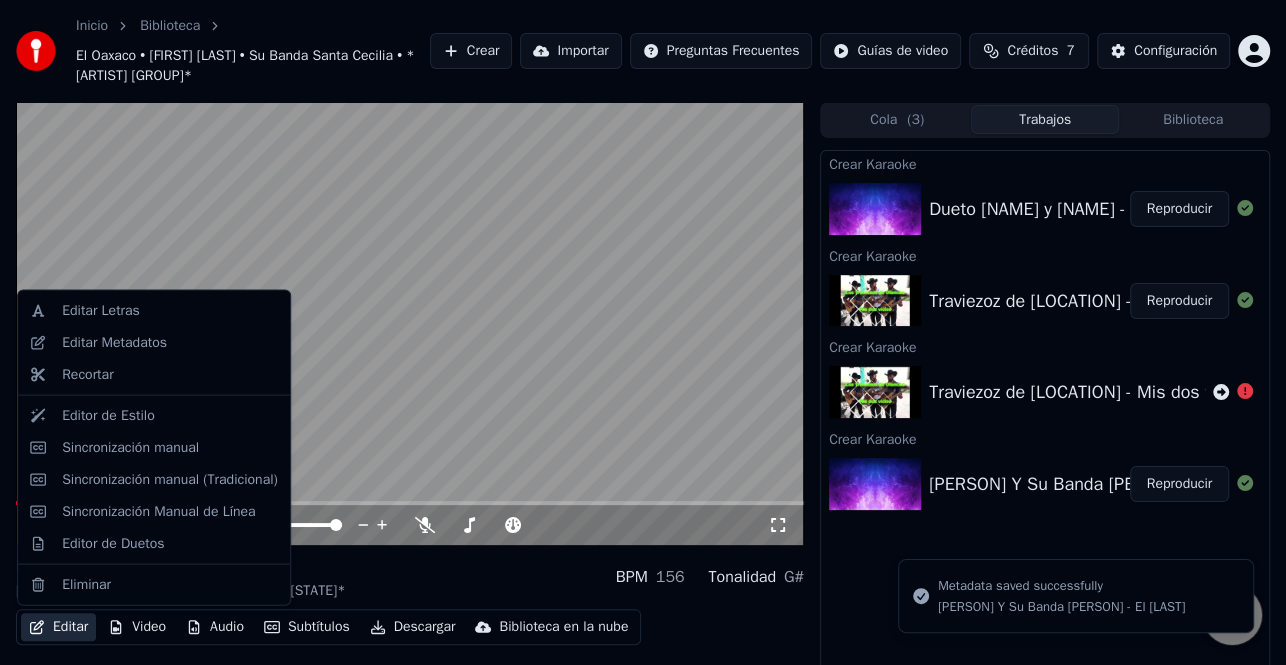click on "Editar" at bounding box center [58, 627] 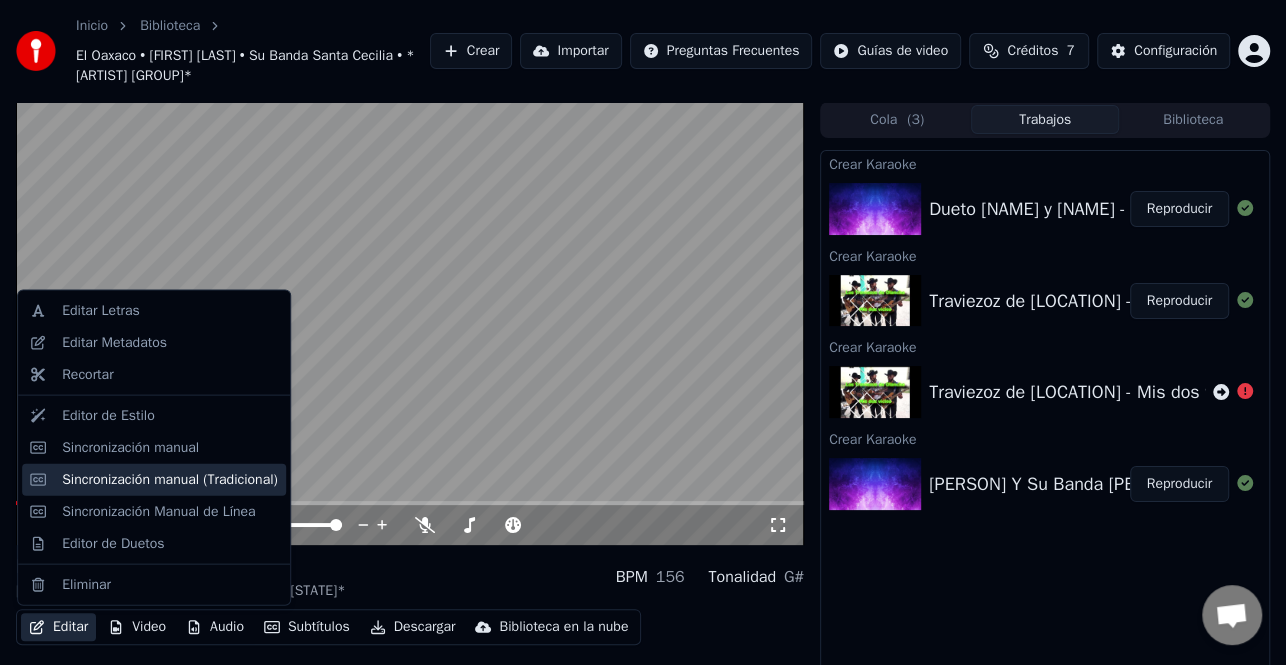 click on "Sincronización manual (Tradicional)" at bounding box center [170, 479] 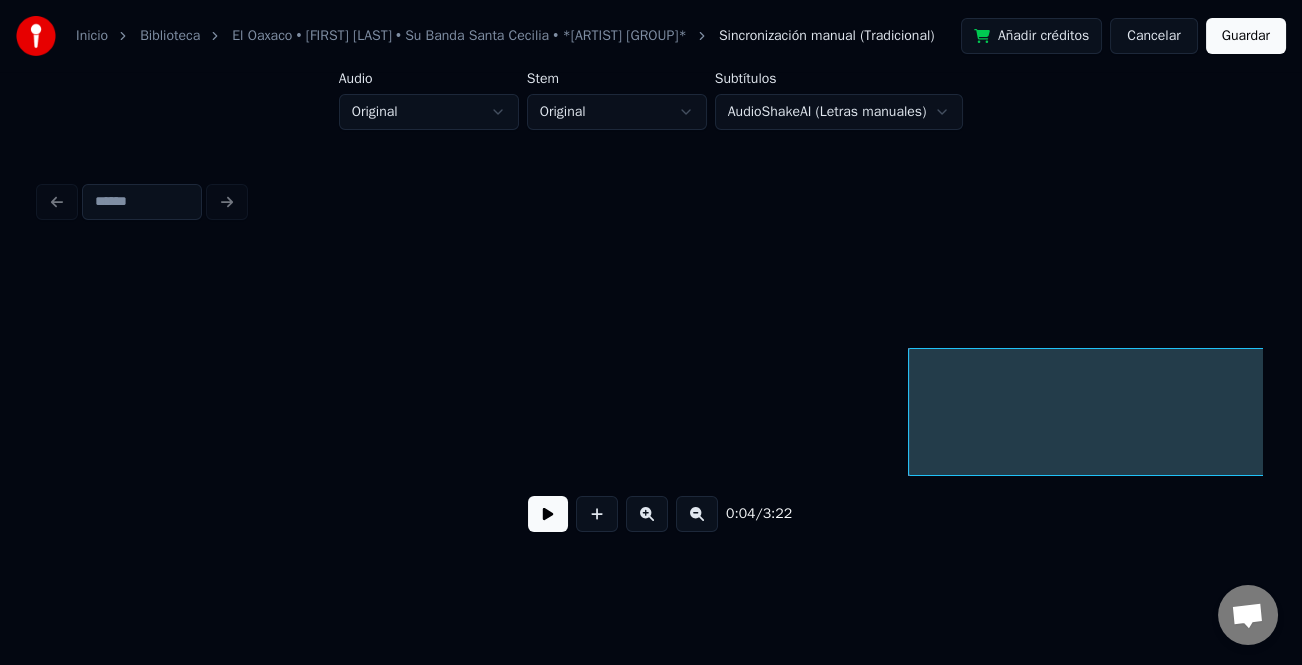 click at bounding box center (548, 514) 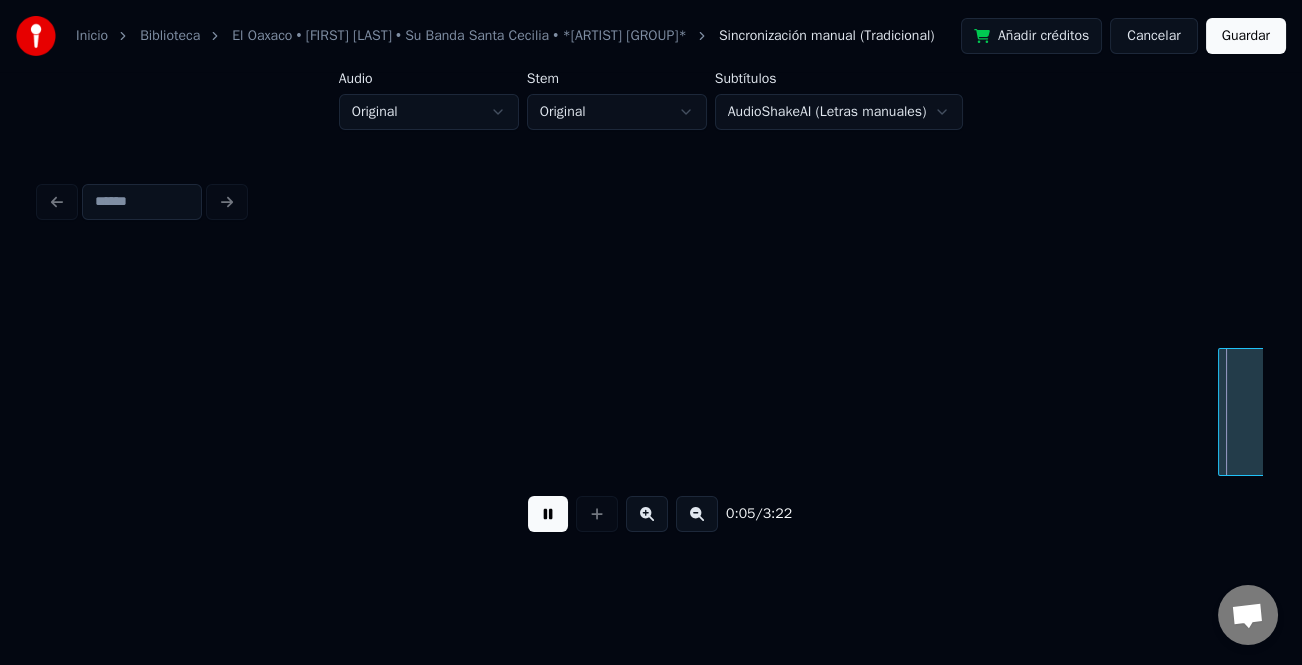 click on "Yo" at bounding box center [20298, 412] 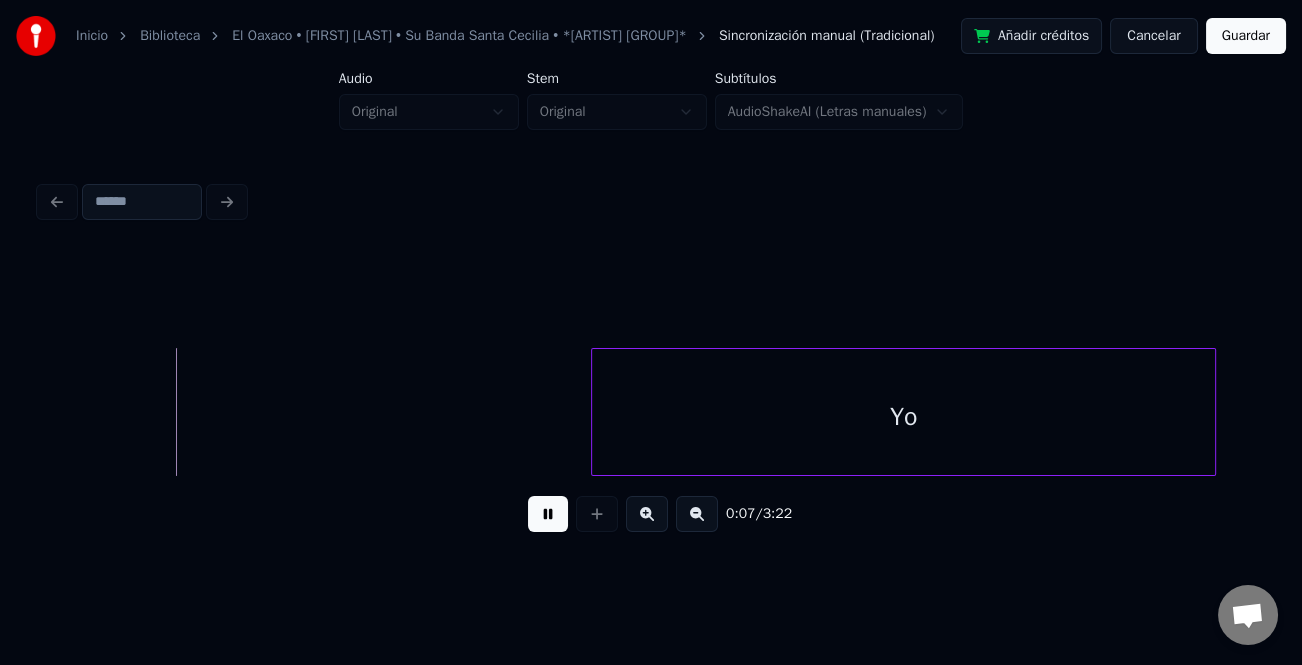 click on "Yo" at bounding box center (903, 417) 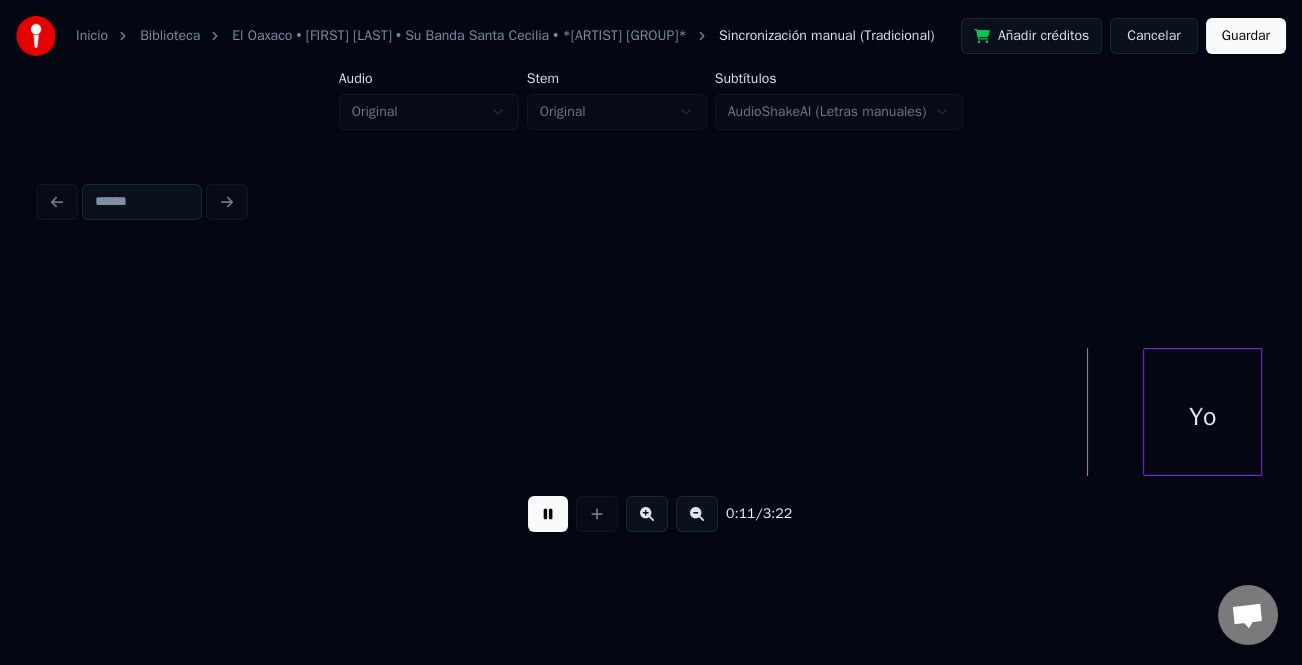 click at bounding box center [1147, 412] 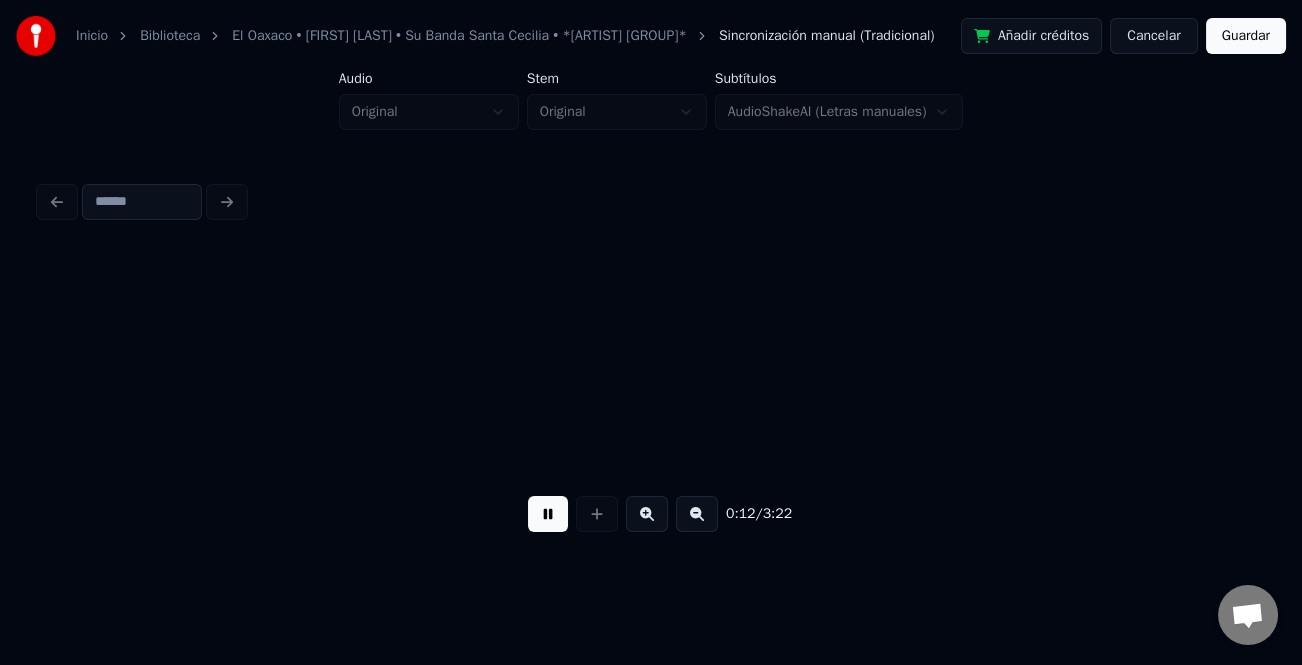 scroll, scrollTop: 0, scrollLeft: 2516, axis: horizontal 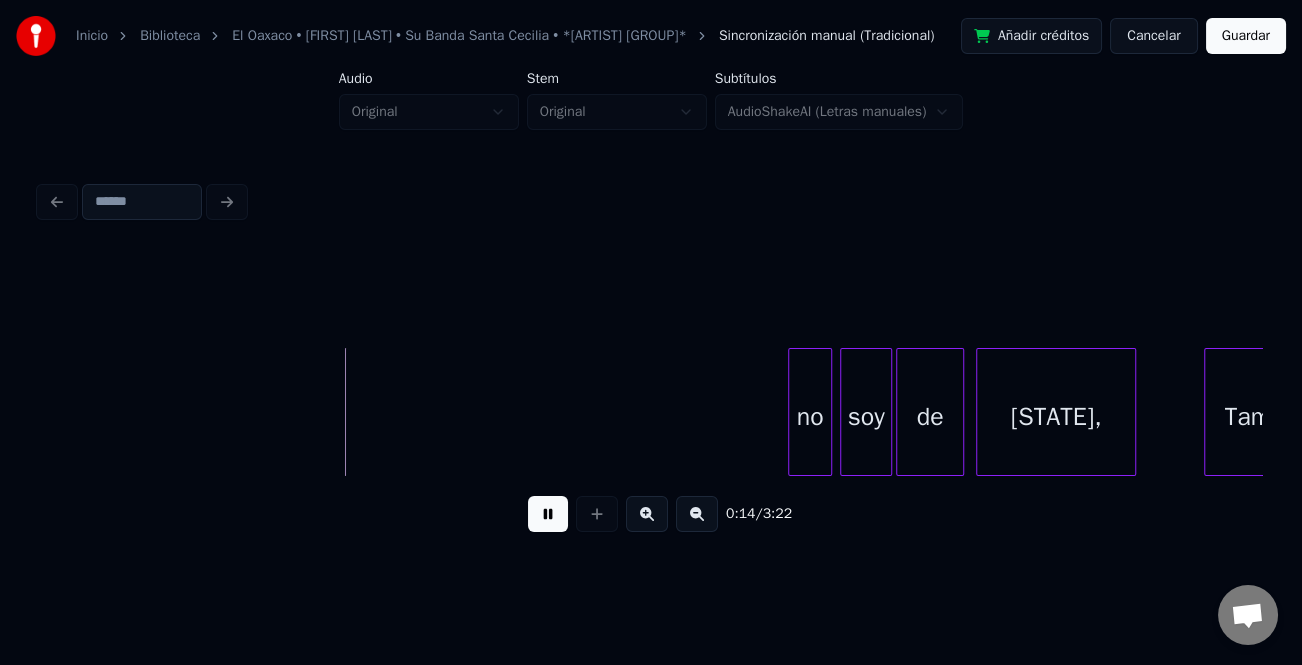click at bounding box center (697, 514) 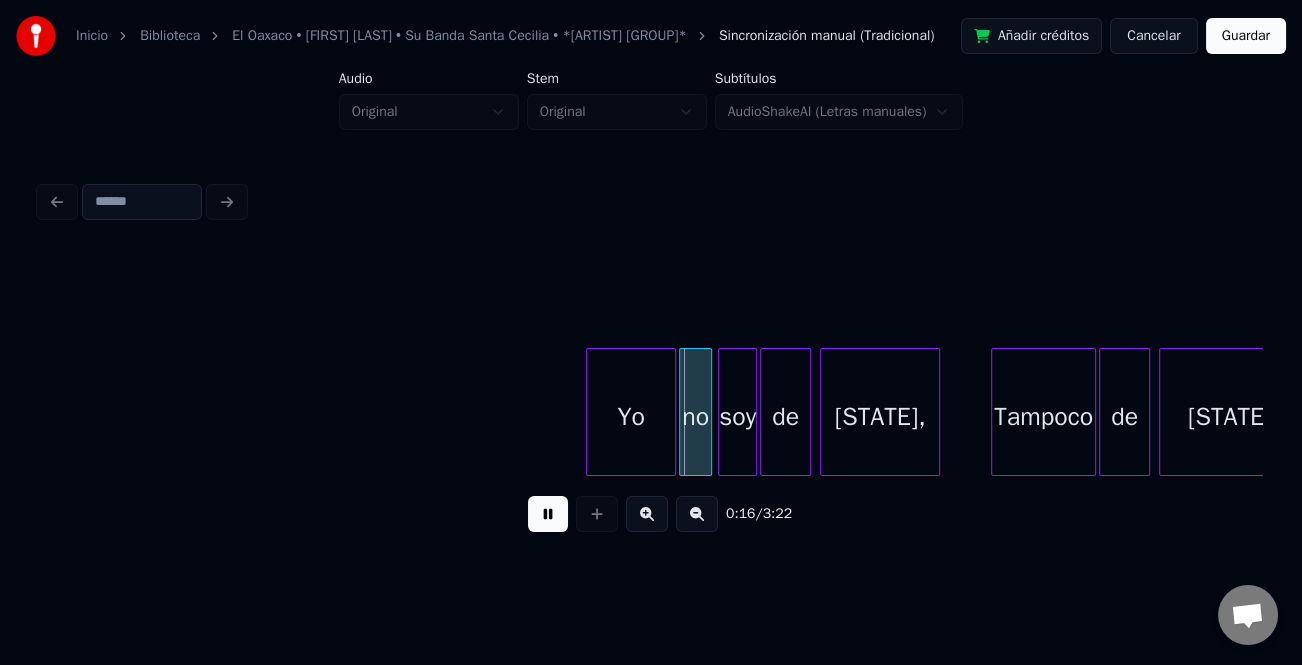 click on "Yo" at bounding box center [631, 417] 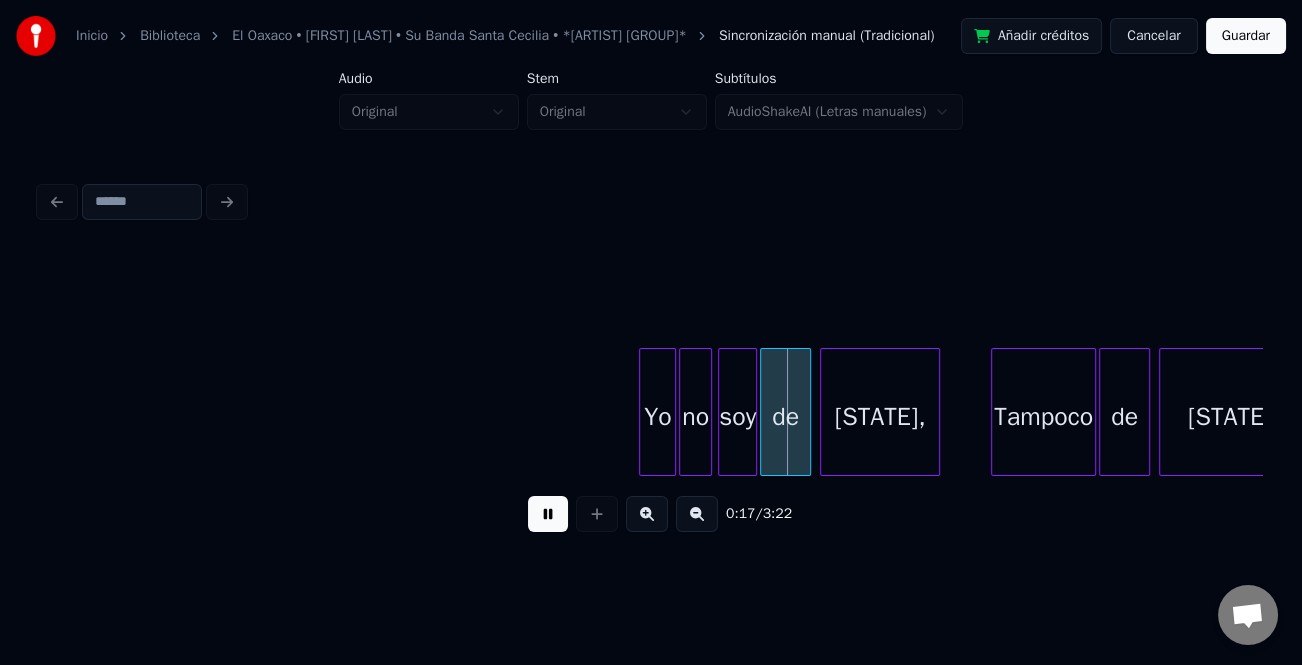 click at bounding box center [643, 412] 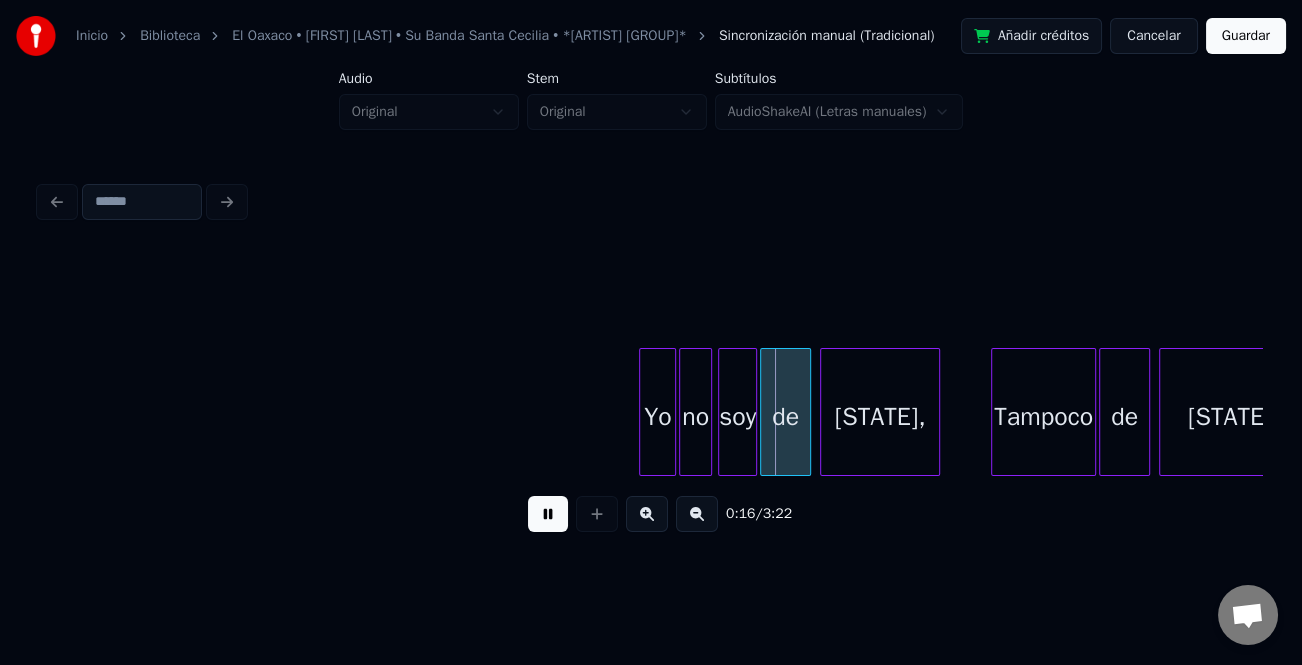 click at bounding box center [647, 514] 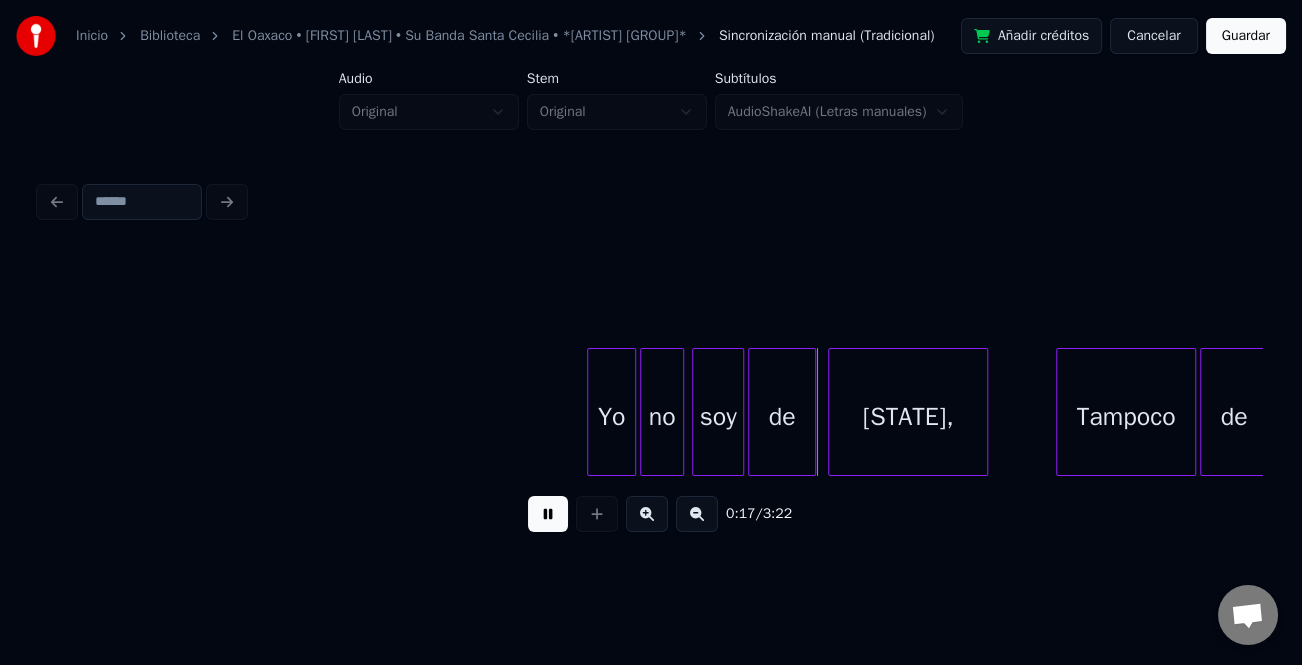 click at bounding box center [647, 514] 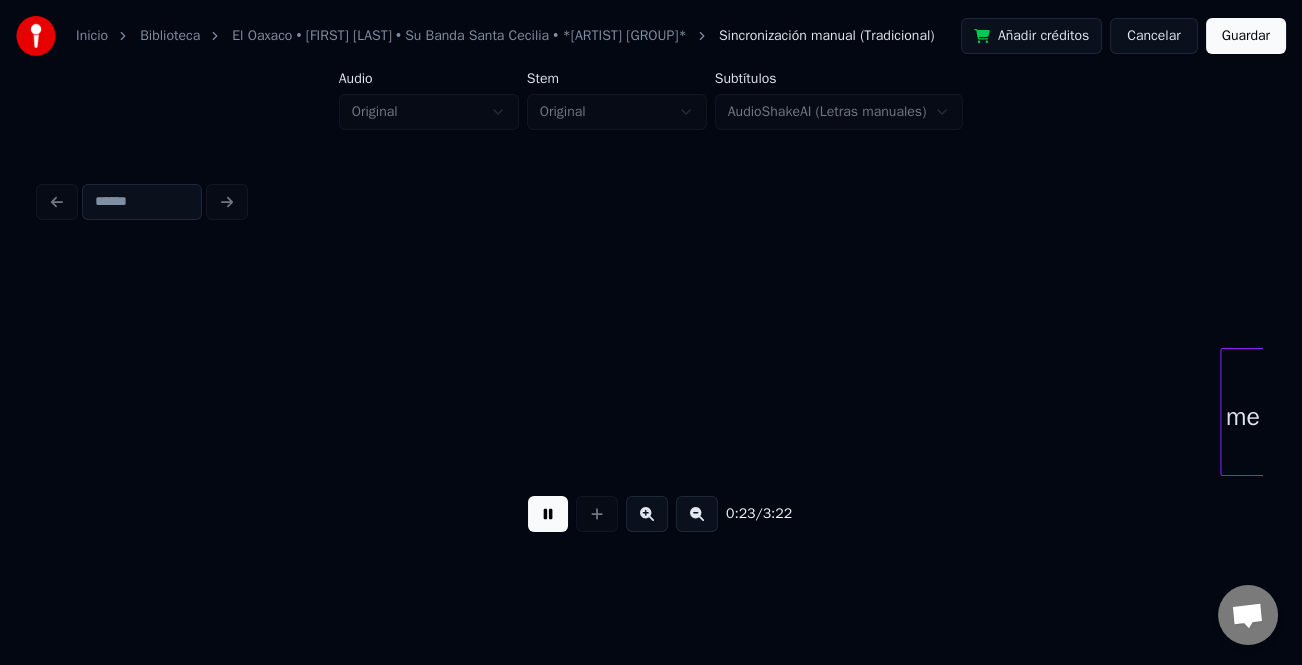 scroll, scrollTop: 0, scrollLeft: 5977, axis: horizontal 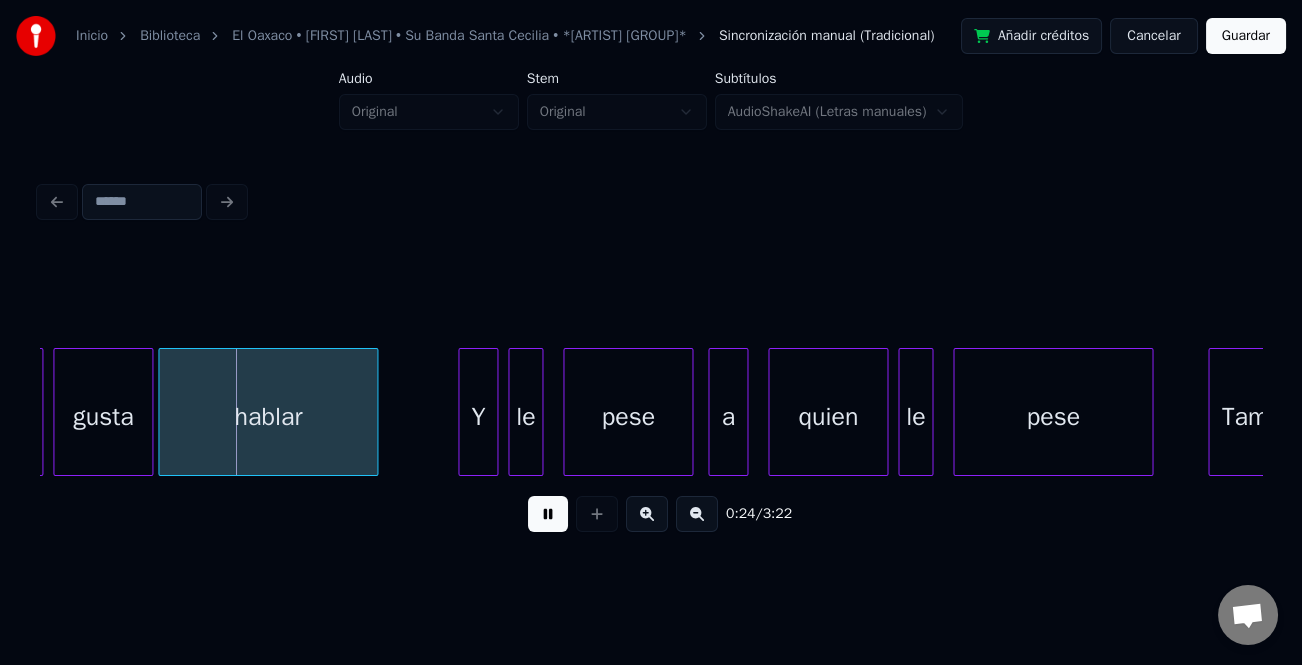 click at bounding box center (462, 412) 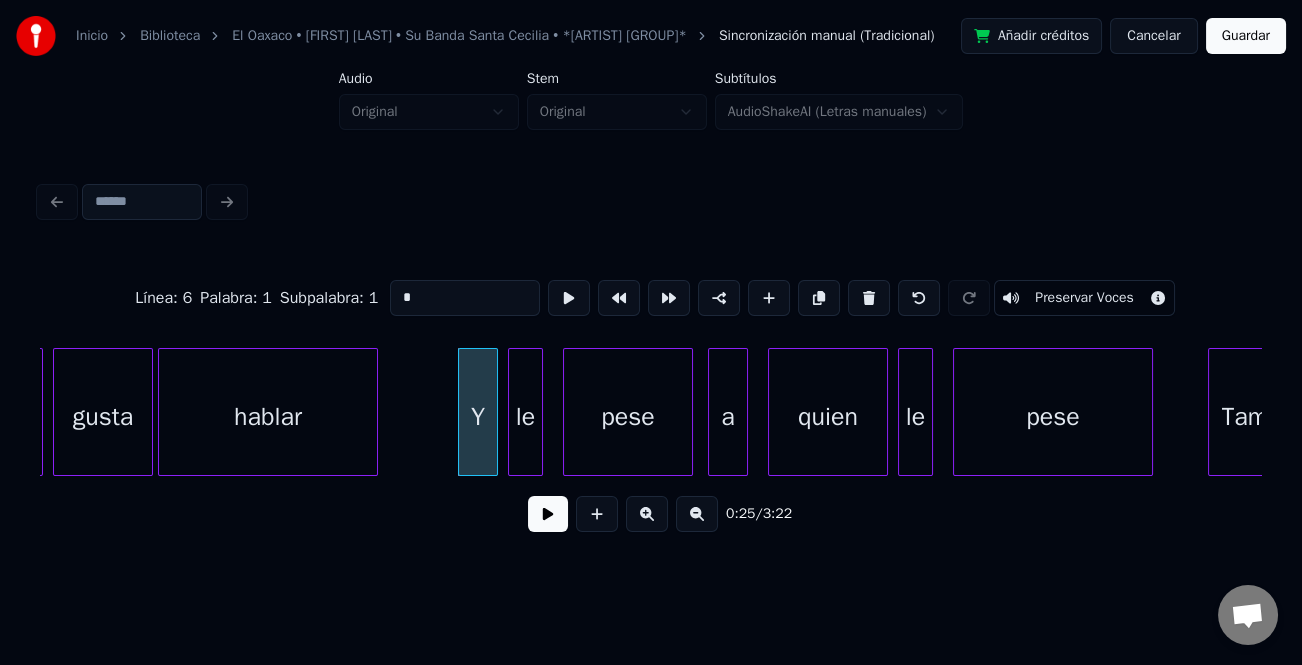 click on "me gusta hablar Y le pese a quien le pese También" at bounding box center [19385, 412] 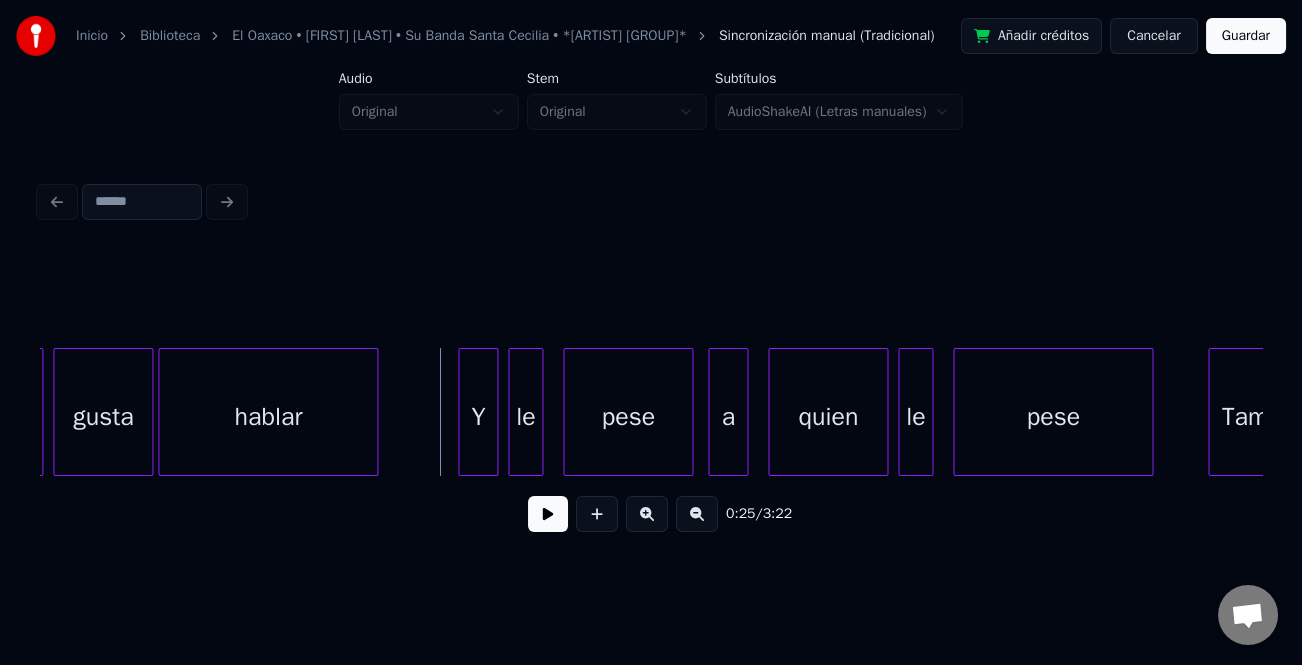 drag, startPoint x: 555, startPoint y: 534, endPoint x: 580, endPoint y: 530, distance: 25.317978 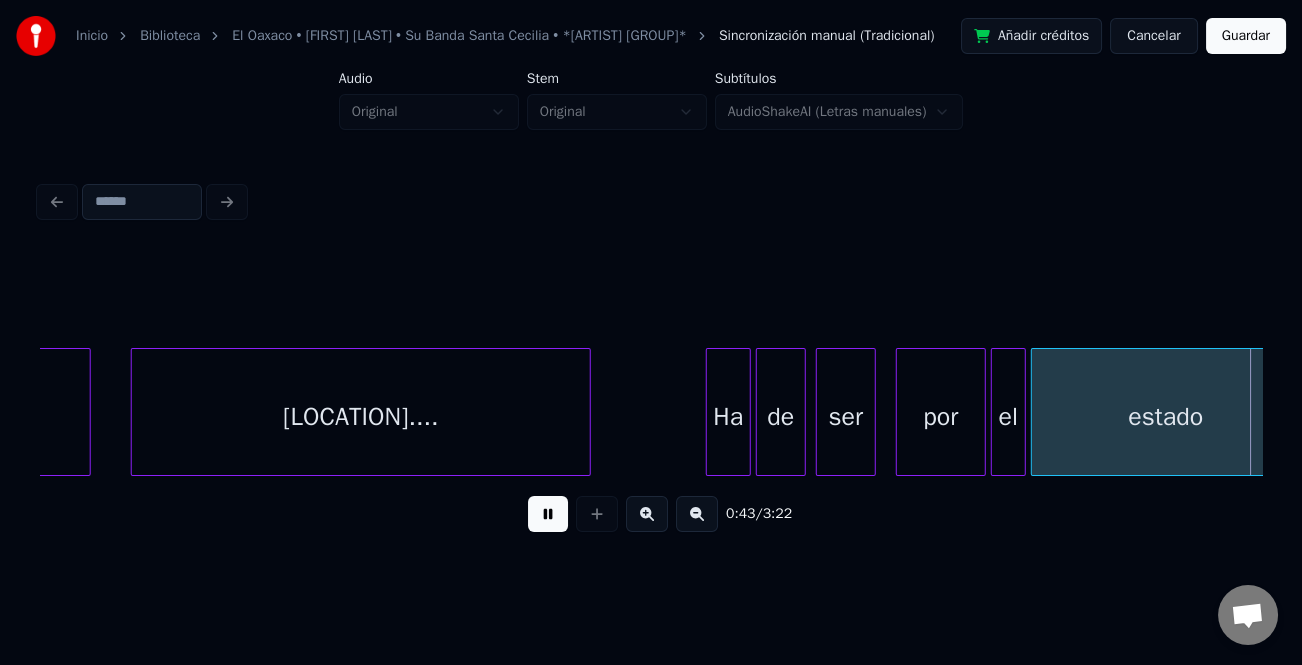 scroll, scrollTop: 0, scrollLeft: 10877, axis: horizontal 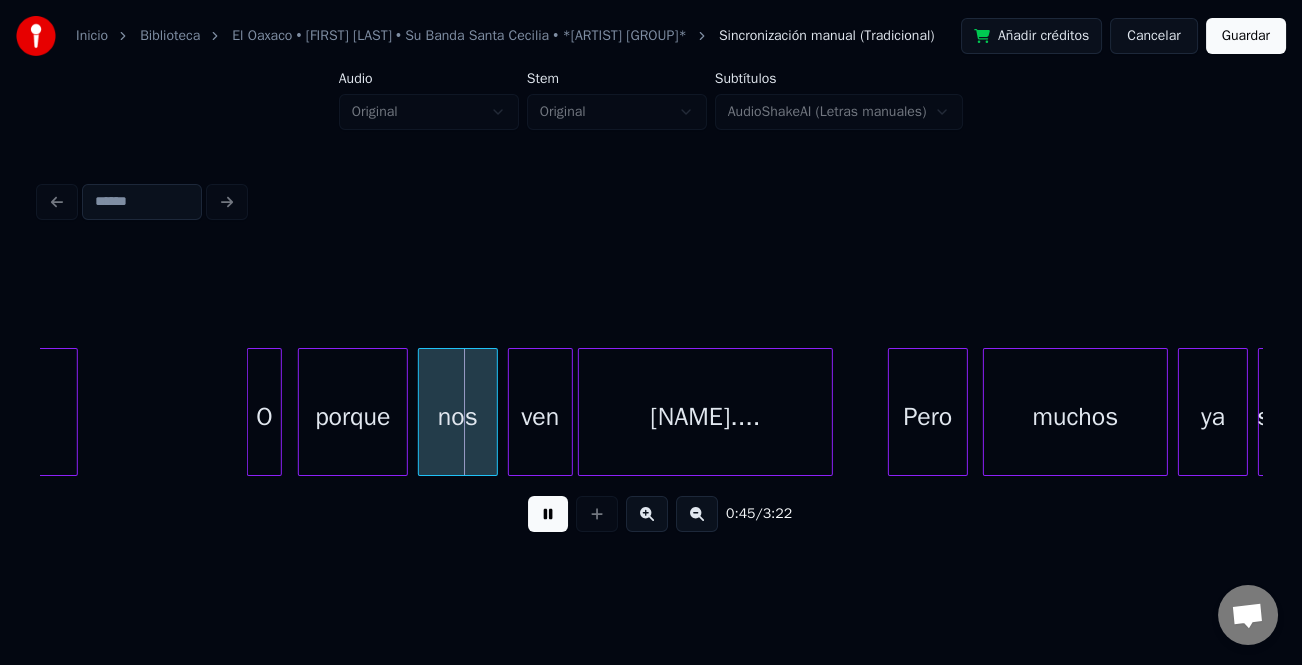 click on "O" at bounding box center [264, 417] 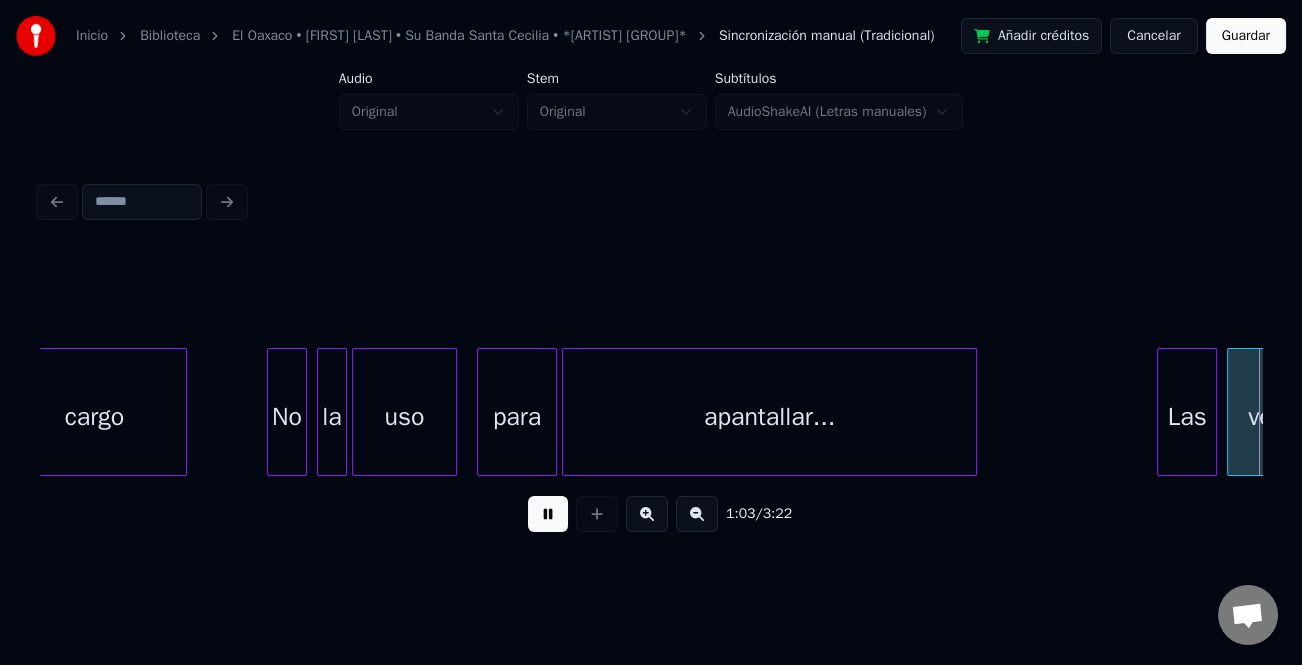scroll, scrollTop: 0, scrollLeft: 15771, axis: horizontal 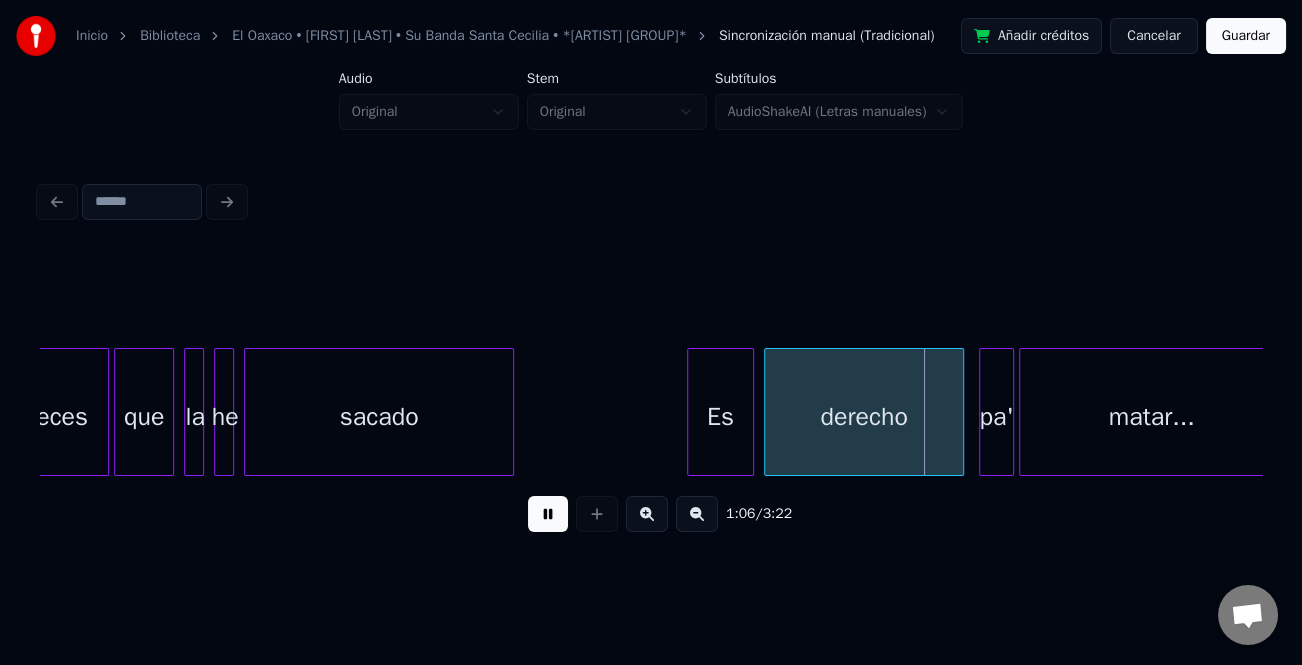 click at bounding box center (691, 412) 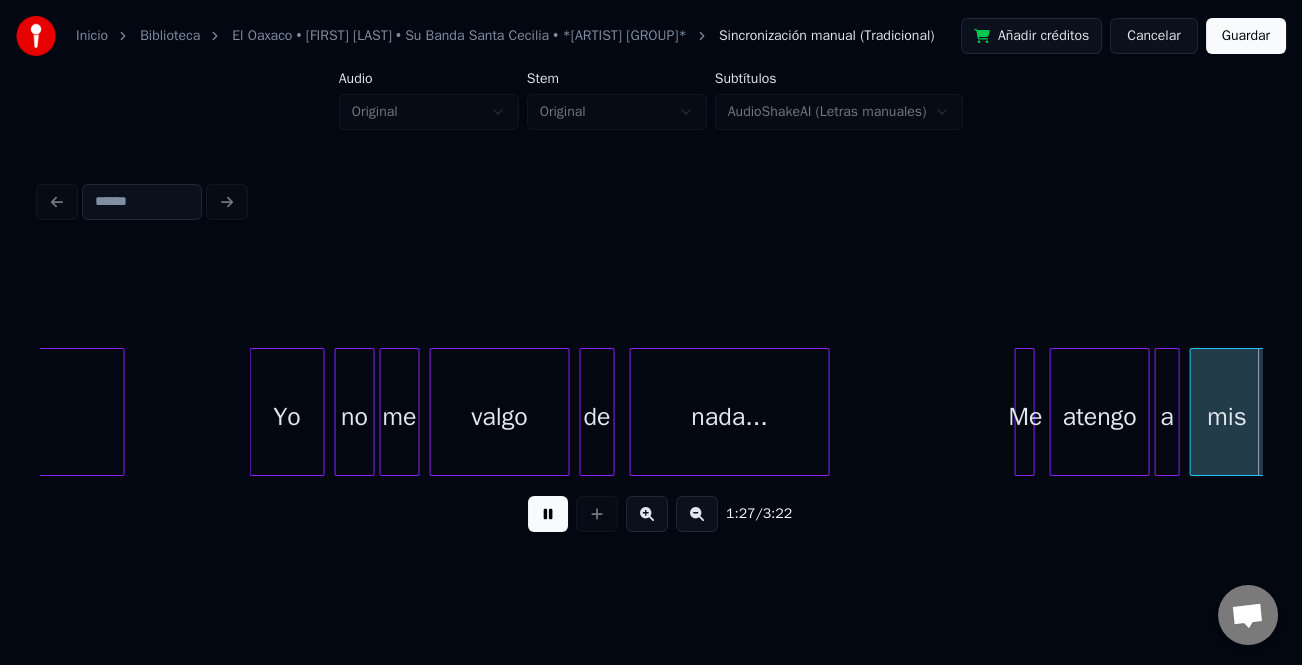 scroll, scrollTop: 0, scrollLeft: 21889, axis: horizontal 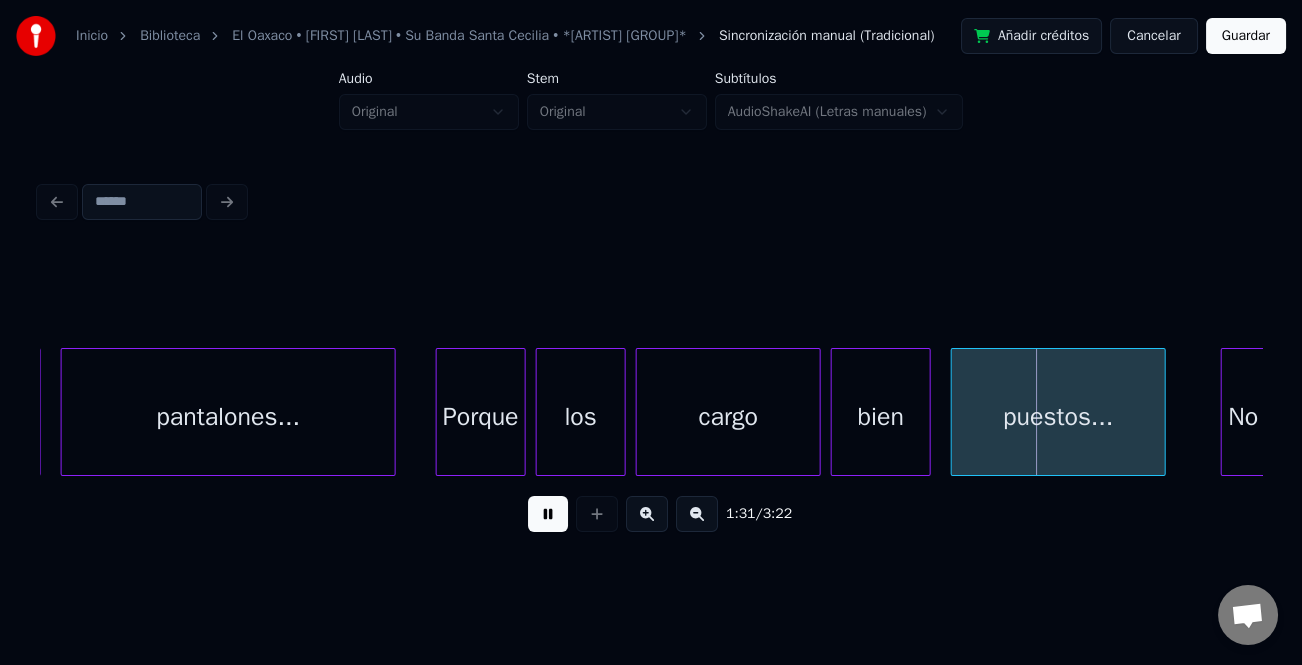 click at bounding box center [548, 514] 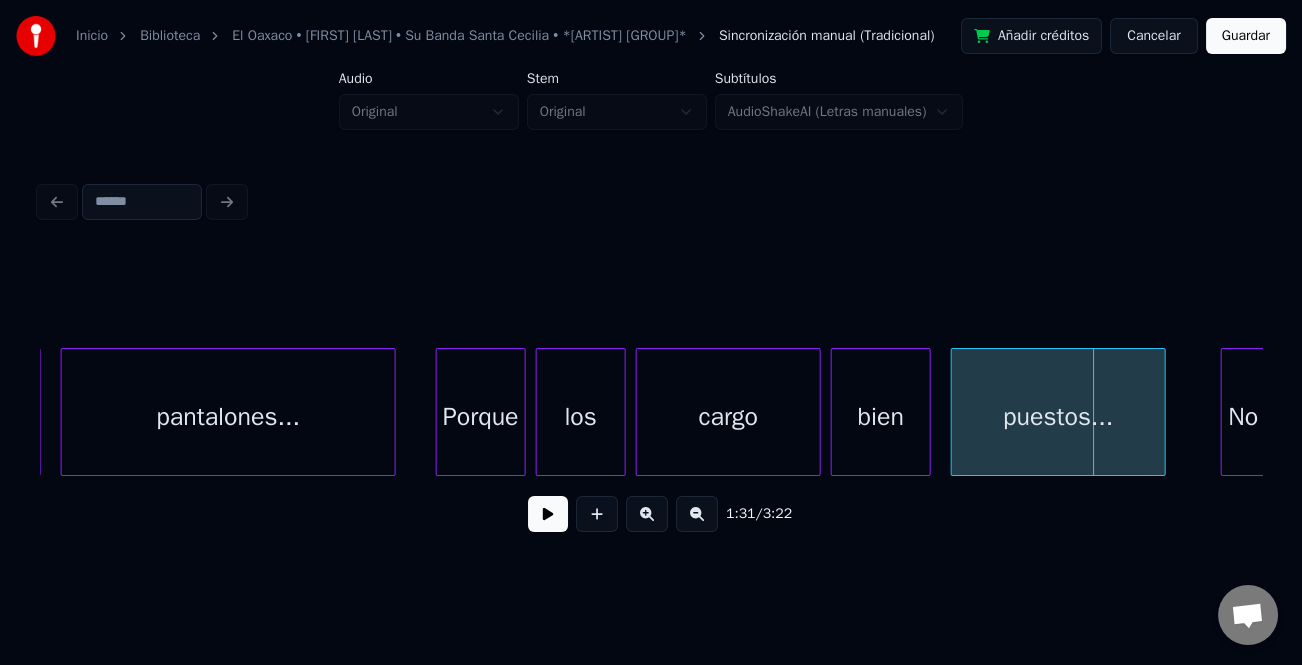 click at bounding box center [548, 514] 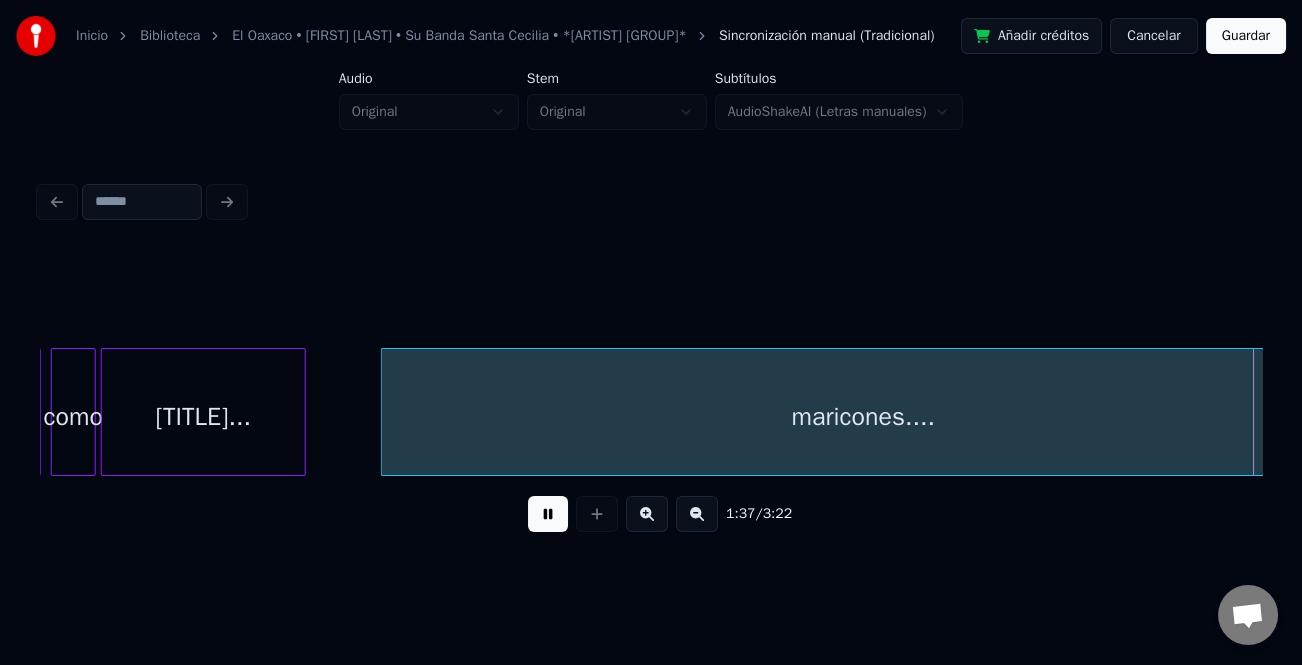 scroll, scrollTop: 0, scrollLeft: 24337, axis: horizontal 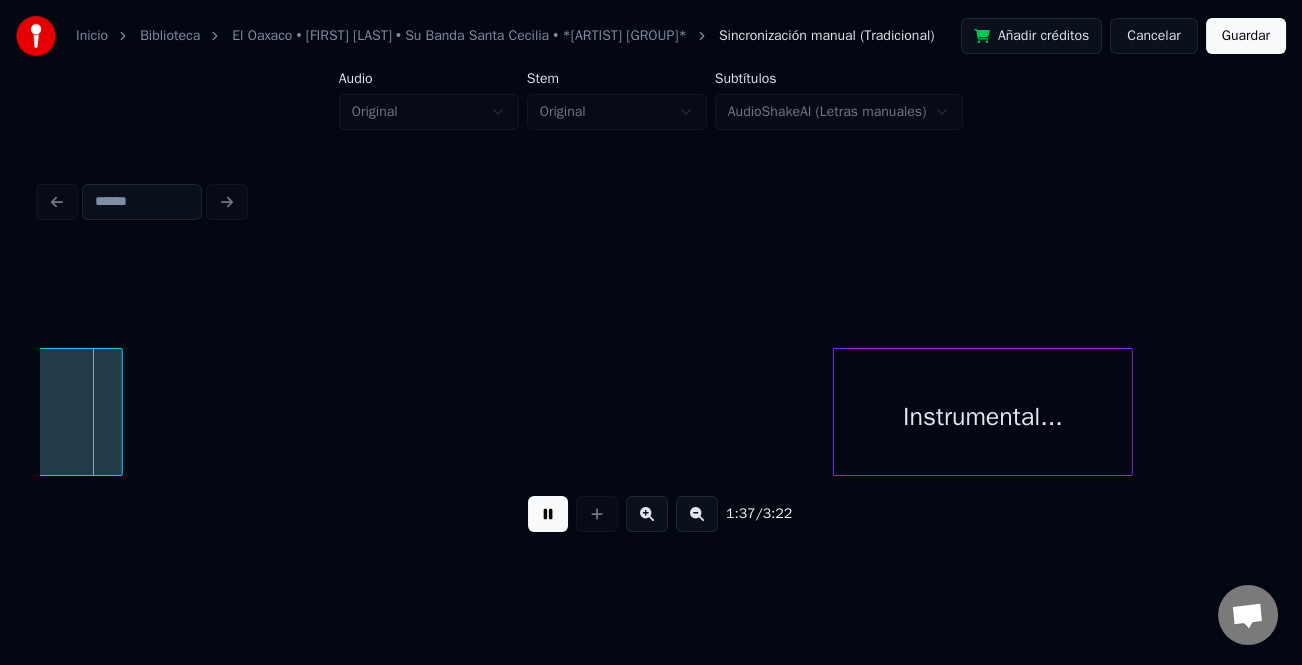 click at bounding box center (548, 514) 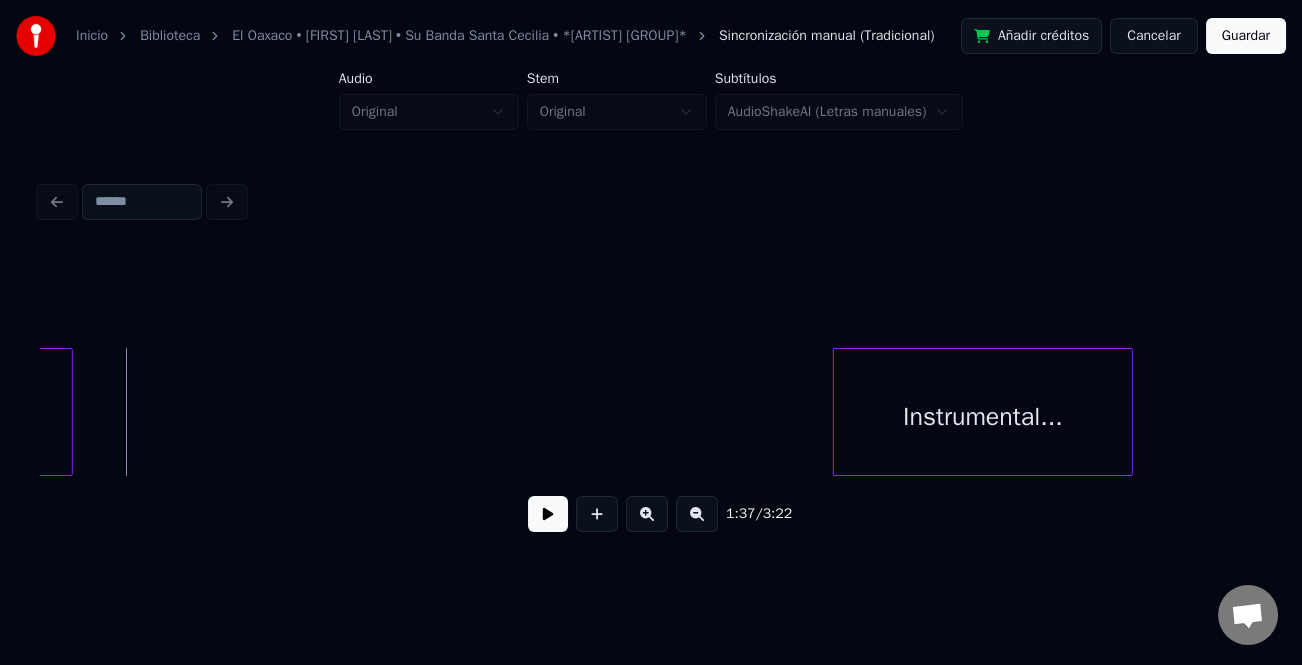 click on "[TIME]  /  [TIME]" at bounding box center (651, 362) 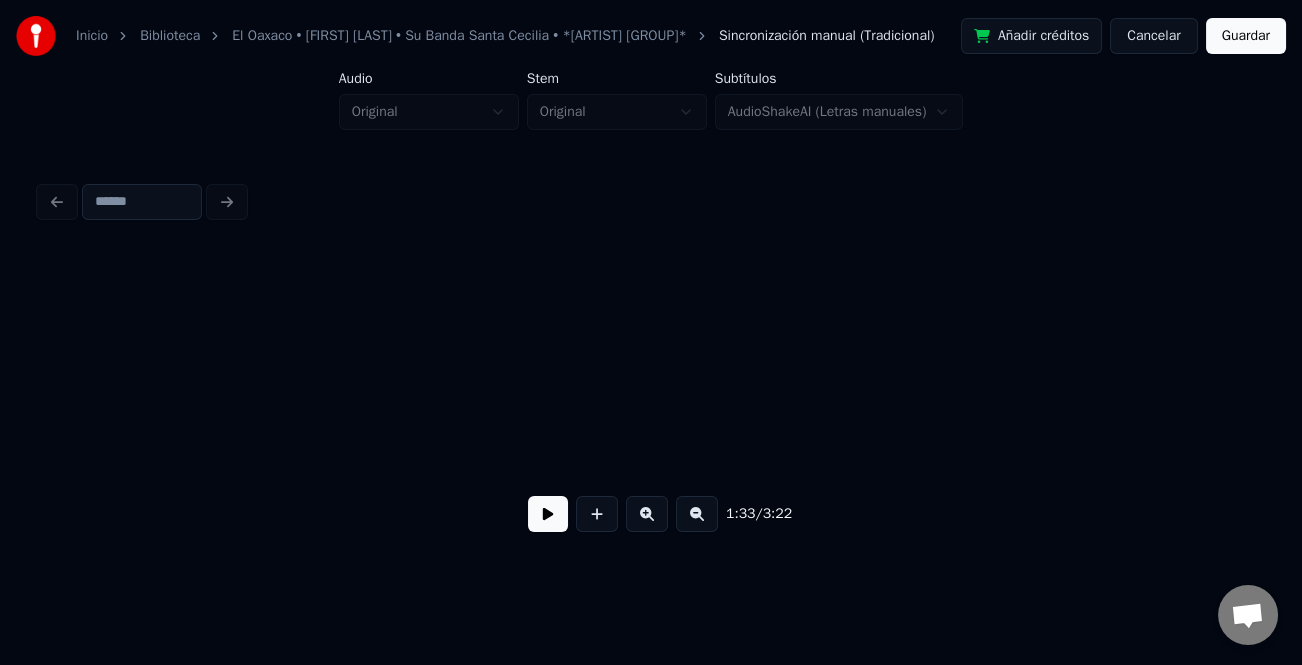 scroll, scrollTop: 0, scrollLeft: 23455, axis: horizontal 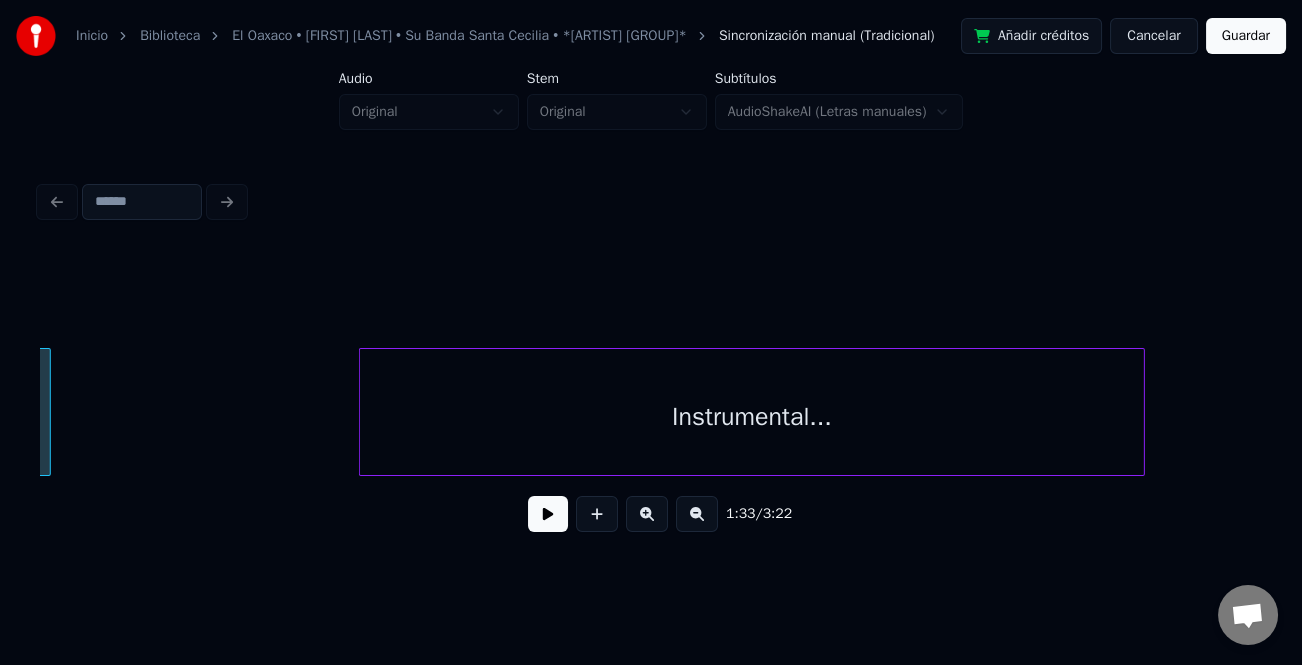click at bounding box center [363, 412] 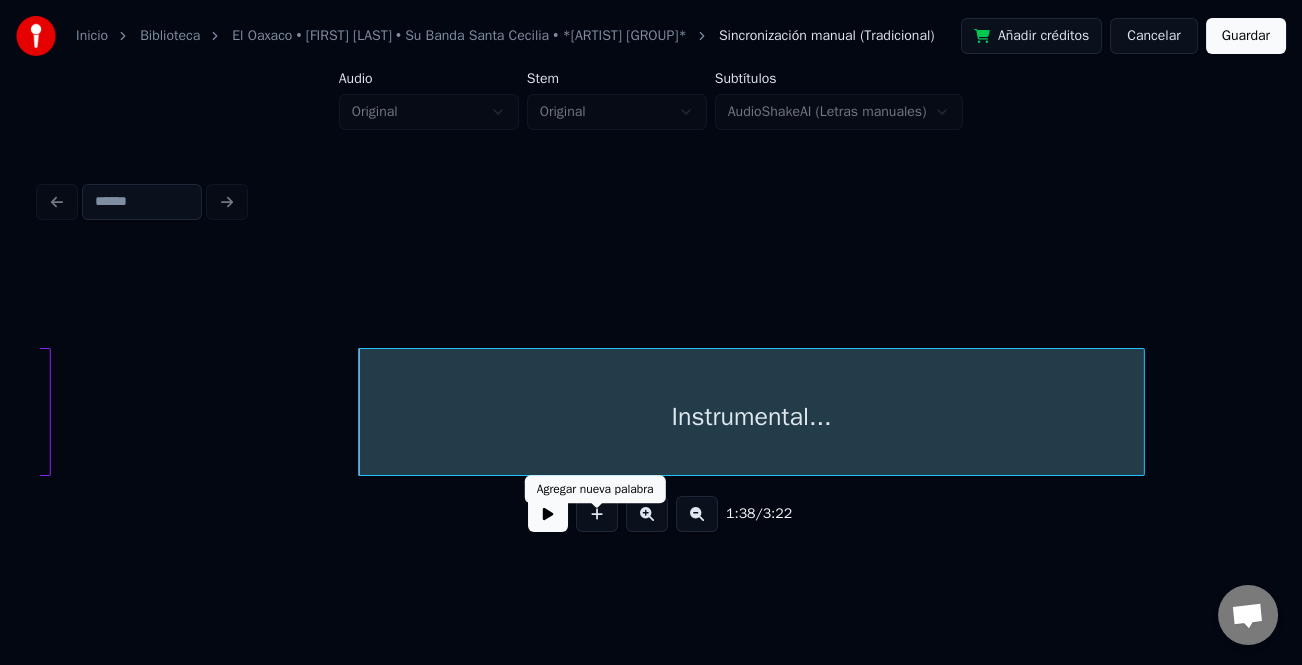 click at bounding box center [548, 514] 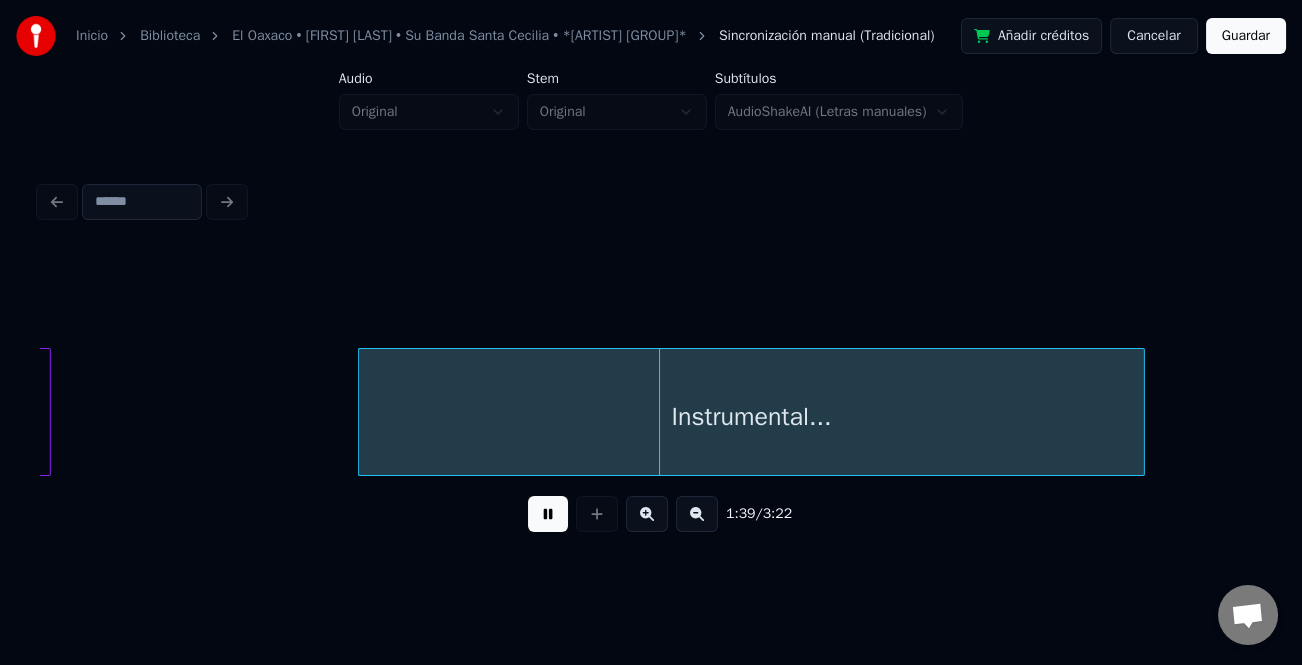 click at bounding box center [697, 514] 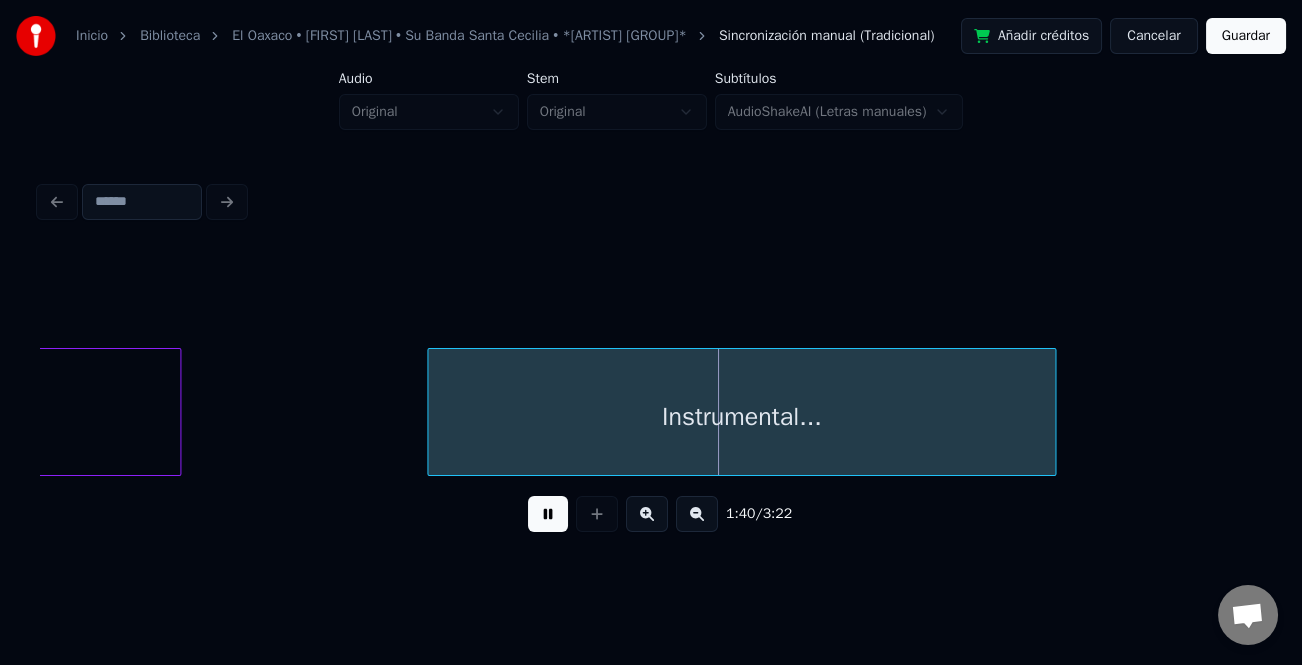 click at bounding box center [697, 514] 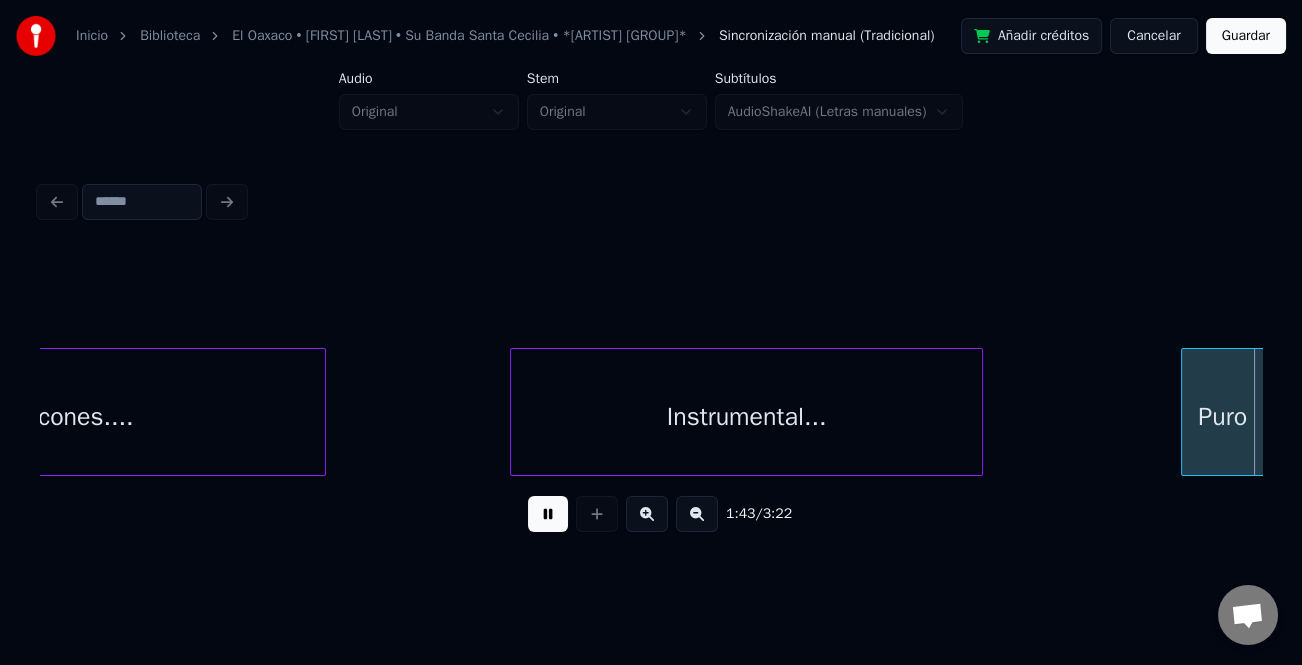 scroll, scrollTop: 0, scrollLeft: 15538, axis: horizontal 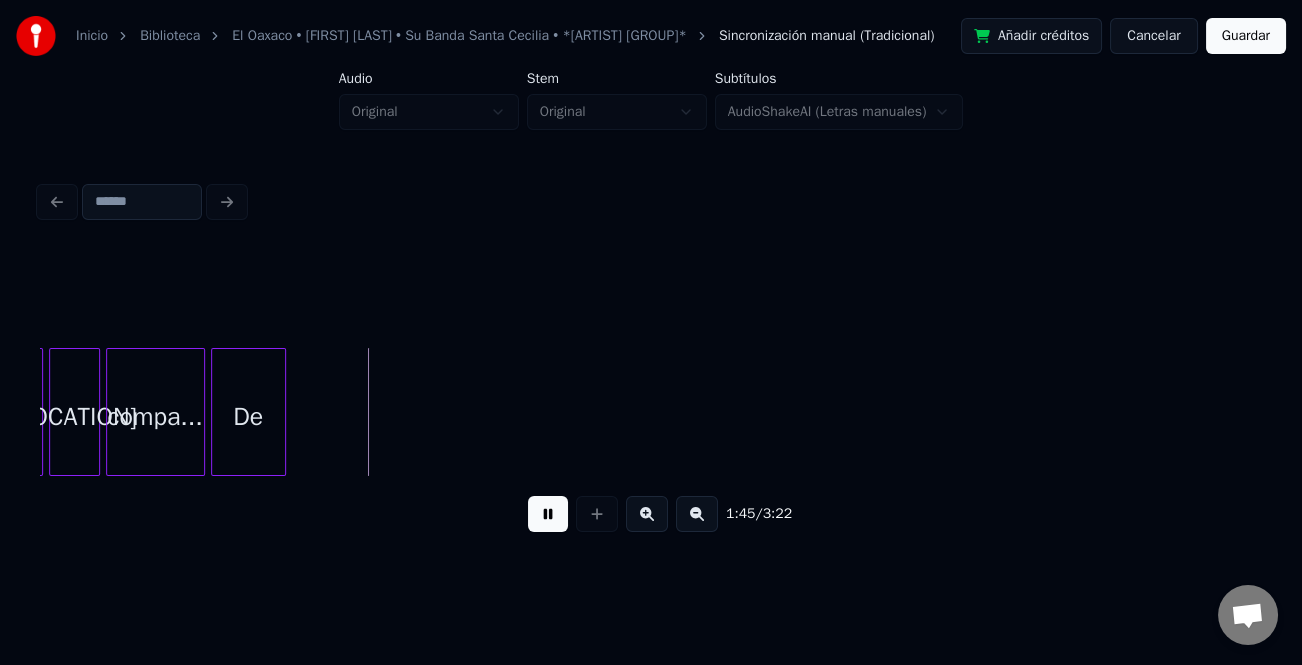 click at bounding box center [548, 514] 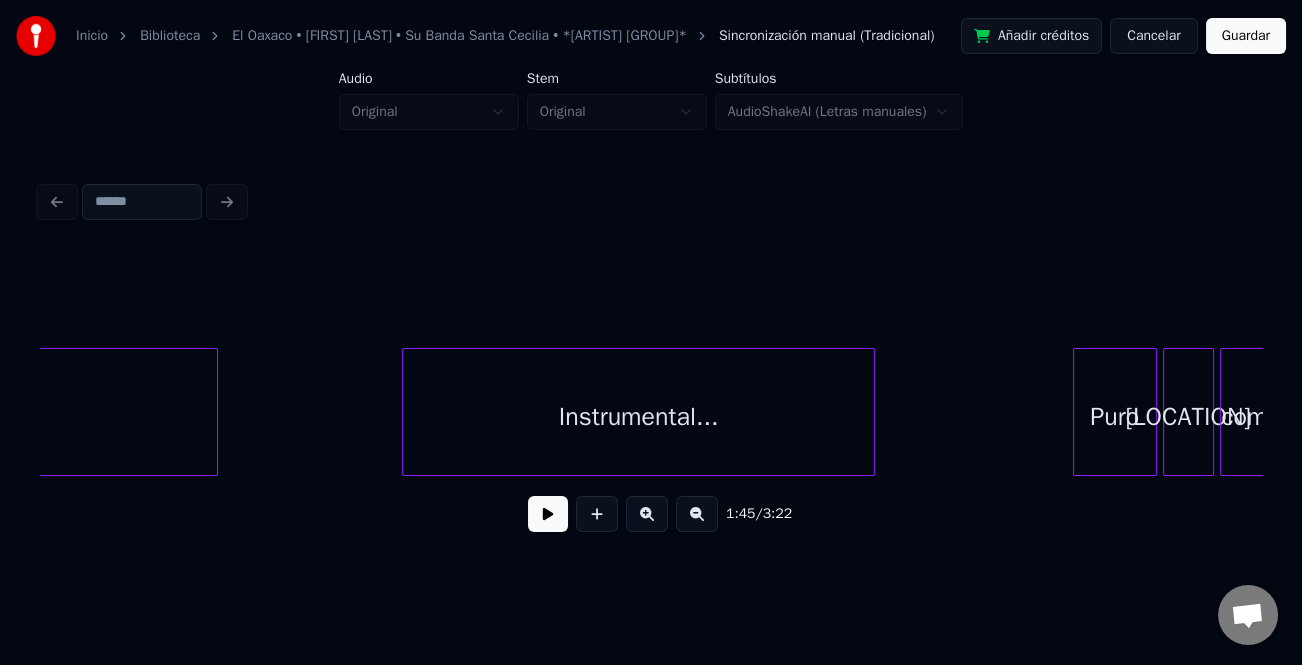 scroll, scrollTop: 0, scrollLeft: 14448, axis: horizontal 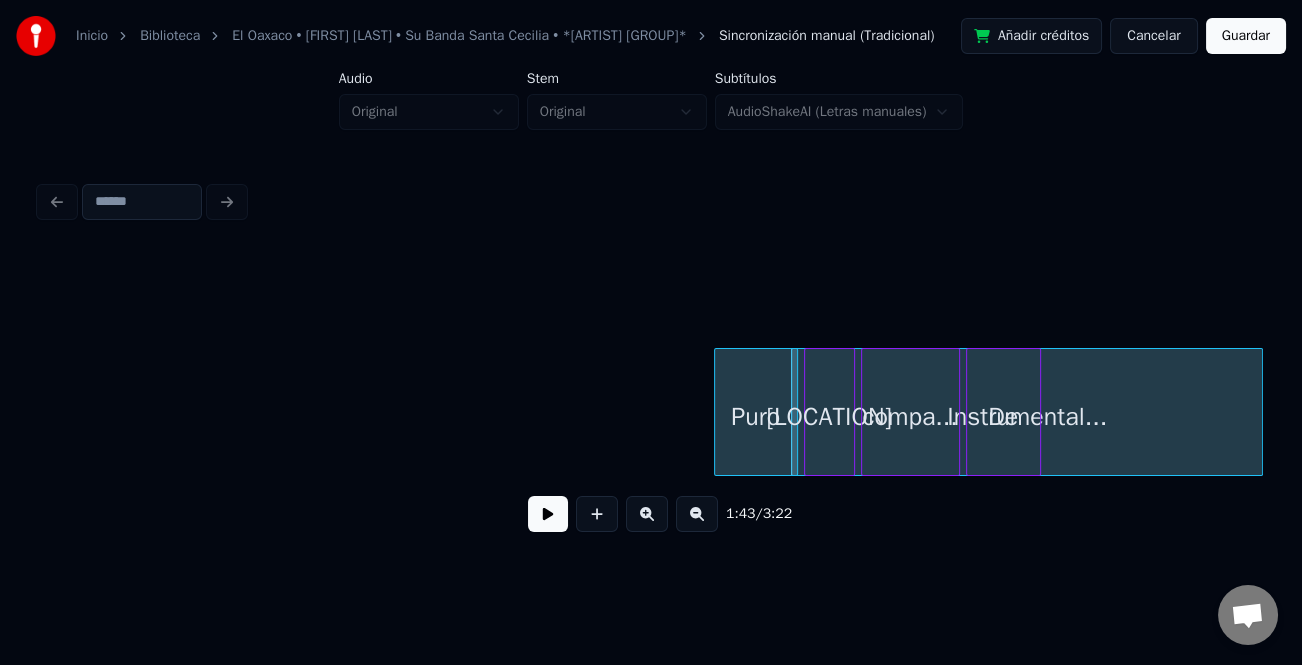 click on "Inicio Biblioteca El Oaxaco • [FIRST] • Su Banda Santa Cecilia • *[FIRST] [TITLE] Hn* Sincronización manual (Tradicional) Añadir créditos Cancelar Guardar Audio Original Stem Original Subtítulos AudioShakeAI (Letras manuales) 1:43 / 3:22" at bounding box center (651, 296) 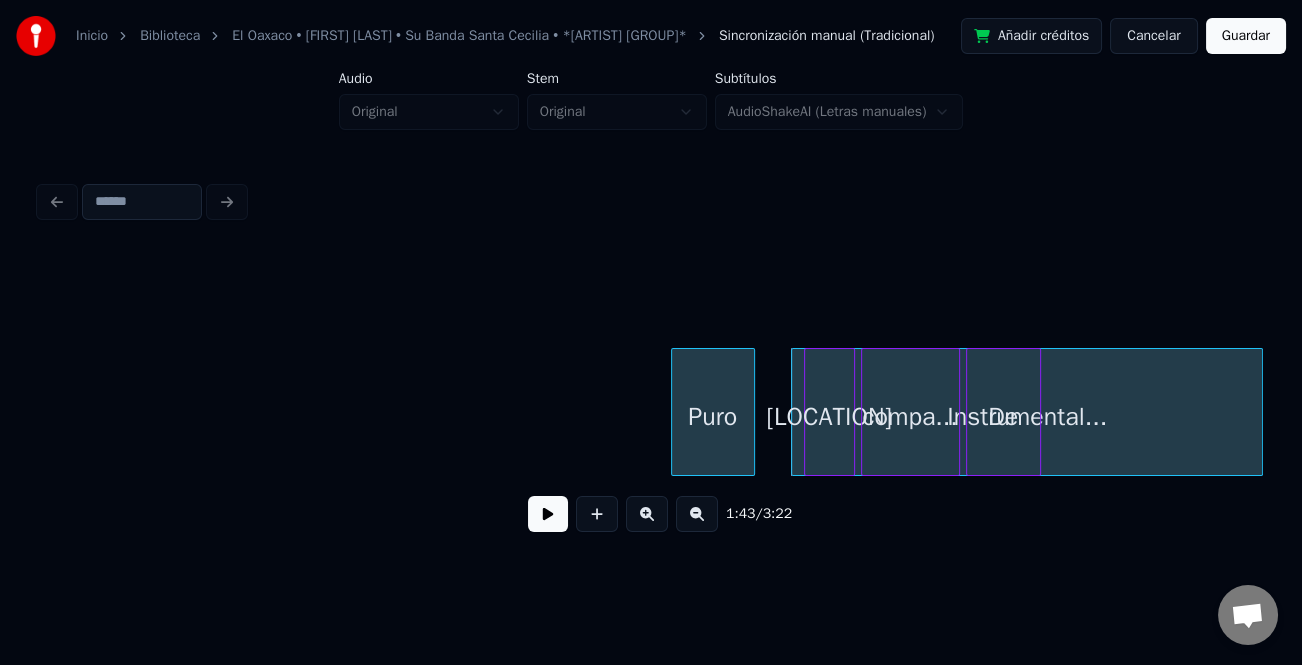 click on "Puro" at bounding box center [713, 417] 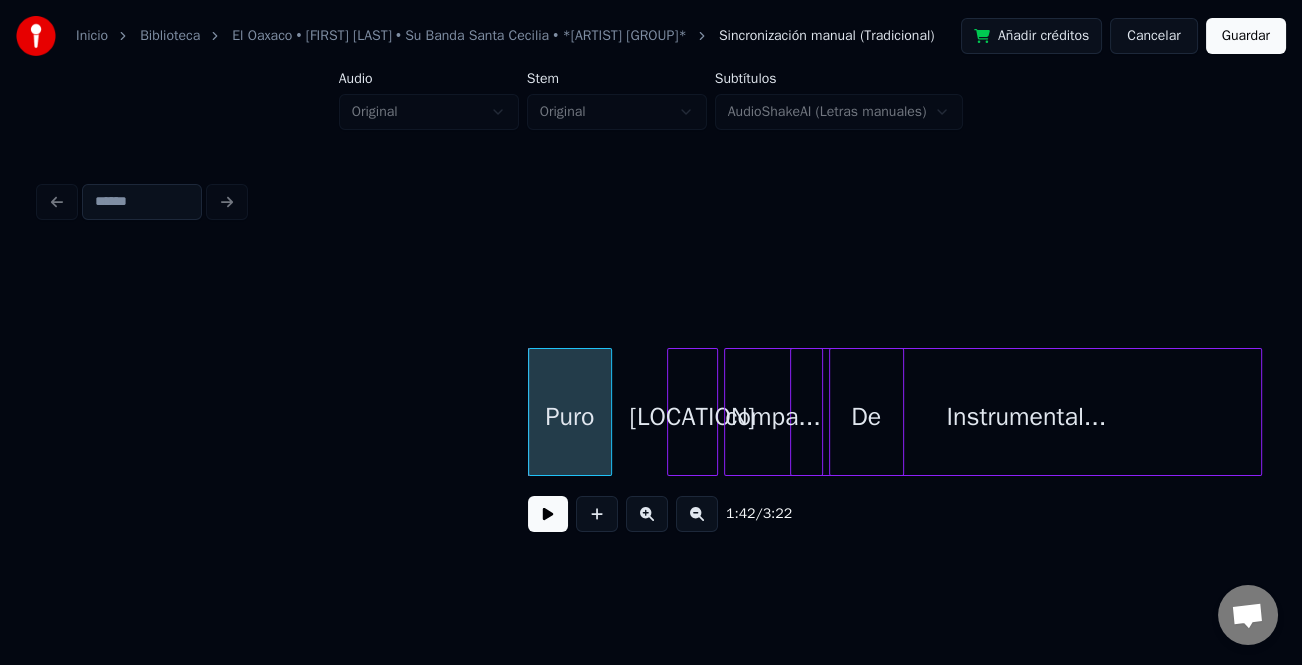 scroll, scrollTop: 0, scrollLeft: 14937, axis: horizontal 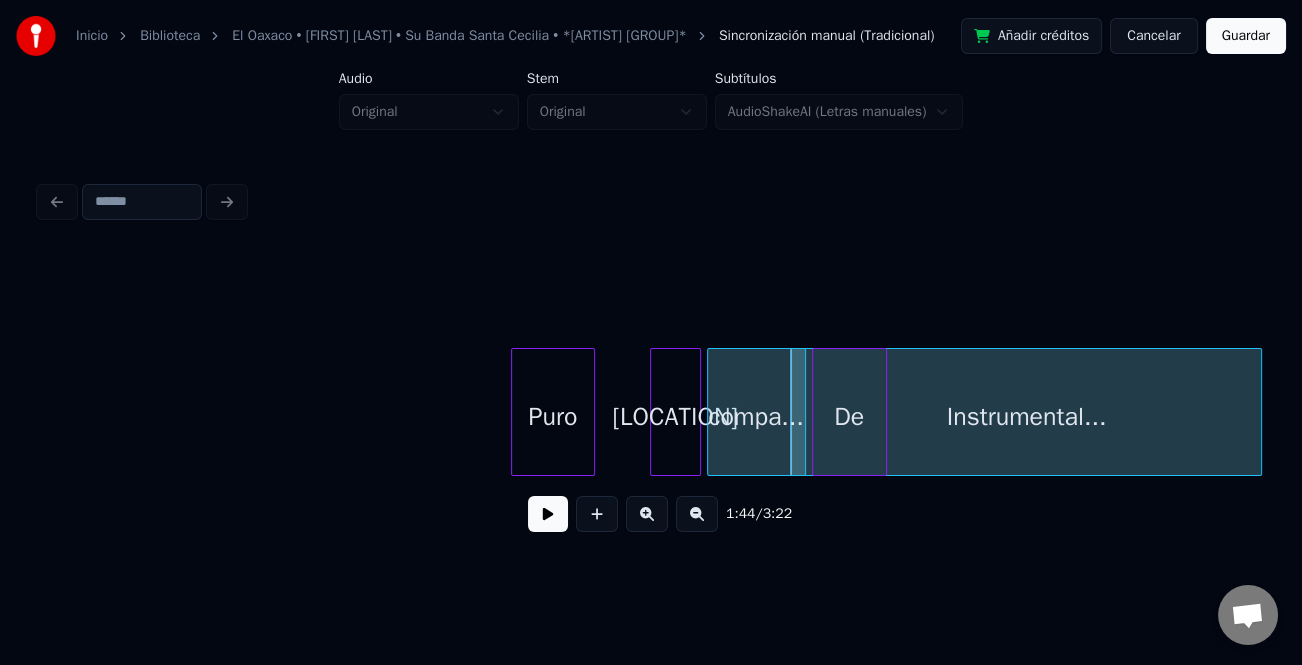 click on "Inicio Biblioteca El [LAST] • [PERSON] • Su Banda [PERSON] • *[BRAND] [STATE]* Sincronización manual (Tradicional) Añadir créditos Cancelar Guardar Audio Original Stem Original Subtítulos AudioShakeAI (Letras manuales) [TIME] / [TIME]" at bounding box center (651, 296) 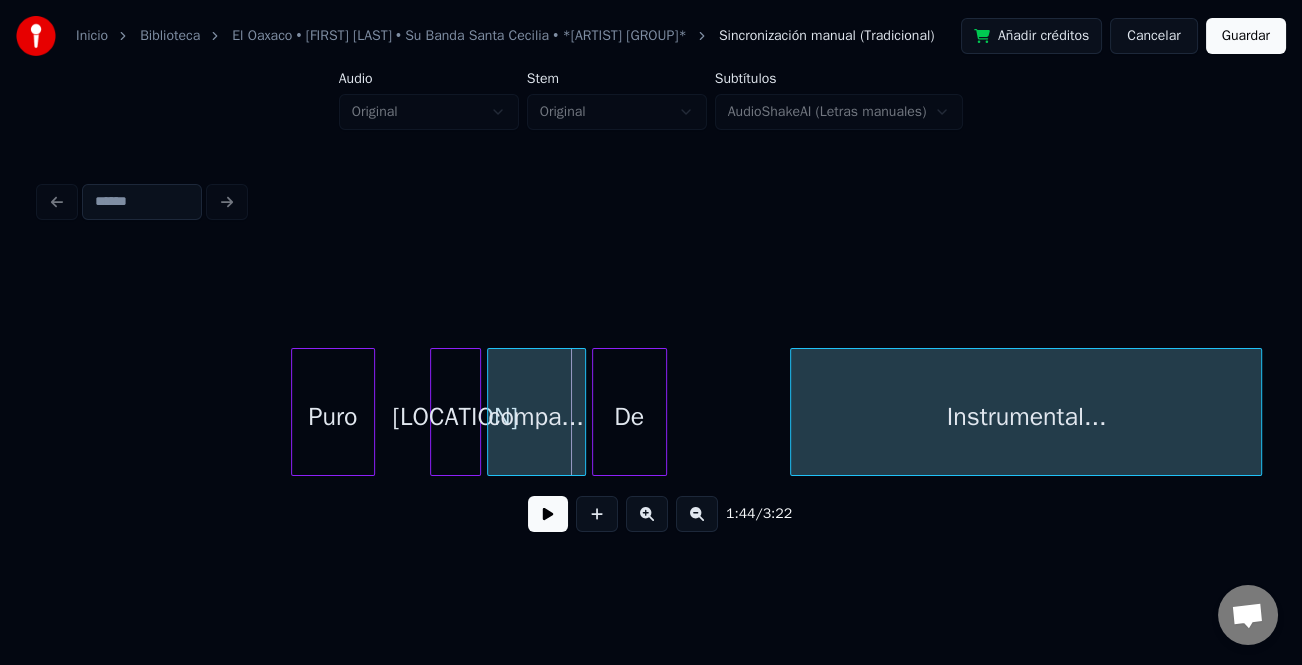scroll, scrollTop: 0, scrollLeft: 15174, axis: horizontal 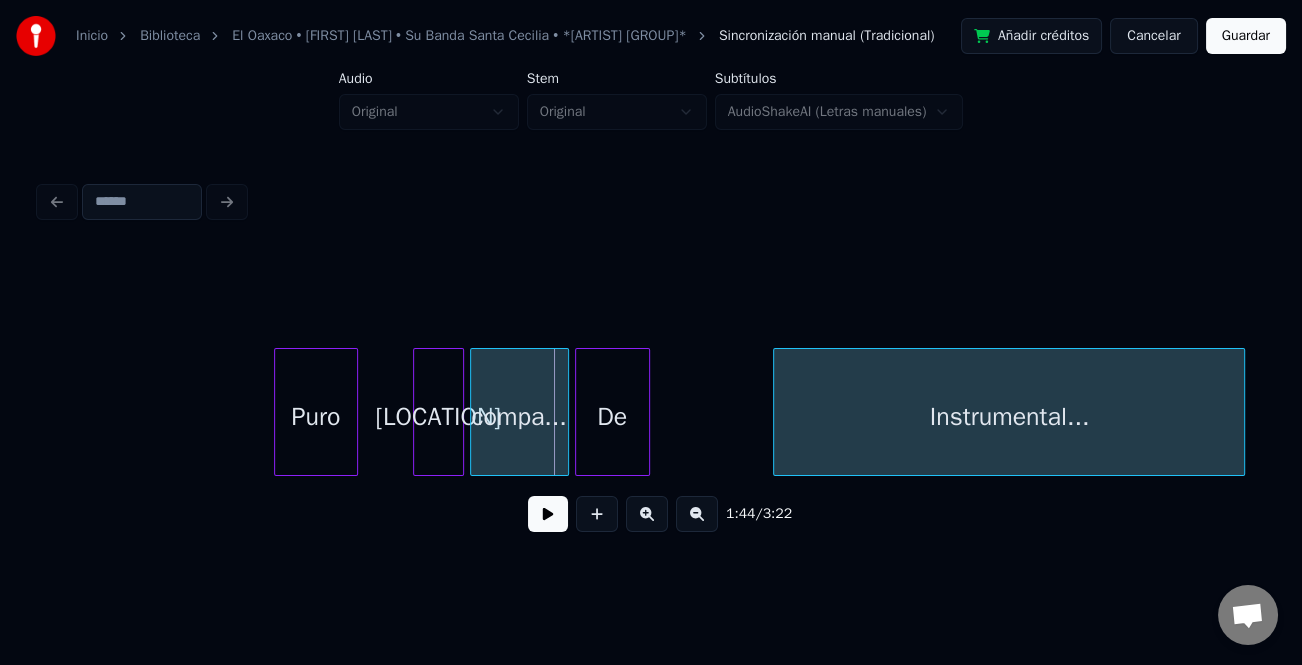 click on "Instrumental..." at bounding box center (1009, 417) 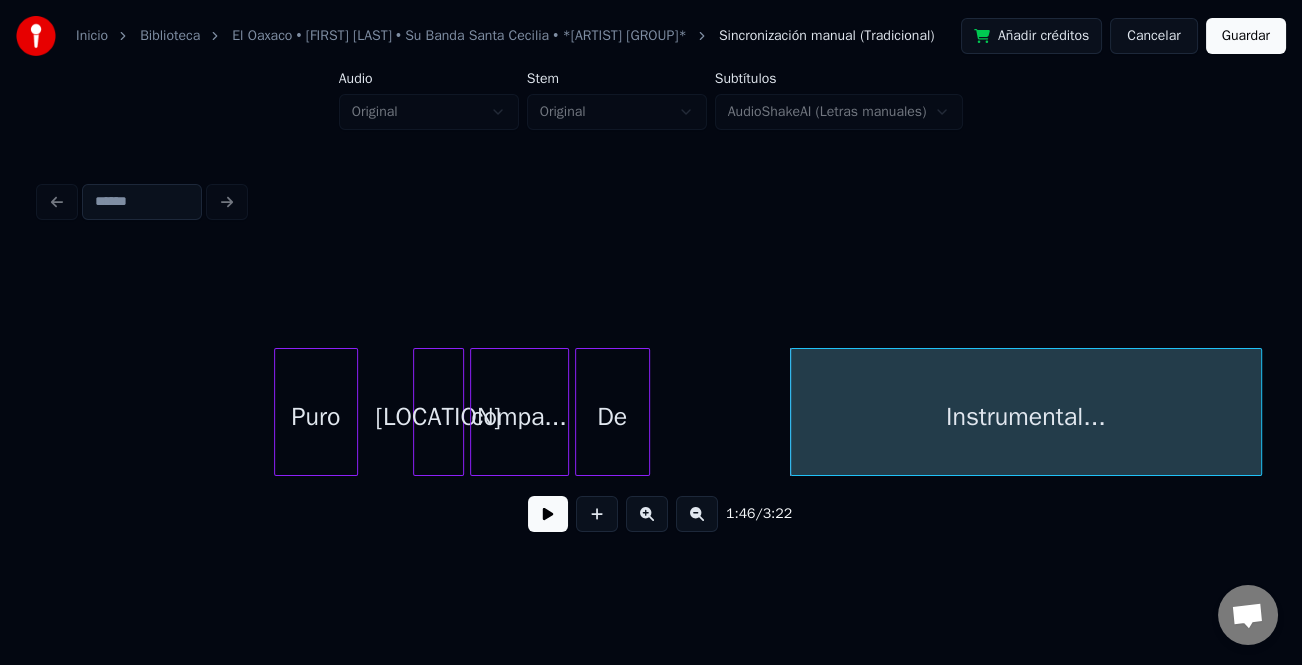 click on "Instrumental... Puro [CITY] compa... De" at bounding box center [60, 412] 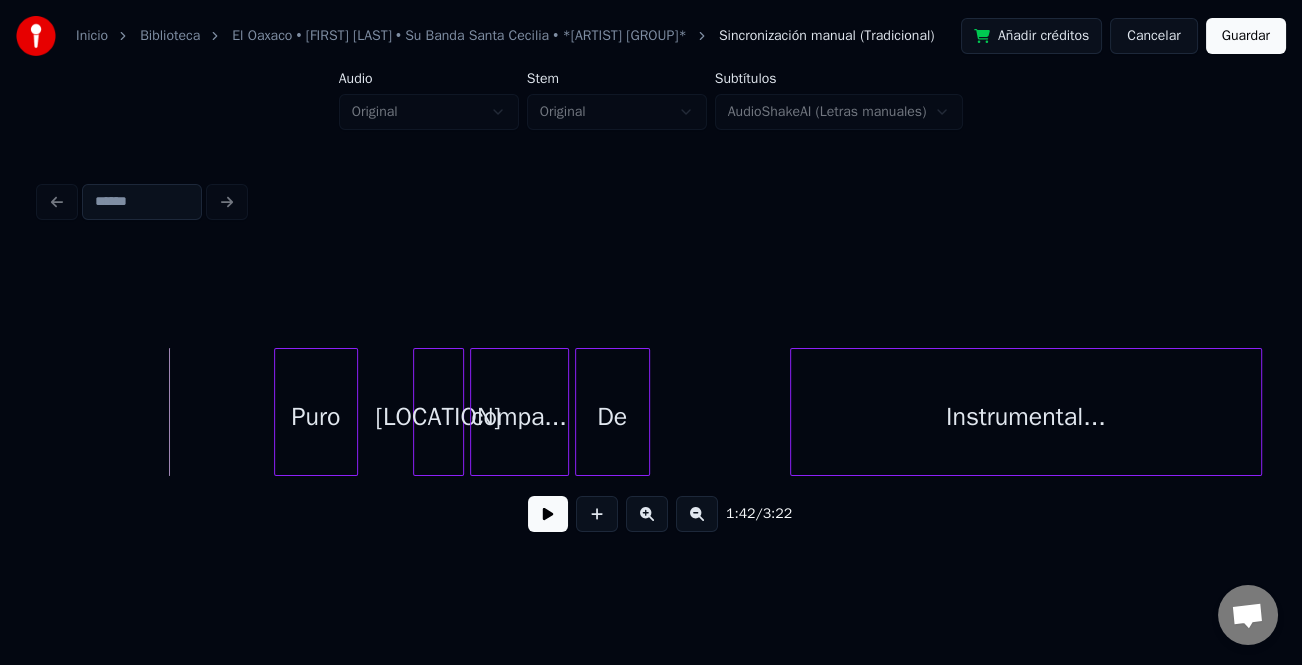 click at bounding box center (548, 514) 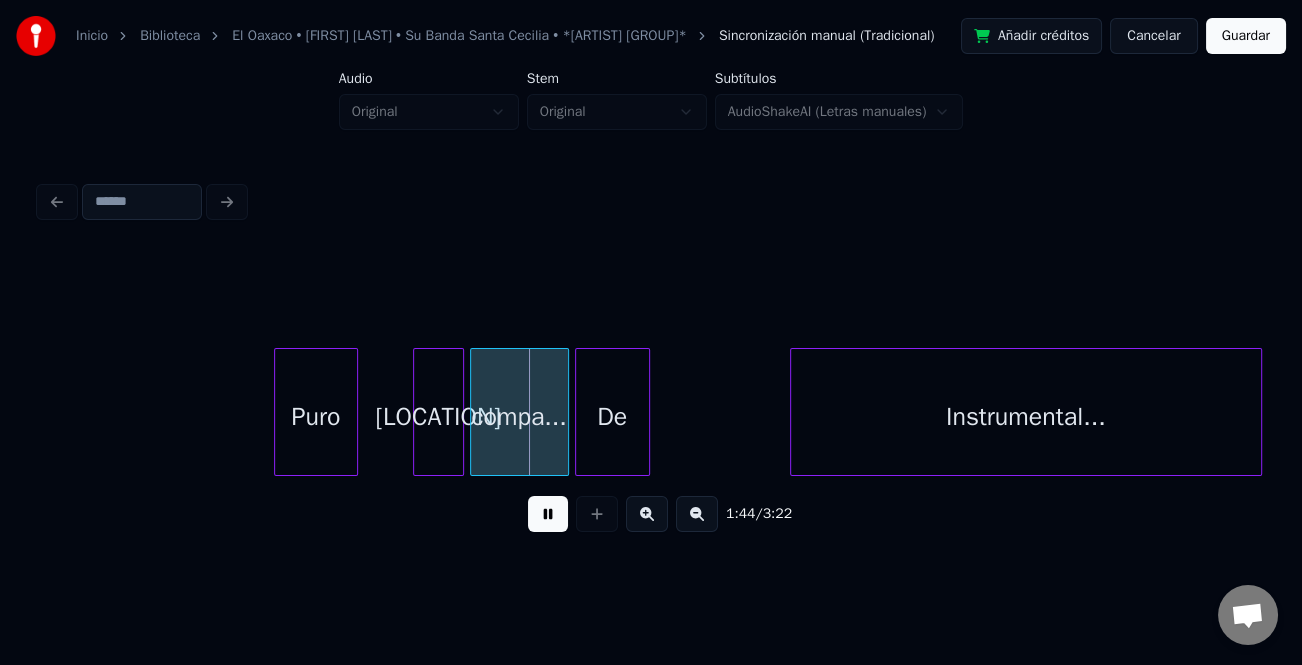 click at bounding box center [697, 514] 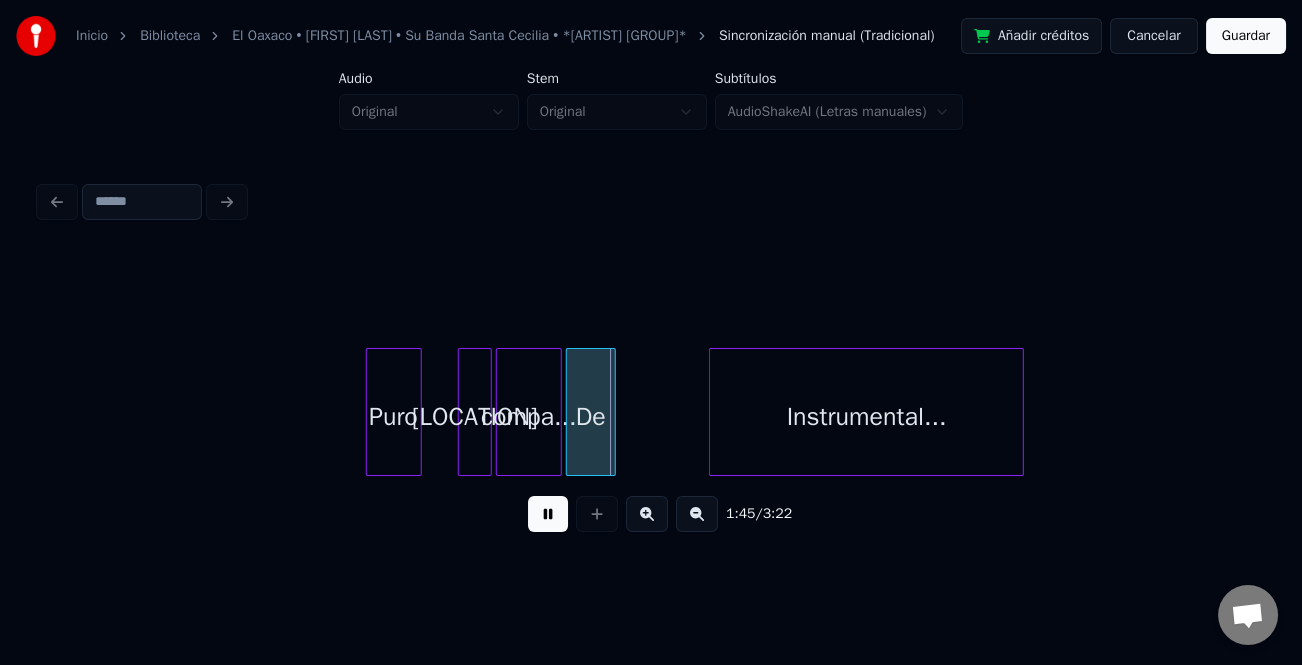 click at bounding box center (548, 514) 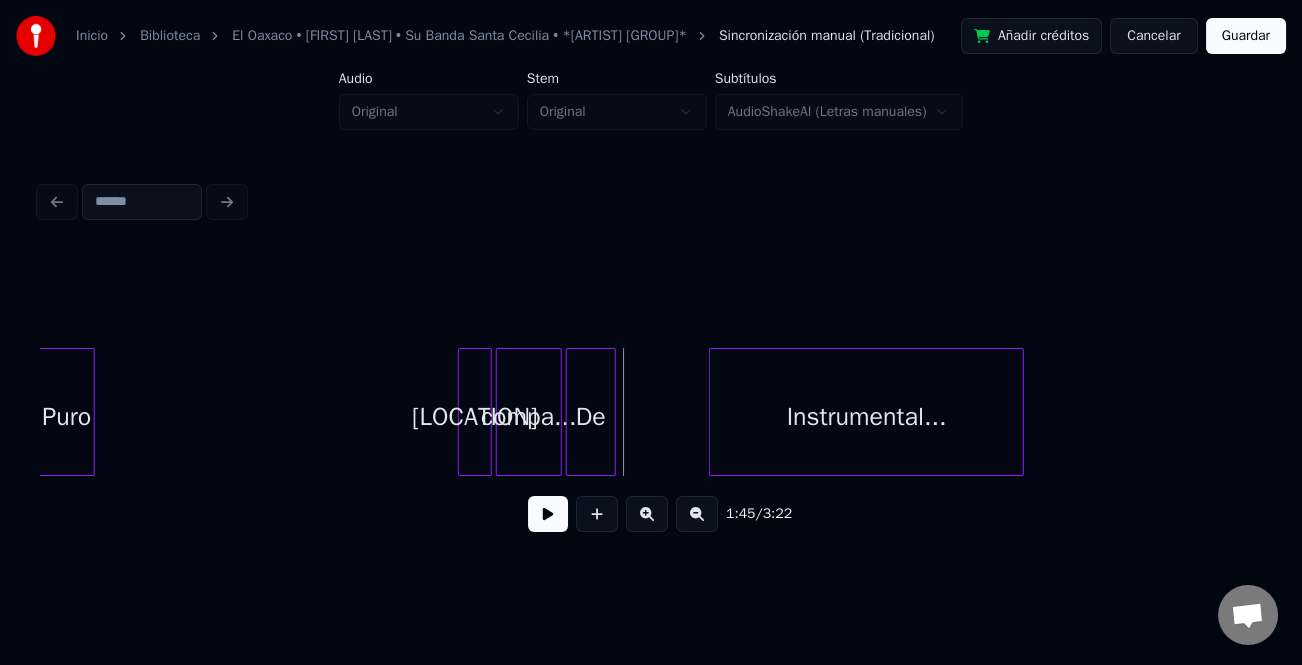 scroll, scrollTop: 0, scrollLeft: 9944, axis: horizontal 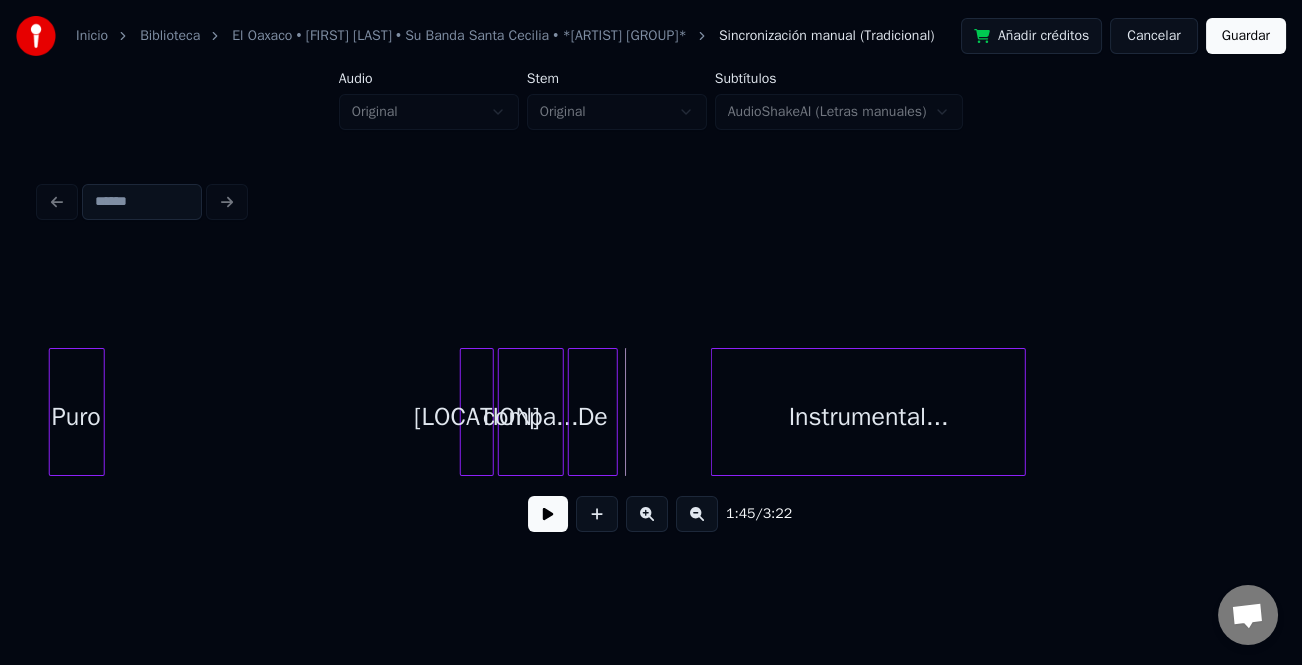 click on "Puro" at bounding box center (77, 417) 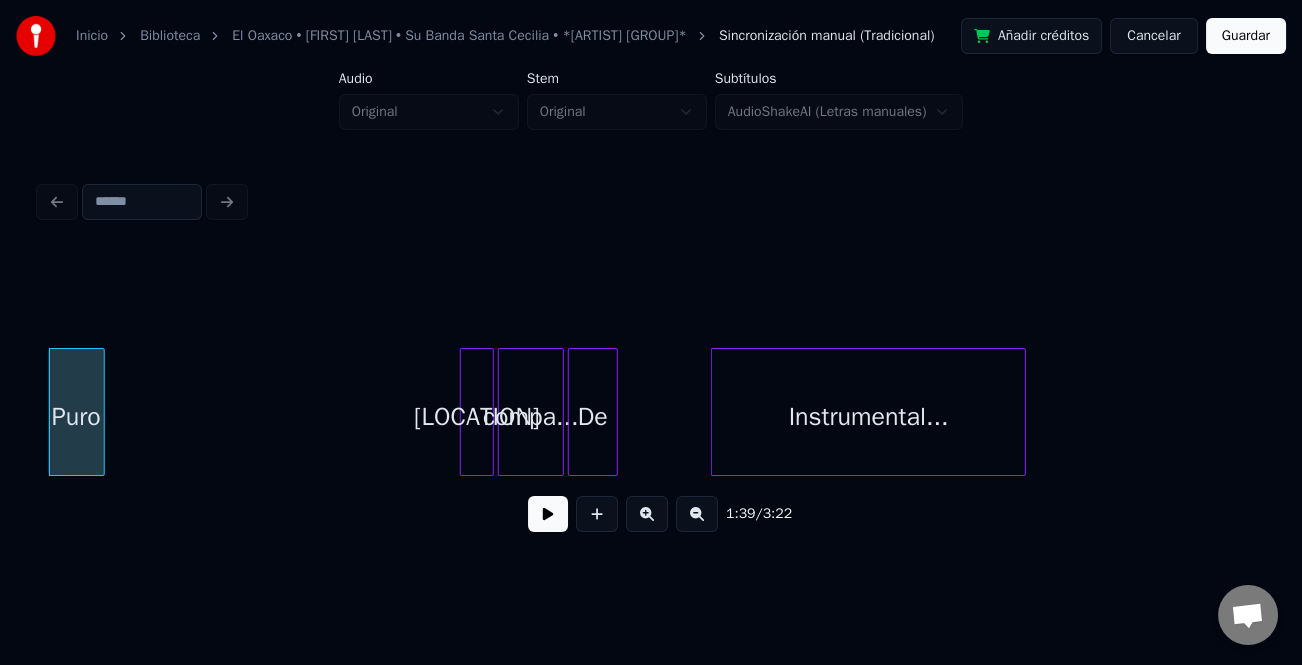 click at bounding box center [548, 514] 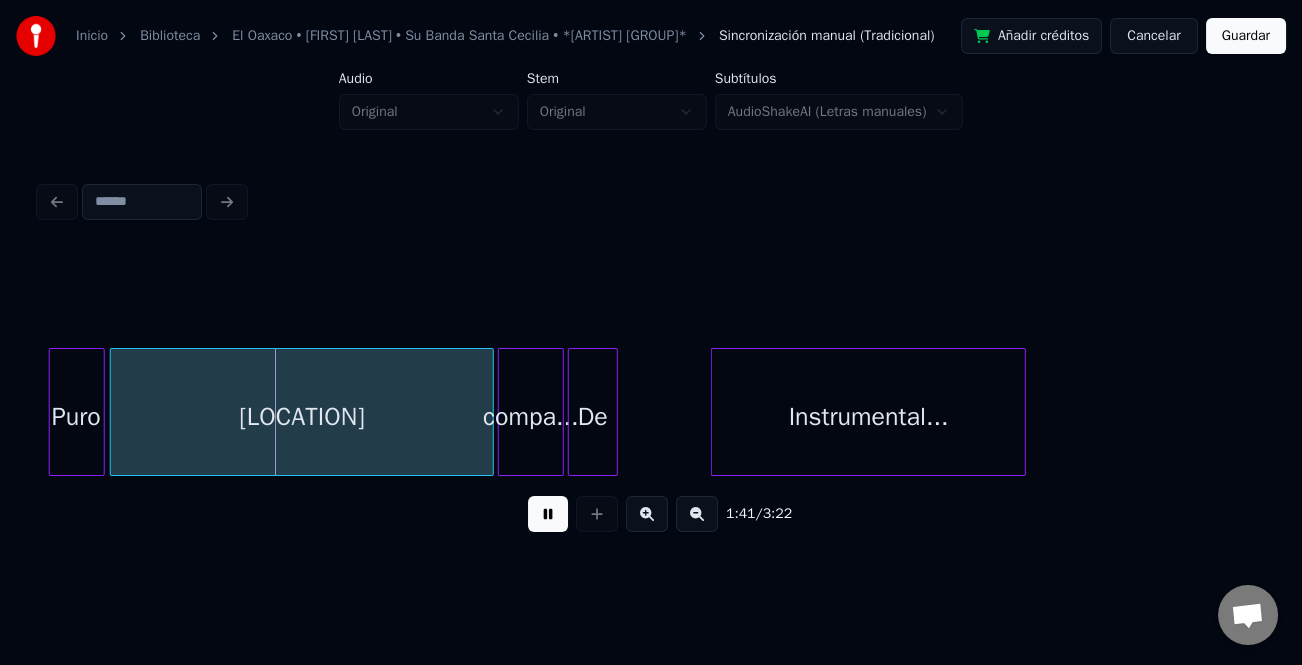 click at bounding box center (114, 412) 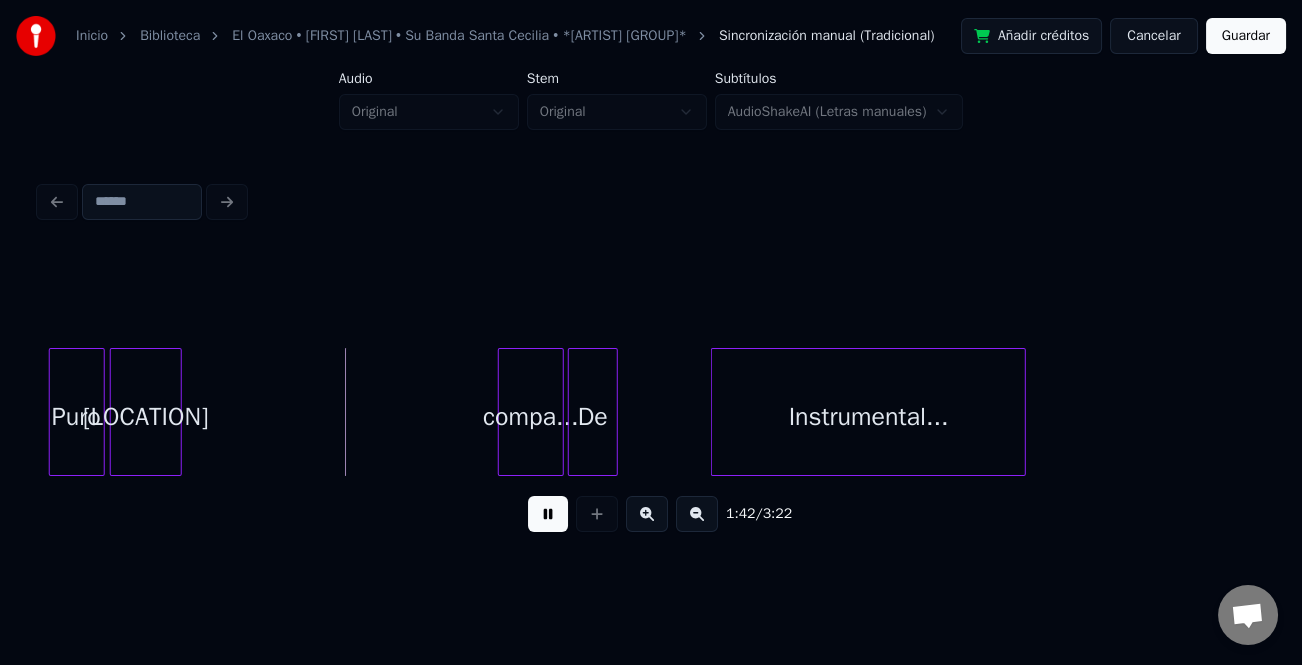 click at bounding box center (178, 412) 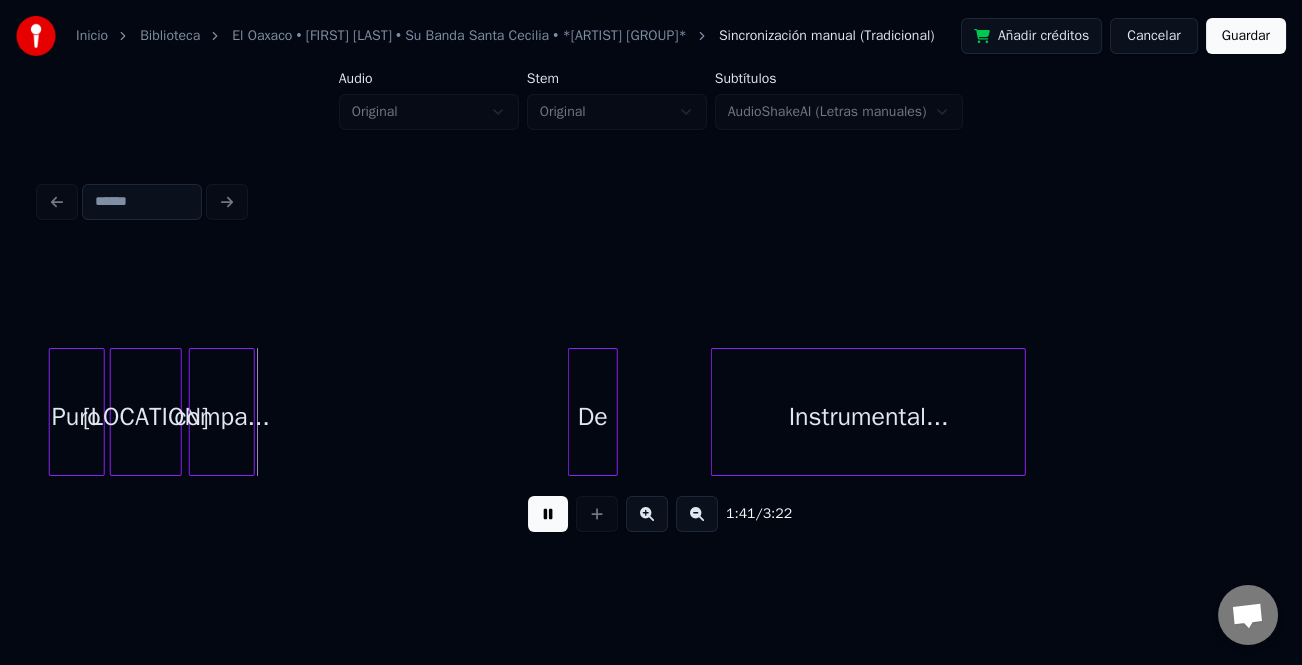 click on "compa..." at bounding box center (222, 417) 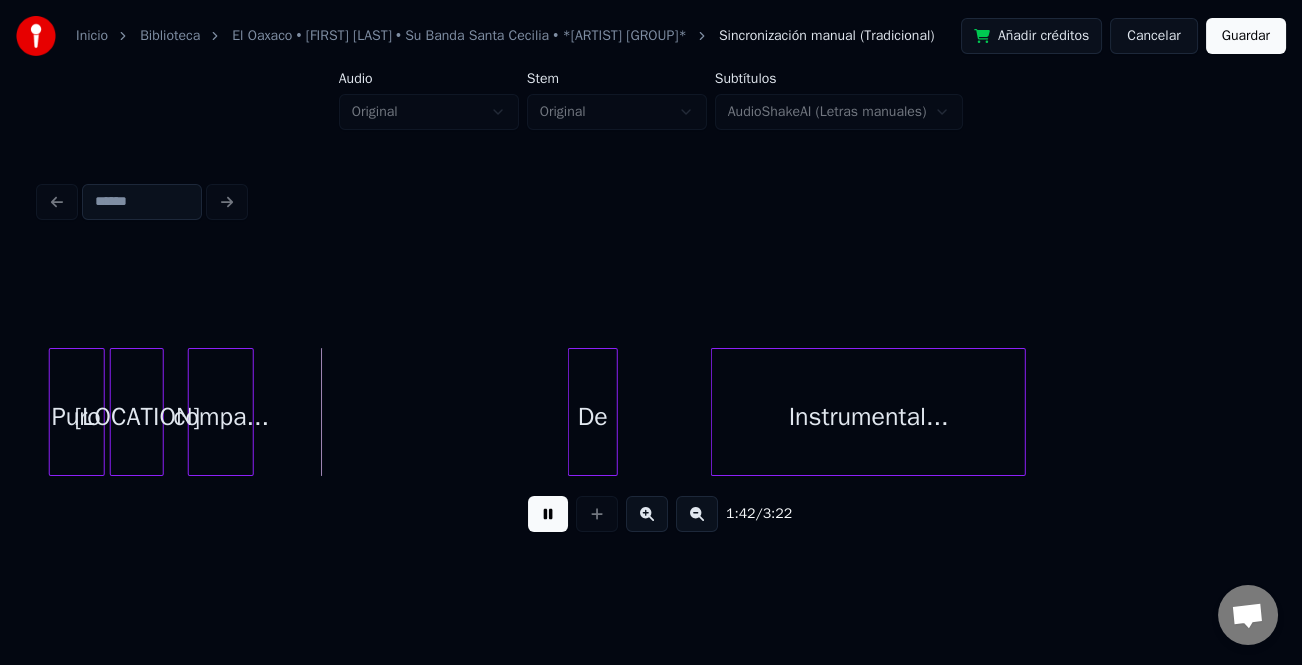 click at bounding box center (160, 412) 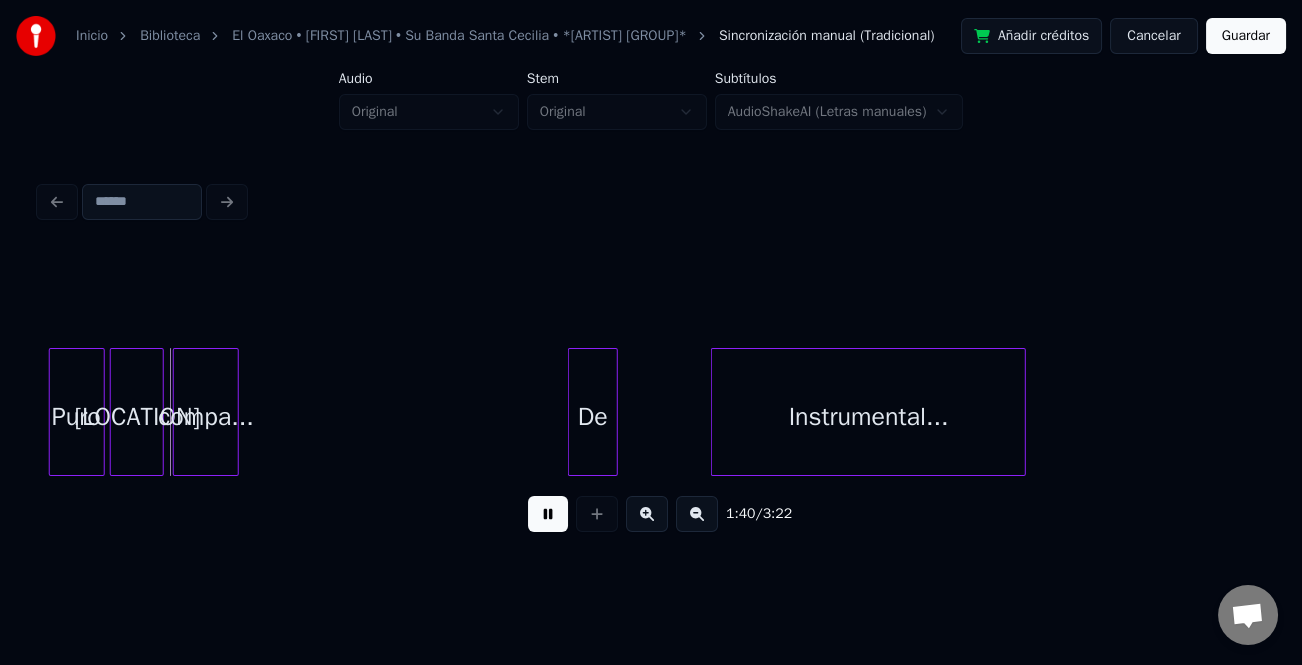 click on "compa..." at bounding box center (206, 417) 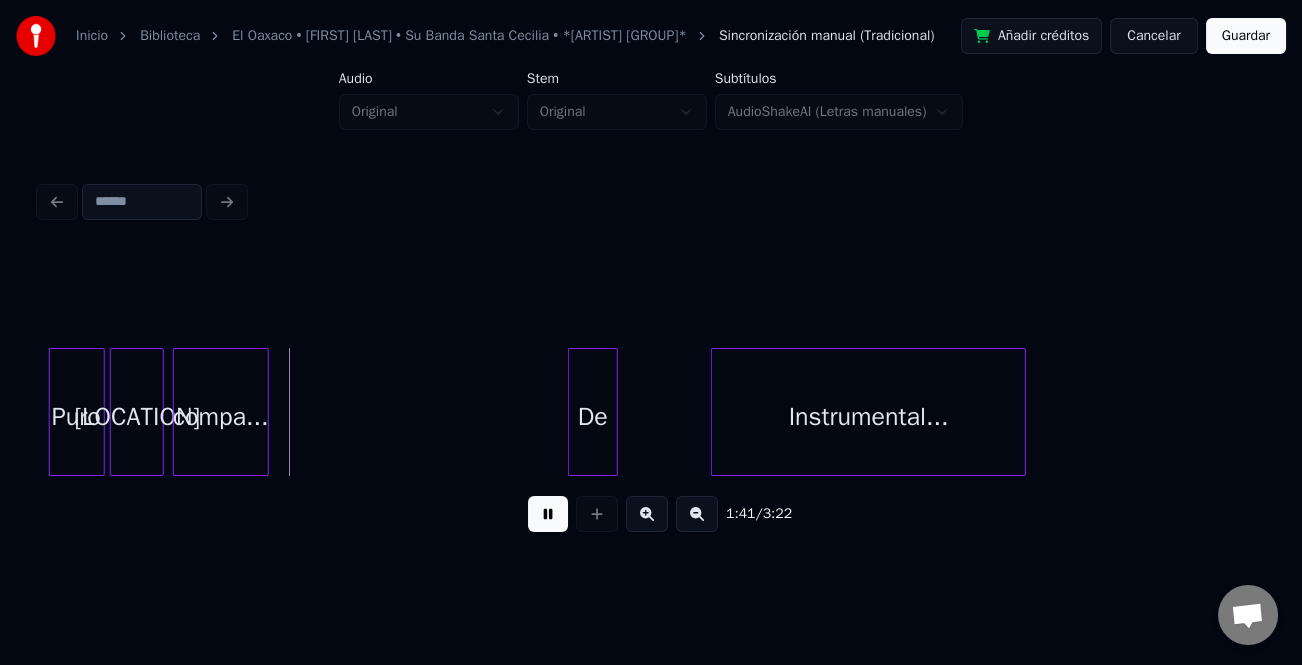 click at bounding box center (265, 412) 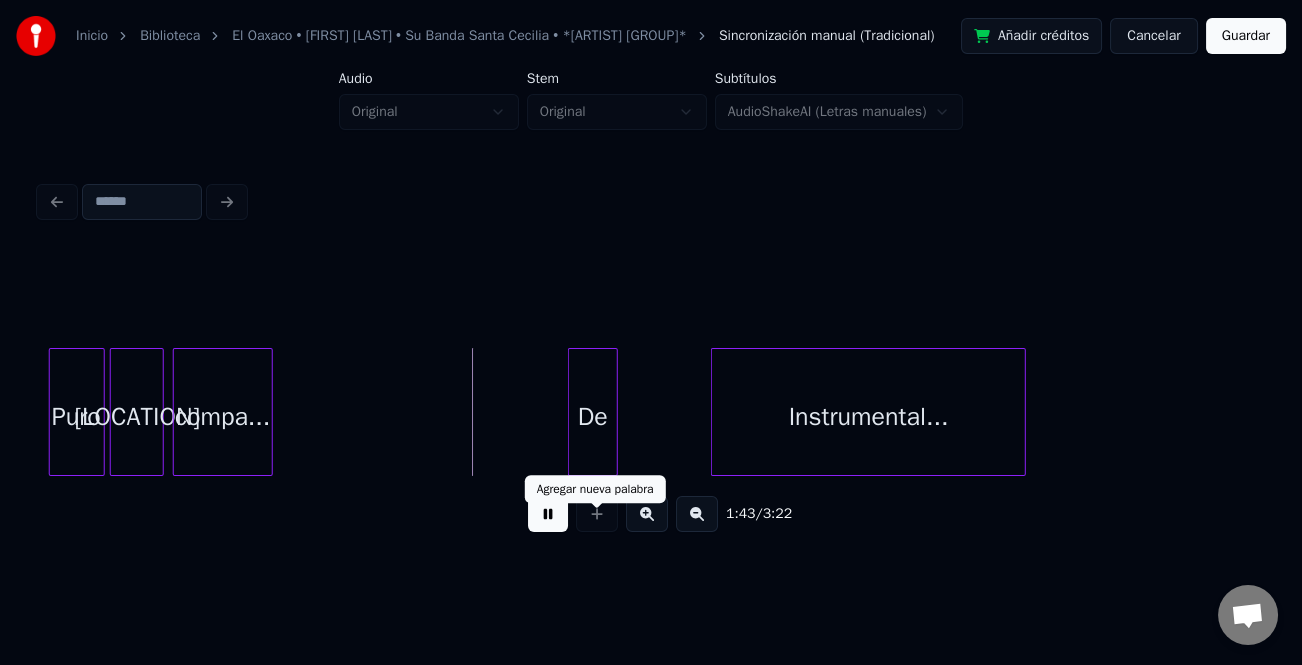 drag, startPoint x: 557, startPoint y: 529, endPoint x: 611, endPoint y: 544, distance: 56.044624 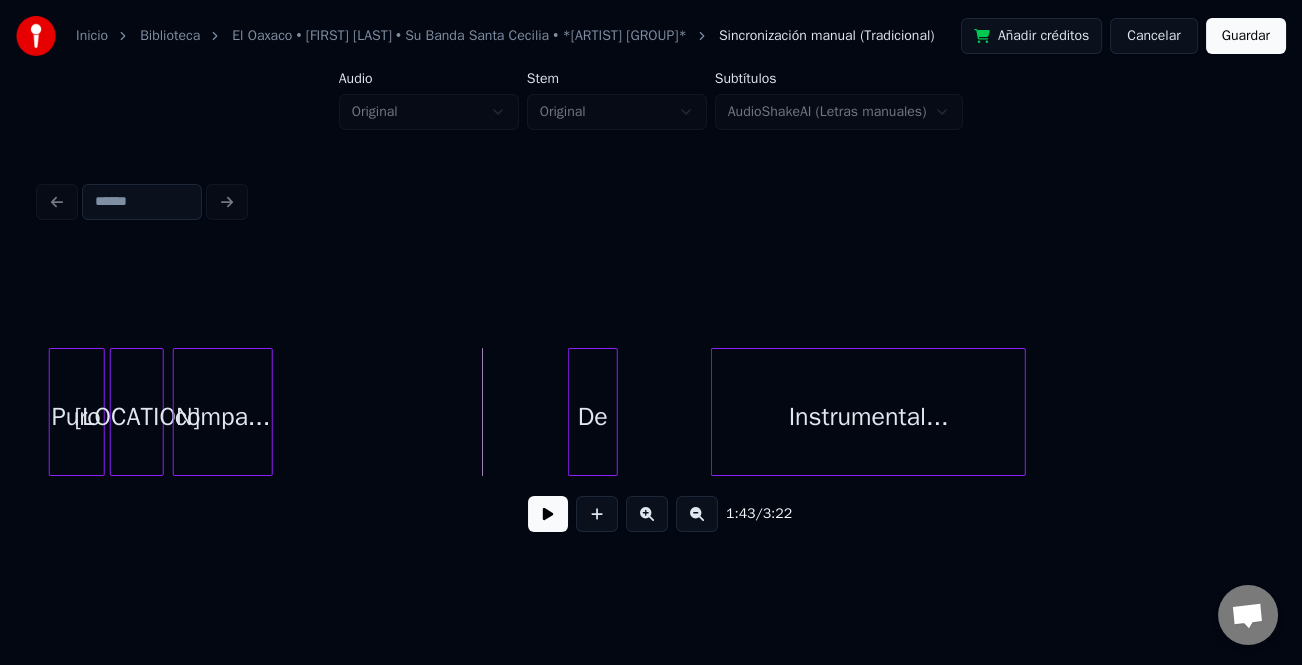 click at bounding box center (647, 514) 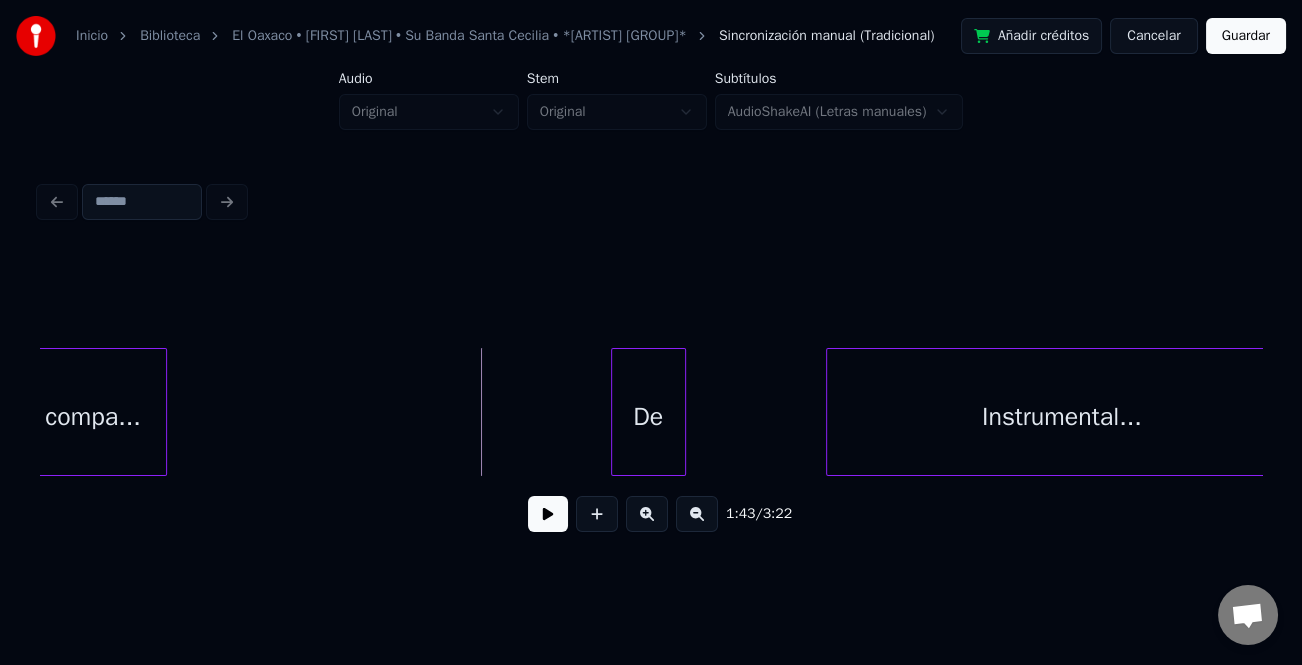 click at bounding box center [647, 514] 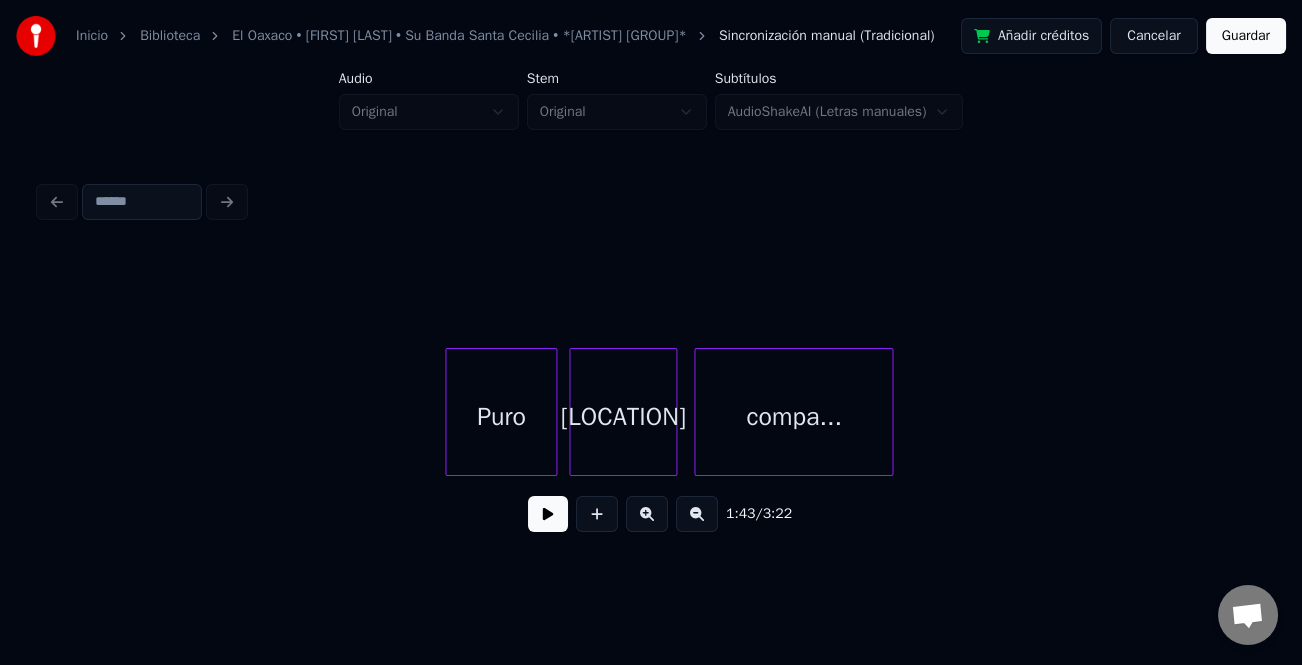 scroll, scrollTop: 0, scrollLeft: 19792, axis: horizontal 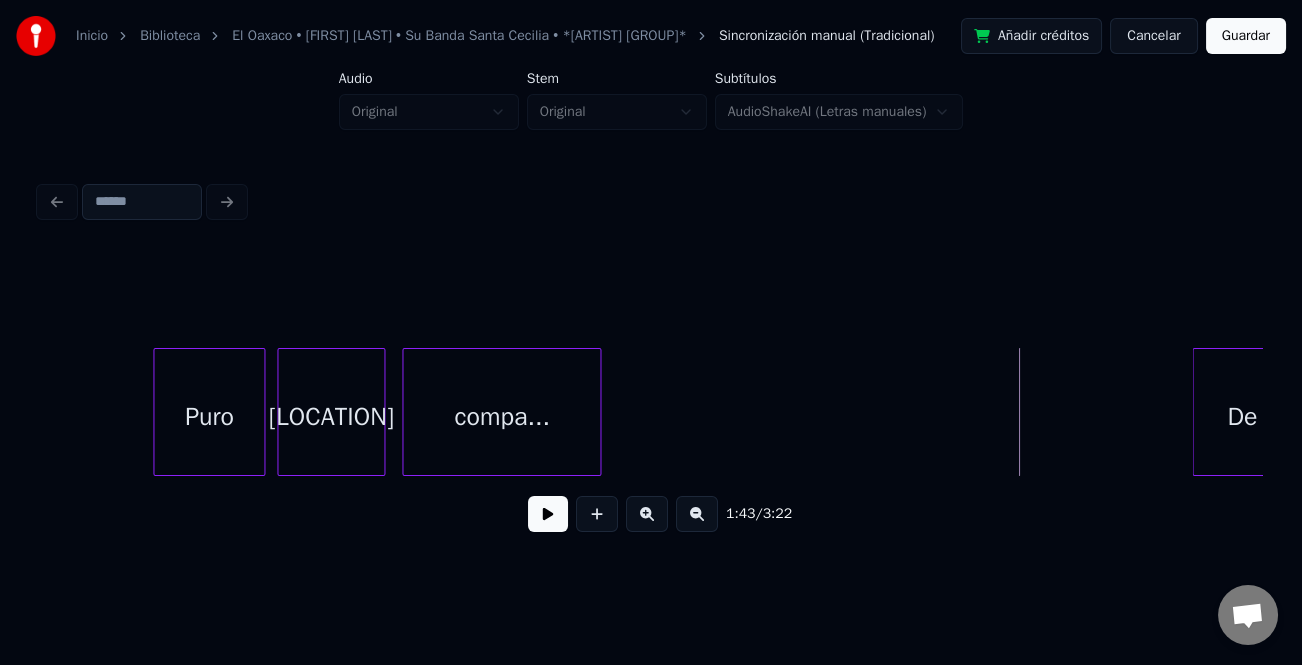 click on "[TITLE]... [CITY] Puro De" at bounding box center (506, 412) 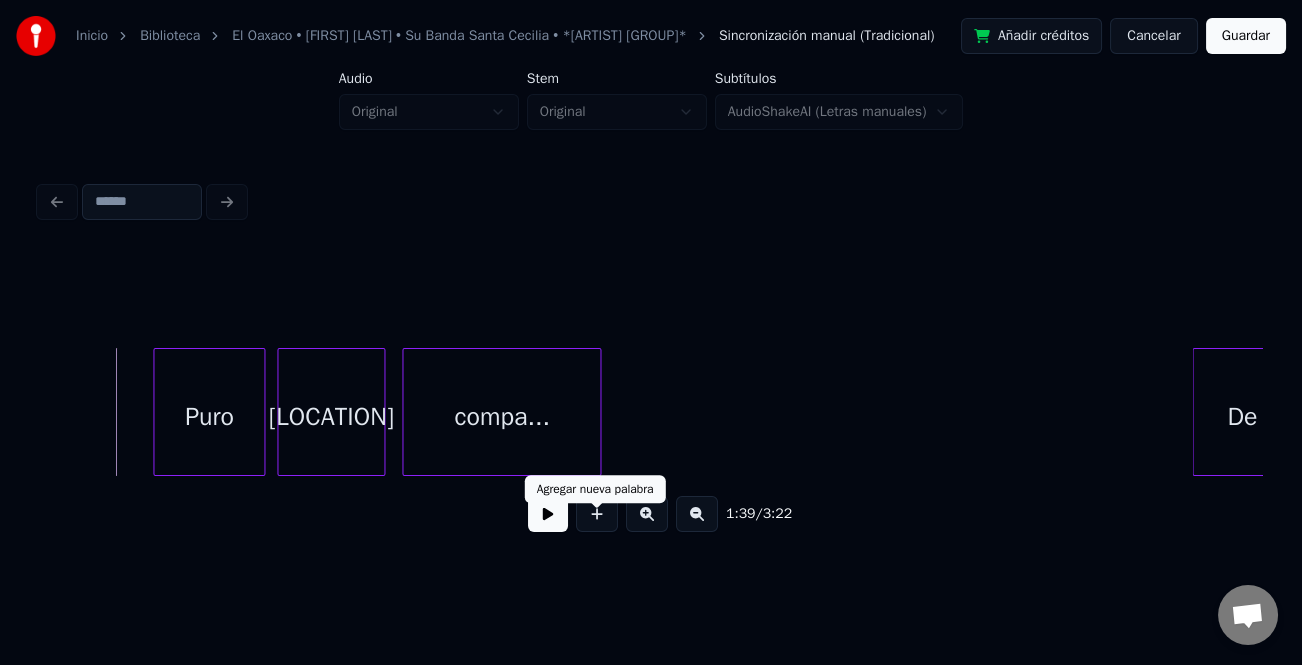 click at bounding box center (597, 514) 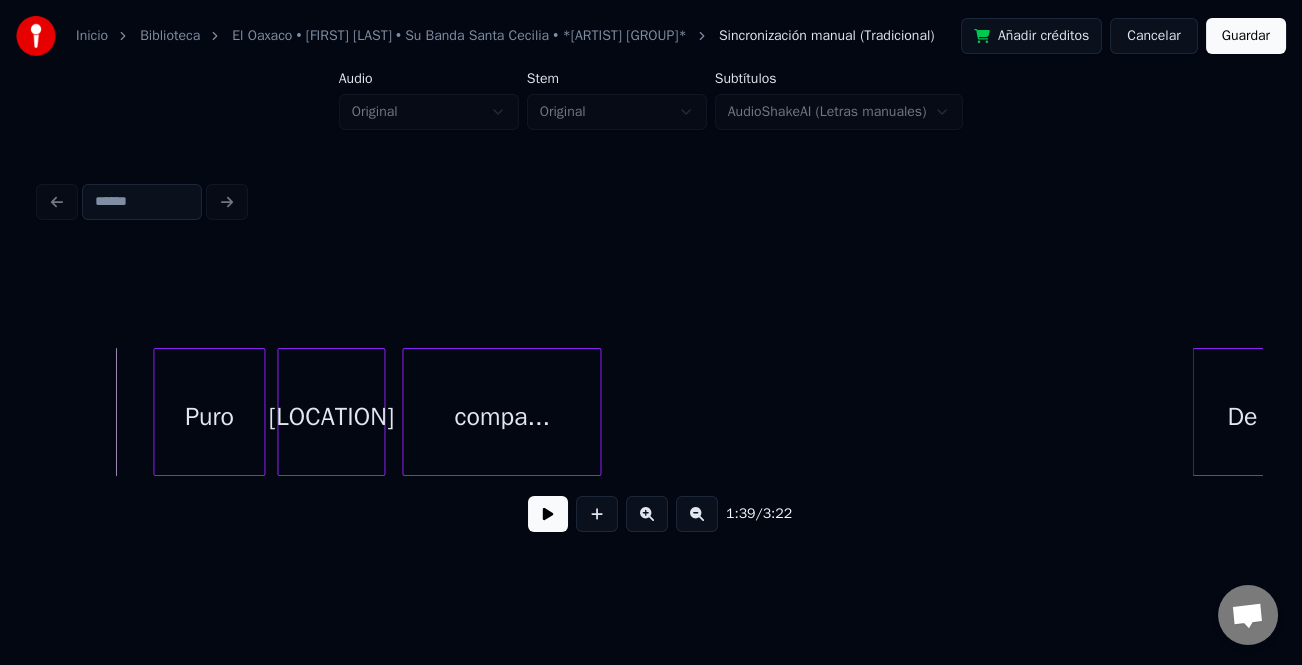click at bounding box center [548, 514] 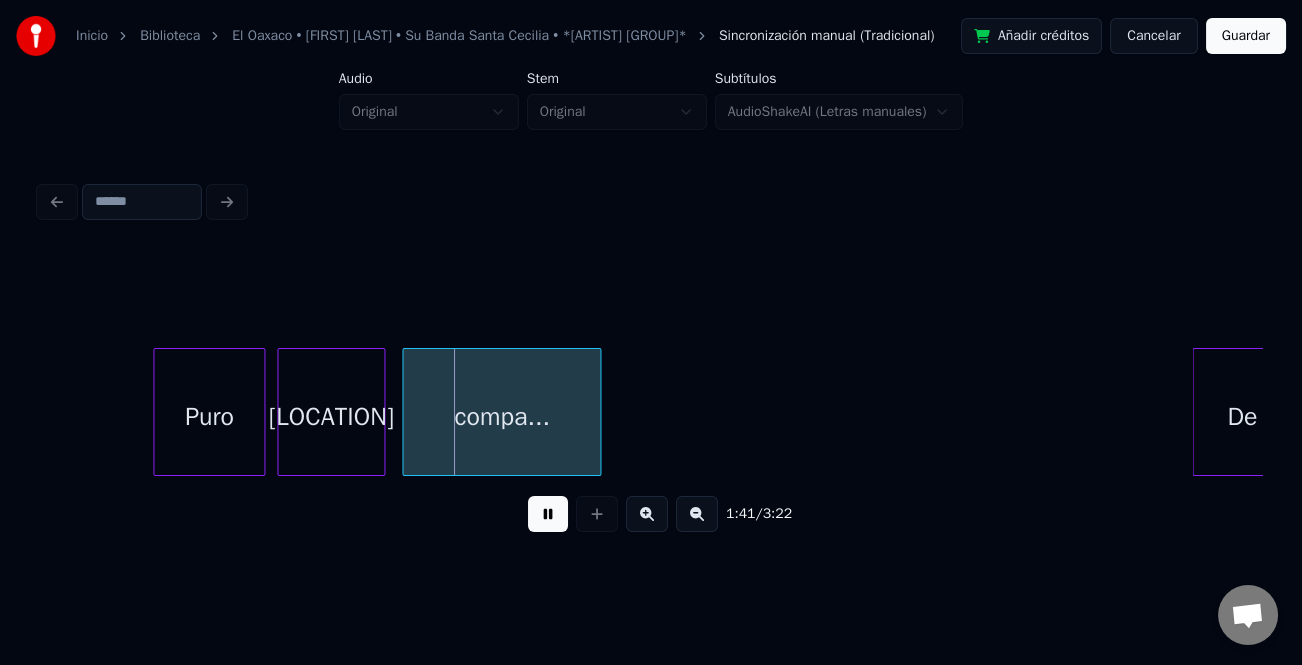 click at bounding box center [548, 514] 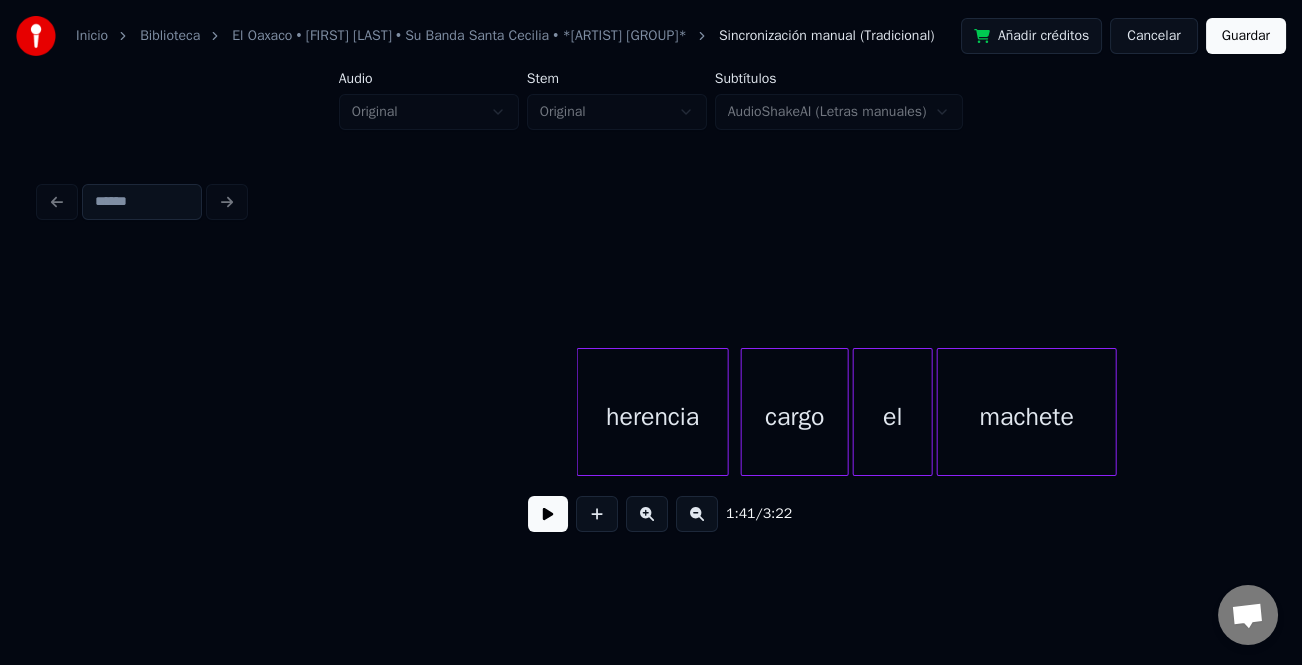 scroll, scrollTop: 0, scrollLeft: 21870, axis: horizontal 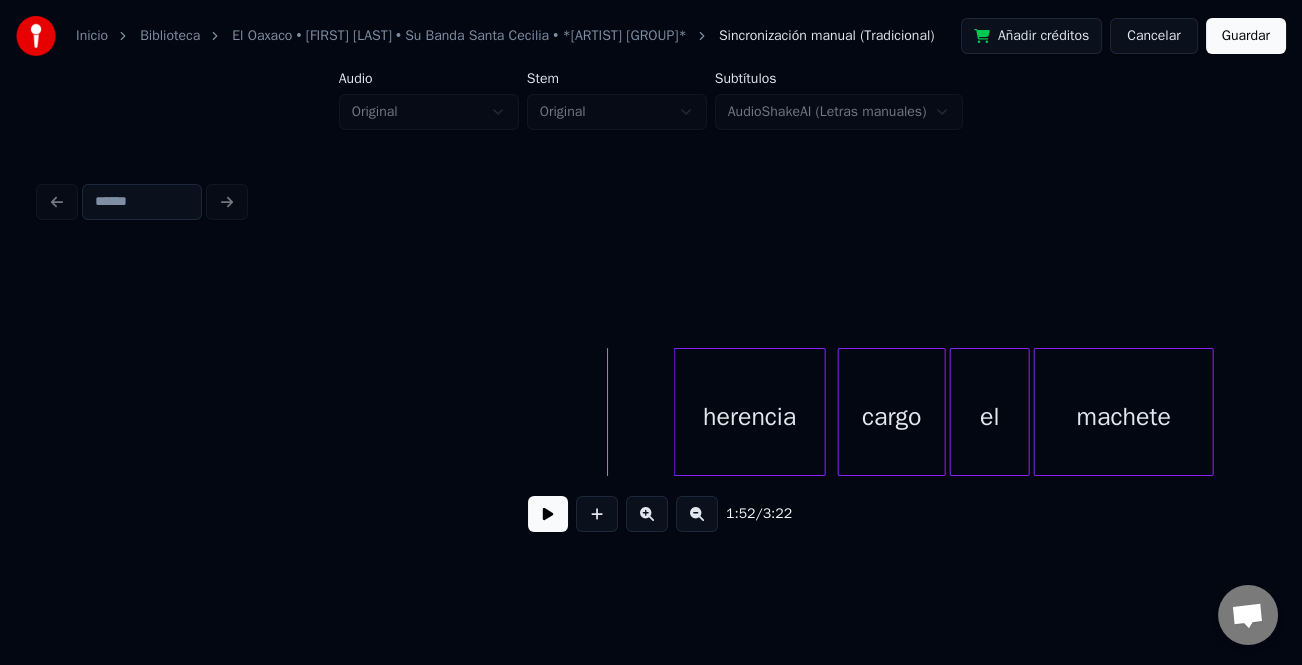 click at bounding box center [548, 514] 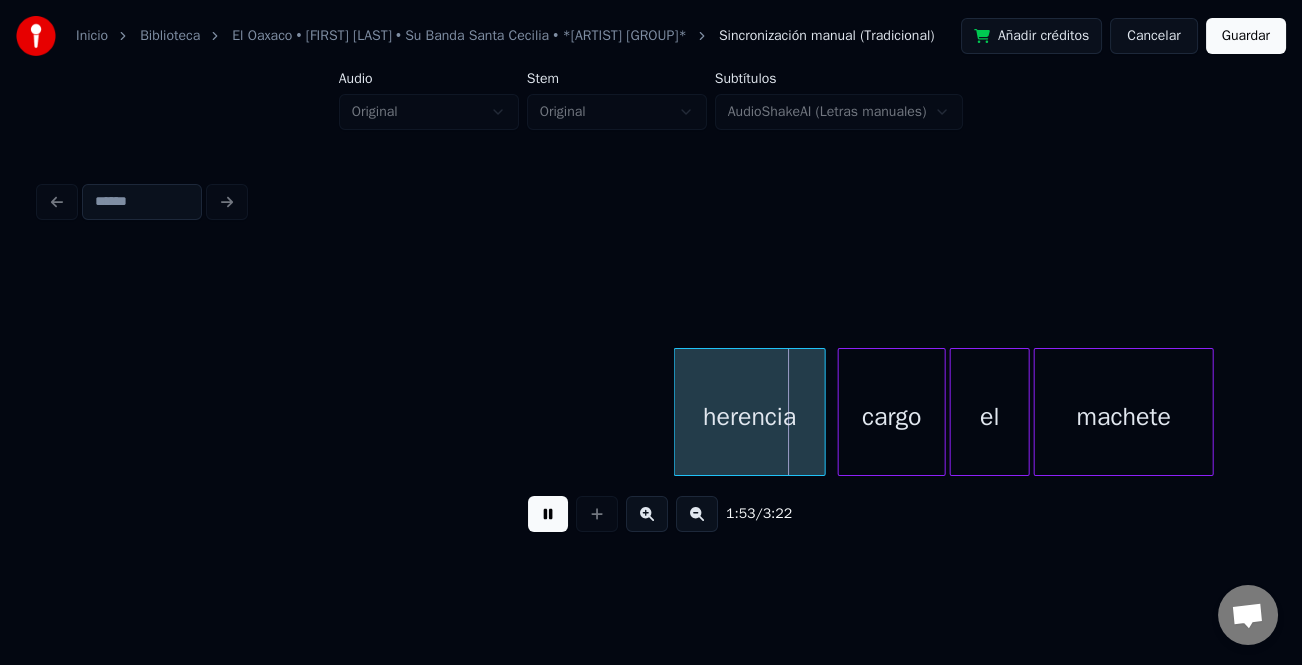 click at bounding box center (548, 514) 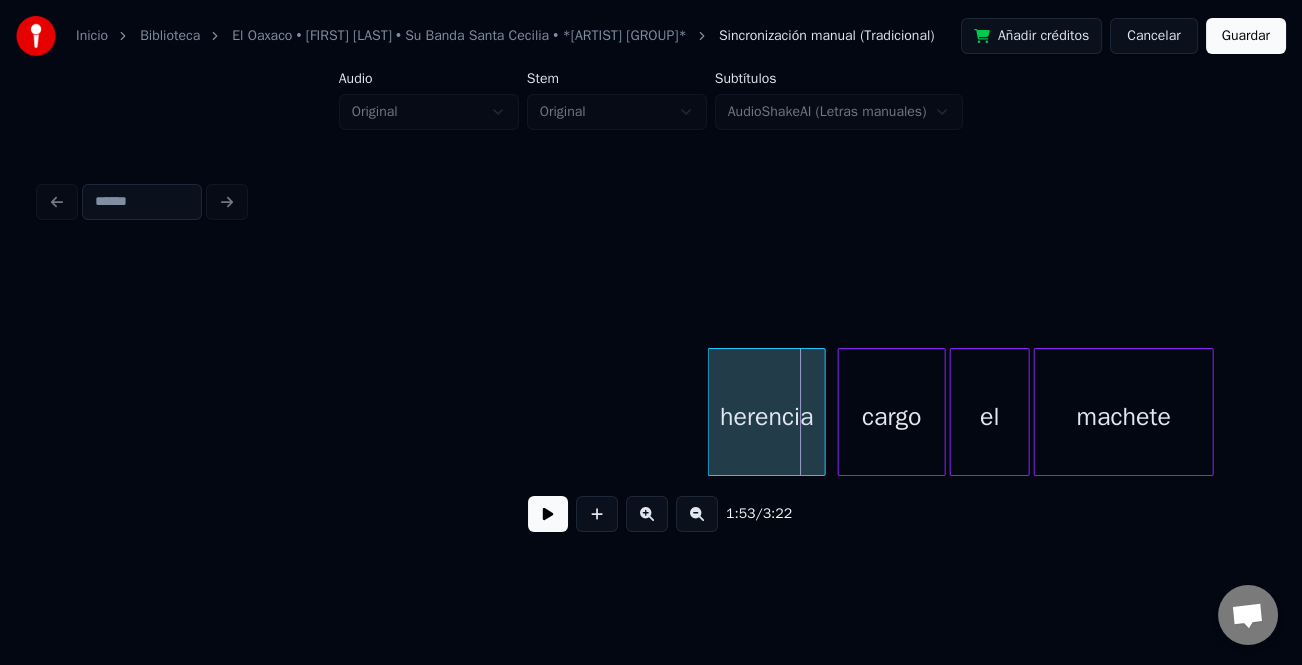 click at bounding box center (712, 412) 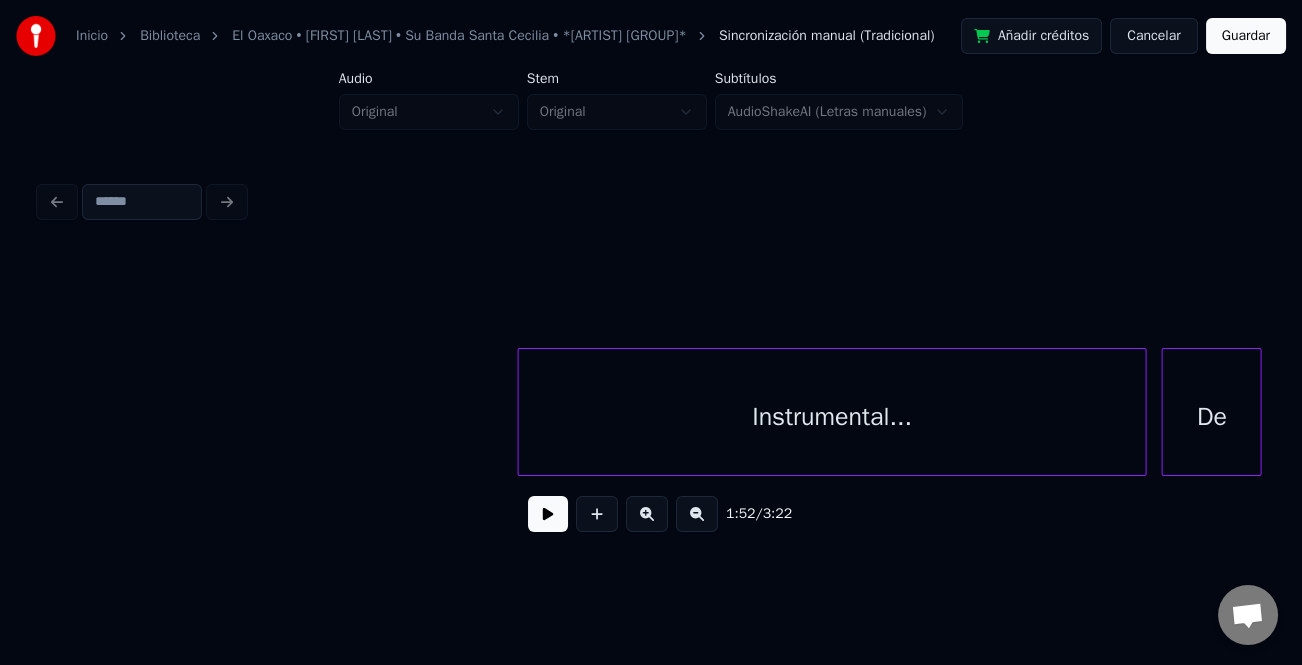 scroll, scrollTop: 0, scrollLeft: 20754, axis: horizontal 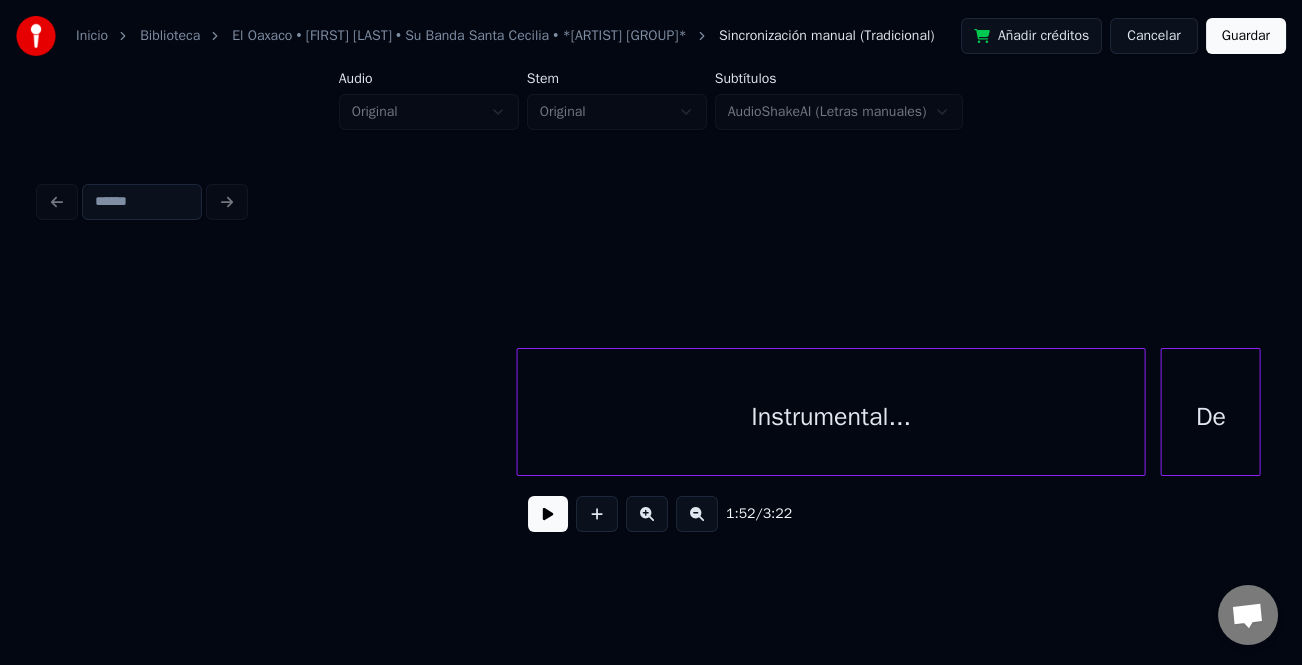 click on "De" at bounding box center [1211, 417] 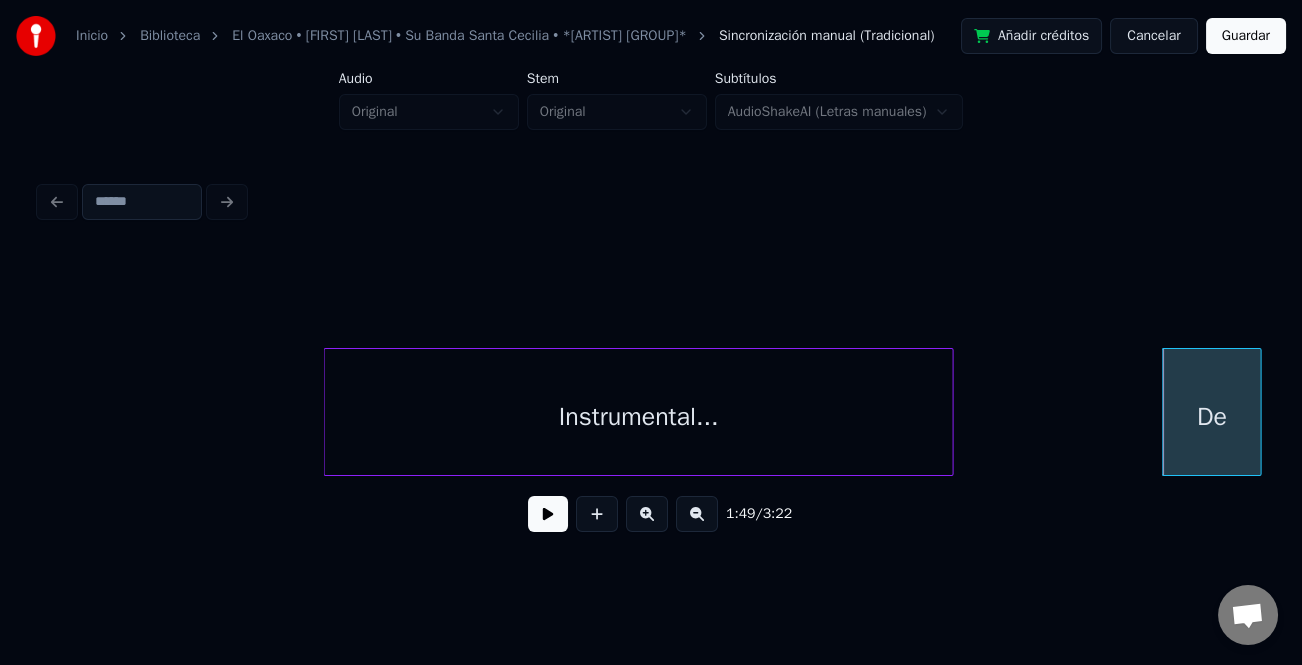 click on "Instrumental..." at bounding box center [638, 417] 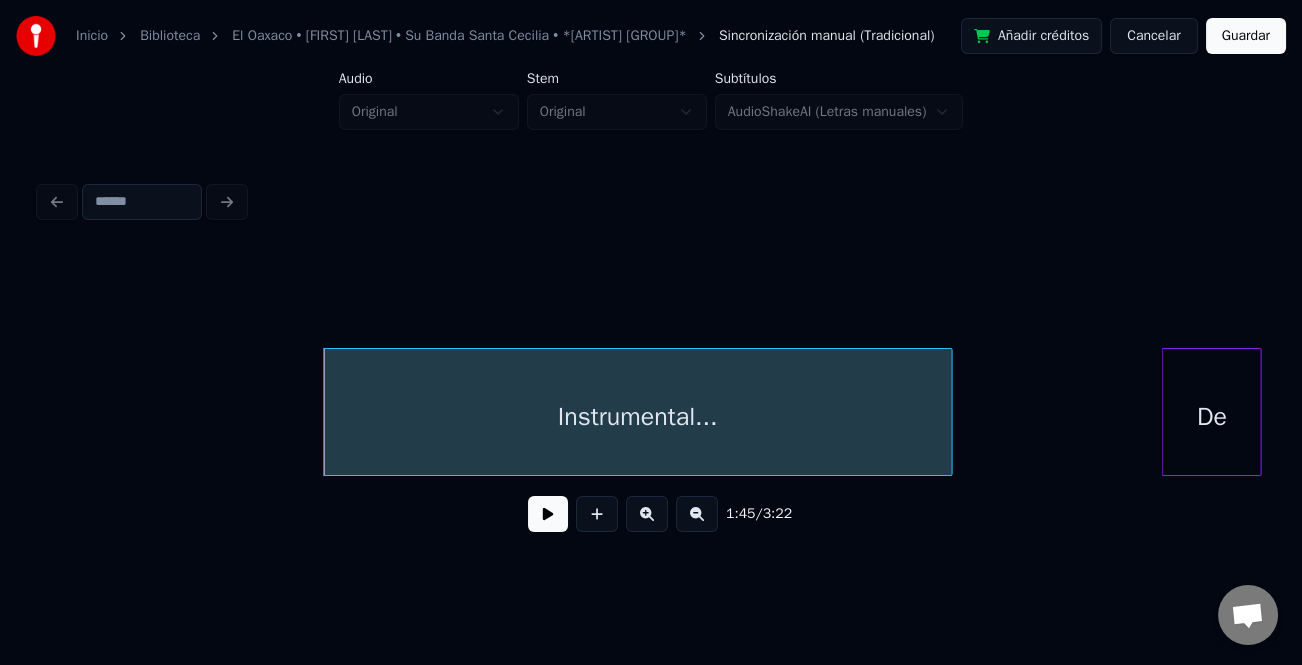 click at bounding box center [697, 514] 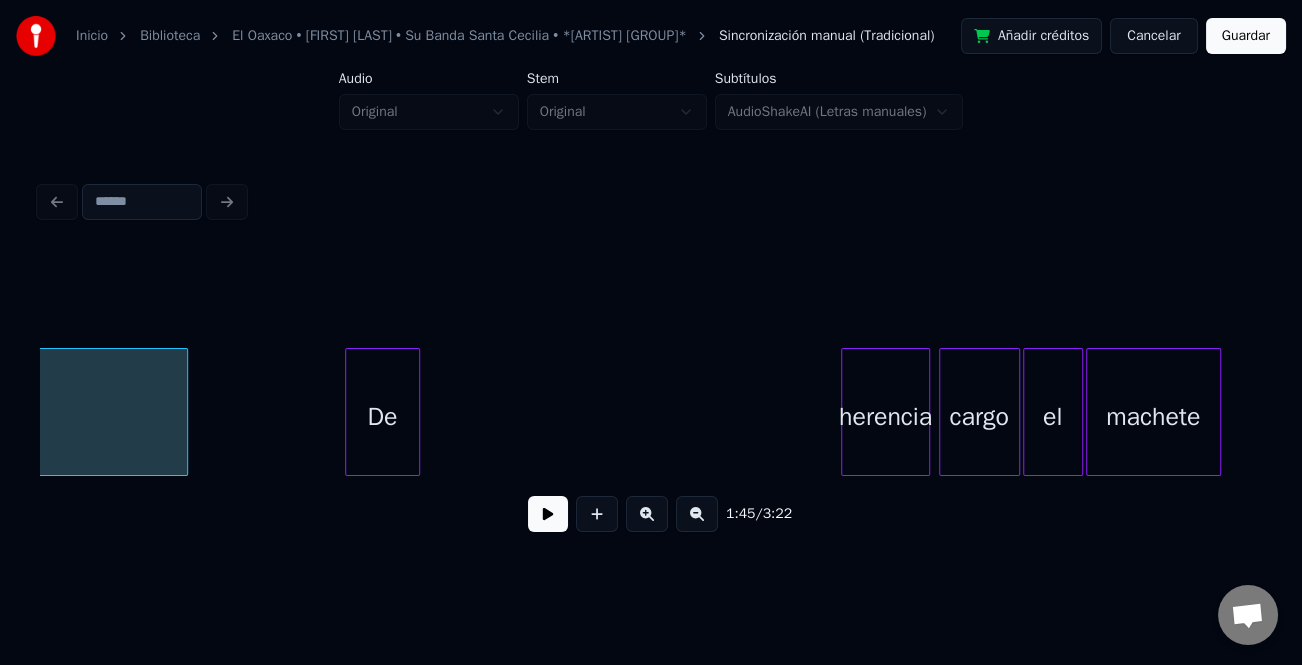 scroll, scrollTop: 0, scrollLeft: 16152, axis: horizontal 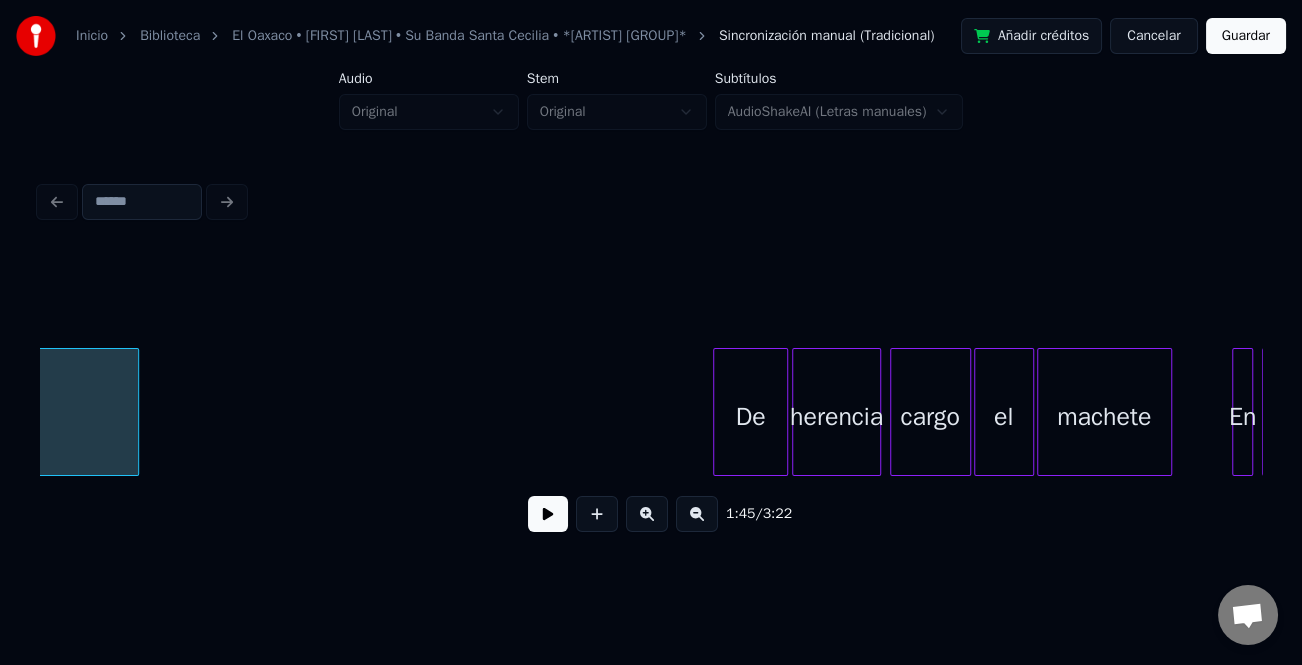 click on "De" at bounding box center (750, 417) 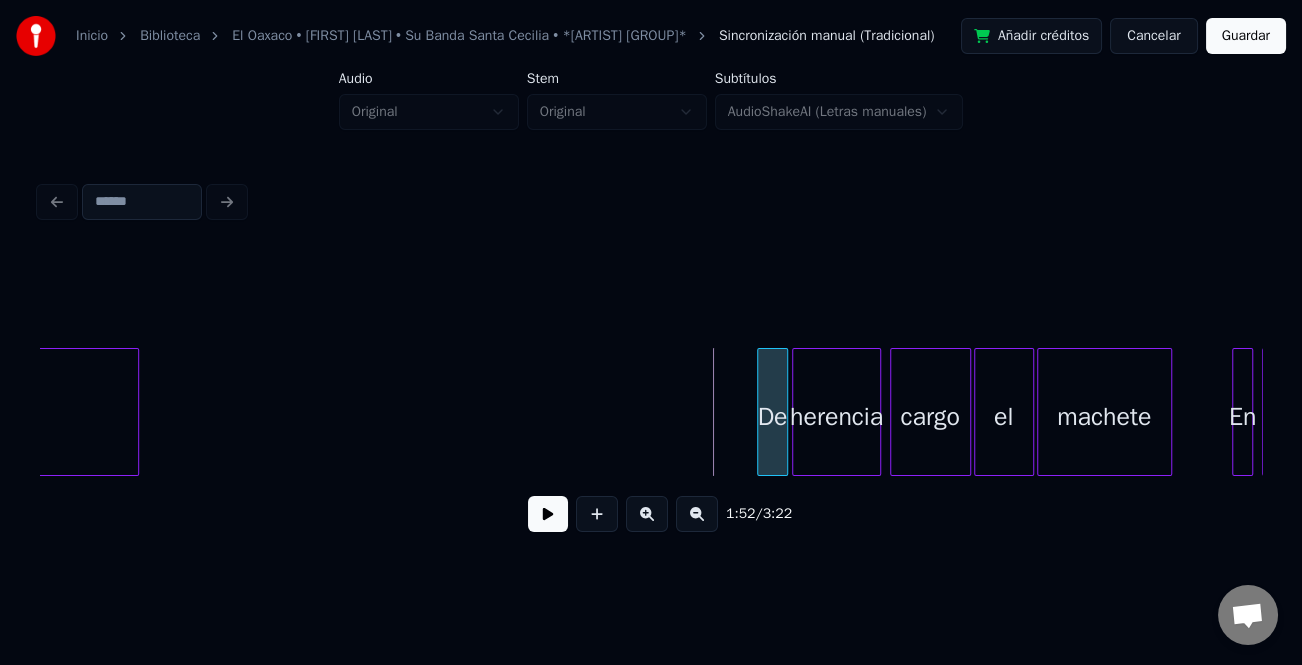 click at bounding box center (761, 412) 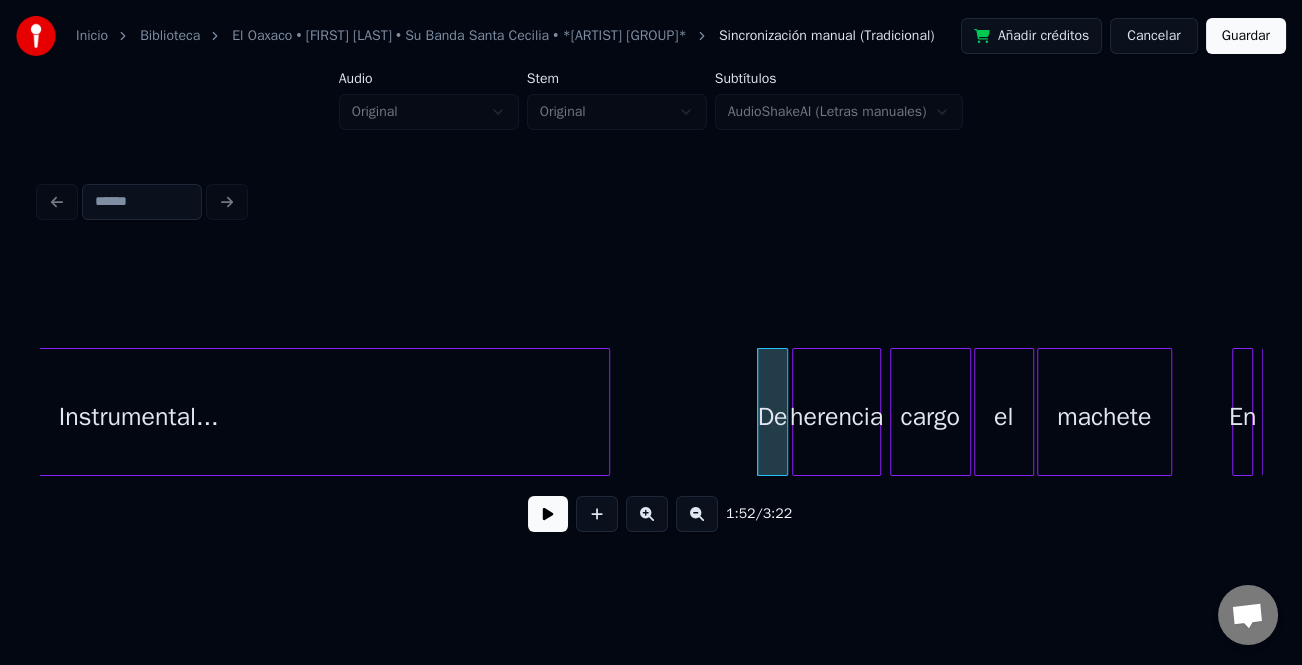 click at bounding box center (606, 412) 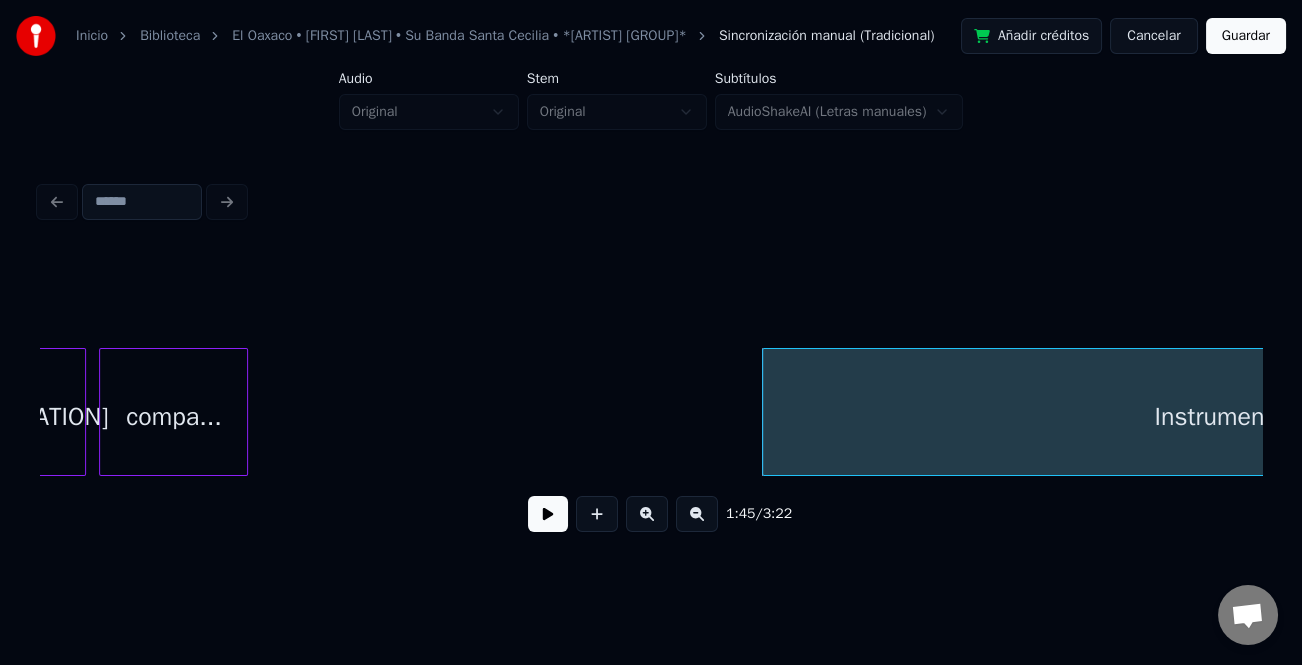 scroll, scrollTop: 0, scrollLeft: 14740, axis: horizontal 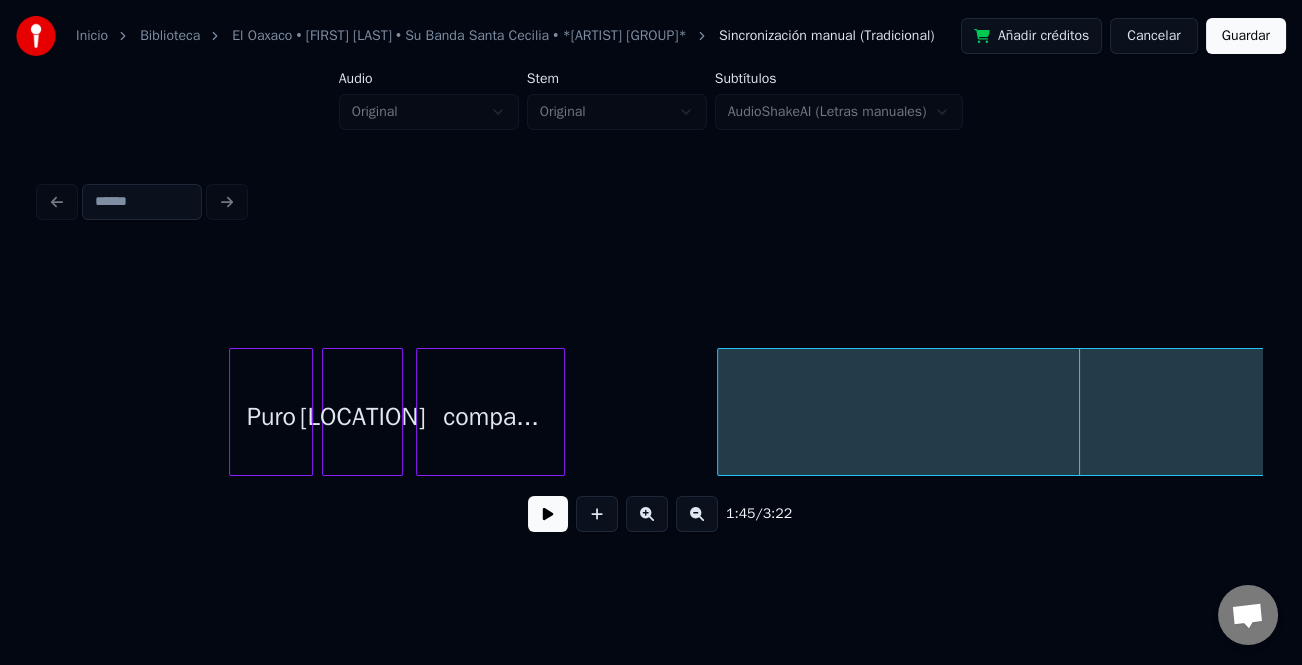 click at bounding box center (721, 412) 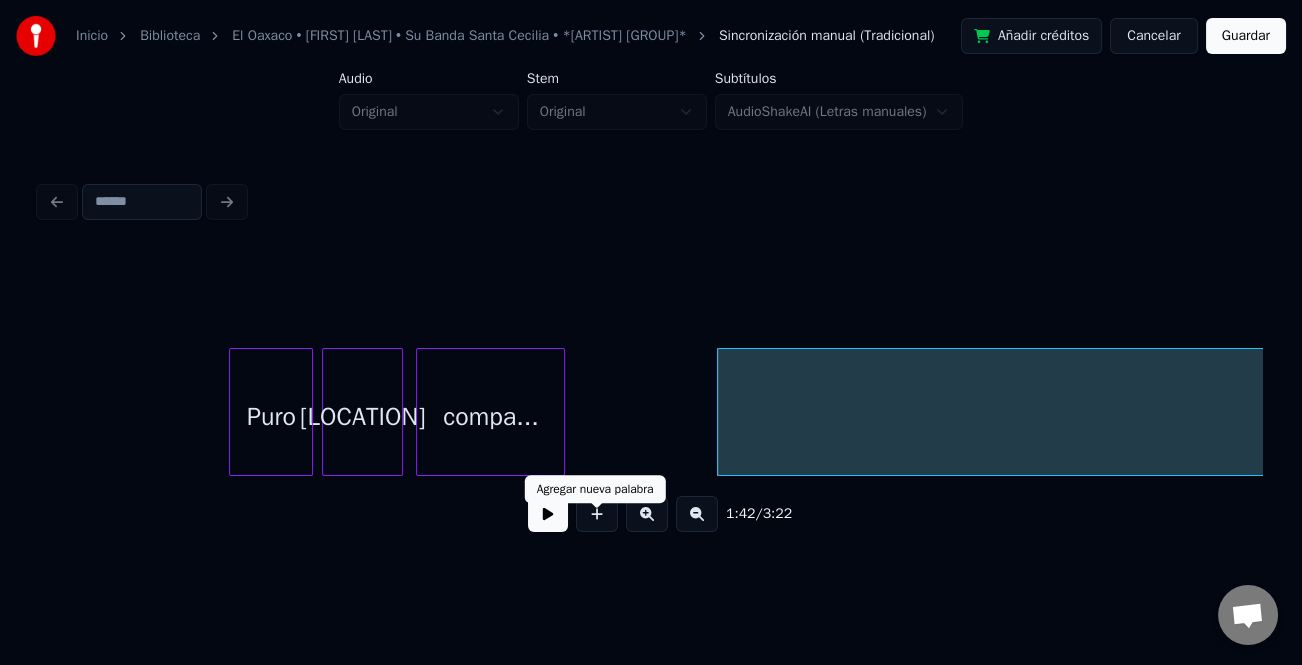 click at bounding box center [548, 514] 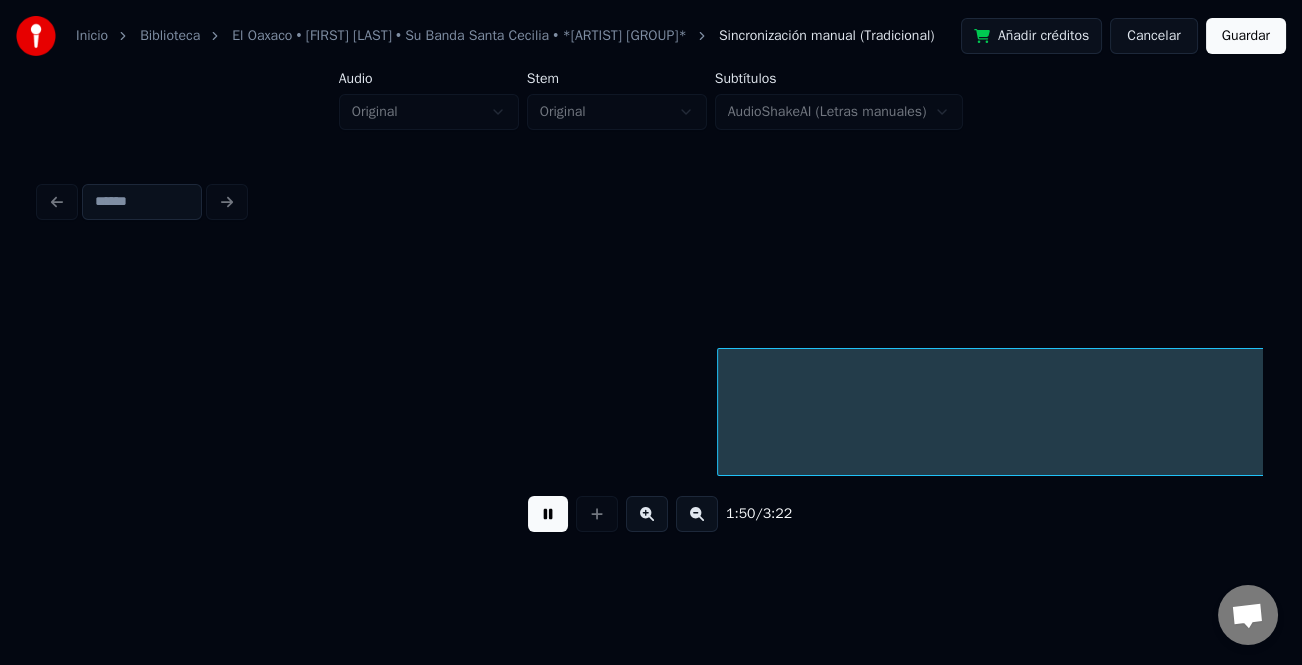 scroll, scrollTop: 0, scrollLeft: 15963, axis: horizontal 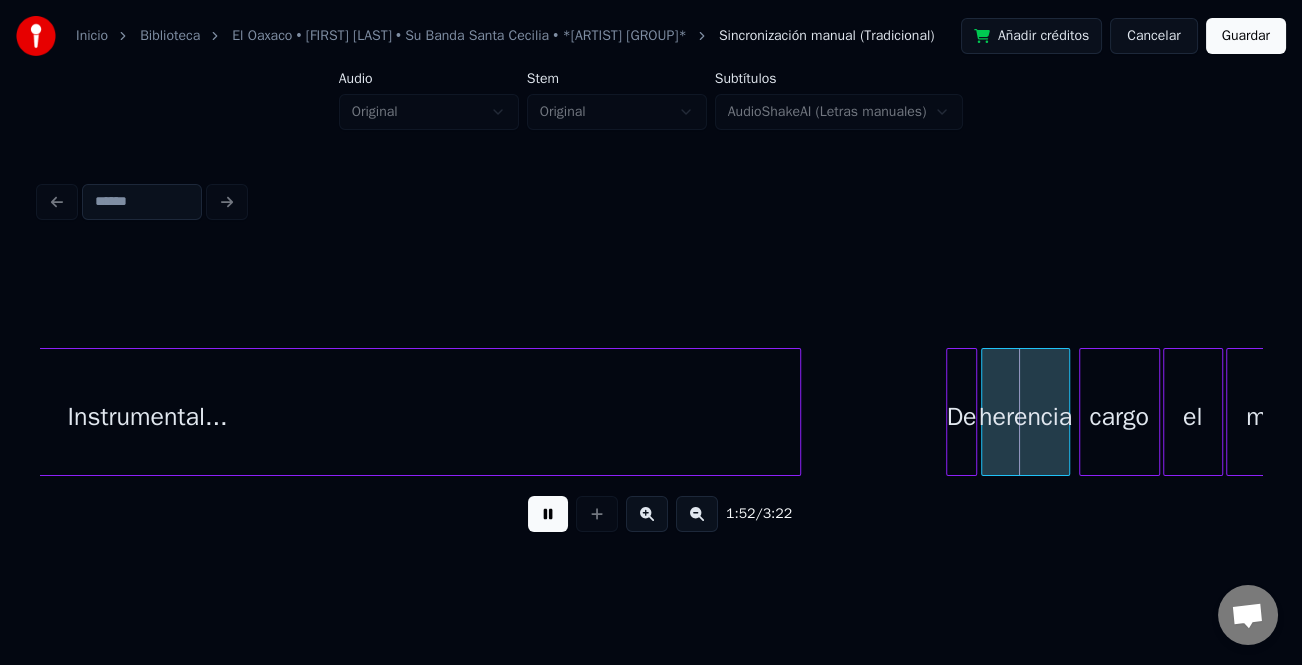 click at bounding box center (647, 514) 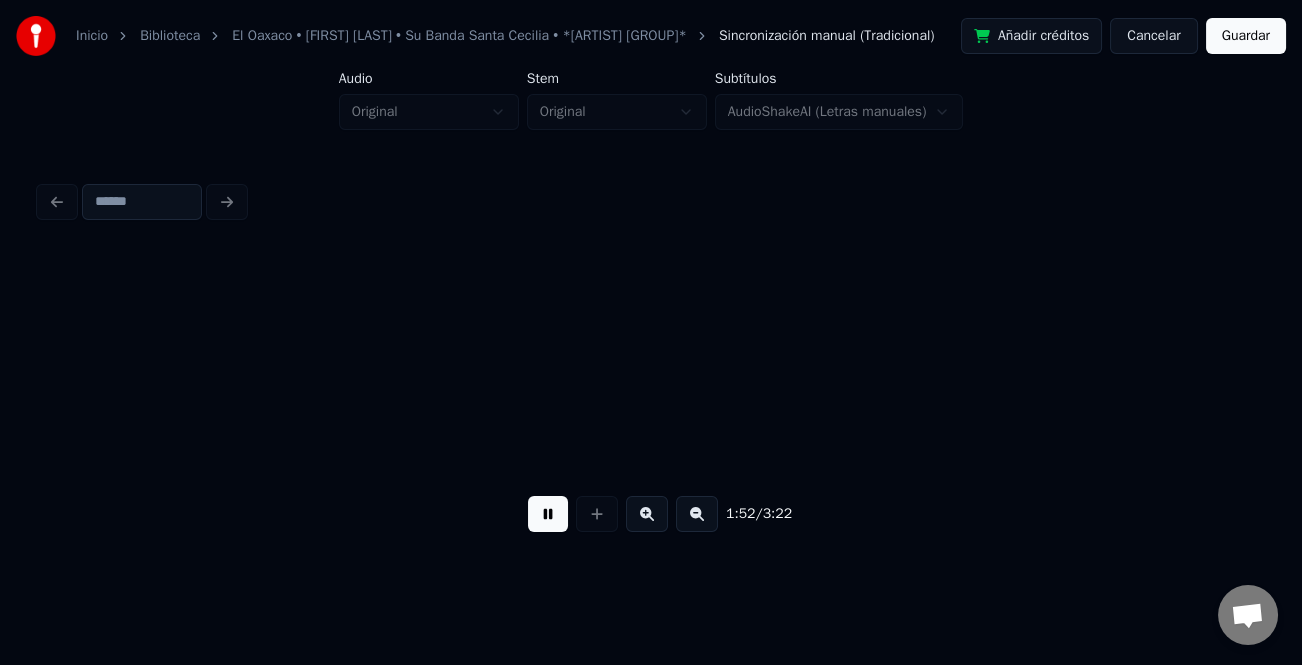 click at bounding box center (647, 514) 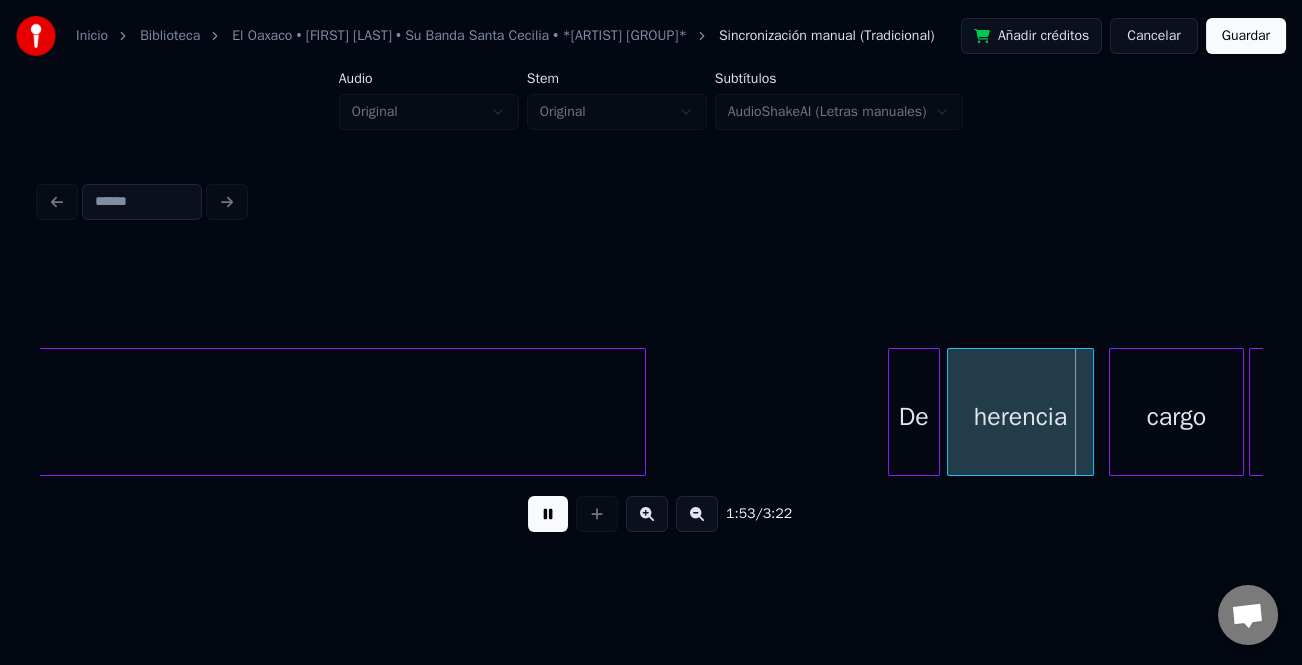 click at bounding box center (647, 514) 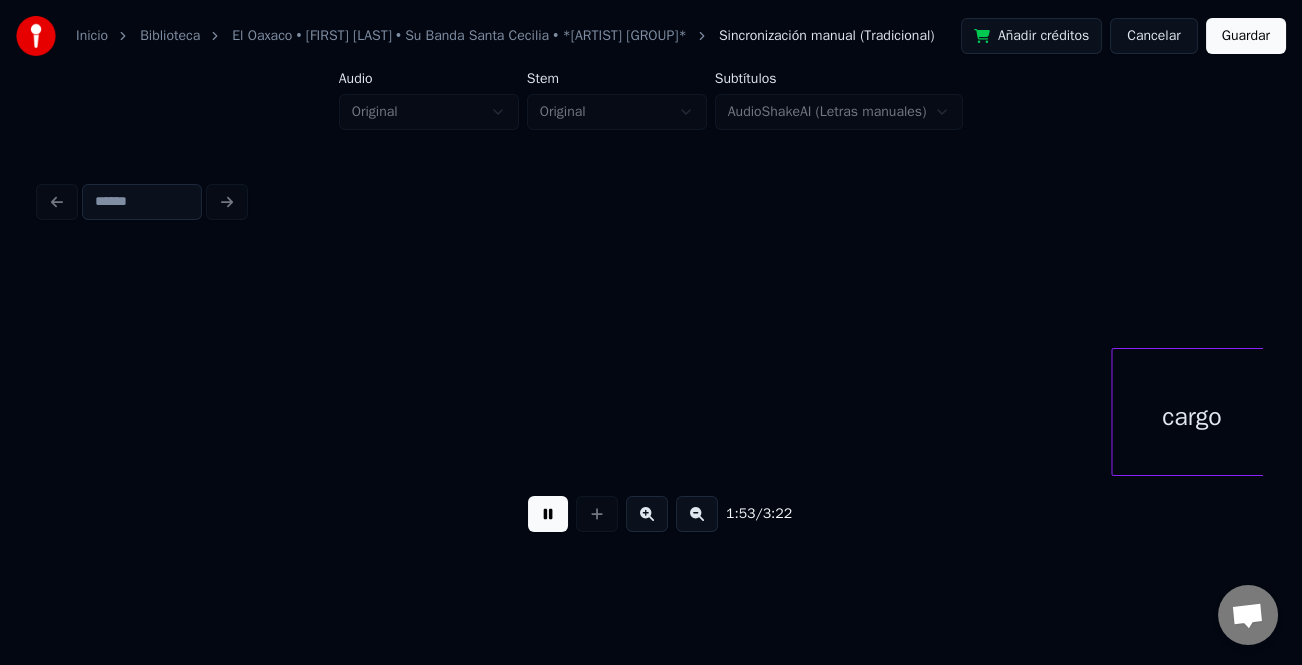 scroll, scrollTop: 0, scrollLeft: 34155, axis: horizontal 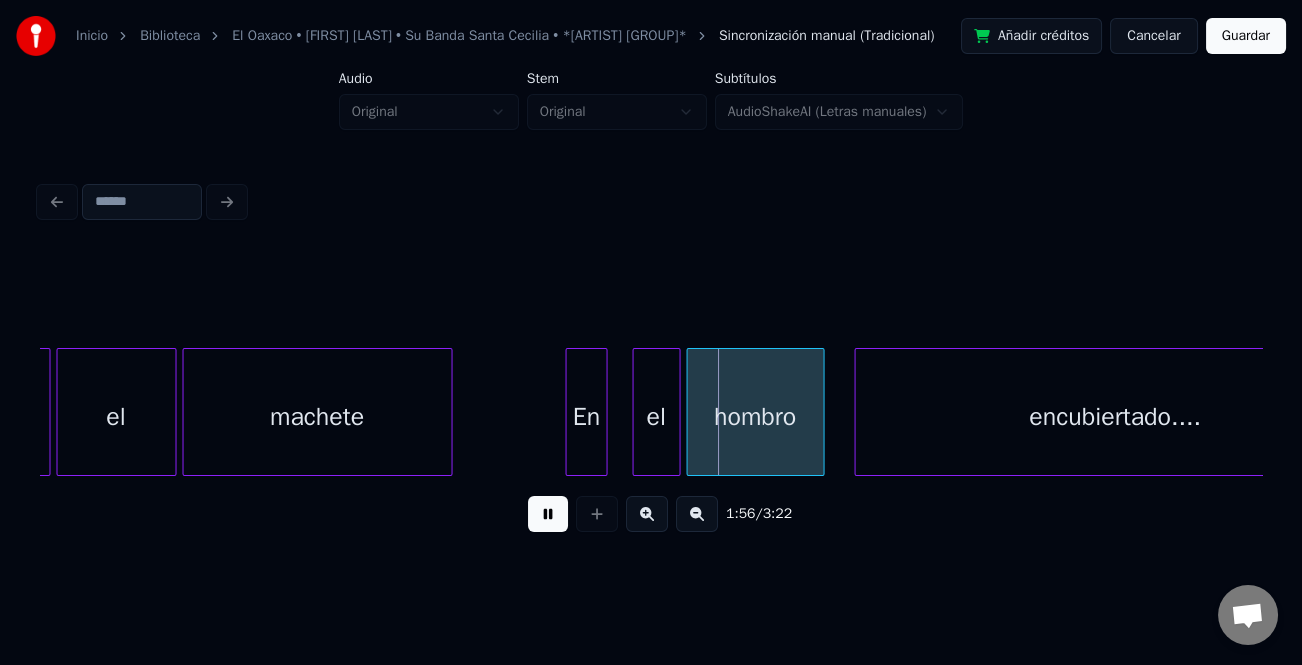 click on "En" at bounding box center (586, 417) 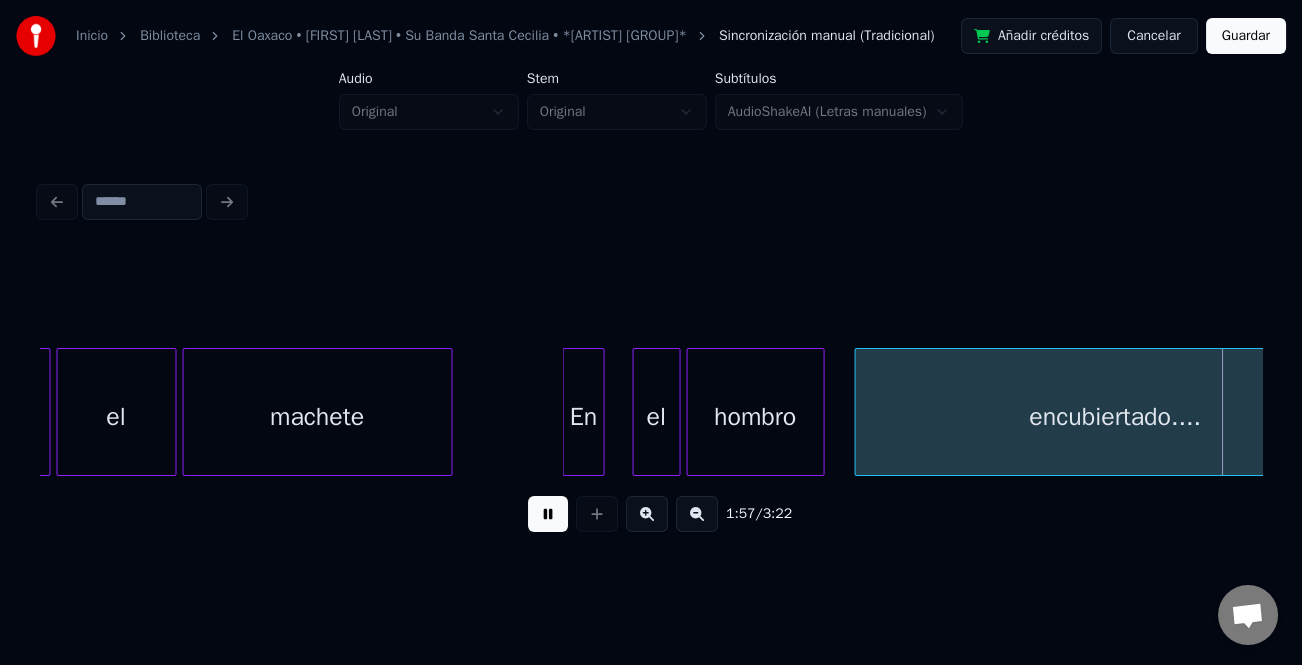 scroll, scrollTop: 0, scrollLeft: 35380, axis: horizontal 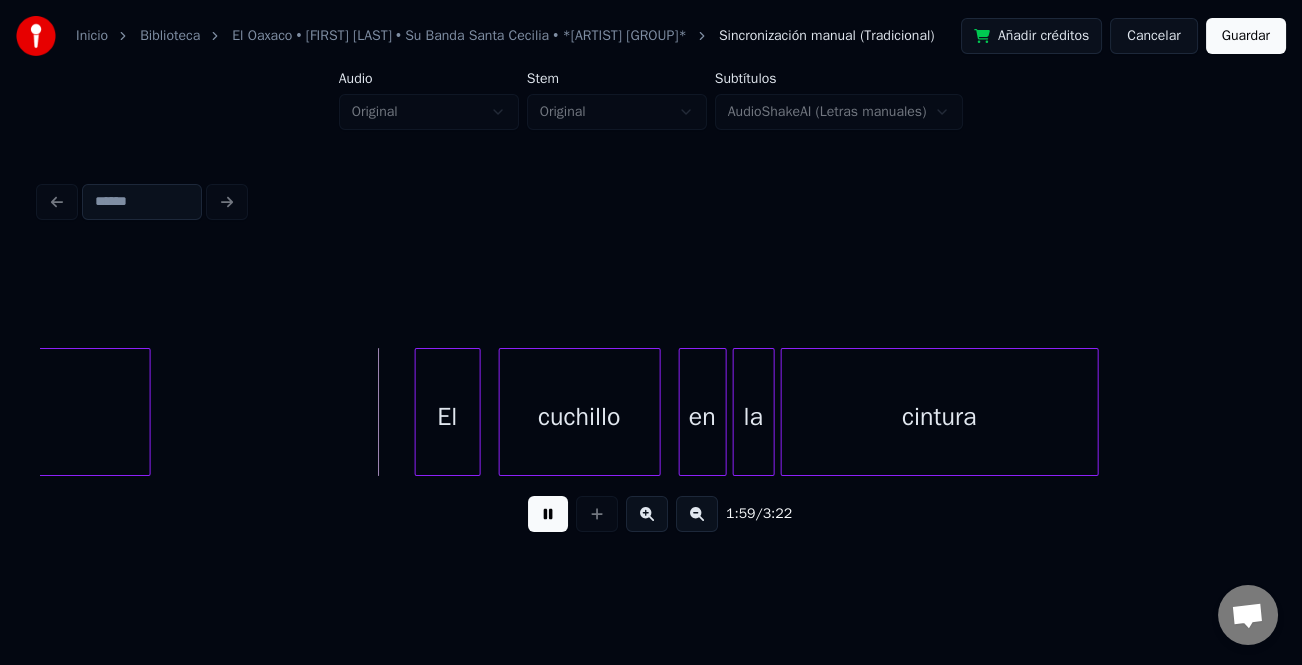 click at bounding box center (419, 412) 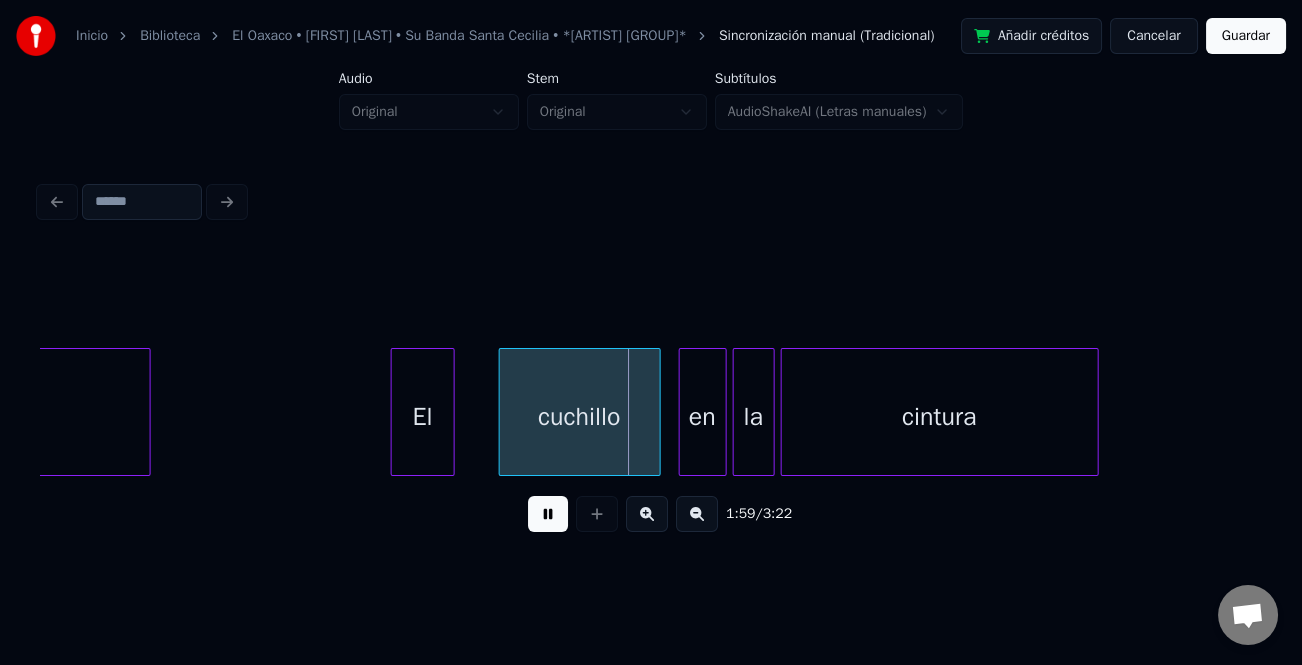 click on "El" at bounding box center (423, 417) 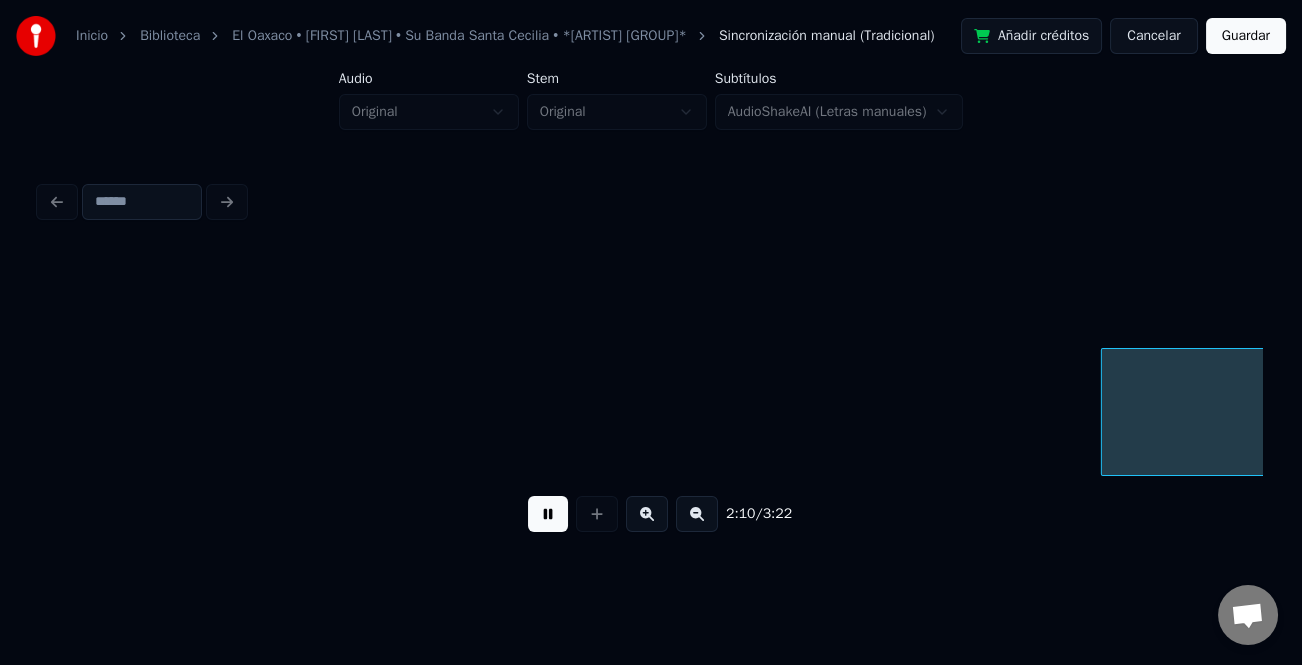 scroll, scrollTop: 0, scrollLeft: 39059, axis: horizontal 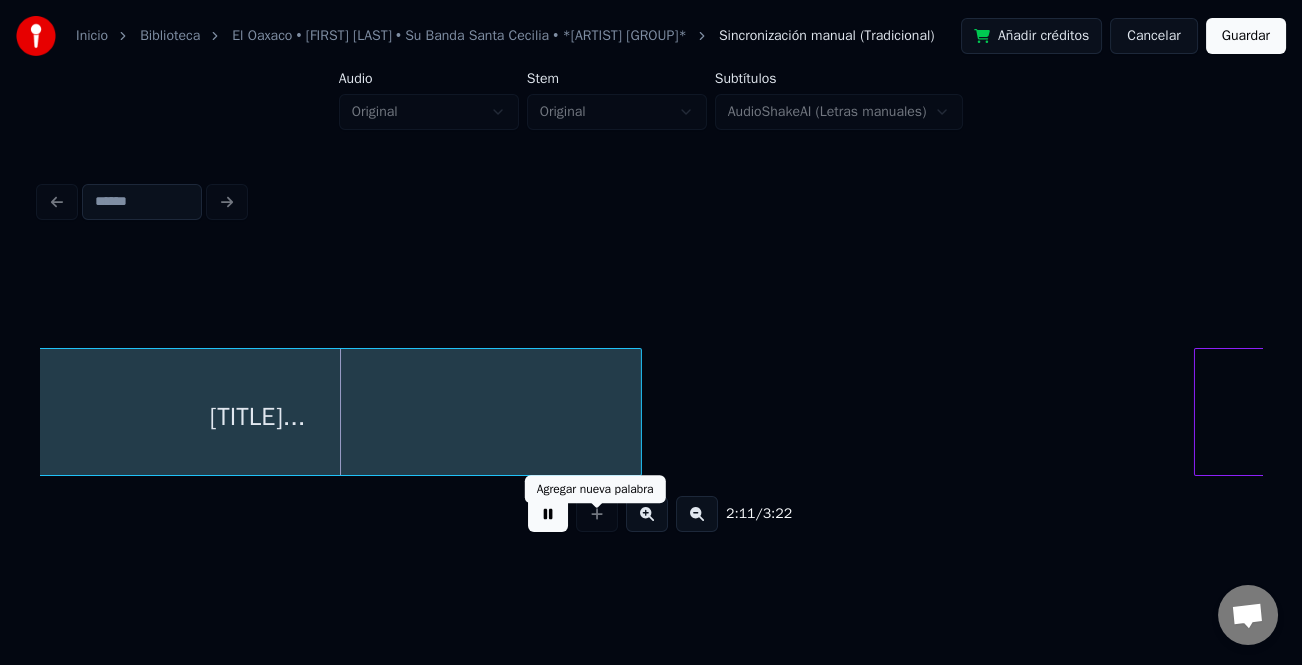 drag, startPoint x: 545, startPoint y: 529, endPoint x: 698, endPoint y: 511, distance: 154.05519 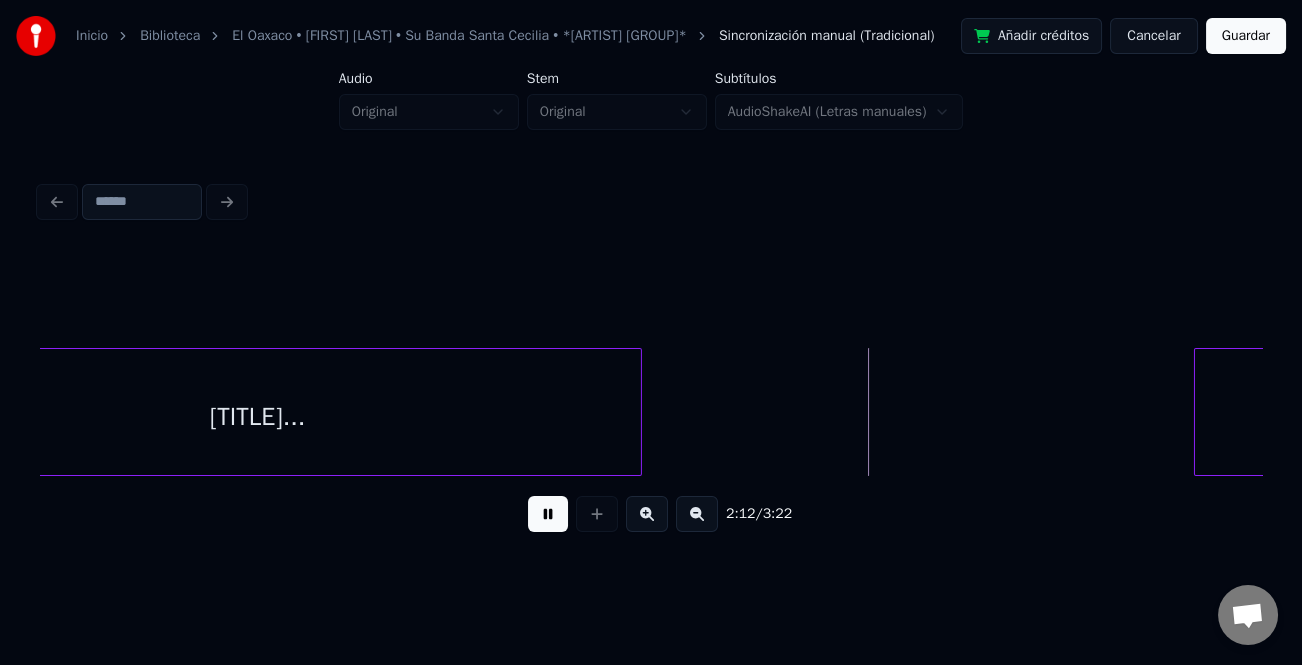 click at bounding box center [548, 514] 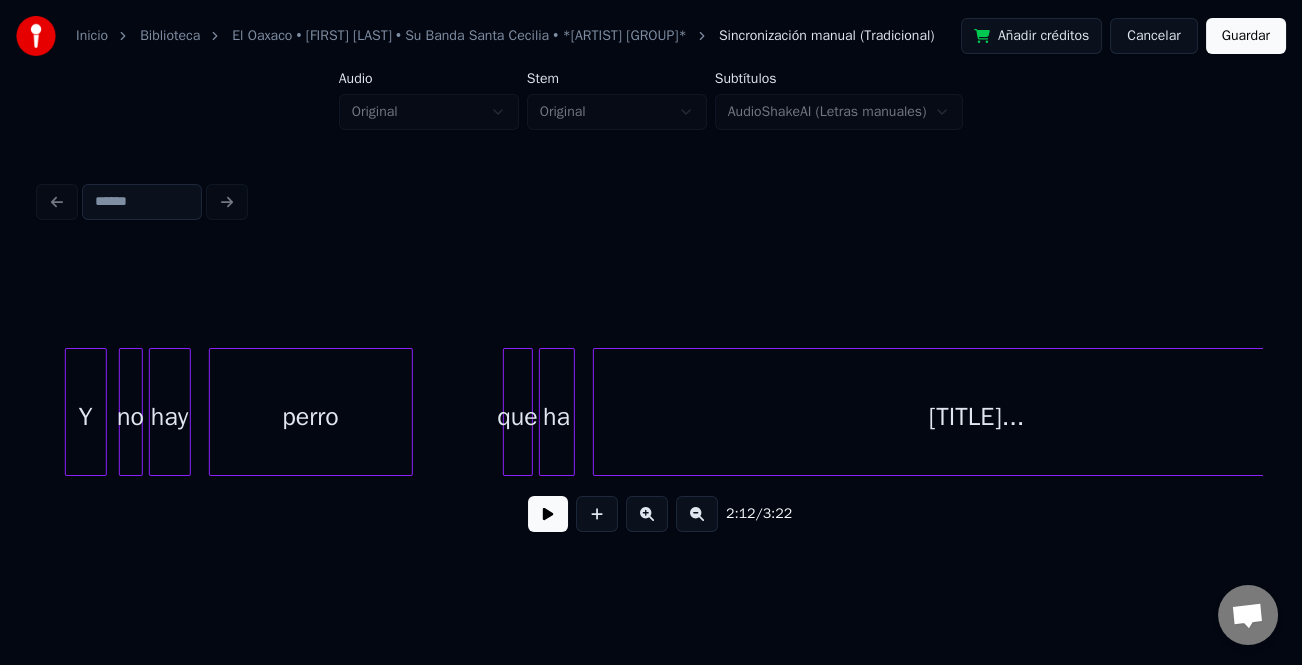 scroll, scrollTop: 0, scrollLeft: 38193, axis: horizontal 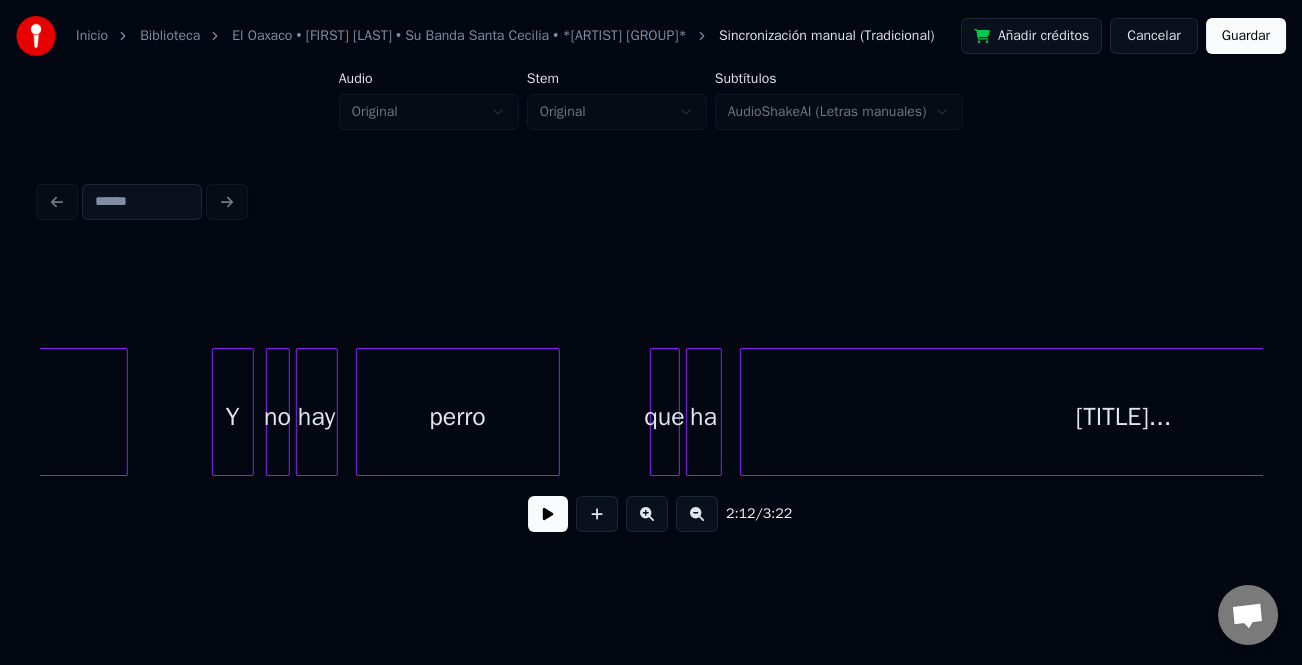 click on "que" at bounding box center (665, 417) 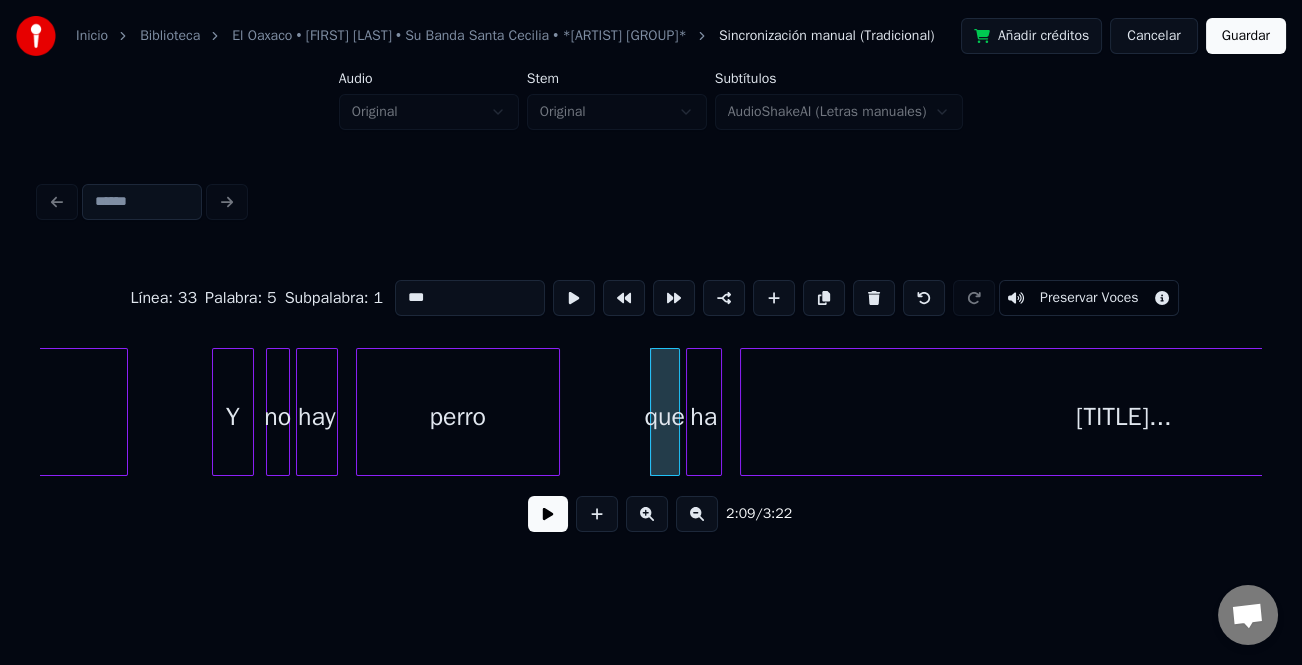 click on "***" at bounding box center (470, 298) 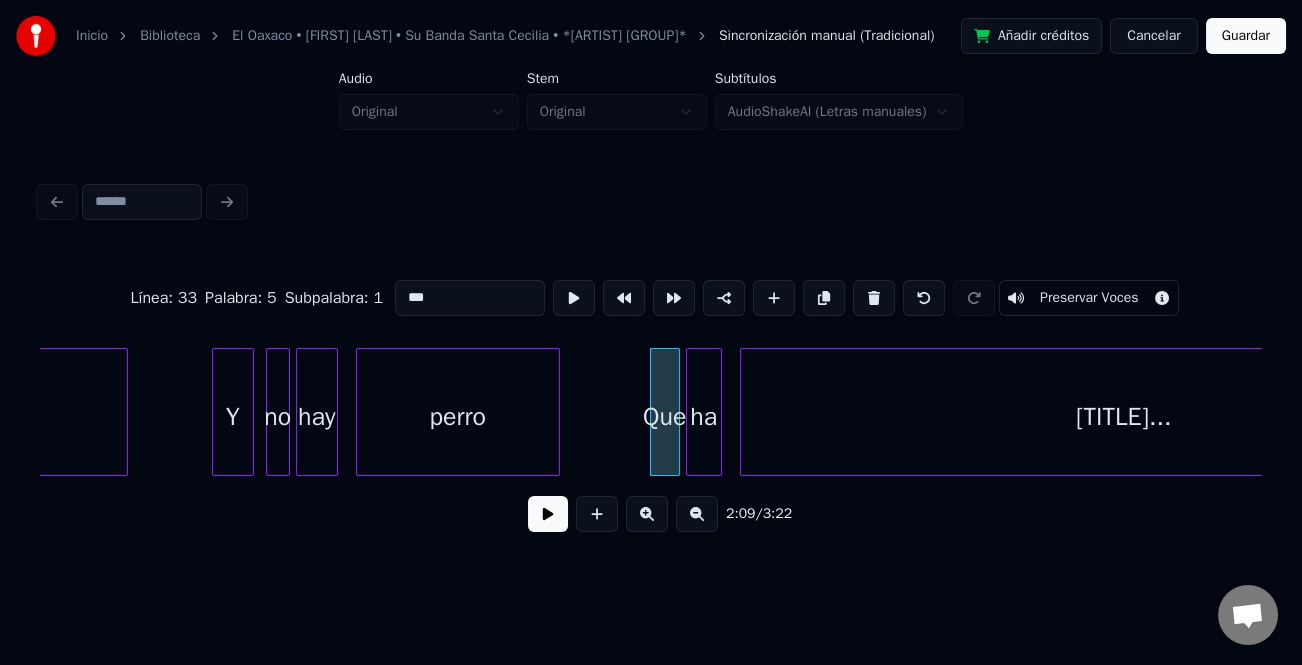 type on "***" 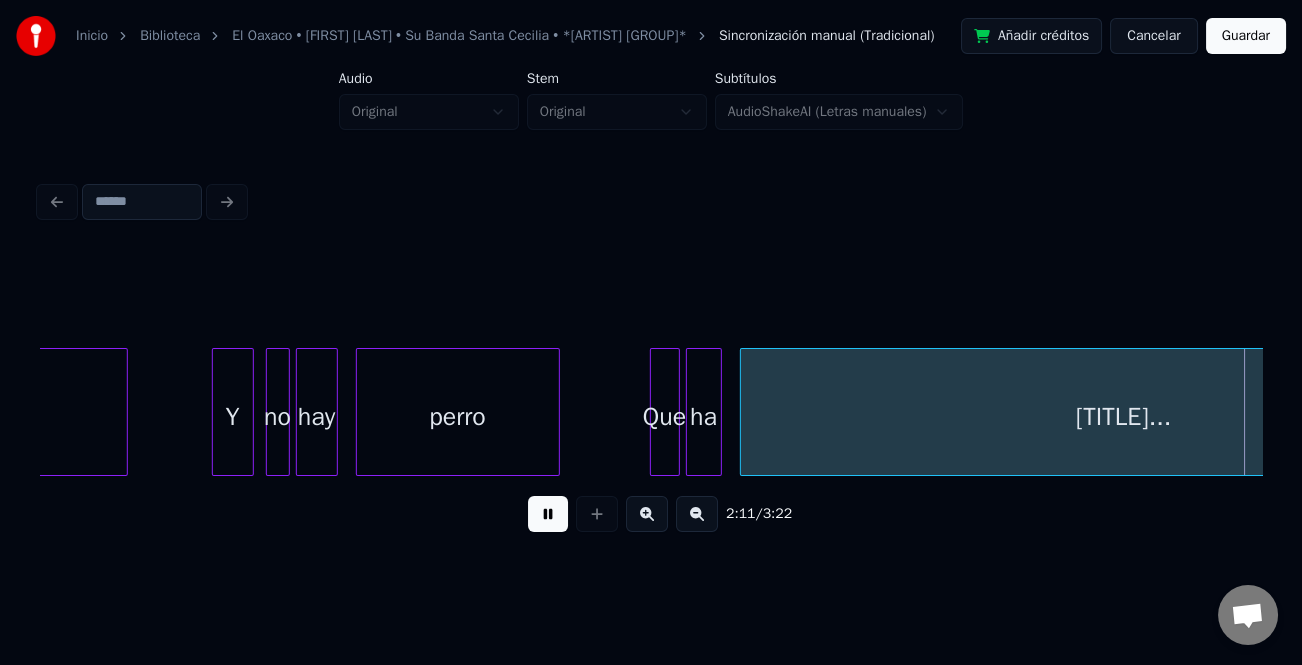 scroll, scrollTop: 0, scrollLeft: 39417, axis: horizontal 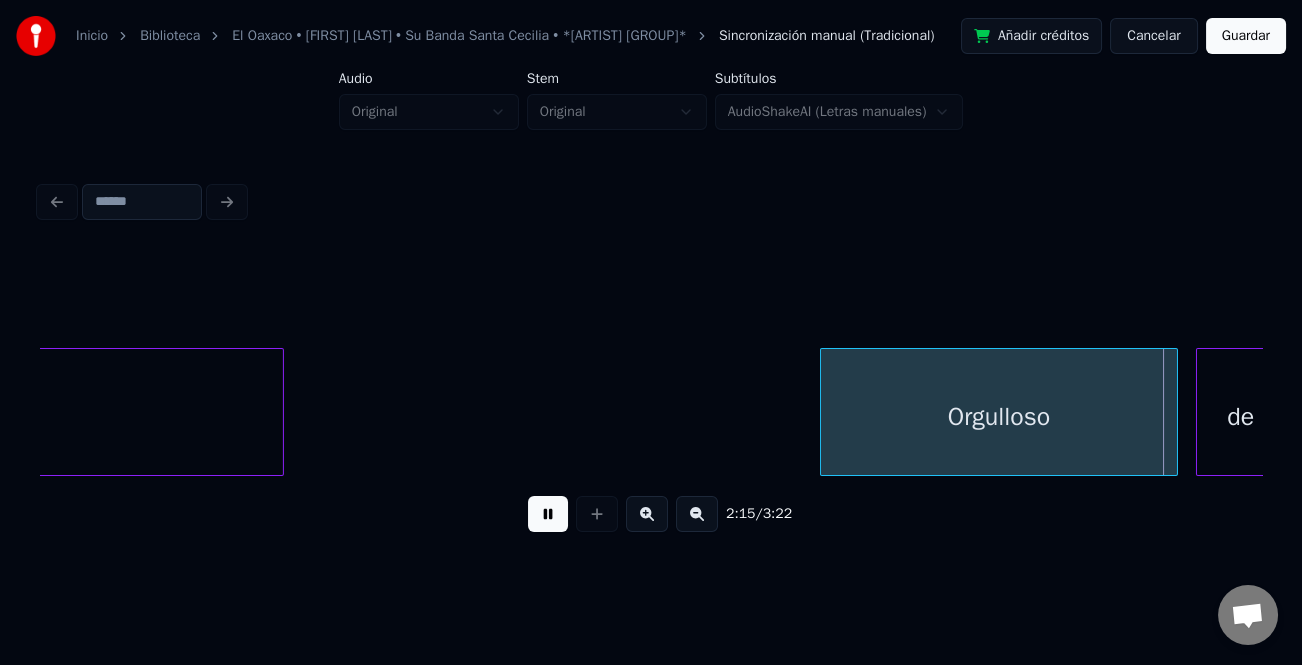 click at bounding box center [824, 412] 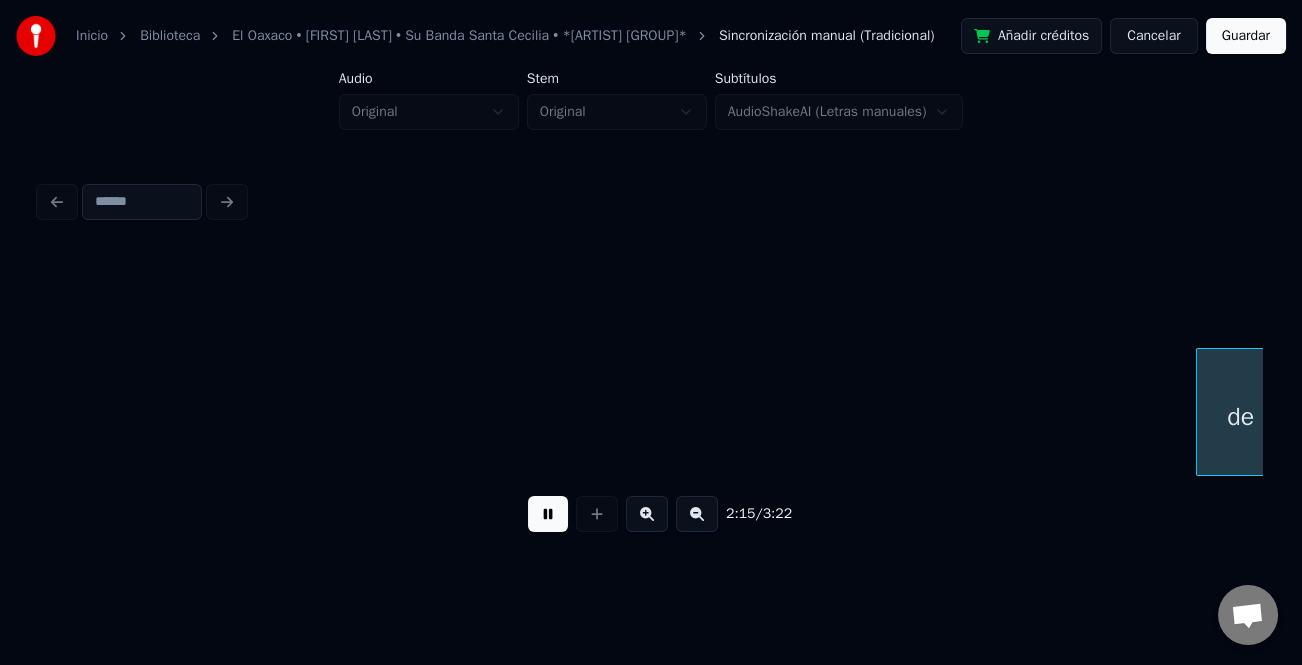 scroll, scrollTop: 0, scrollLeft: 40639, axis: horizontal 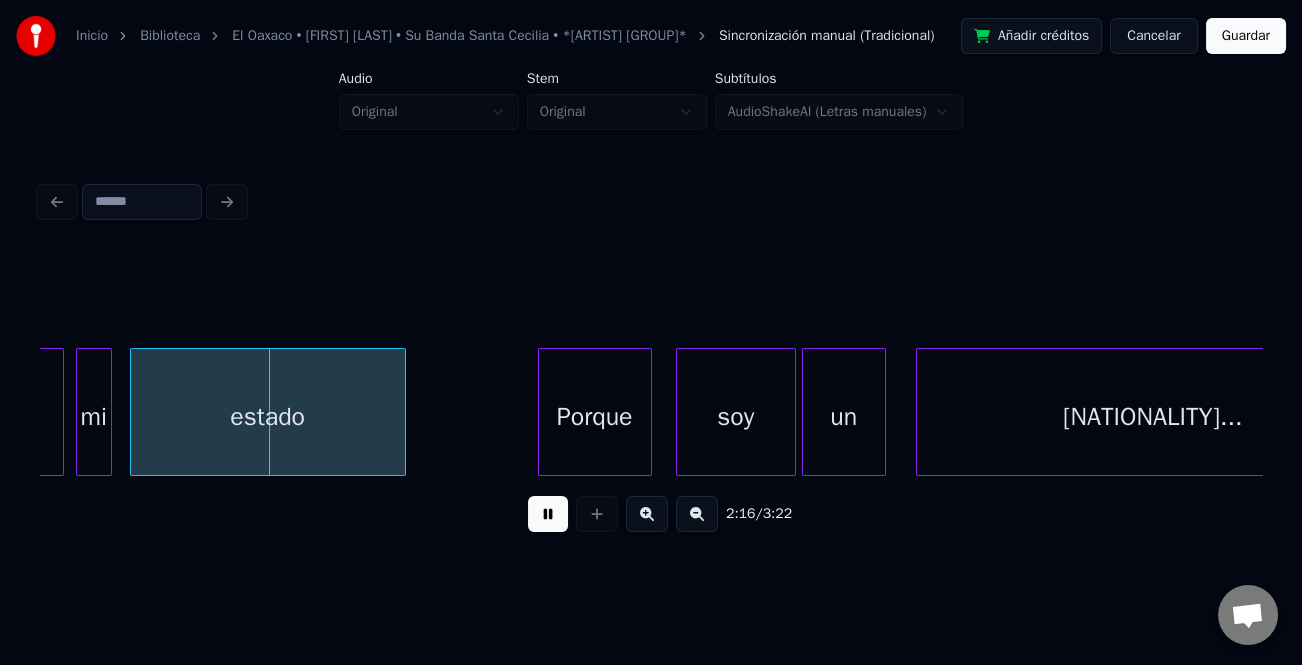 click at bounding box center [542, 412] 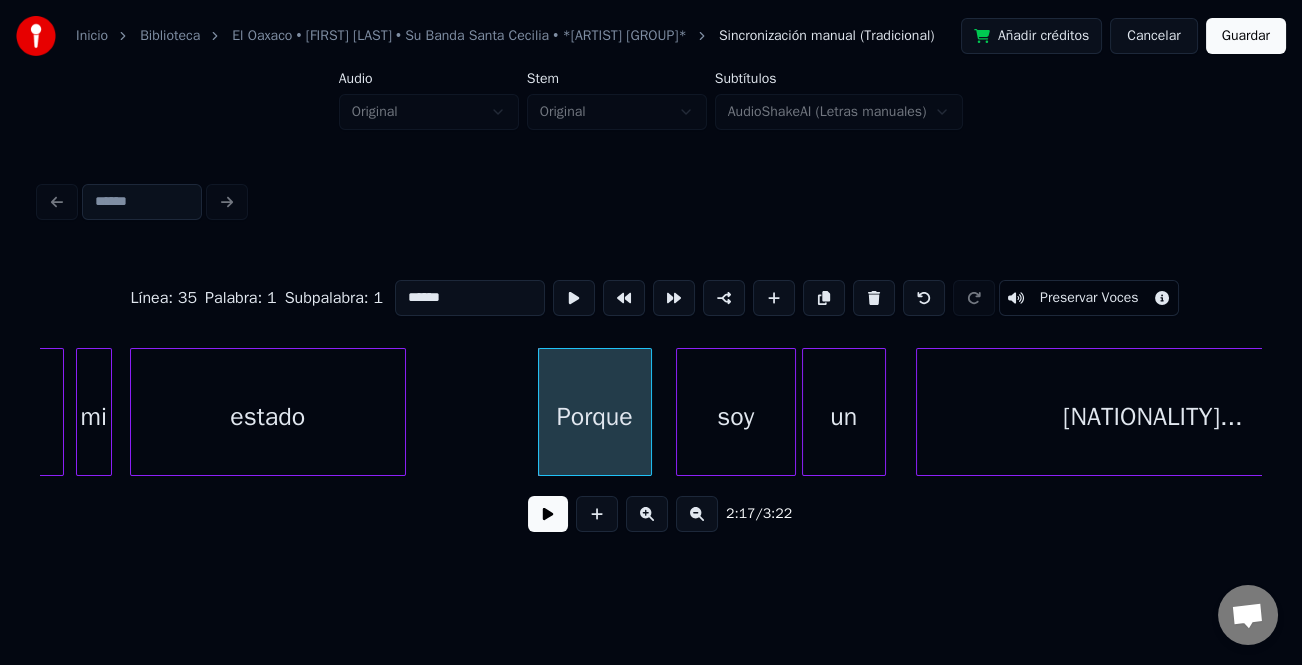 click at bounding box center [548, 514] 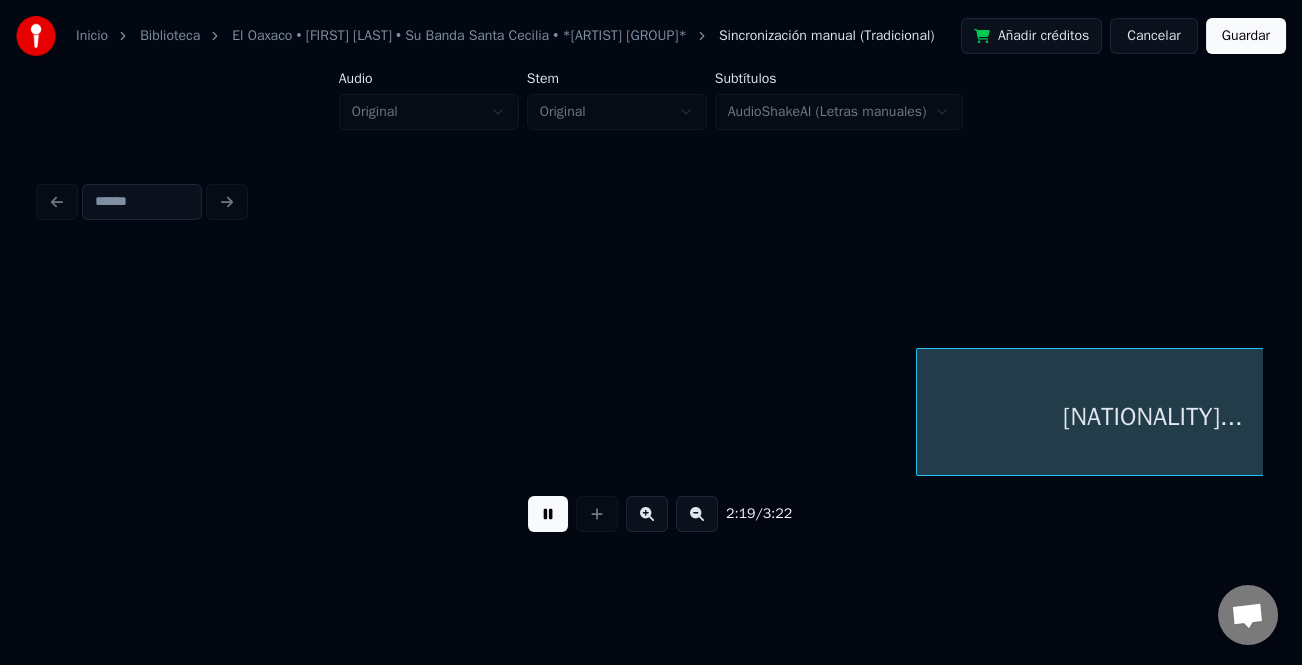 scroll, scrollTop: 0, scrollLeft: 41860, axis: horizontal 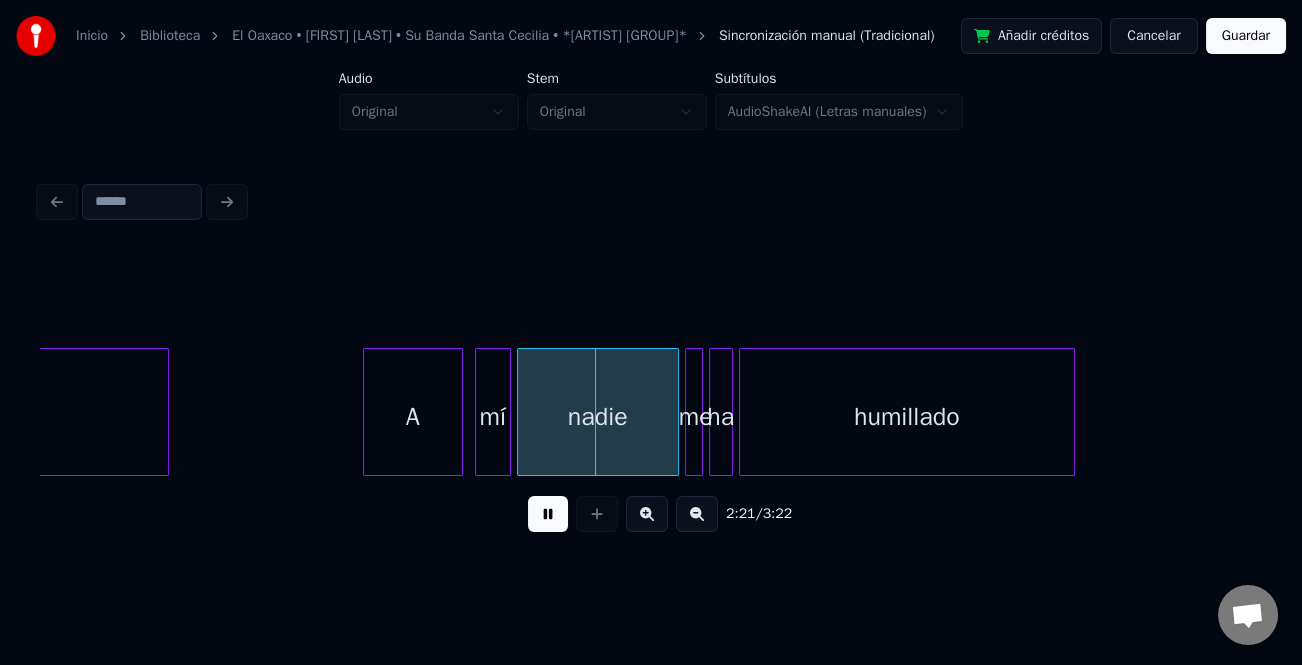 click at bounding box center (367, 412) 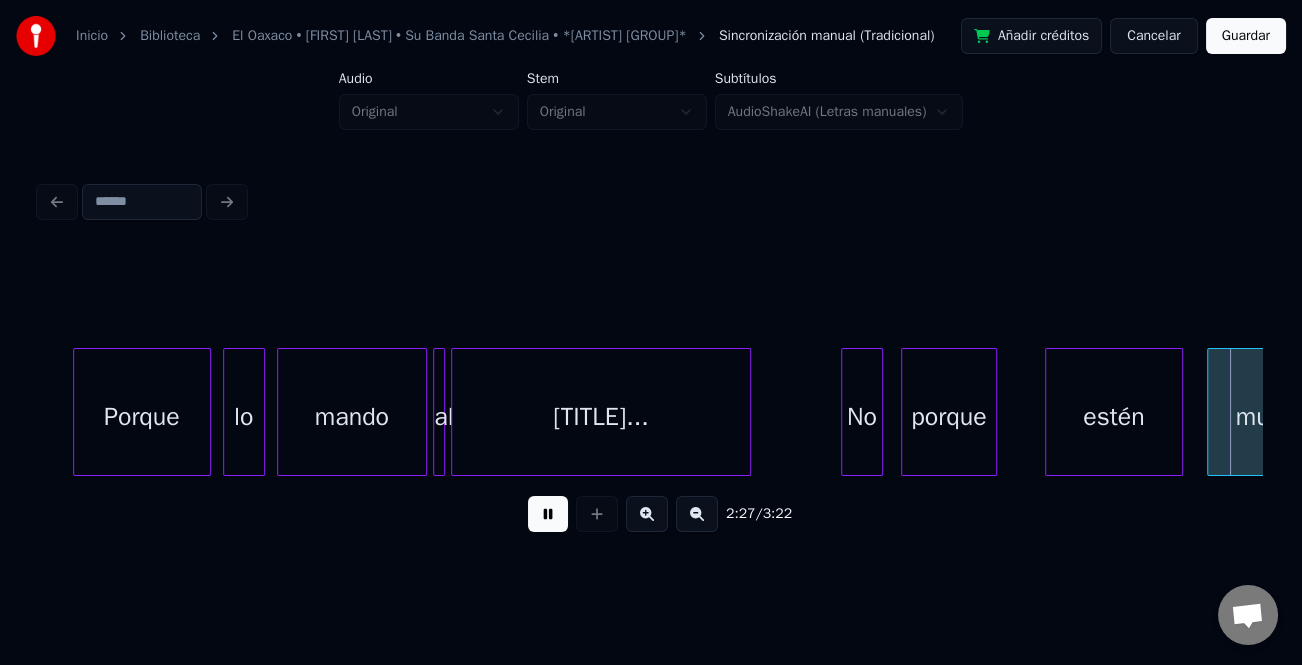 scroll, scrollTop: 0, scrollLeft: 44310, axis: horizontal 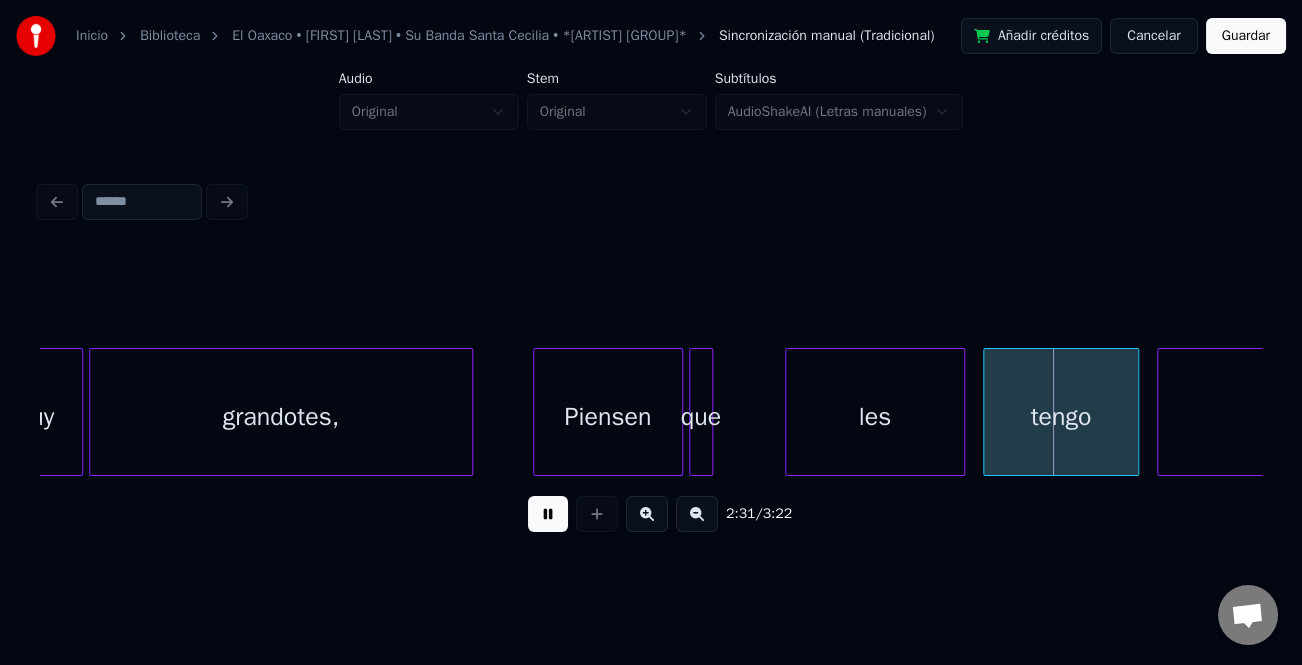 click at bounding box center [709, 412] 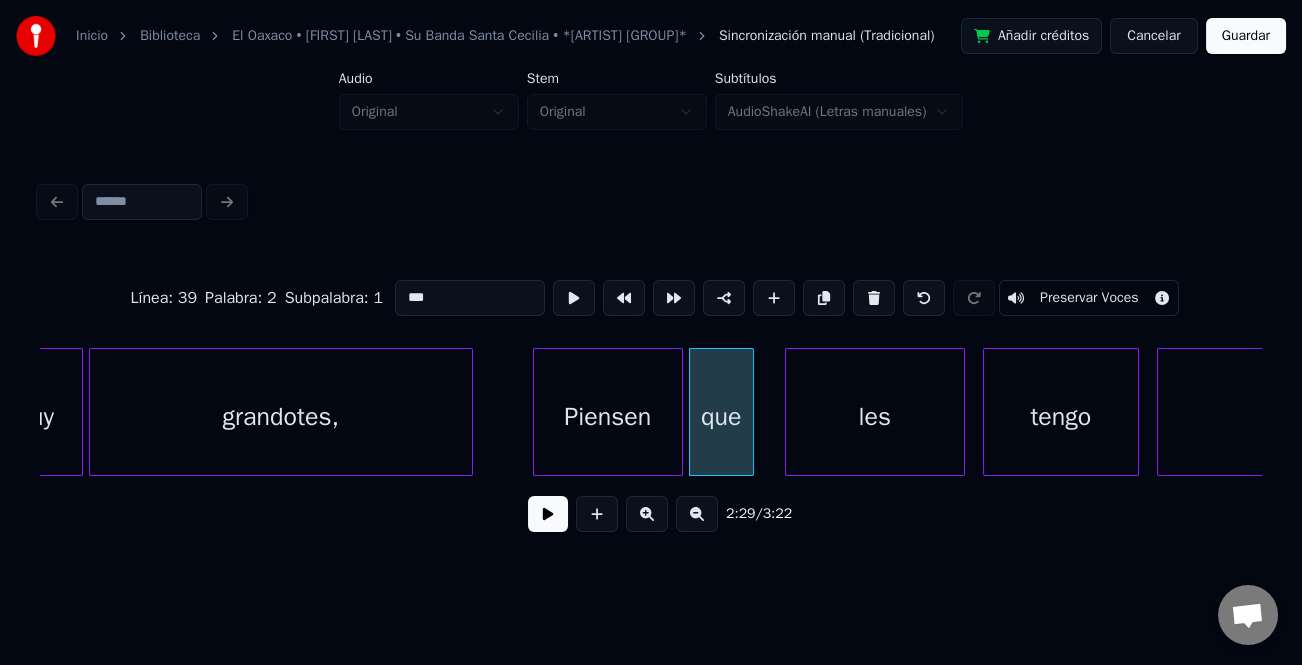 click at bounding box center [750, 412] 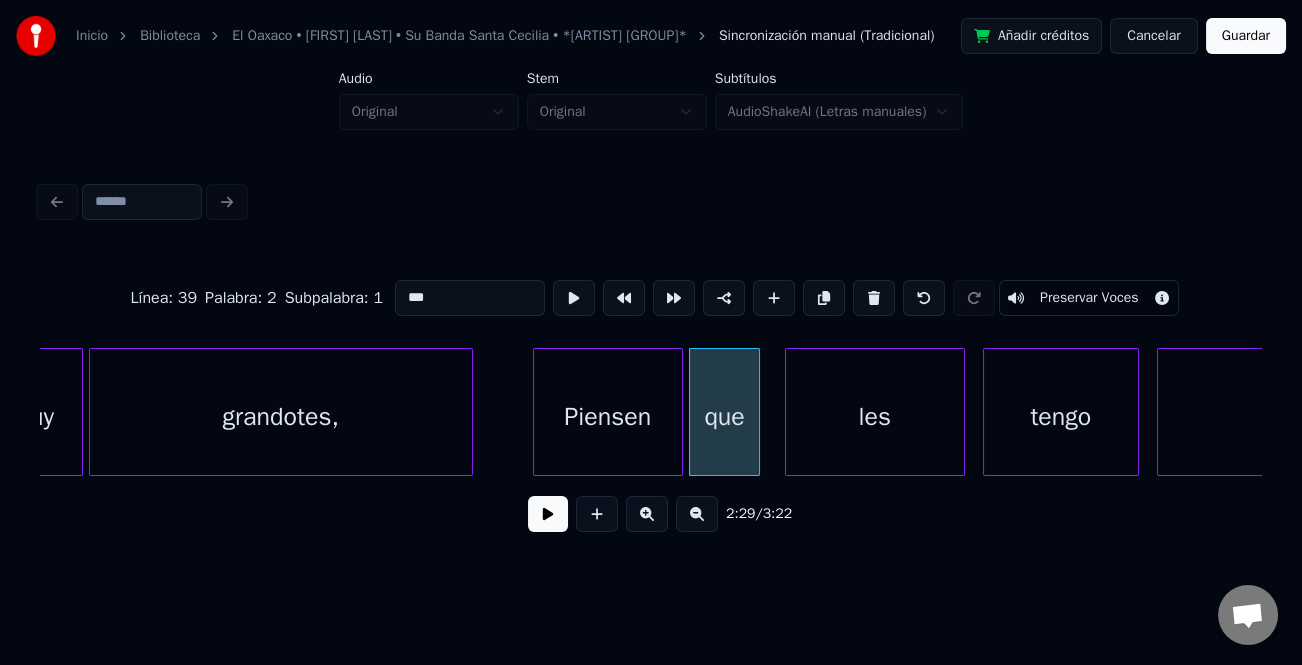 click at bounding box center (548, 514) 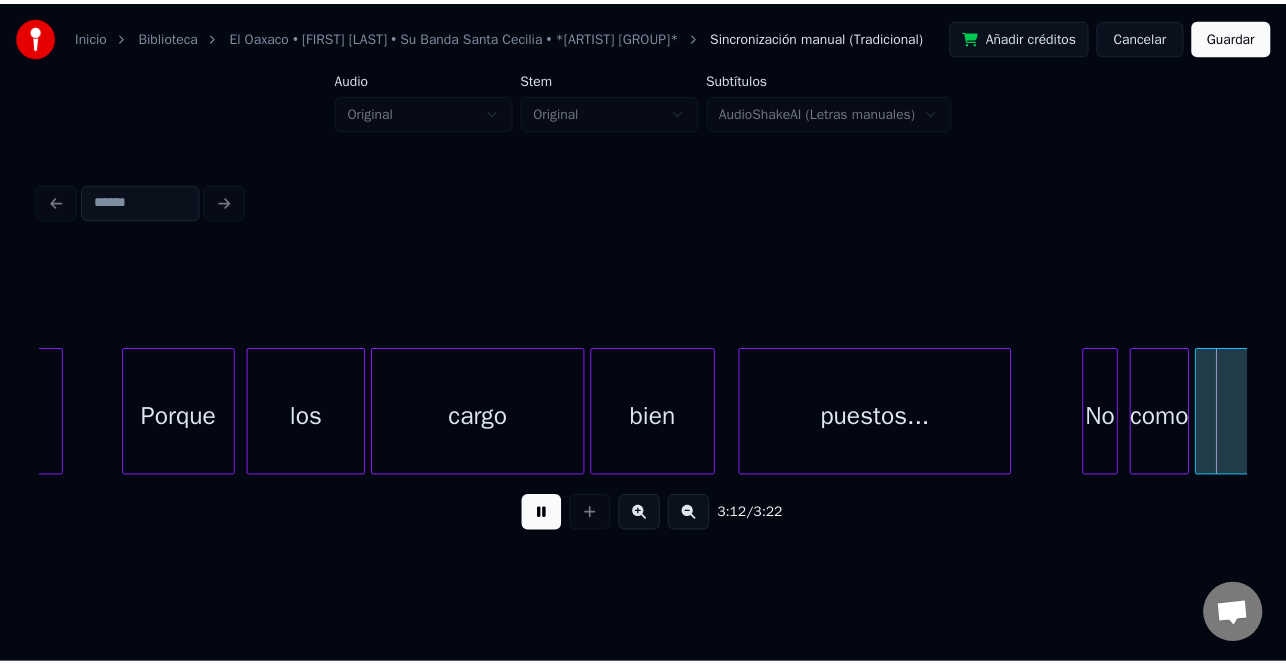 scroll, scrollTop: 0, scrollLeft: 57776, axis: horizontal 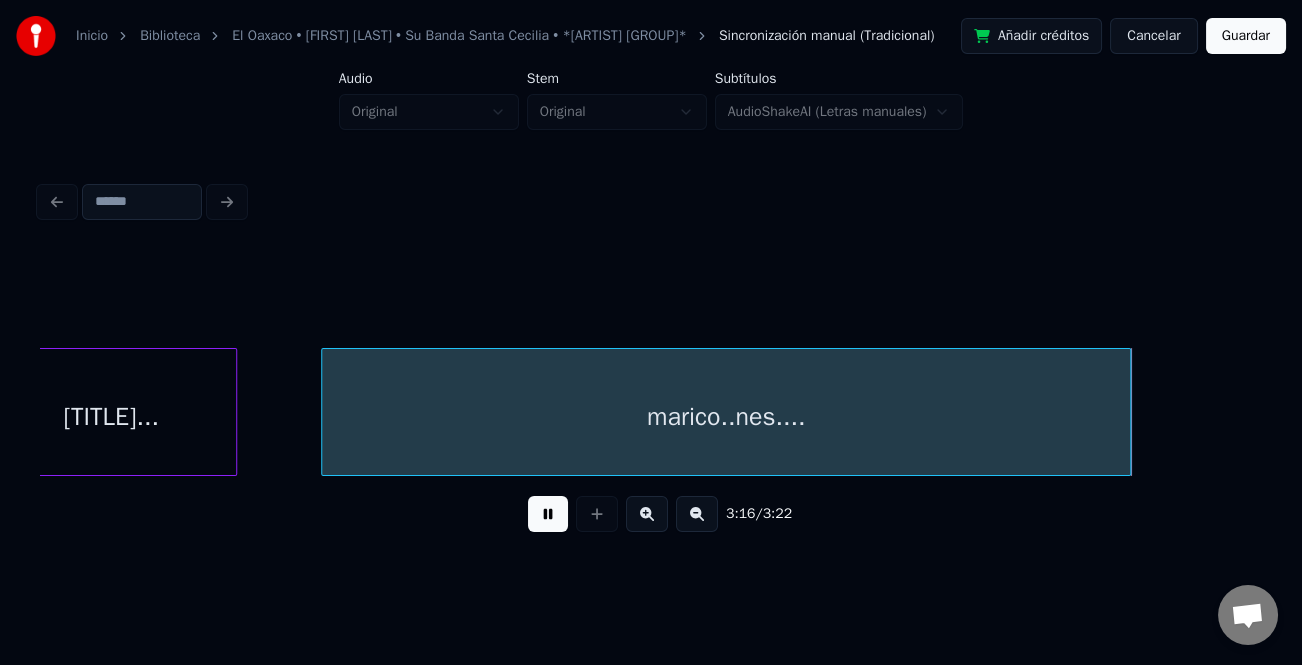 drag, startPoint x: 1261, startPoint y: 38, endPoint x: 1160, endPoint y: 99, distance: 117.99152 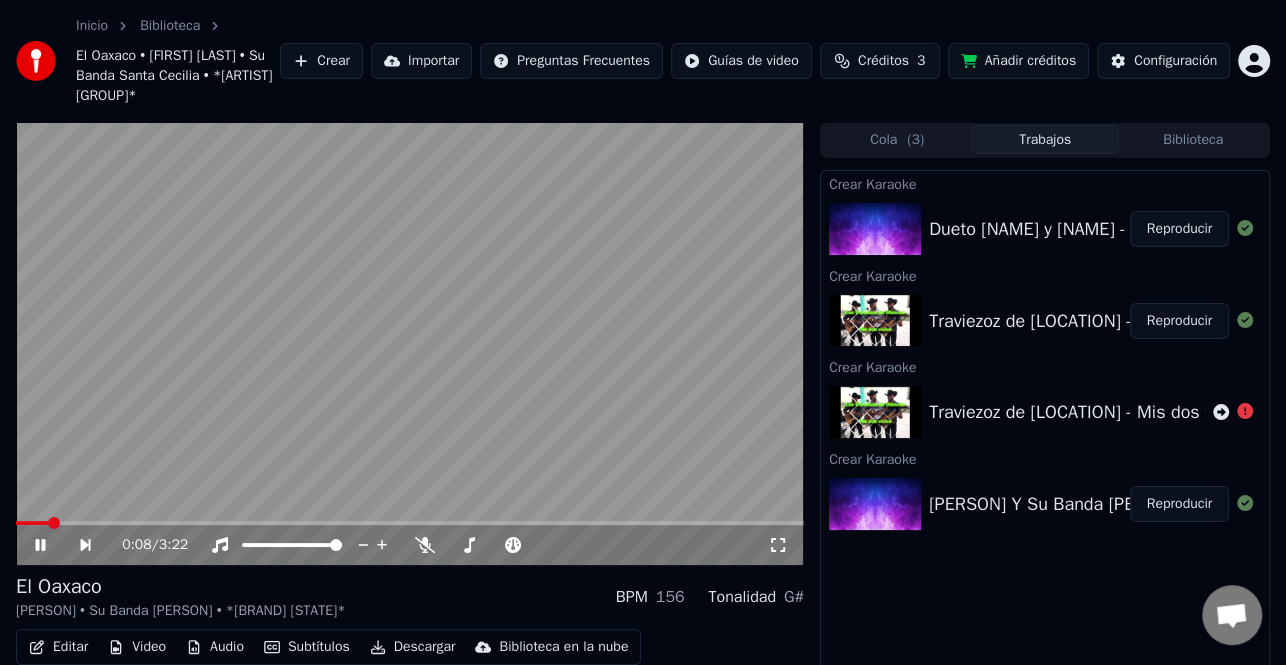 click at bounding box center (410, 343) 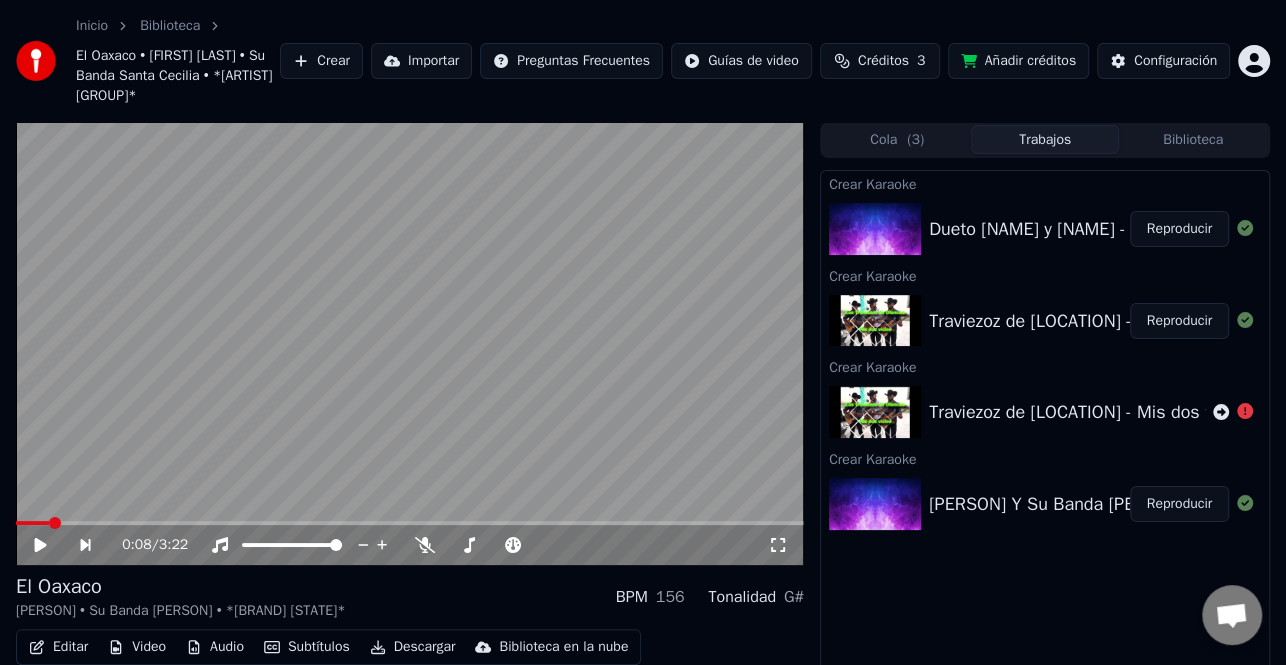 click at bounding box center (32, 523) 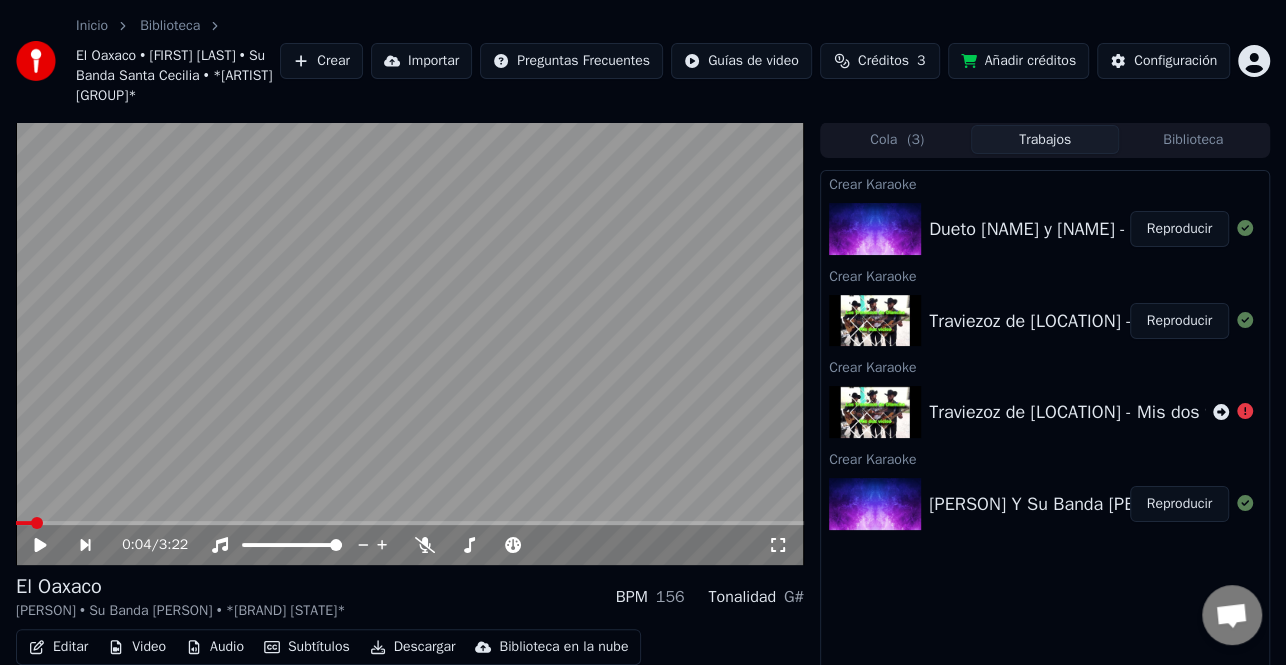 click 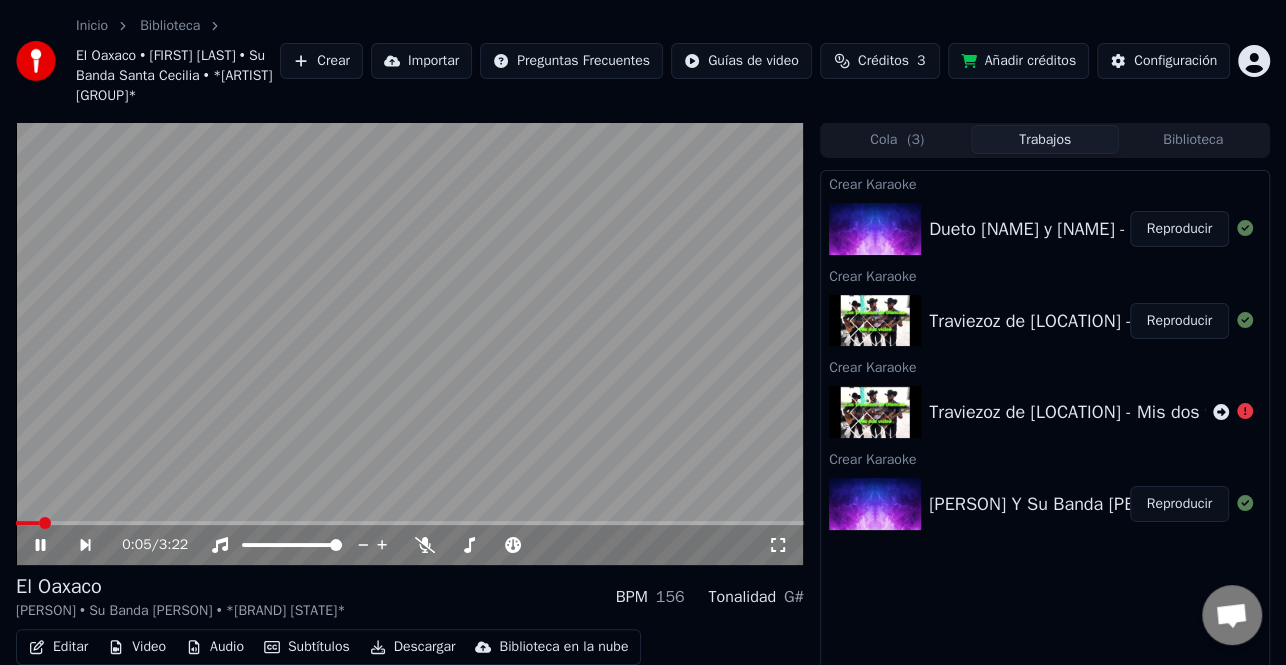 click 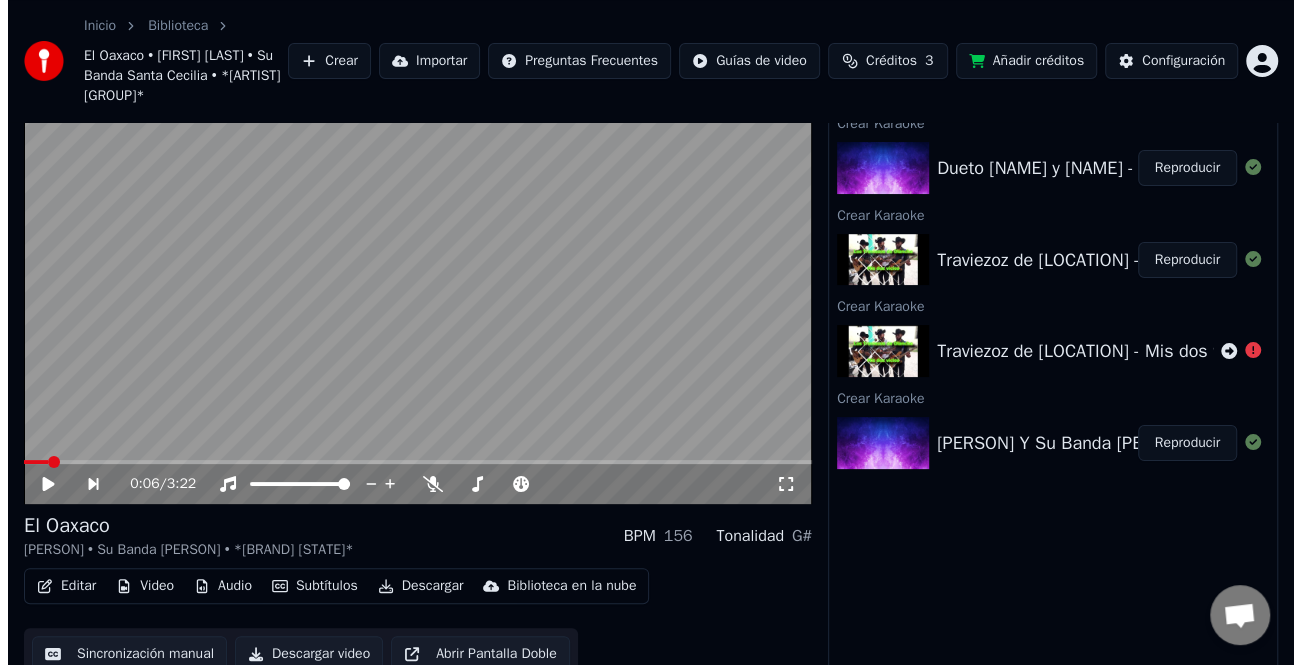 scroll, scrollTop: 96, scrollLeft: 0, axis: vertical 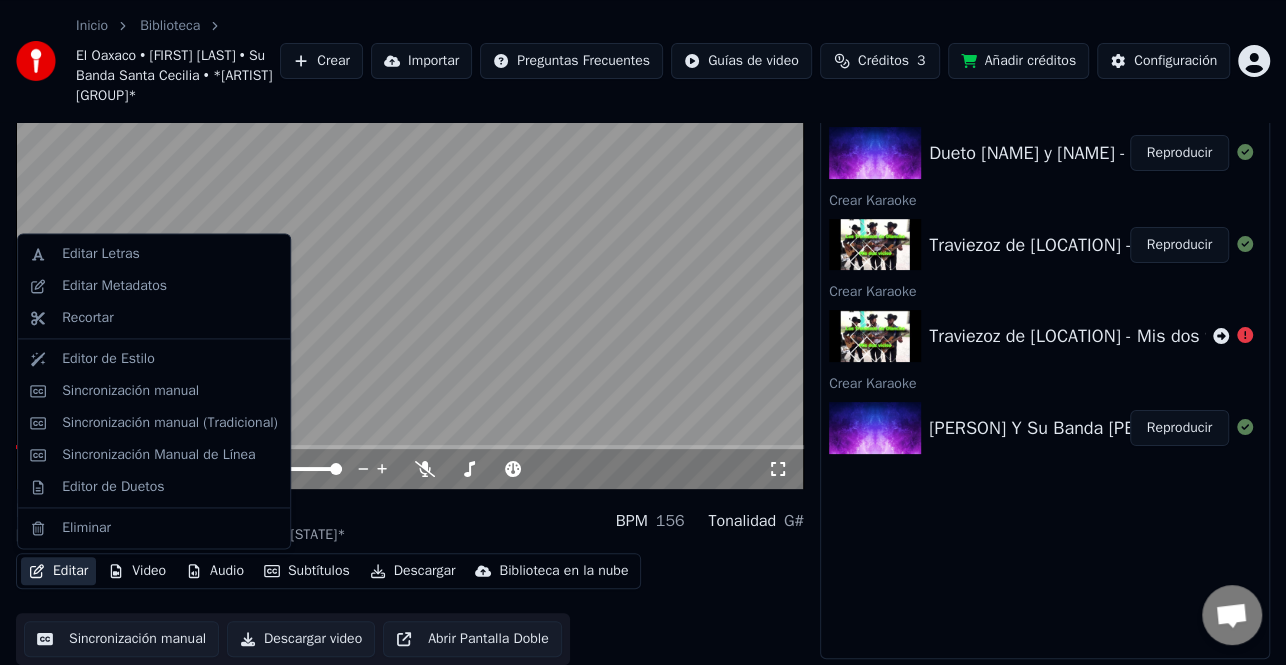 click on "Editar" at bounding box center (58, 571) 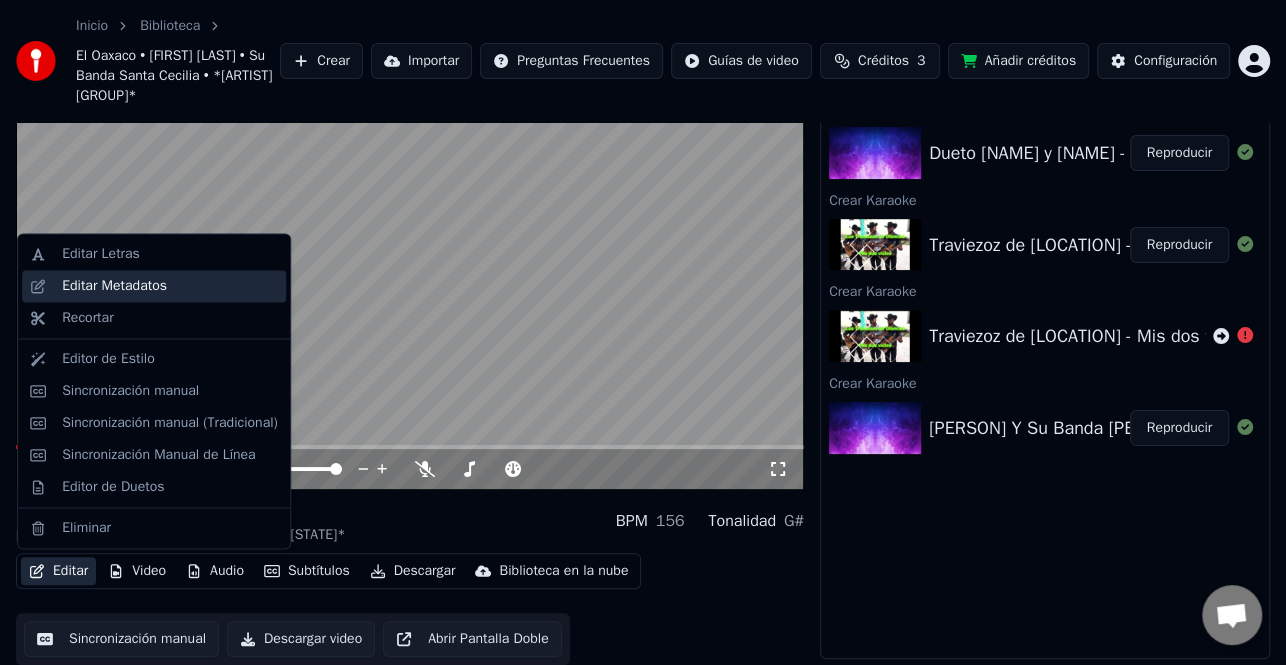 click on "Editar Metadatos" at bounding box center (114, 286) 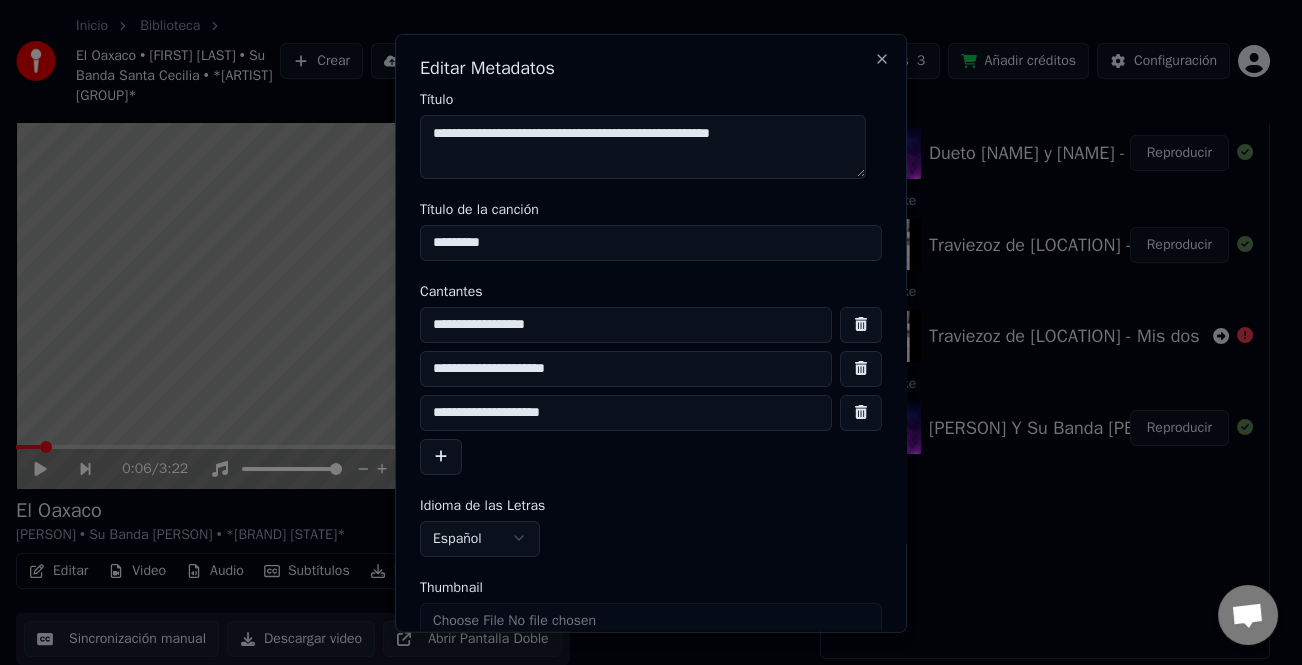 click on "**********" at bounding box center [626, 368] 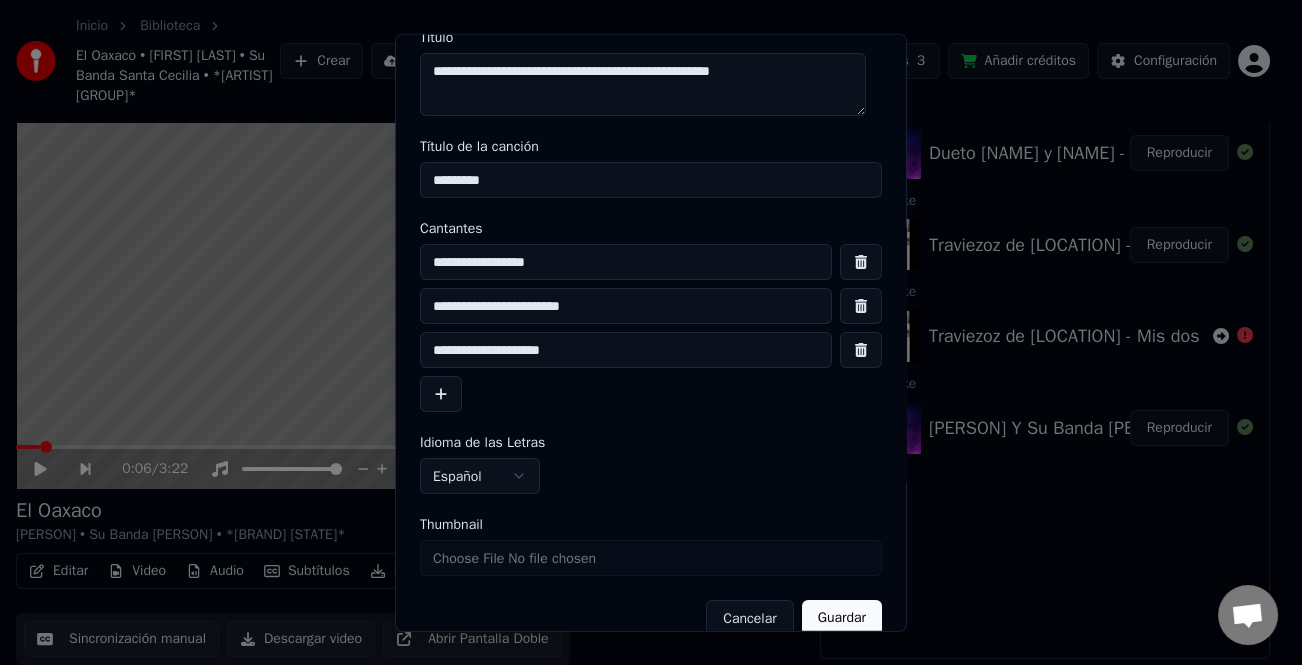 scroll, scrollTop: 91, scrollLeft: 0, axis: vertical 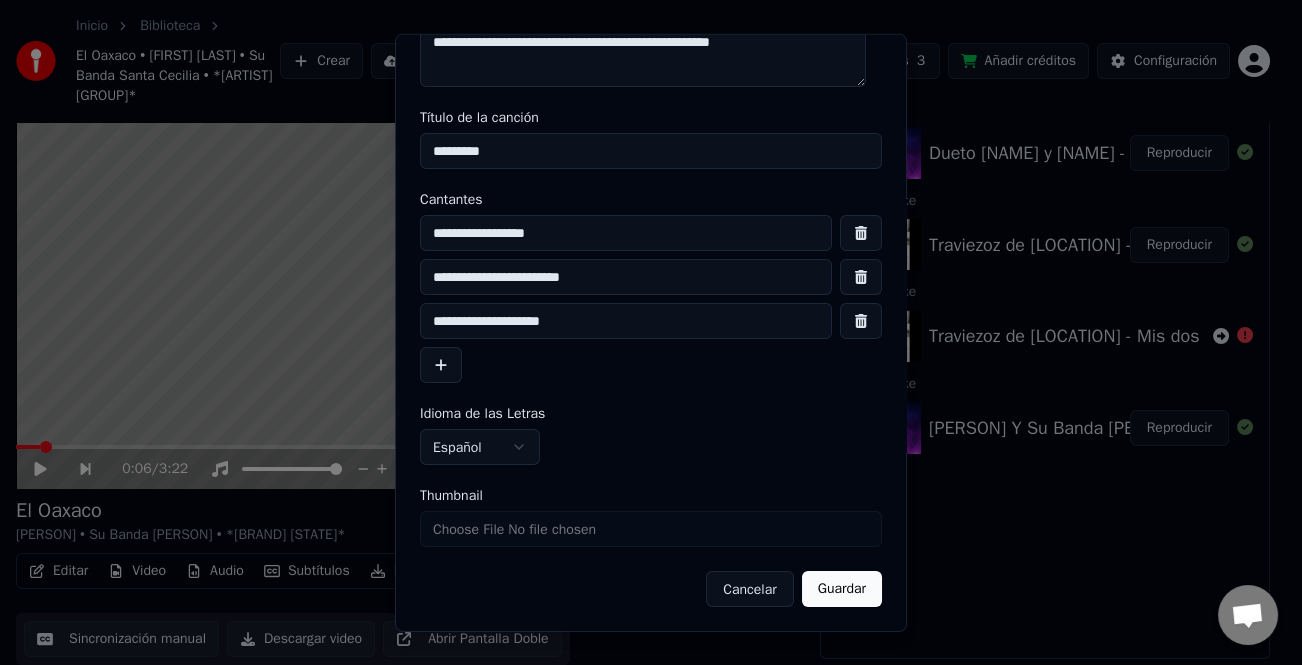 type on "**********" 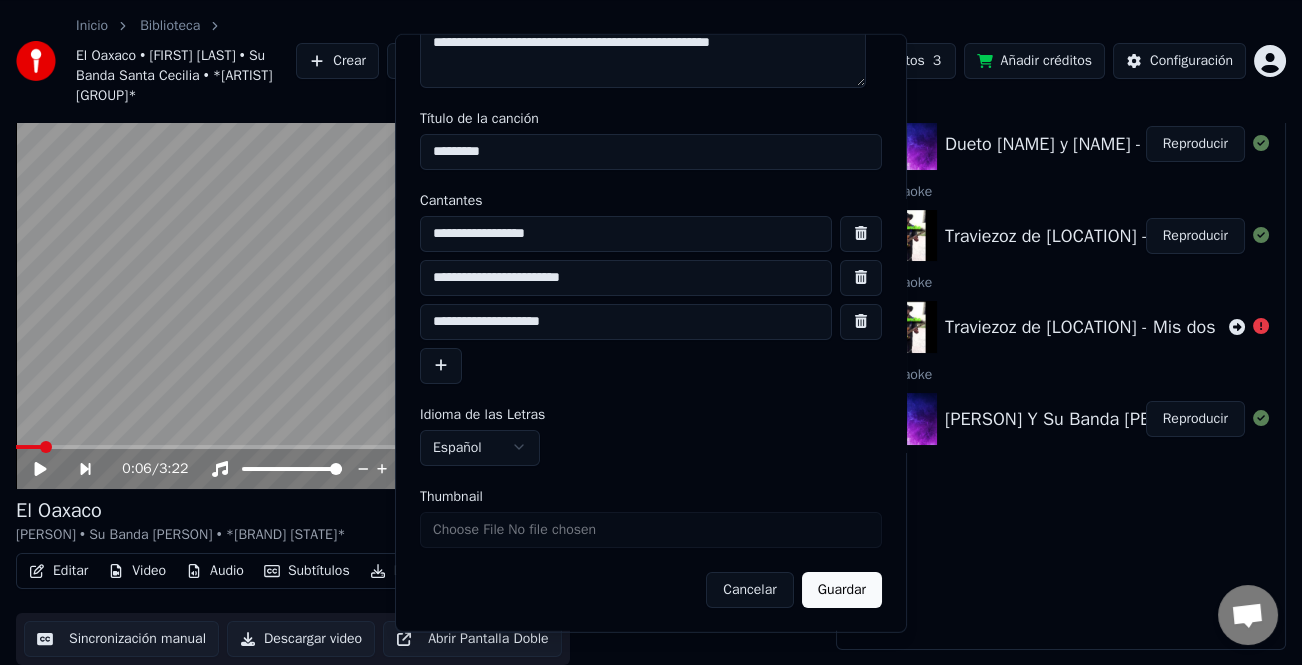 scroll, scrollTop: 85, scrollLeft: 0, axis: vertical 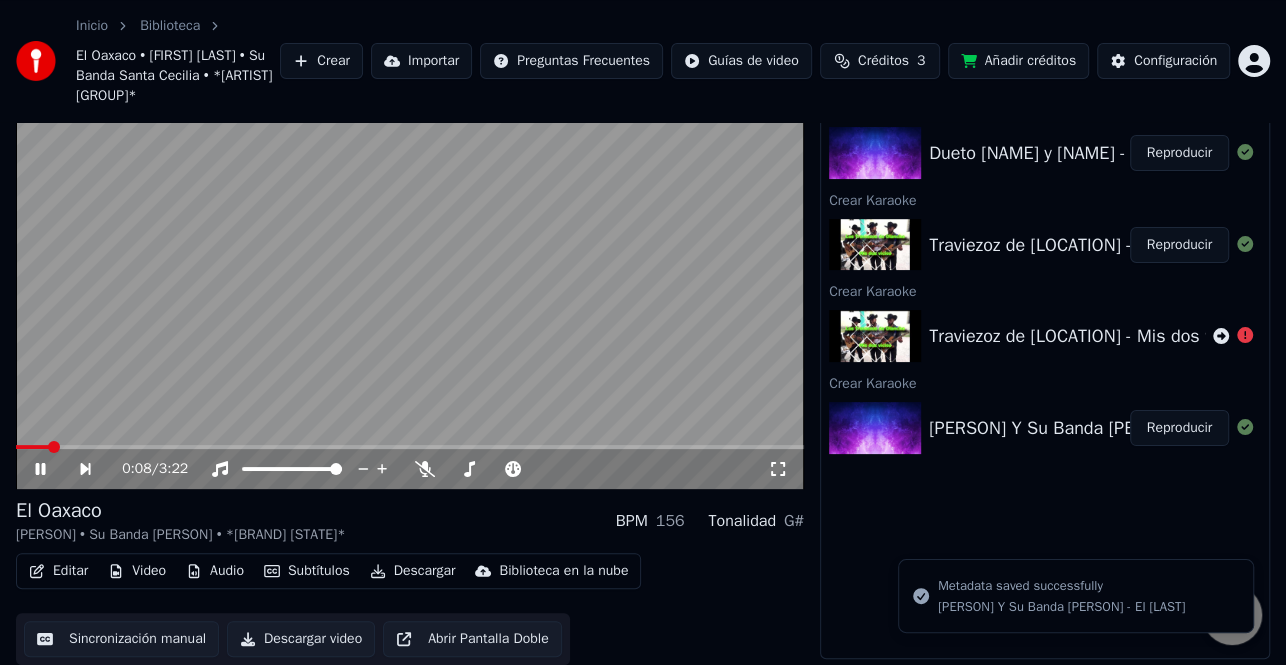 click on "Reproducir" at bounding box center [1179, 428] 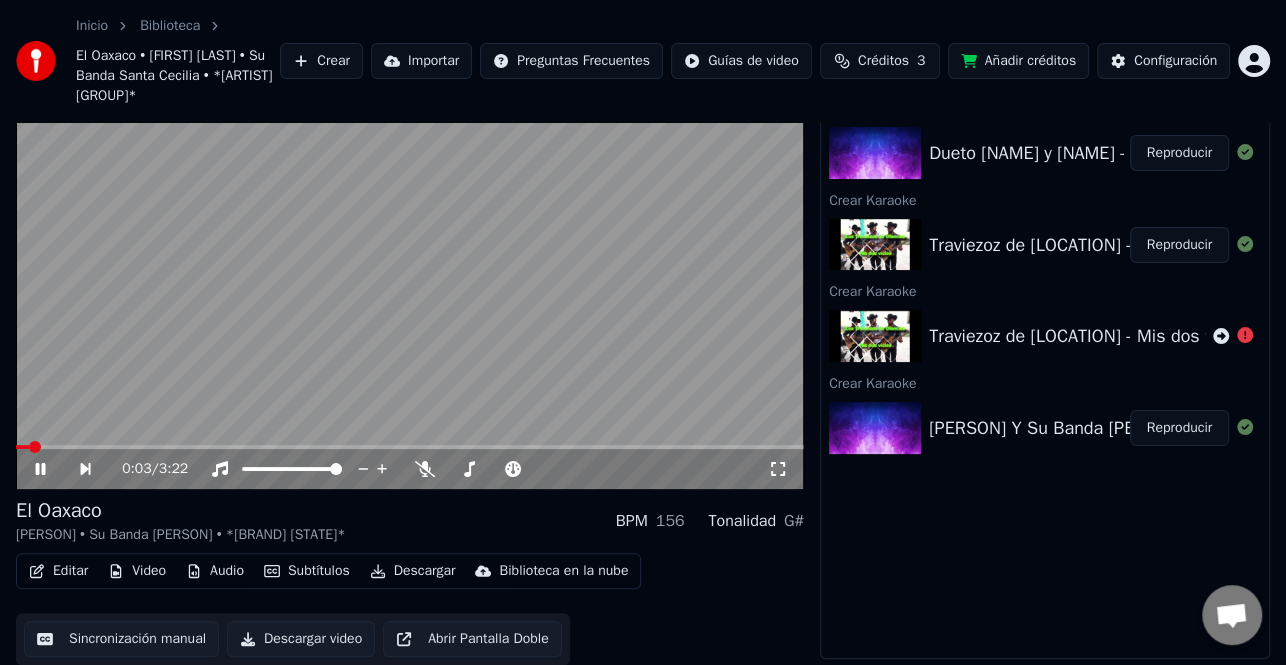 click 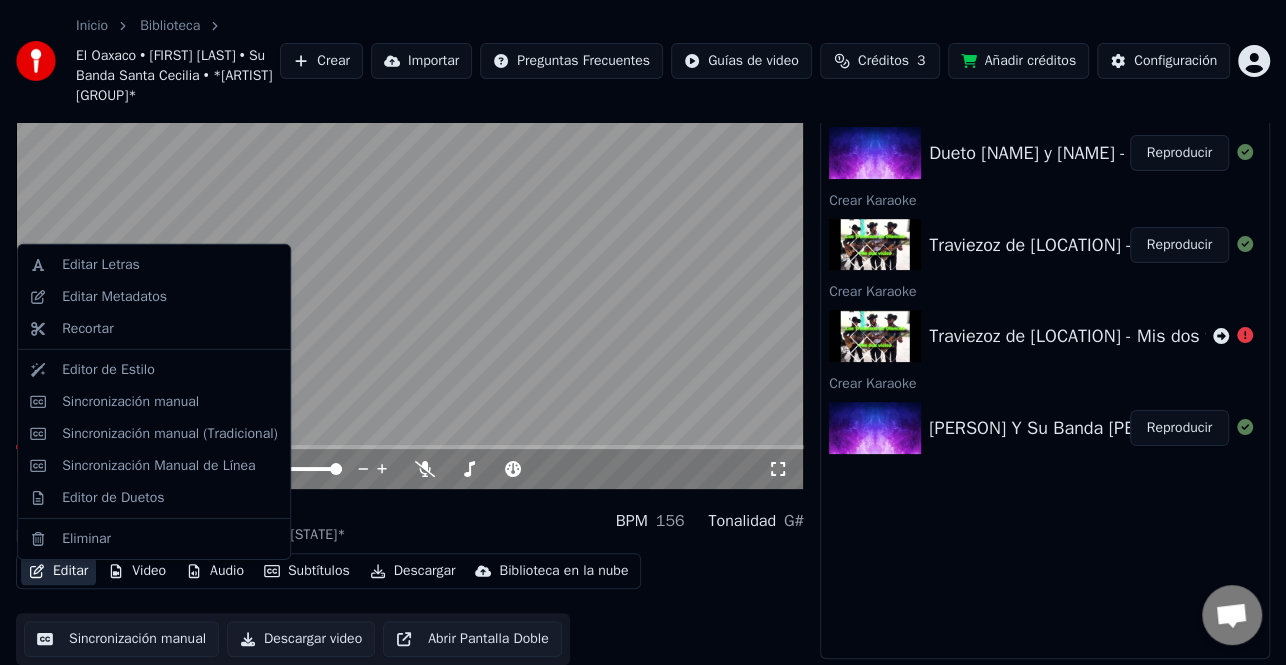 click on "Editar" at bounding box center [58, 571] 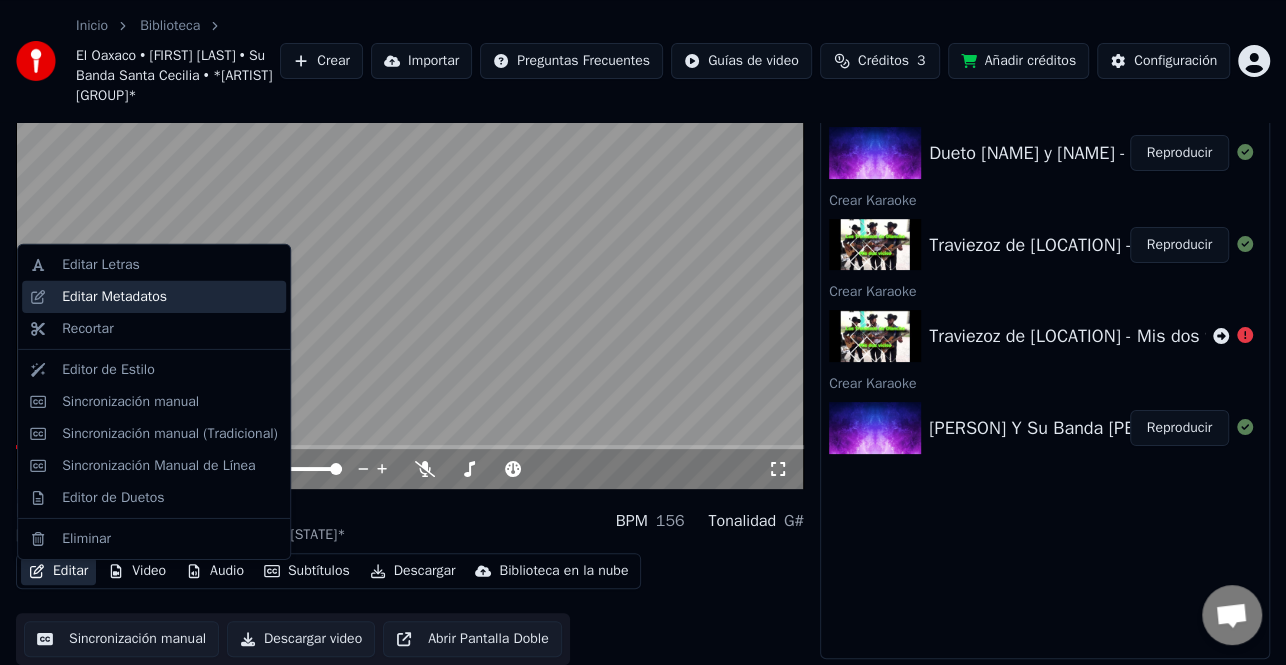 click on "Editar Metadatos" at bounding box center [114, 297] 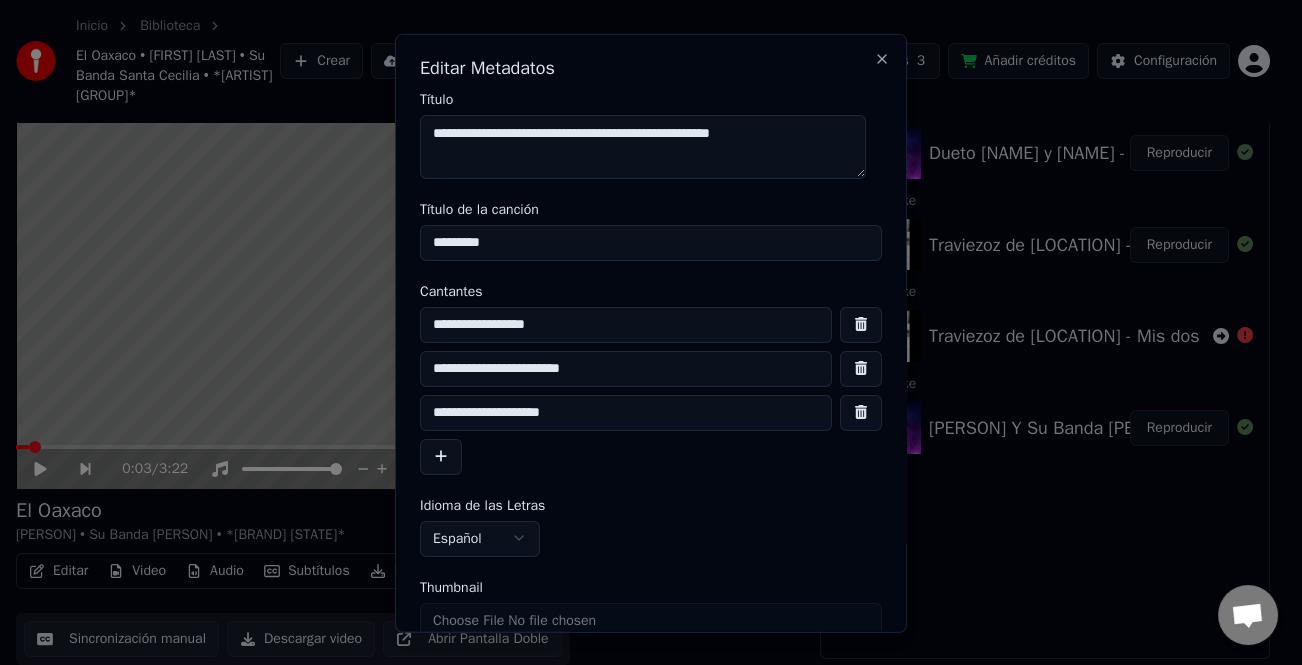 click on "**********" at bounding box center (626, 368) 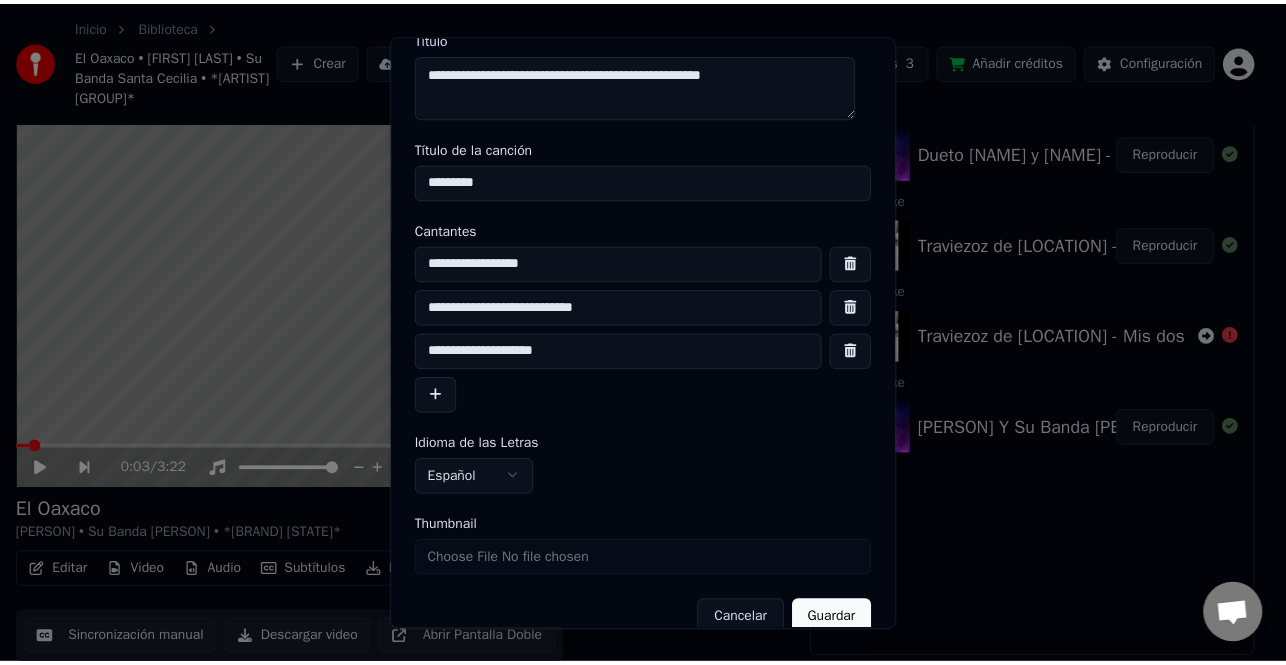 scroll, scrollTop: 91, scrollLeft: 0, axis: vertical 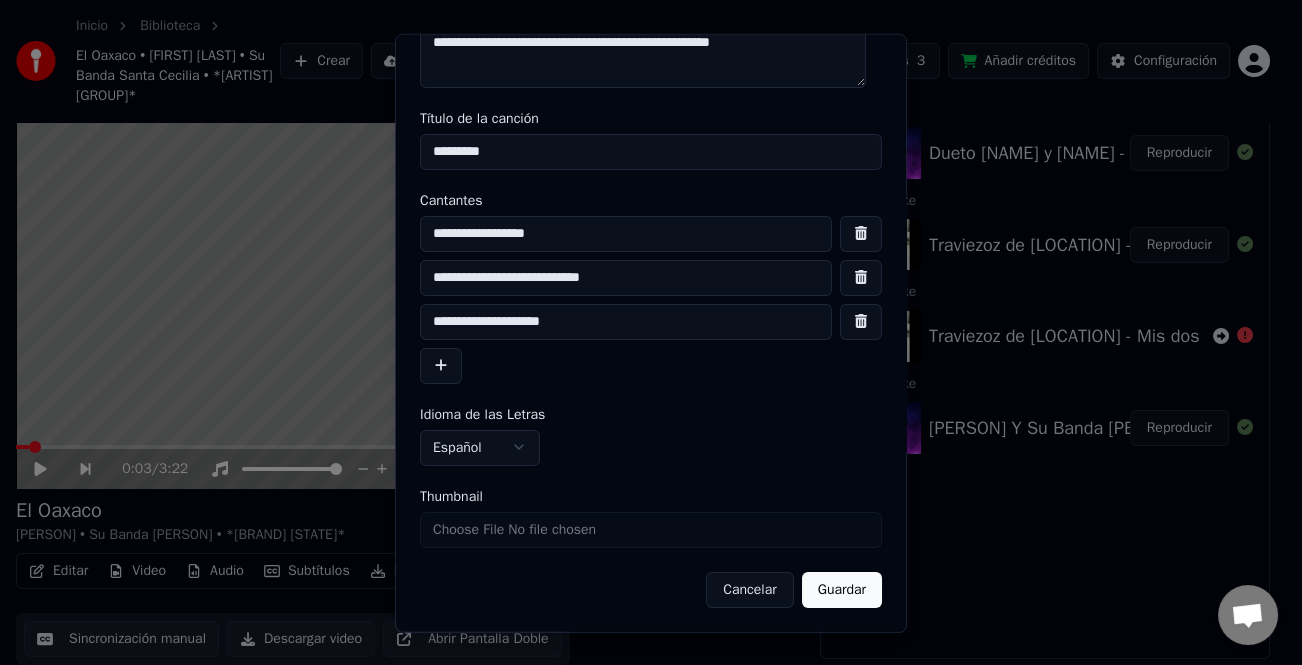 type on "**********" 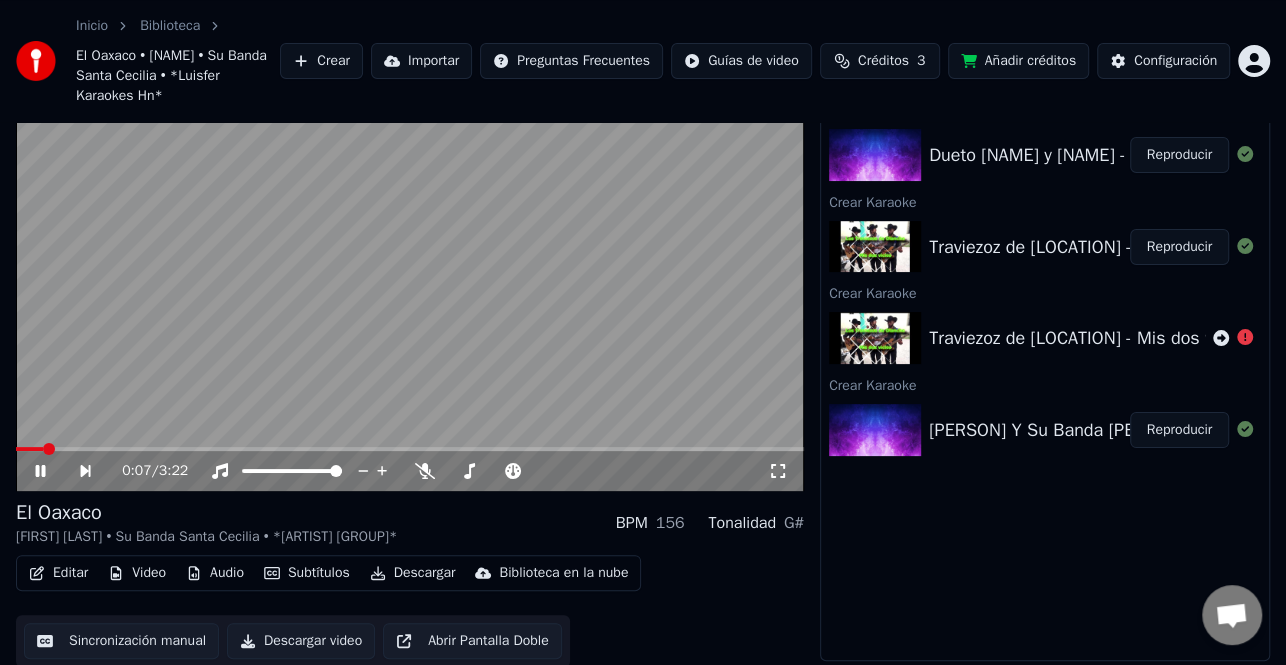 scroll, scrollTop: 96, scrollLeft: 0, axis: vertical 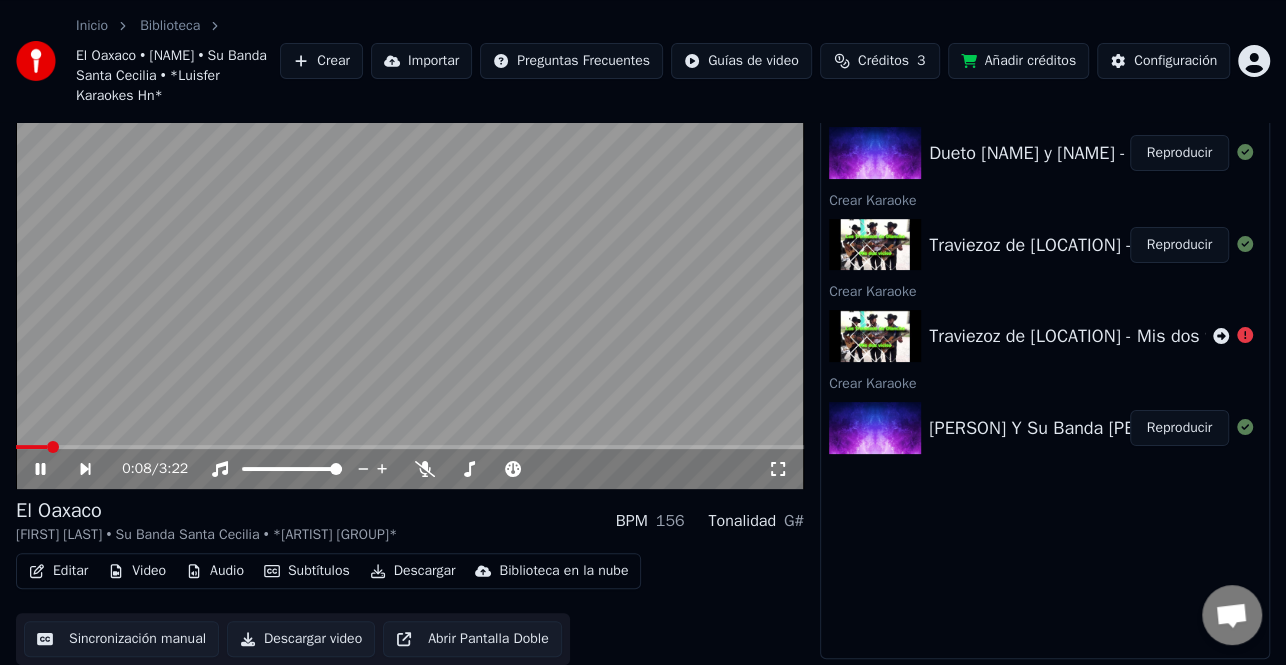 click on "Descargar" at bounding box center (413, 571) 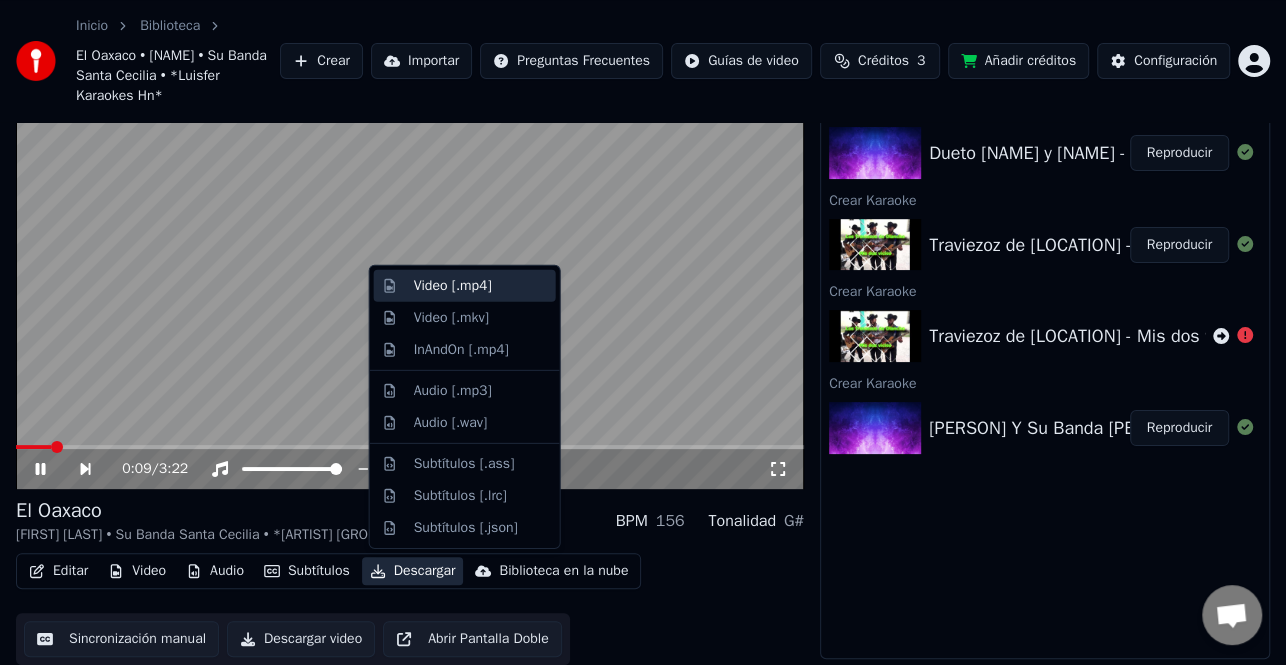 click on "Video [.mp4]" at bounding box center (481, 286) 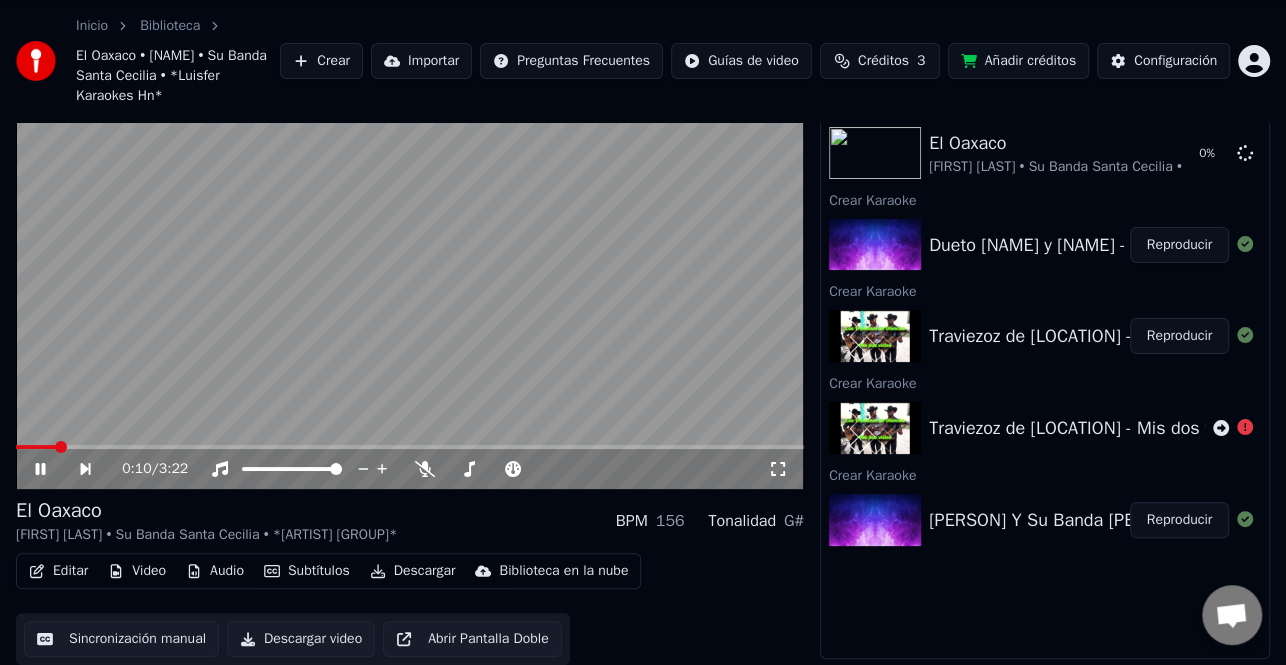 click 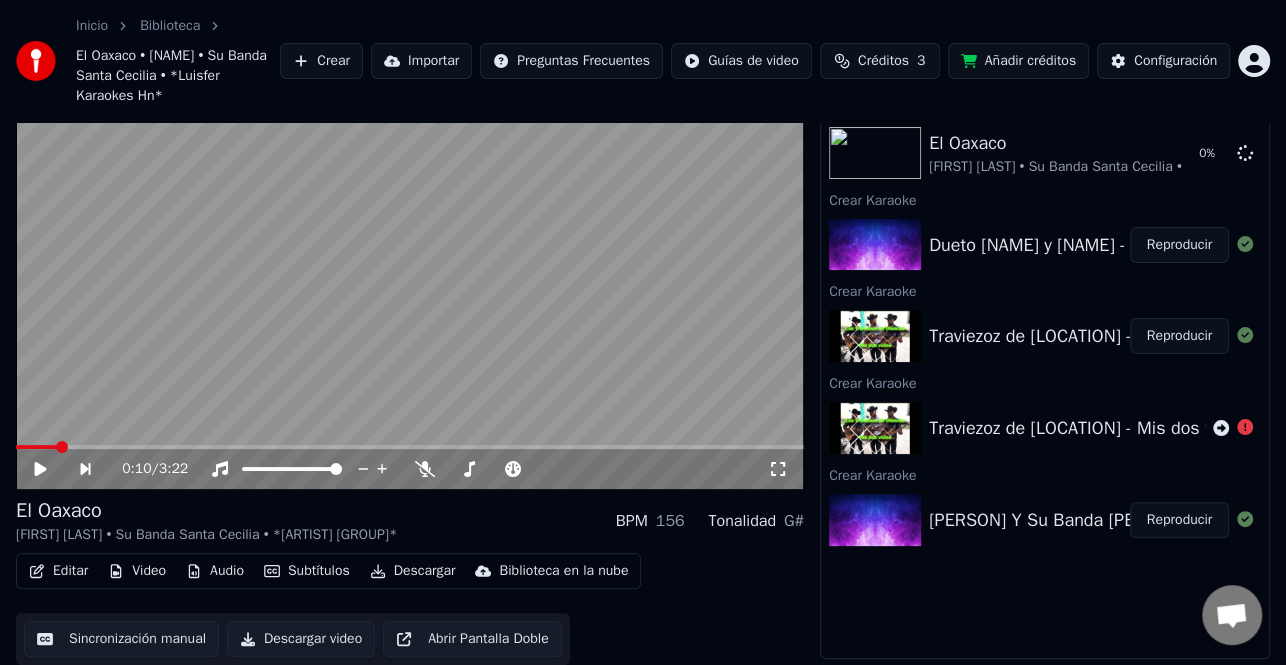 click on "Reproducir" at bounding box center [1179, 336] 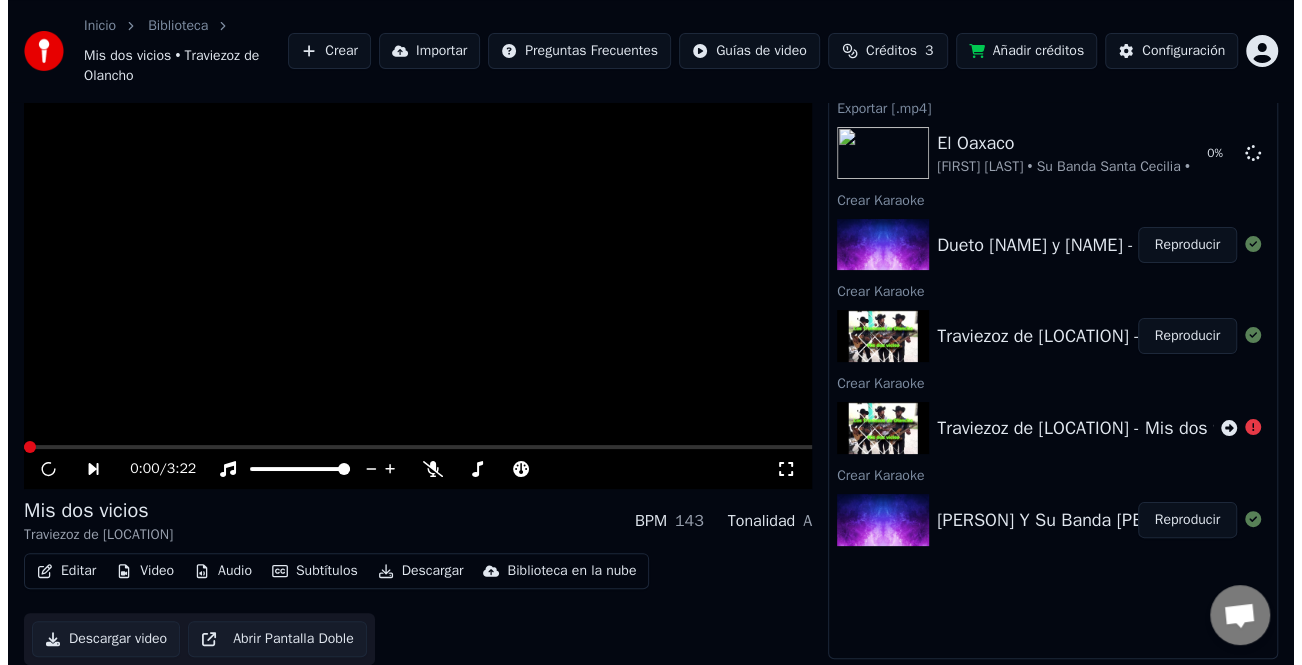 scroll, scrollTop: 56, scrollLeft: 0, axis: vertical 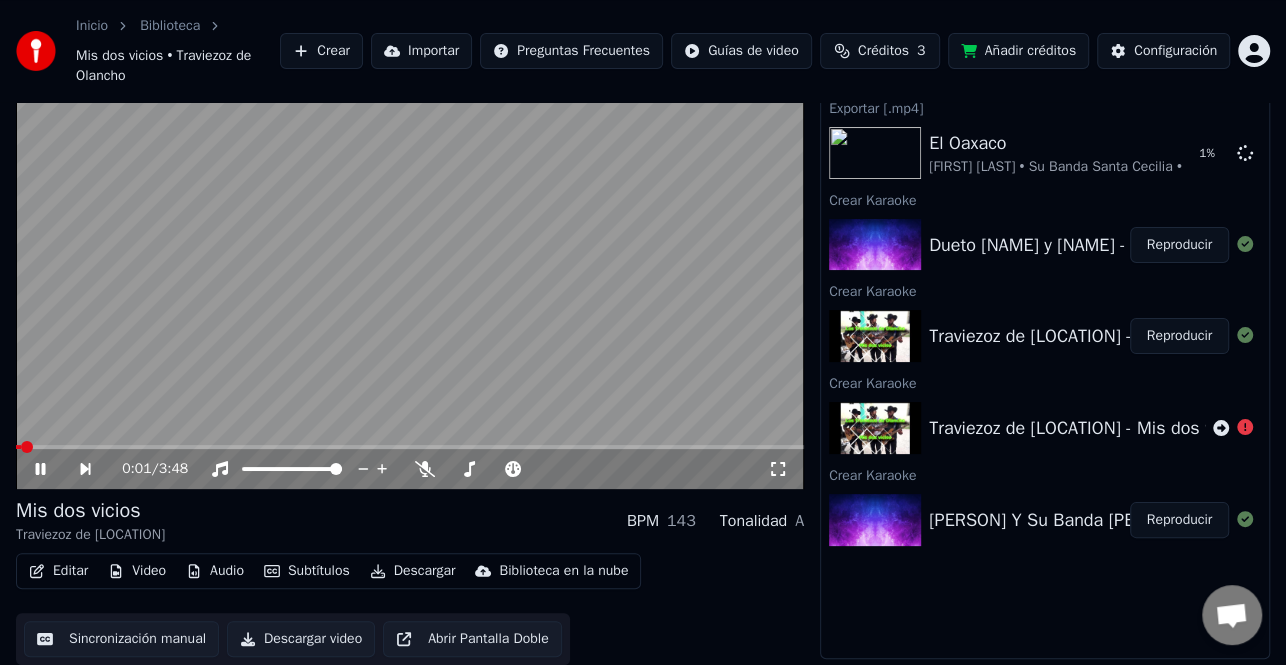 click 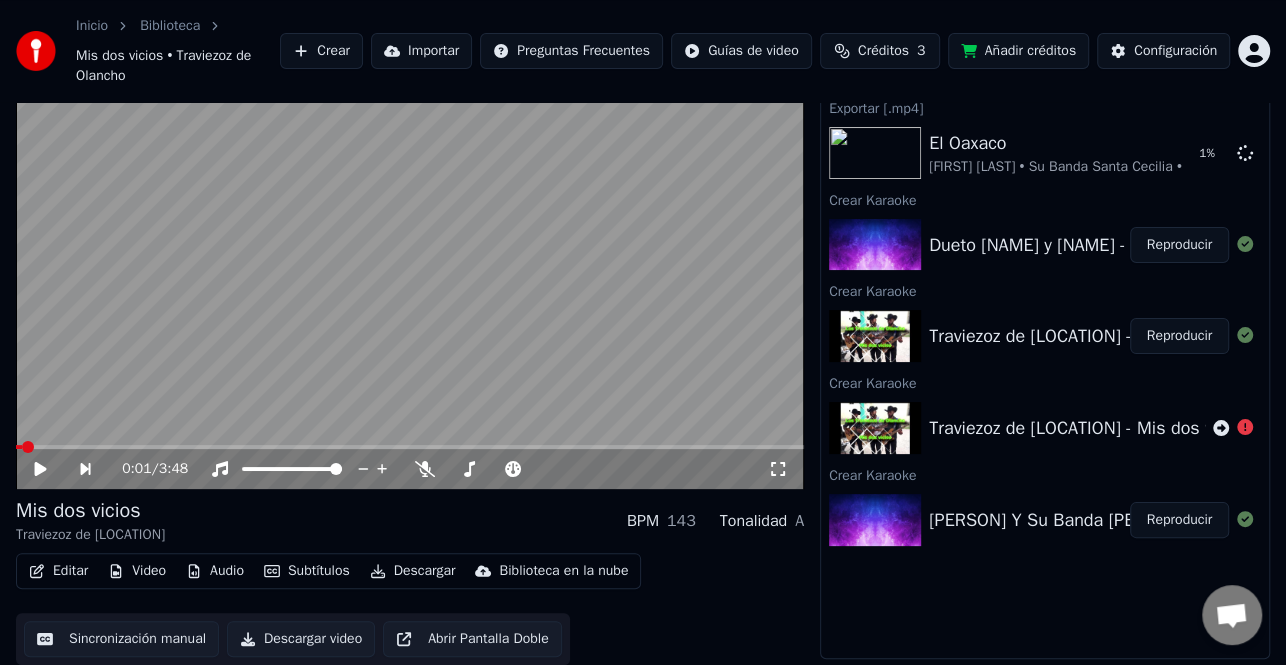 click on "Editar" at bounding box center (58, 571) 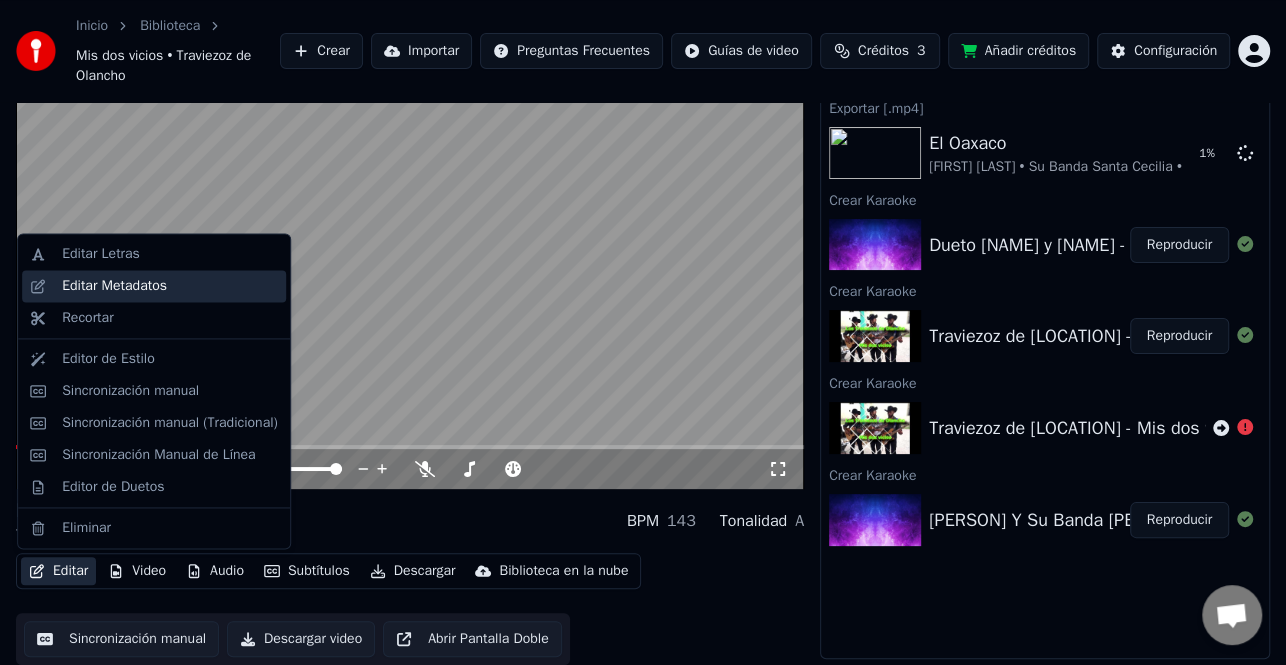 click on "Editar Metadatos" at bounding box center (114, 286) 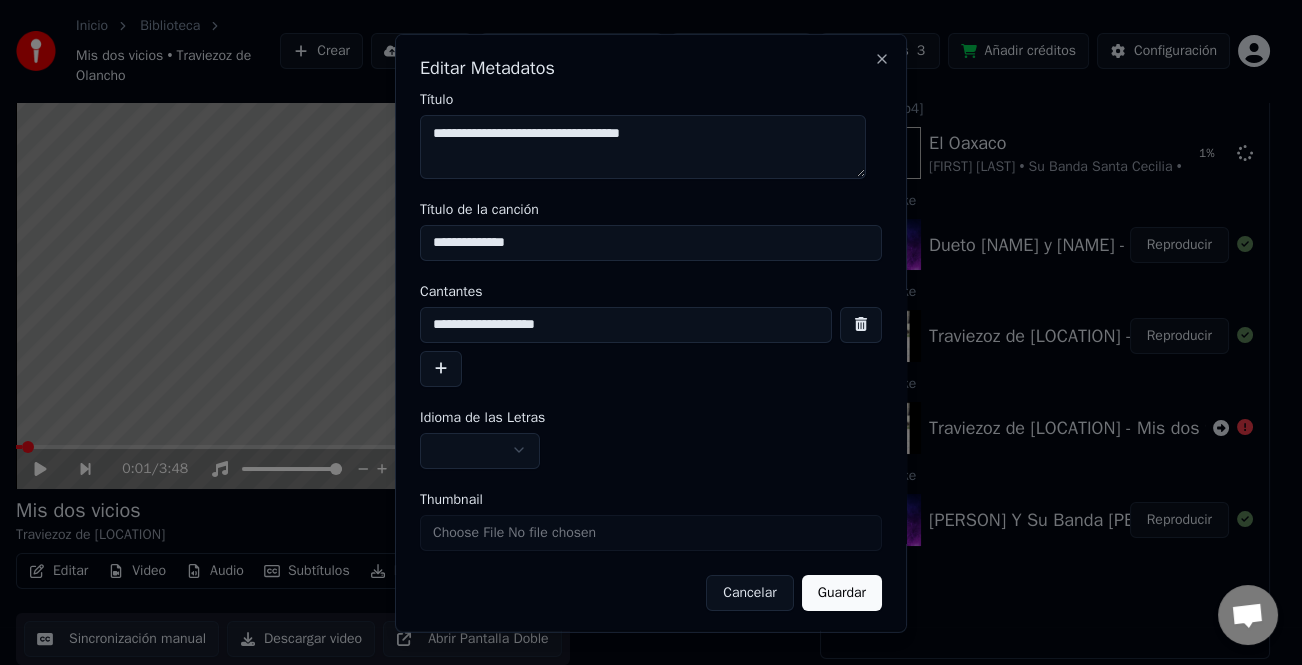 click at bounding box center [441, 368] 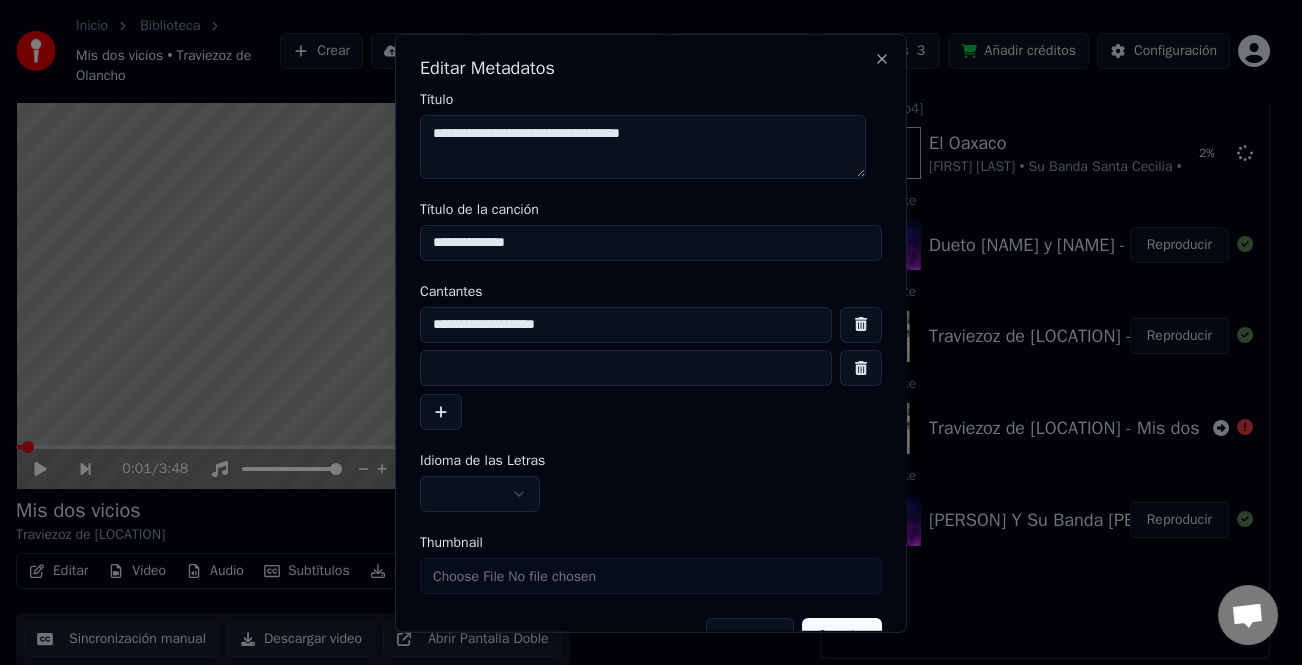 click at bounding box center (626, 368) 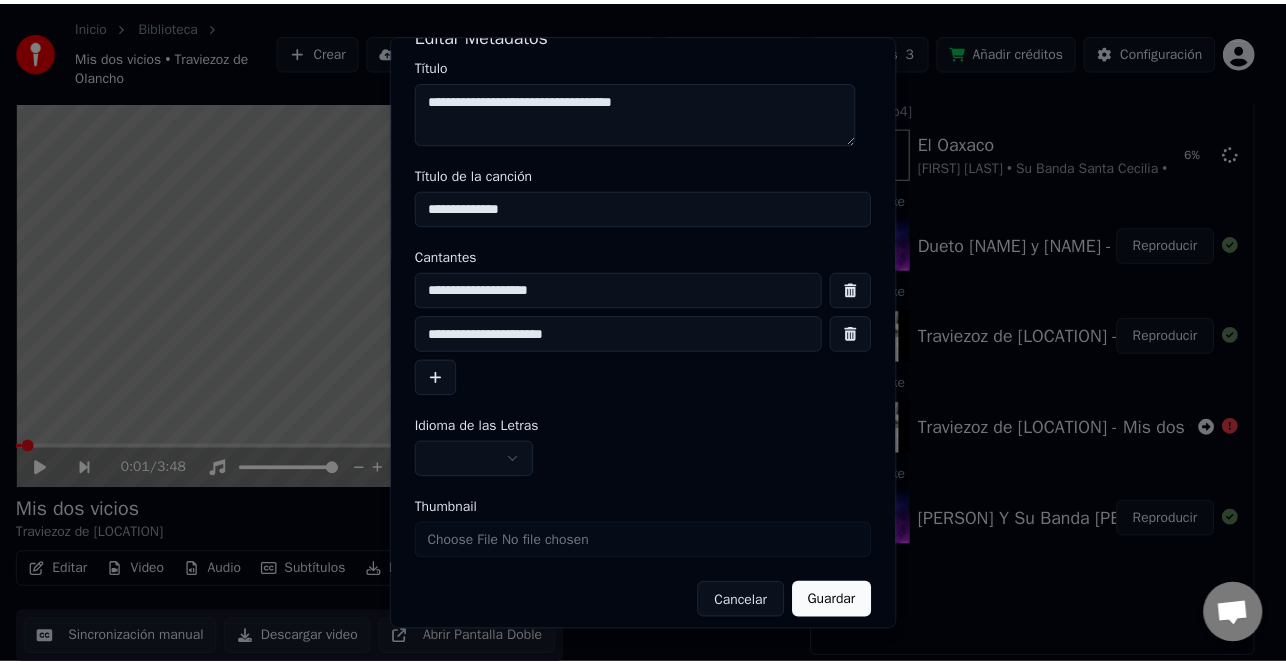 scroll, scrollTop: 47, scrollLeft: 0, axis: vertical 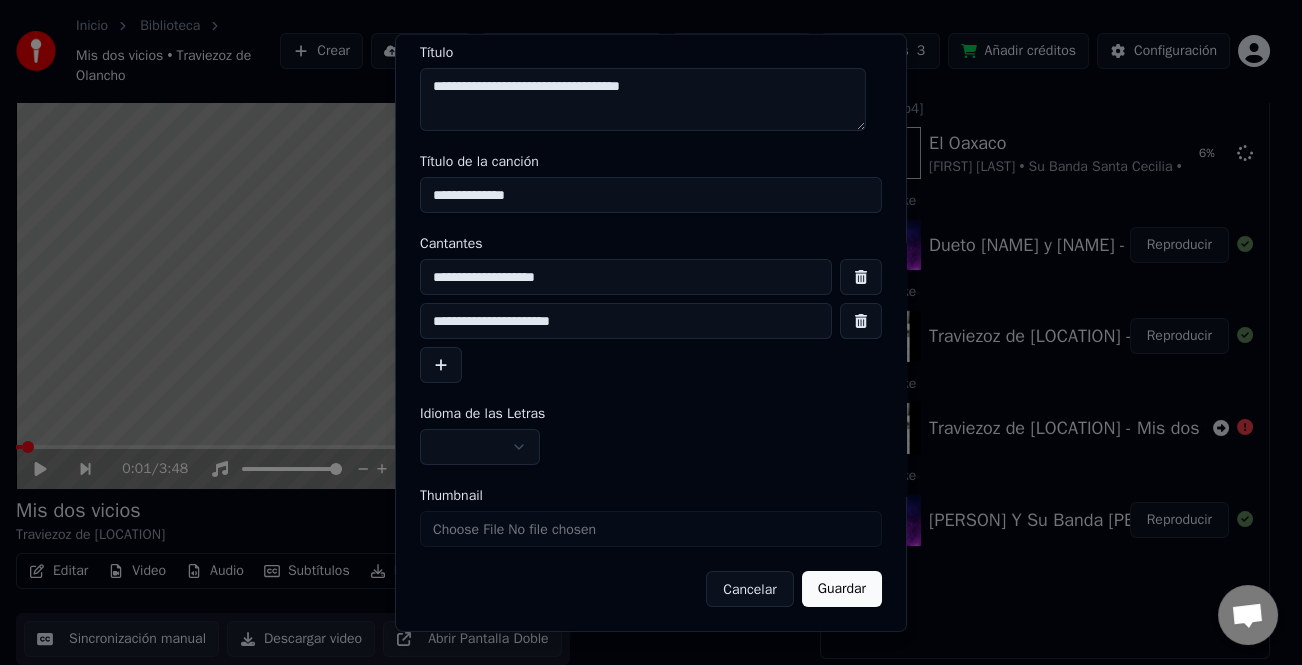 type on "**********" 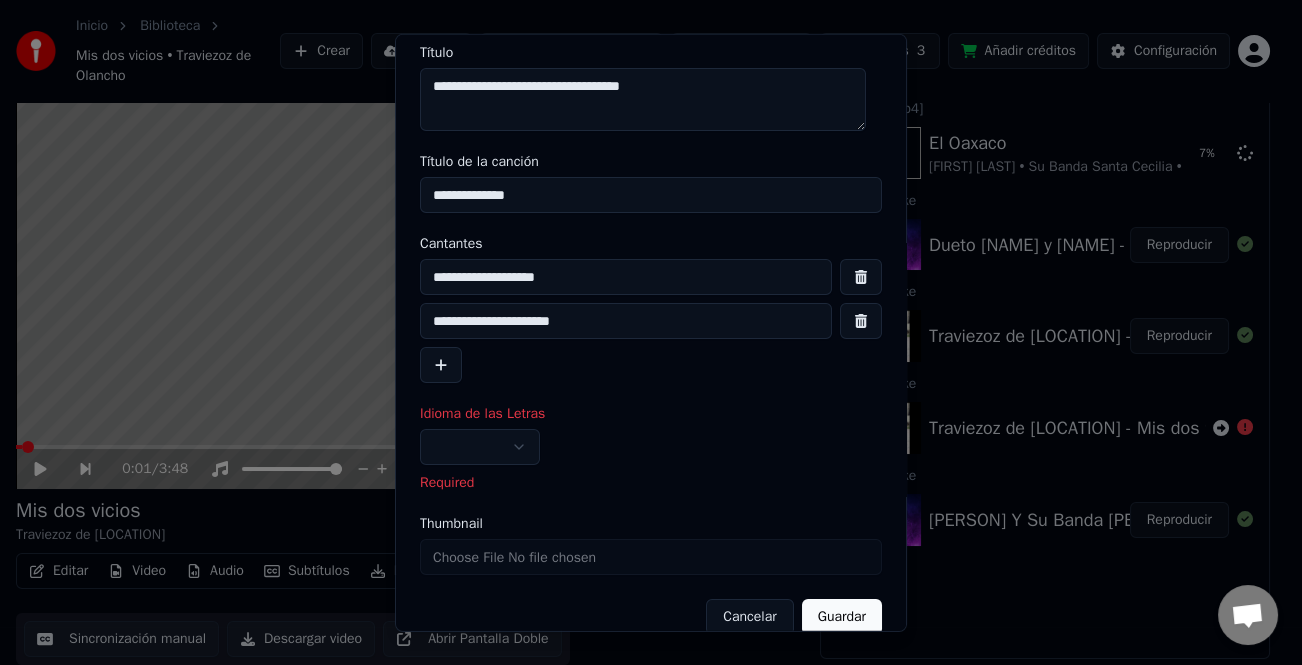 click at bounding box center (480, 447) 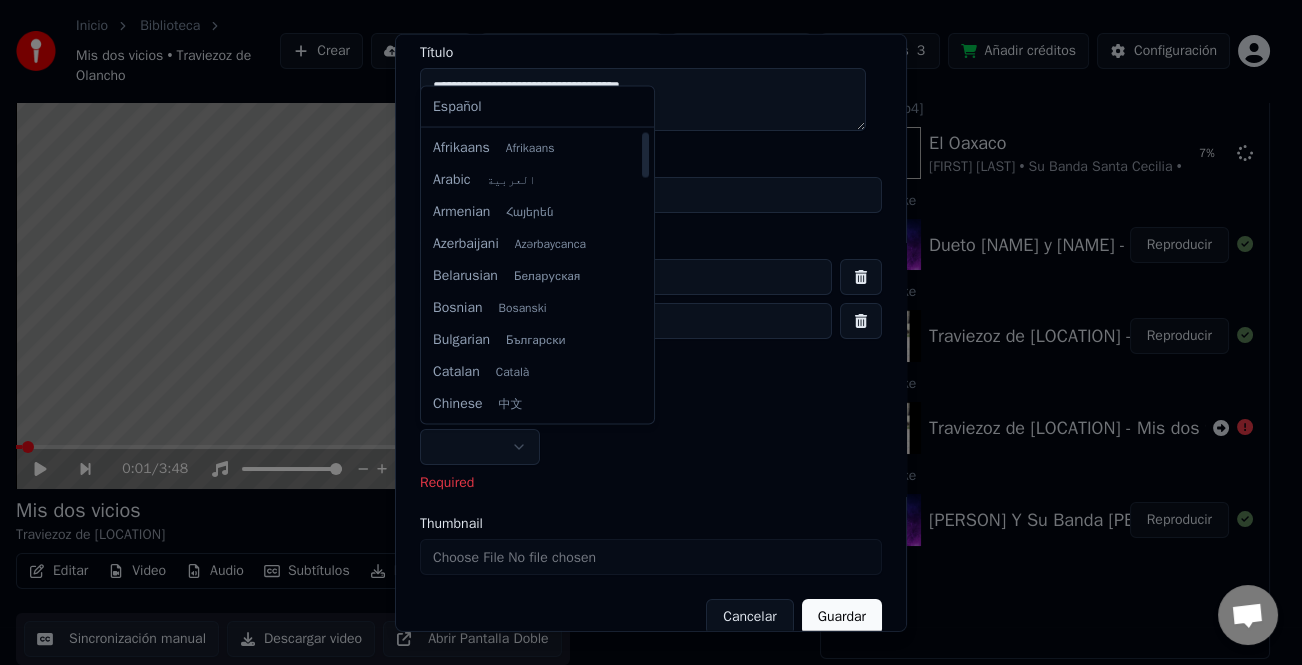 select on "**" 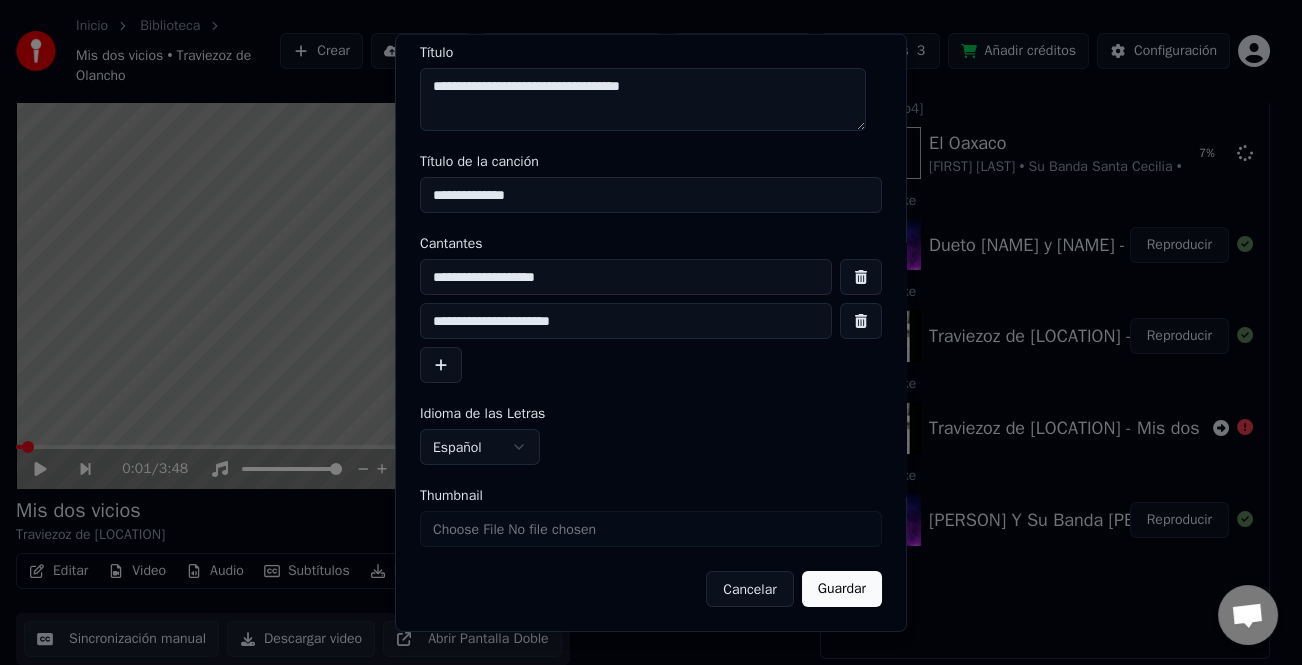 click on "Guardar" at bounding box center (842, 589) 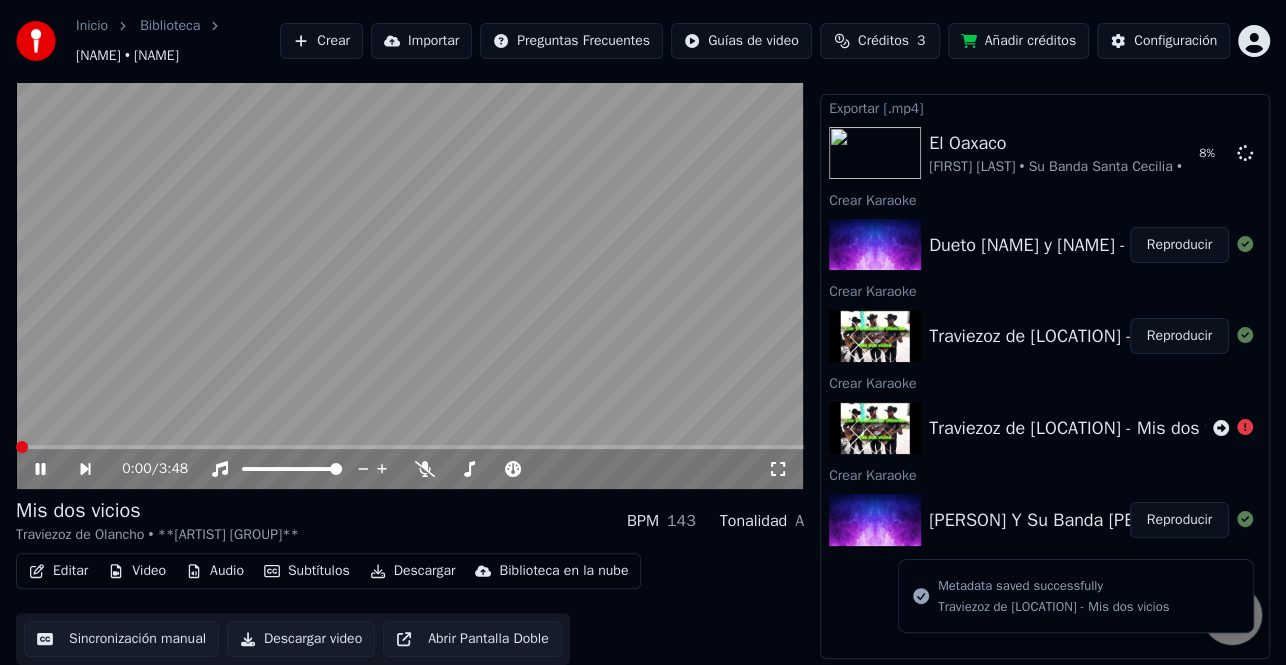 click 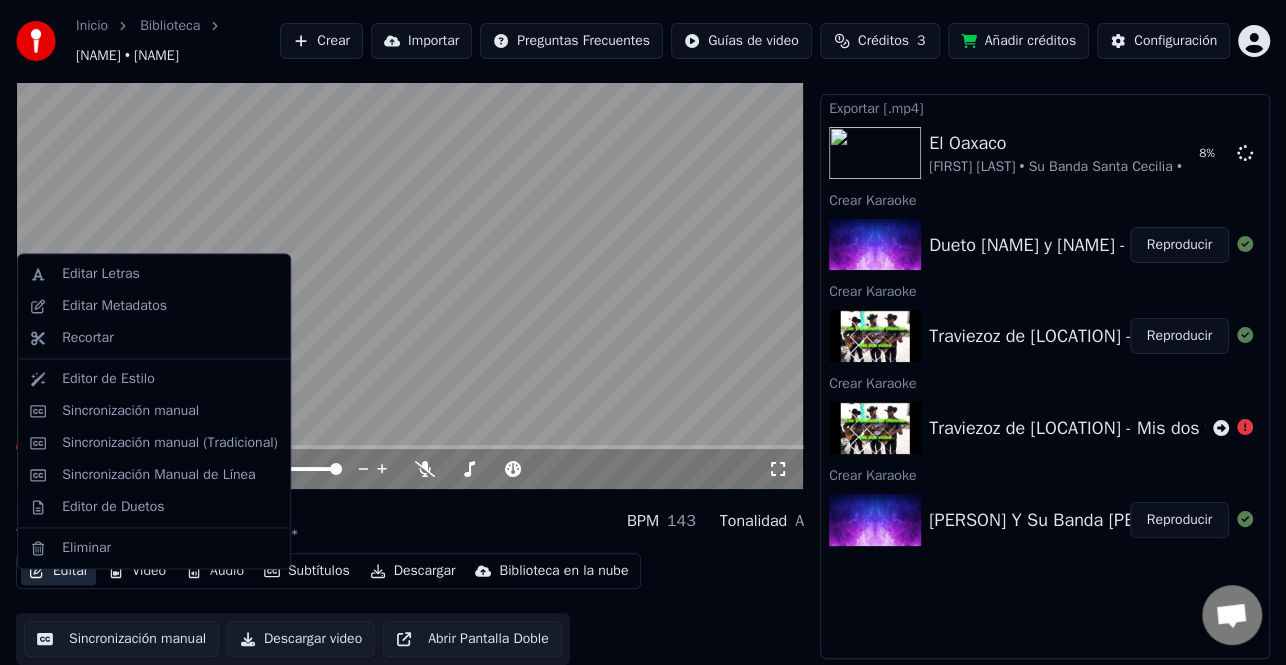 click on "Editar" at bounding box center [58, 571] 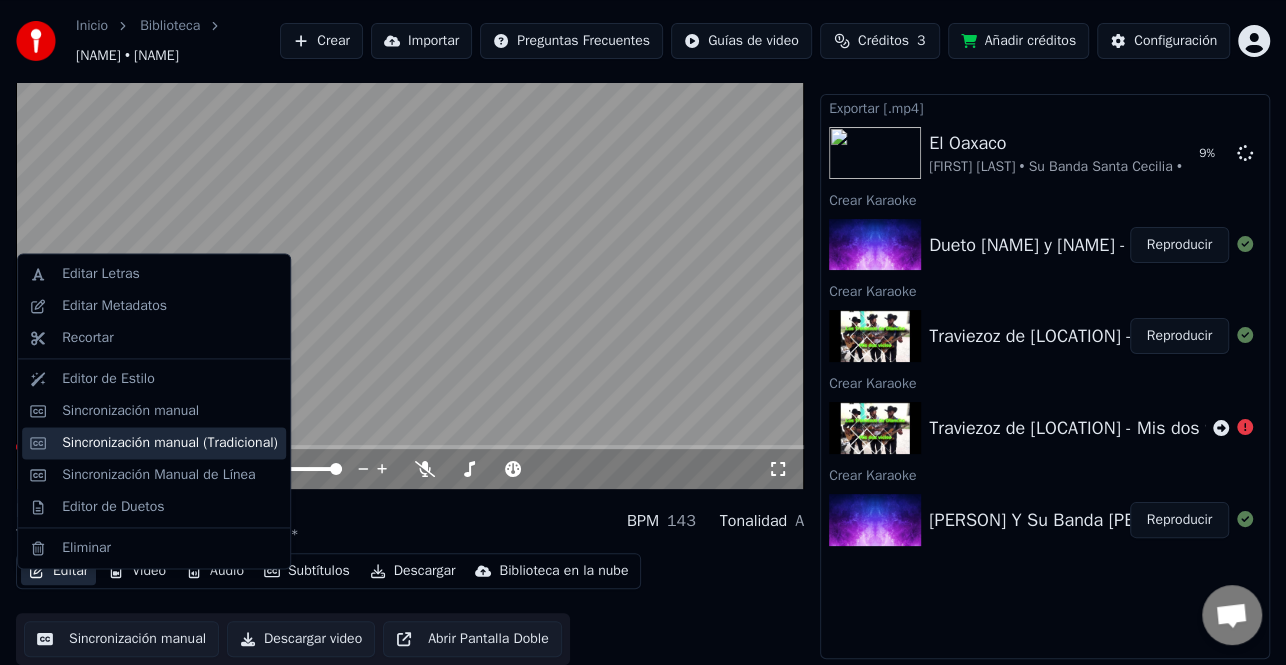 click on "Sincronización manual (Tradicional)" at bounding box center (170, 443) 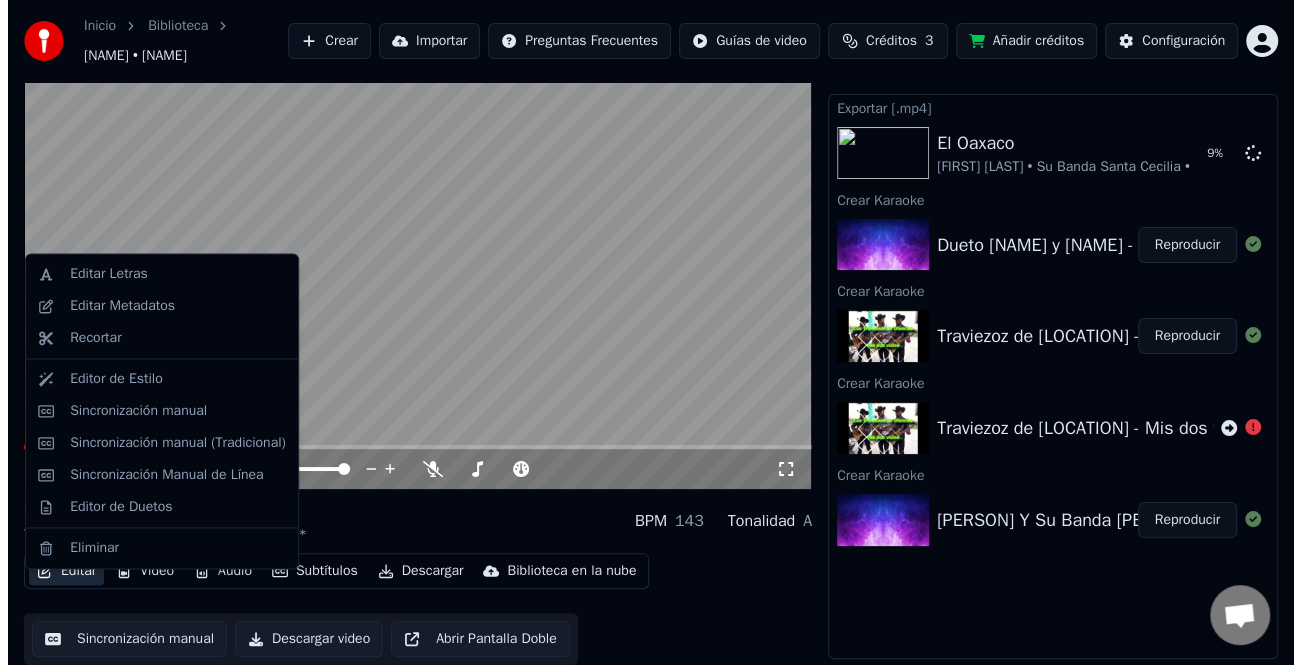 scroll, scrollTop: 0, scrollLeft: 0, axis: both 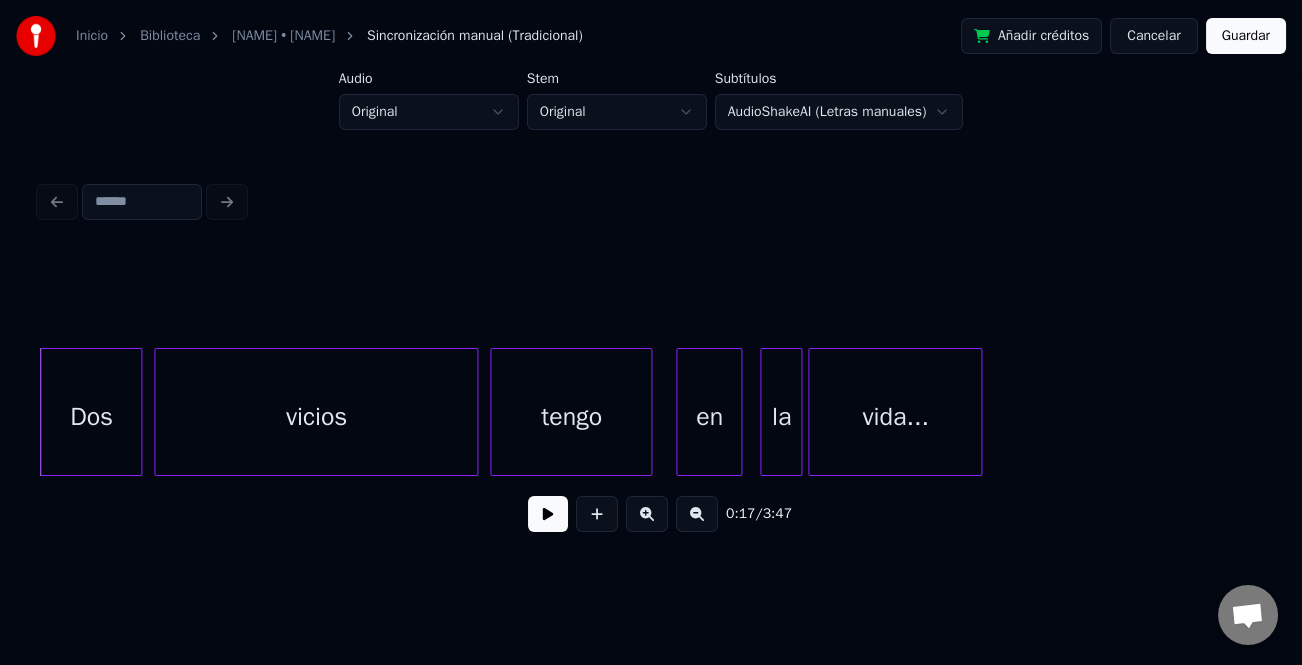 click at bounding box center [548, 514] 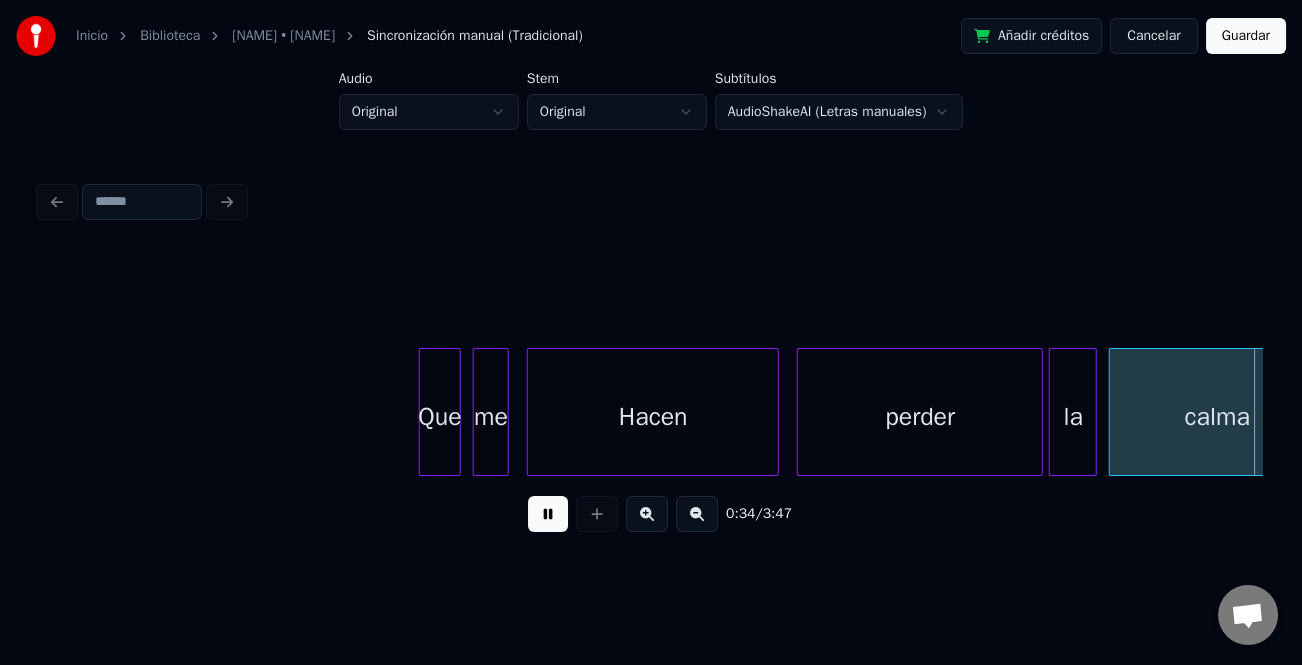 scroll, scrollTop: 0, scrollLeft: 10254, axis: horizontal 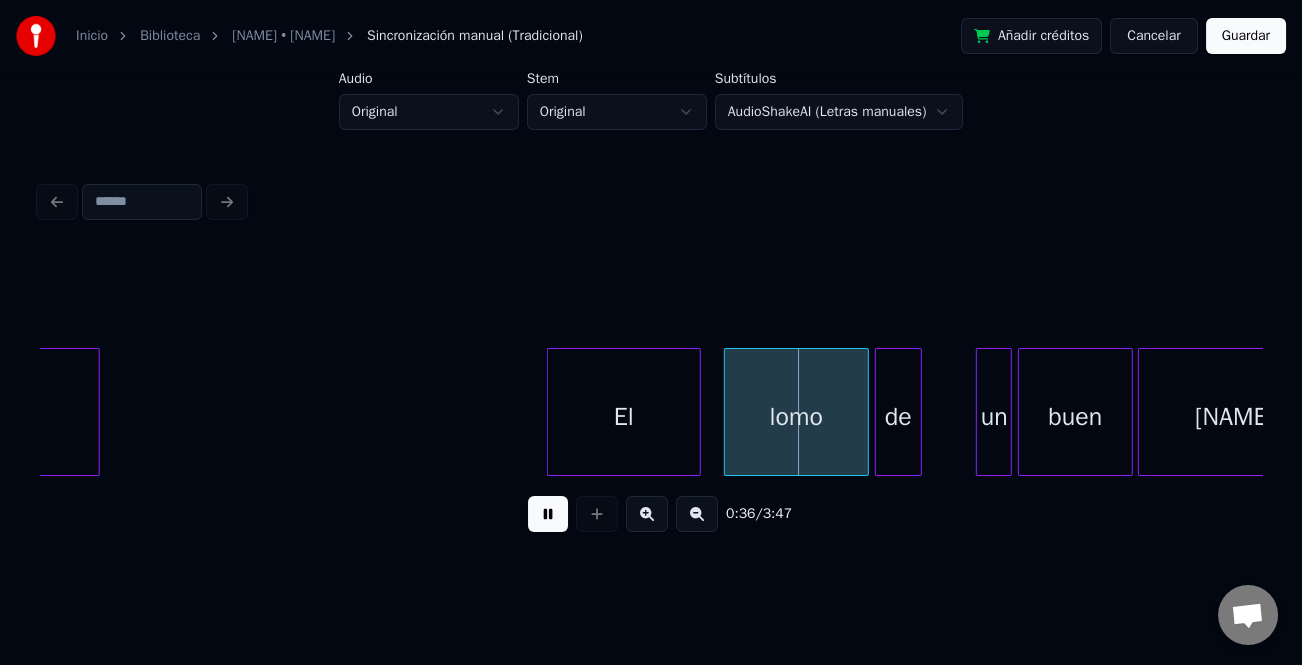 click at bounding box center [551, 412] 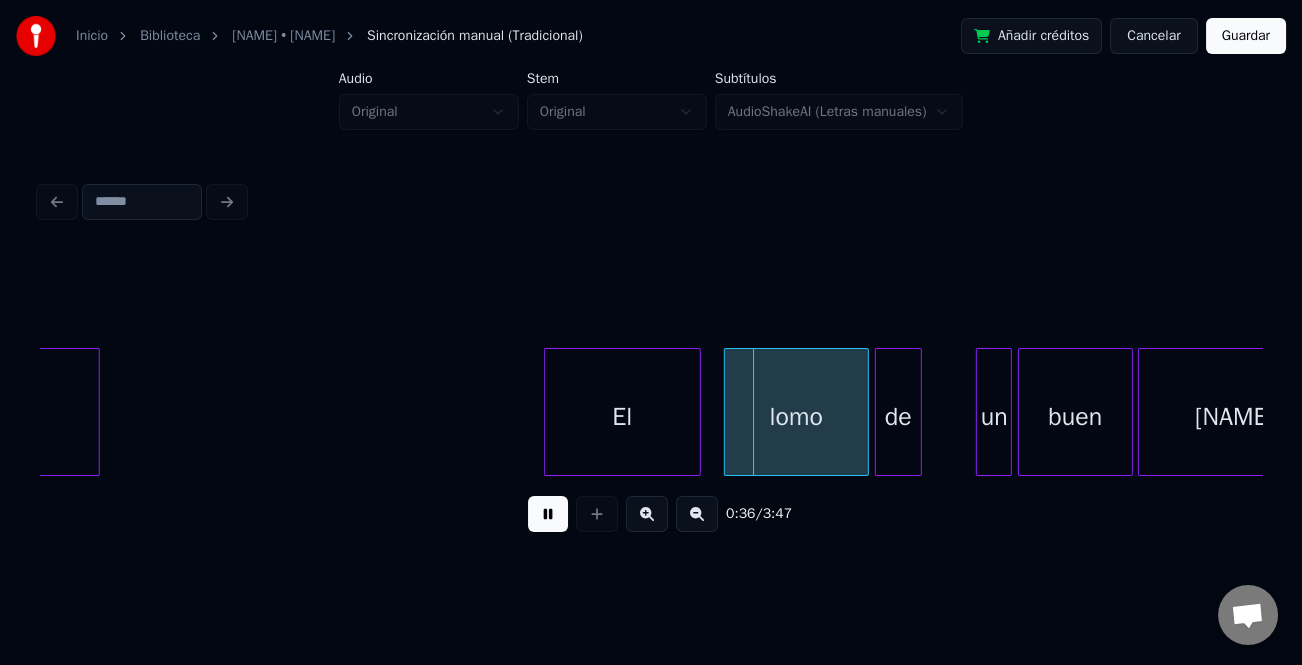 click at bounding box center (548, 514) 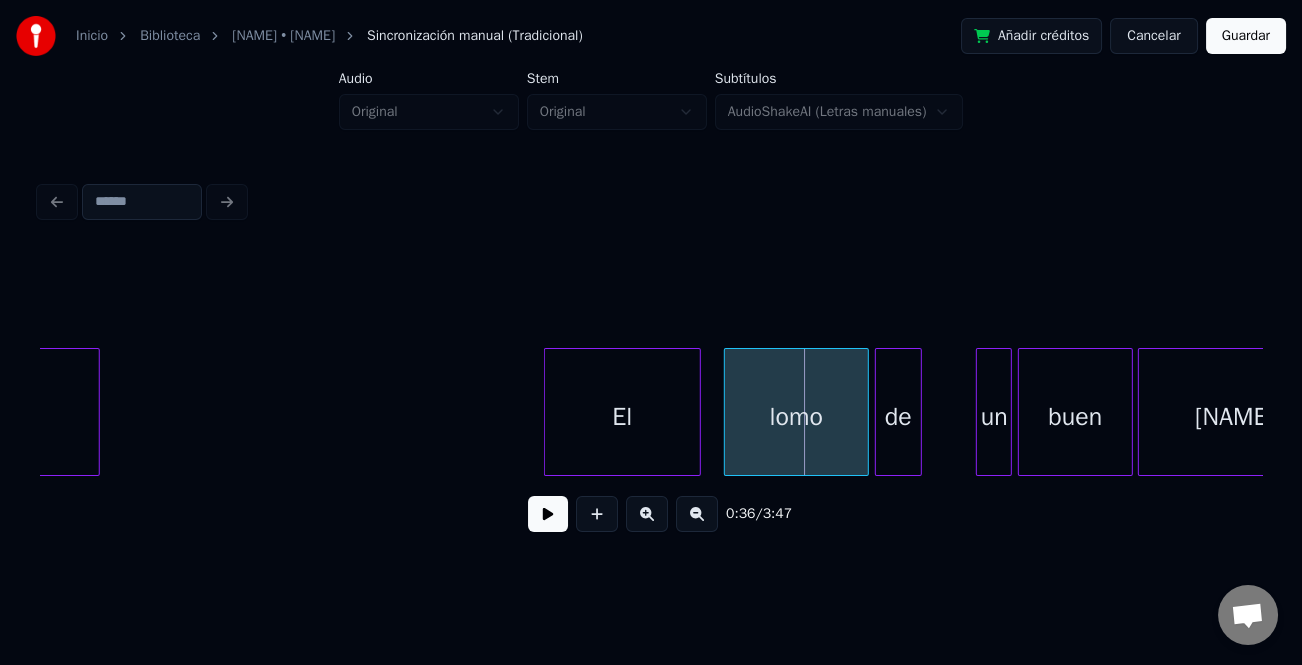 click on "El" at bounding box center (622, 417) 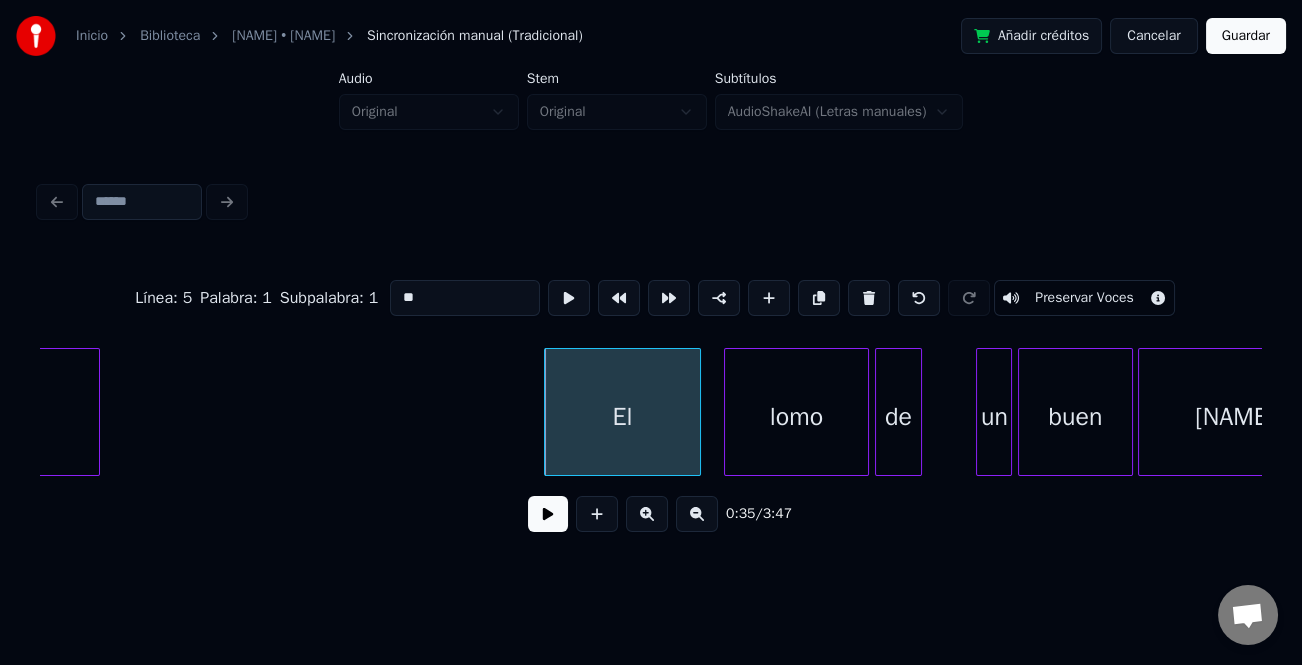 click on "**" at bounding box center (465, 298) 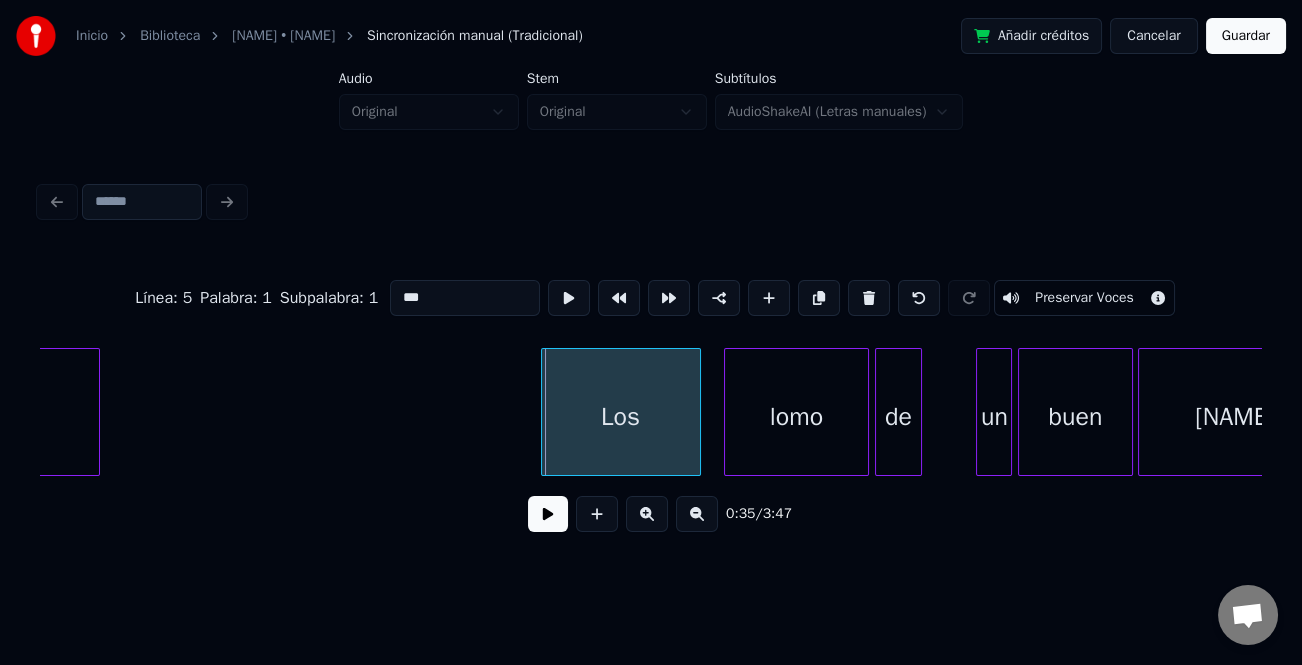 click at bounding box center [545, 412] 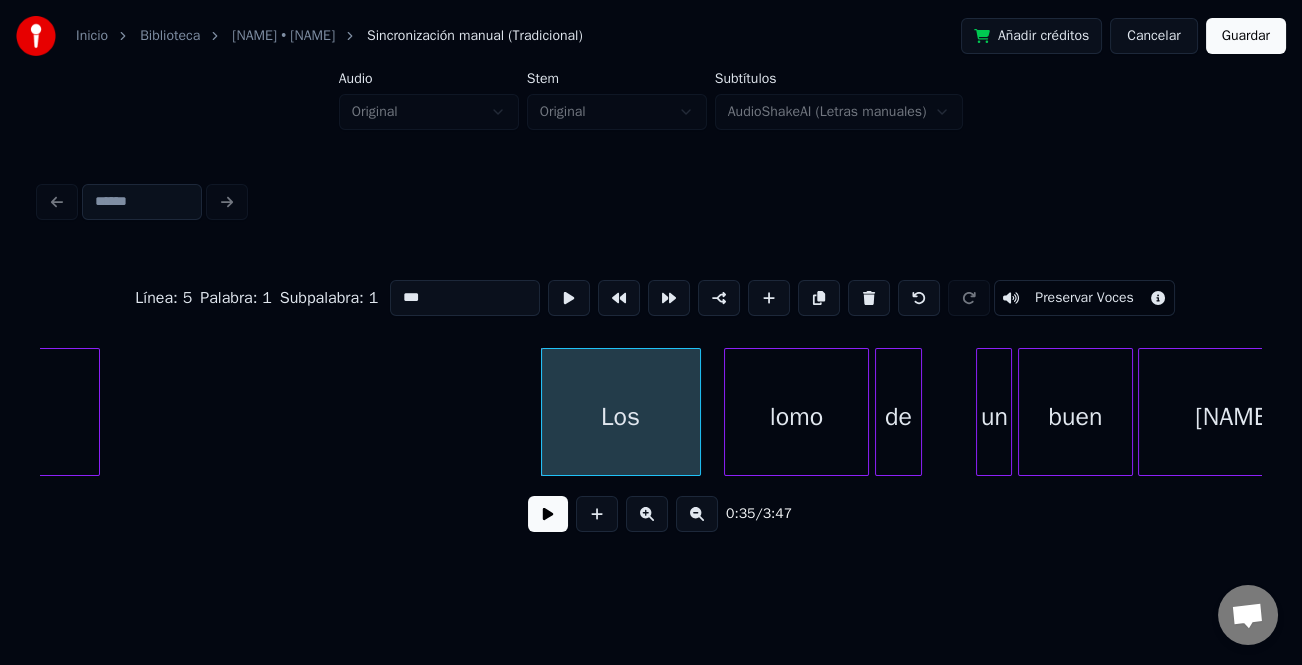 type on "***" 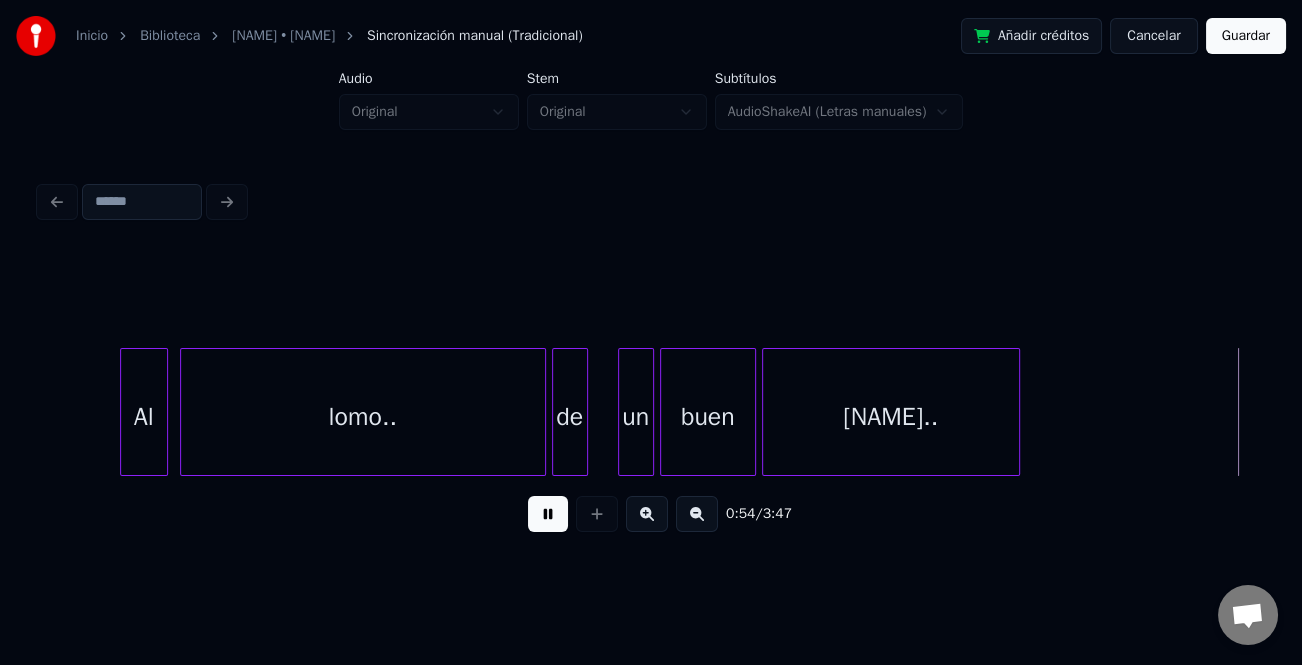 scroll, scrollTop: 0, scrollLeft: 16372, axis: horizontal 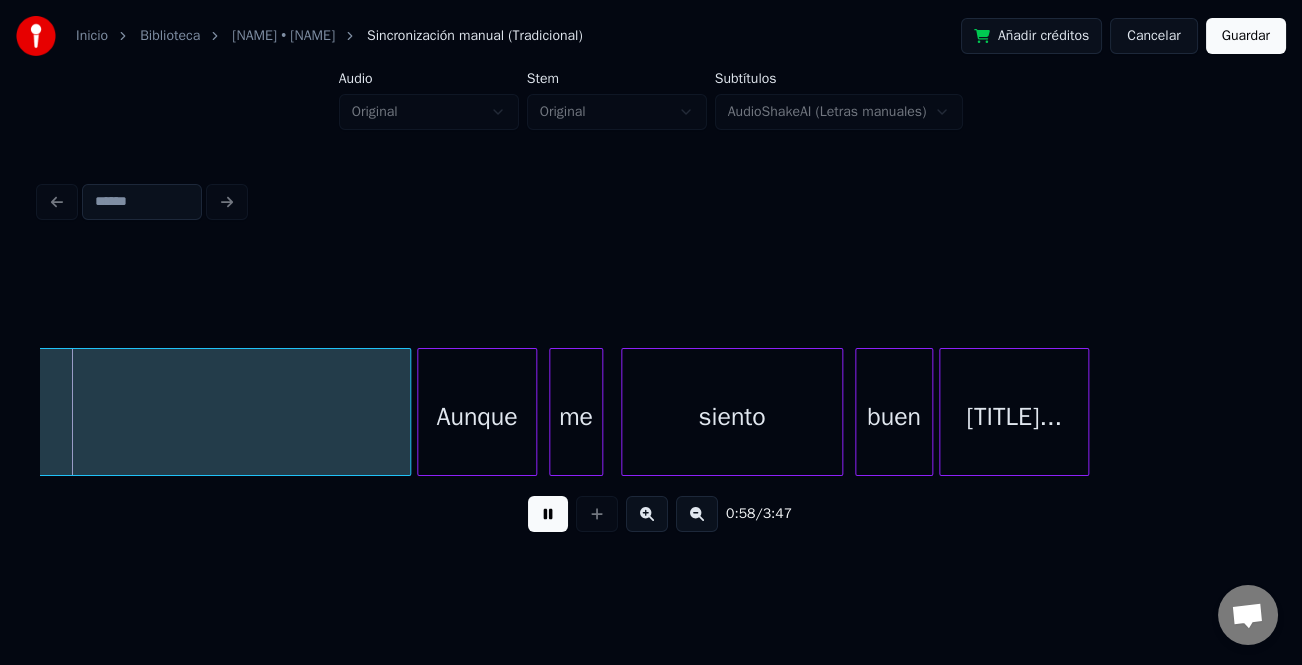 click at bounding box center [548, 514] 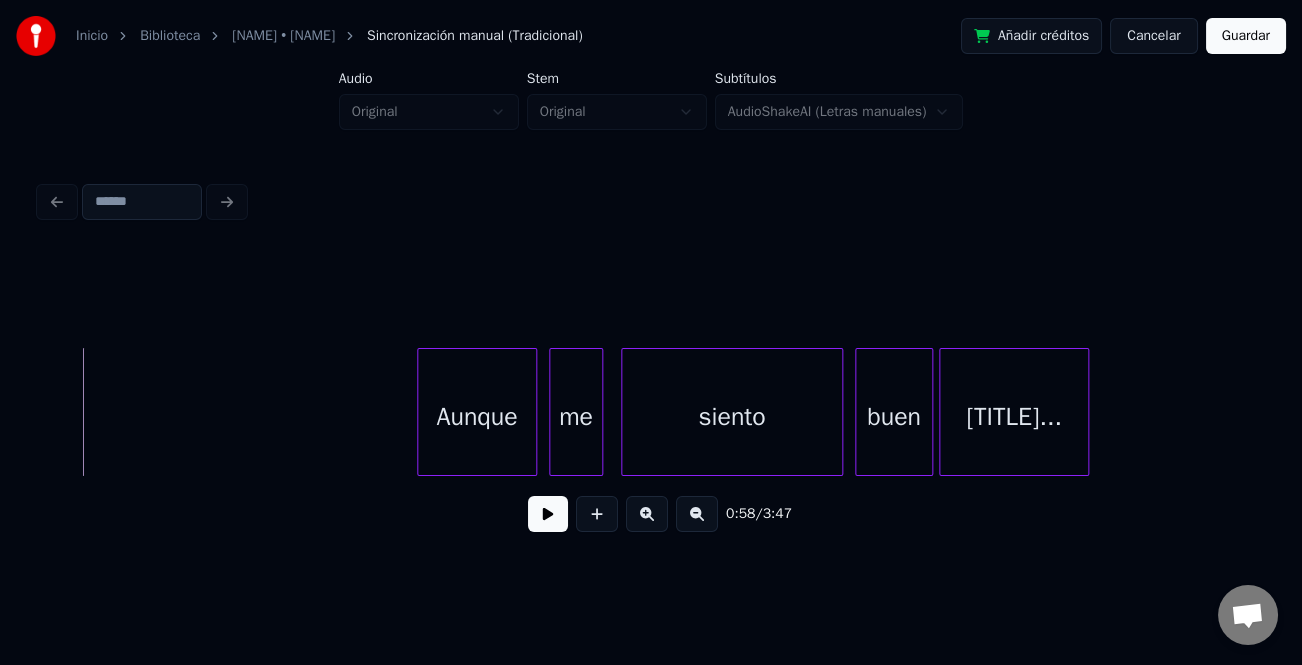 click on "0:58  /  3:47" at bounding box center (651, 362) 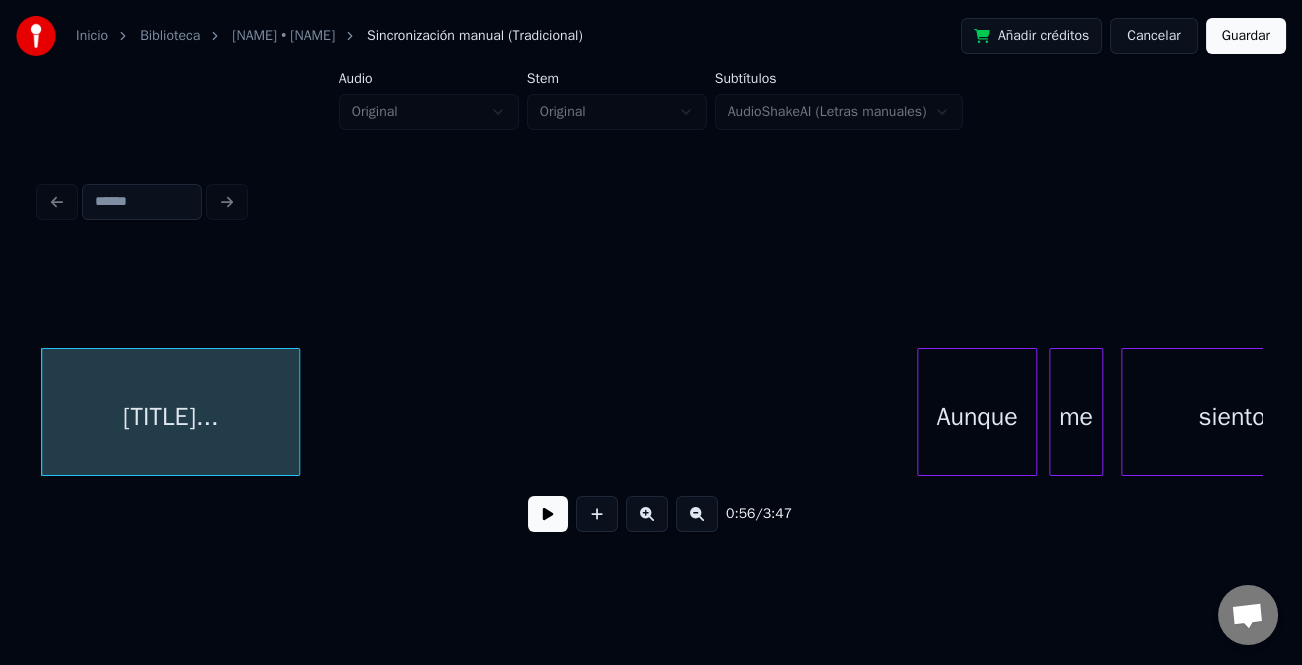 click at bounding box center (296, 412) 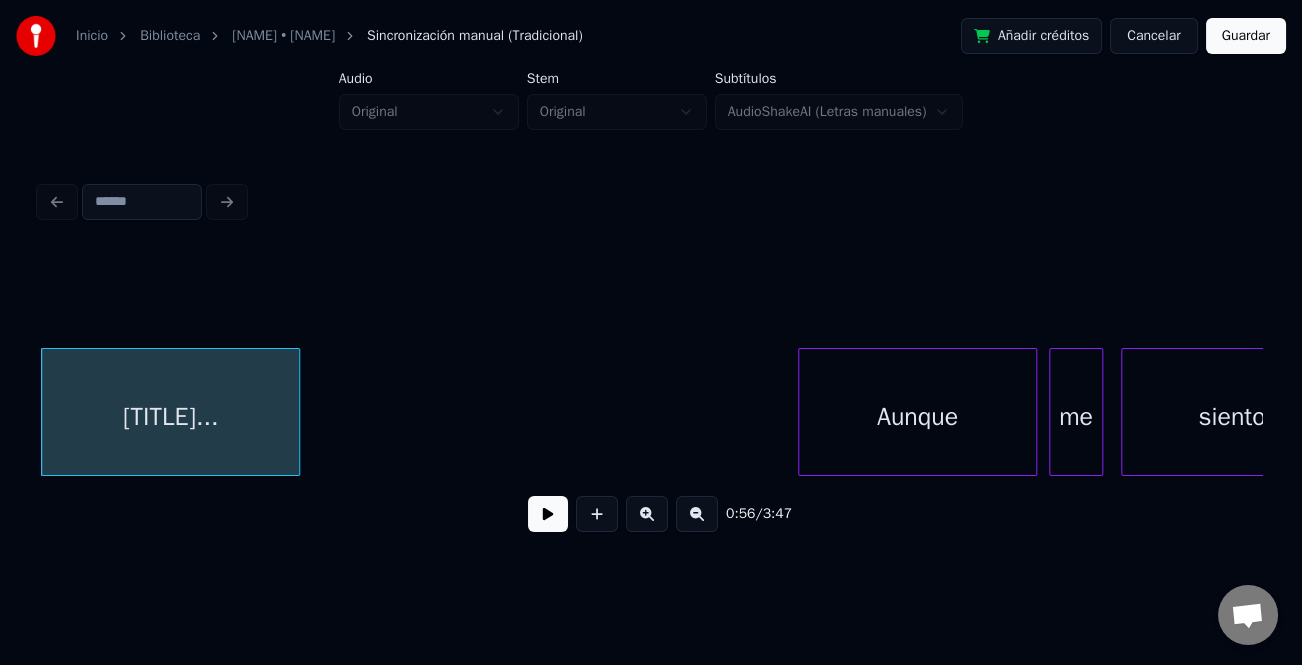 click at bounding box center [802, 412] 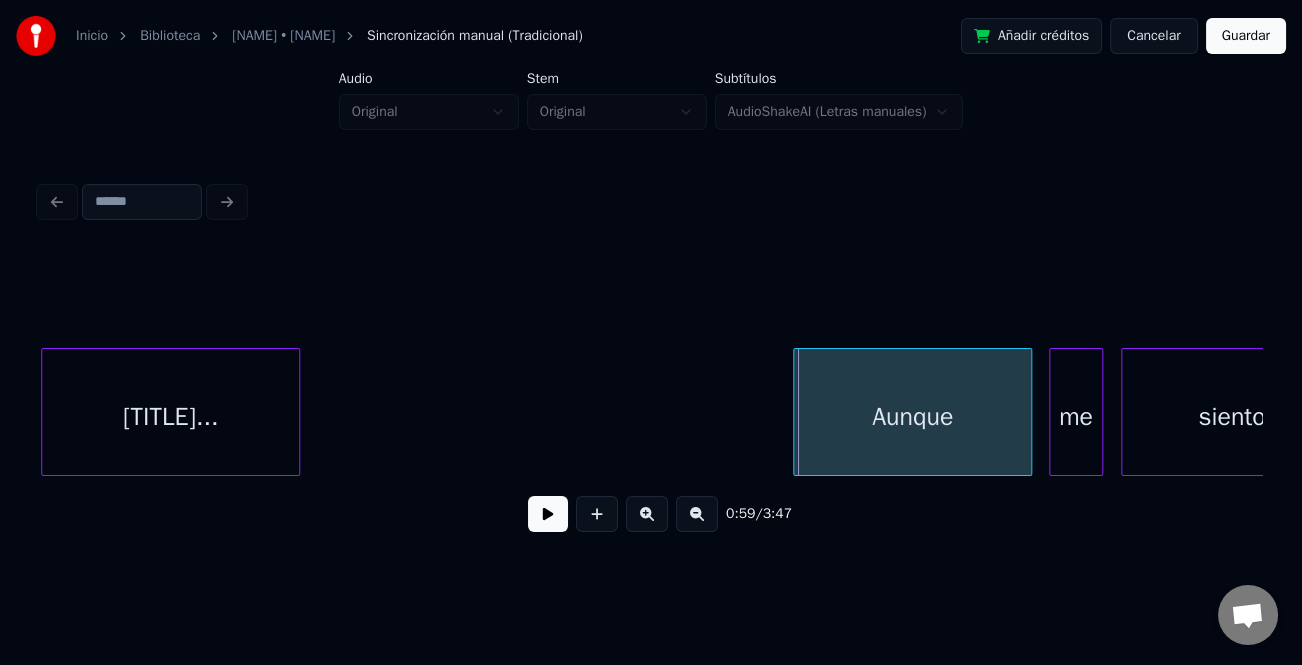 click on "Aunque" at bounding box center (912, 417) 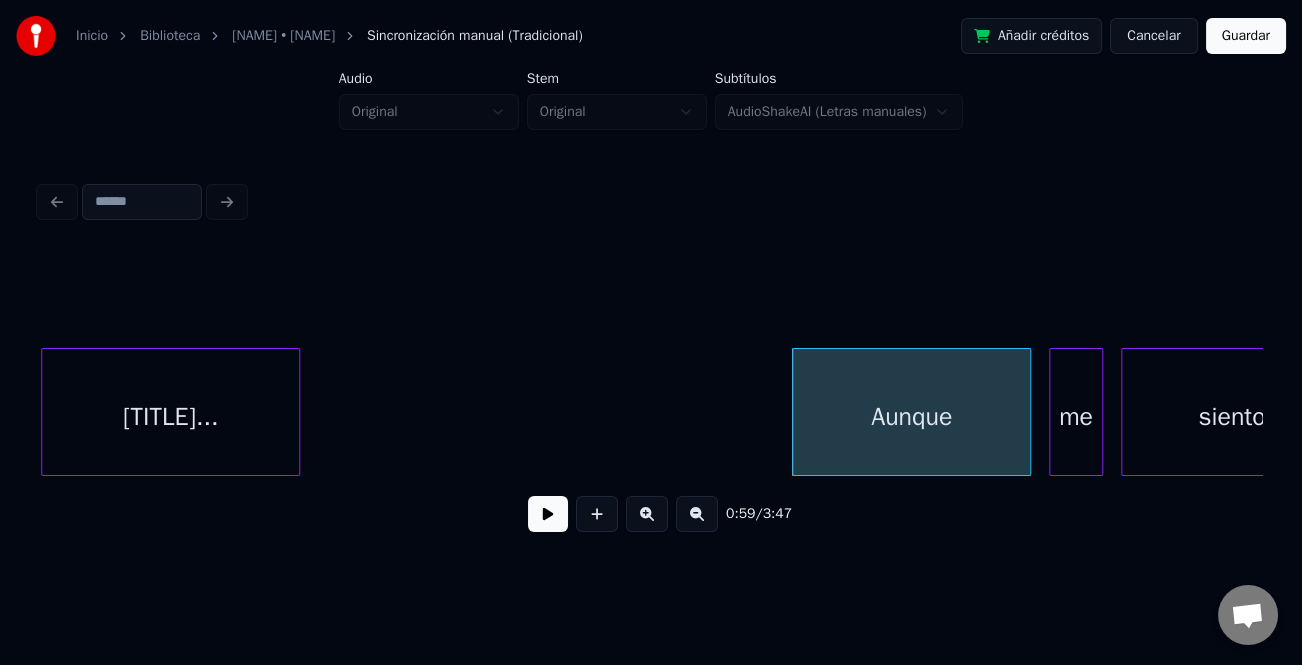 click at bounding box center [548, 514] 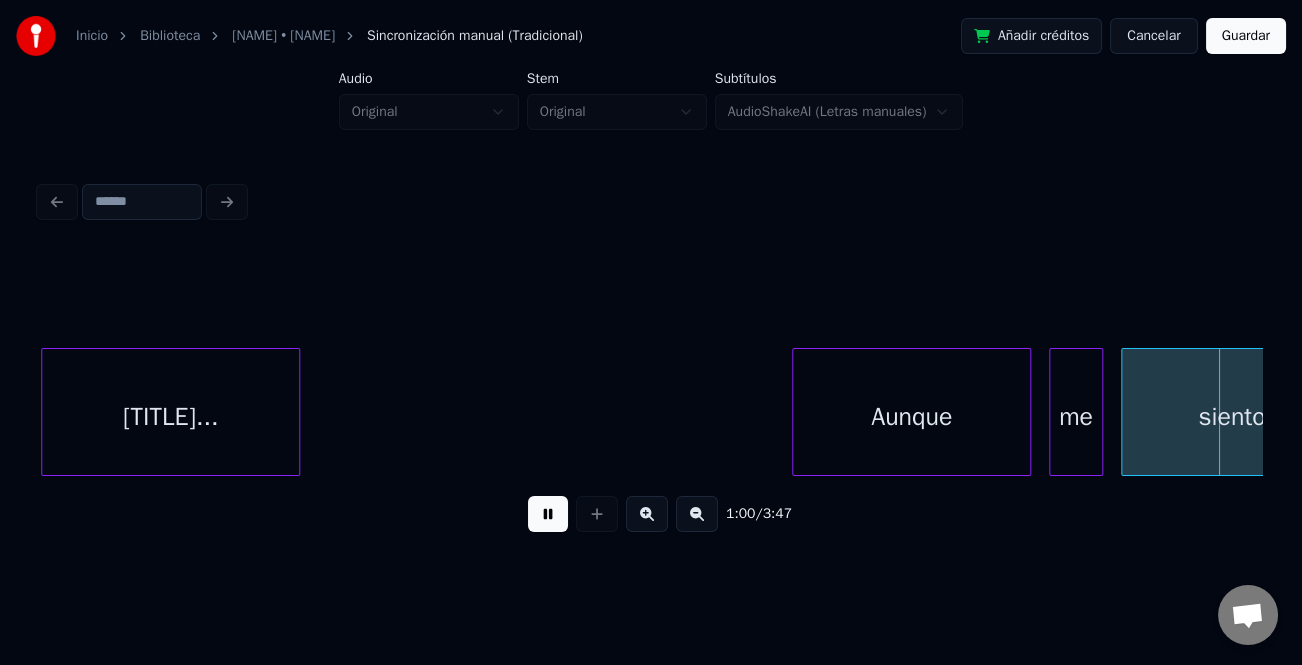 click on "[TIME]  /  [TIME]" at bounding box center [651, 514] 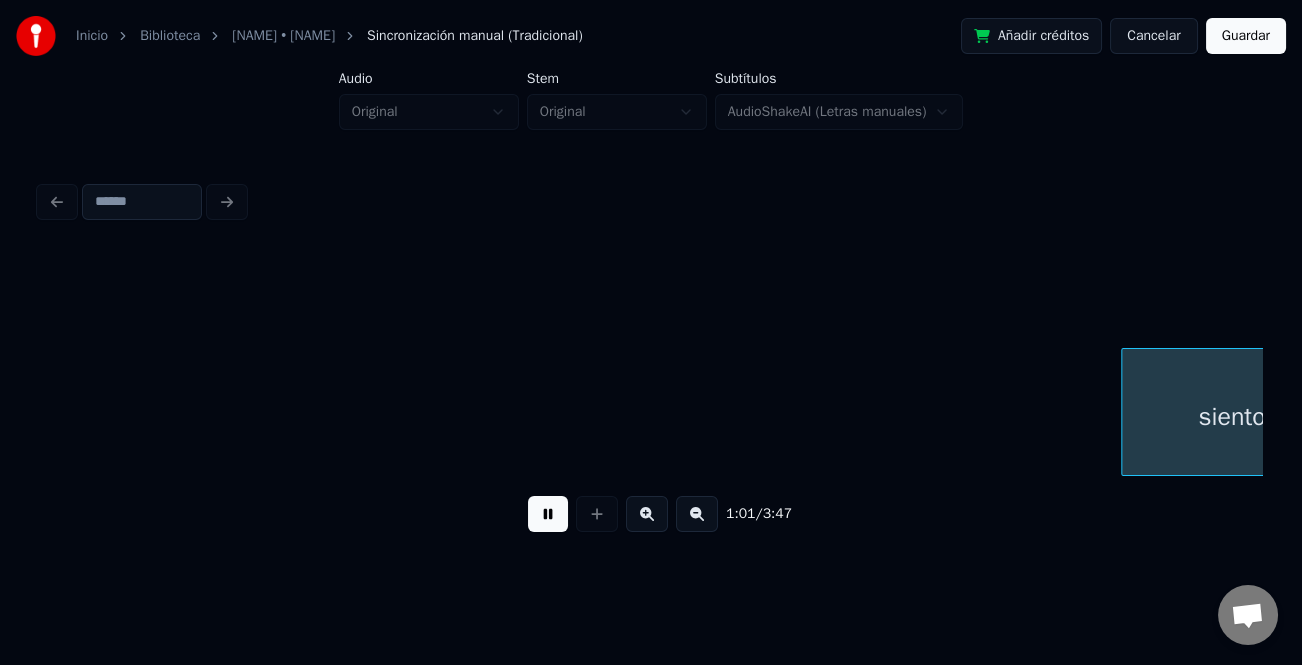 scroll, scrollTop: 0, scrollLeft: 18319, axis: horizontal 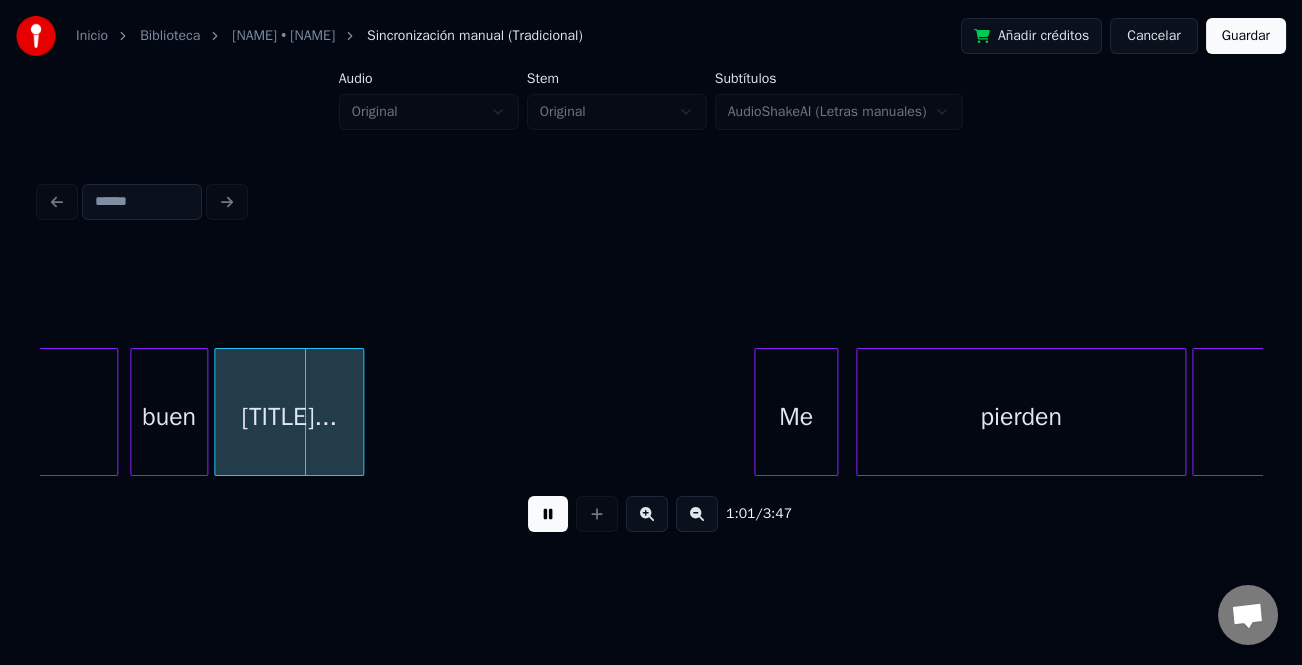click at bounding box center [548, 514] 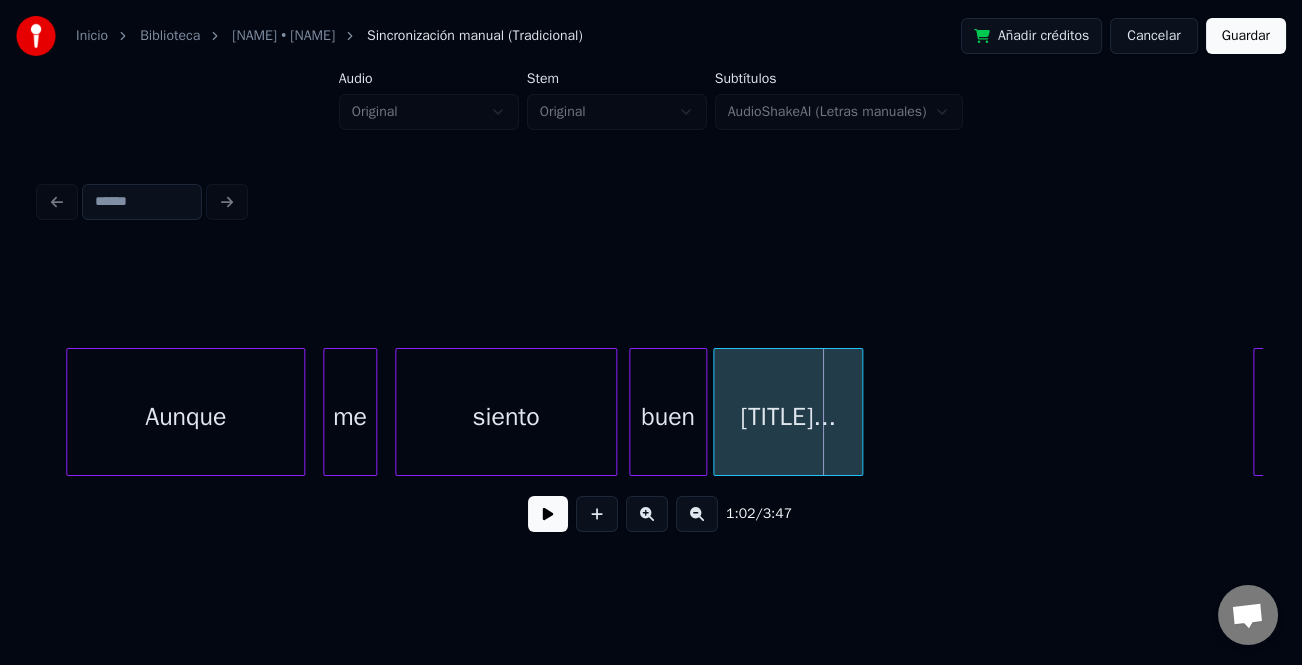 scroll, scrollTop: 0, scrollLeft: 17601, axis: horizontal 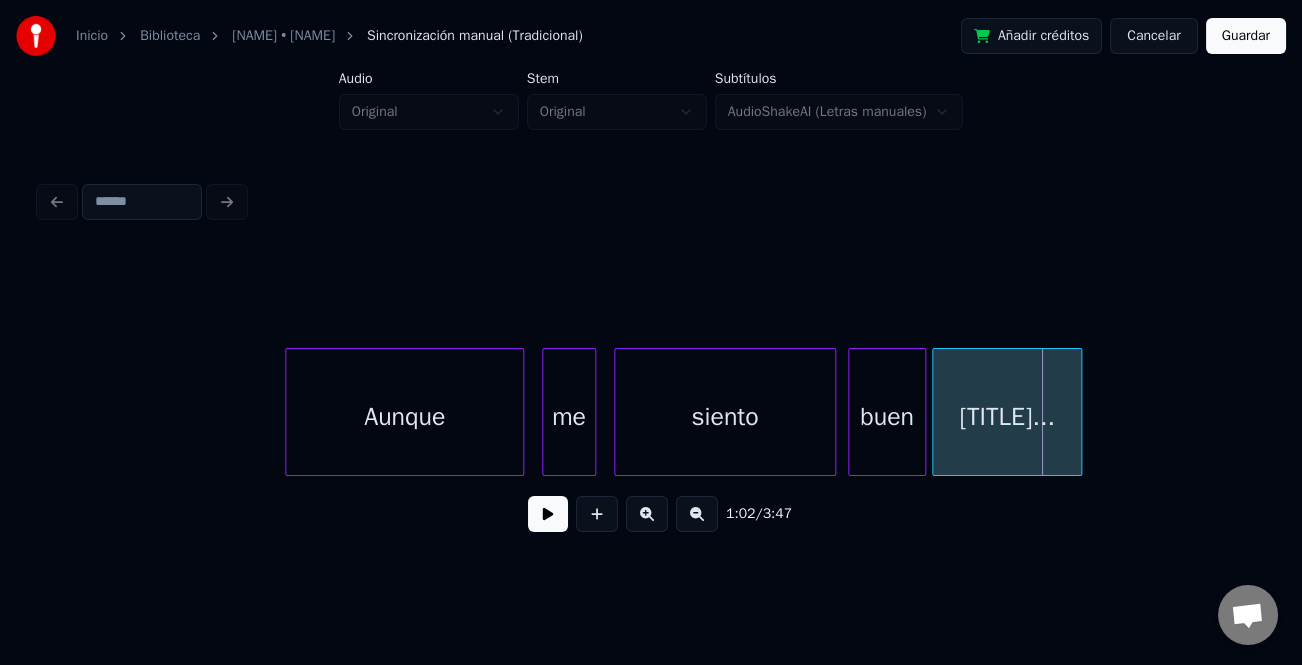 click on "Aunque" at bounding box center (404, 417) 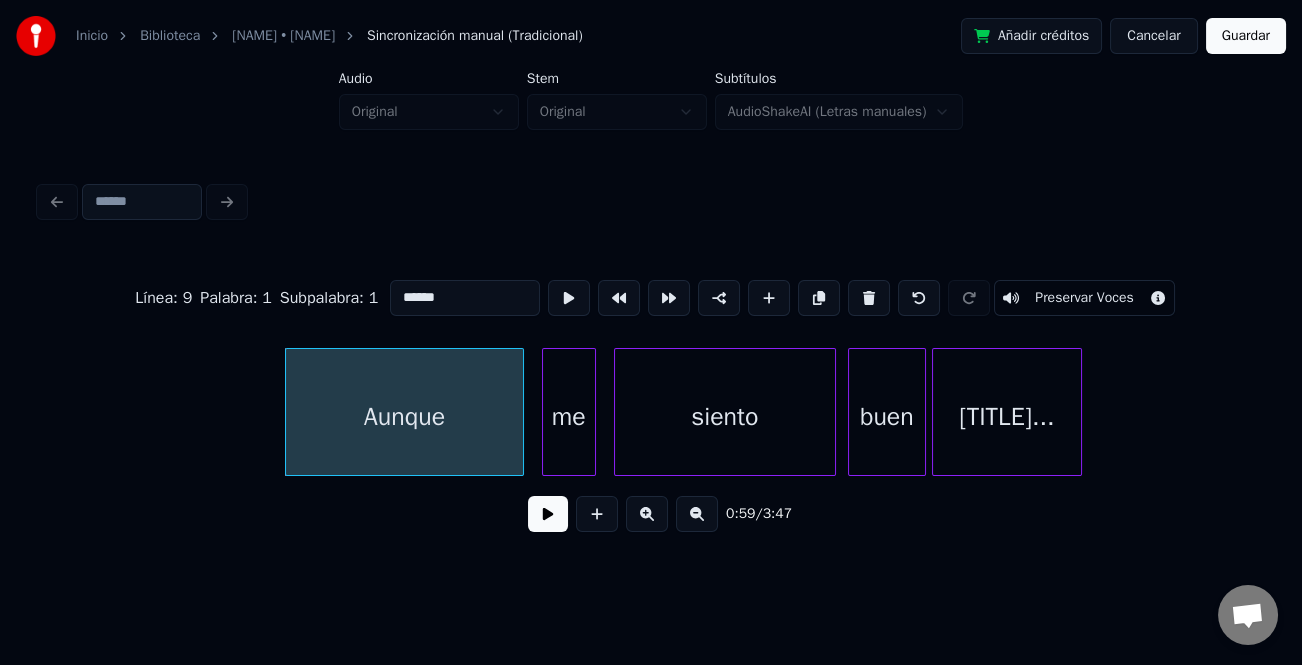 drag, startPoint x: 396, startPoint y: 311, endPoint x: 395, endPoint y: 291, distance: 20.024984 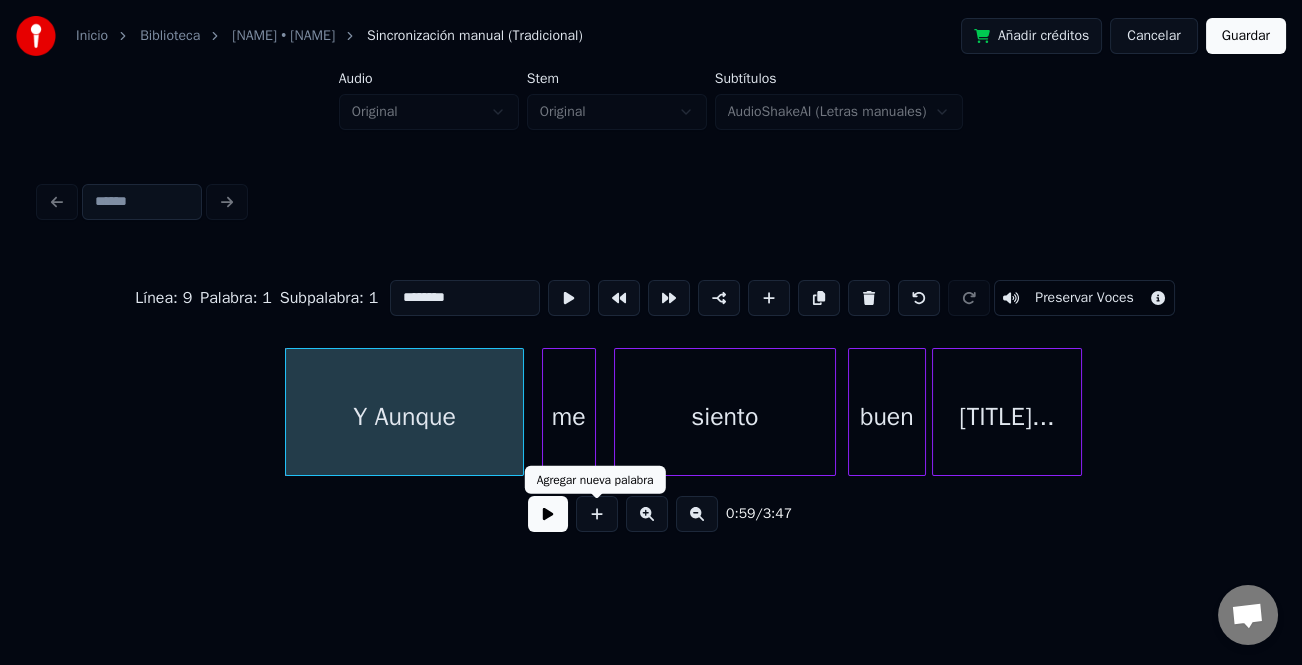 type on "********" 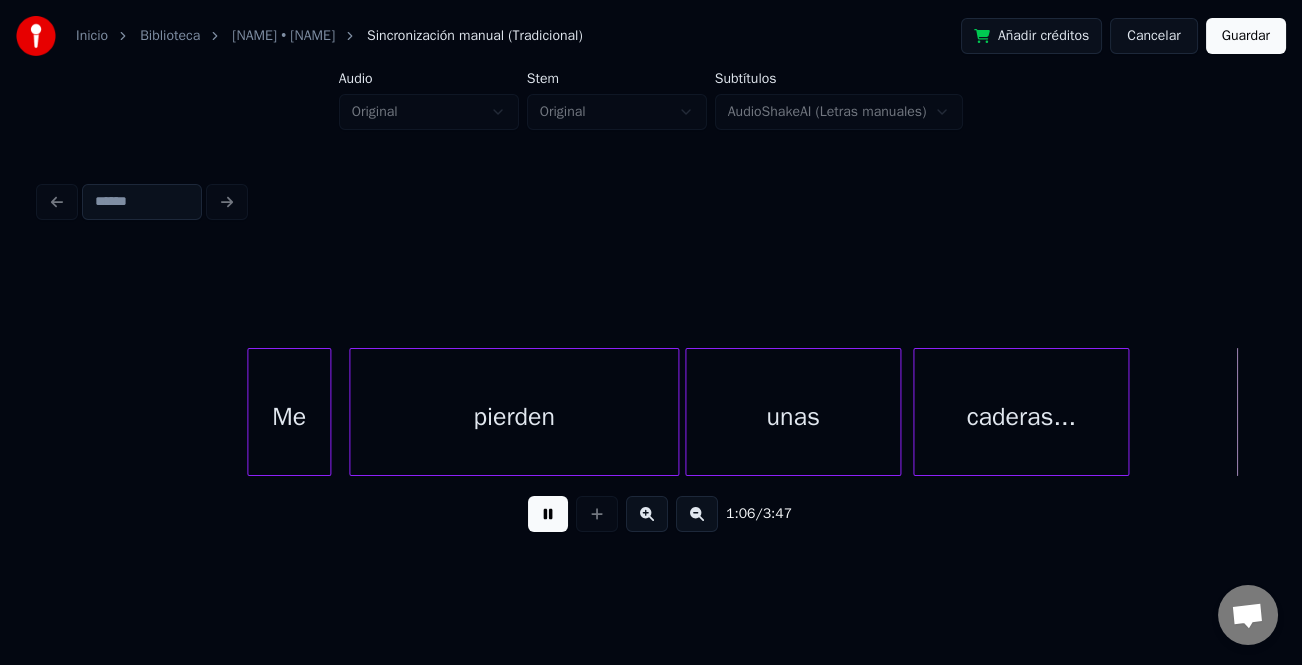 scroll, scrollTop: 0, scrollLeft: 20050, axis: horizontal 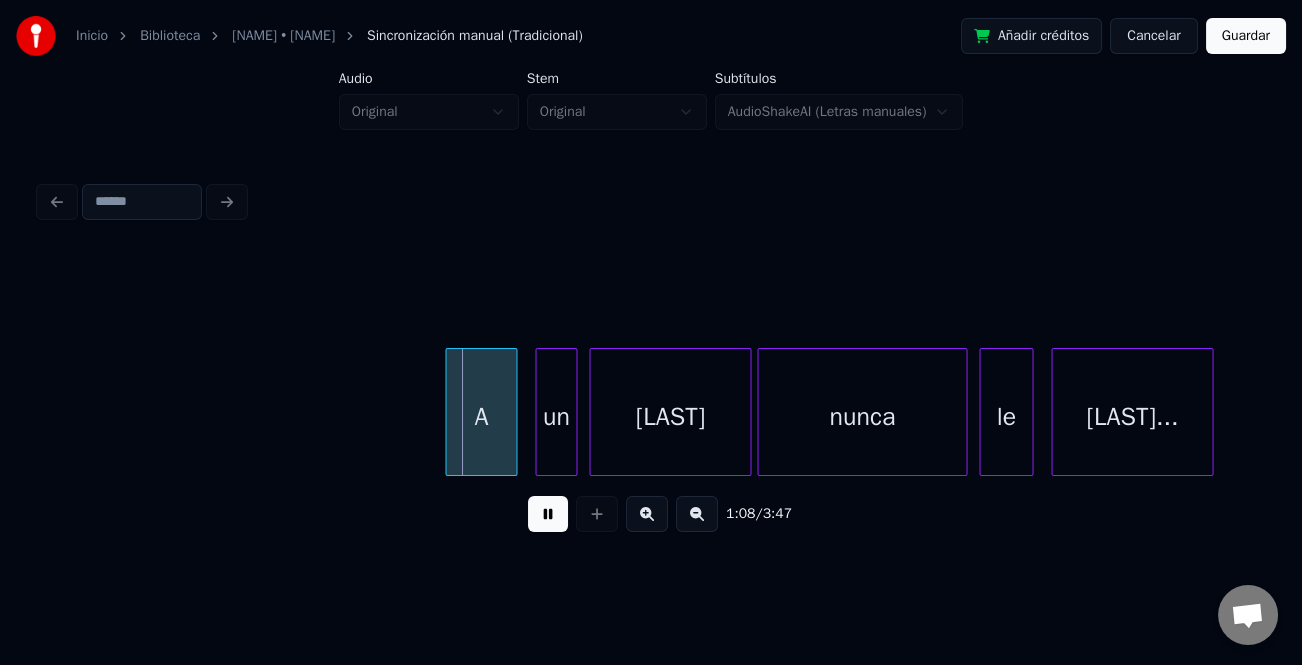 click at bounding box center [449, 412] 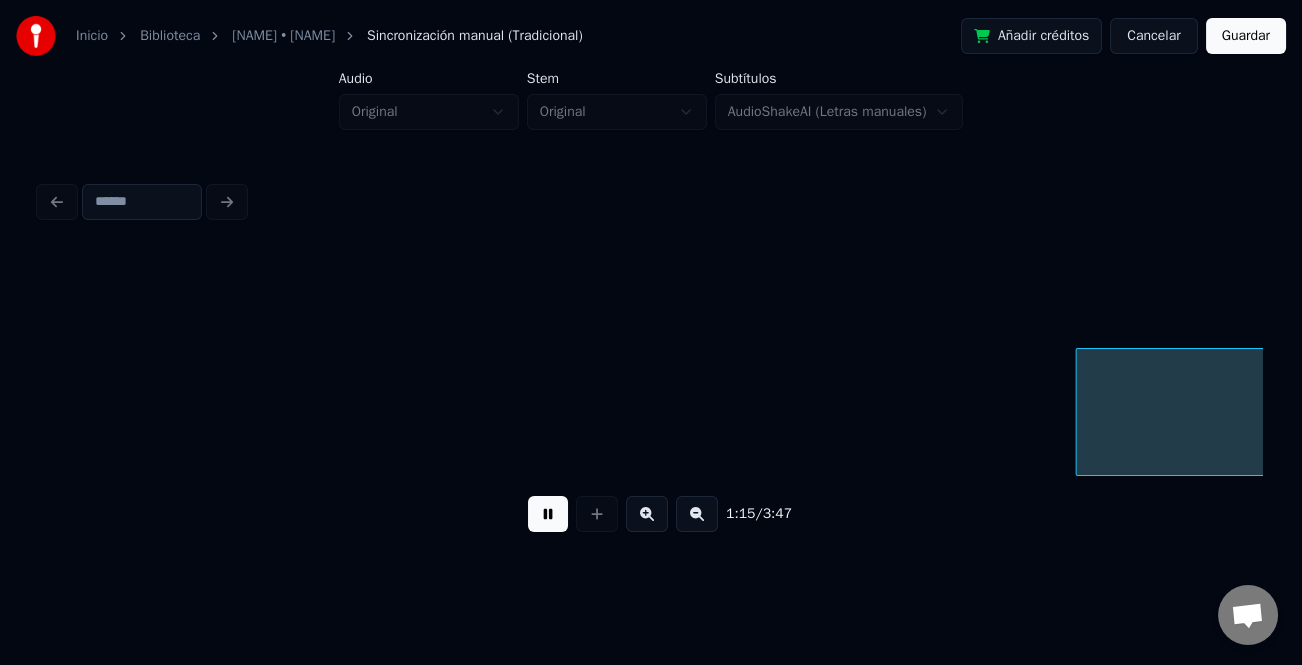 scroll, scrollTop: 0, scrollLeft: 22498, axis: horizontal 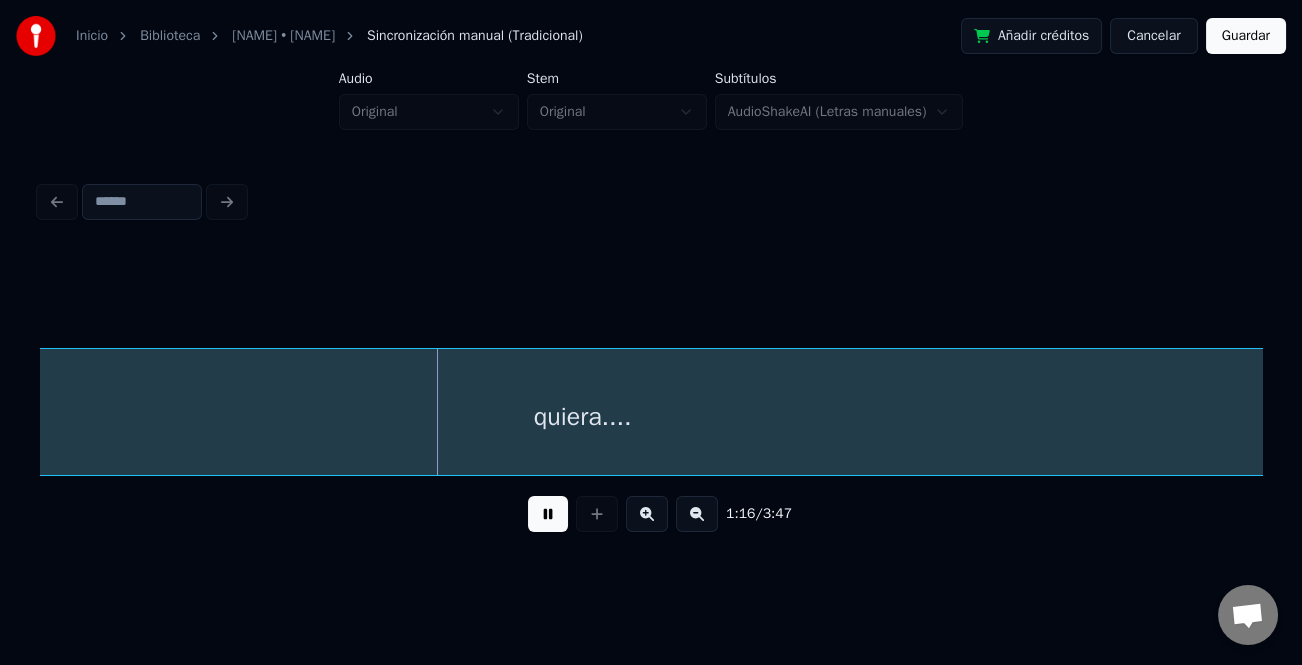 click at bounding box center [548, 514] 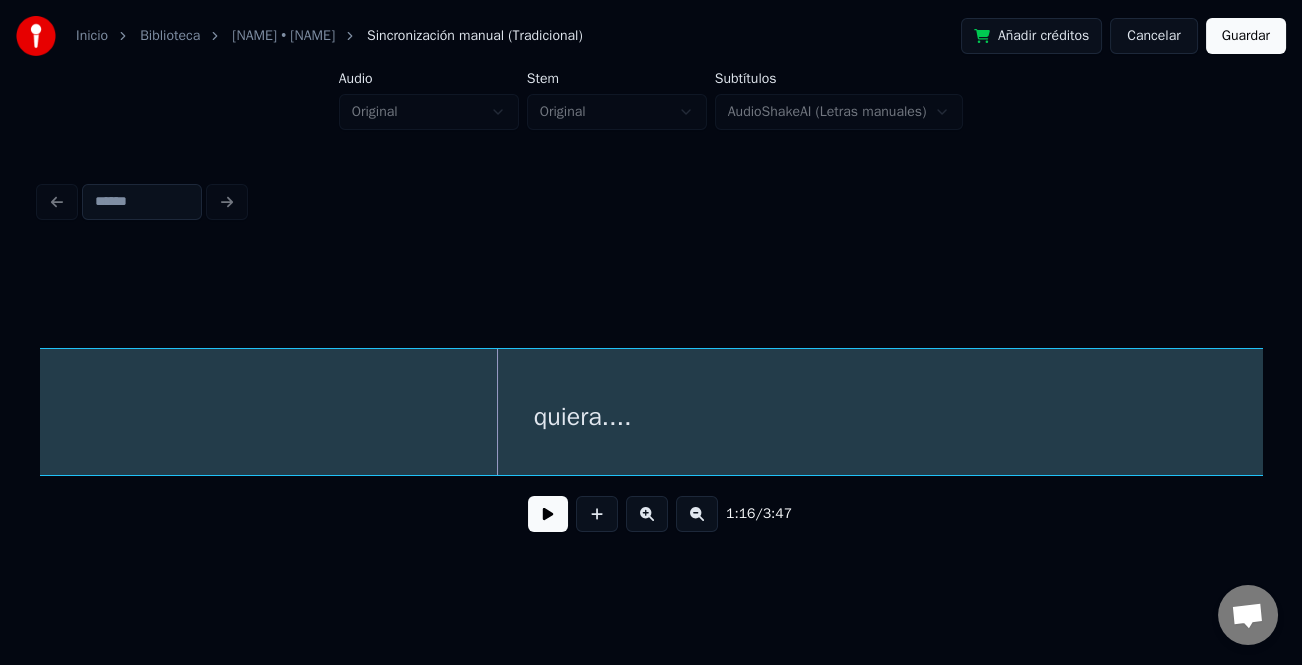 click at bounding box center (697, 514) 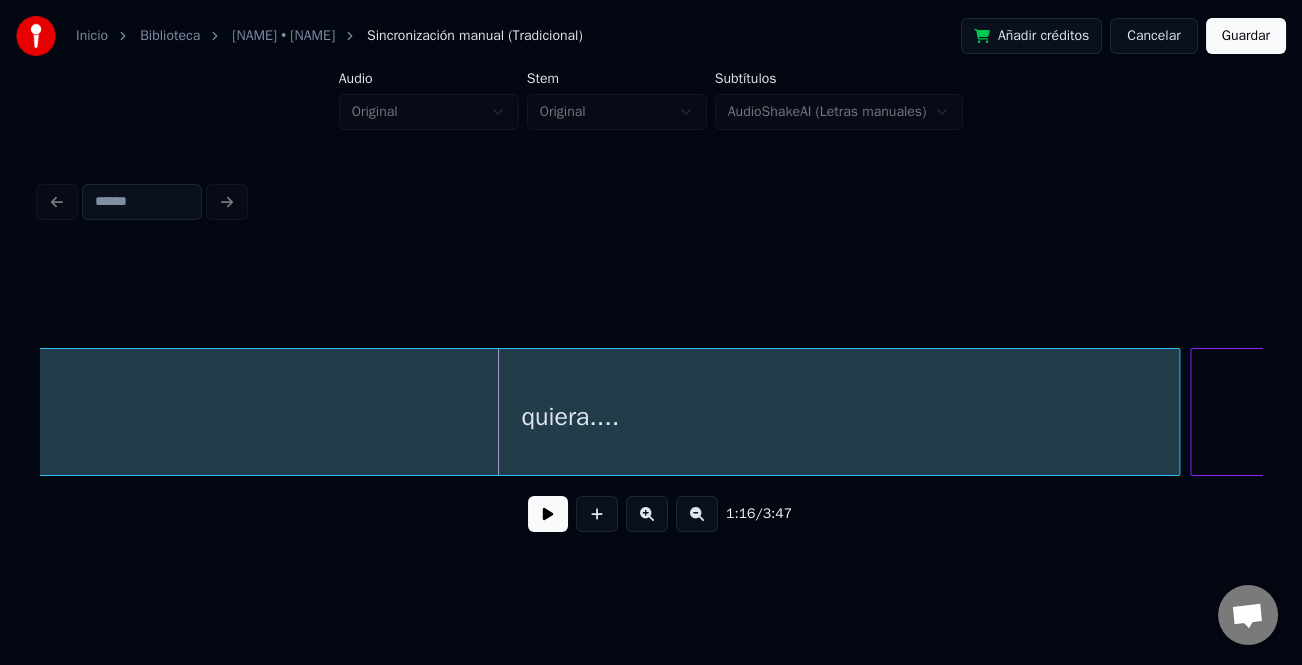 click at bounding box center [697, 514] 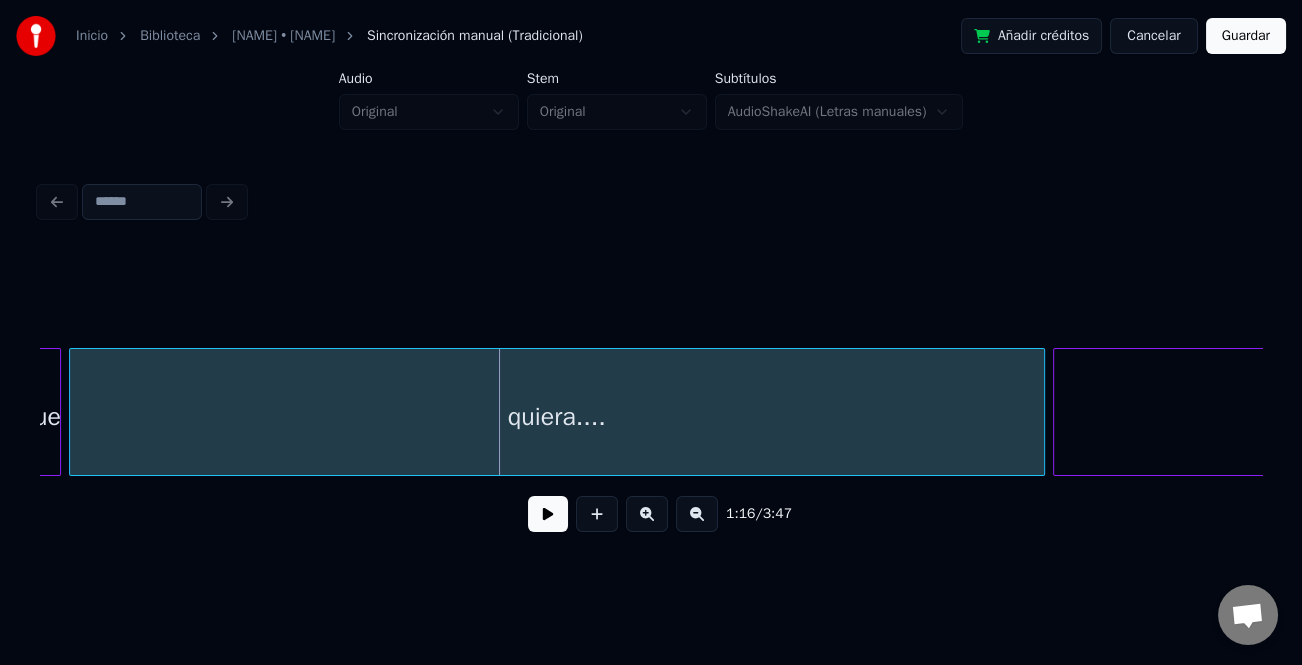 click at bounding box center (697, 514) 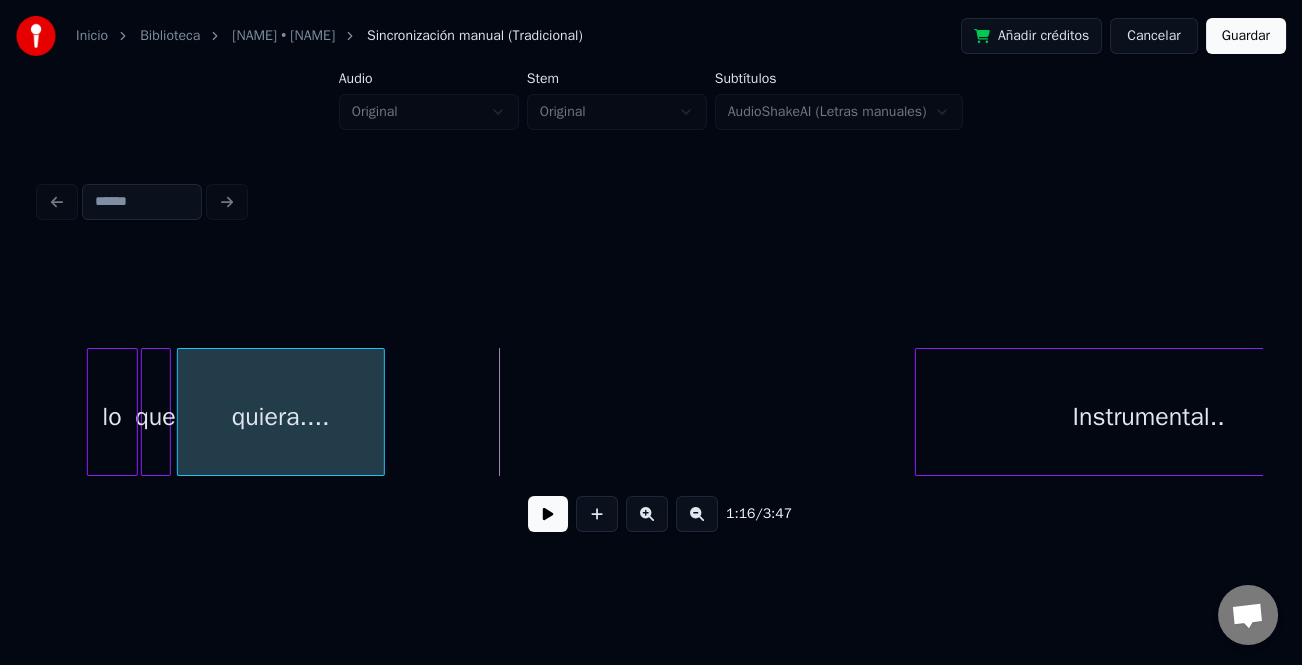 click at bounding box center (381, 412) 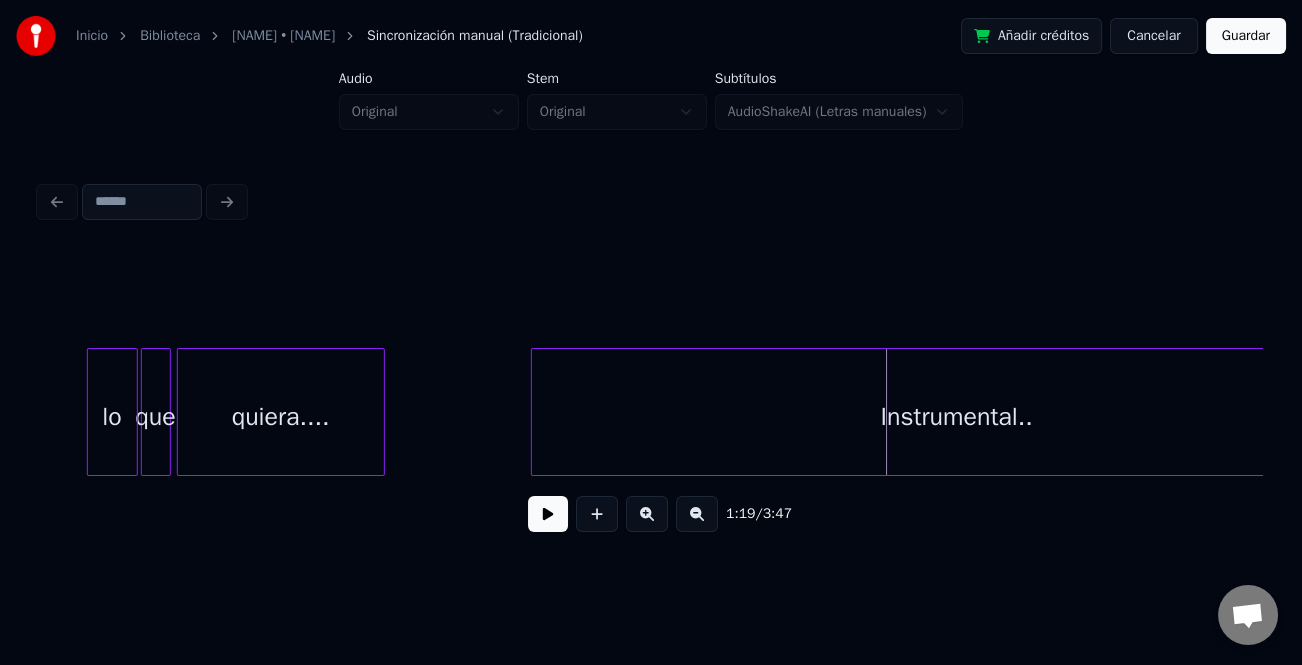 click at bounding box center [535, 412] 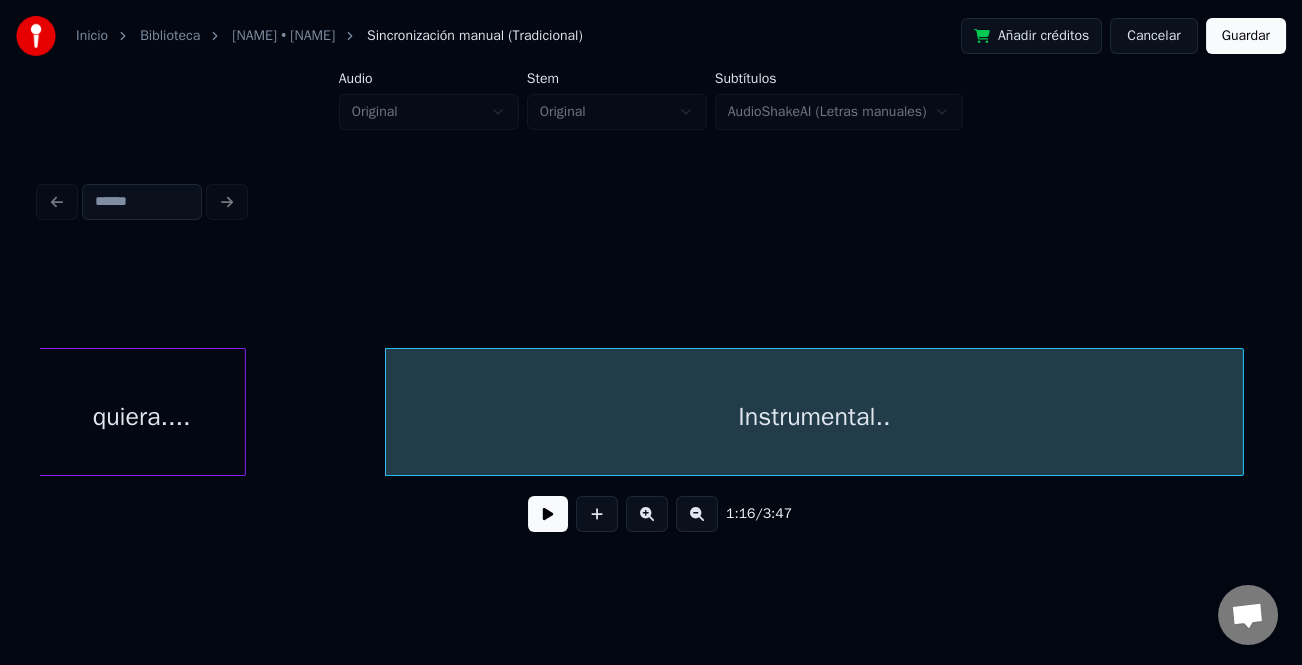 scroll, scrollTop: 0, scrollLeft: 12142, axis: horizontal 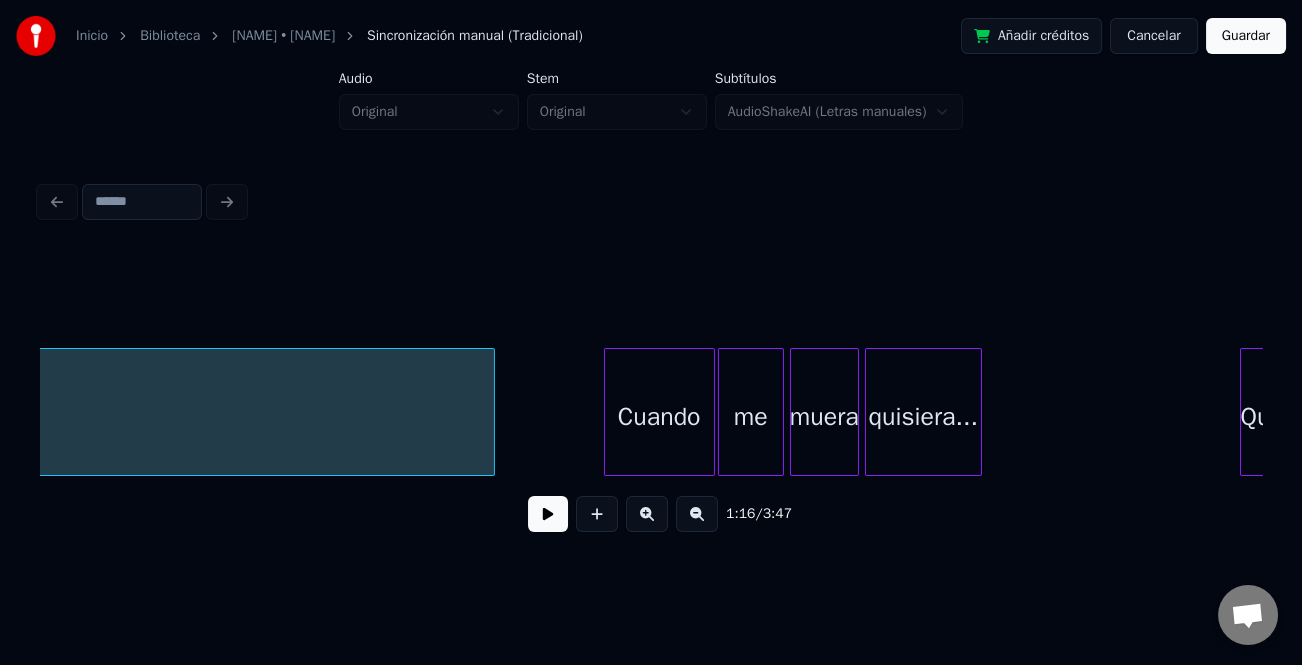 click at bounding box center (491, 412) 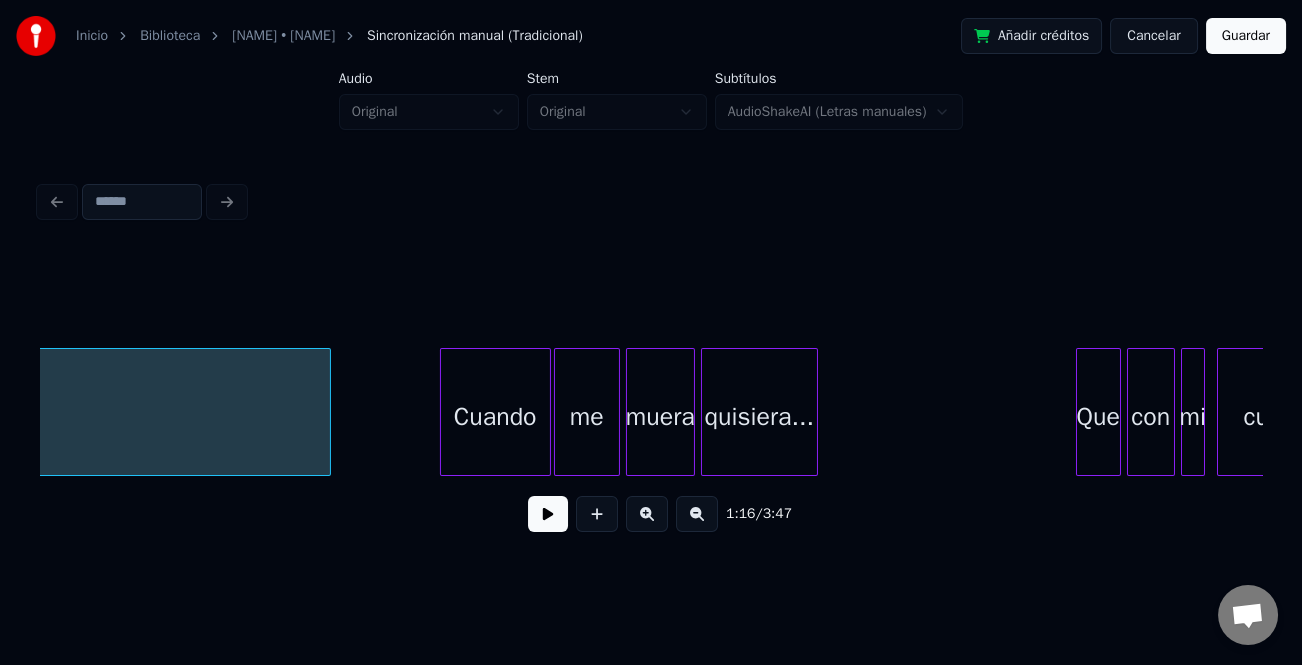 scroll, scrollTop: 0, scrollLeft: 12416, axis: horizontal 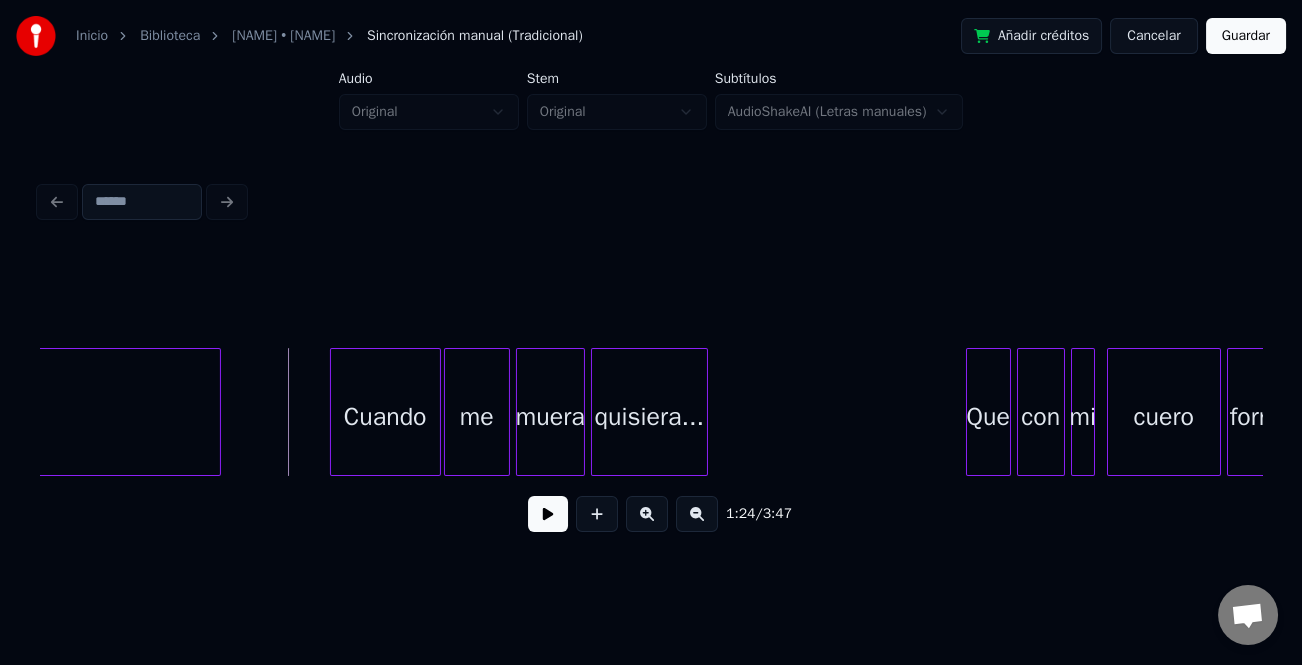 click at bounding box center (548, 514) 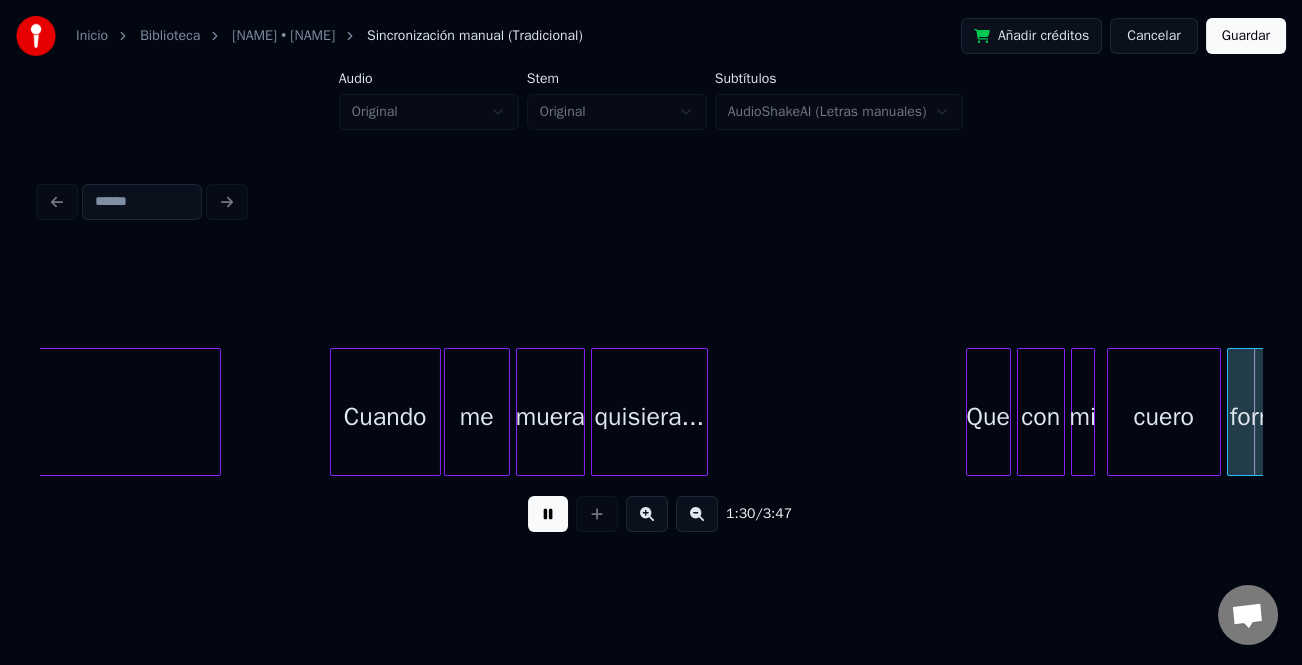 scroll, scrollTop: 0, scrollLeft: 13642, axis: horizontal 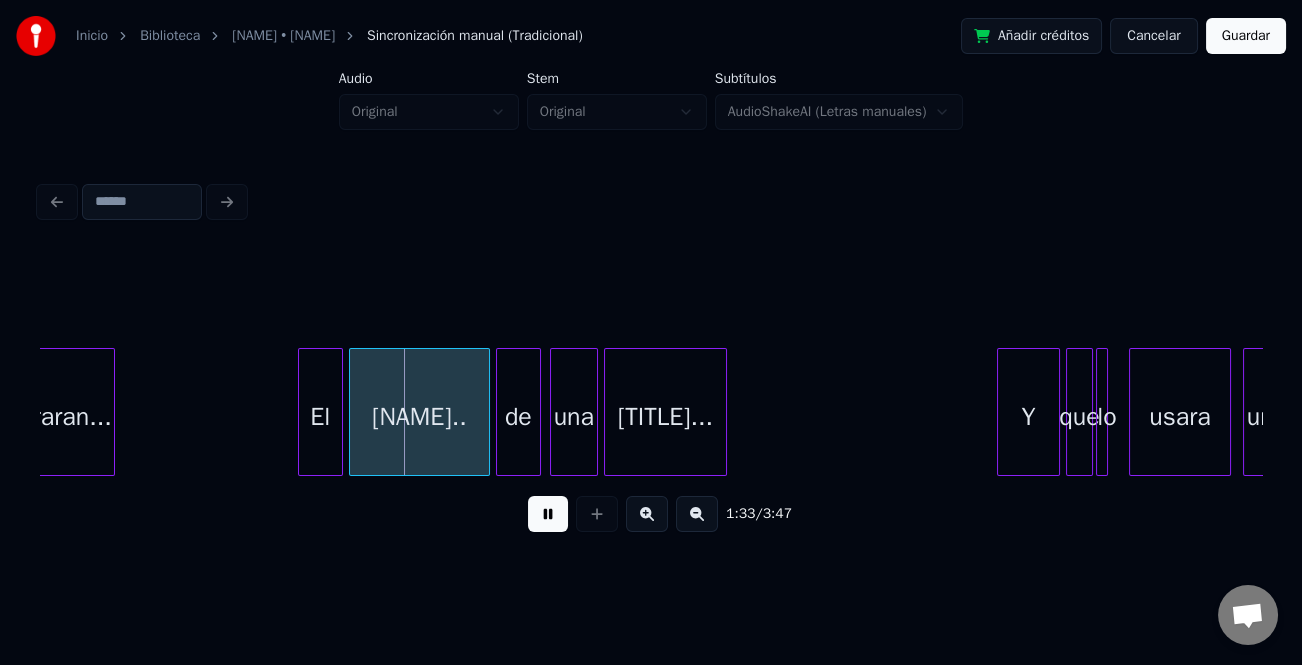 click at bounding box center [302, 412] 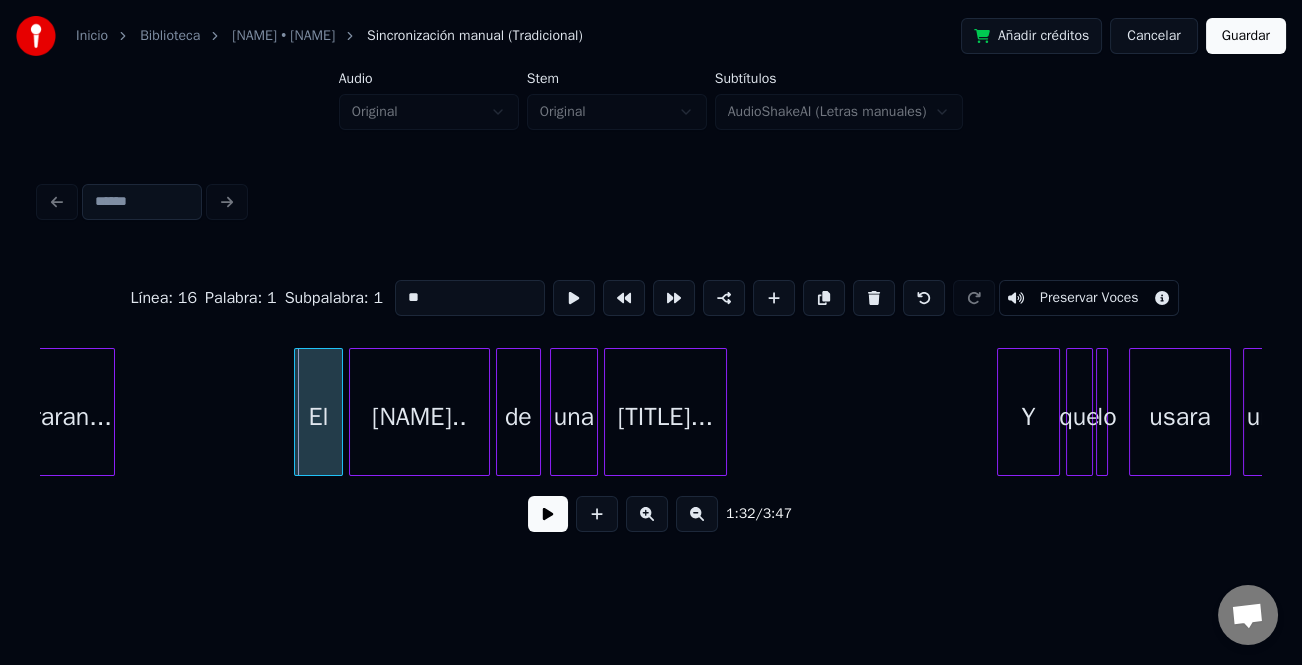 click at bounding box center [298, 412] 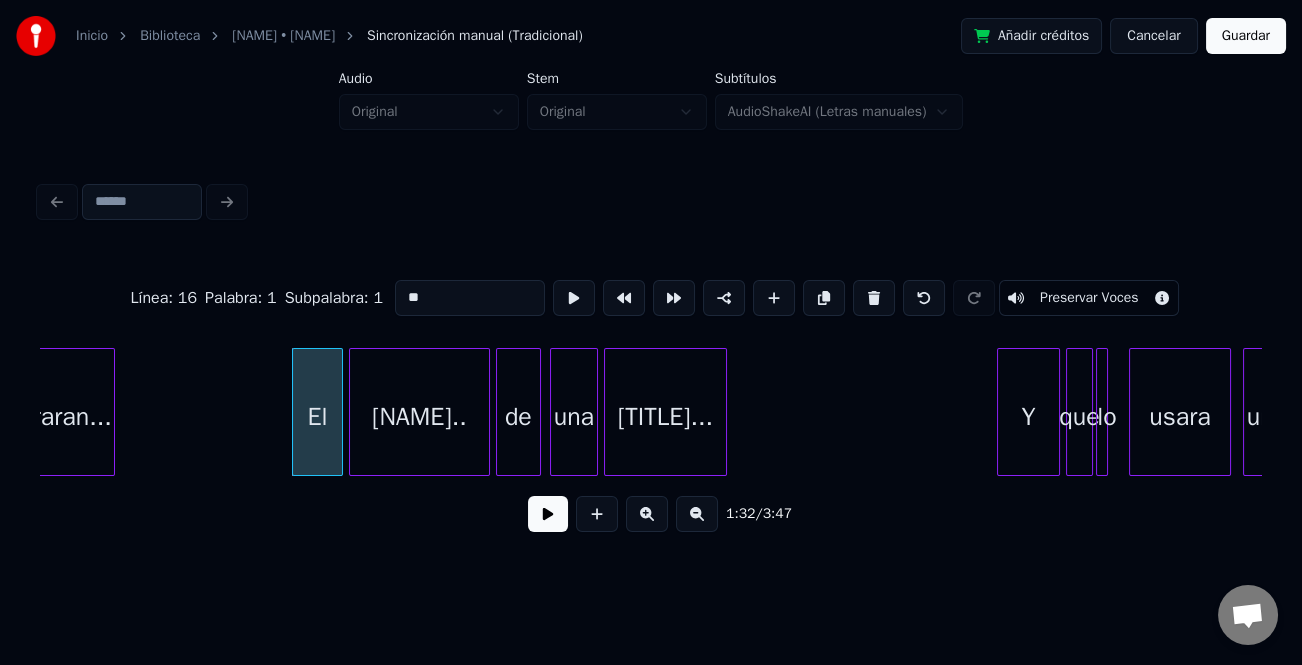 click at bounding box center (548, 514) 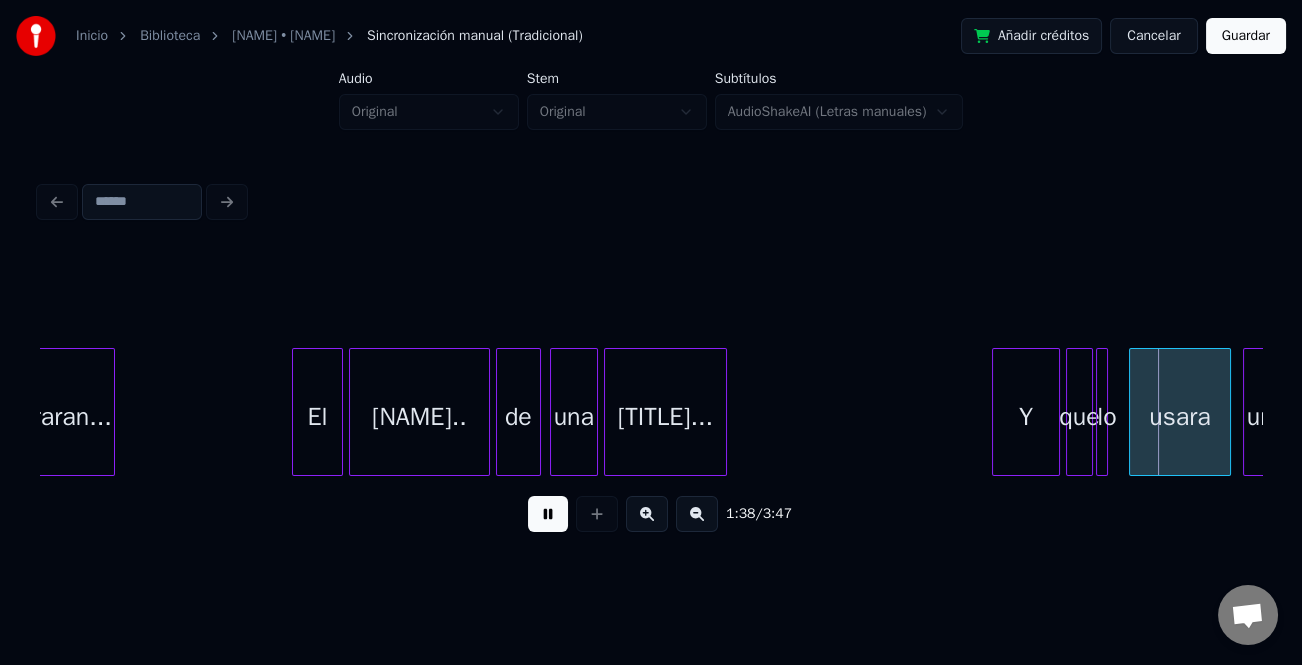 click at bounding box center (996, 412) 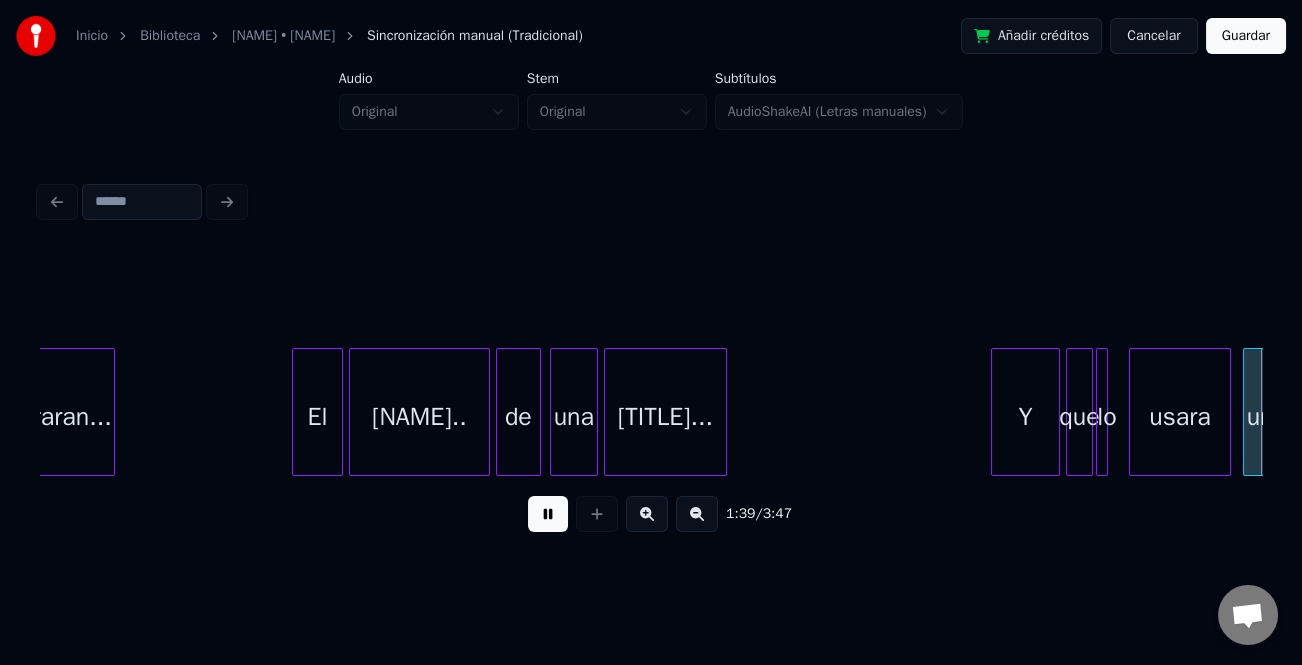 scroll, scrollTop: 0, scrollLeft: 14865, axis: horizontal 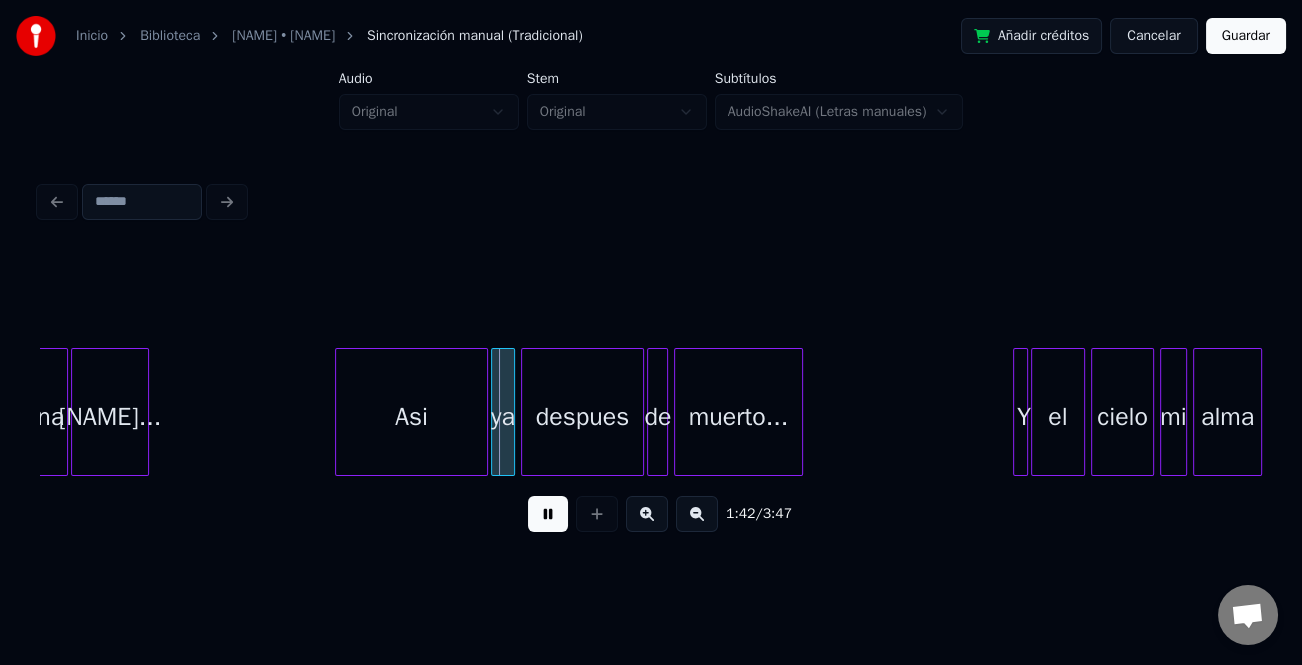 click on "una Dama... Asi ya despues de muerto... Y el cielo mi alma" at bounding box center [2249, 412] 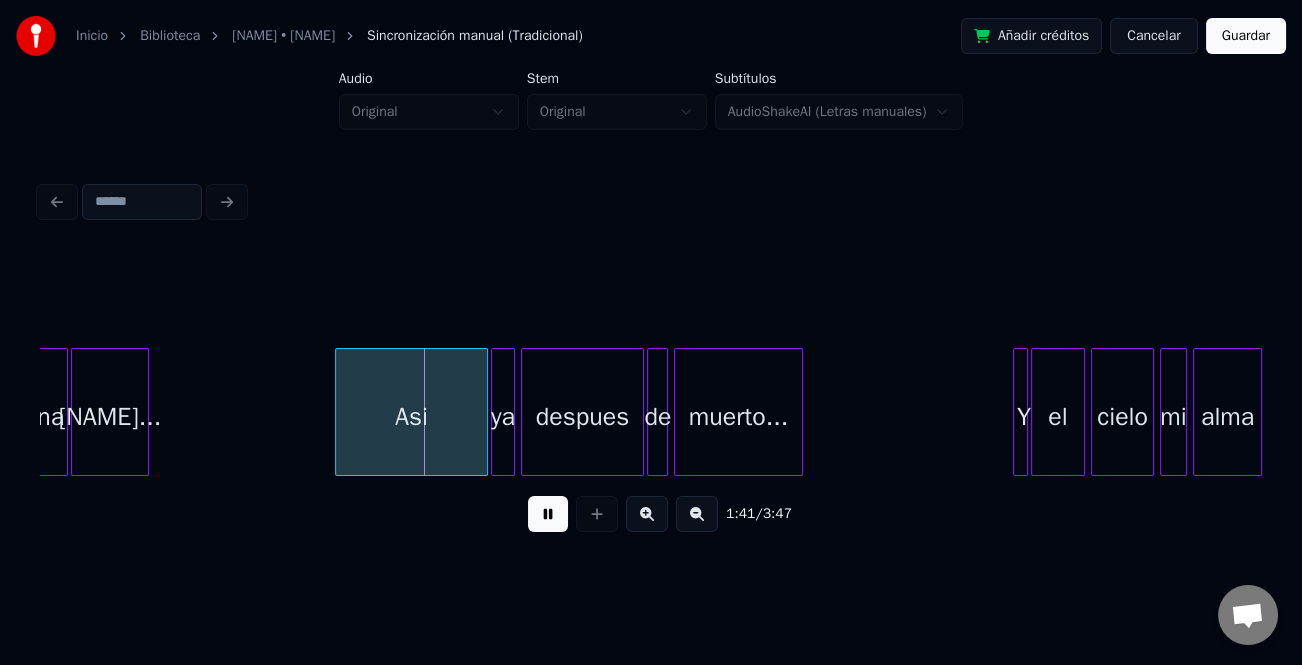 drag, startPoint x: 548, startPoint y: 526, endPoint x: 396, endPoint y: 447, distance: 171.30382 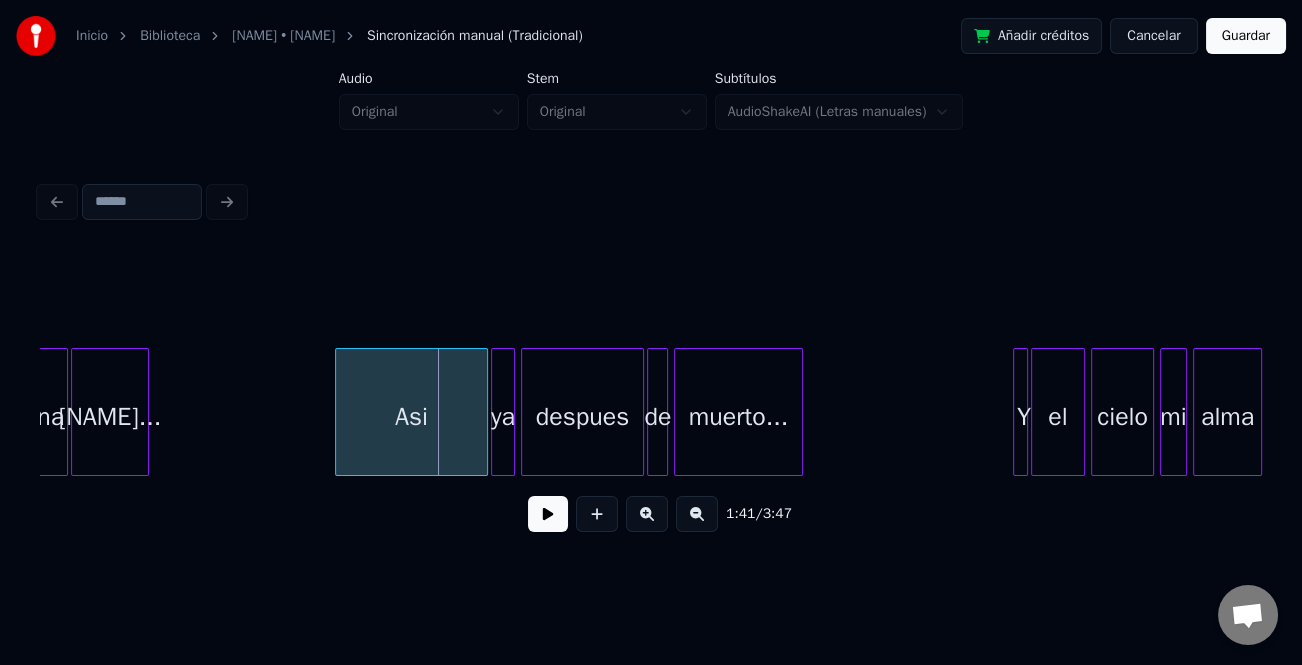 click on "Asi" at bounding box center (411, 417) 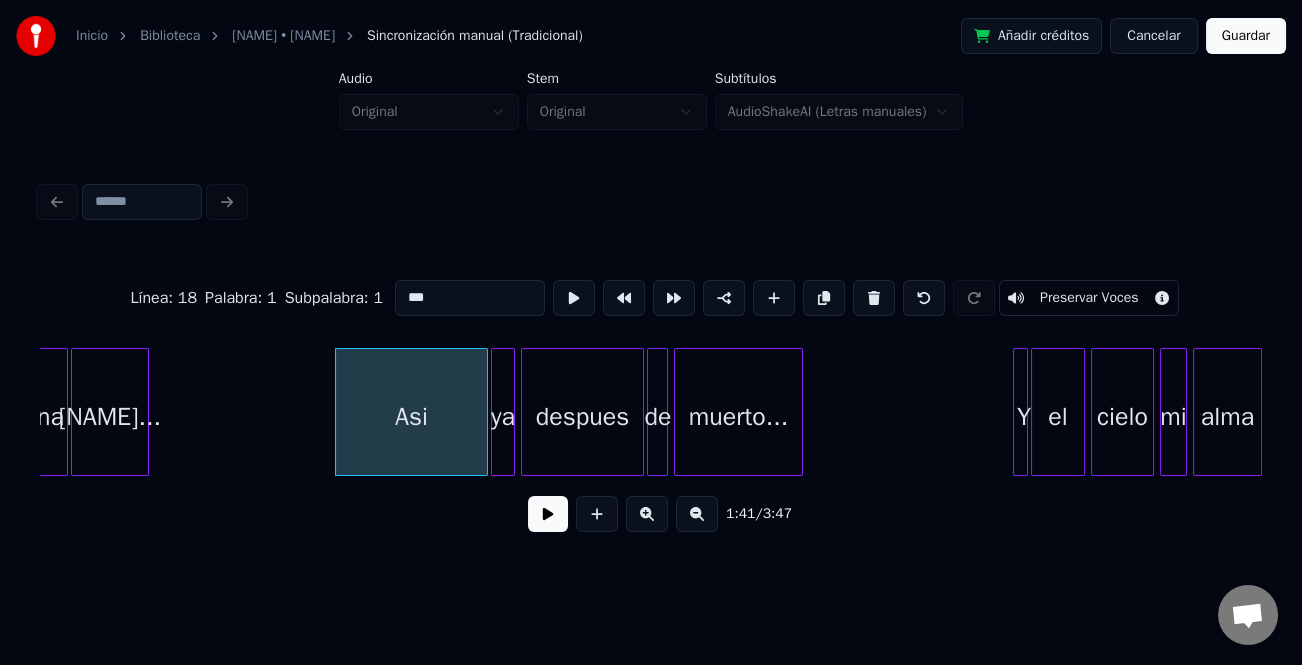 click on "***" at bounding box center [470, 298] 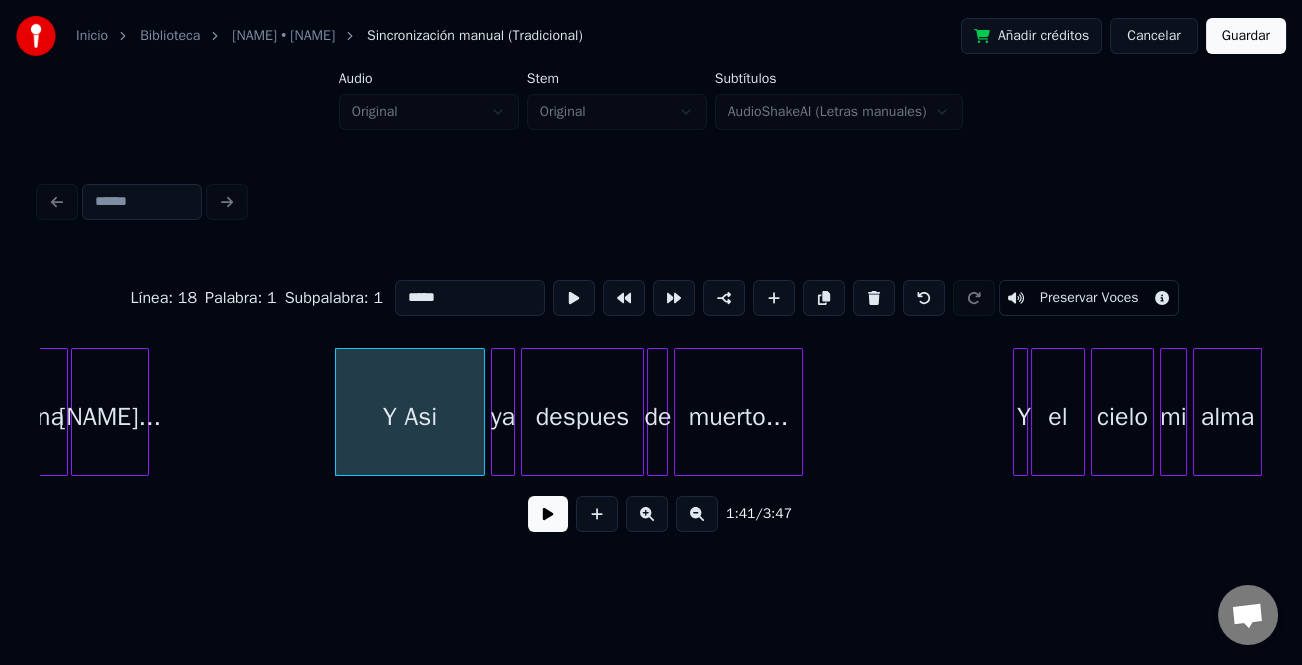 click at bounding box center (481, 412) 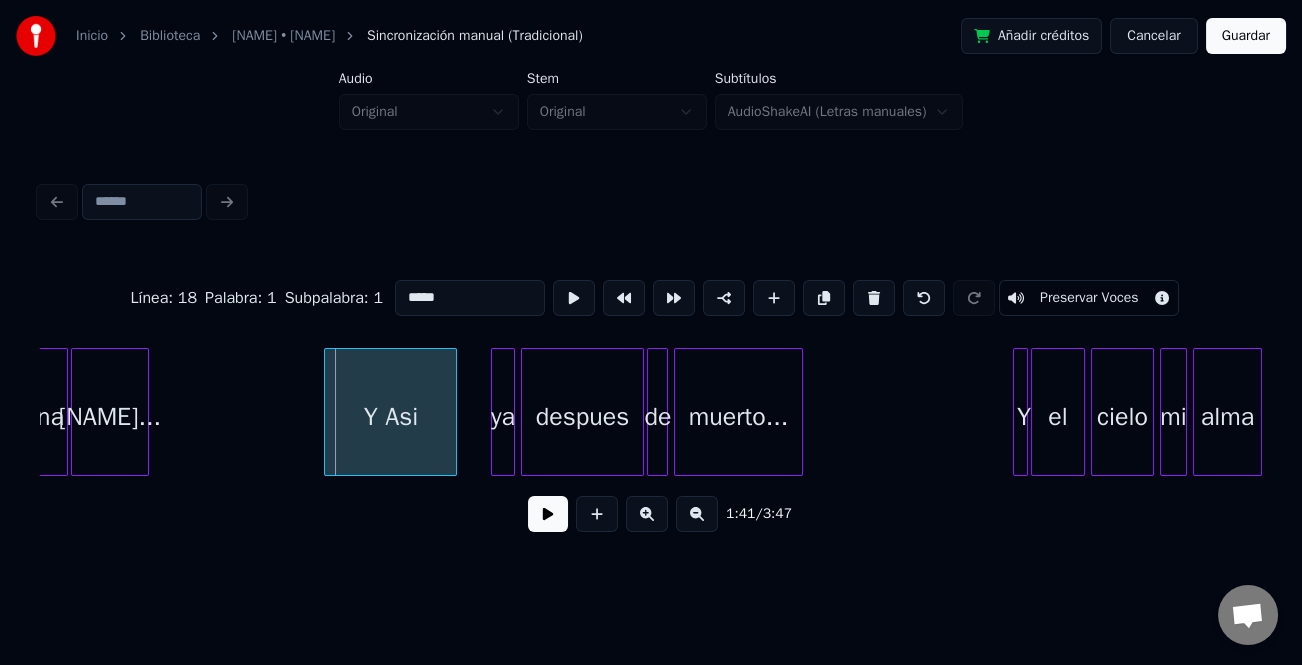 click on "Y Asi" at bounding box center (390, 417) 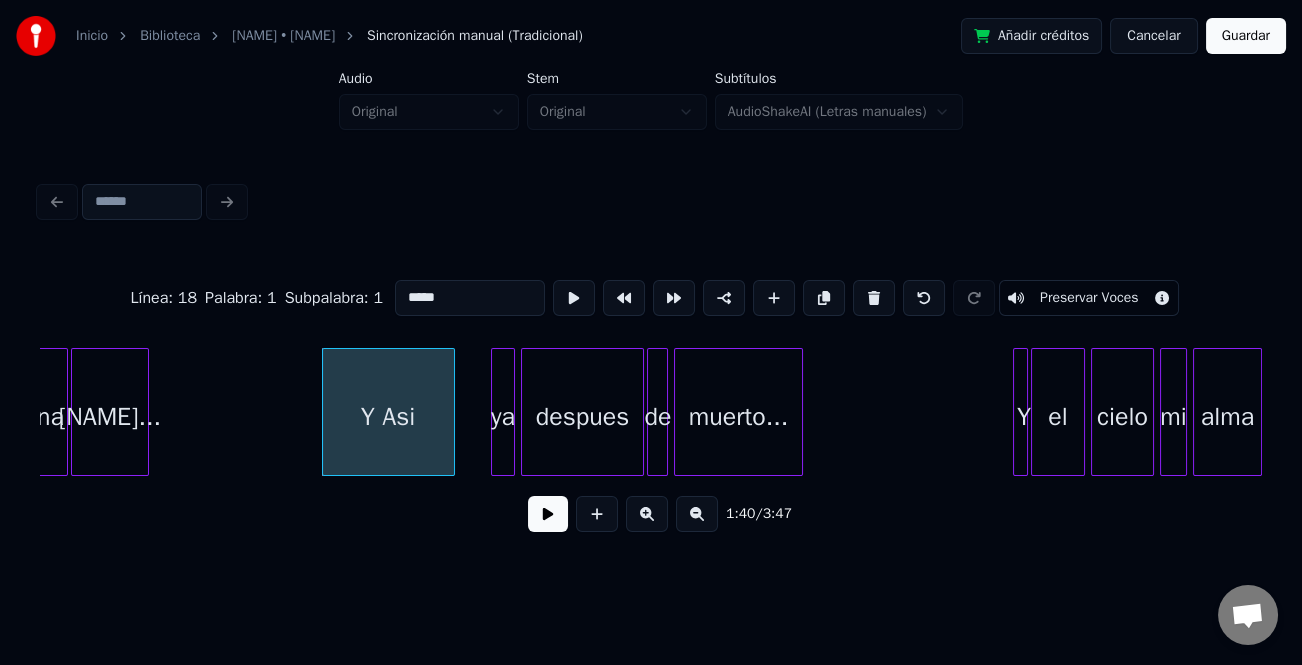type on "*****" 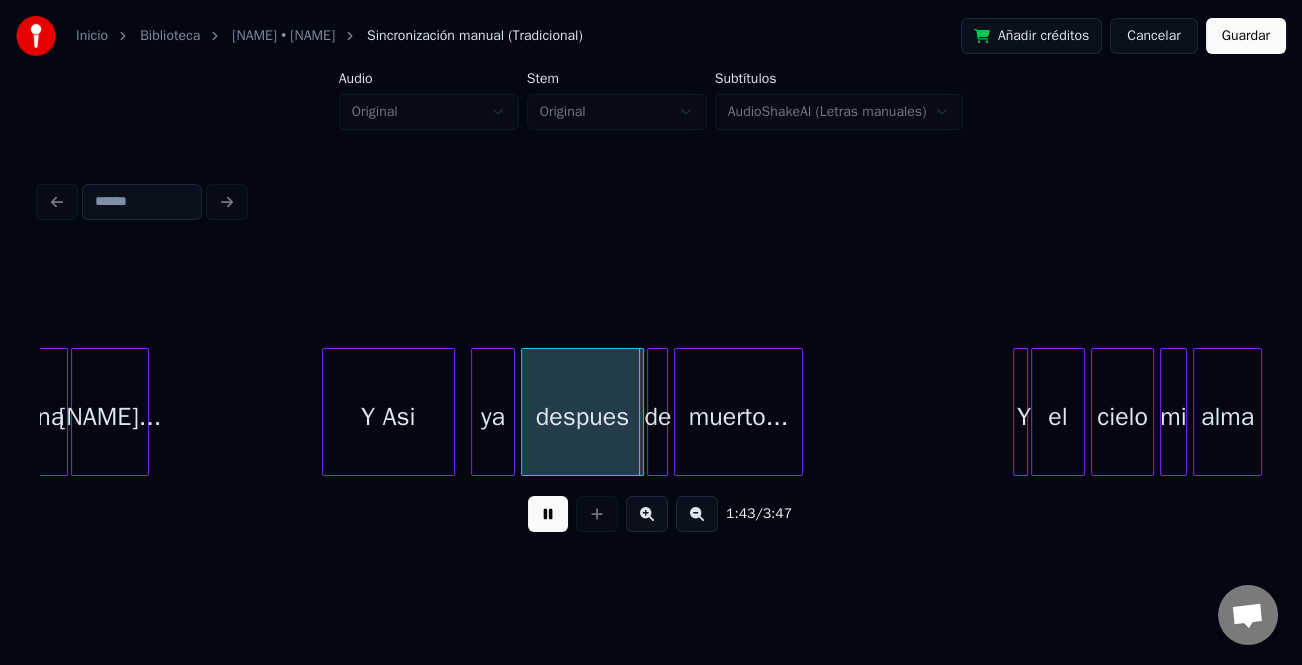 click at bounding box center (475, 412) 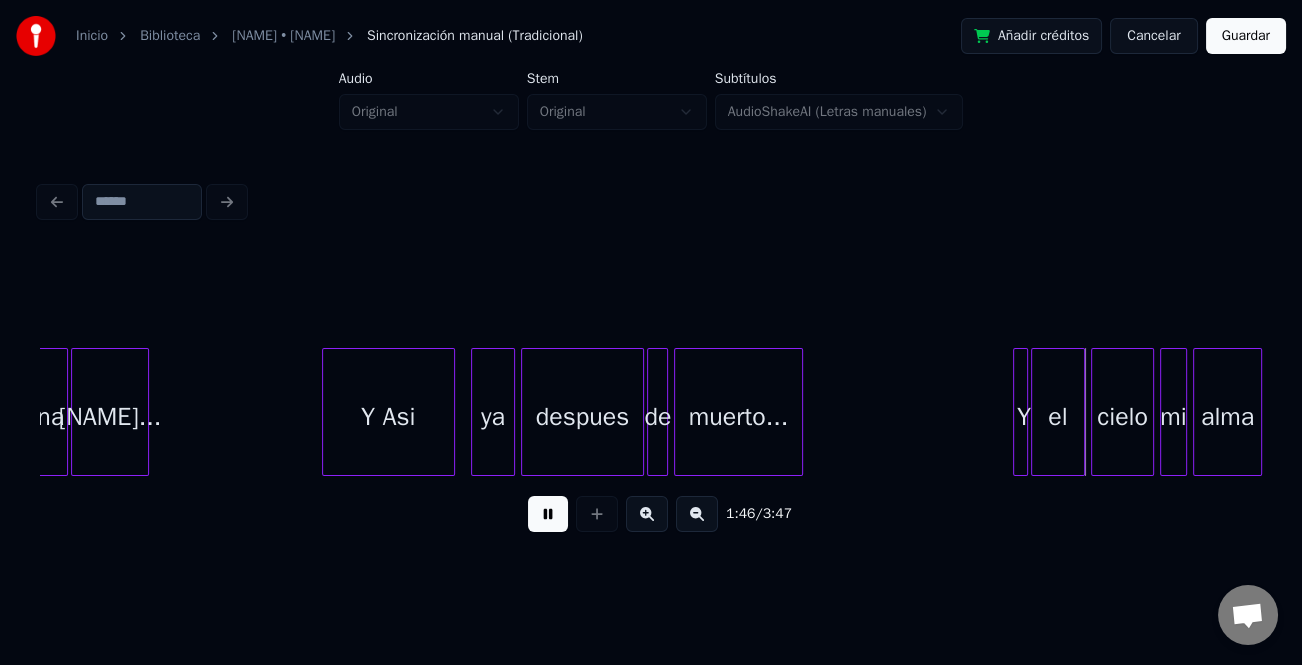 click at bounding box center (647, 514) 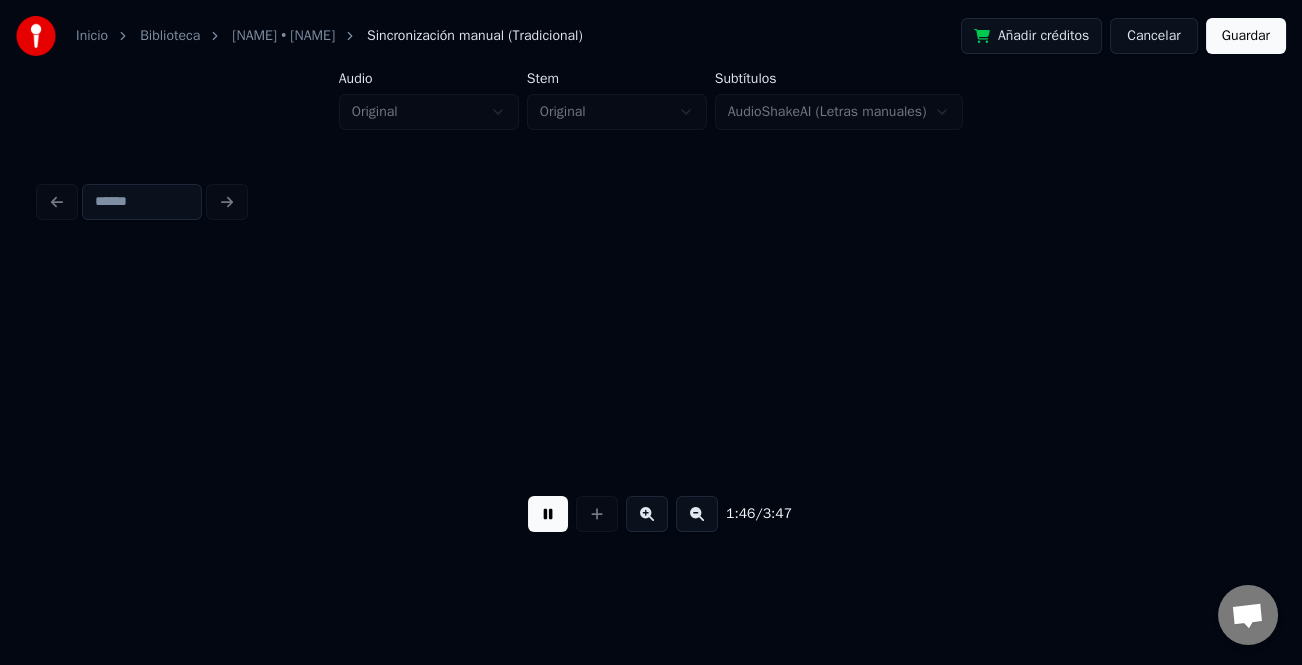 click at bounding box center [647, 514] 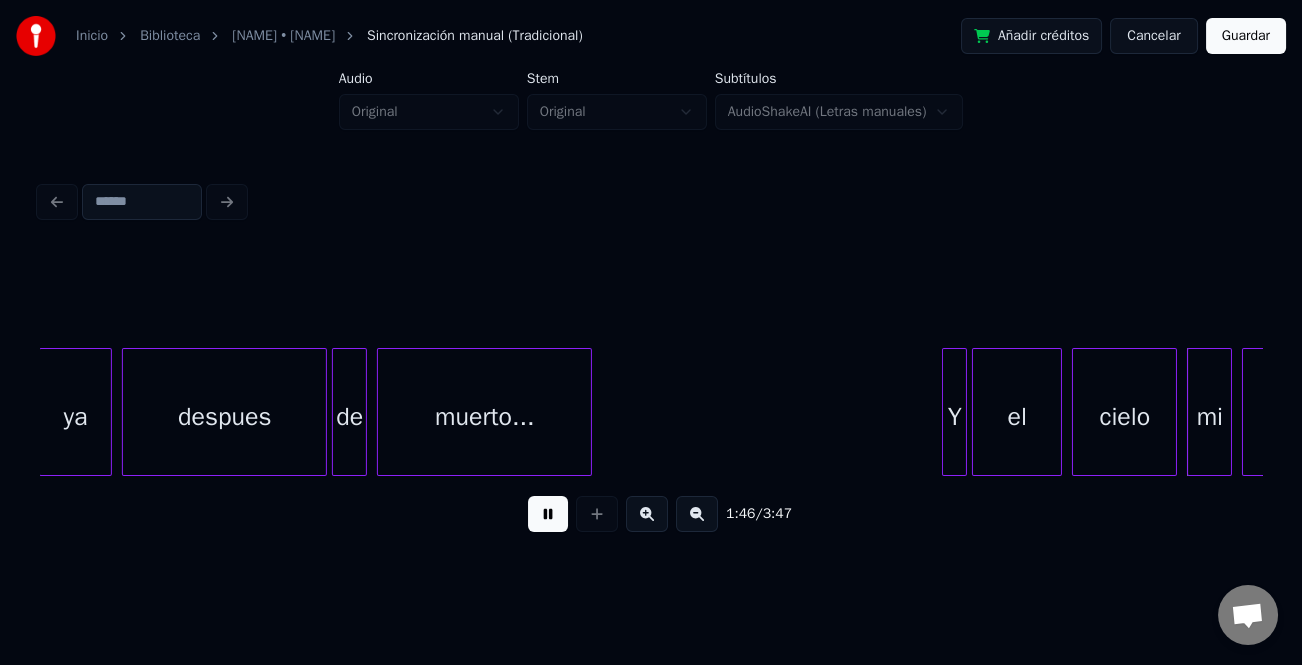 click at bounding box center [647, 514] 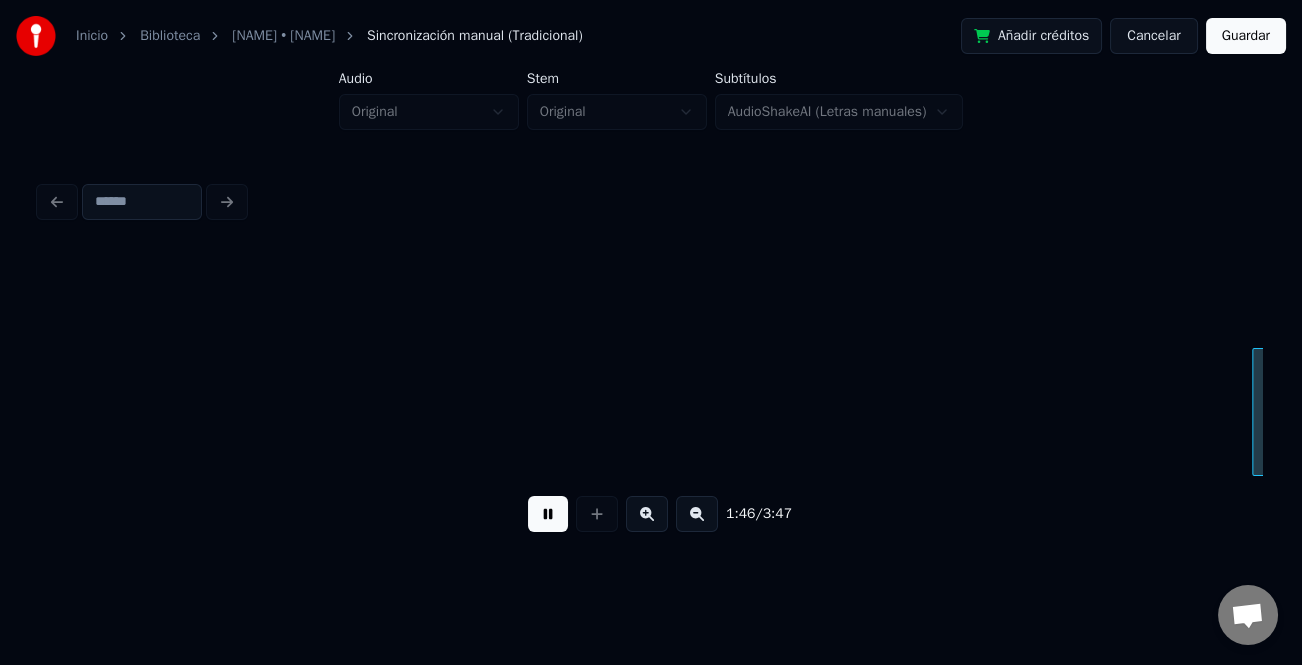 scroll, scrollTop: 0, scrollLeft: 32050, axis: horizontal 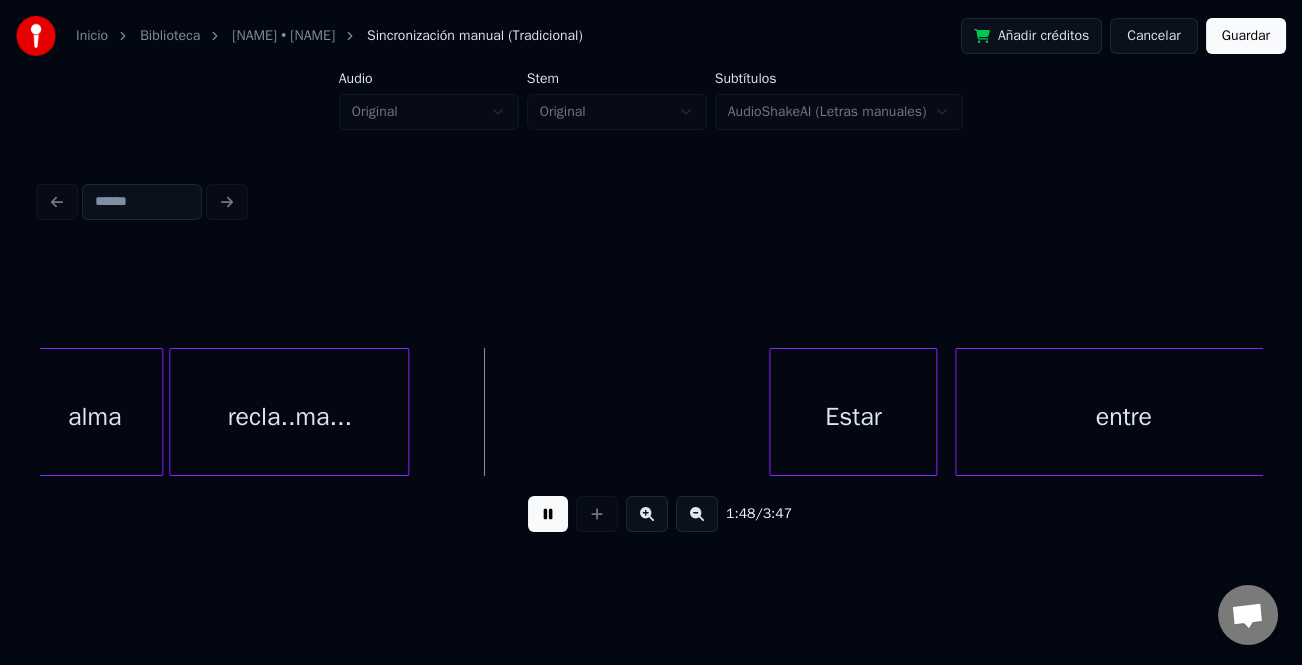 click on "Estar" at bounding box center [853, 417] 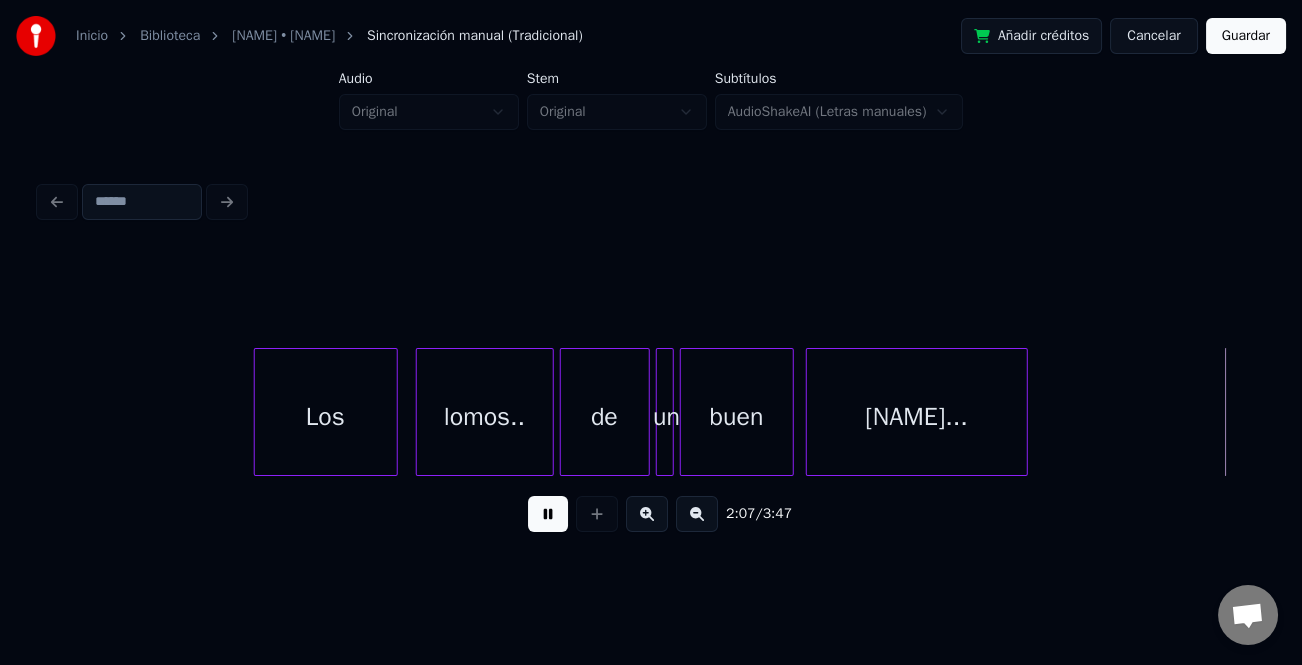 scroll, scrollTop: 0, scrollLeft: 38168, axis: horizontal 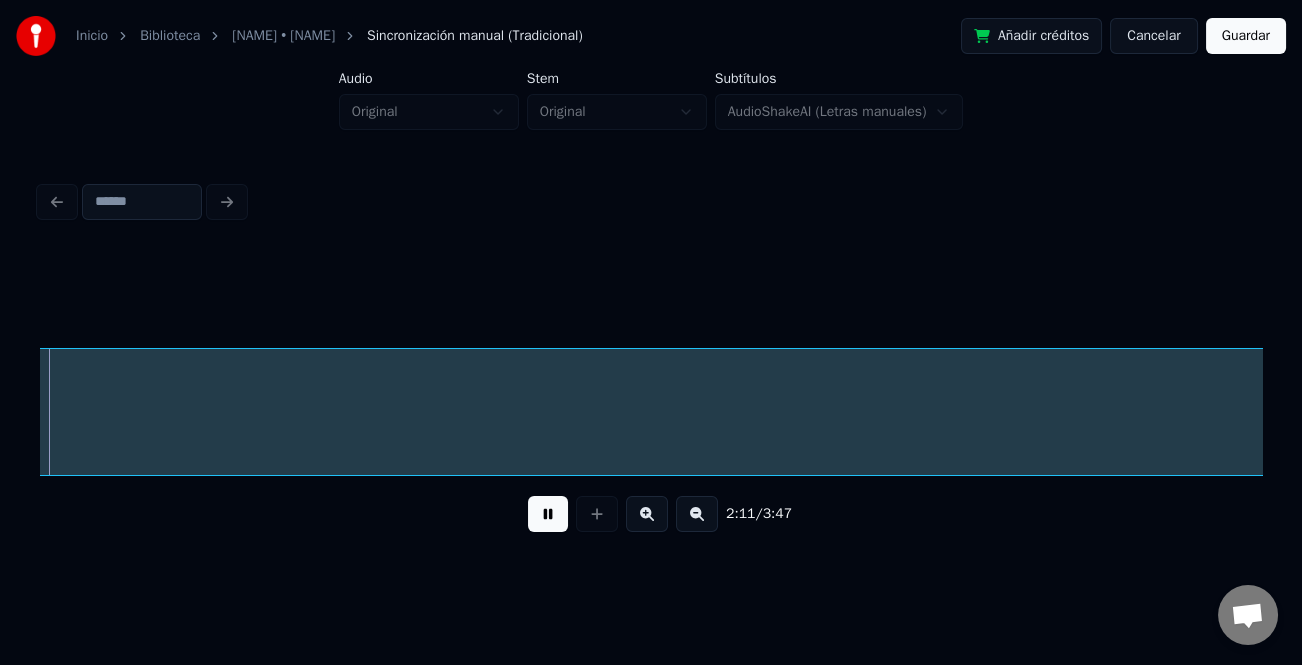 click at bounding box center [548, 514] 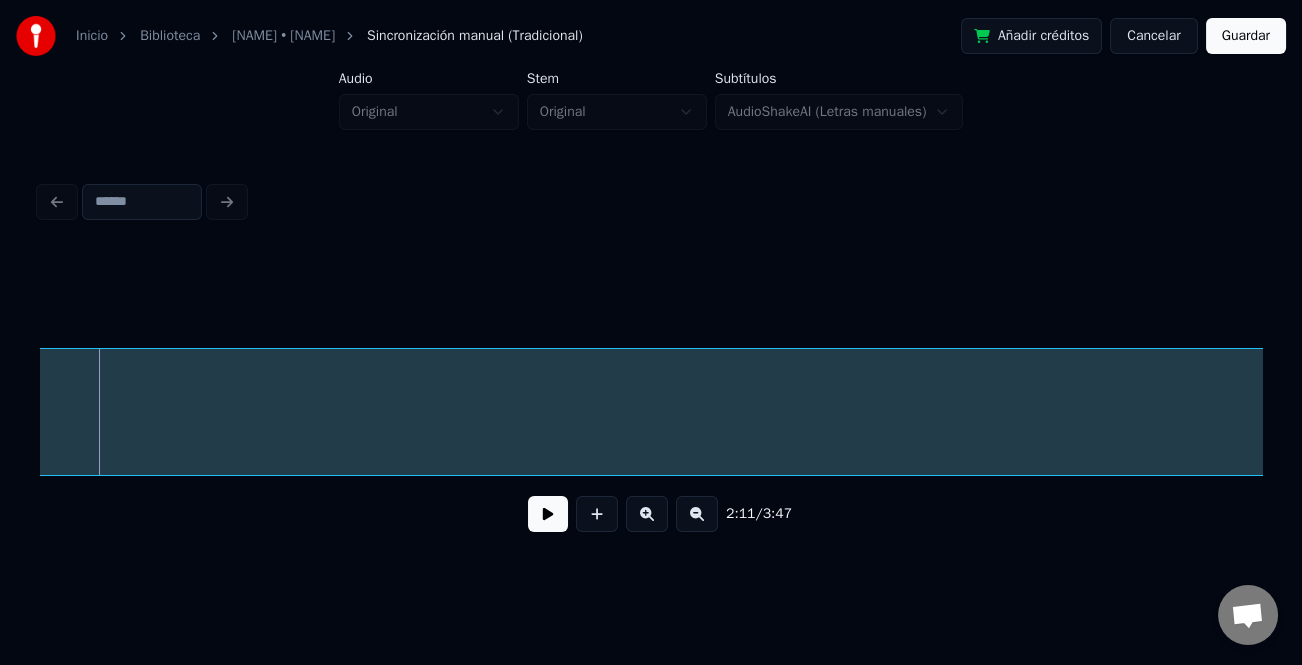 click at bounding box center [697, 514] 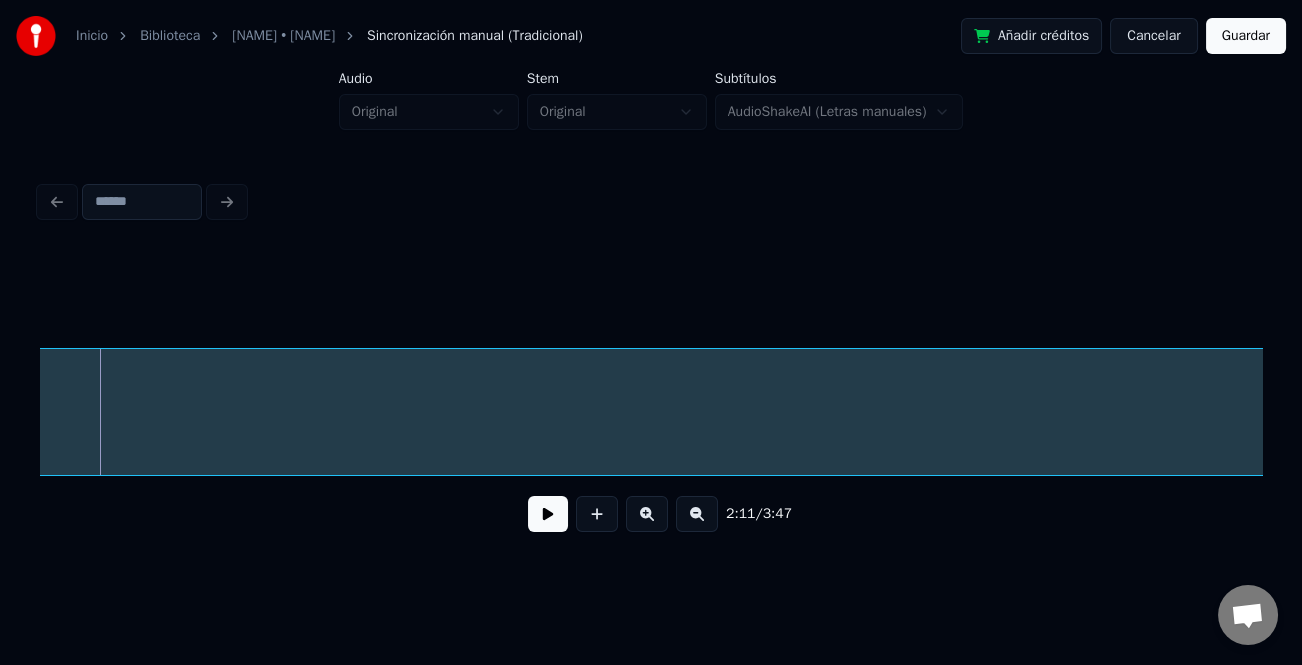 click at bounding box center [697, 514] 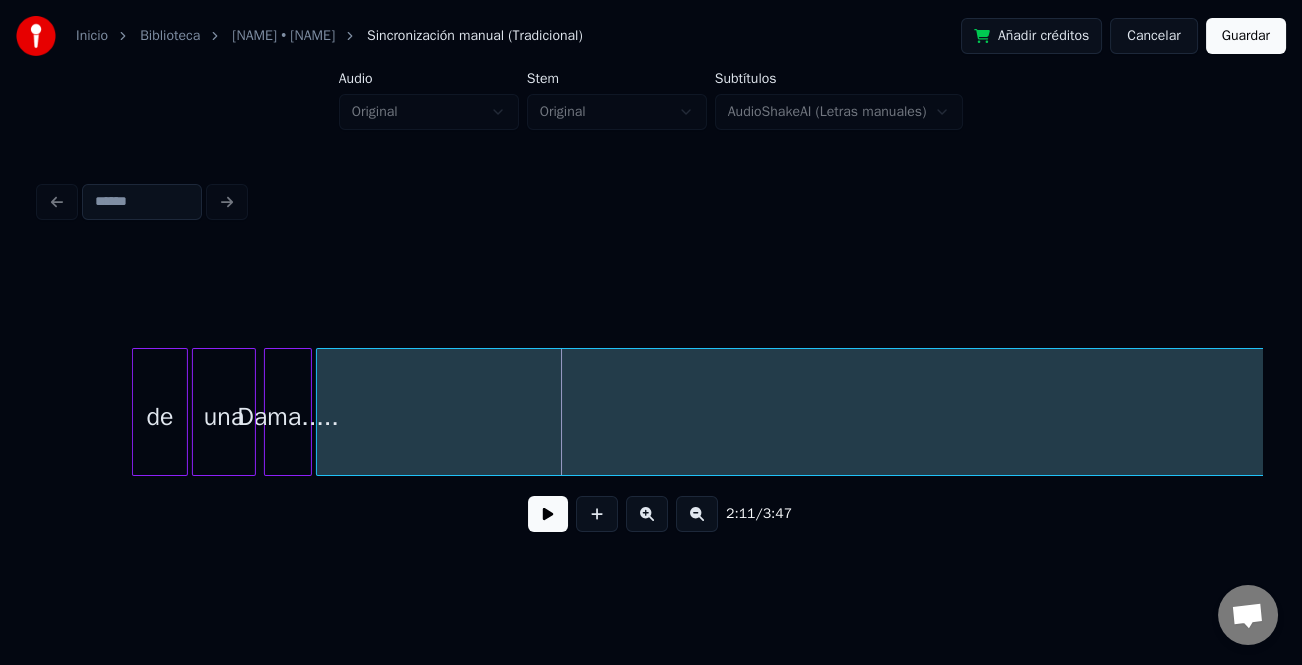 scroll, scrollTop: 0, scrollLeft: 25636, axis: horizontal 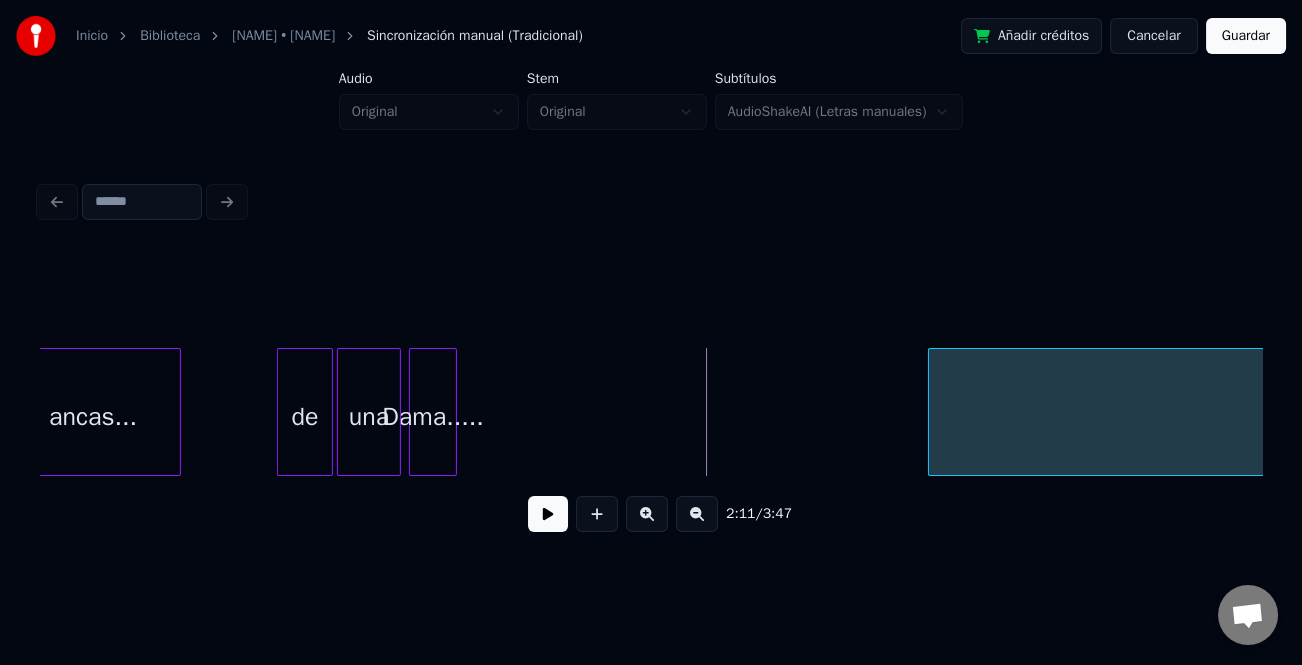 click at bounding box center (932, 412) 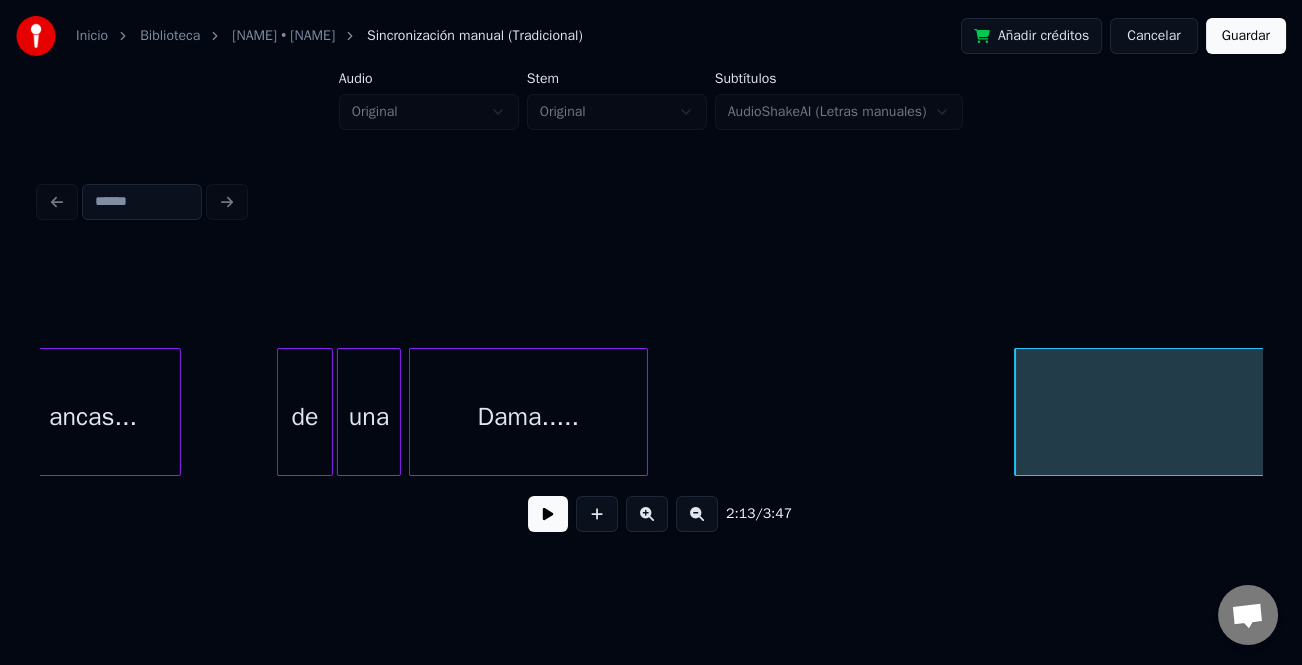 click on "Instrumental.. Dama..... de una ancas..." at bounding box center [651, 412] 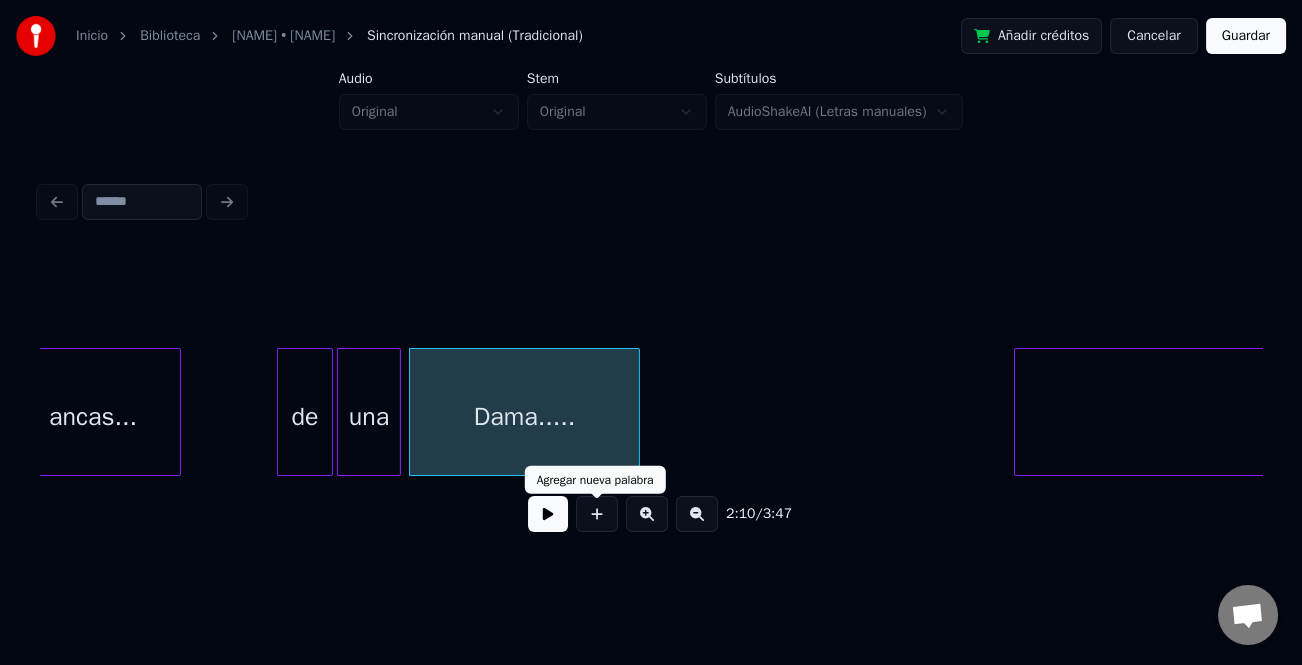 click at bounding box center (548, 514) 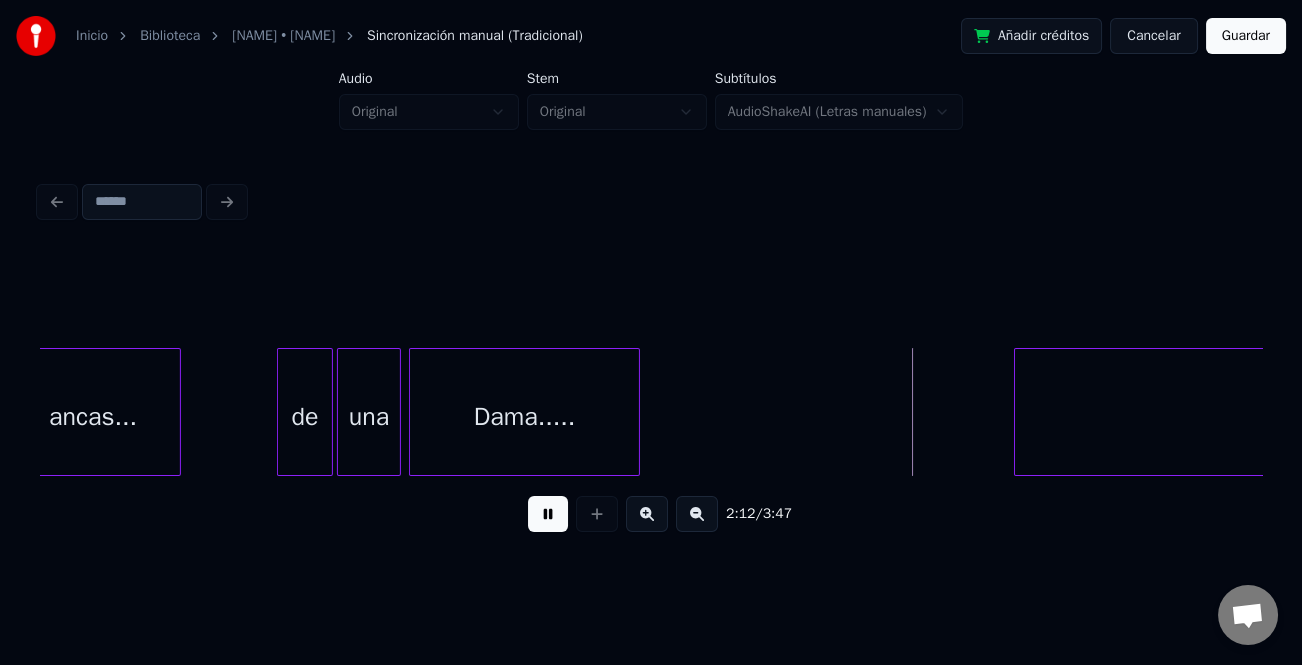 drag, startPoint x: 545, startPoint y: 527, endPoint x: 800, endPoint y: 498, distance: 256.6437 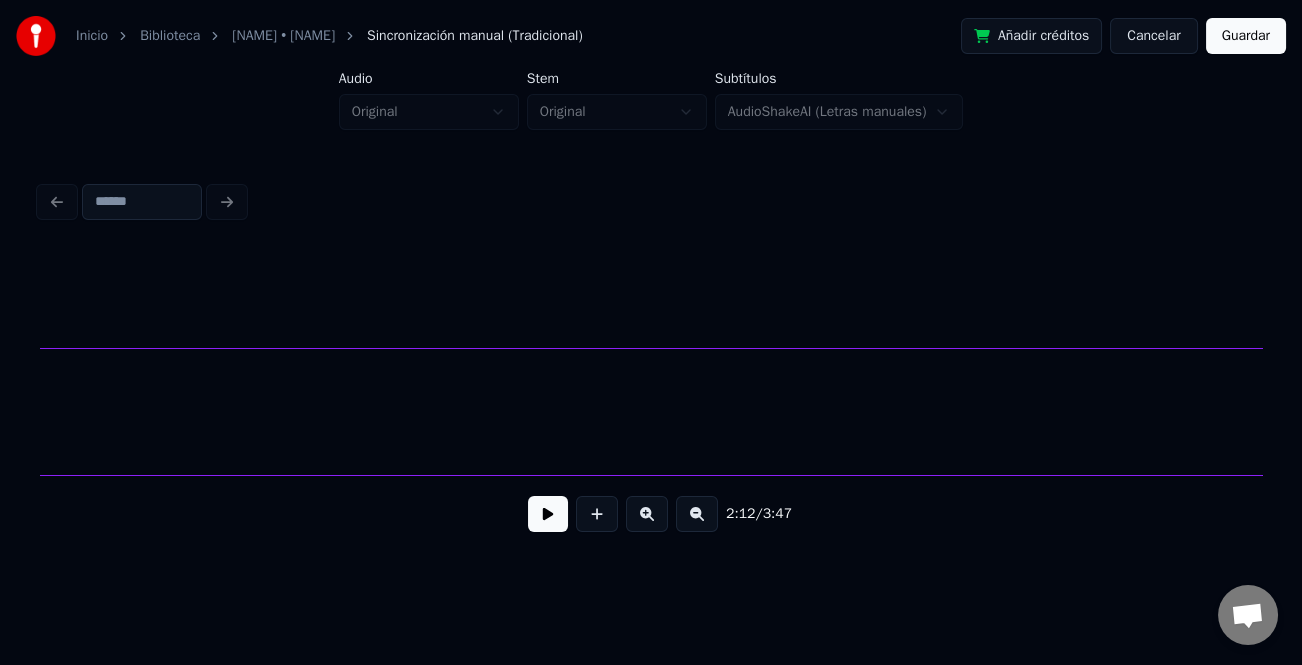 scroll, scrollTop: 0, scrollLeft: 26566, axis: horizontal 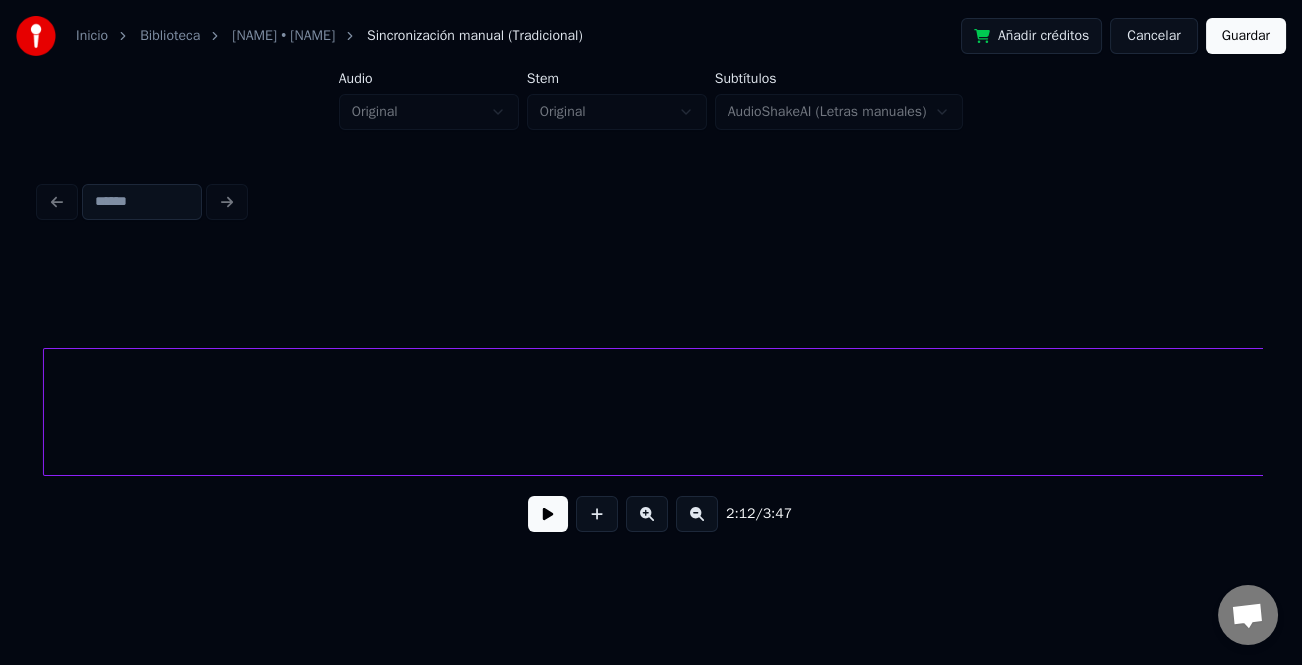 click on "Instrumental.." at bounding box center [1562, 412] 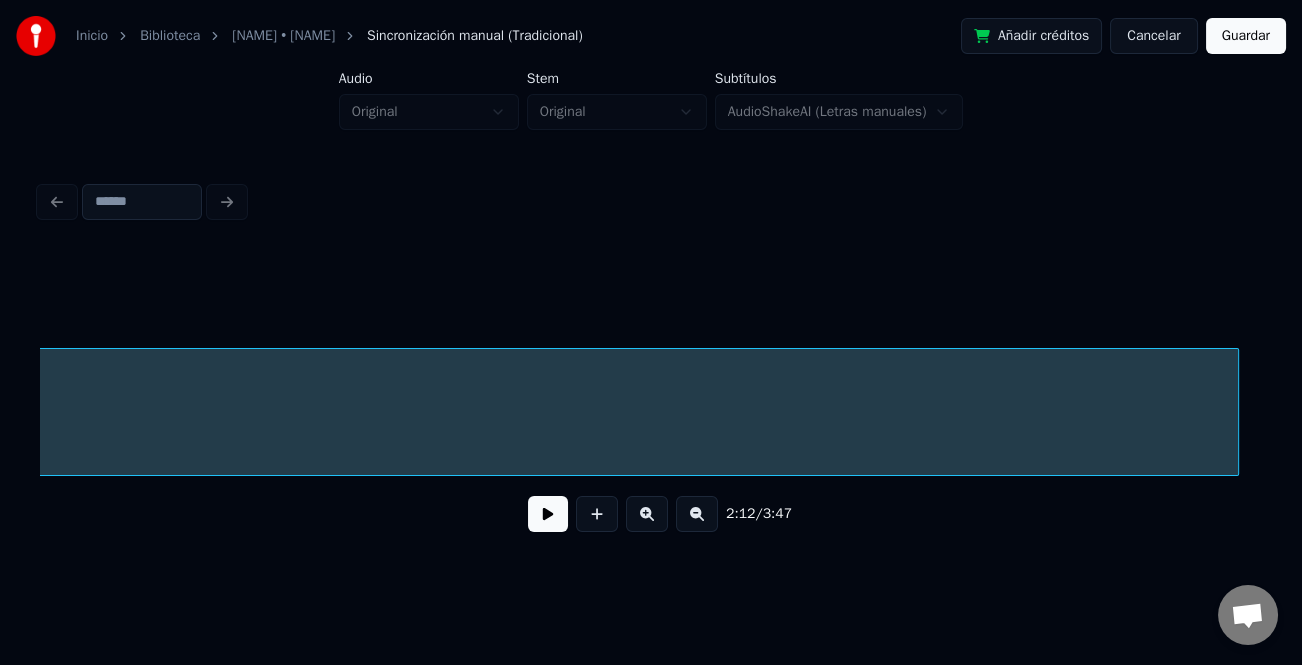 scroll, scrollTop: 0, scrollLeft: 28554, axis: horizontal 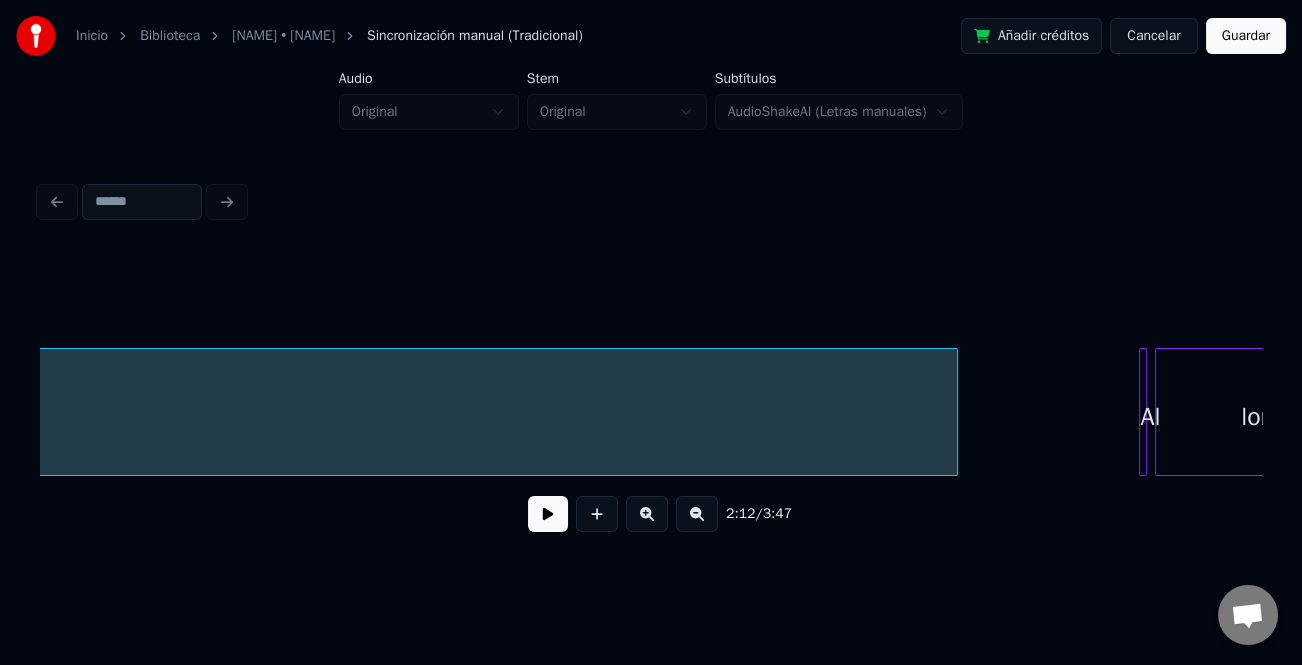 click at bounding box center (954, 412) 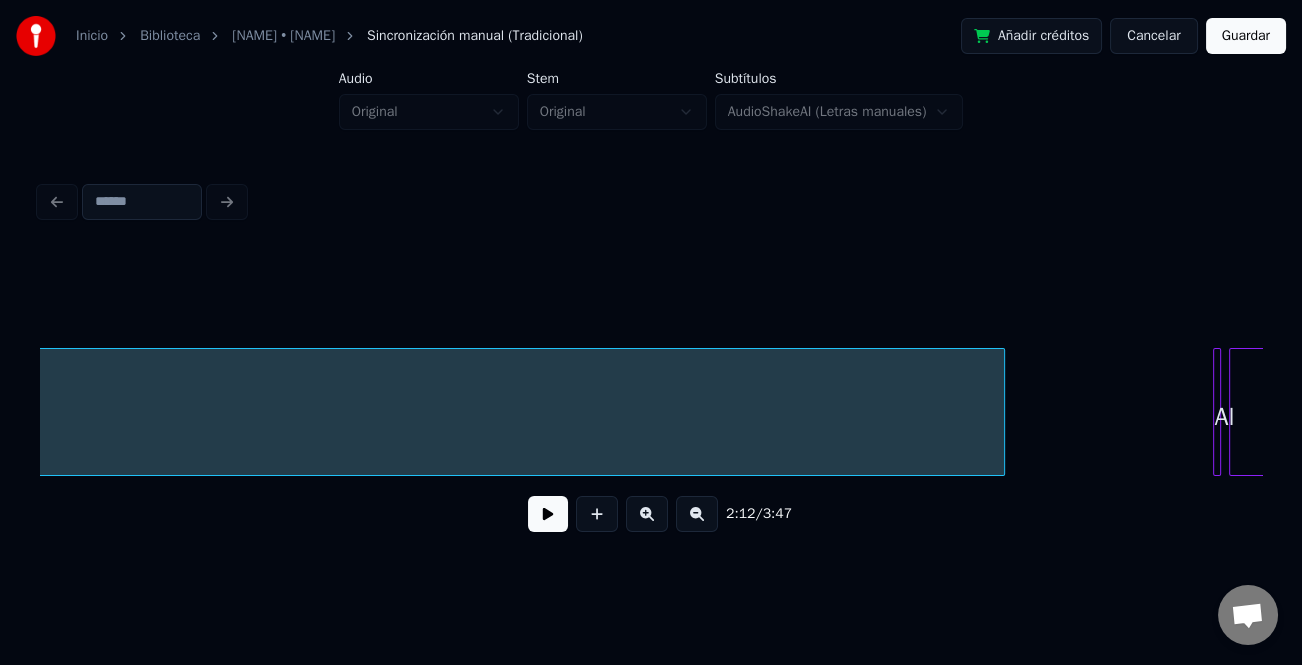 scroll, scrollTop: 0, scrollLeft: 29465, axis: horizontal 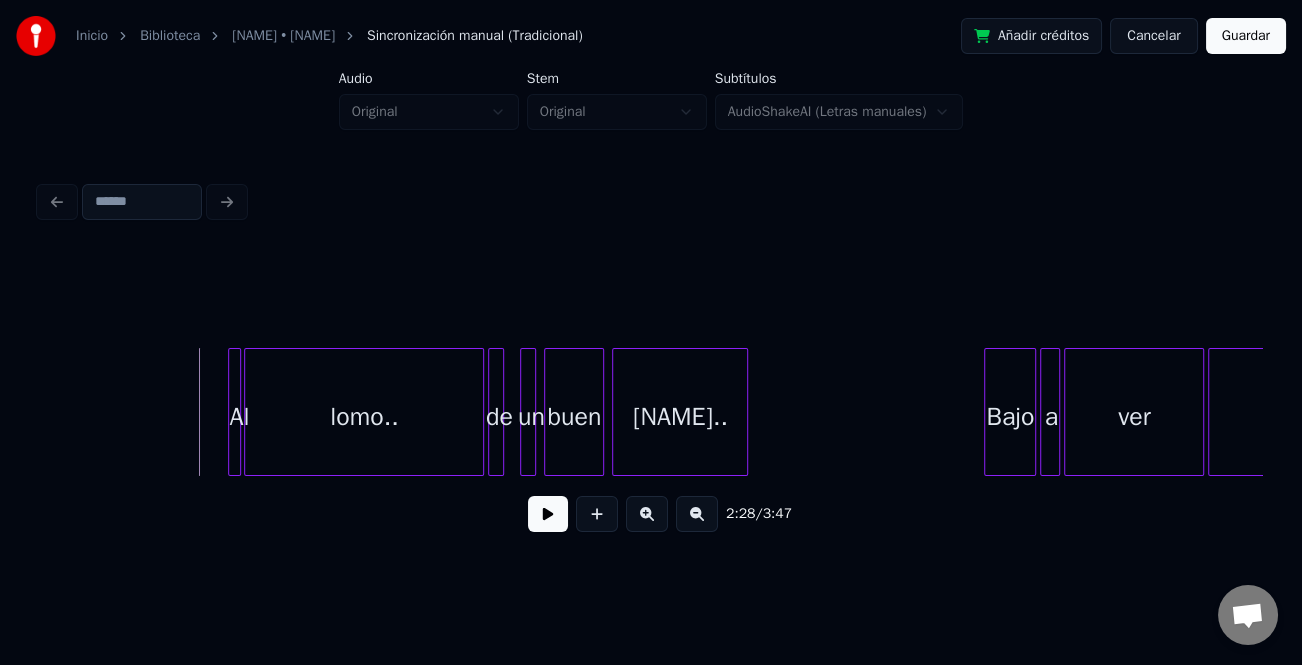 click on "Al lomo.. de un buen Caballo.. Bajo a ver a" at bounding box center [-6660, 412] 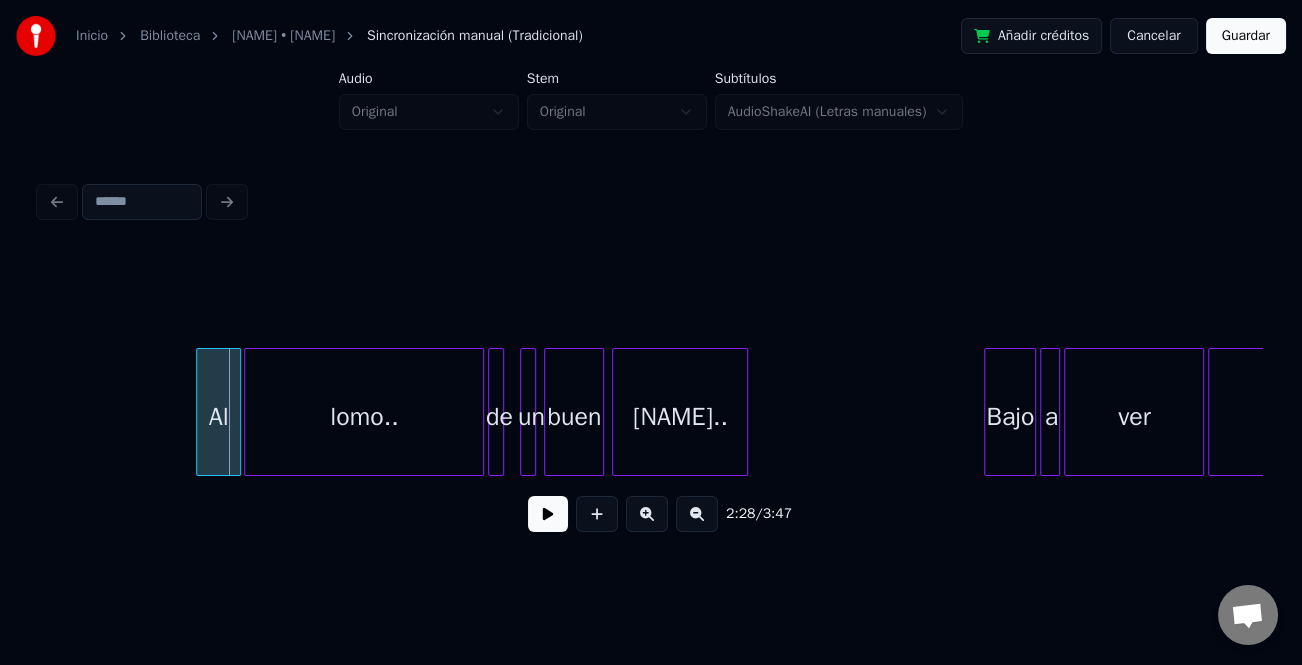 click at bounding box center (200, 412) 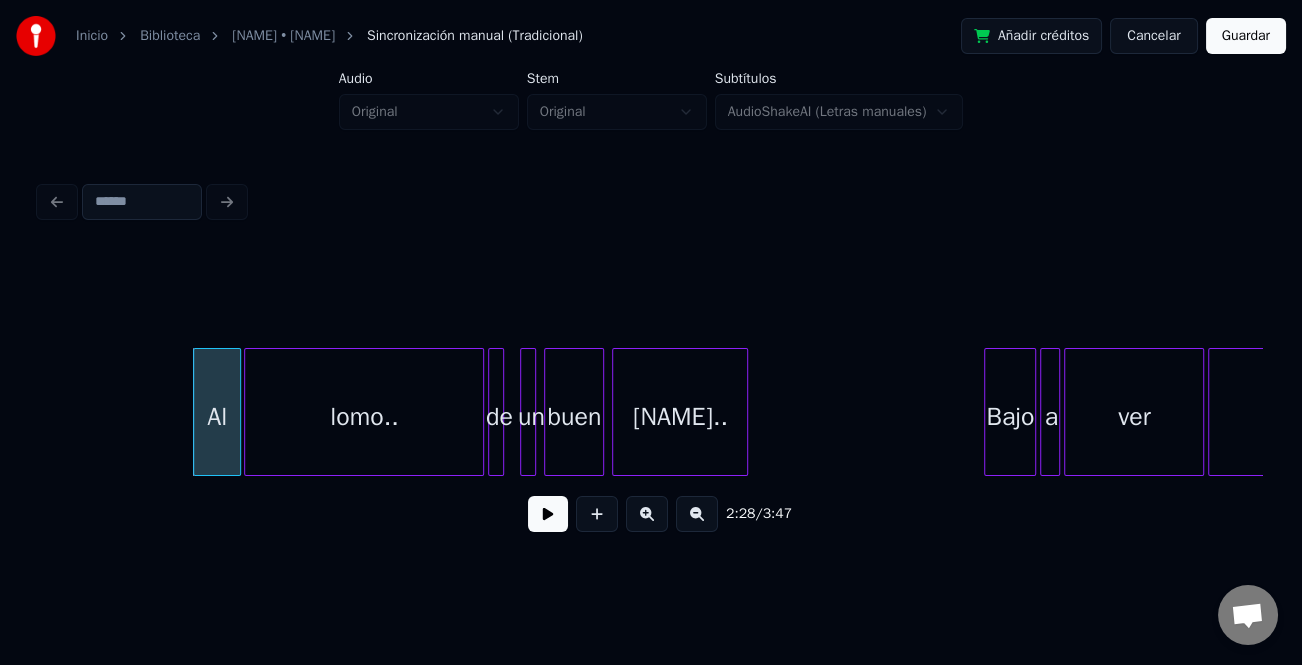 drag, startPoint x: 160, startPoint y: 421, endPoint x: 280, endPoint y: 458, distance: 125.57468 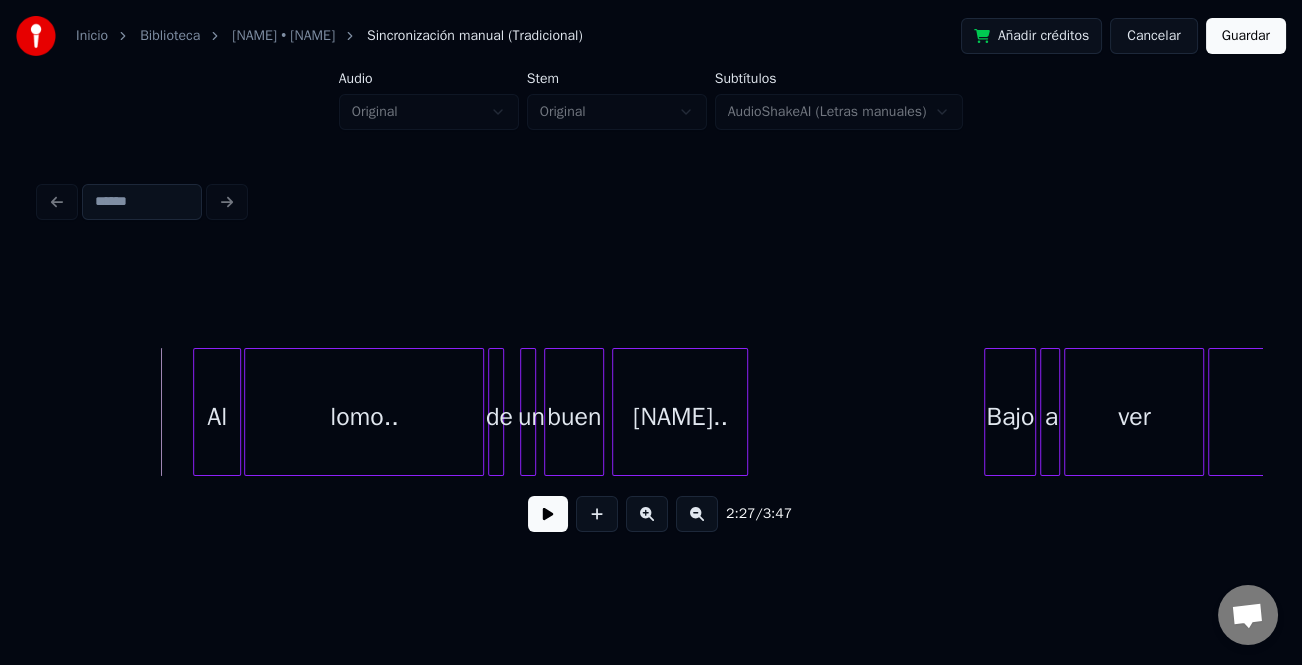 click at bounding box center [548, 514] 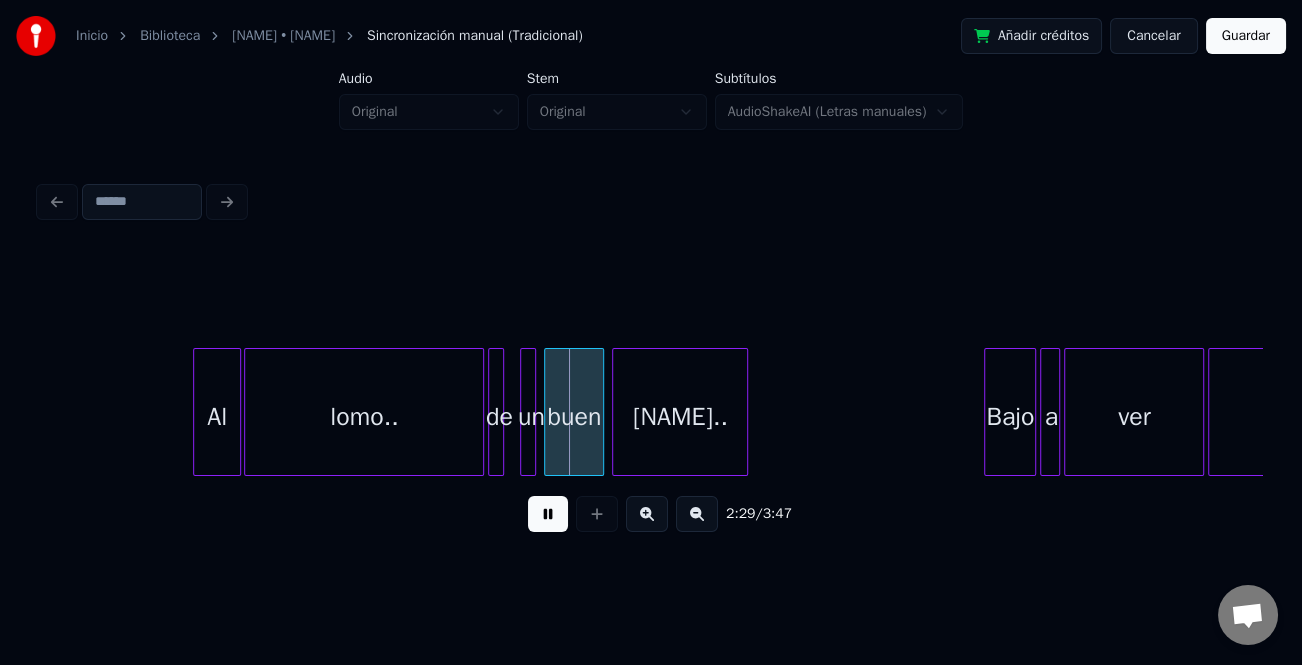 click at bounding box center (647, 514) 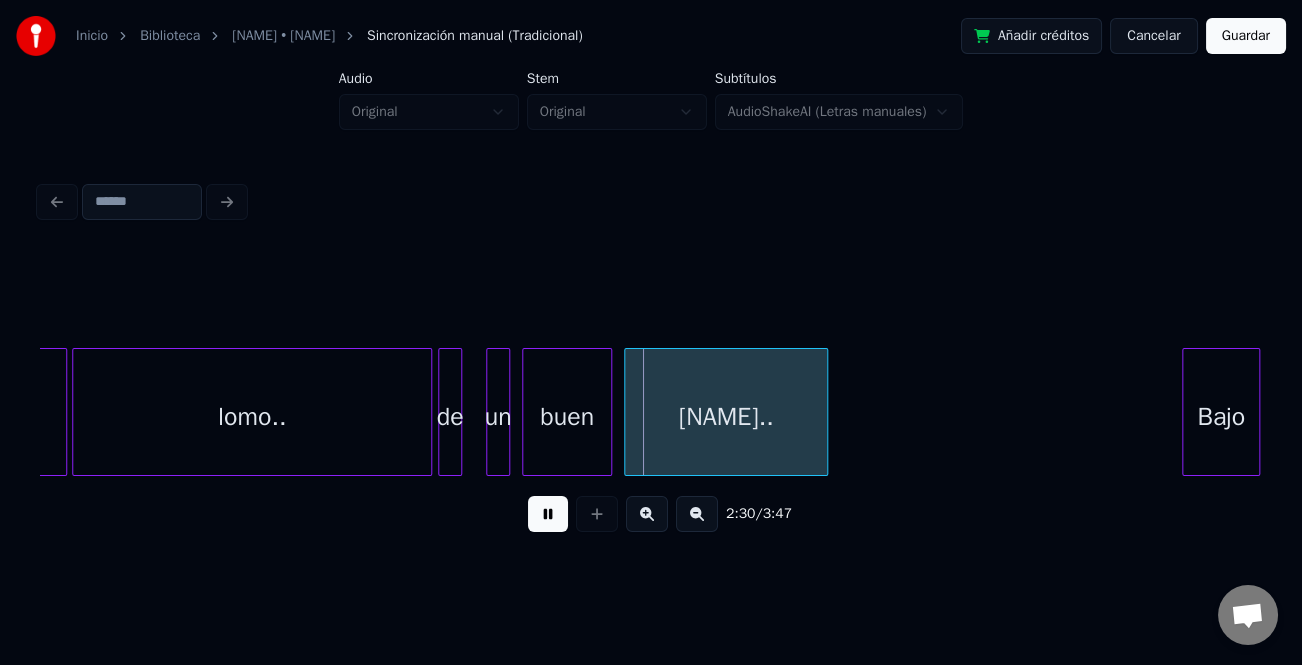 click at bounding box center [647, 514] 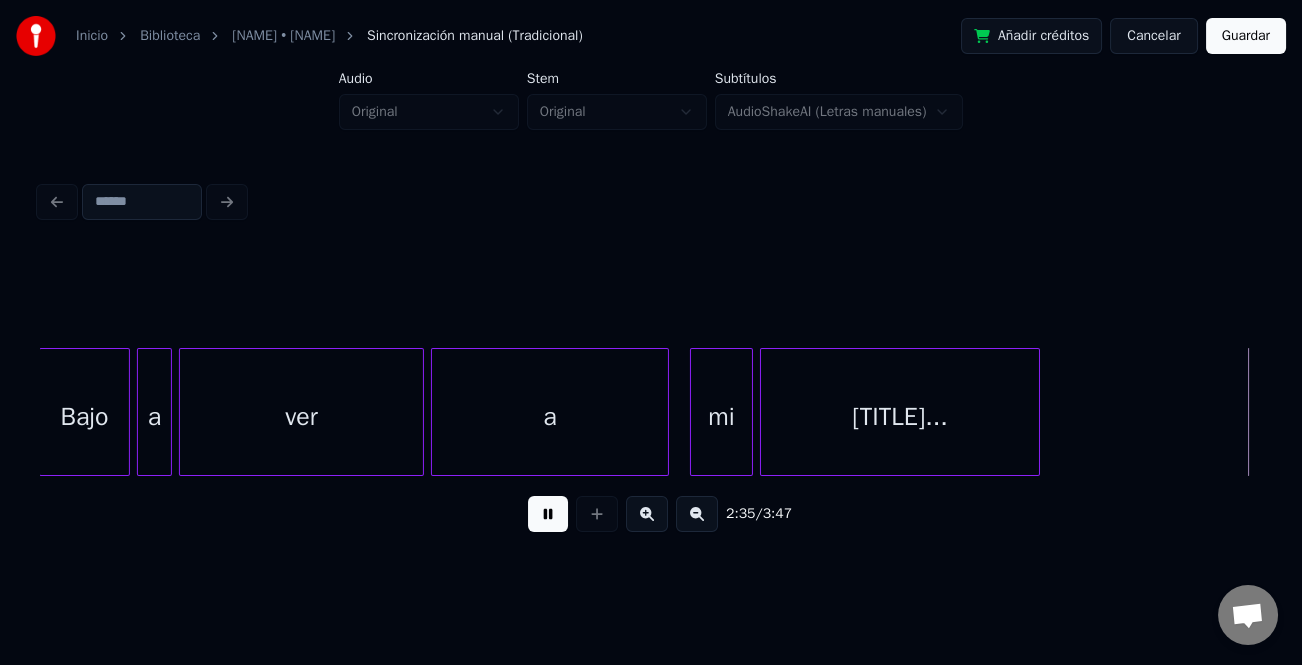 scroll, scrollTop: 0, scrollLeft: 54440, axis: horizontal 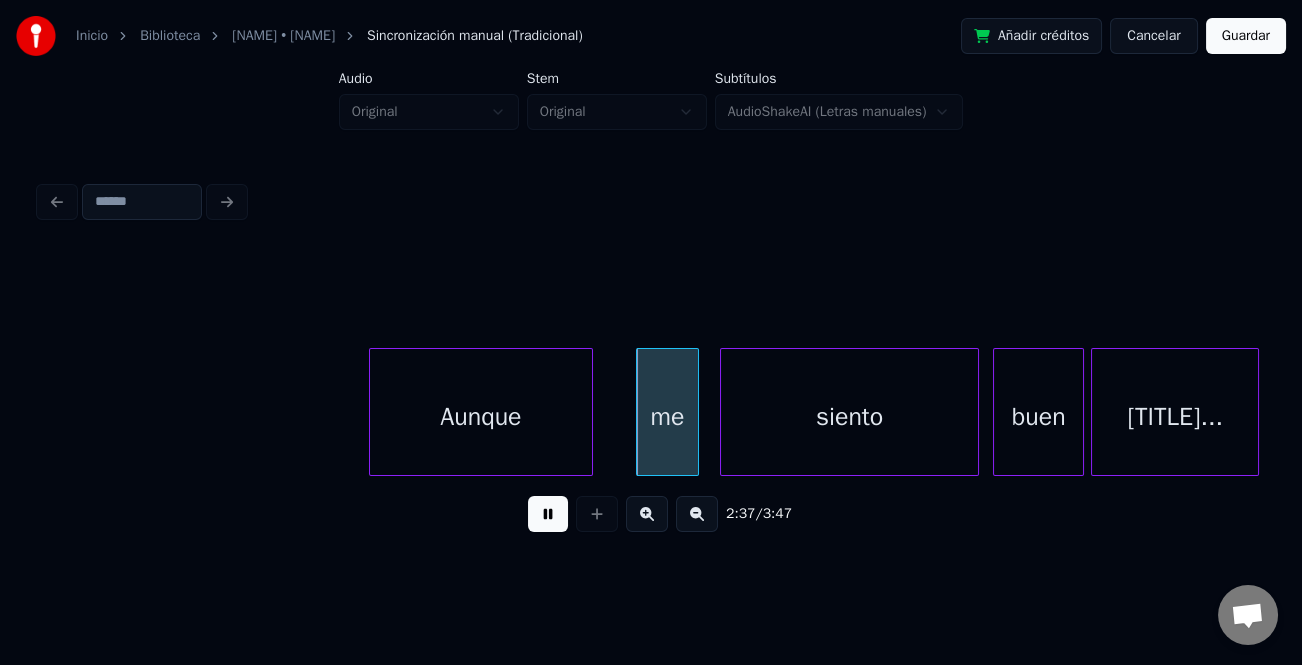 click on "Aunque" at bounding box center [481, 417] 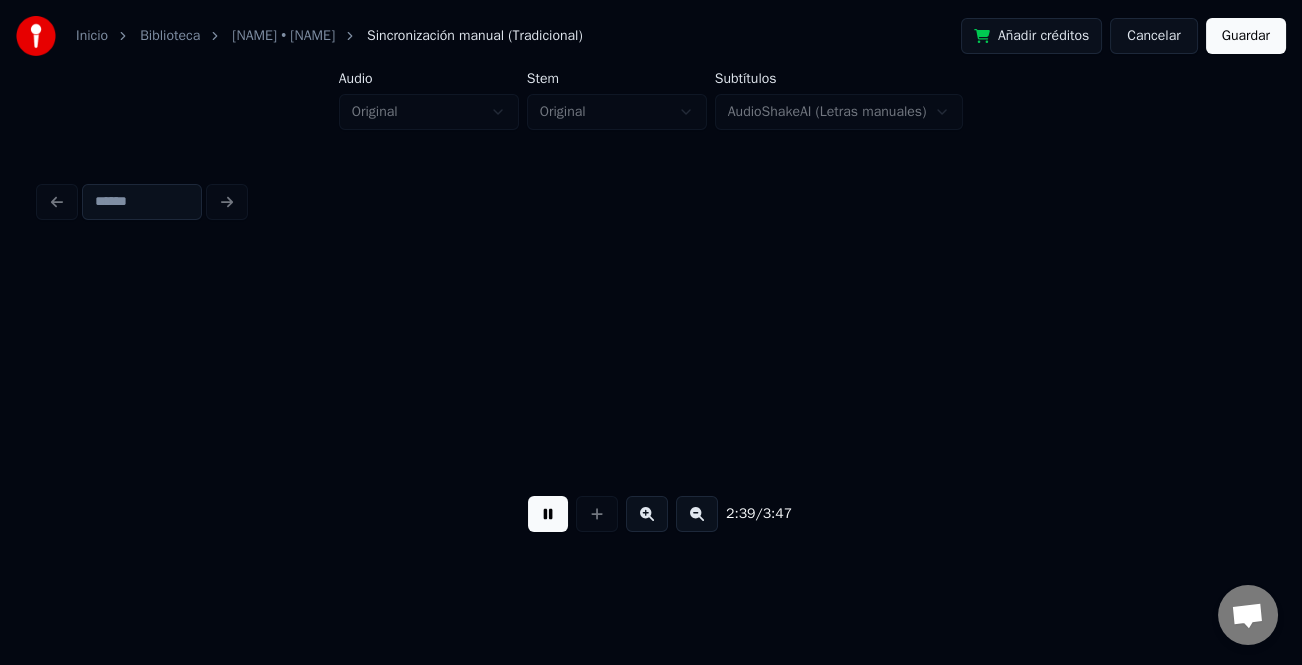 scroll, scrollTop: 0, scrollLeft: 55667, axis: horizontal 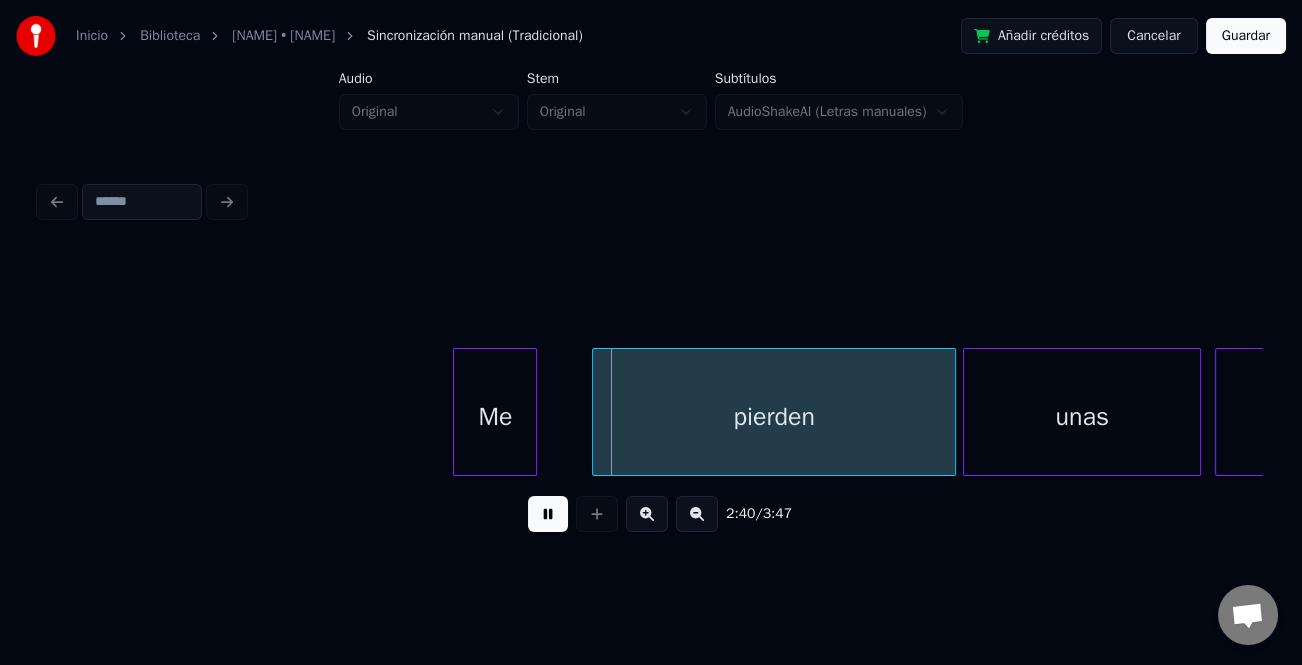 click on "Me" at bounding box center (495, 417) 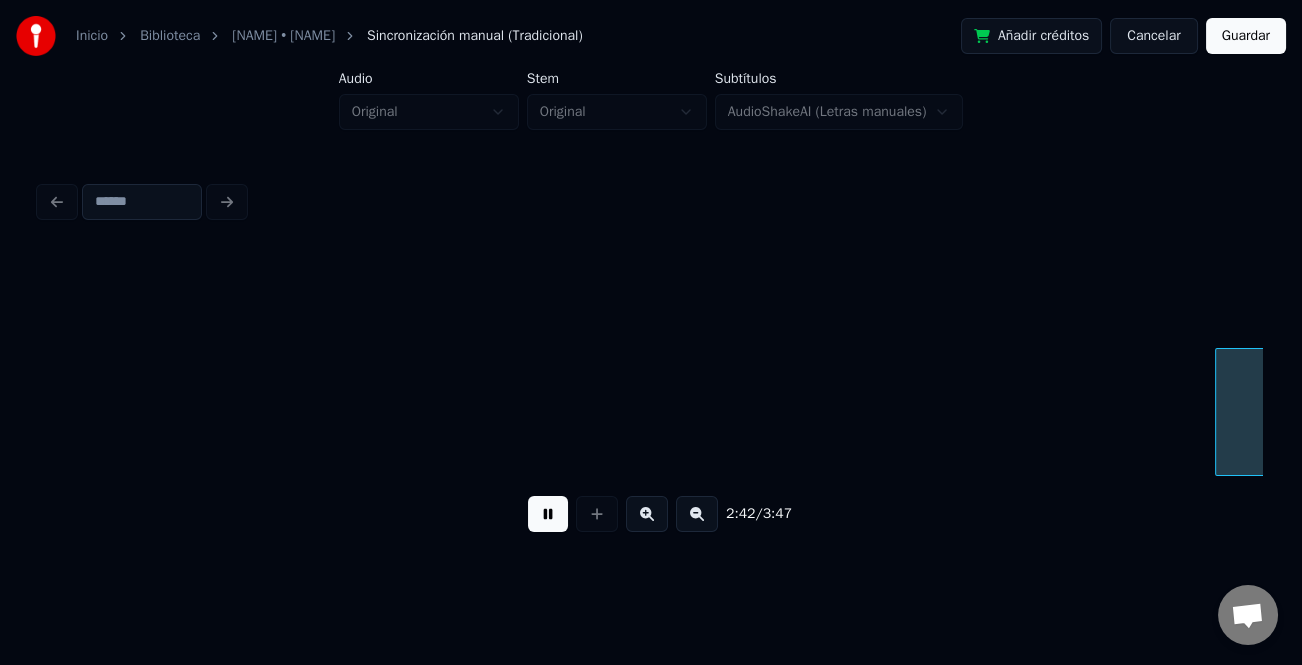 scroll, scrollTop: 0, scrollLeft: 56889, axis: horizontal 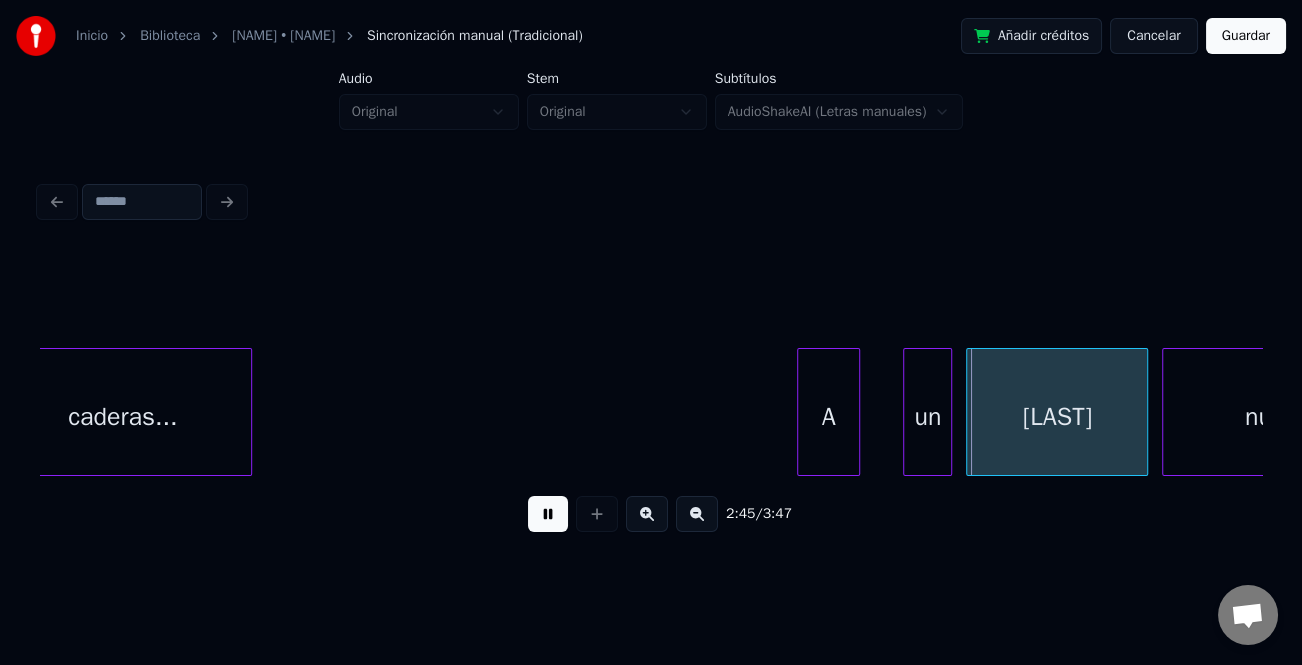 click on "A" at bounding box center (828, 417) 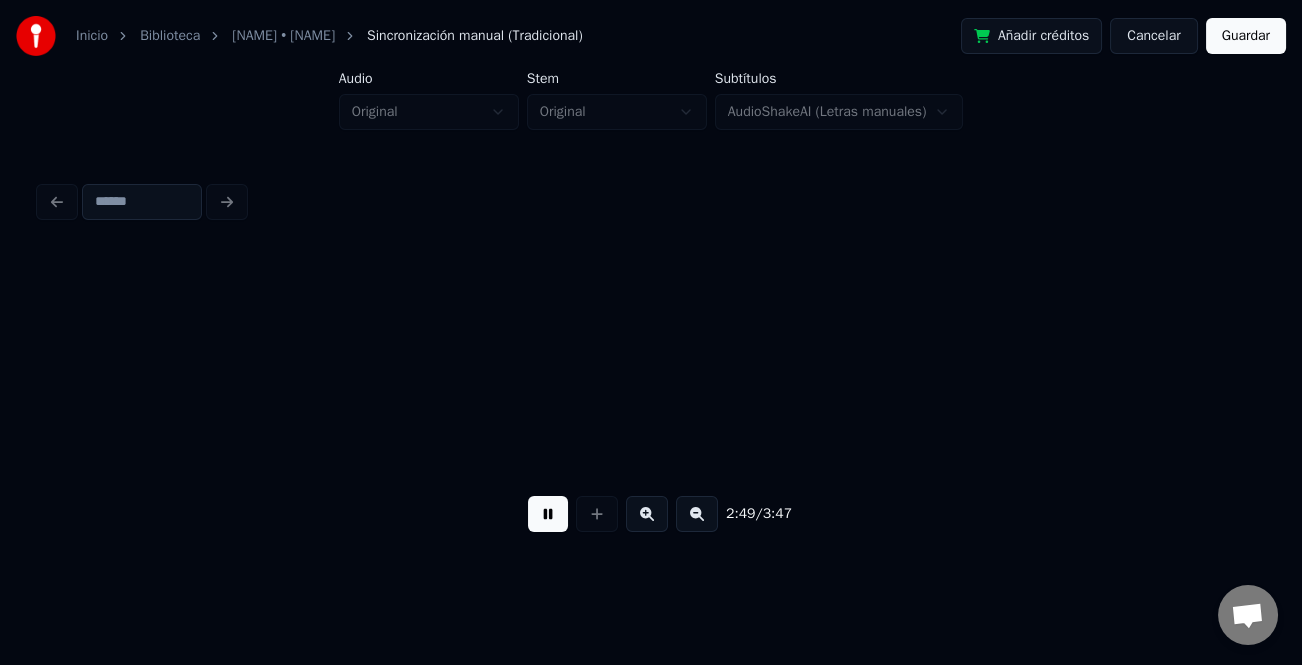 scroll, scrollTop: 0, scrollLeft: 59339, axis: horizontal 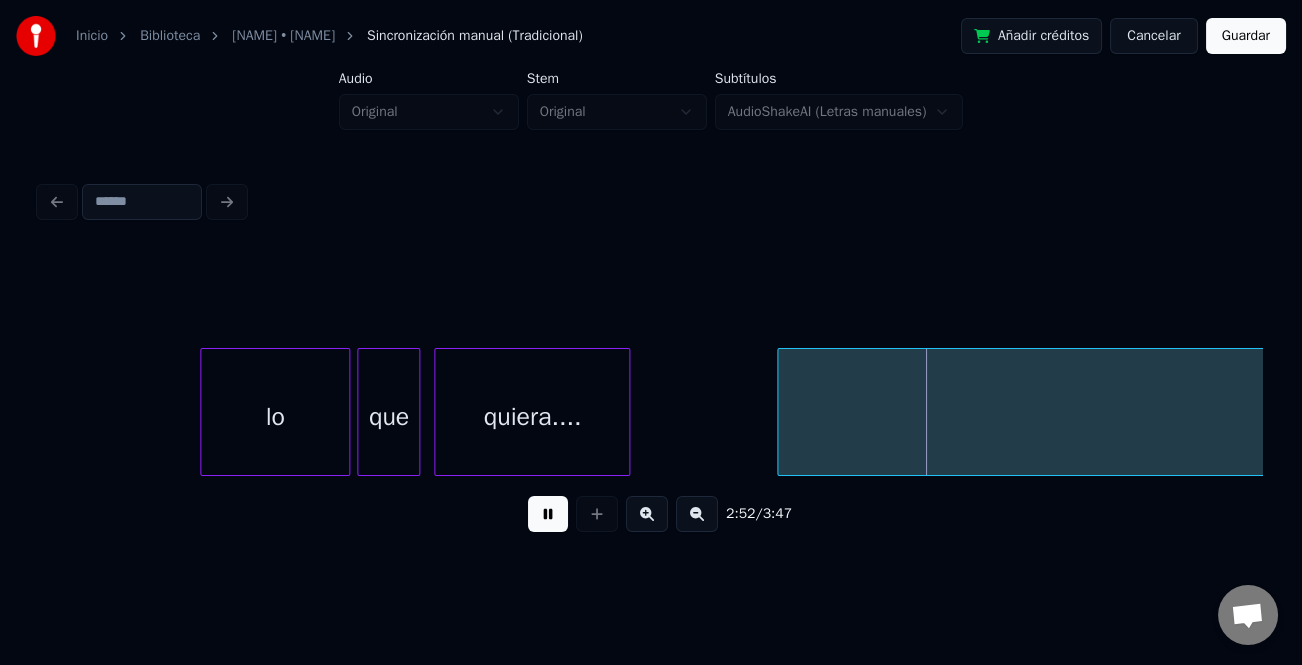 click at bounding box center (204, 412) 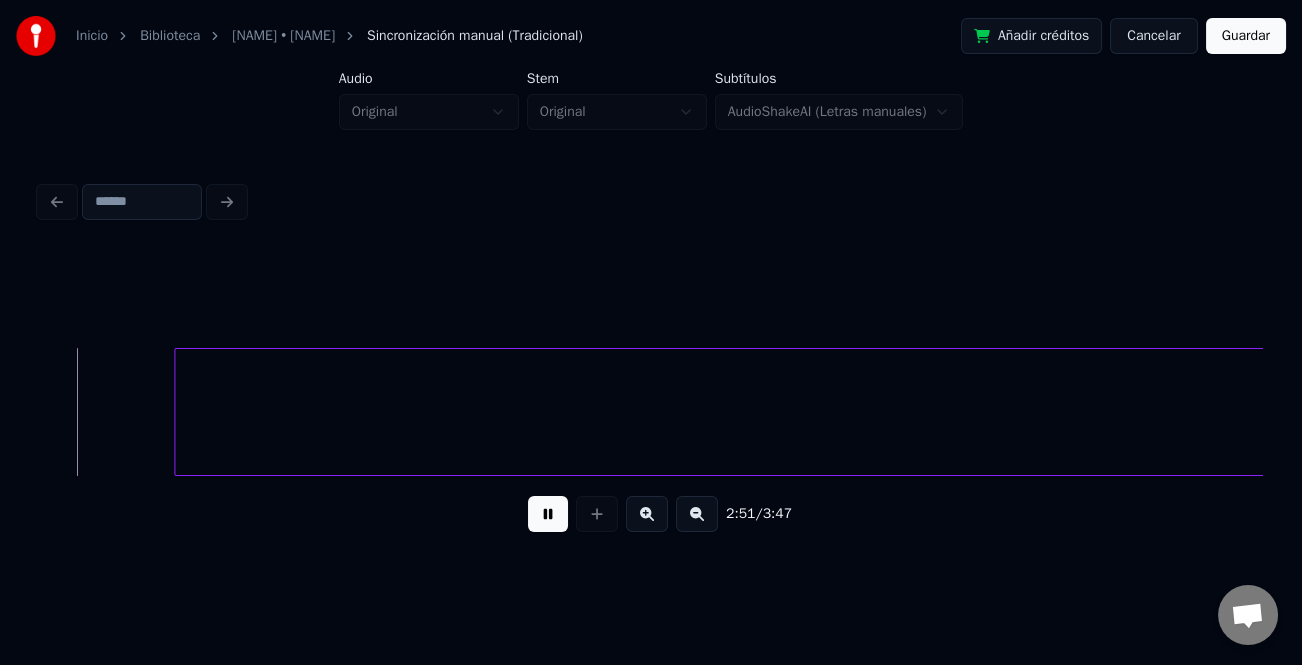 scroll, scrollTop: 0, scrollLeft: 60152, axis: horizontal 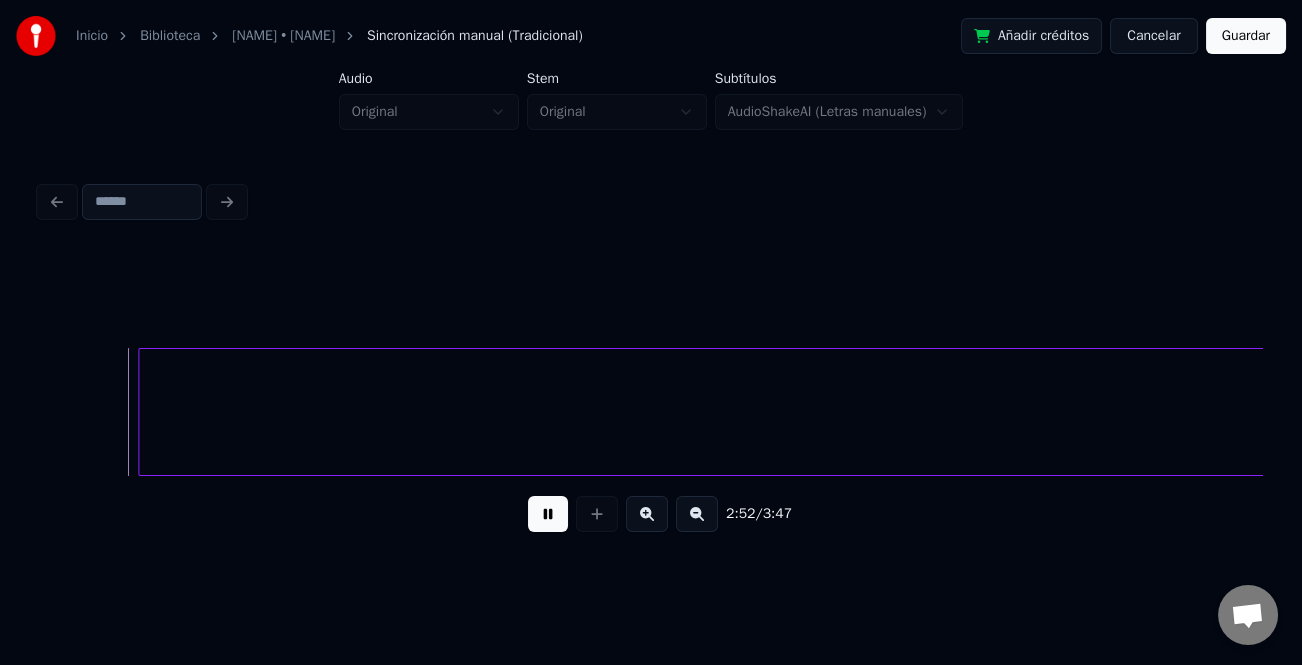 click on "Instrumental.." at bounding box center (1671, 417) 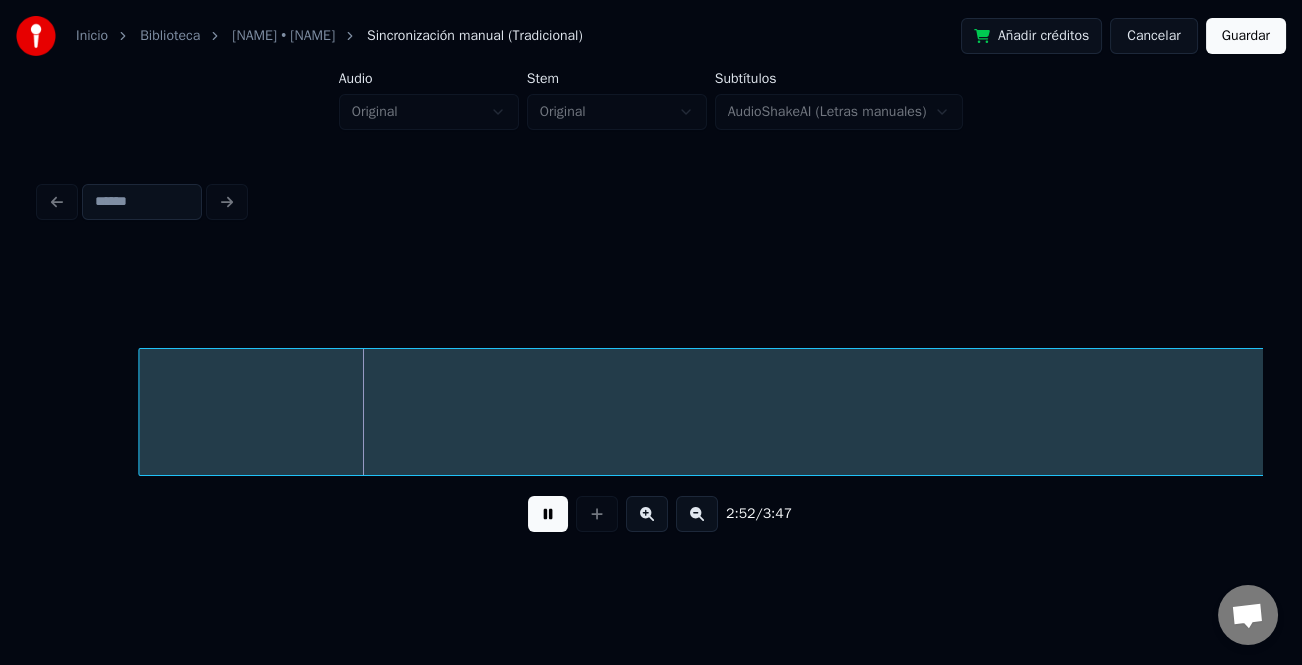 click at bounding box center (548, 514) 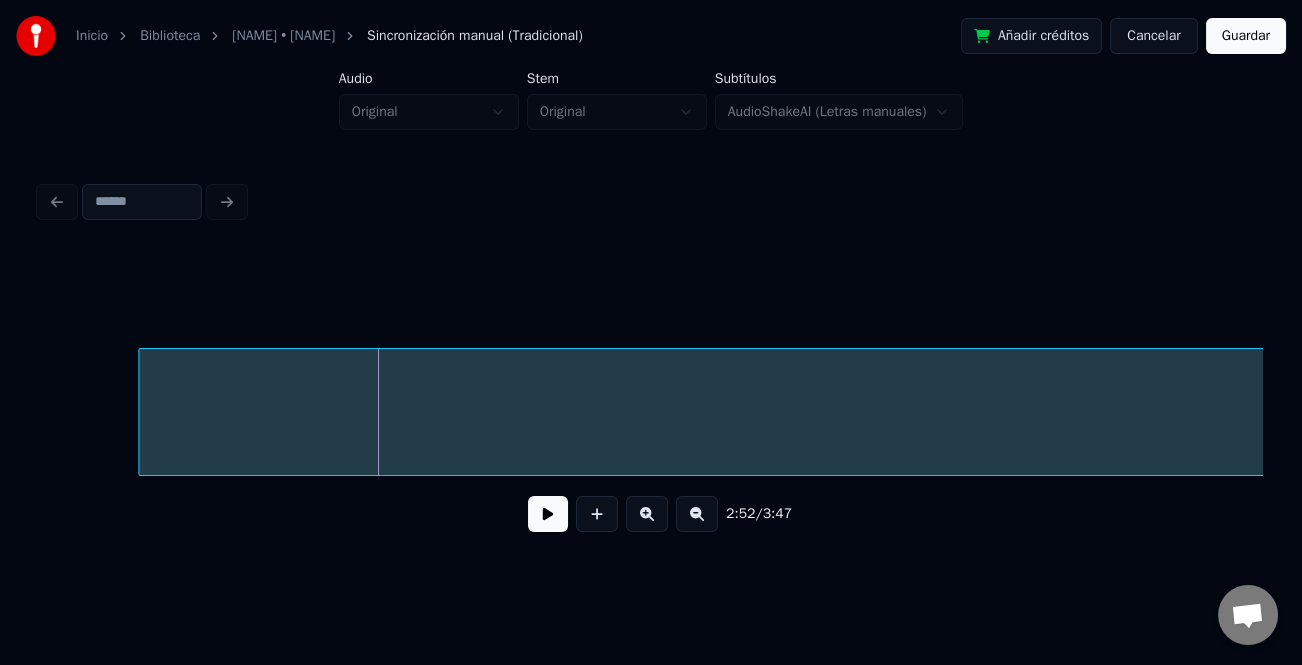 click at bounding box center (697, 514) 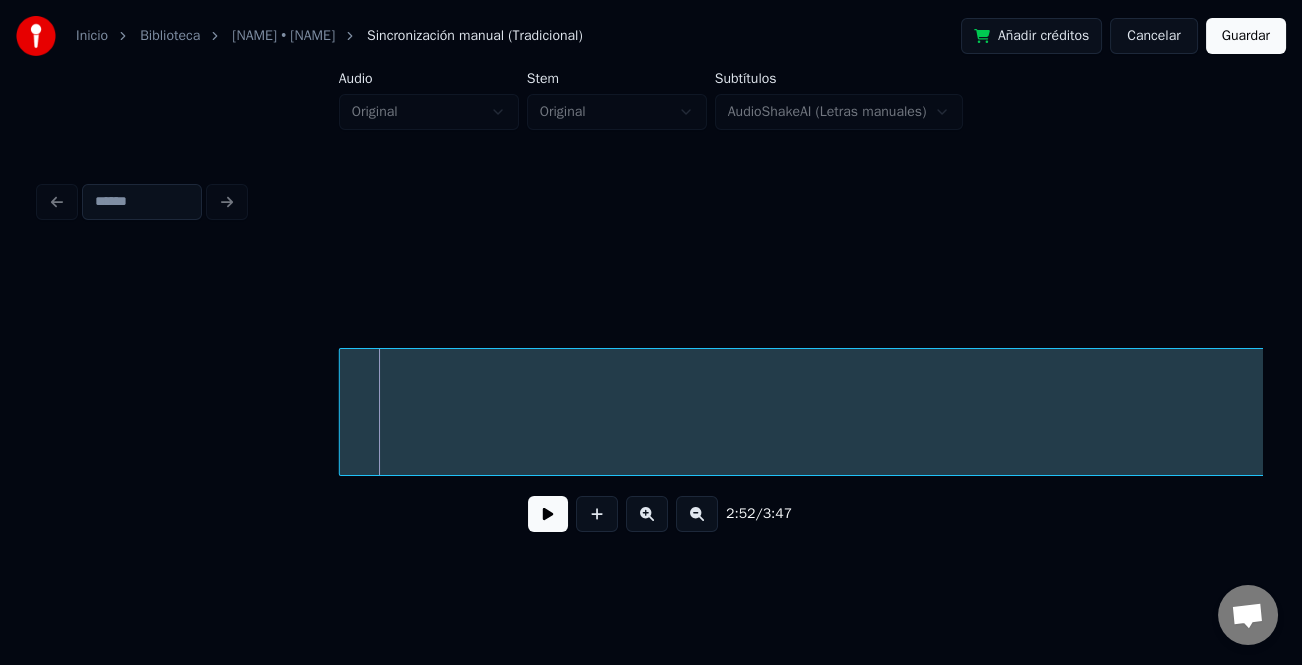 click at bounding box center [343, 412] 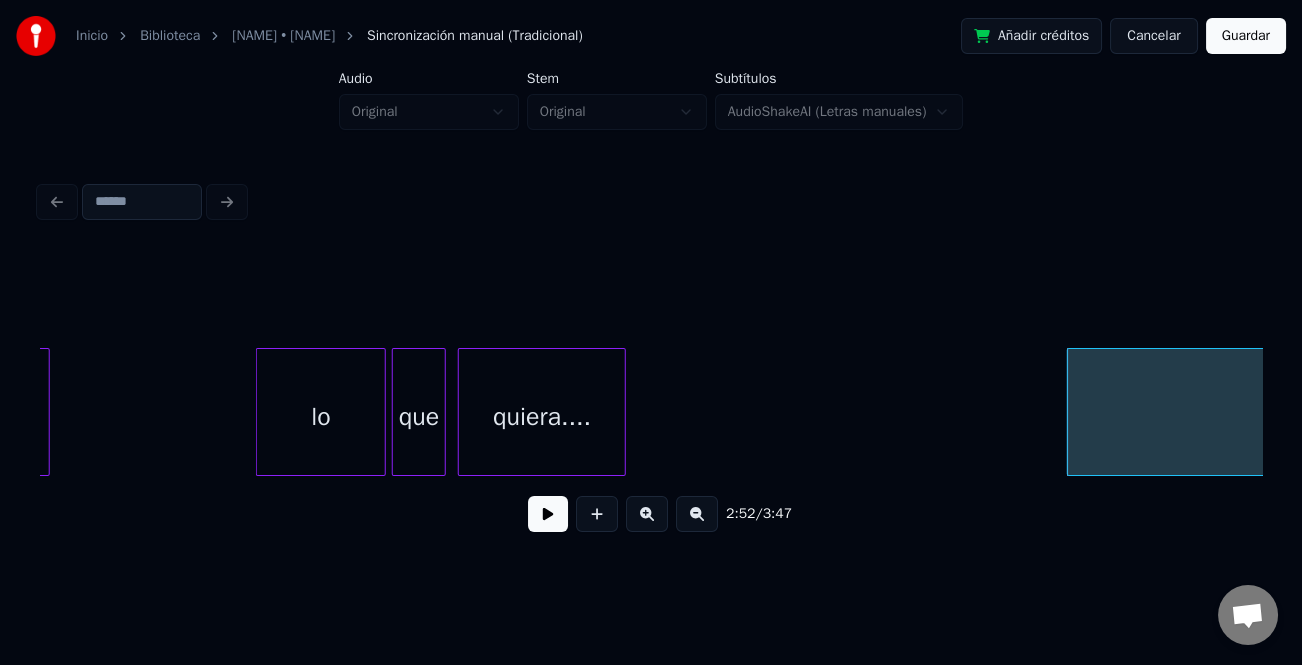 scroll, scrollTop: 0, scrollLeft: 50455, axis: horizontal 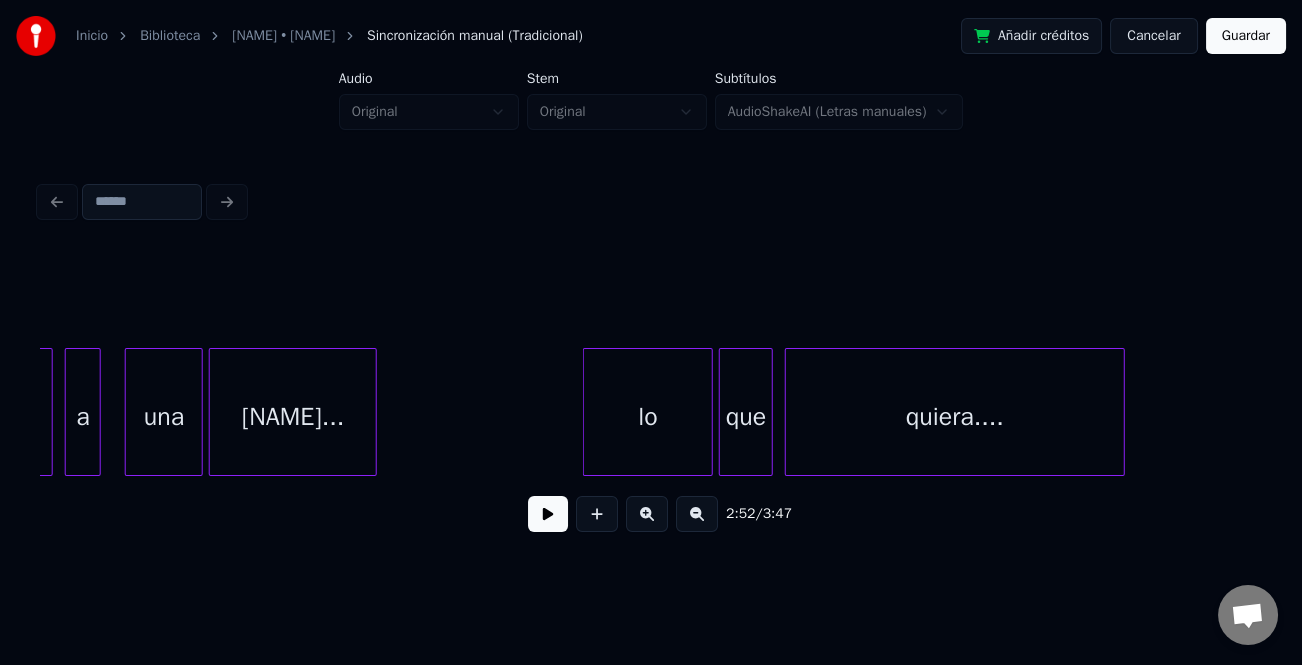 click at bounding box center (1121, 412) 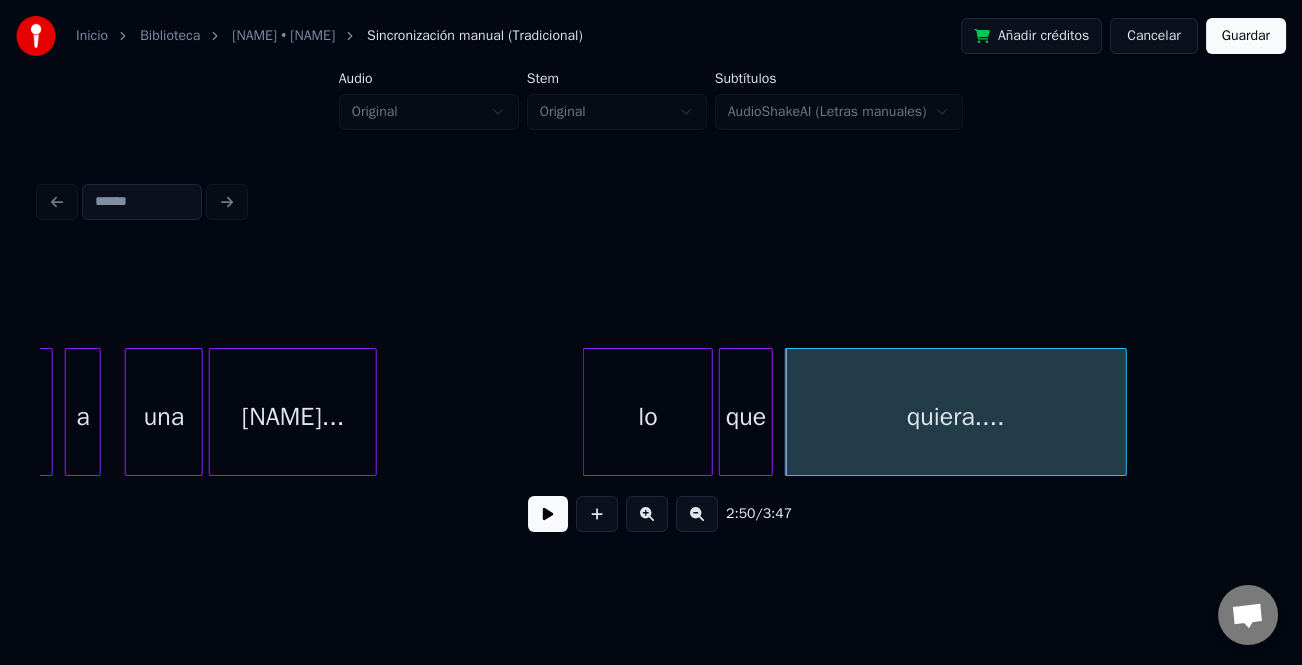 click at bounding box center (548, 514) 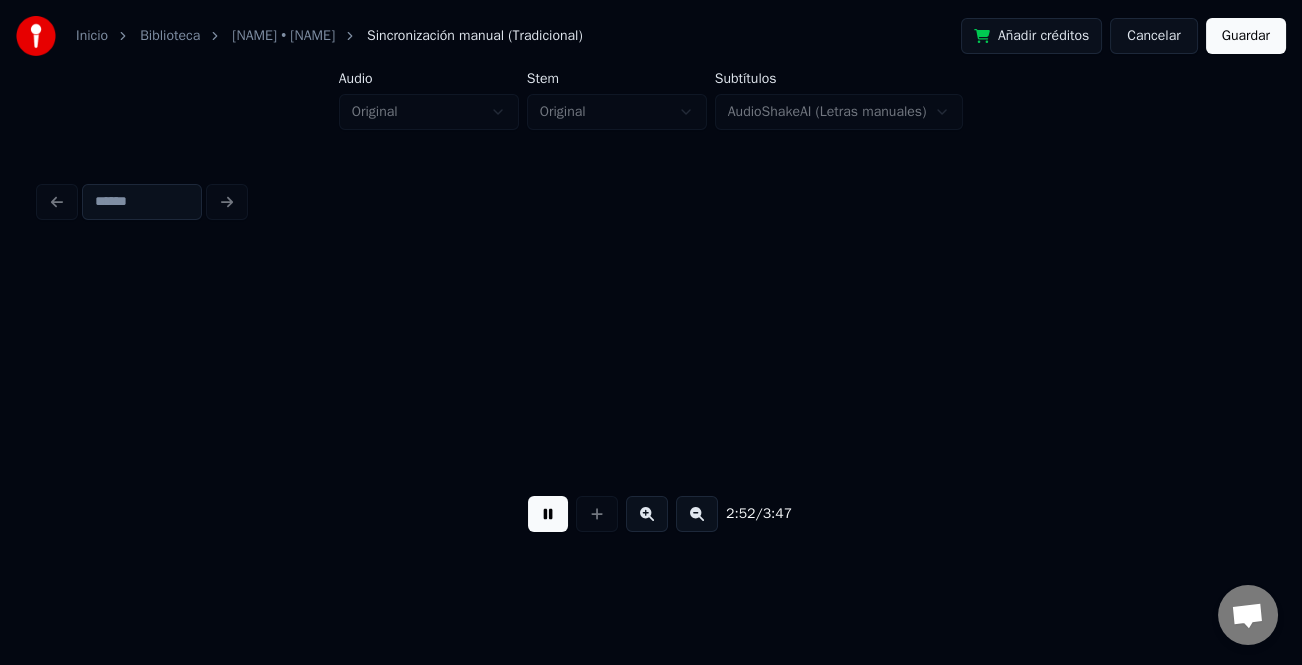scroll, scrollTop: 0, scrollLeft: 51680, axis: horizontal 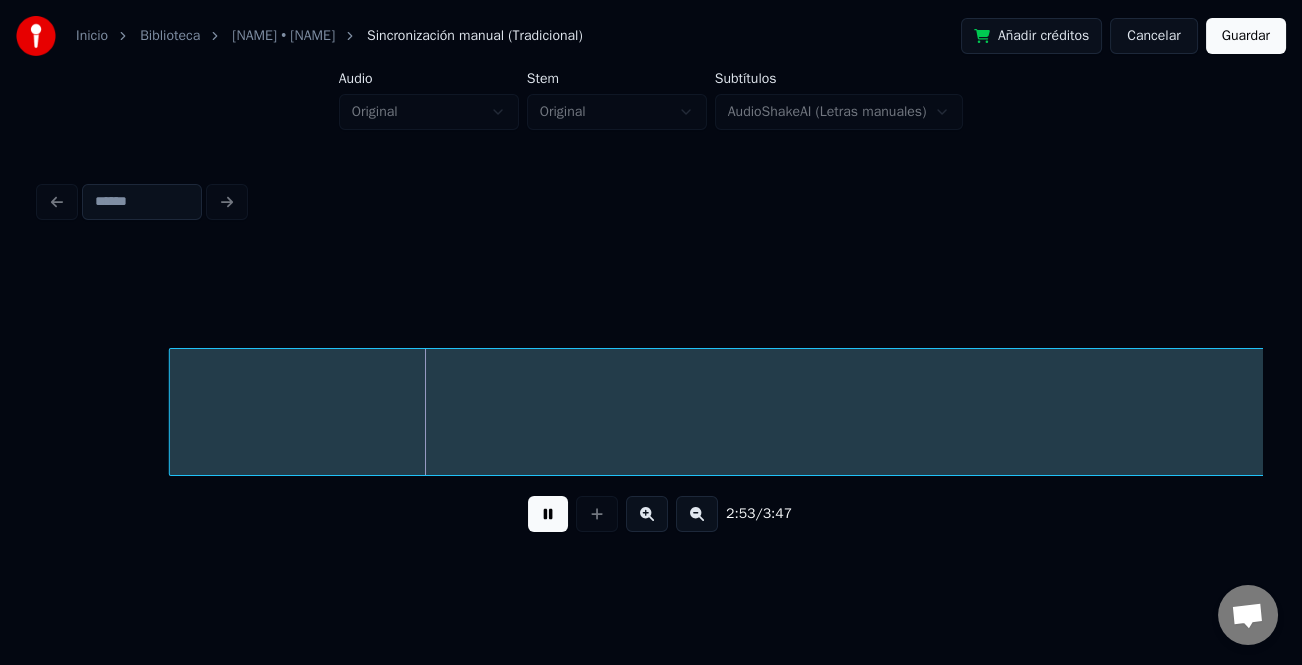 click at bounding box center (548, 514) 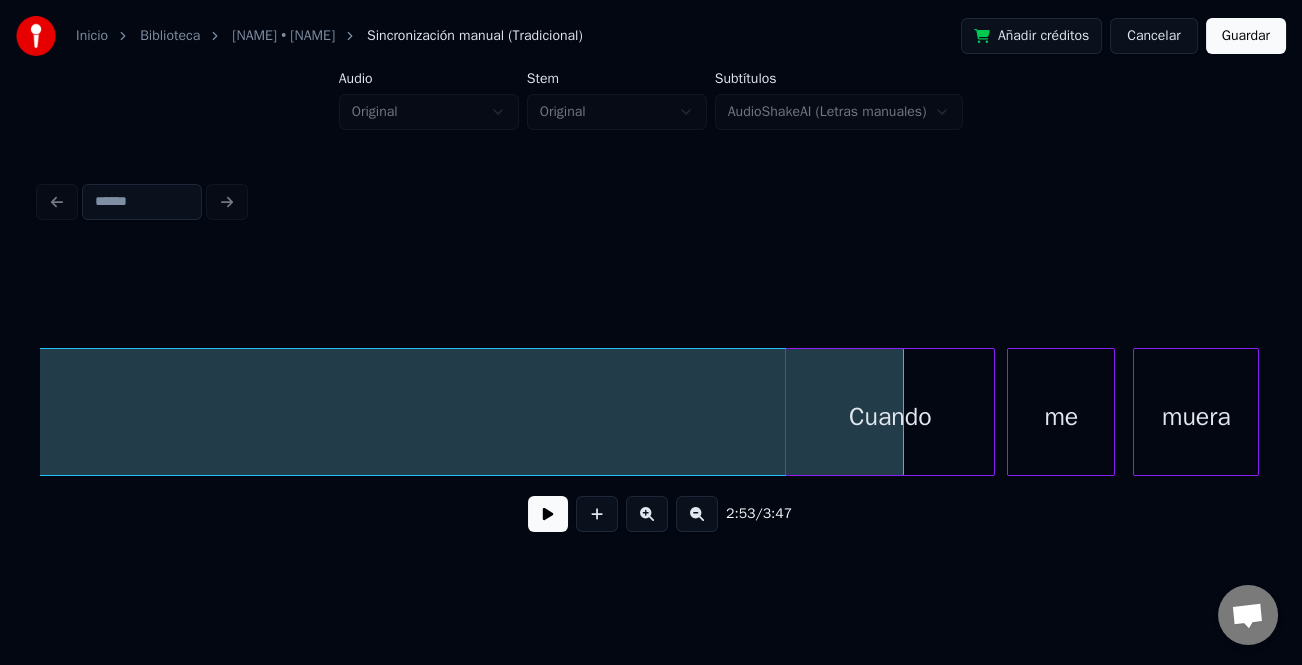 scroll, scrollTop: 0, scrollLeft: 53461, axis: horizontal 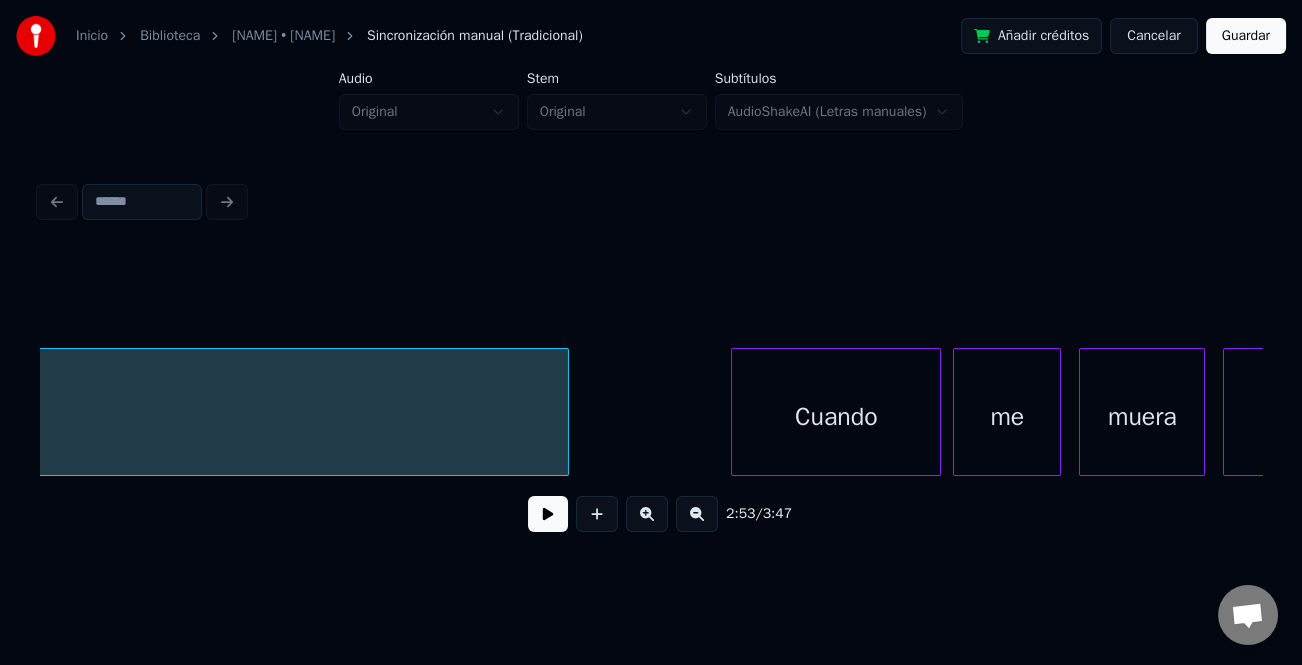 click at bounding box center (565, 412) 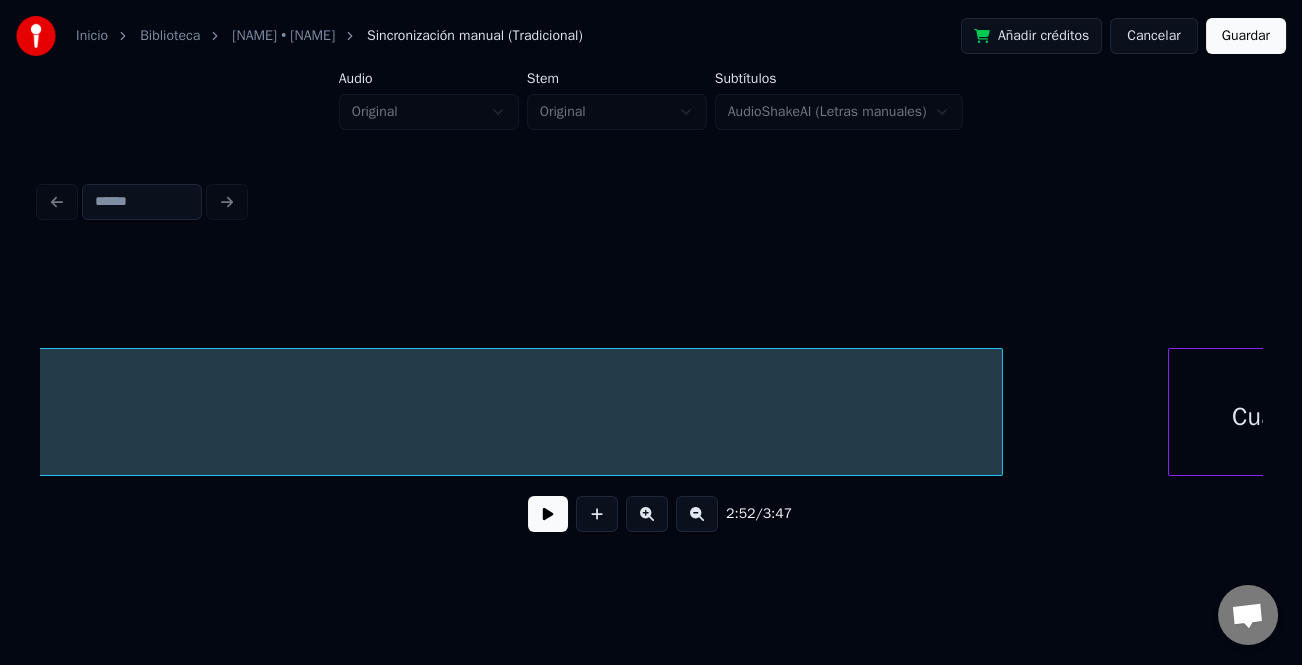 scroll, scrollTop: 0, scrollLeft: 53079, axis: horizontal 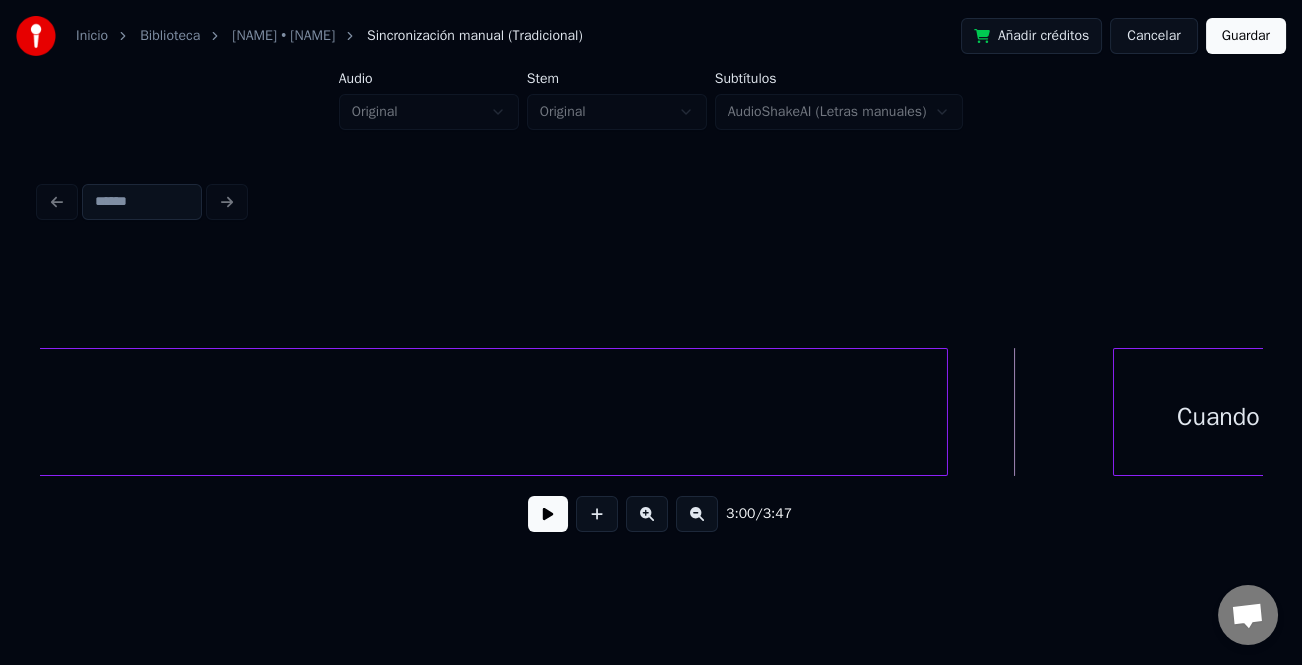 click at bounding box center (548, 514) 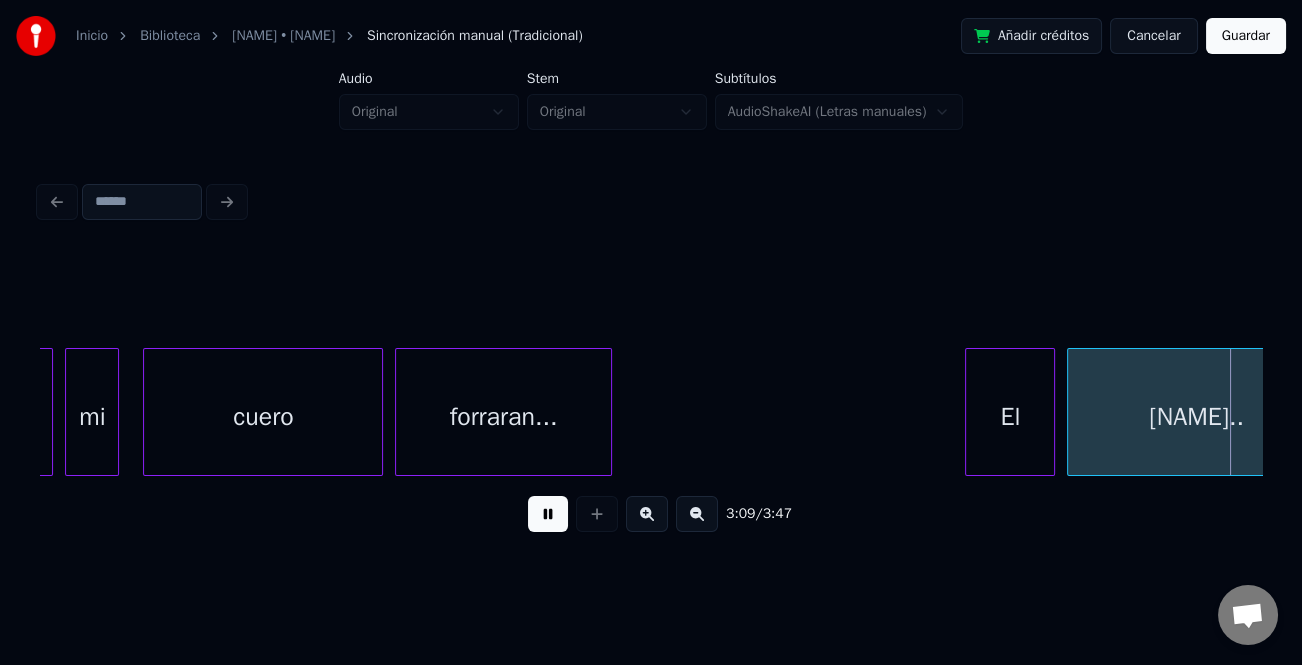 scroll, scrollTop: 0, scrollLeft: 56748, axis: horizontal 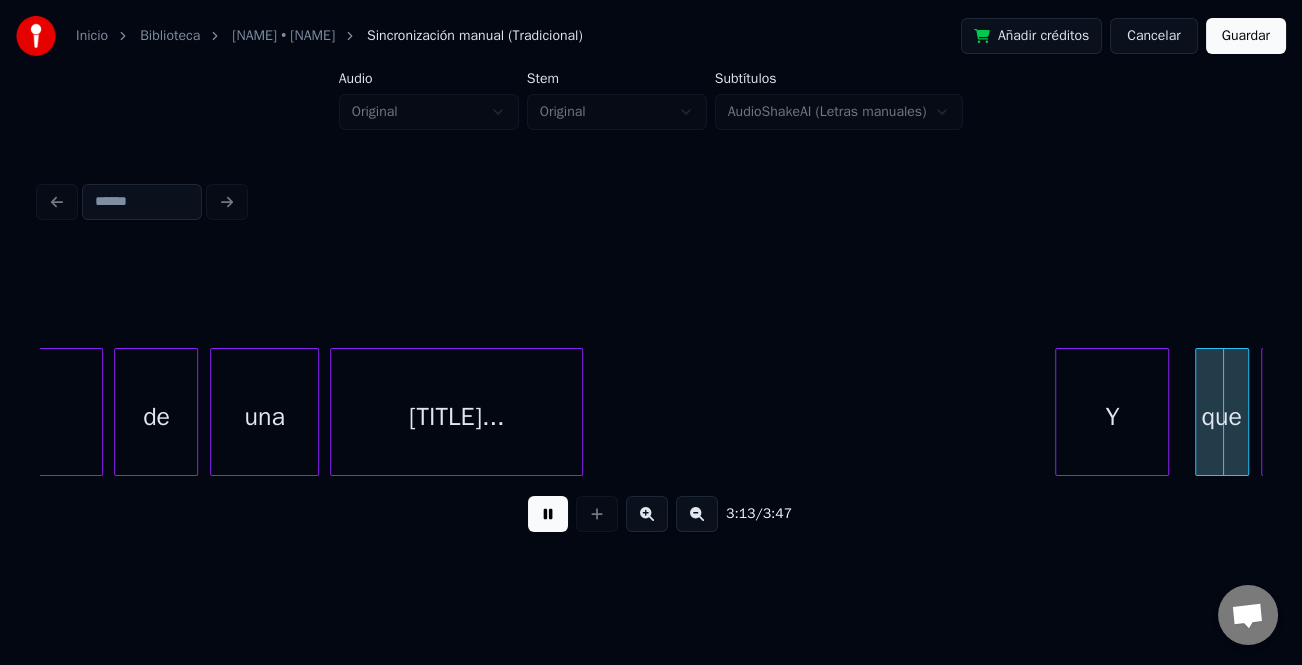click on "Y" at bounding box center (1112, 417) 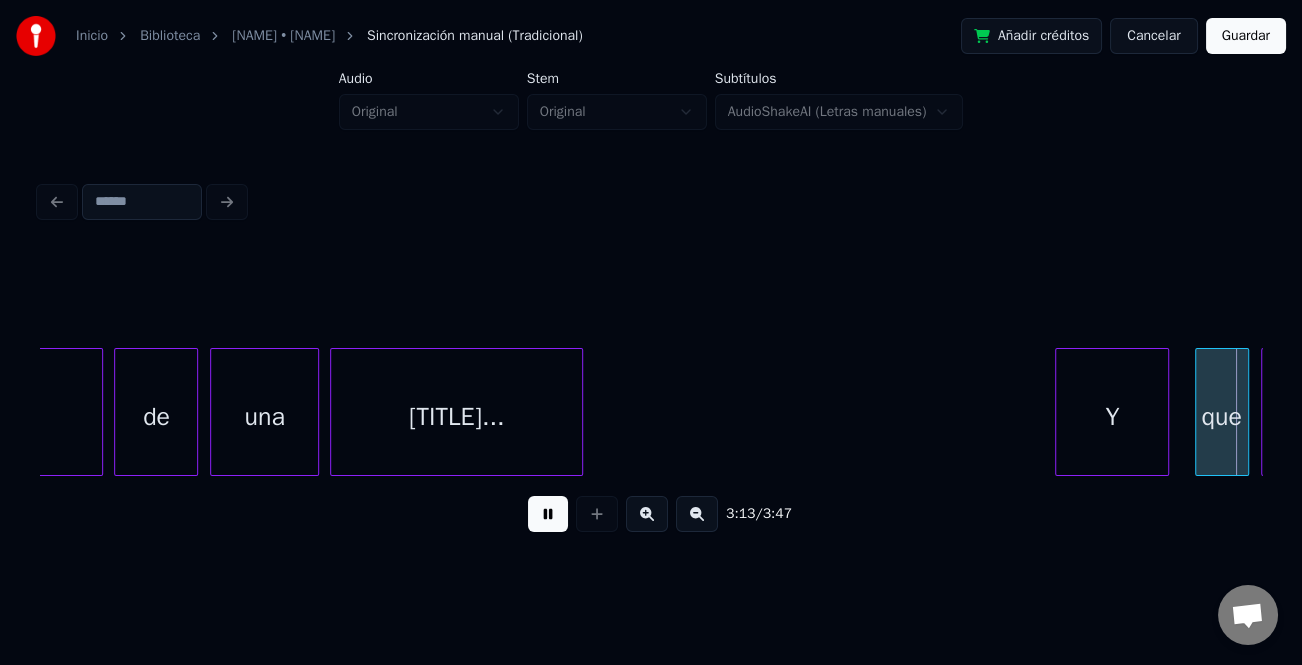 scroll, scrollTop: 0, scrollLeft: 57971, axis: horizontal 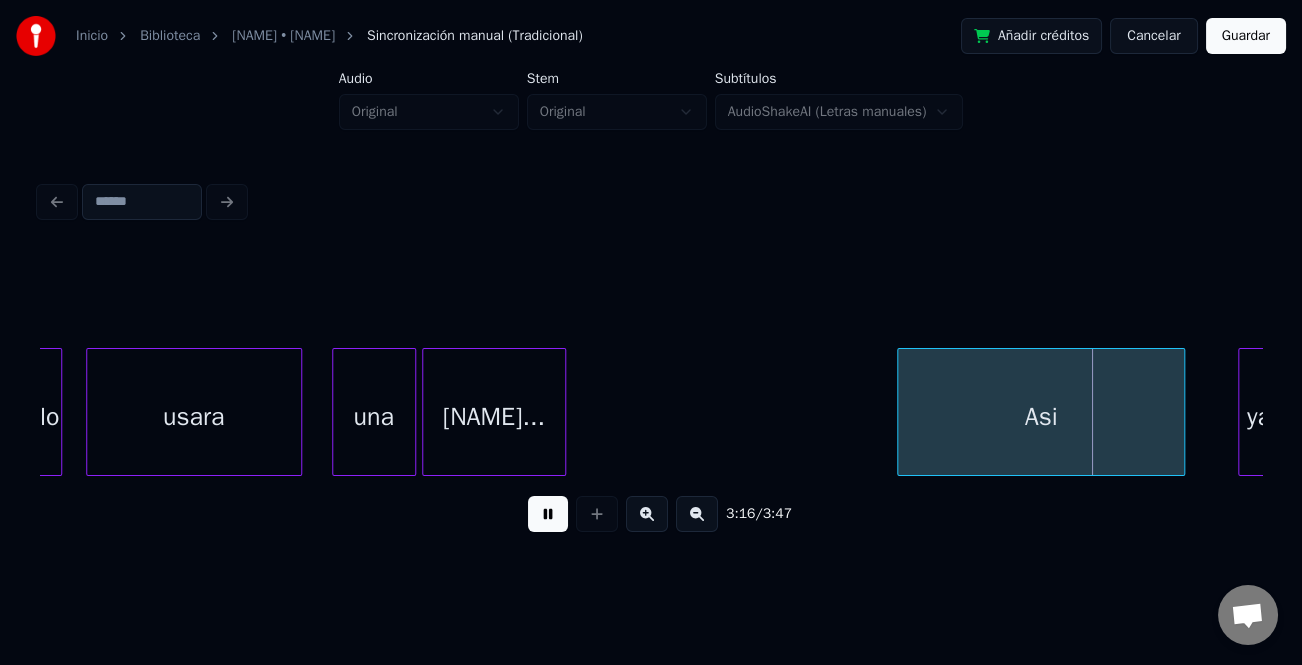 click on "Asi" at bounding box center (1041, 417) 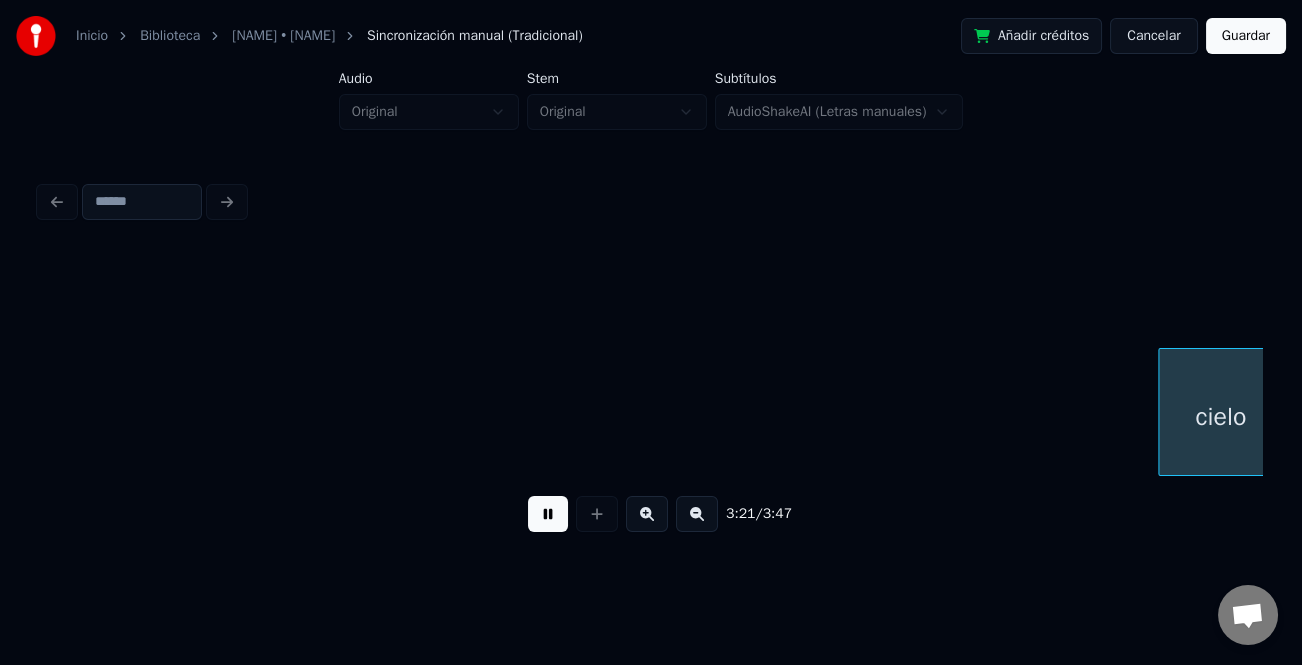 scroll, scrollTop: 0, scrollLeft: 60420, axis: horizontal 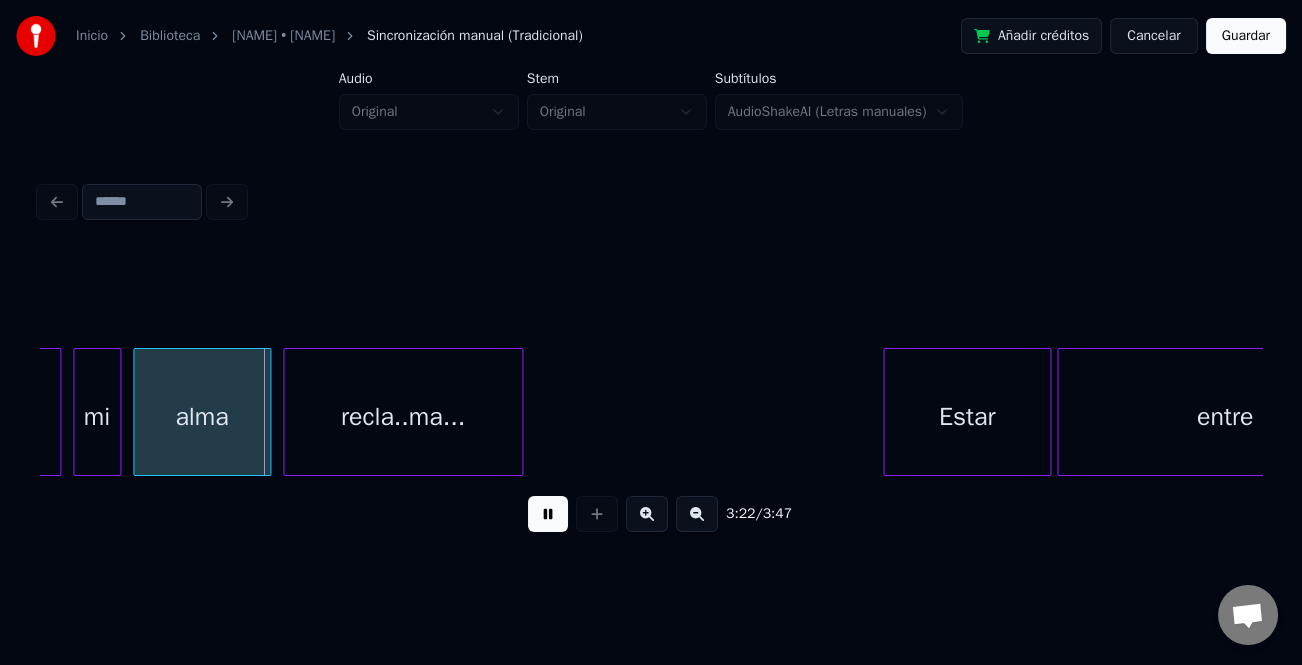 click on "3:22  /  3:47" at bounding box center [651, 514] 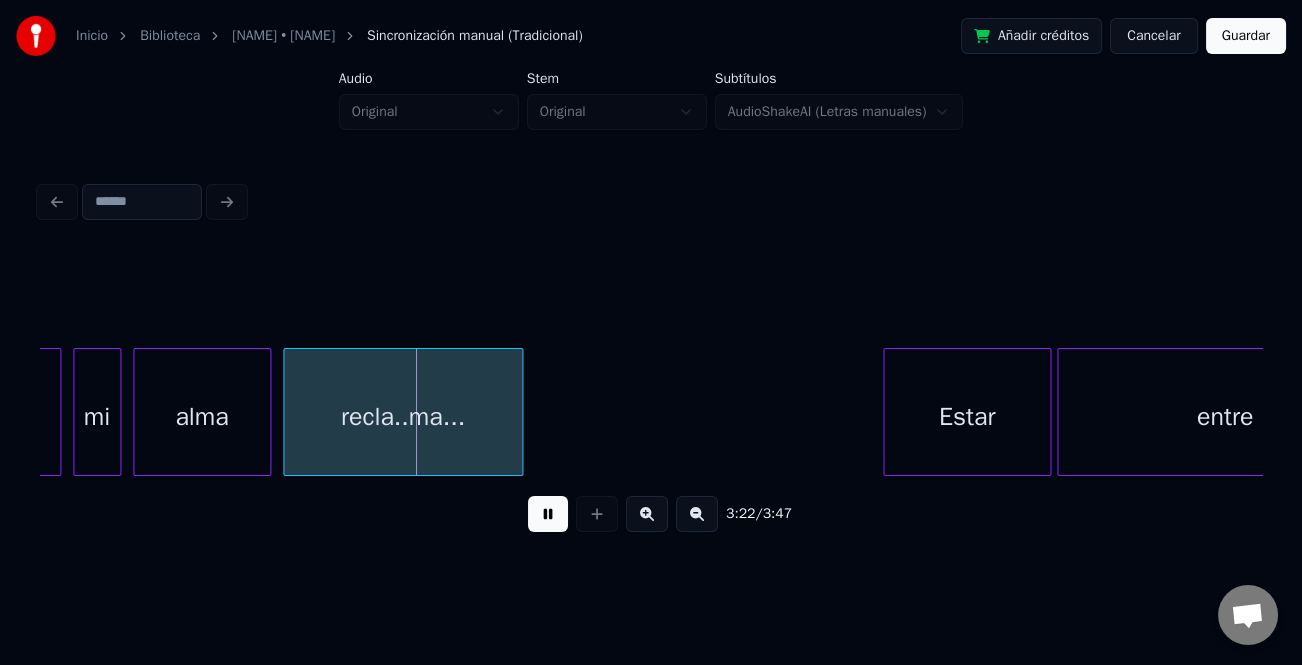 click on "3:22  /  3:47" at bounding box center (651, 514) 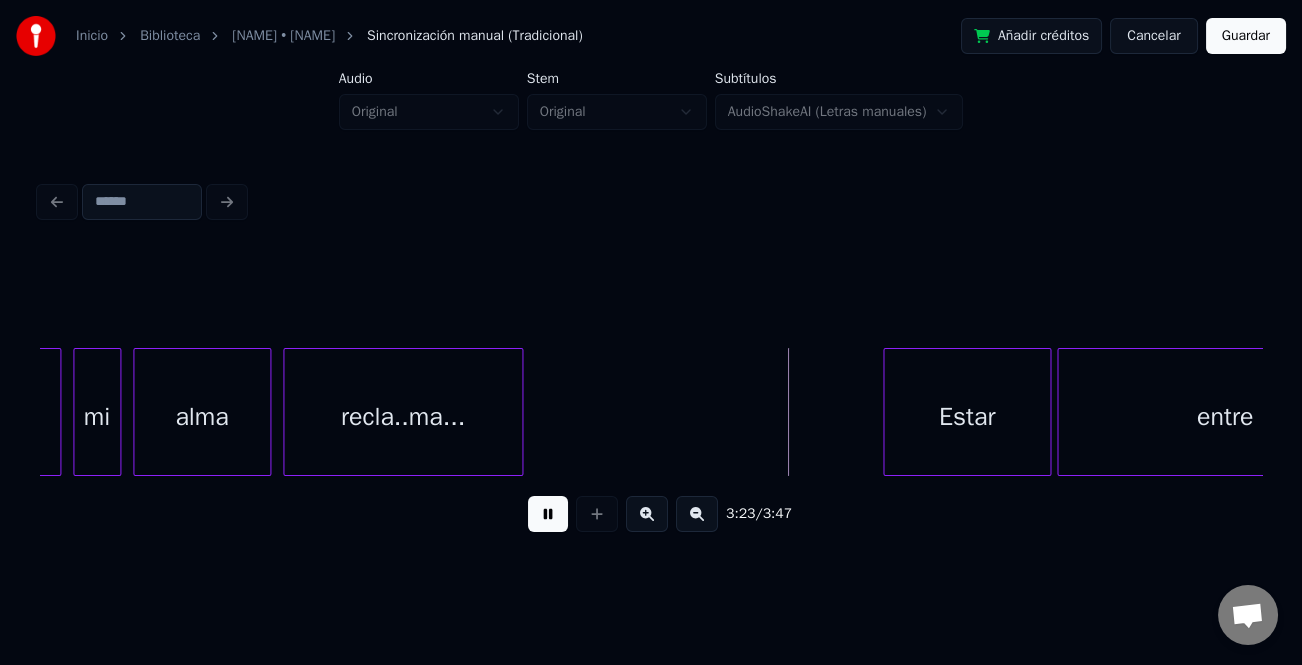 click at bounding box center [548, 514] 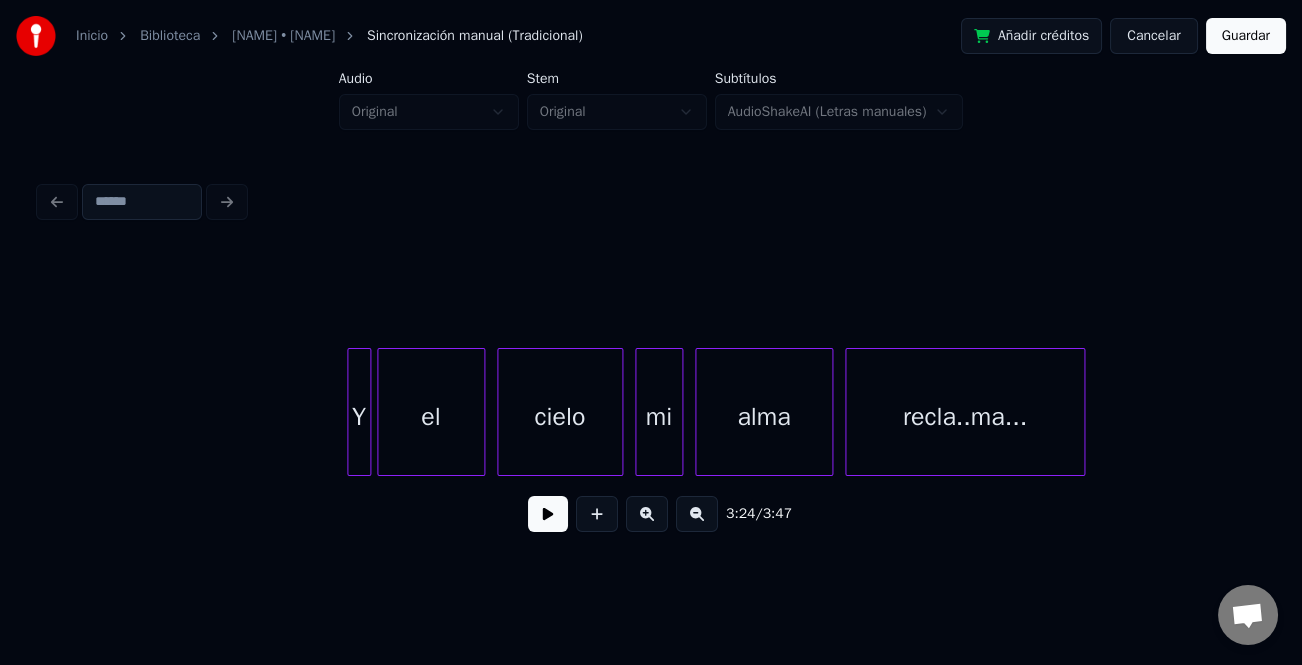 scroll, scrollTop: 0, scrollLeft: 59802, axis: horizontal 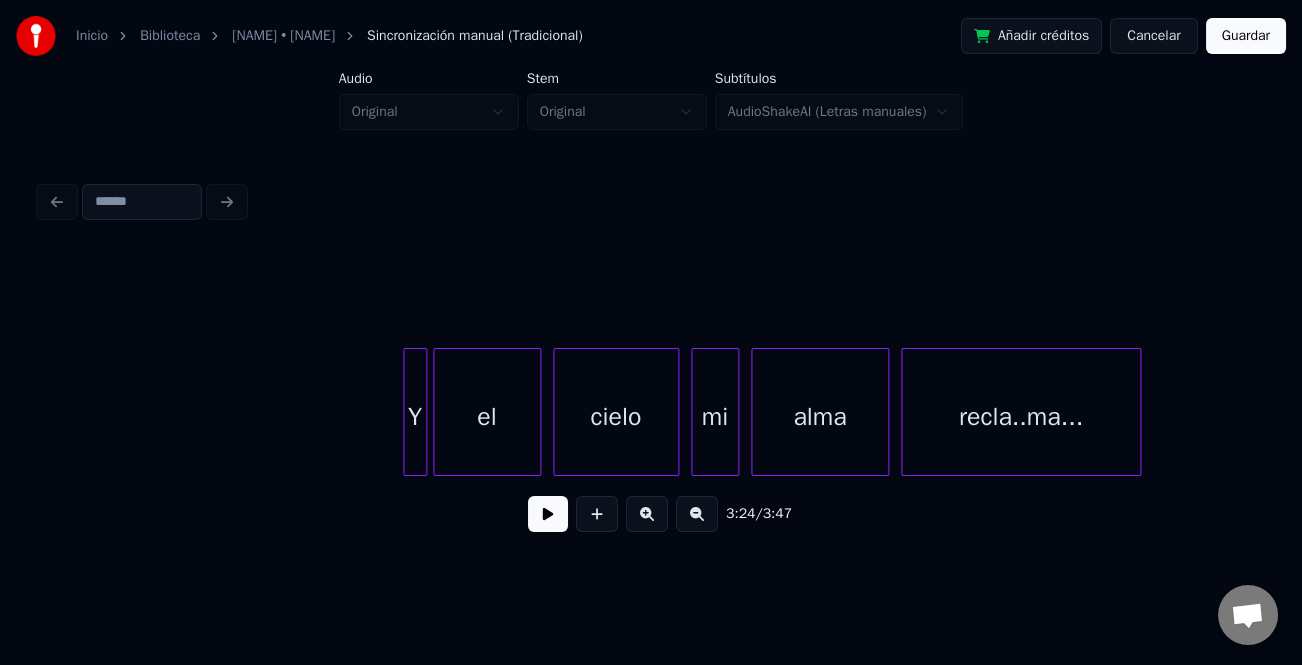 click on "Y" at bounding box center (415, 417) 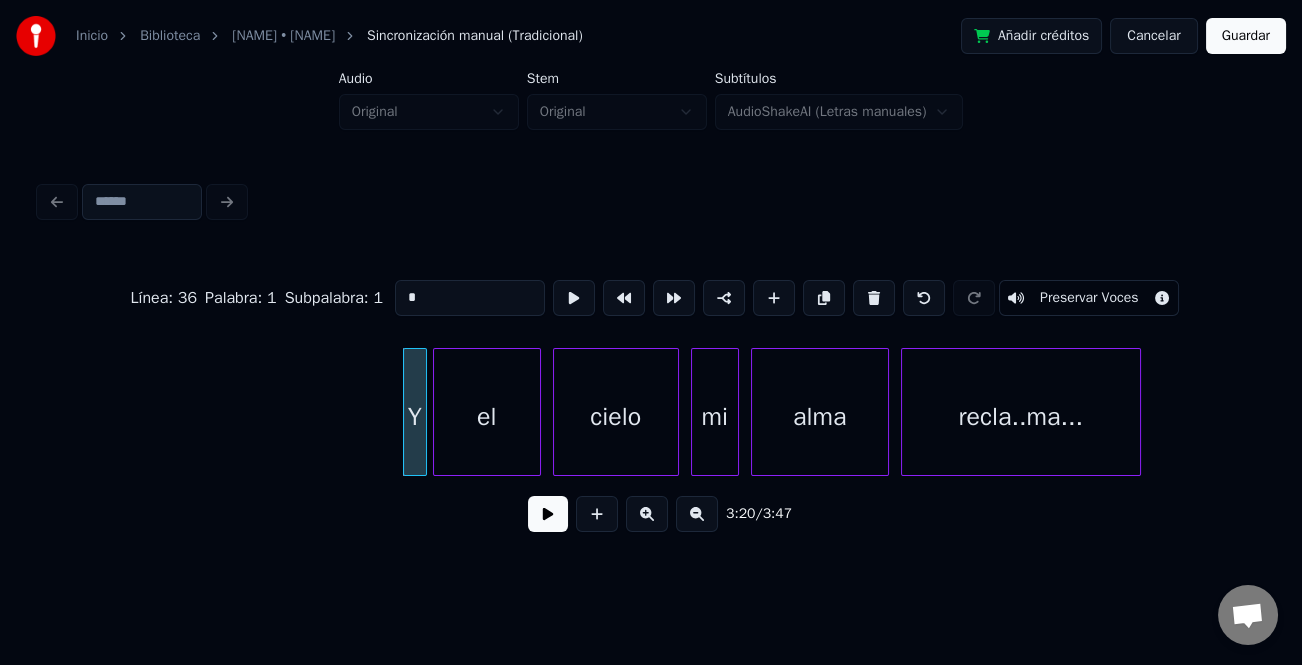 drag, startPoint x: 421, startPoint y: 285, endPoint x: 356, endPoint y: 299, distance: 66.4906 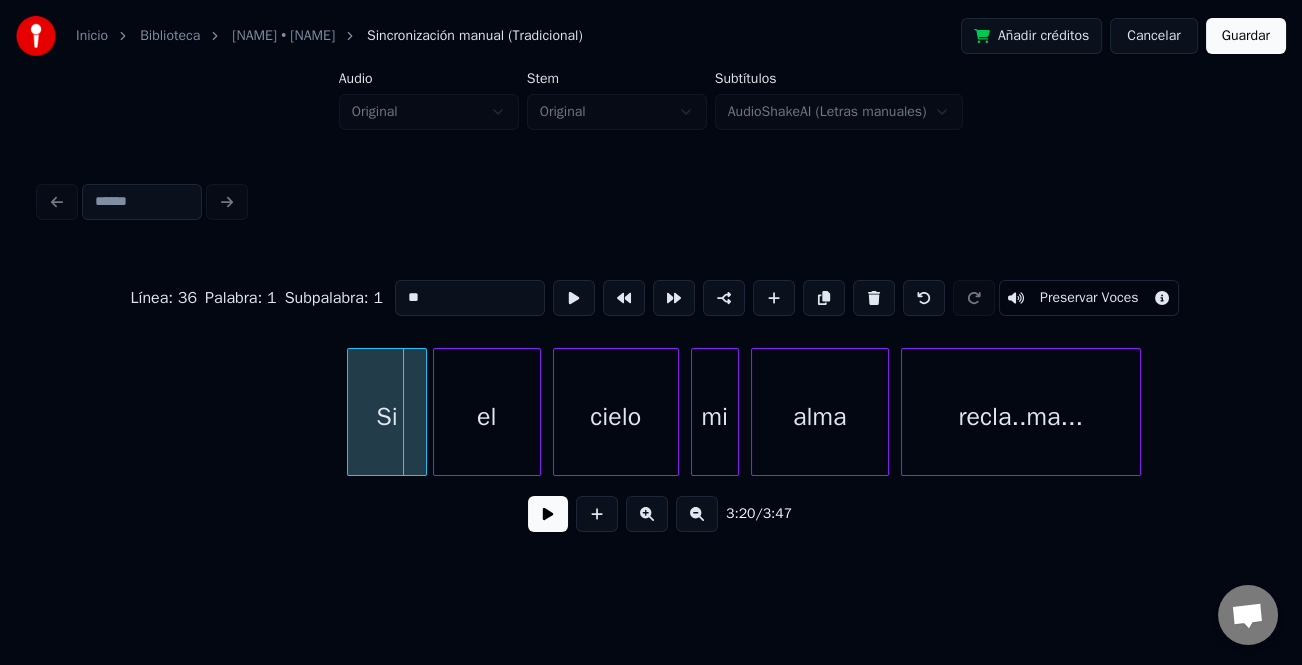 click at bounding box center (351, 412) 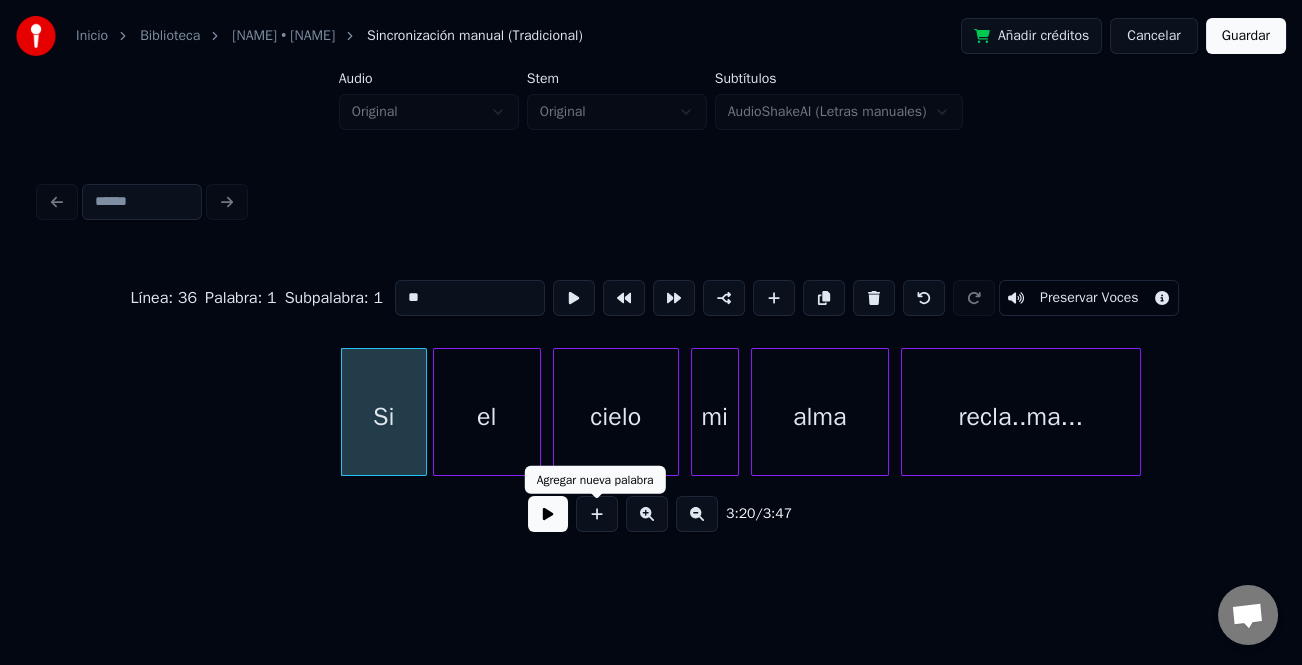 type on "**" 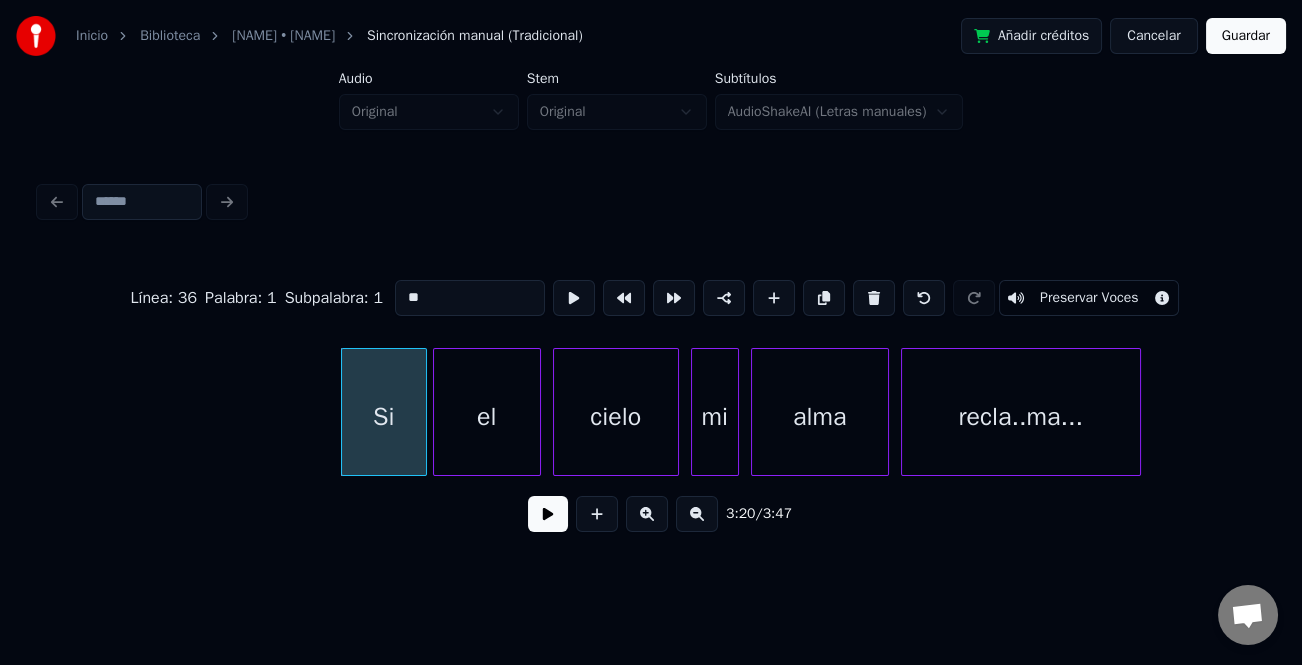 click at bounding box center [548, 514] 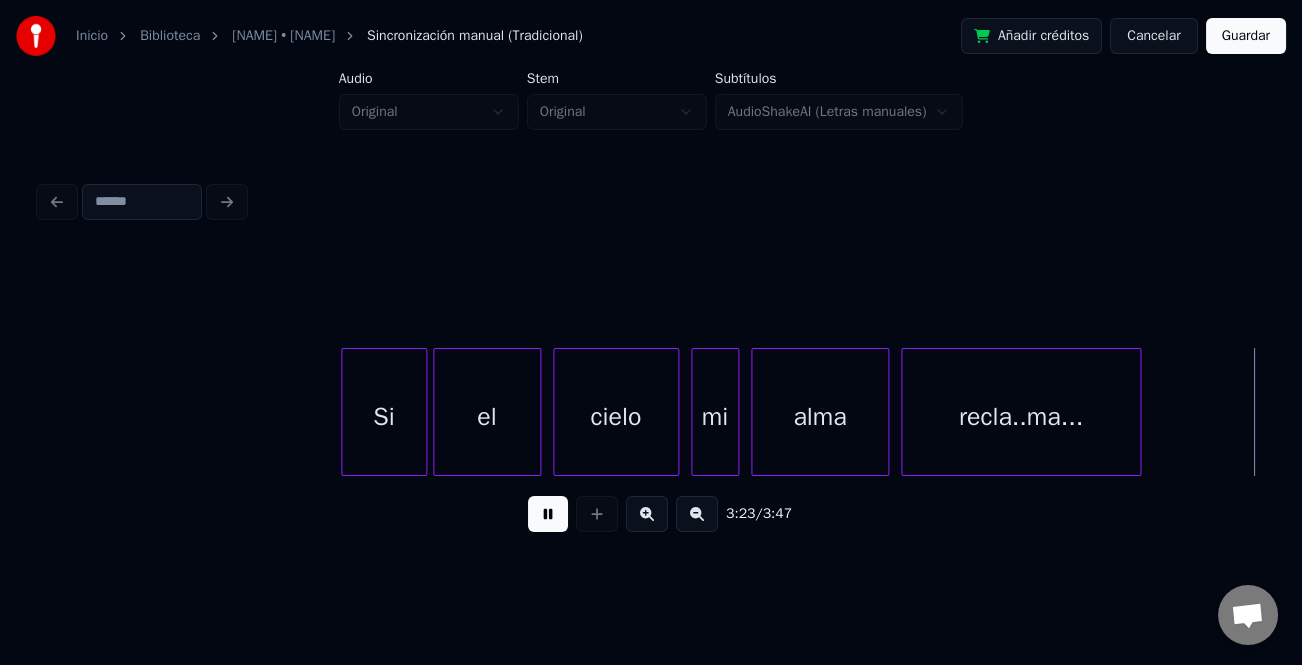 scroll, scrollTop: 0, scrollLeft: 61025, axis: horizontal 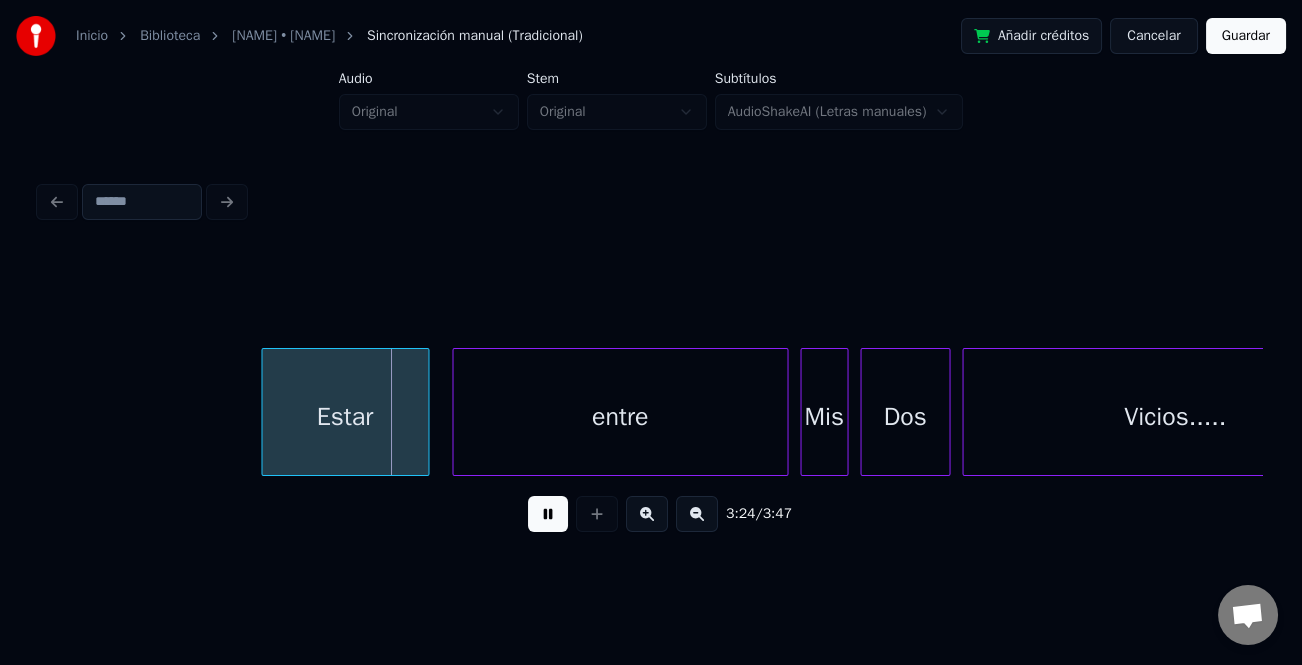 click on "Estar" at bounding box center [345, 417] 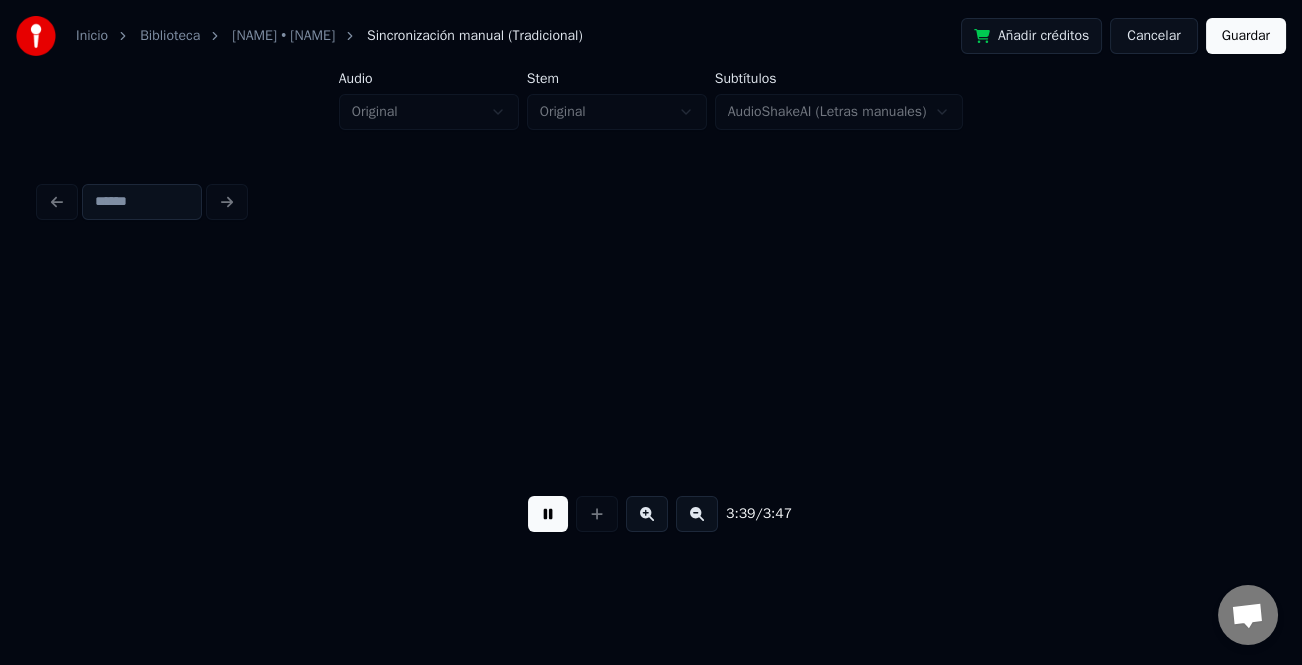 scroll, scrollTop: 0, scrollLeft: 65926, axis: horizontal 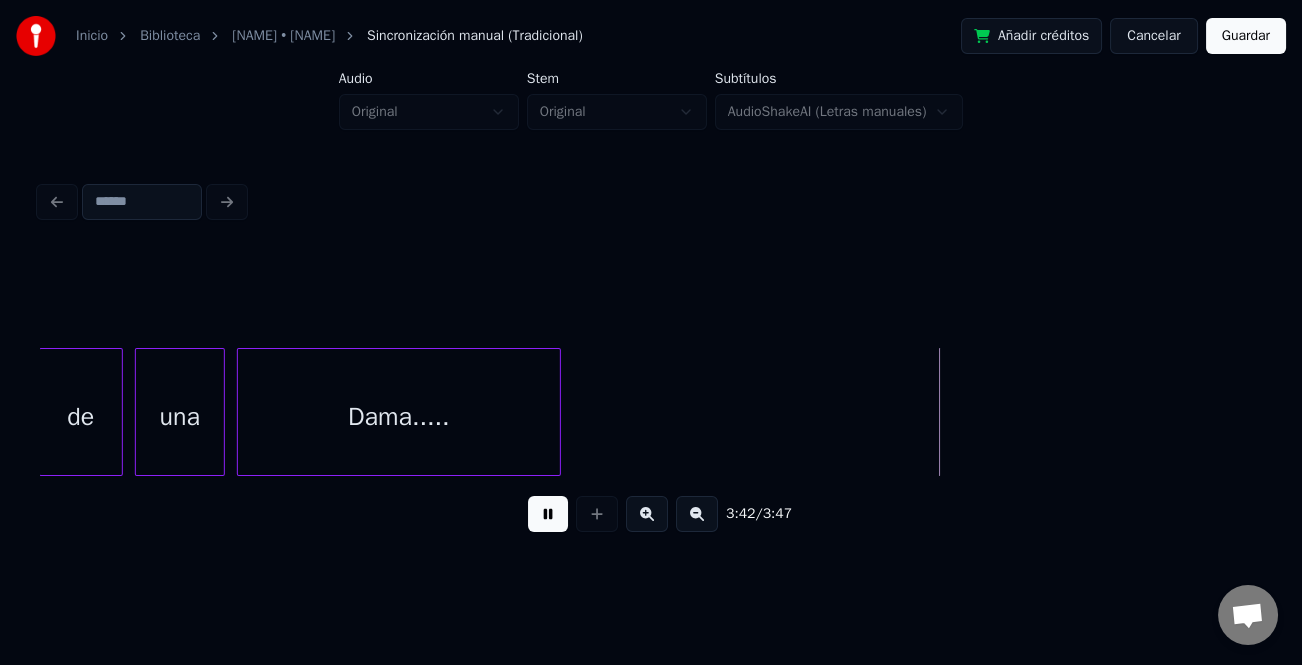 click at bounding box center (548, 514) 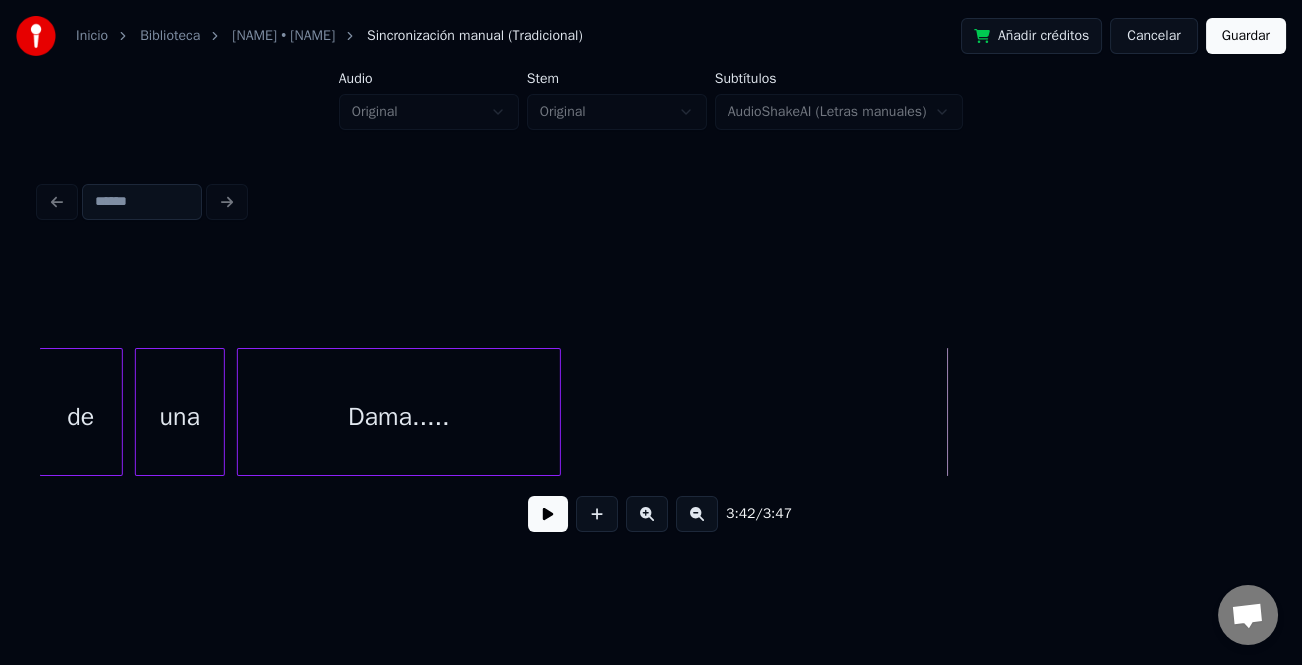 click on "Guardar" at bounding box center (1246, 36) 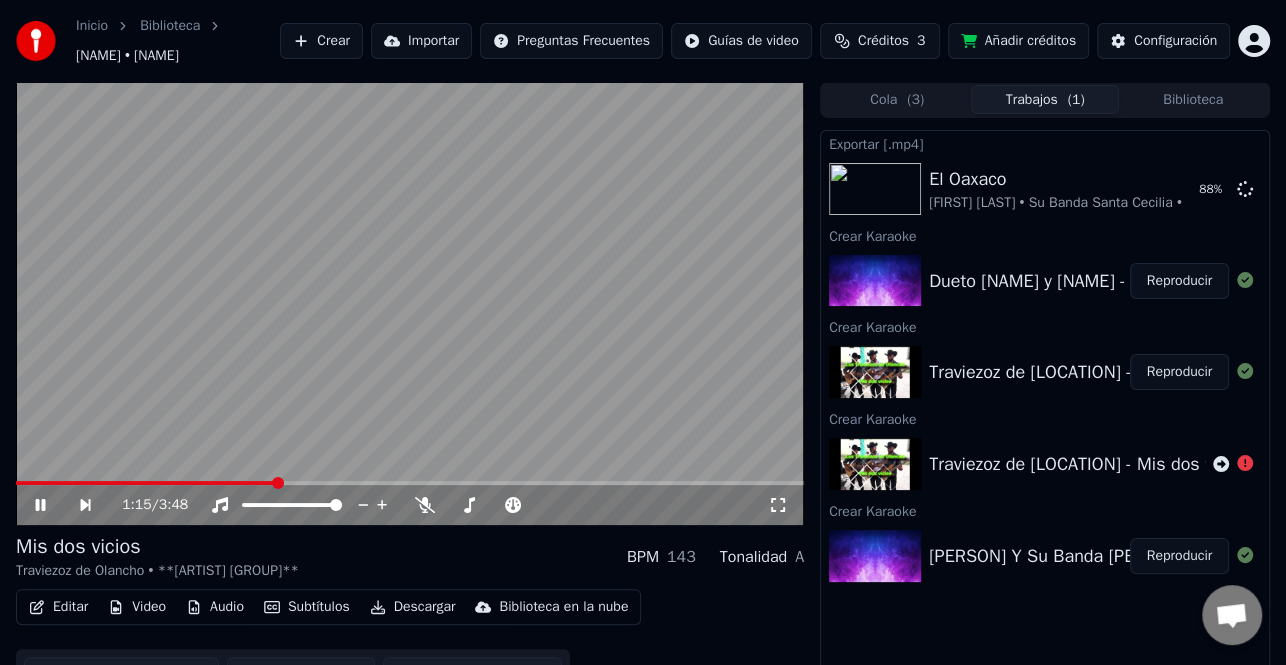click at bounding box center [146, 483] 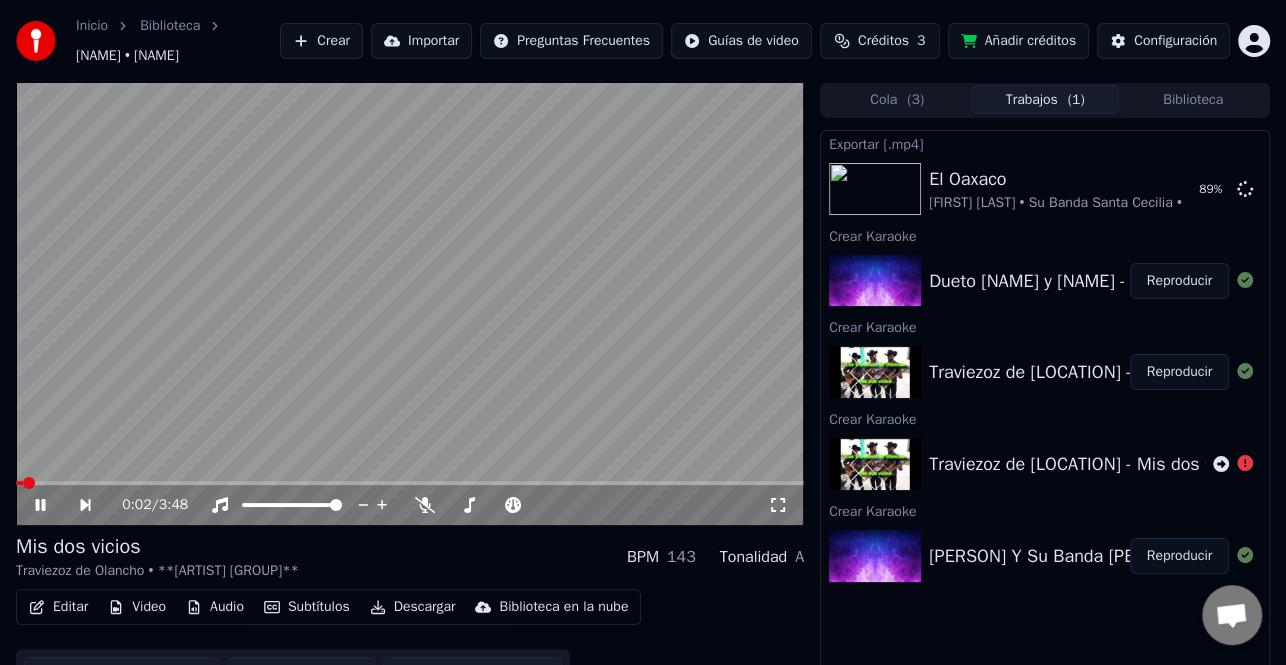 click on "Descargar" at bounding box center [413, 607] 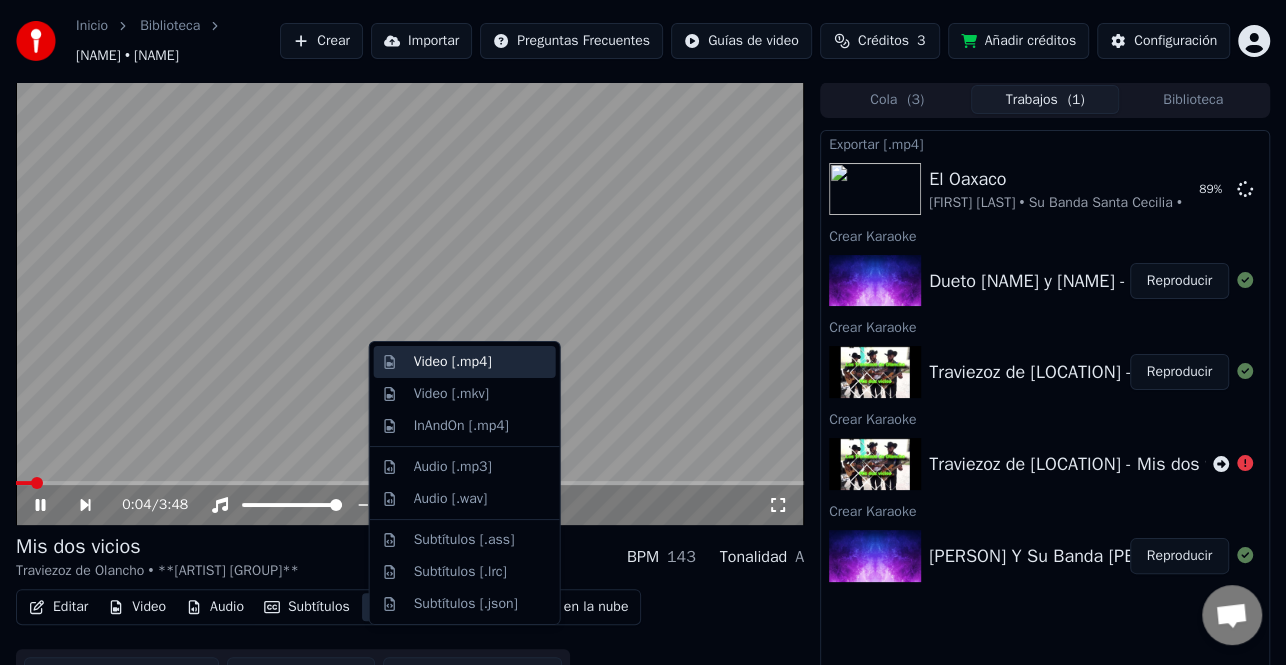 click on "Video [.mp4]" at bounding box center (453, 362) 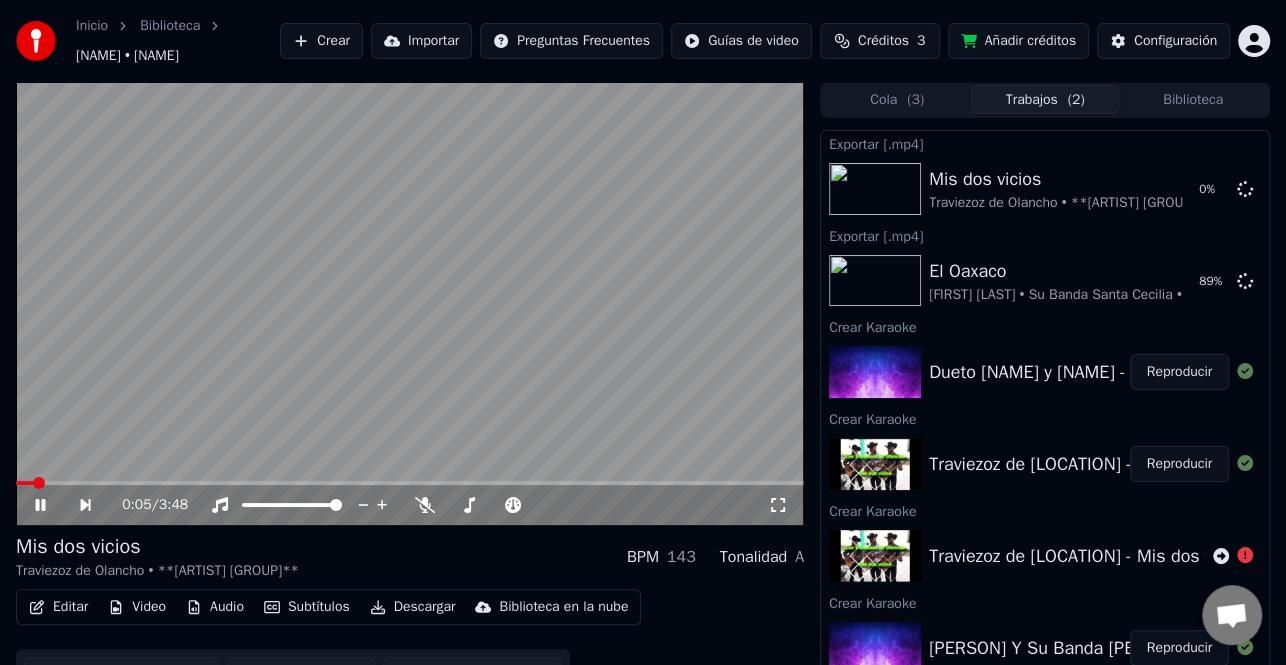 click 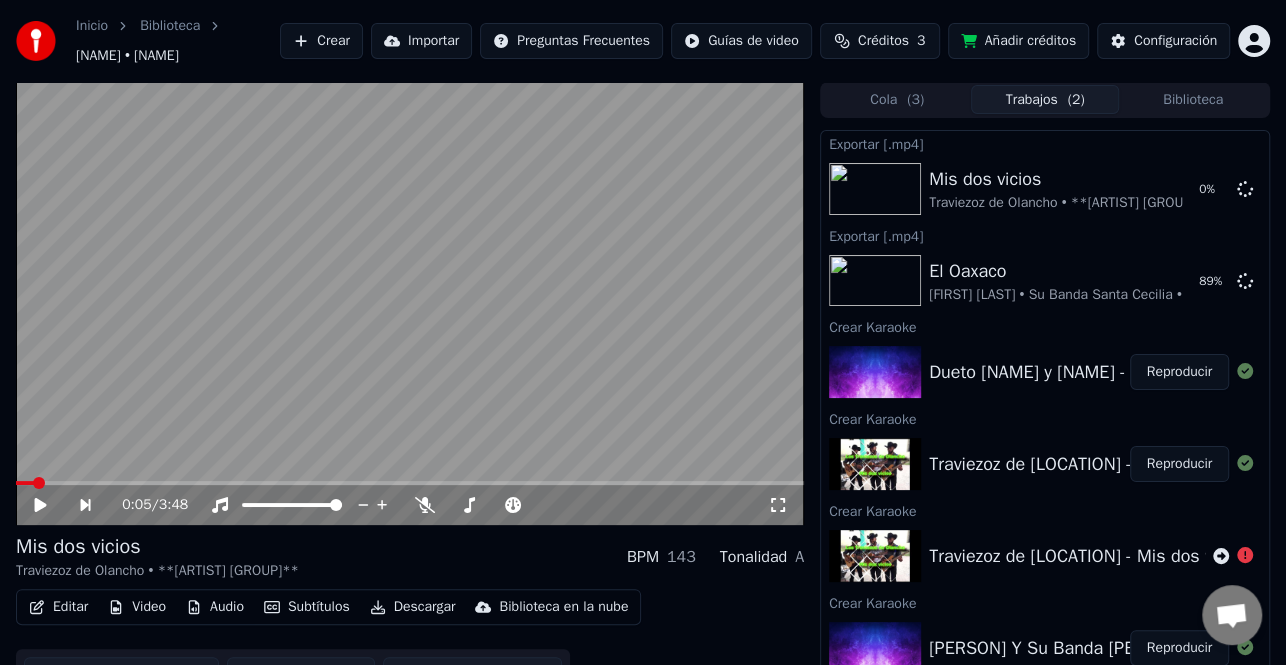 click on "Reproducir" at bounding box center (1179, 372) 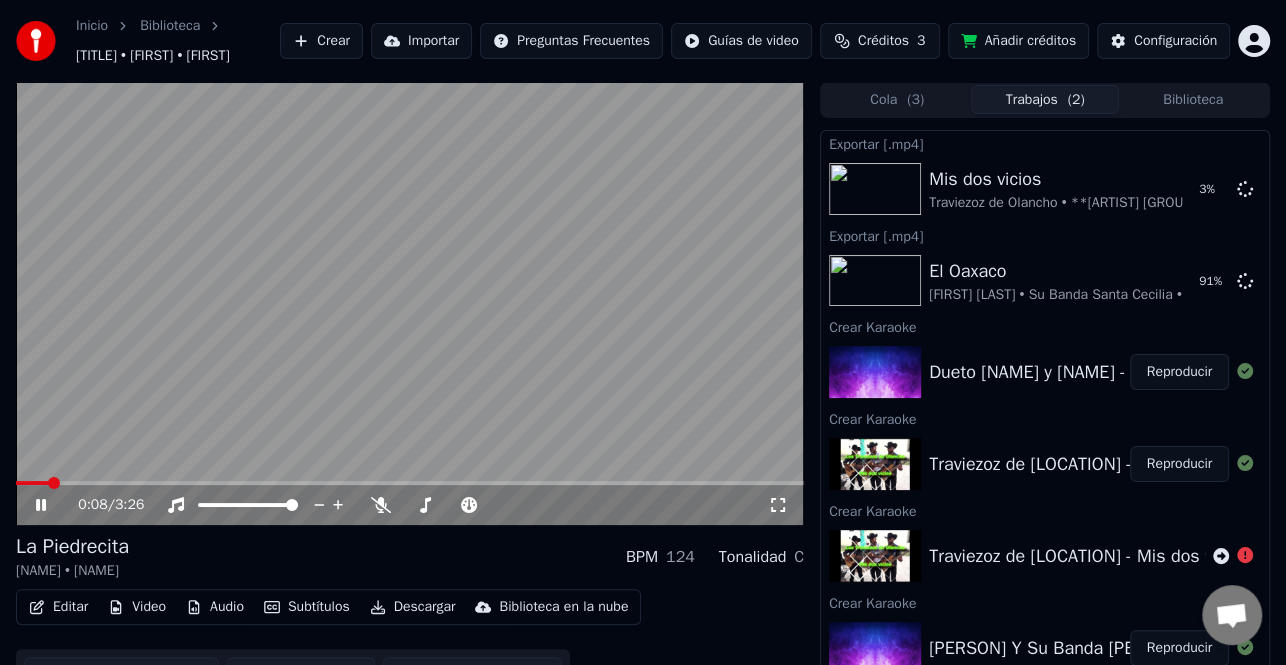 click 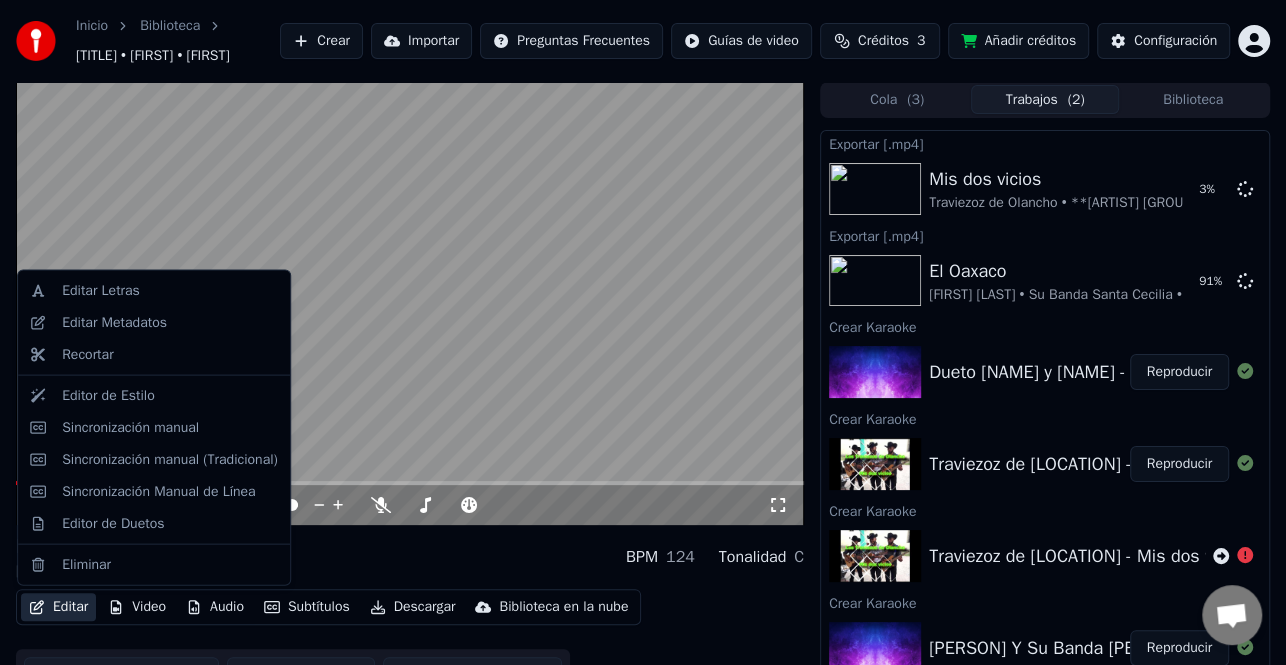 click on "Editar" at bounding box center [58, 607] 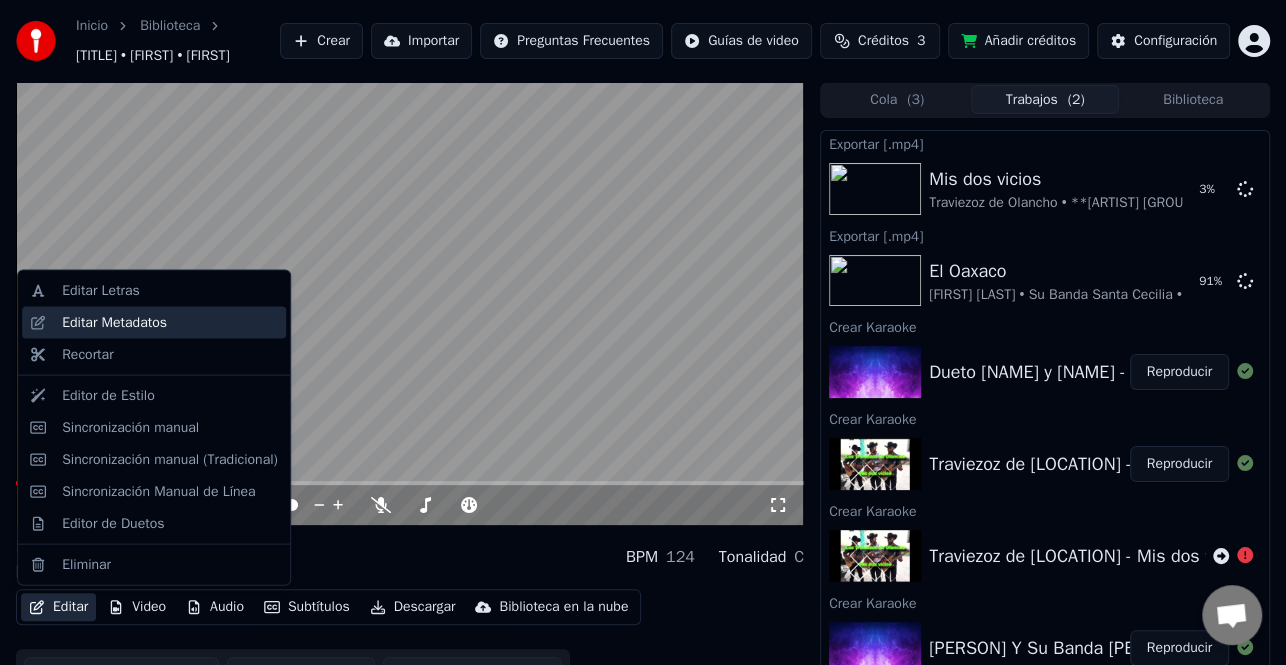 click on "Editar Metadatos" at bounding box center [170, 323] 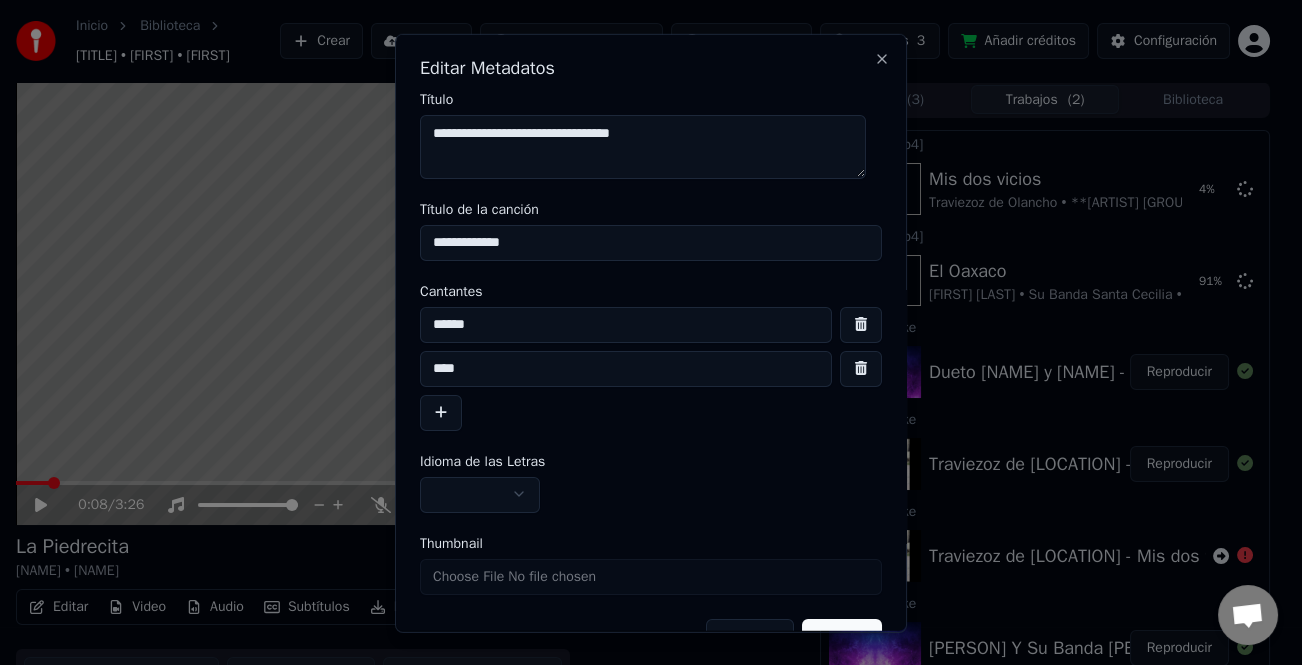 click at bounding box center [441, 412] 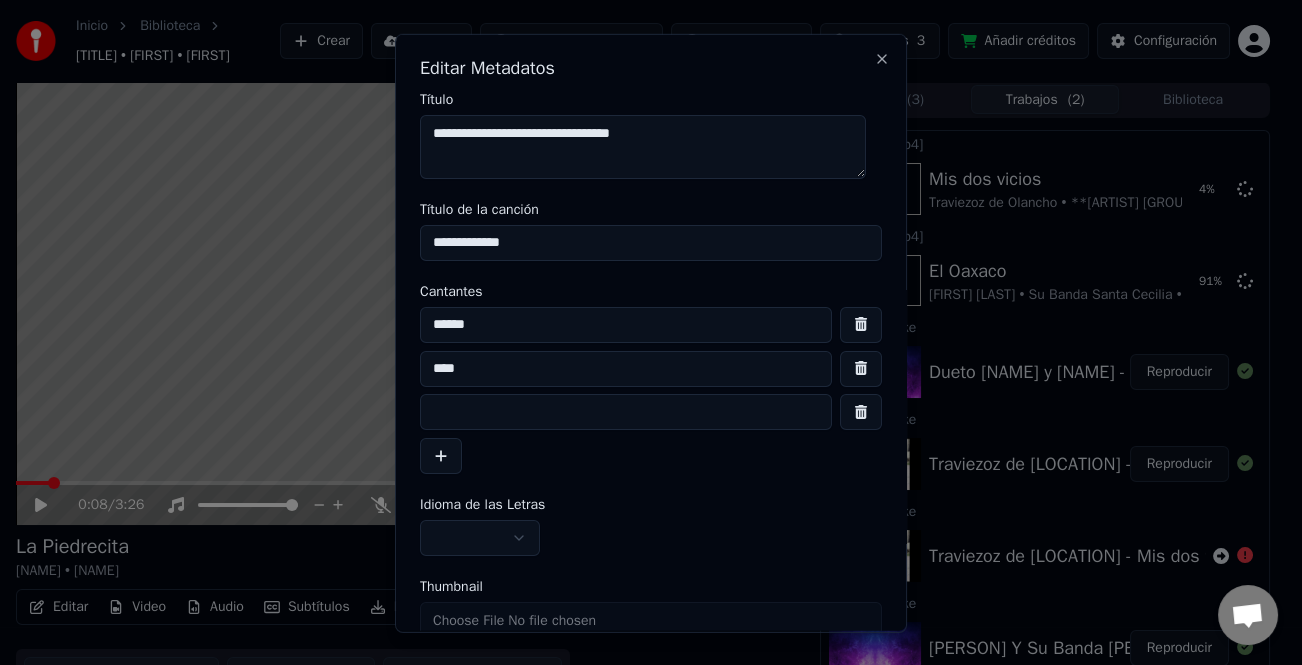 click at bounding box center [626, 412] 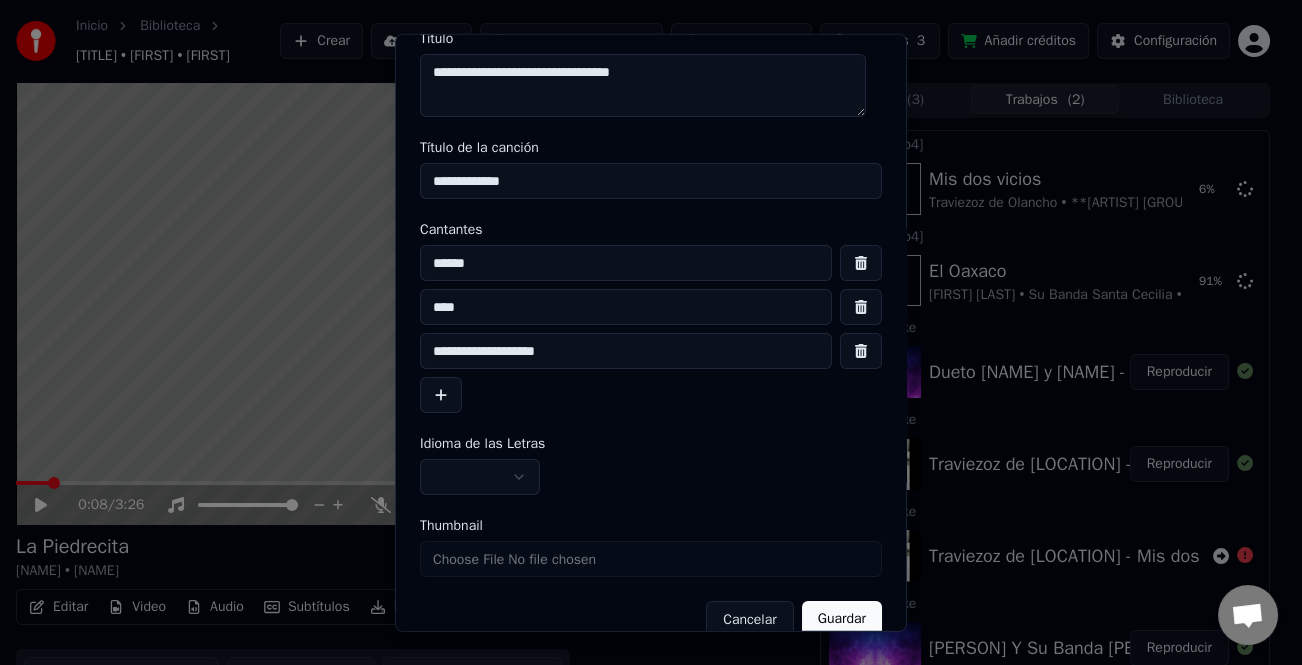 scroll, scrollTop: 91, scrollLeft: 0, axis: vertical 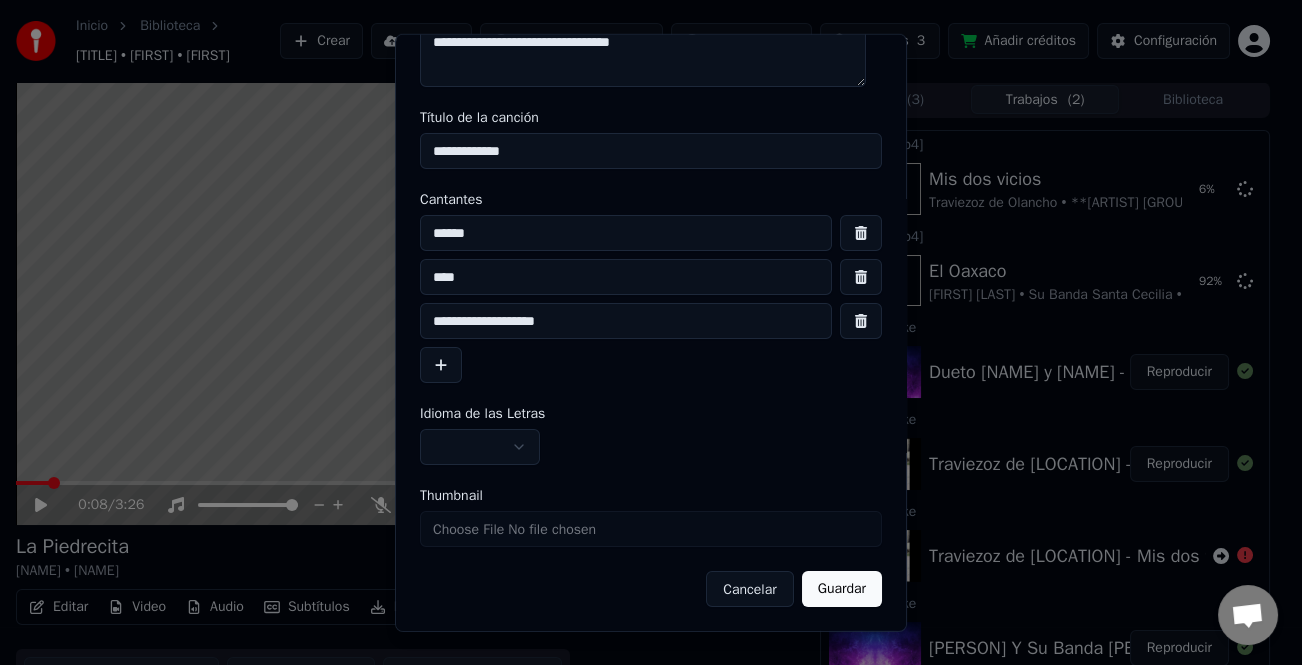 type on "**********" 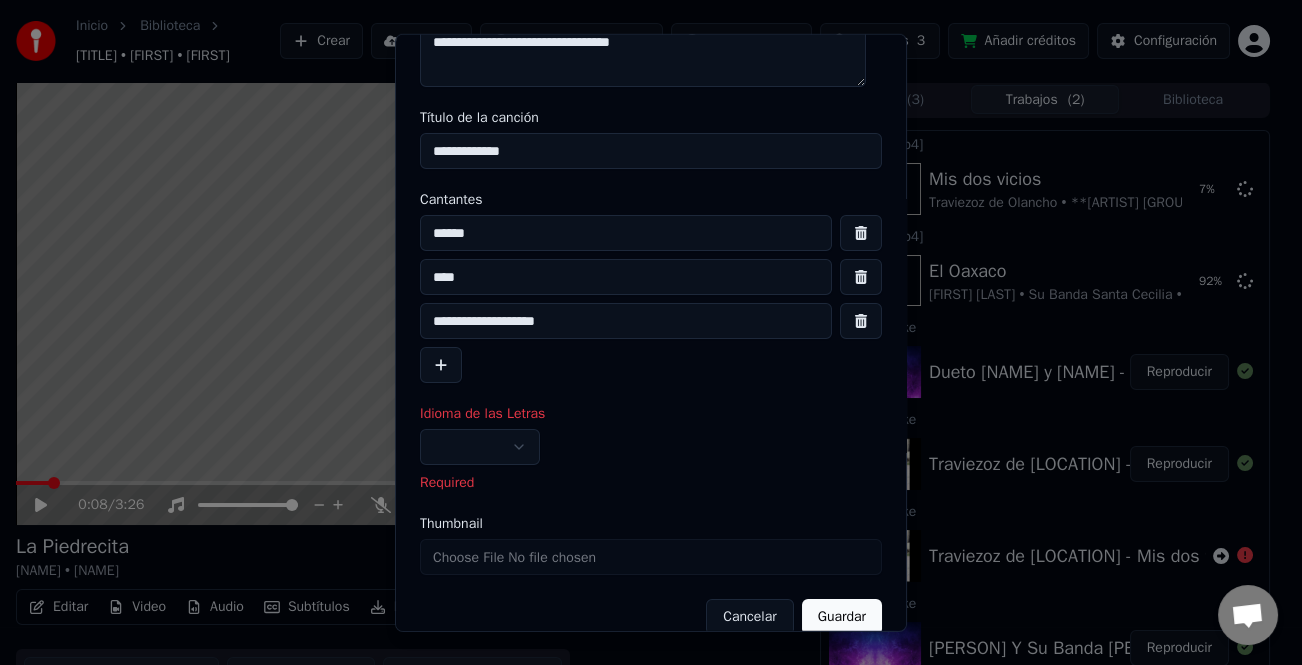 click at bounding box center [480, 447] 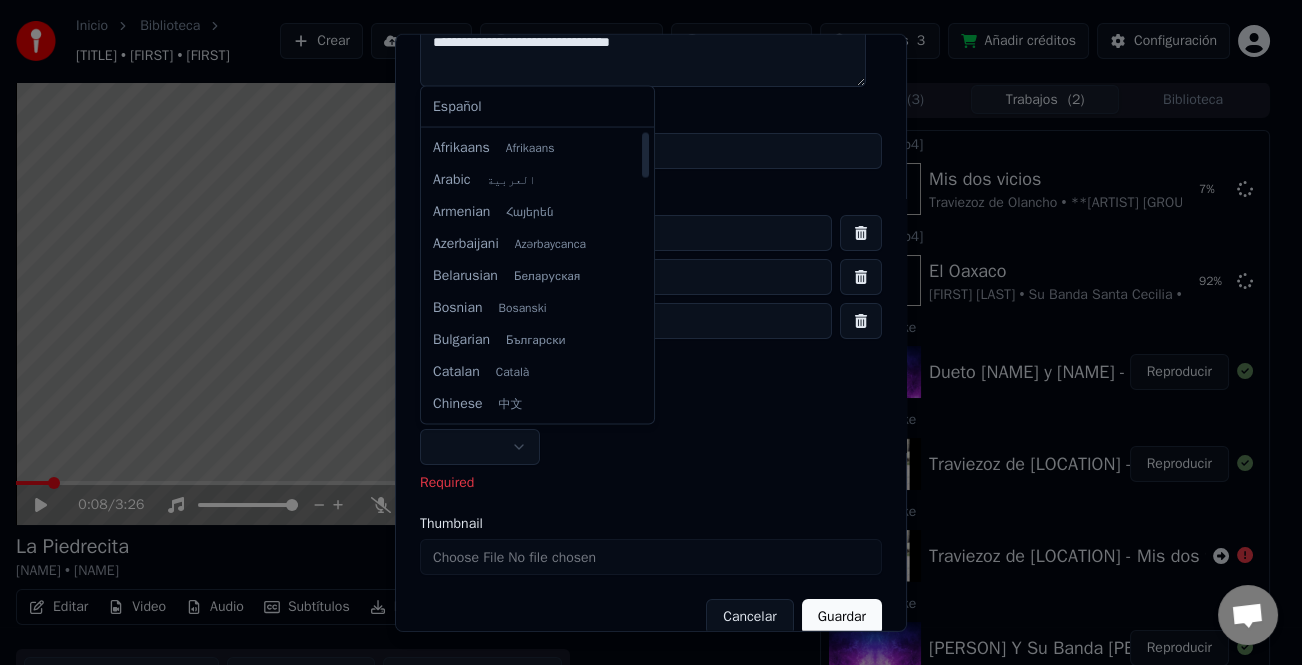 select on "**" 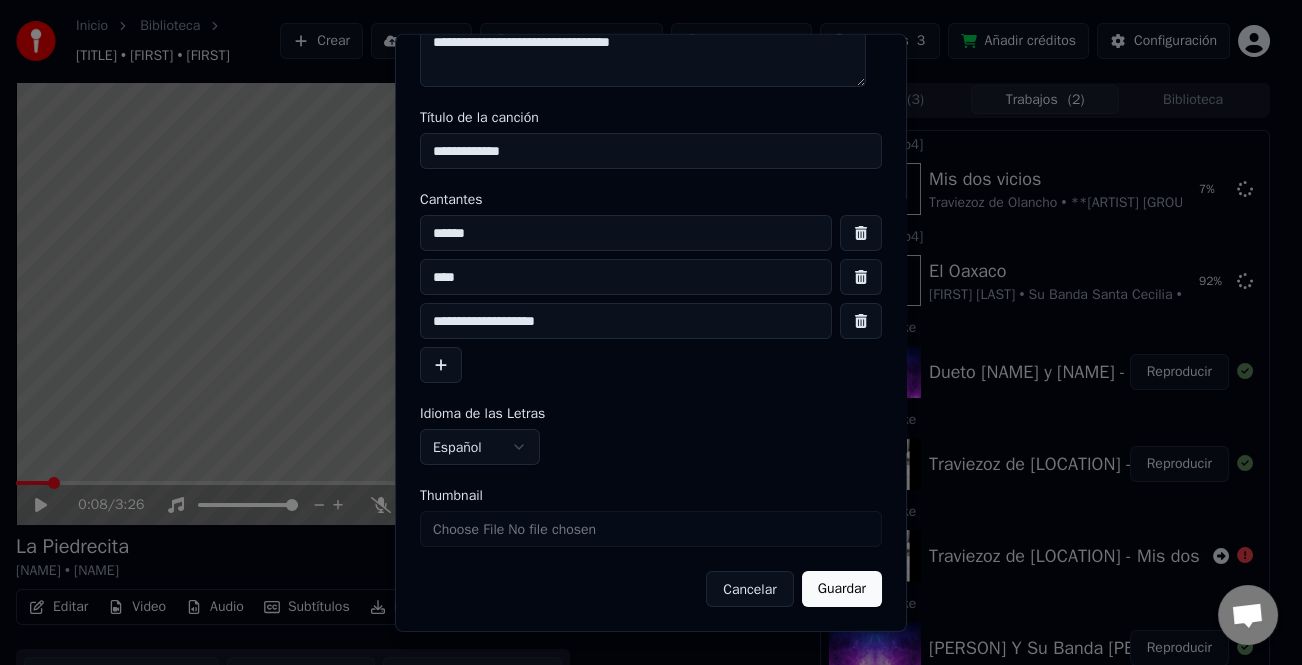 click on "Guardar" at bounding box center (842, 589) 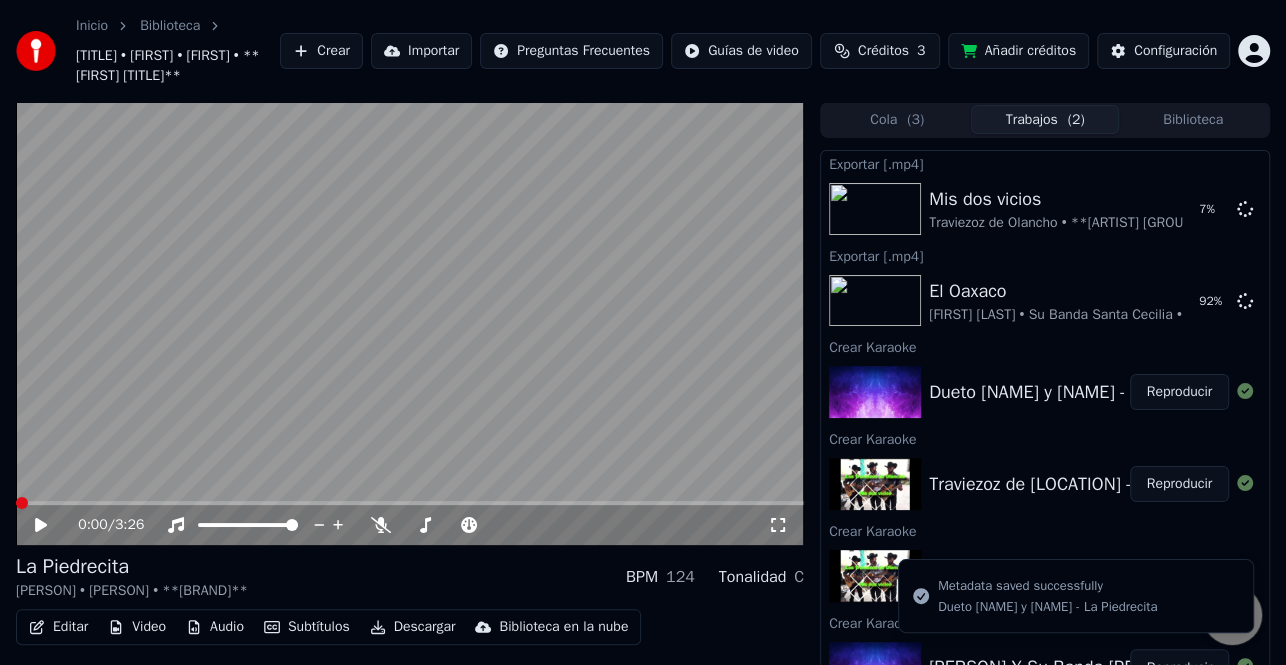 click 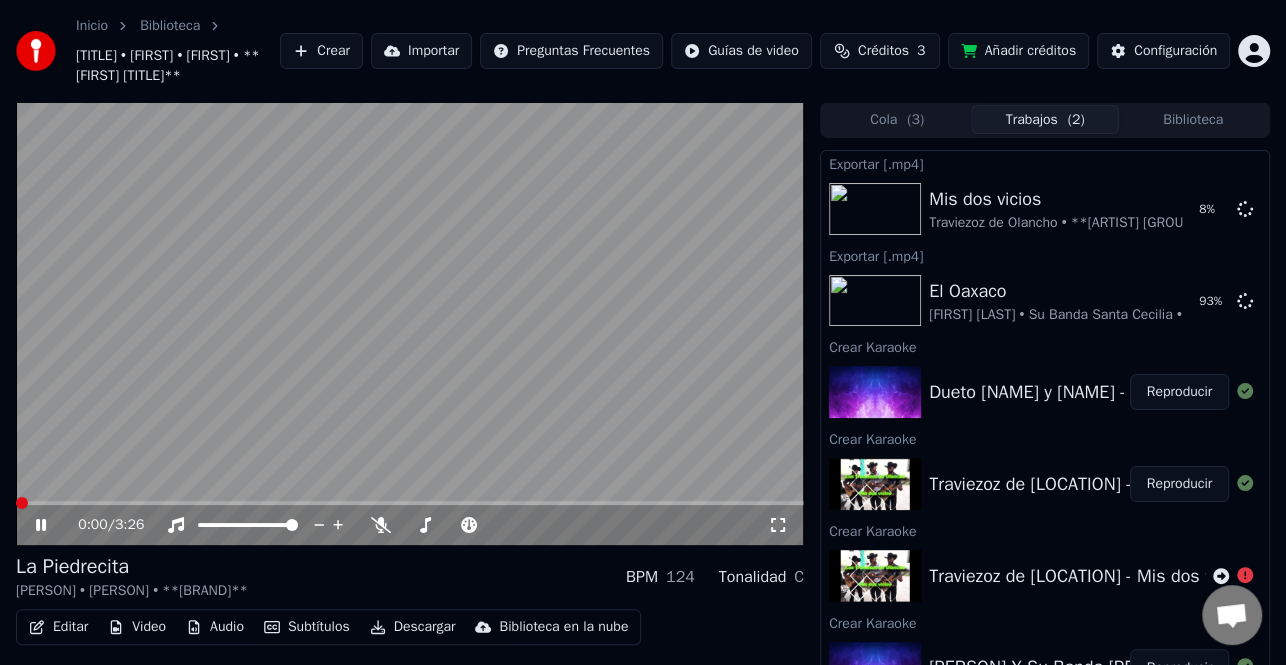 click at bounding box center (22, 503) 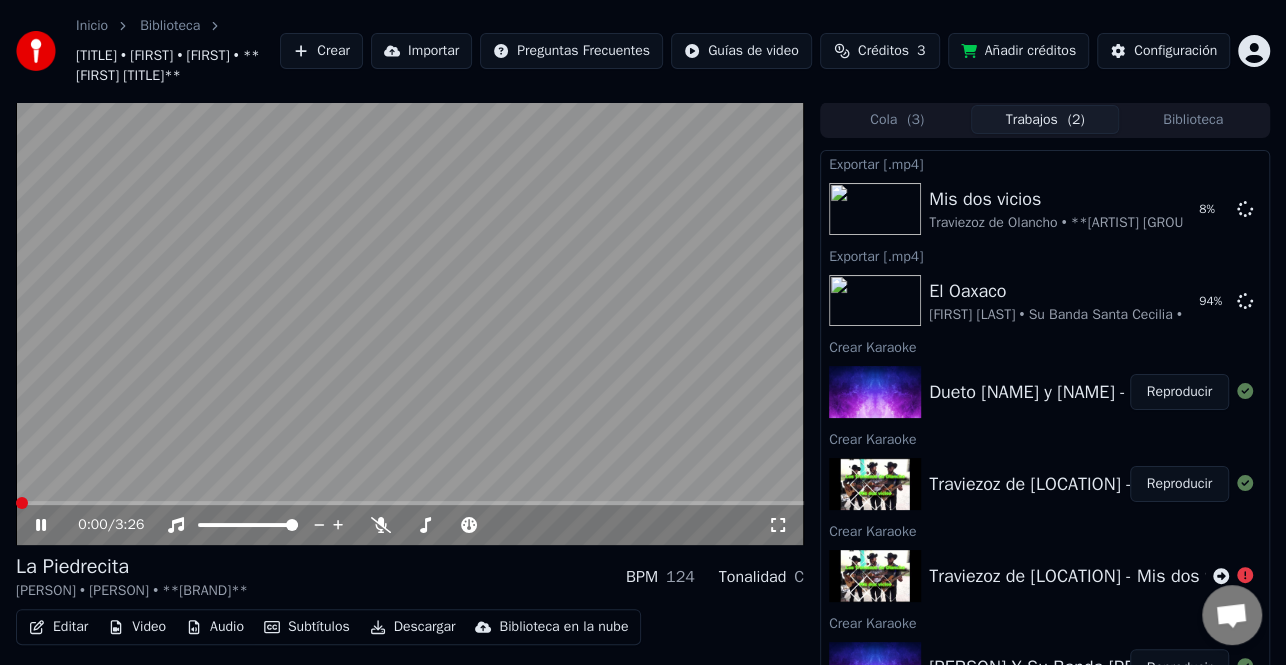 click 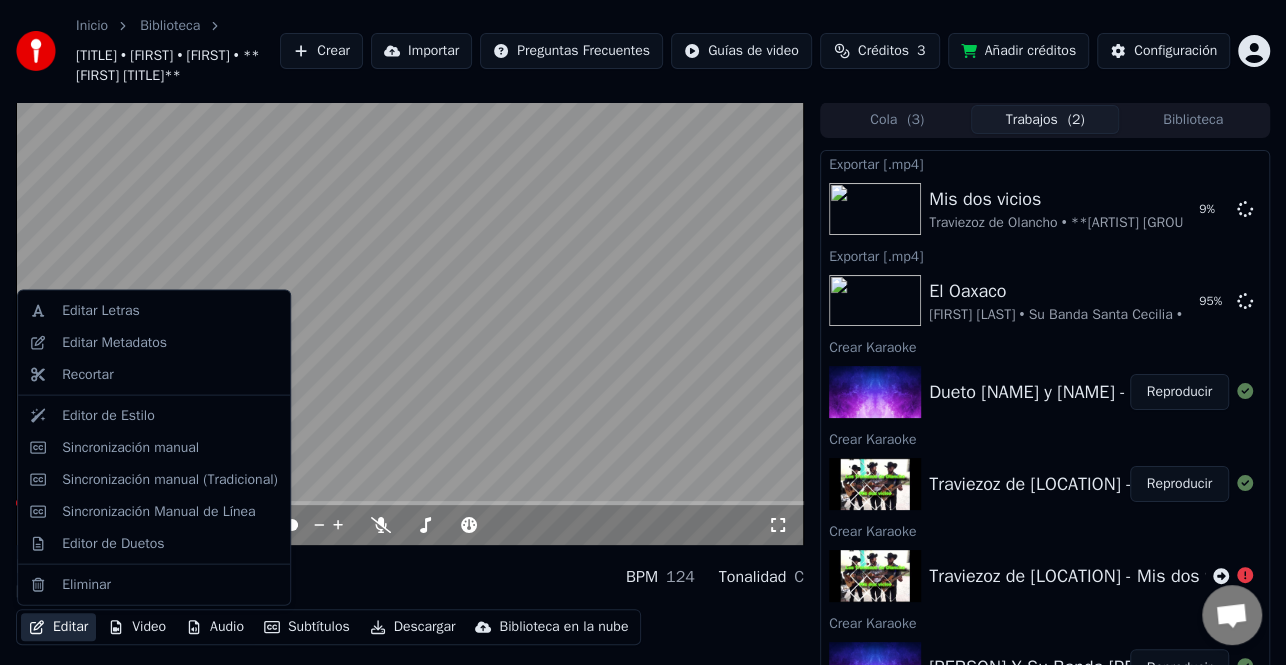 click on "Editar" at bounding box center (58, 627) 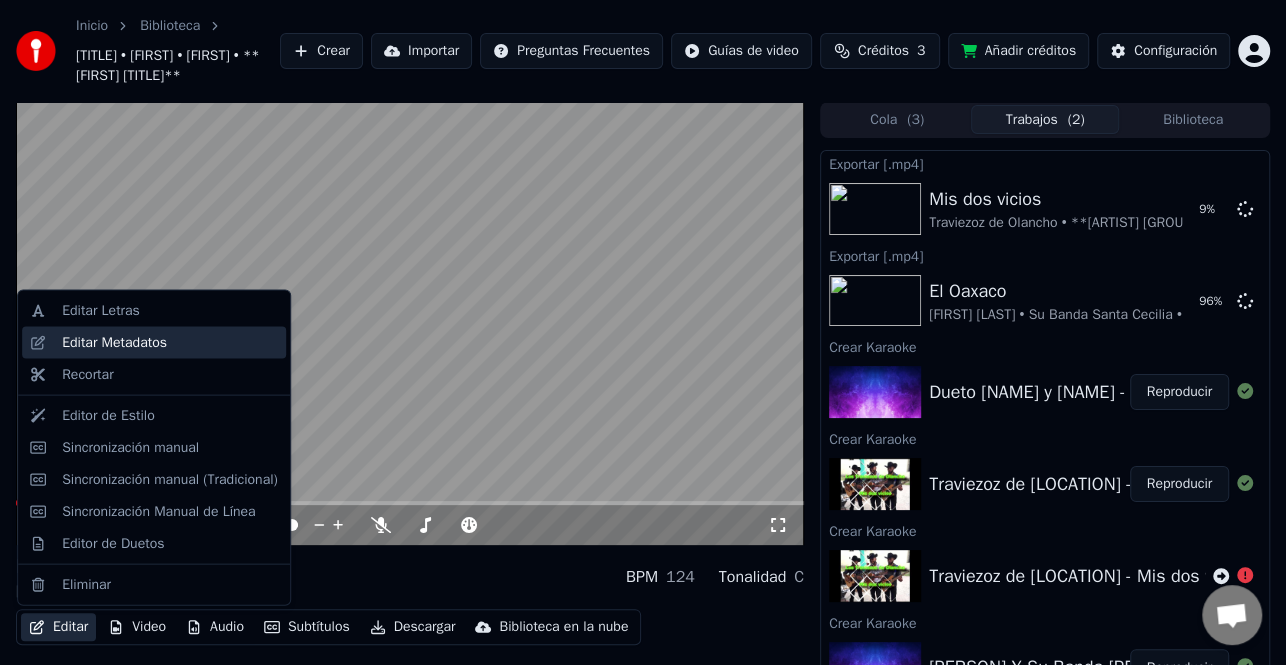 click on "Editar Metadatos" at bounding box center [114, 343] 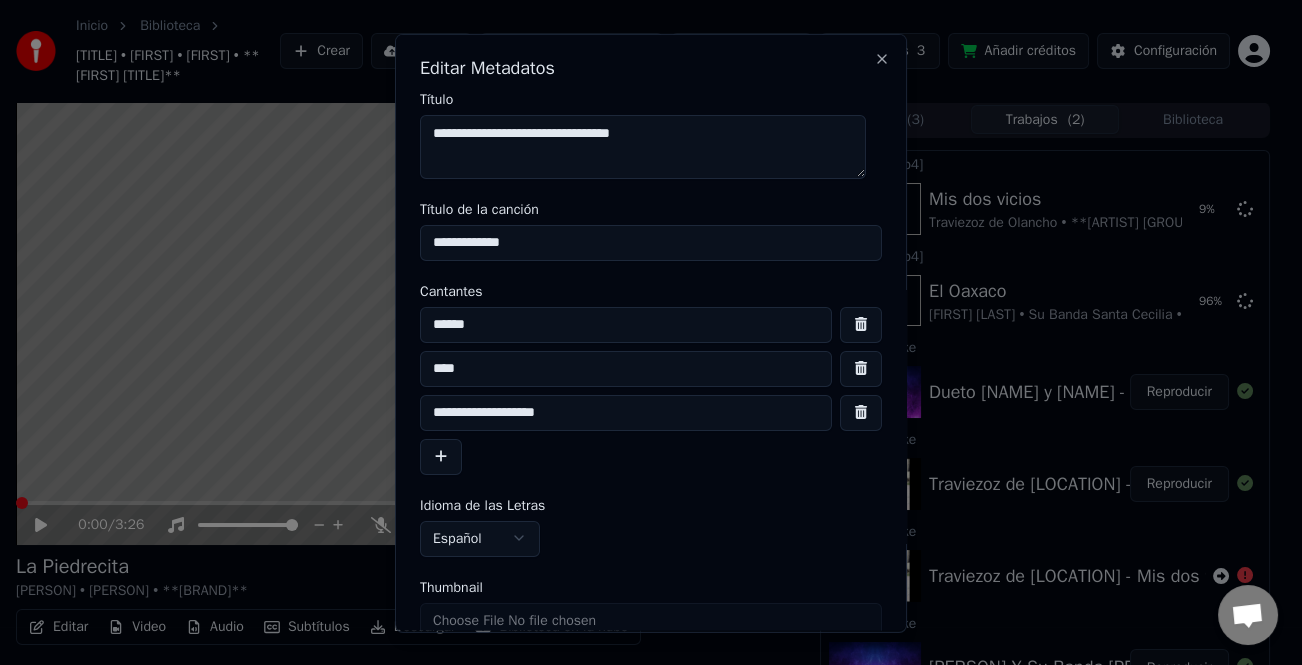 click on "******" at bounding box center [626, 324] 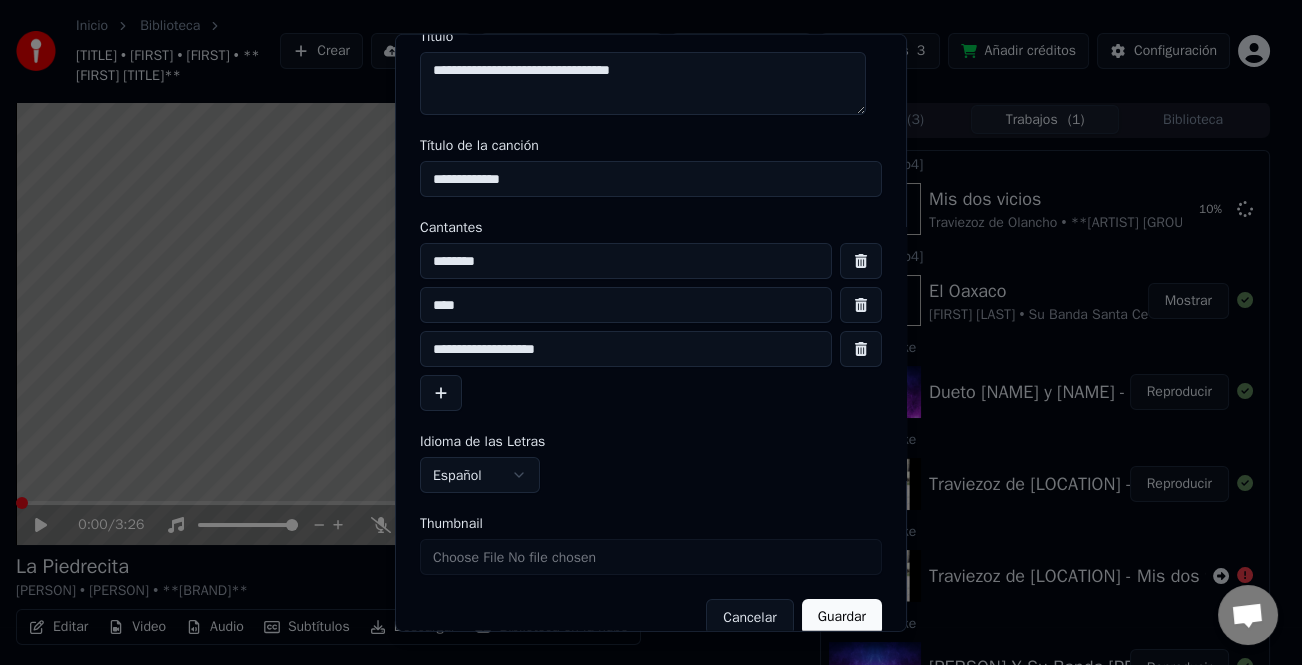 scroll, scrollTop: 91, scrollLeft: 0, axis: vertical 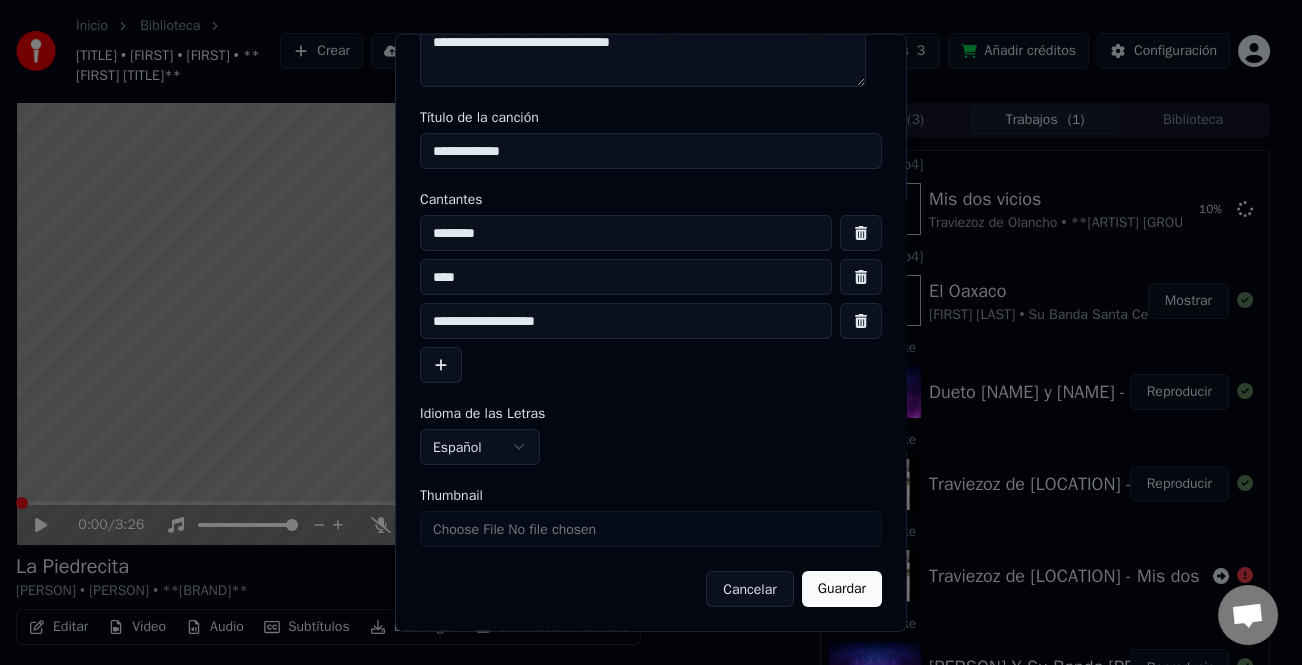 type on "********" 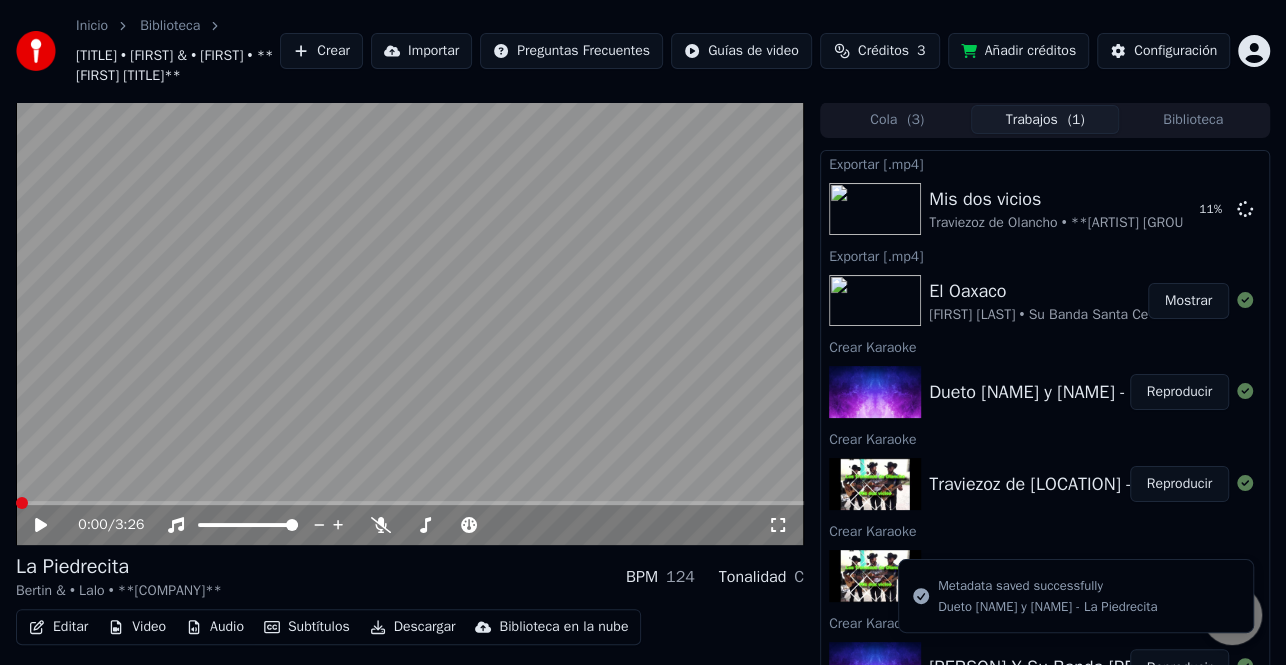 click on "Reproducir" at bounding box center [1179, 392] 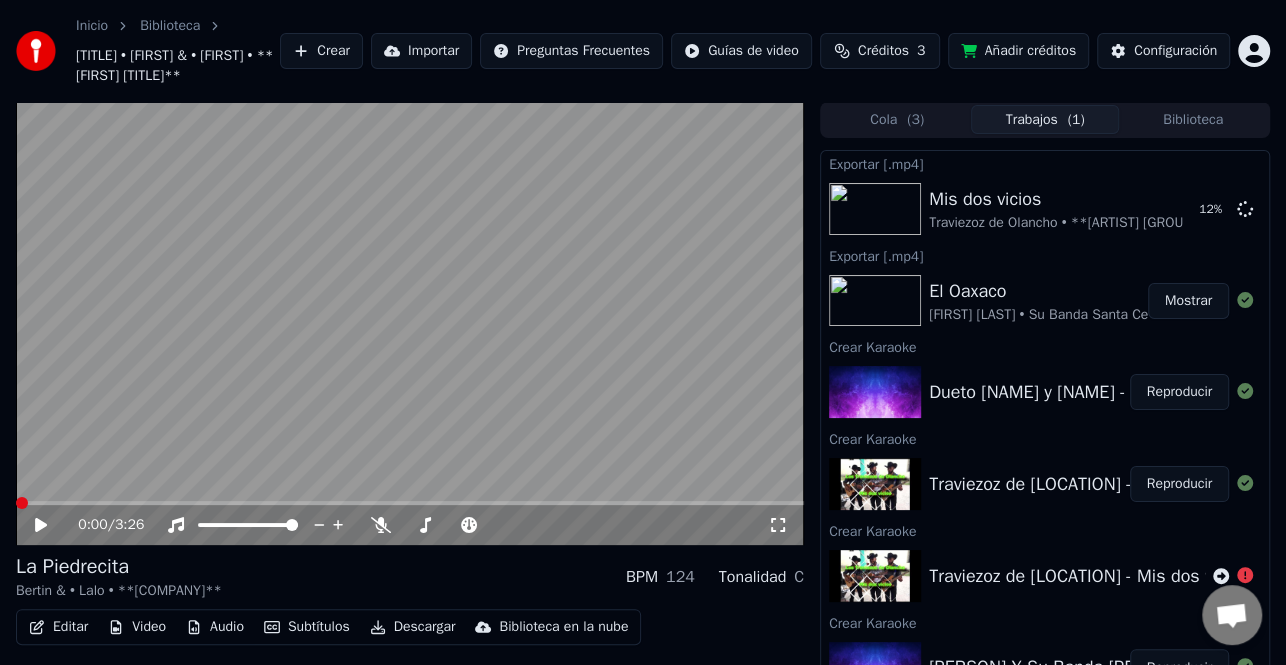 click on "Editar" at bounding box center [58, 627] 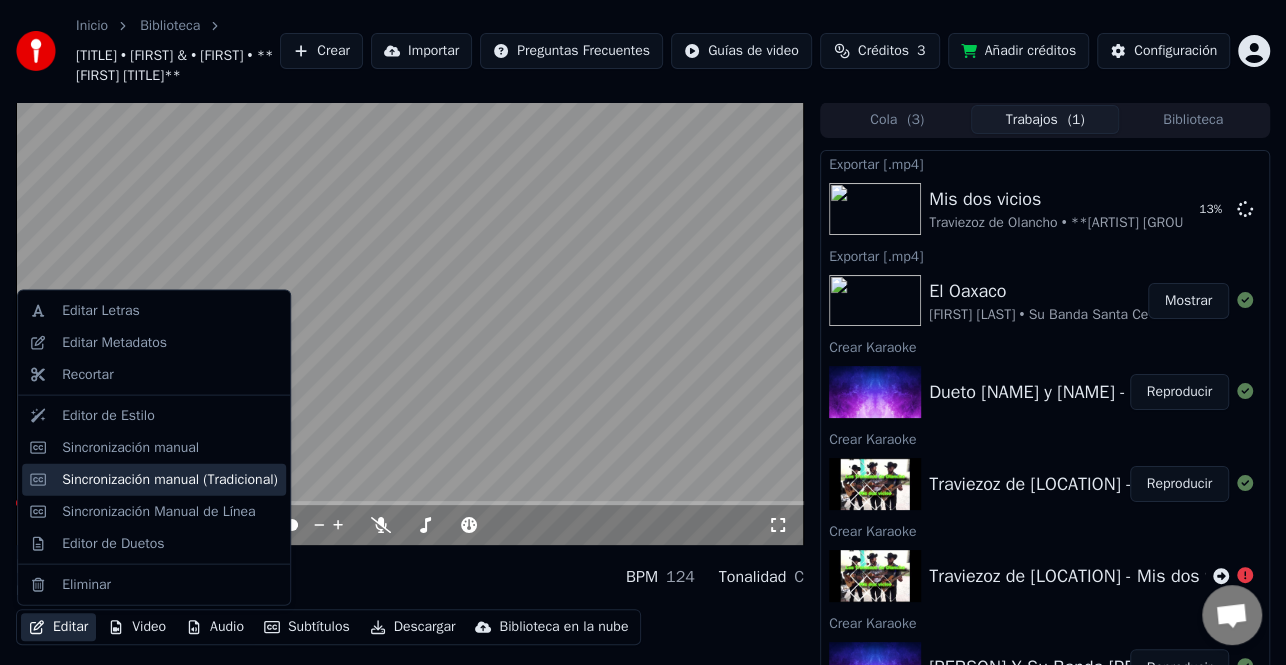 click on "Sincronización manual (Tradicional)" at bounding box center (170, 479) 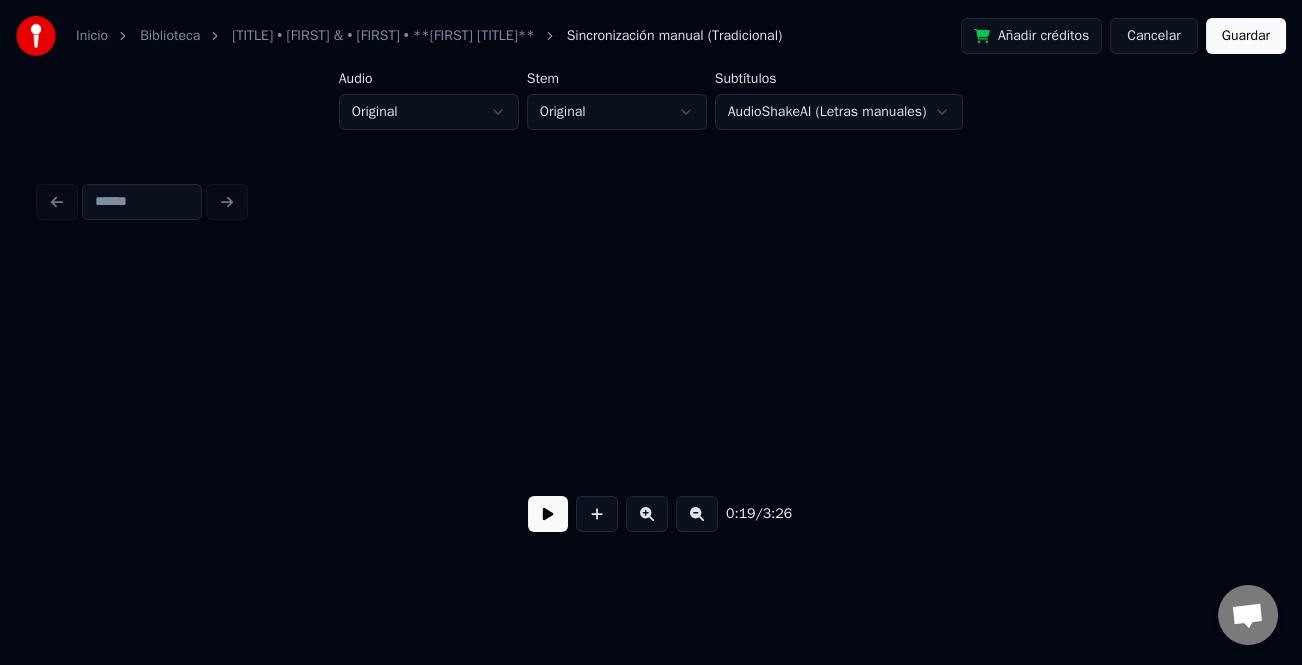scroll, scrollTop: 0, scrollLeft: 5801, axis: horizontal 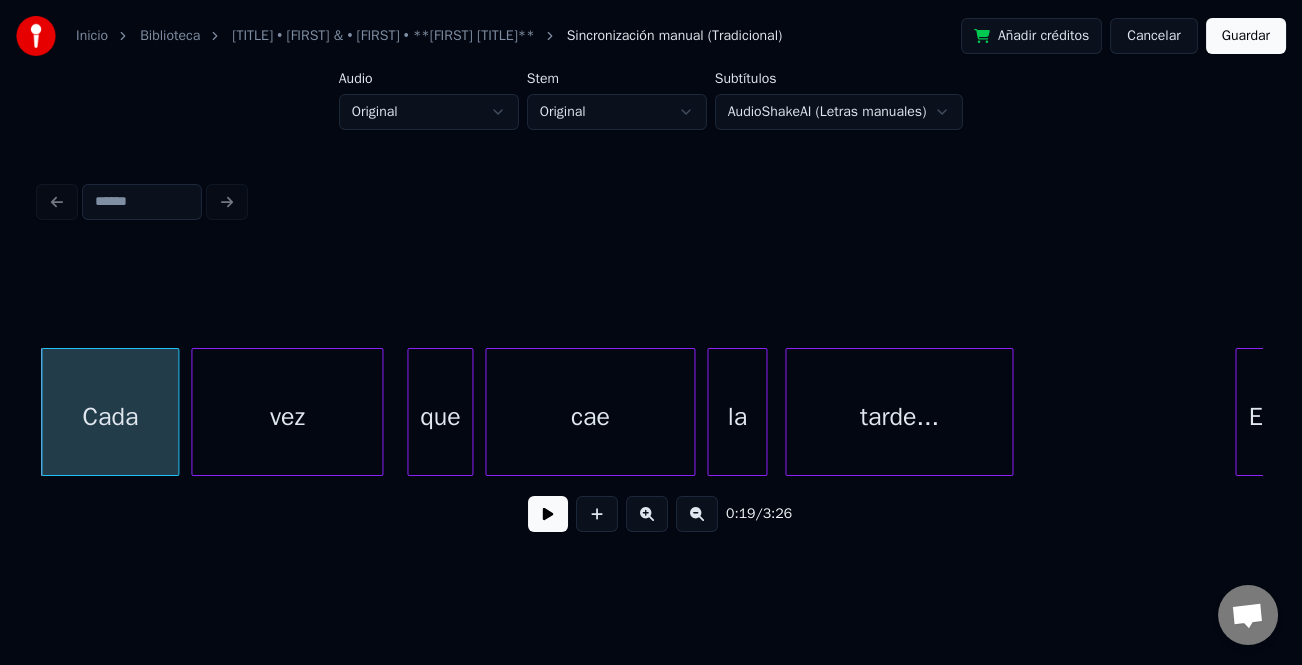 click at bounding box center (548, 514) 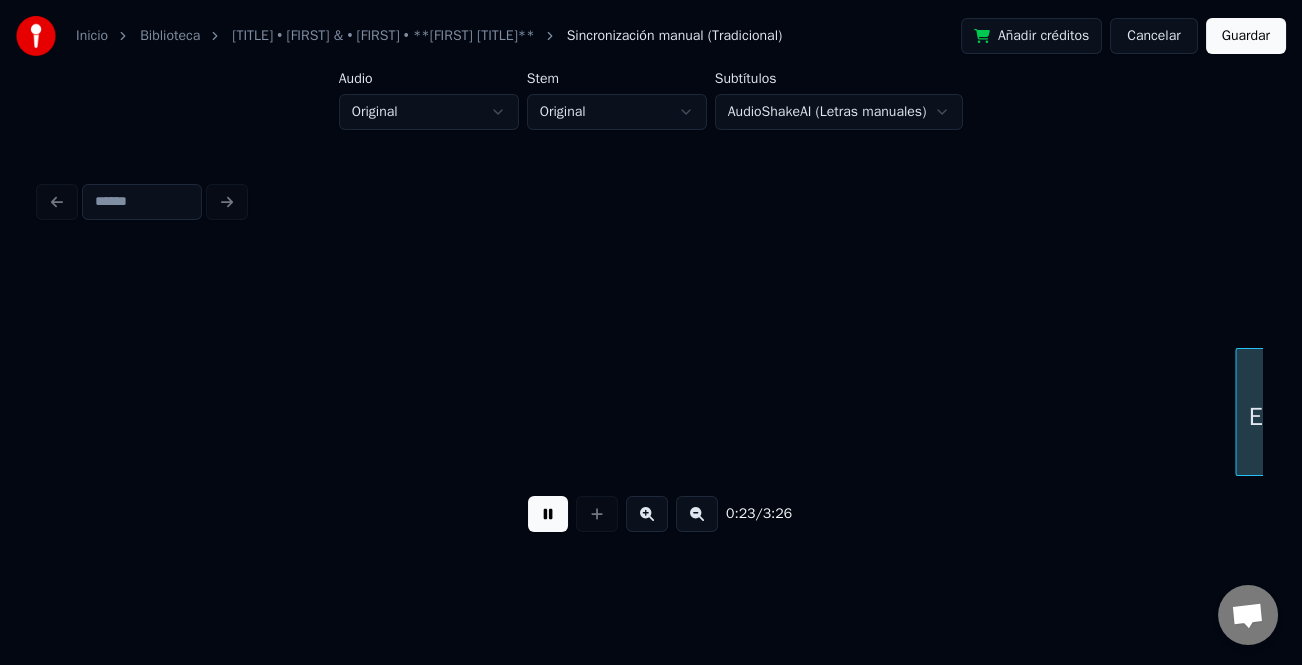 scroll, scrollTop: 0, scrollLeft: 7027, axis: horizontal 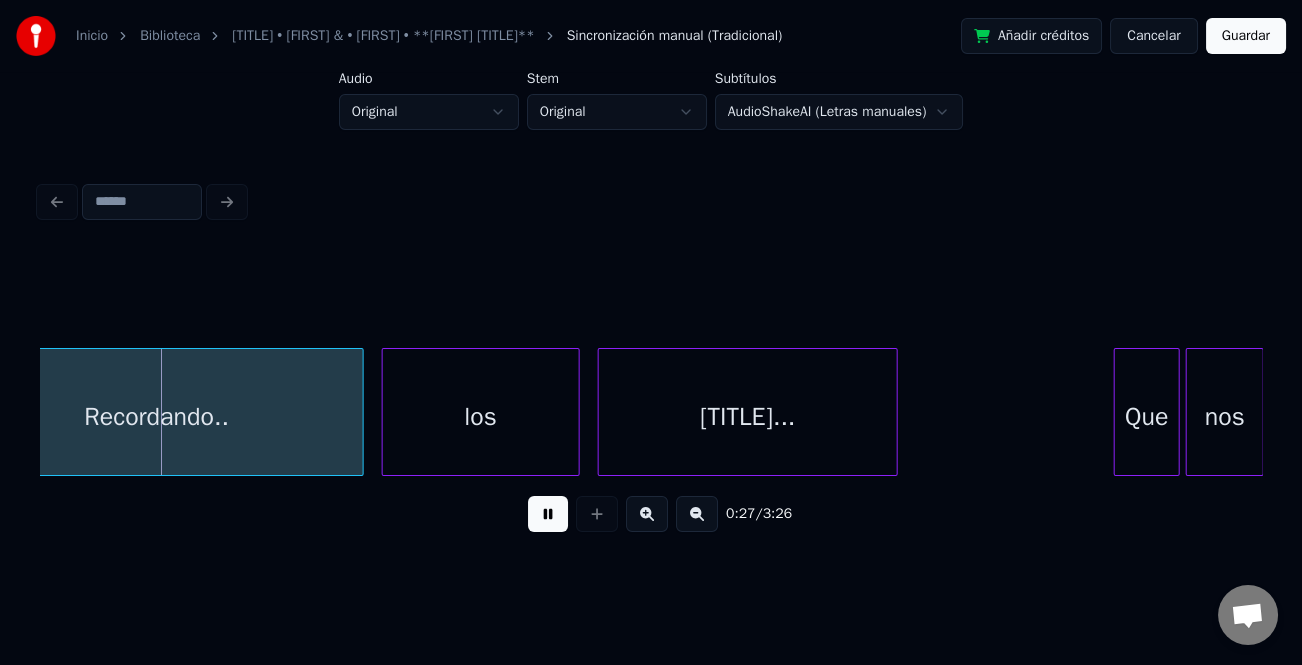 click at bounding box center (697, 514) 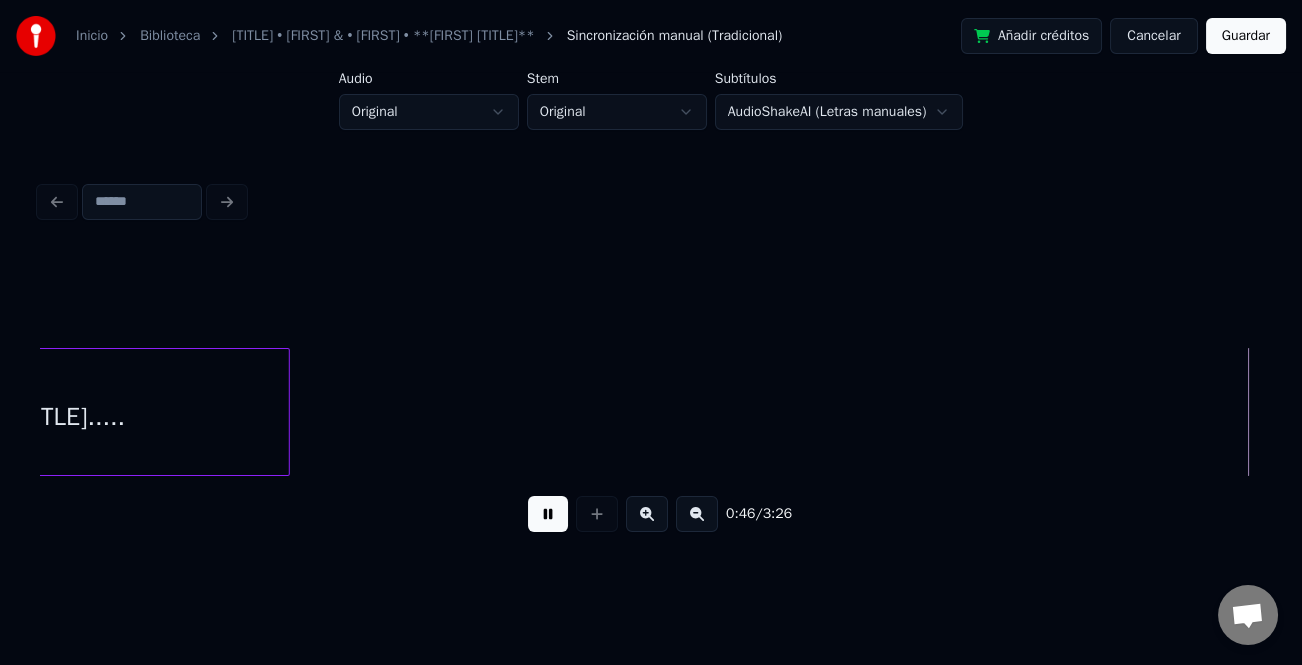 scroll, scrollTop: 0, scrollLeft: 11737, axis: horizontal 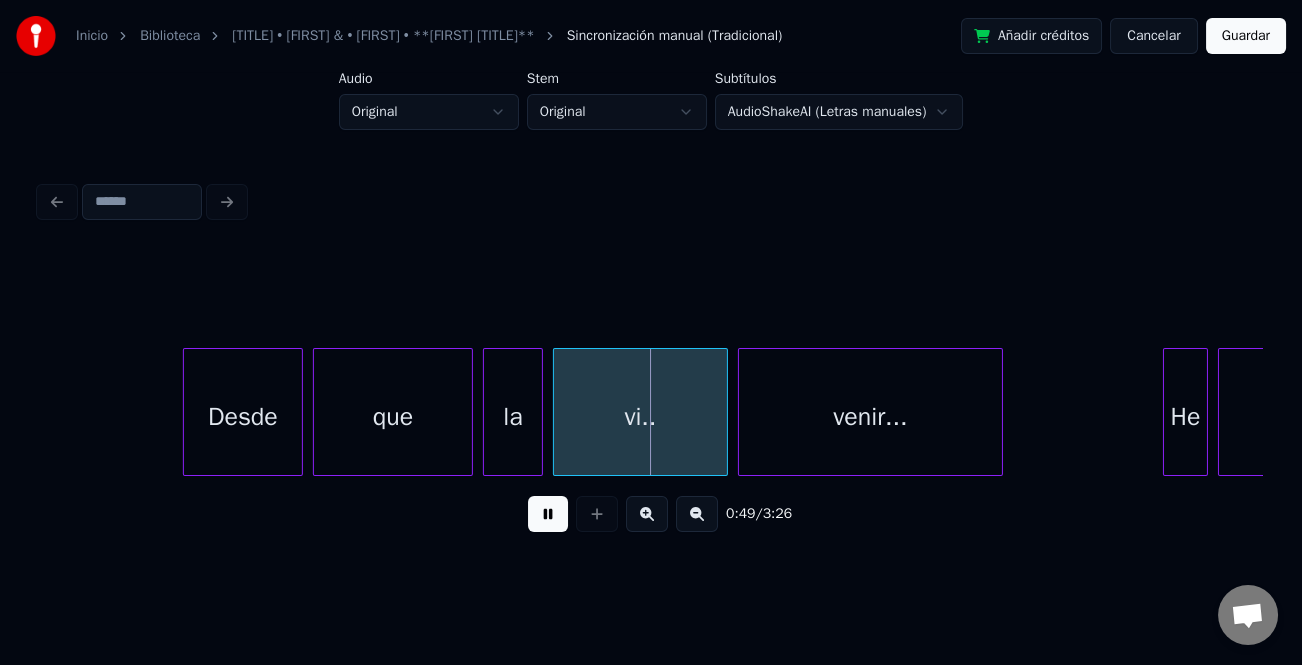 click on "He" at bounding box center (1185, 412) 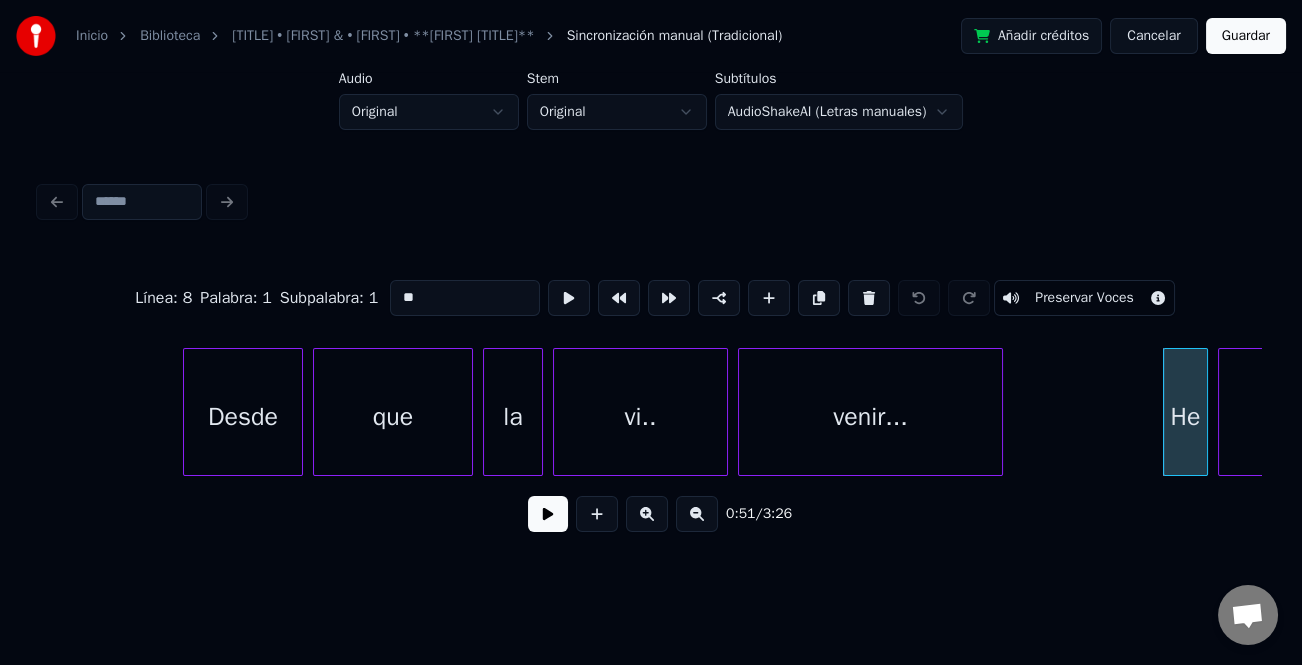 click on "Desde que la vi.. venir... He sentido" at bounding box center (14083, 412) 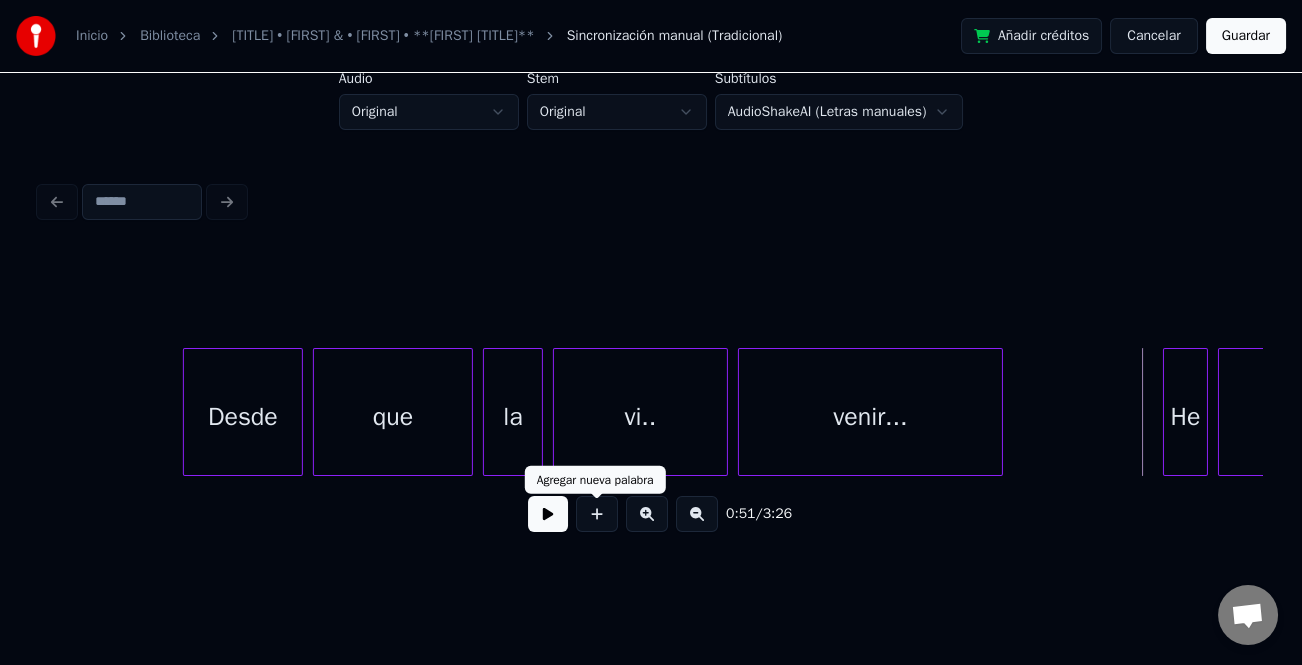 click at bounding box center (548, 514) 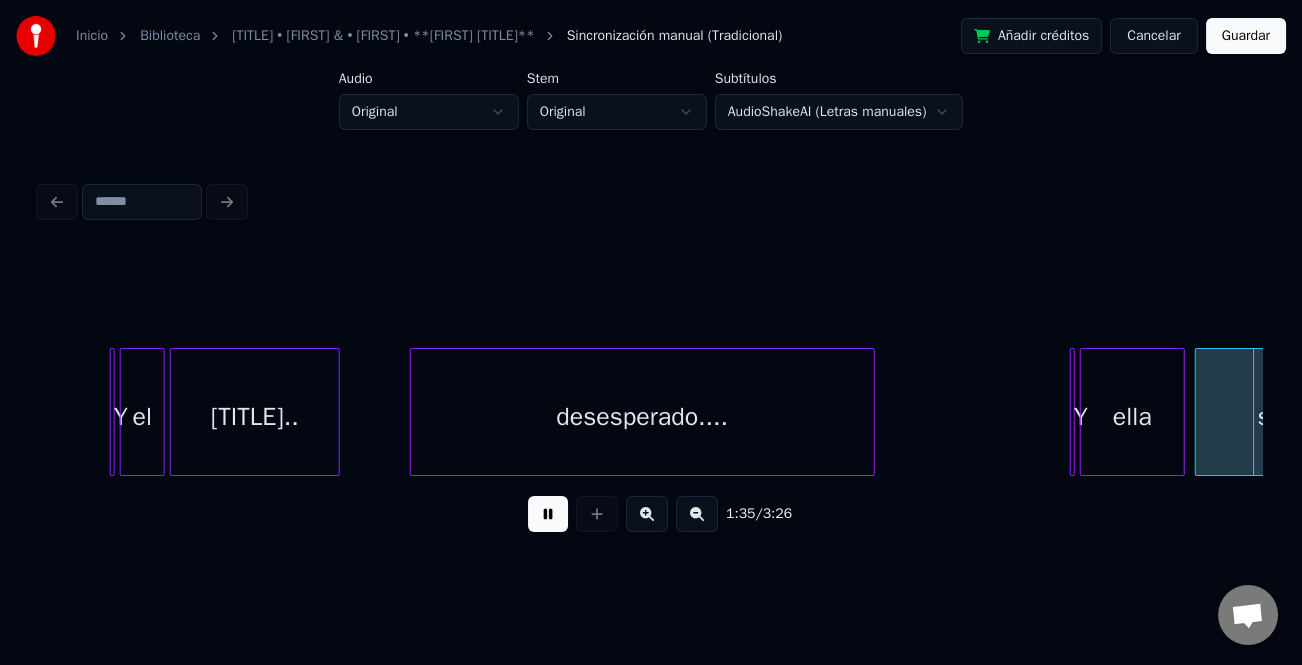scroll, scrollTop: 0, scrollLeft: 23973, axis: horizontal 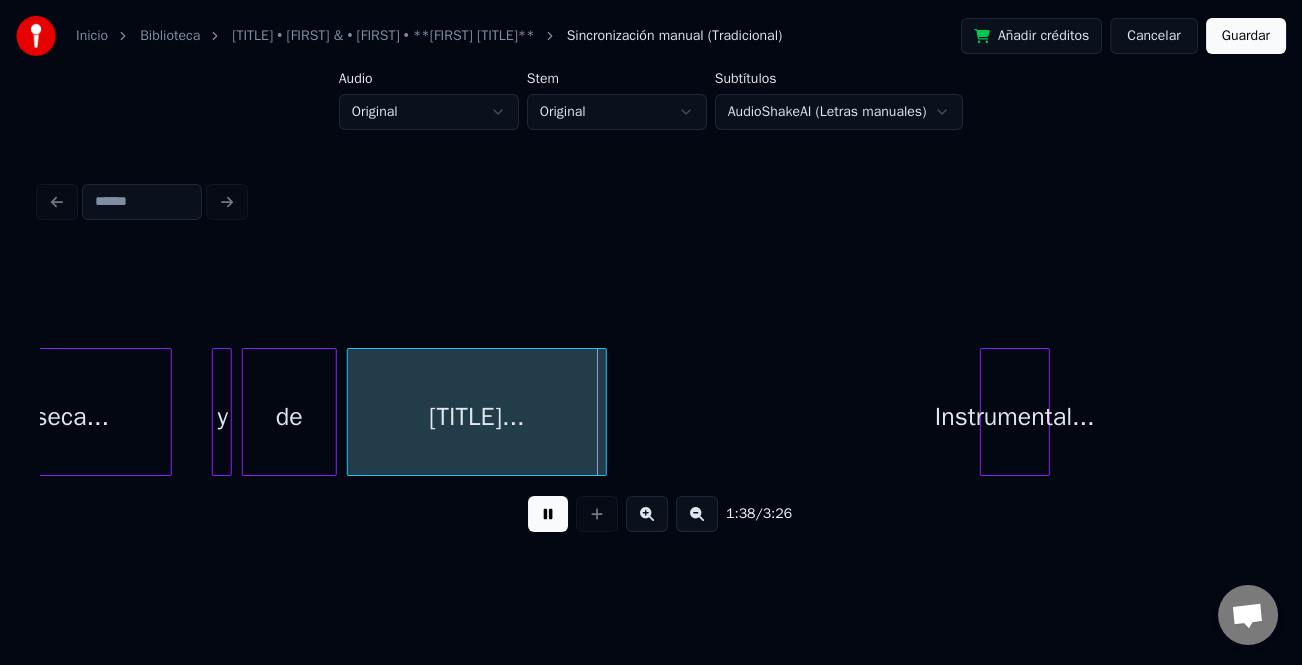 click on "Instrumental..." at bounding box center (1015, 417) 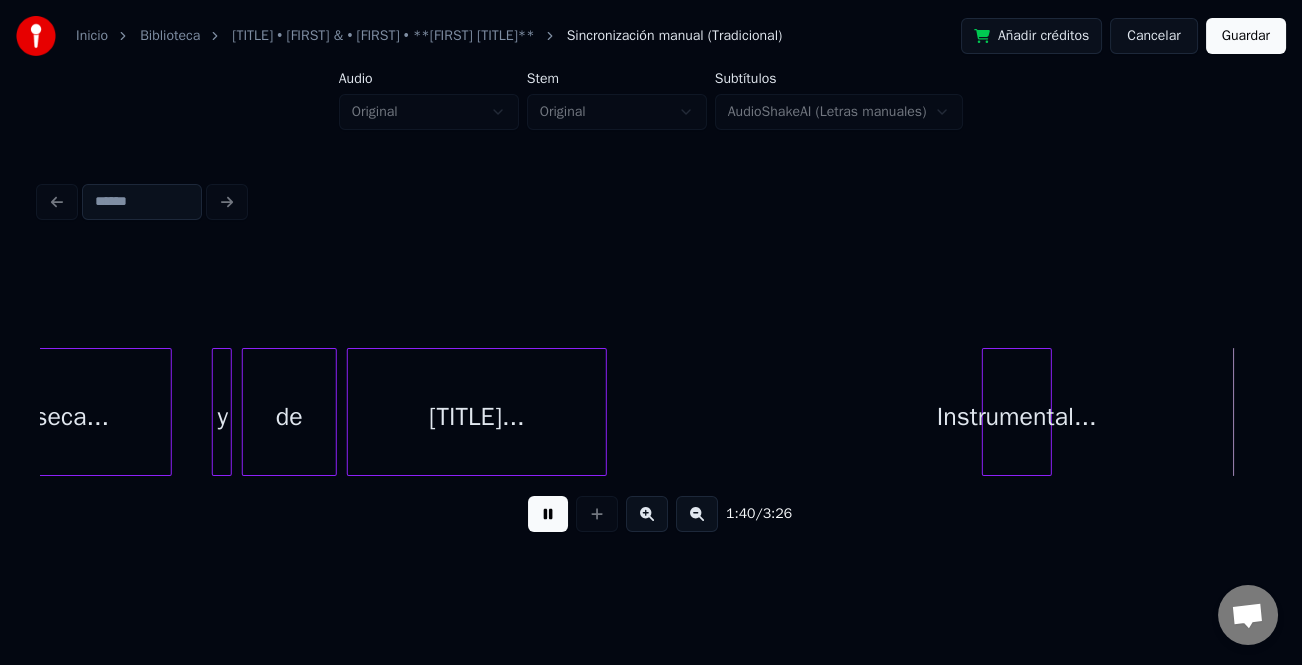 scroll, scrollTop: 0, scrollLeft: 25199, axis: horizontal 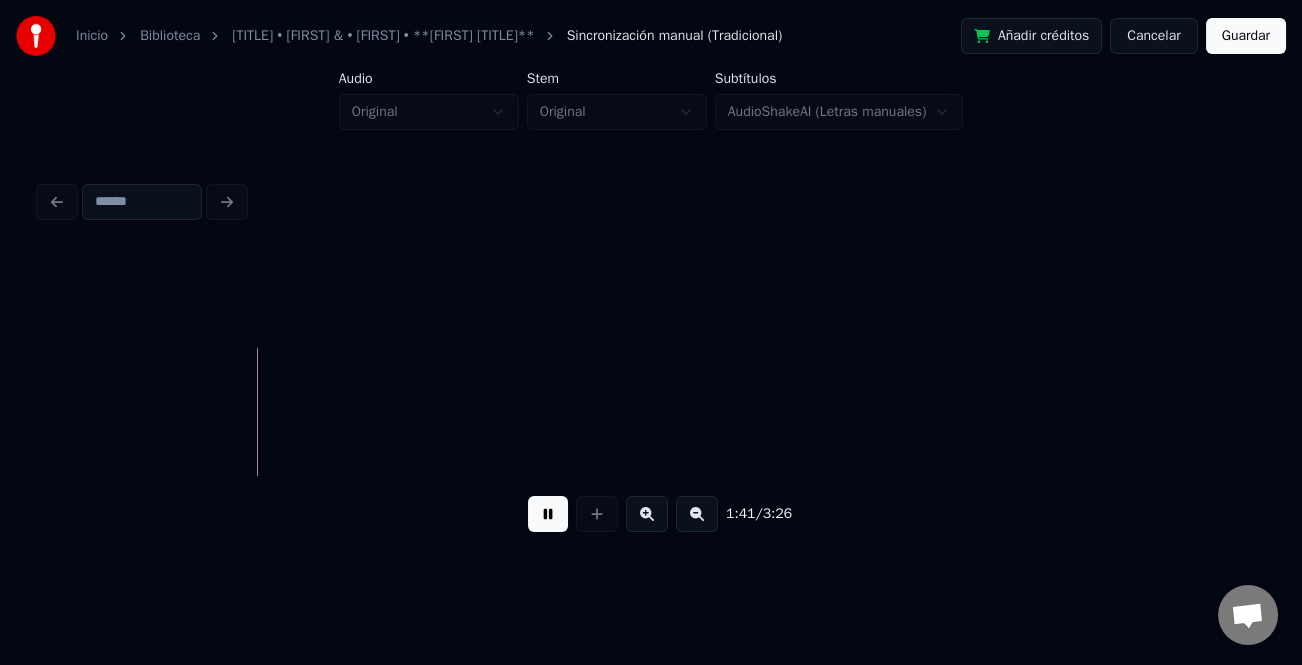 click at bounding box center [697, 514] 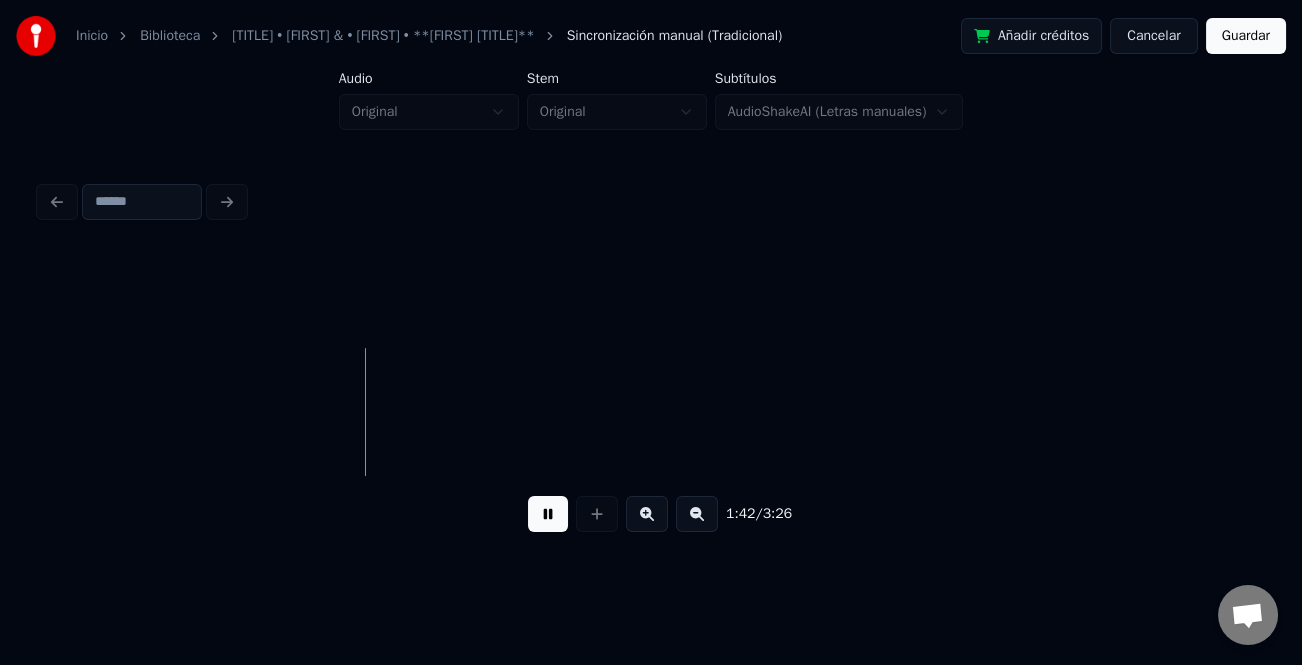 click at bounding box center (697, 514) 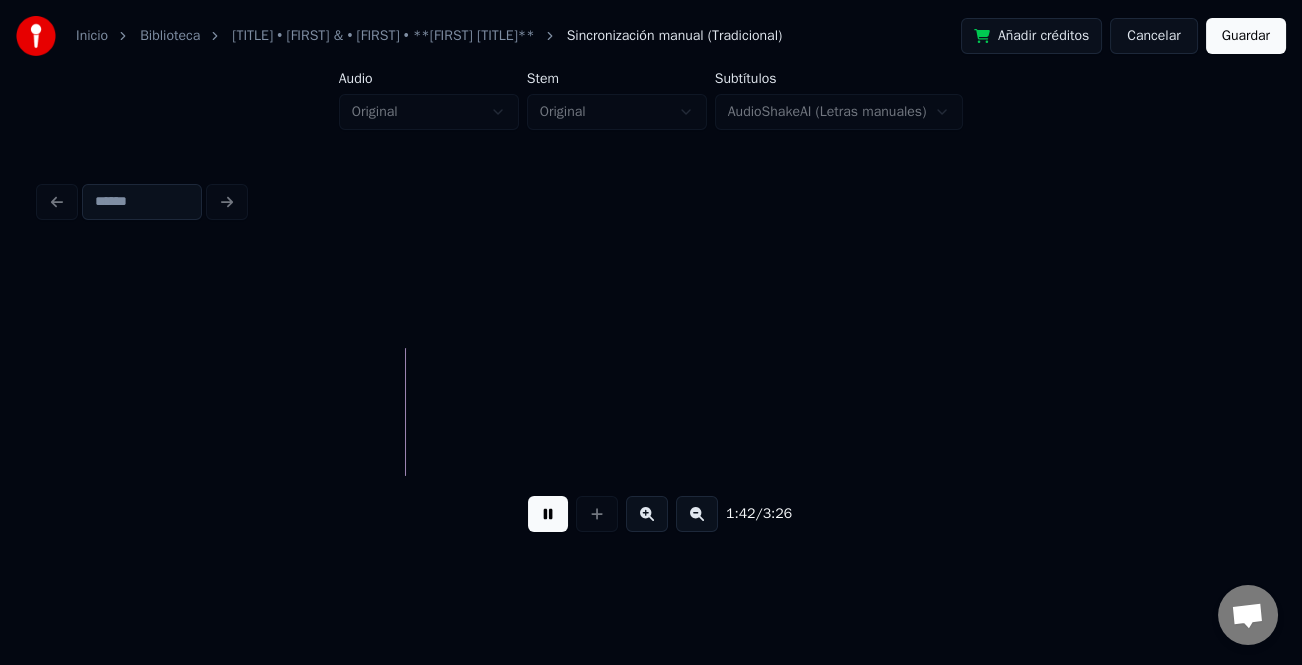 click at bounding box center [697, 514] 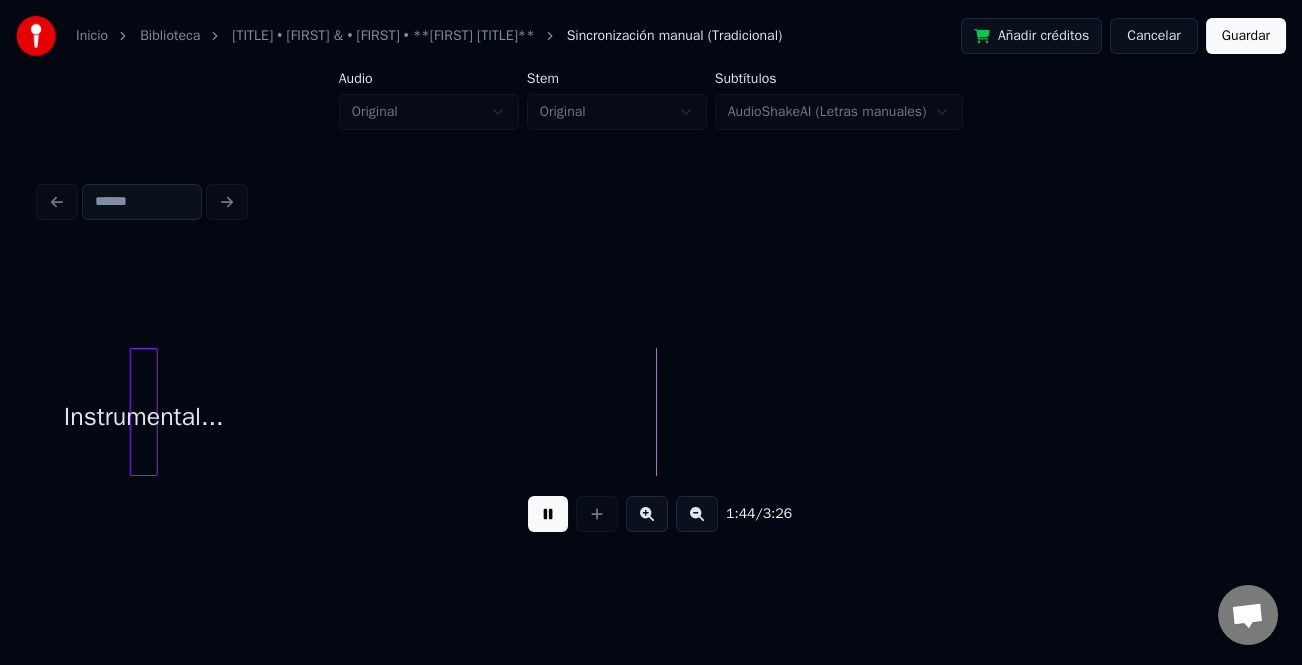 click on "Instrumental..." at bounding box center [144, 412] 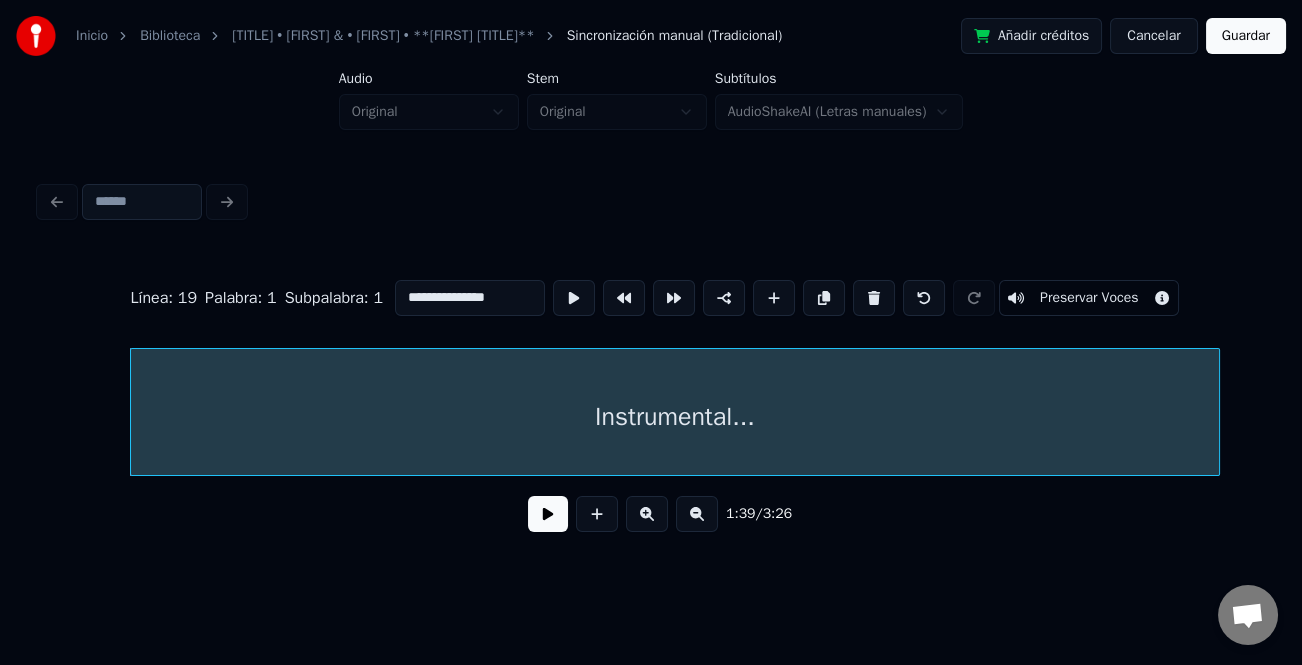 click at bounding box center [1216, 412] 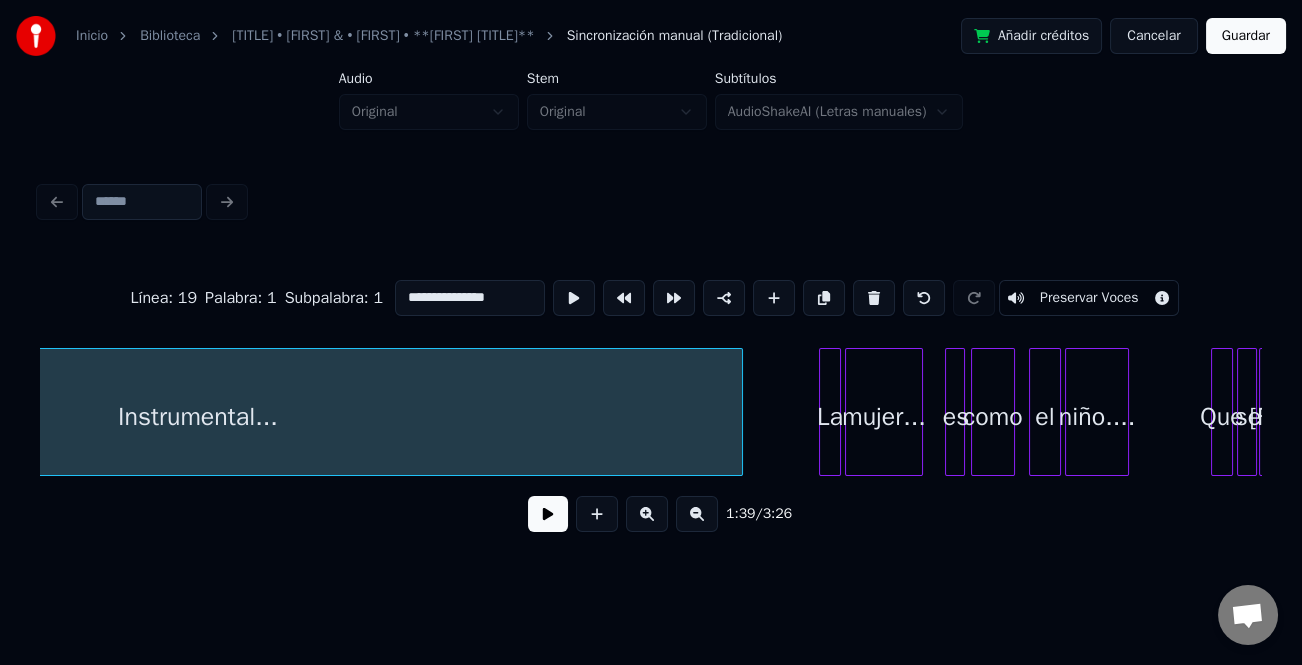 scroll, scrollTop: 0, scrollLeft: 10386, axis: horizontal 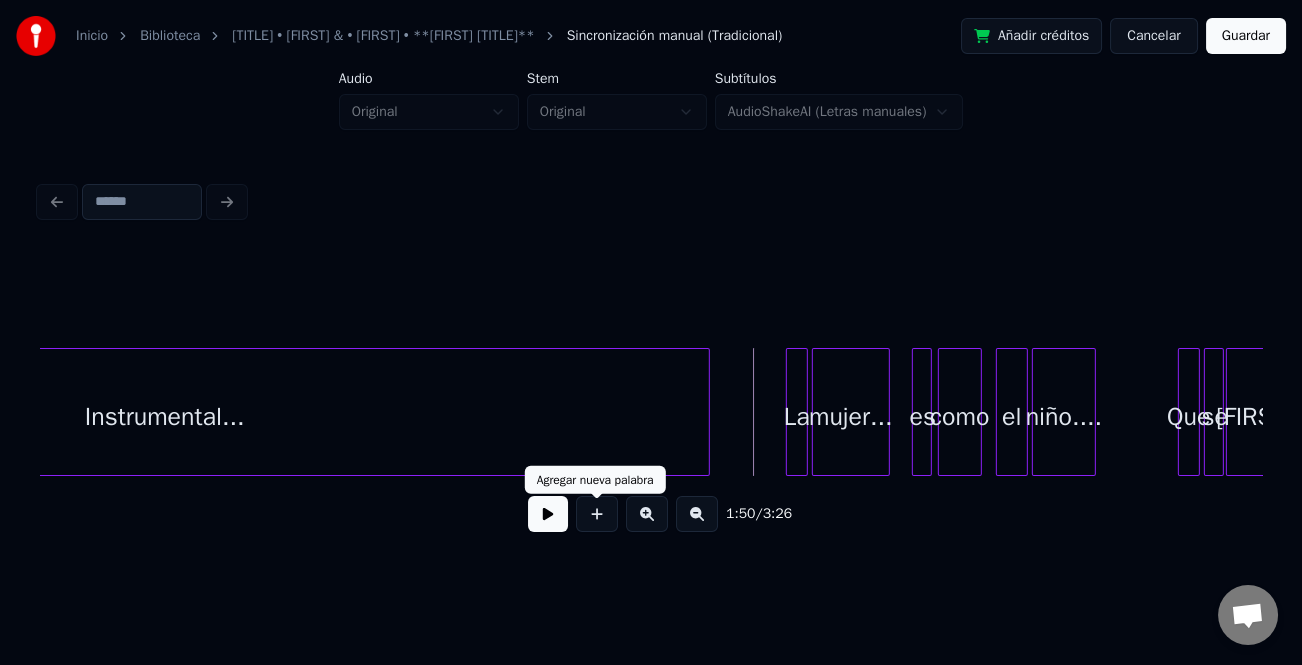 click at bounding box center (548, 514) 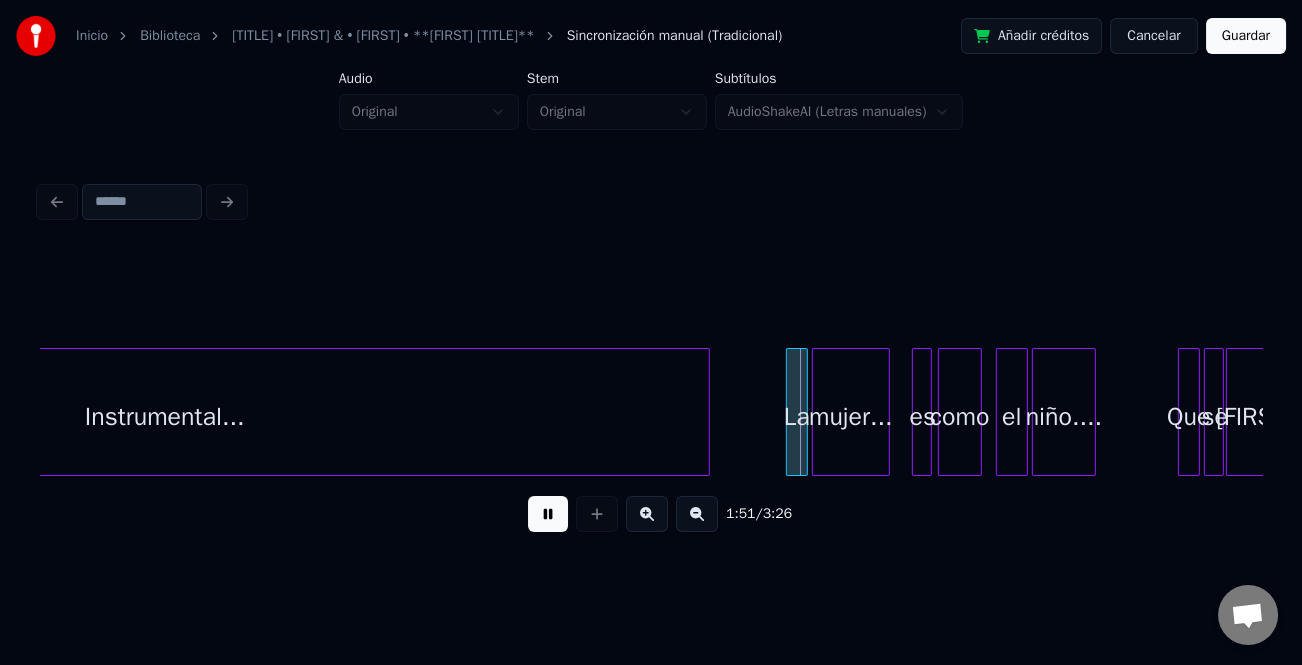 click at bounding box center [647, 514] 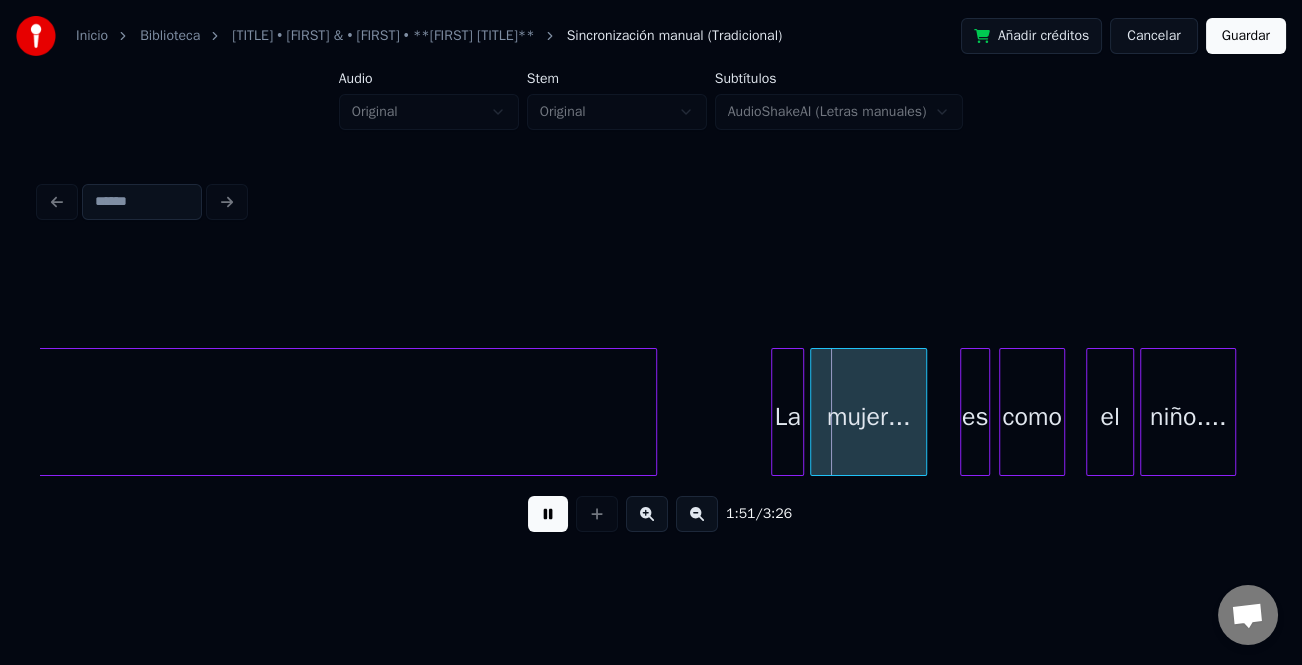 click at bounding box center [647, 514] 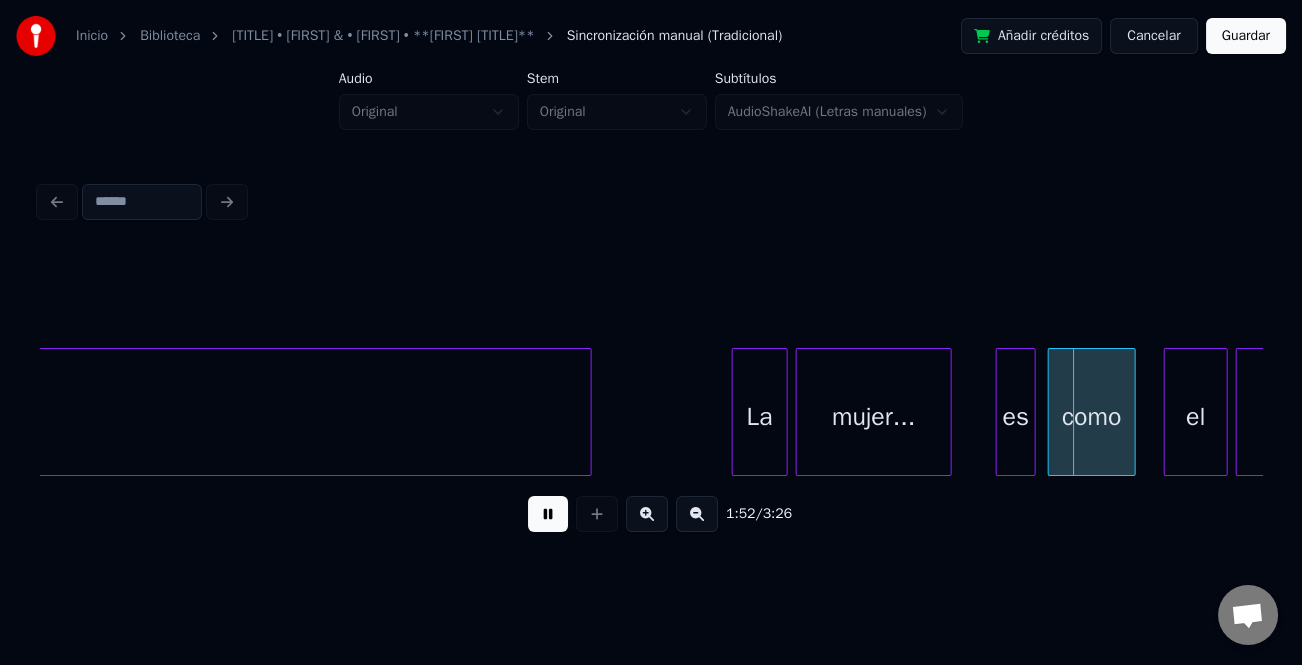 click at bounding box center [736, 412] 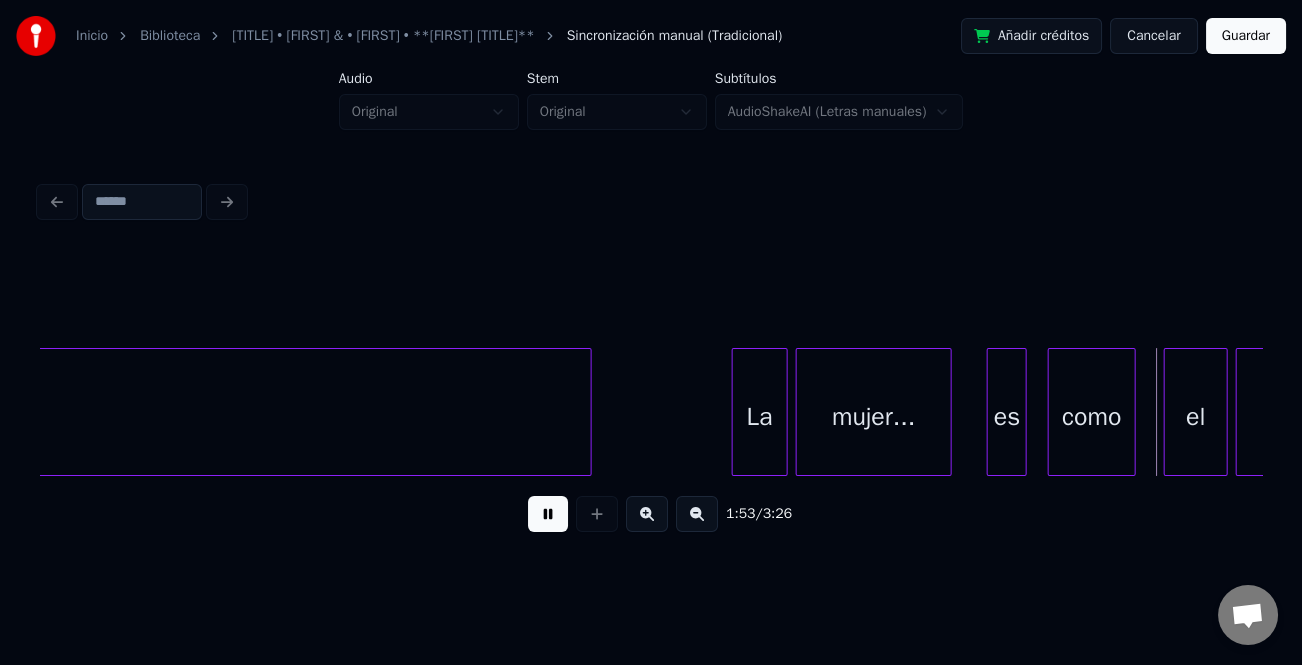 click on "es" at bounding box center (1007, 417) 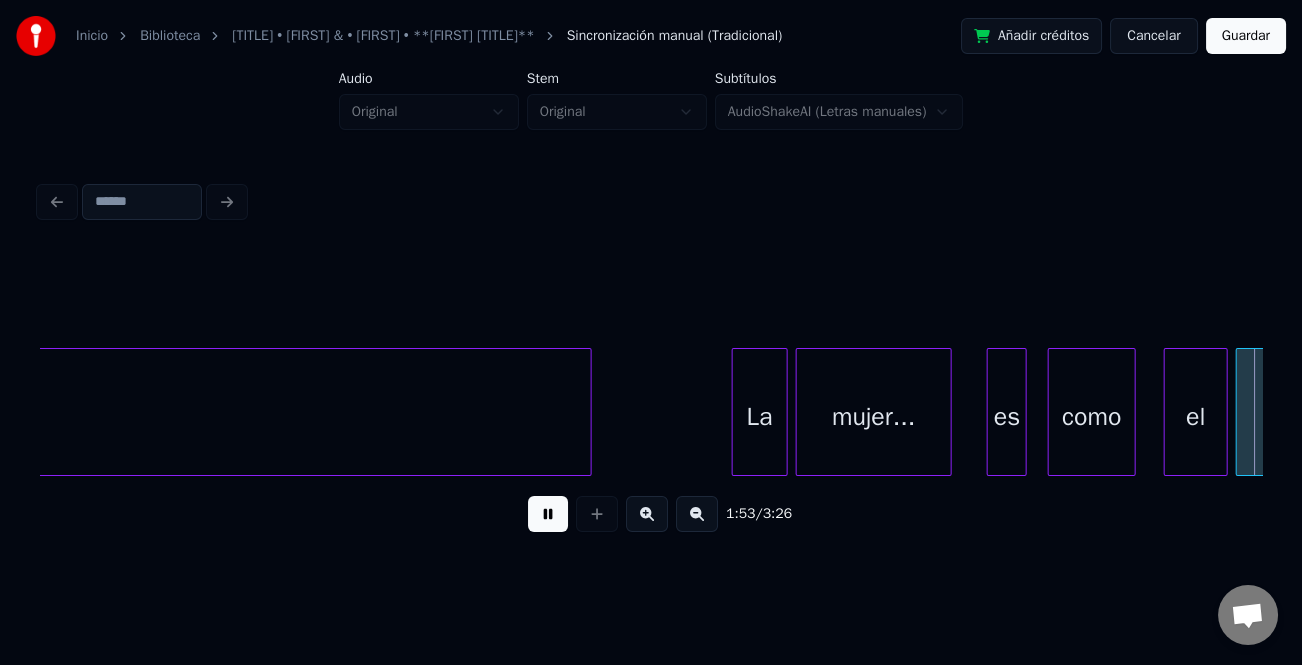 scroll, scrollTop: 0, scrollLeft: 22781, axis: horizontal 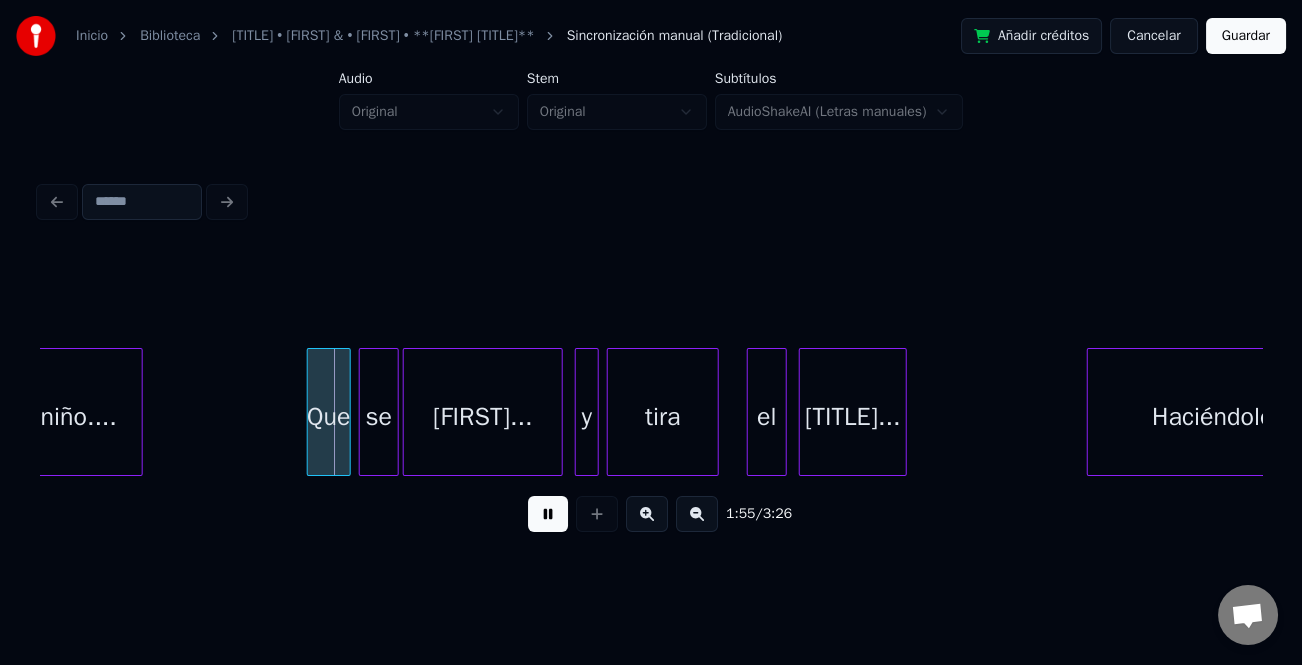 click at bounding box center [647, 514] 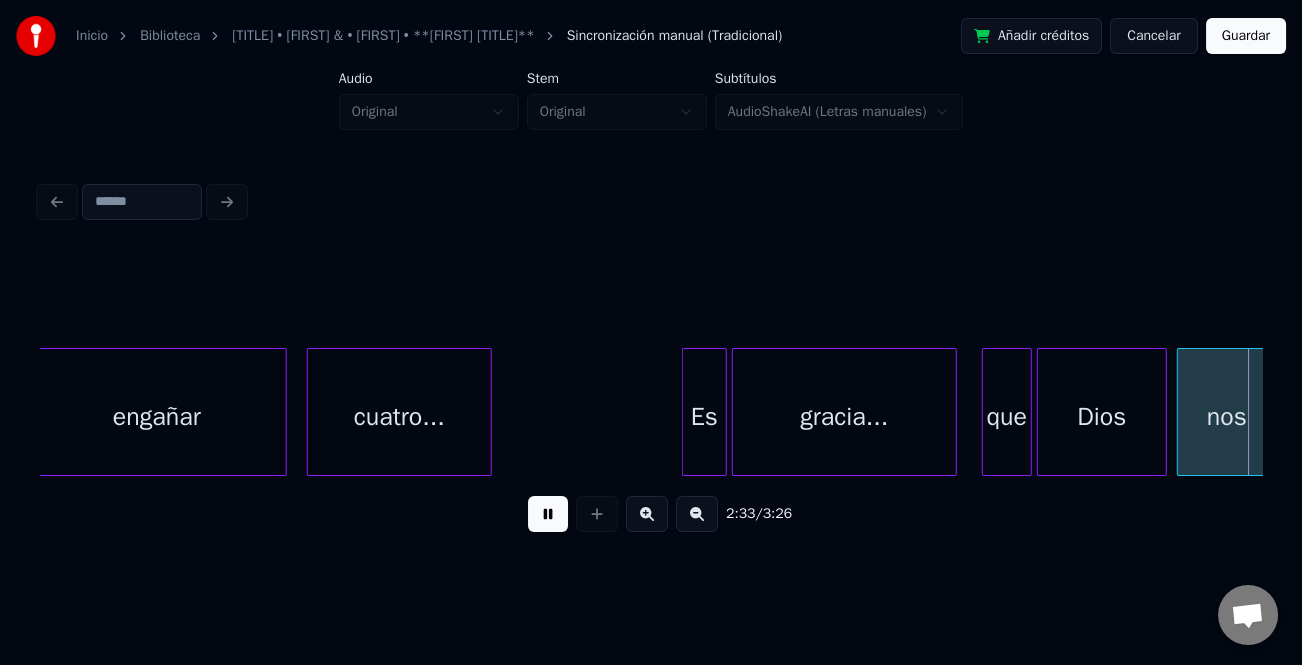 scroll, scrollTop: 0, scrollLeft: 38346, axis: horizontal 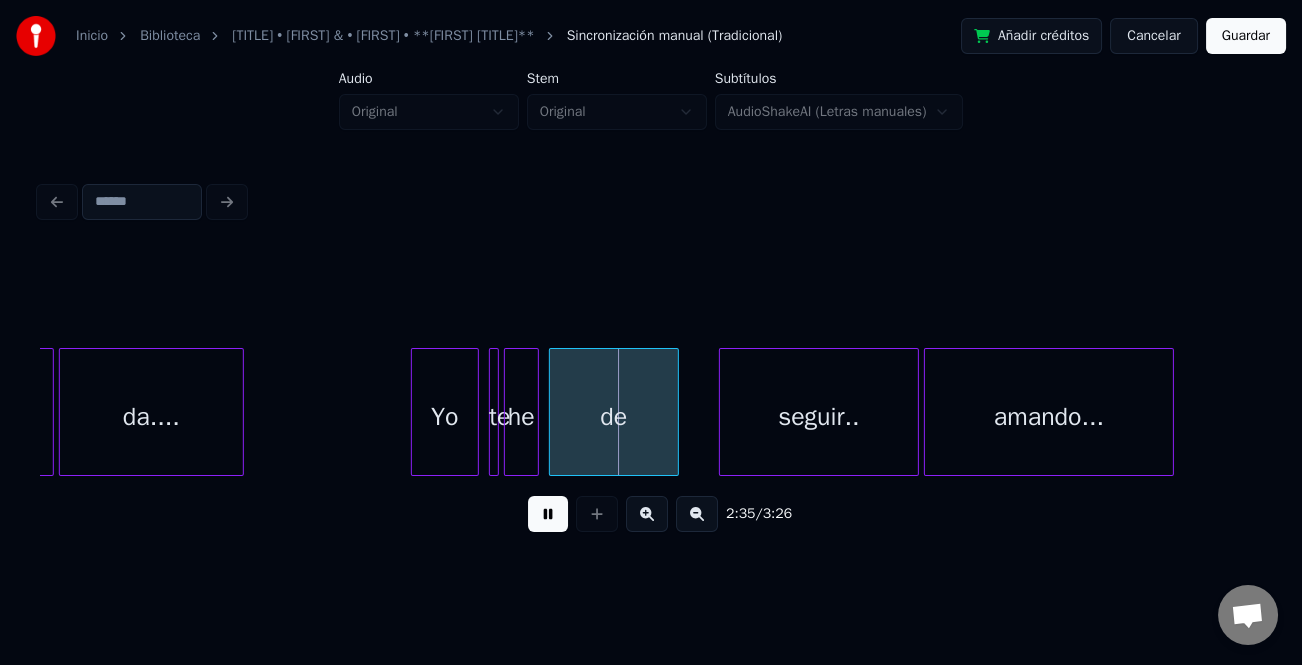 click at bounding box center (415, 412) 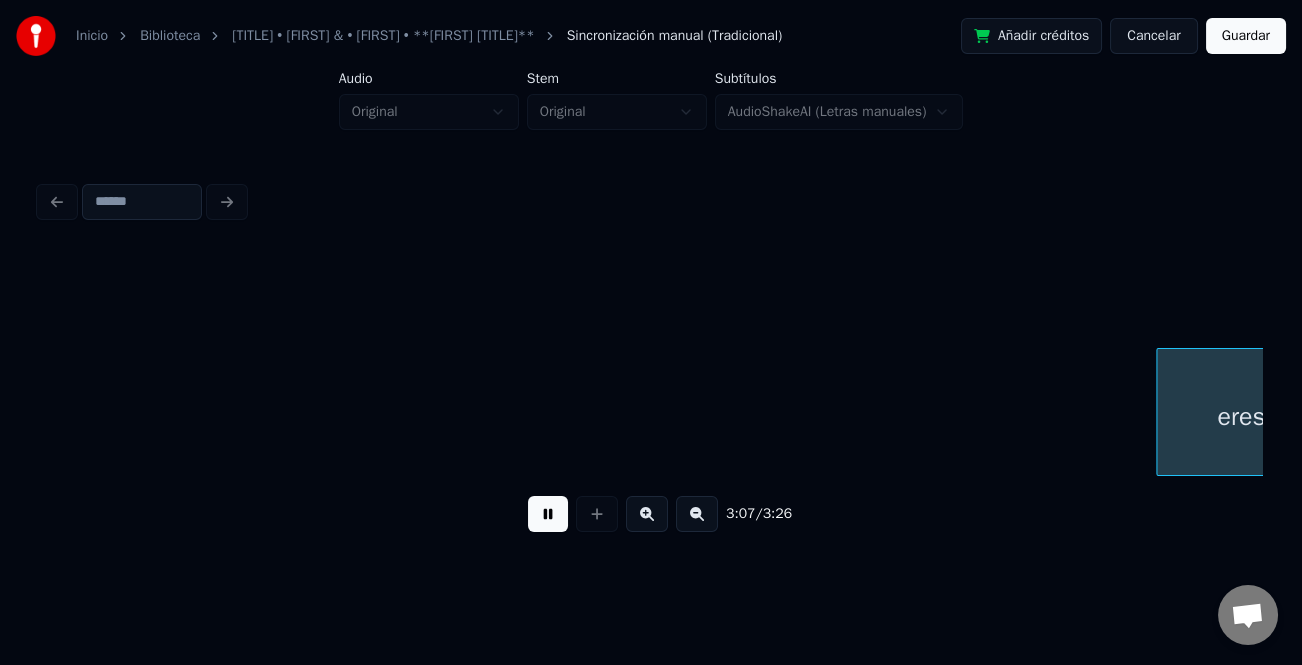 scroll, scrollTop: 0, scrollLeft: 46916, axis: horizontal 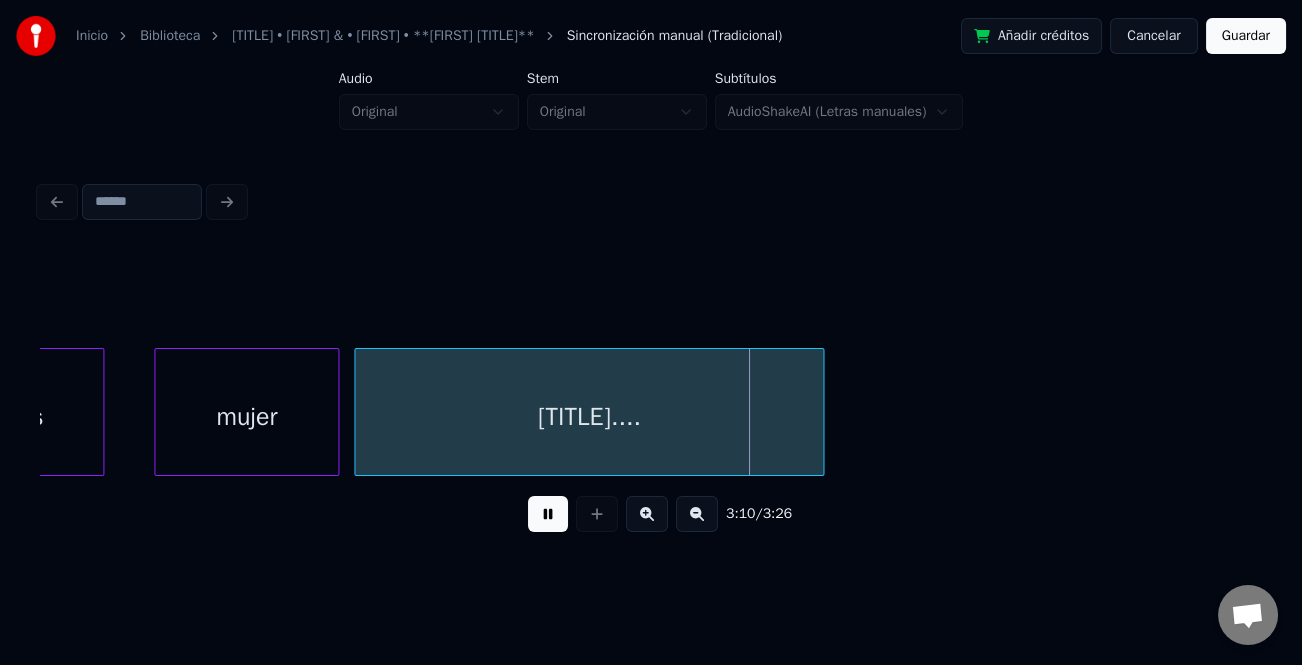 click on "Guardar" at bounding box center (1246, 36) 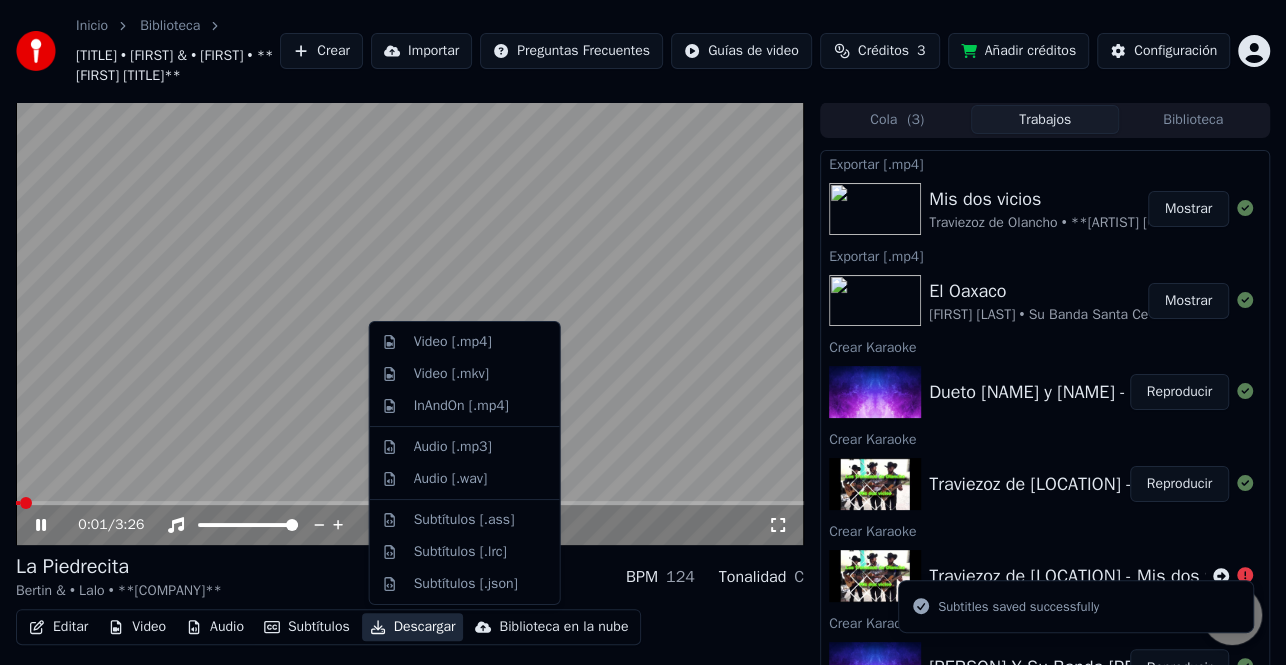 click on "Descargar" at bounding box center (413, 627) 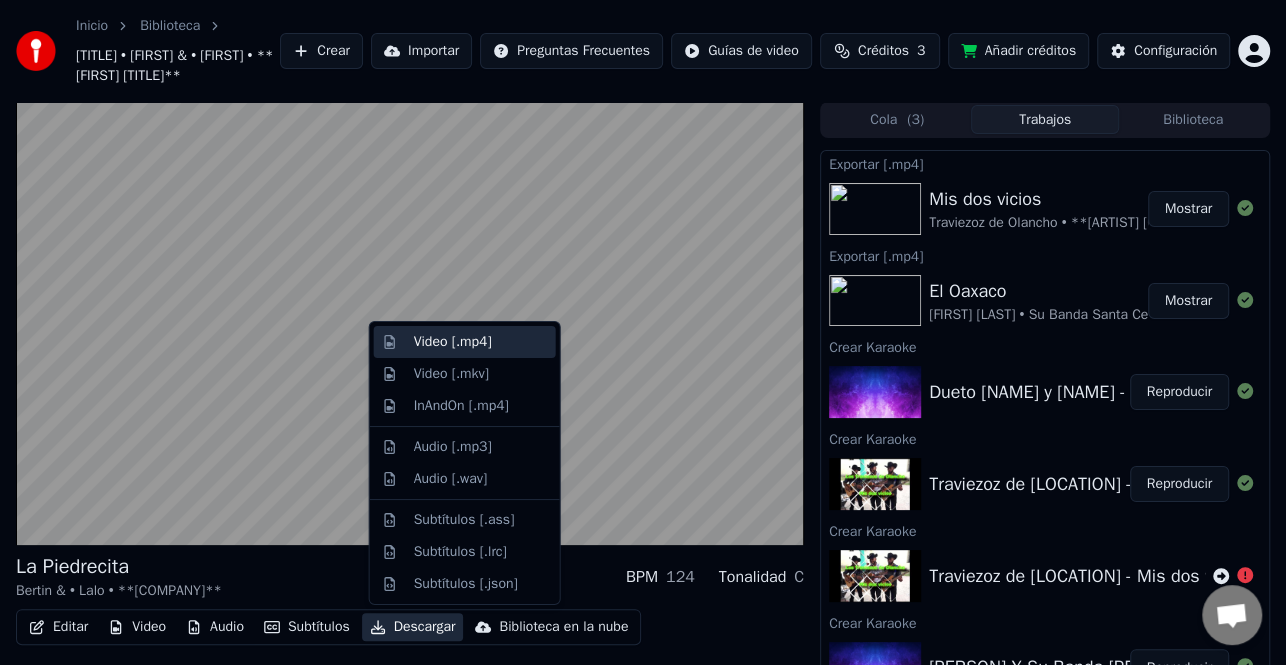 click on "Video [.mp4]" at bounding box center [453, 342] 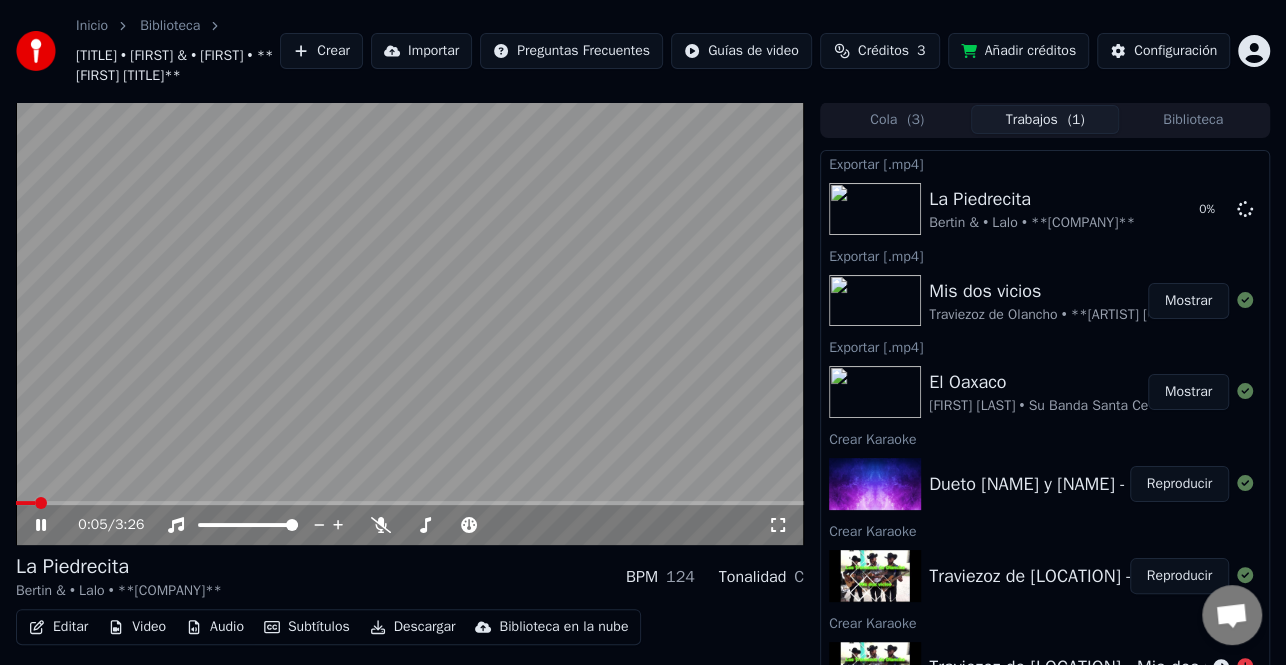 click on "Mostrar" at bounding box center [1188, 301] 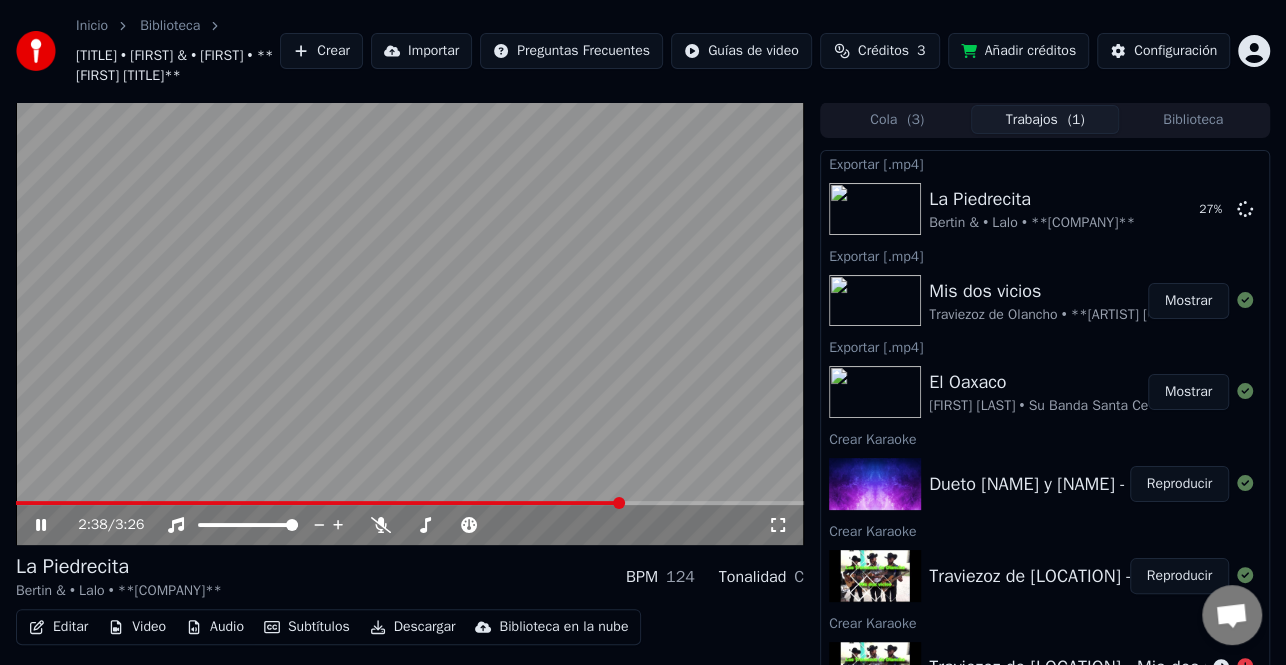 drag, startPoint x: 45, startPoint y: 526, endPoint x: 79, endPoint y: 502, distance: 41.617306 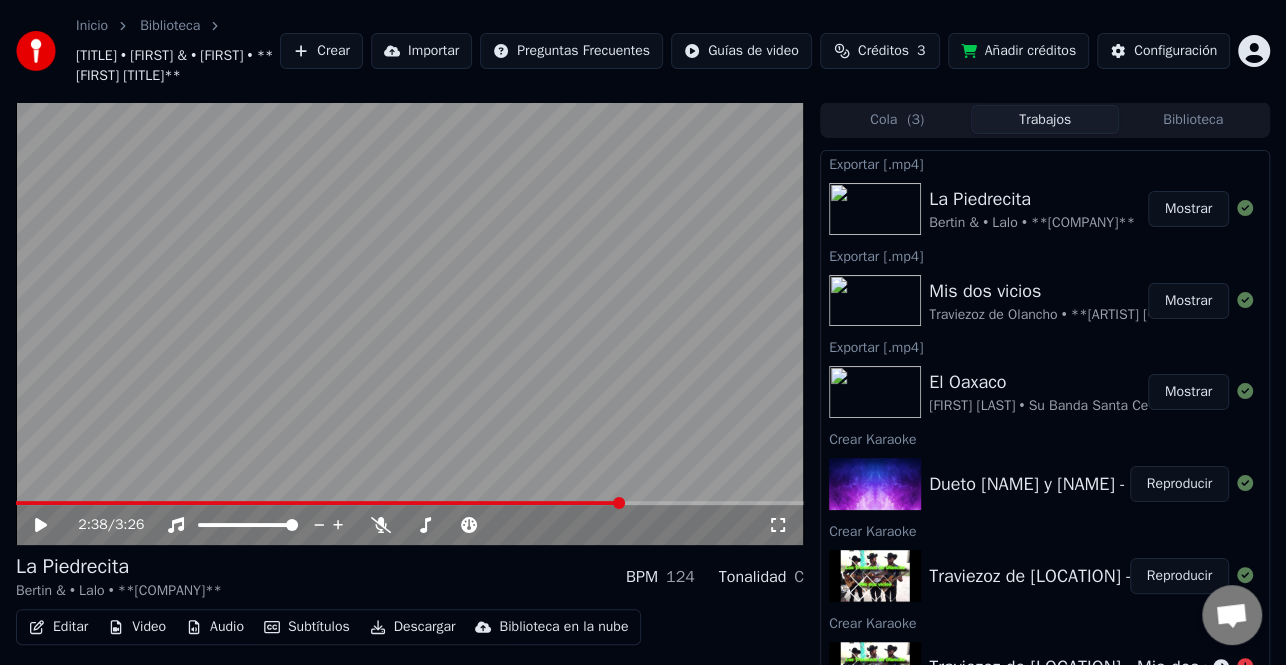 click on "Mostrar" at bounding box center [1188, 209] 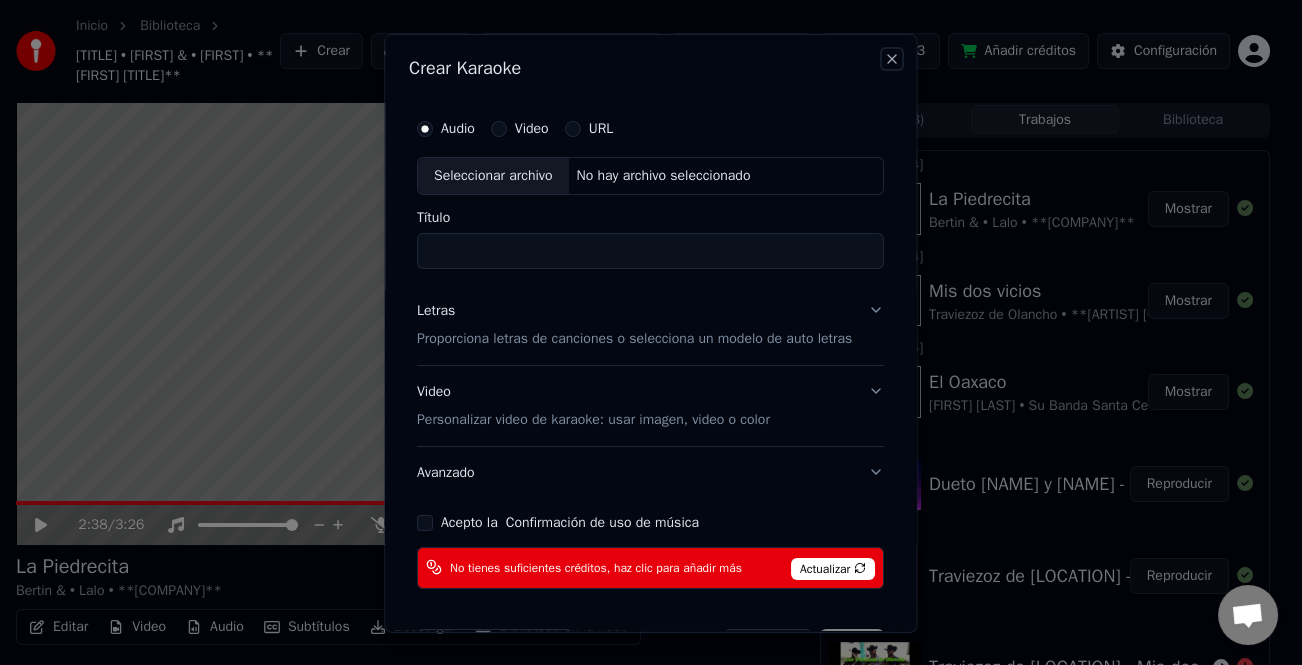 click on "Close" at bounding box center [893, 58] 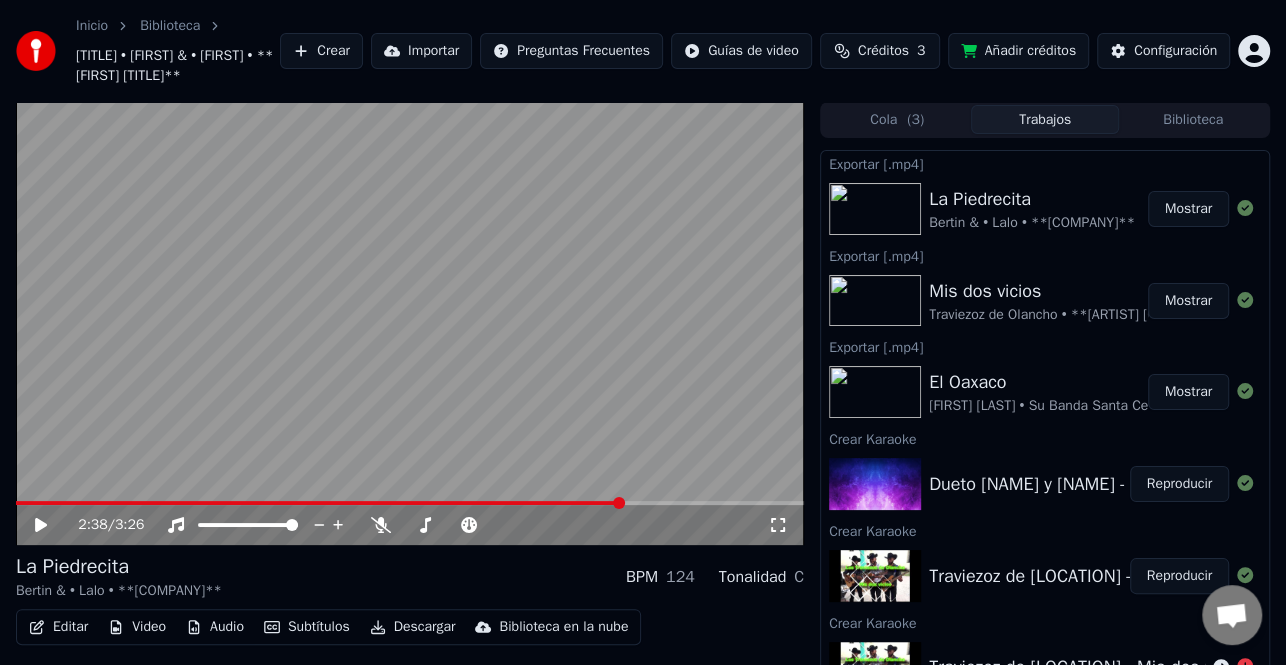 click on "Inicio Biblioteca [STATE] • [PERSON] & • [PERSON] • **[BRAND]** Crear Importar Preguntas Frecuentes Guías de video Créditos 3 Añadir créditos Configuración" at bounding box center [643, 51] 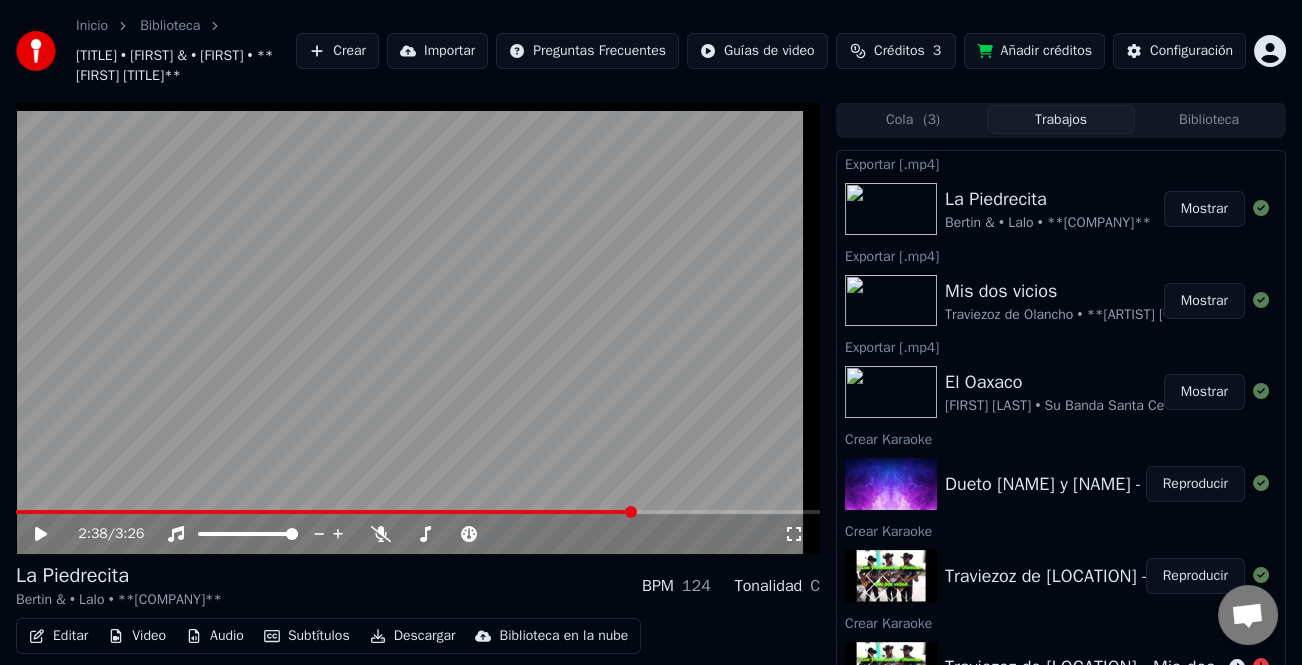 click on "Inicio Biblioteca La Piedrecita • Bertin & • Lalo • **Luisfer Karaokes** Crear Importar Preguntas Frecuentes Guías de video Créditos 3 Añadir créditos Configuración 2:38 / 3:26 La Piedrecita Bertin & • Lalo • **Luisfer Karaokes** BPM 124 Tonalidad C Editar Video Audio Subtítulos Descargar Biblioteca en la nube Sincronización manual Descargar video Abrir Pantalla Doble Cola ( 3 ) Trabajos Biblioteca Exportar [.mp4] La Piedrecita Bertin & • Lalo • **Luisfer Karaokes** Mostrar Exportar [.mp4] Mis dos vicios Traviezoz de Olancho • **Luisfer Karaokes Hn** Mostrar Exportar [.mp4] El Oaxaco Alvaro Monterrubio • Su Banda Santa Cecilia • *Luisfer Karaokes Hn* Mostrar Crear Karaoke Dueto Bertin y Lalo - La Piedrecita Reproducir Crear Karaoke Traviezoz de Olancho - Mis dos vicios Reproducir Crear Karaoke Traviezoz de Olancho - Mis dos vicios Crear Karaoke Alvaro Monterrubio Y Su Banda Santa Cecilia - El Oaxaco Reproducir" at bounding box center [651, 332] 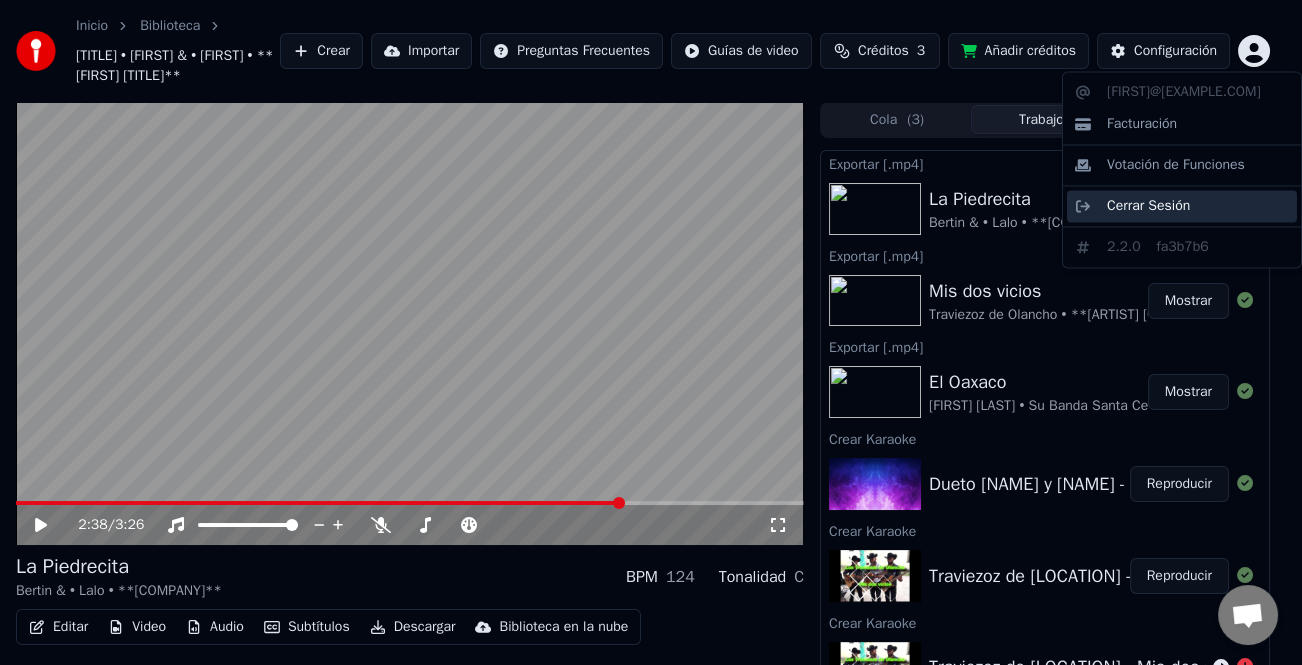 click on "Cerrar Sesión" at bounding box center (1148, 206) 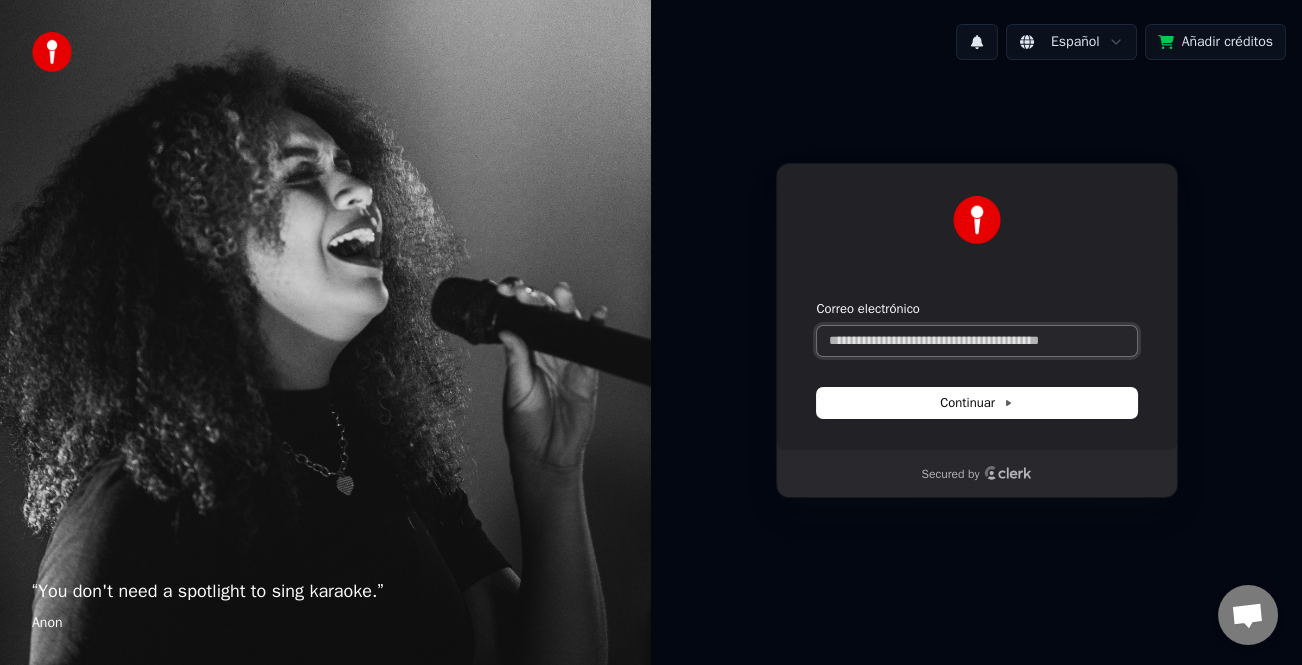 click on "Correo electrónico" at bounding box center (977, 341) 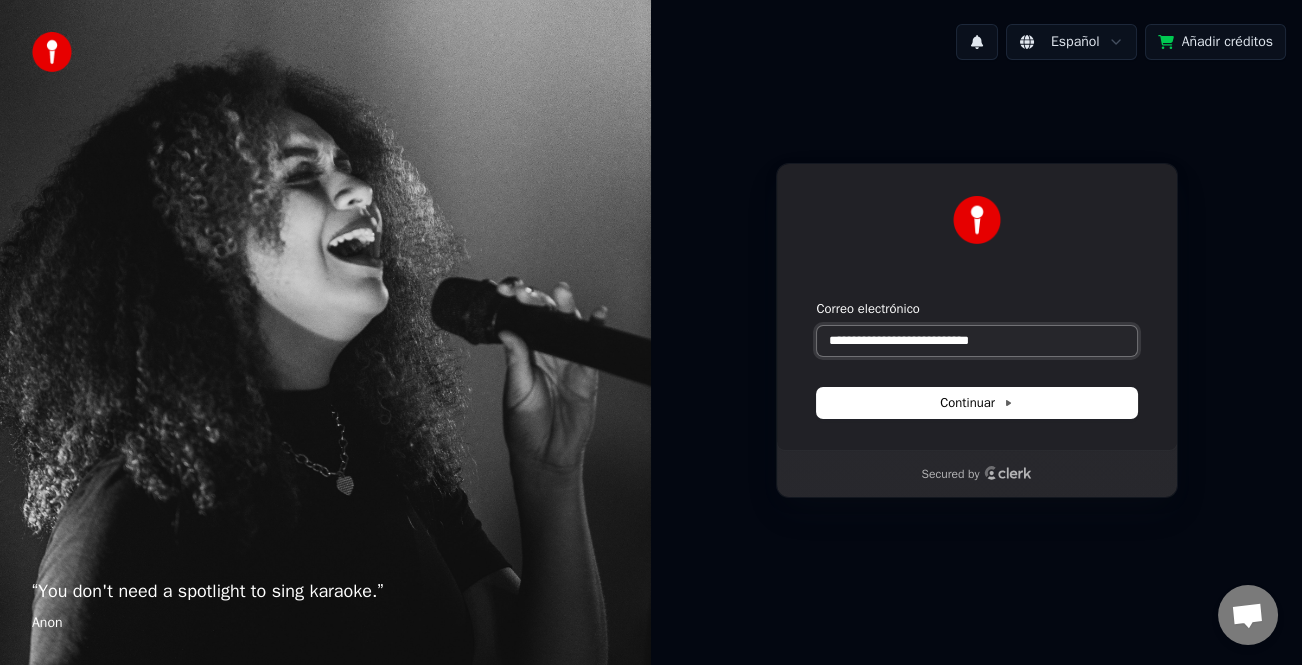 click at bounding box center (817, 300) 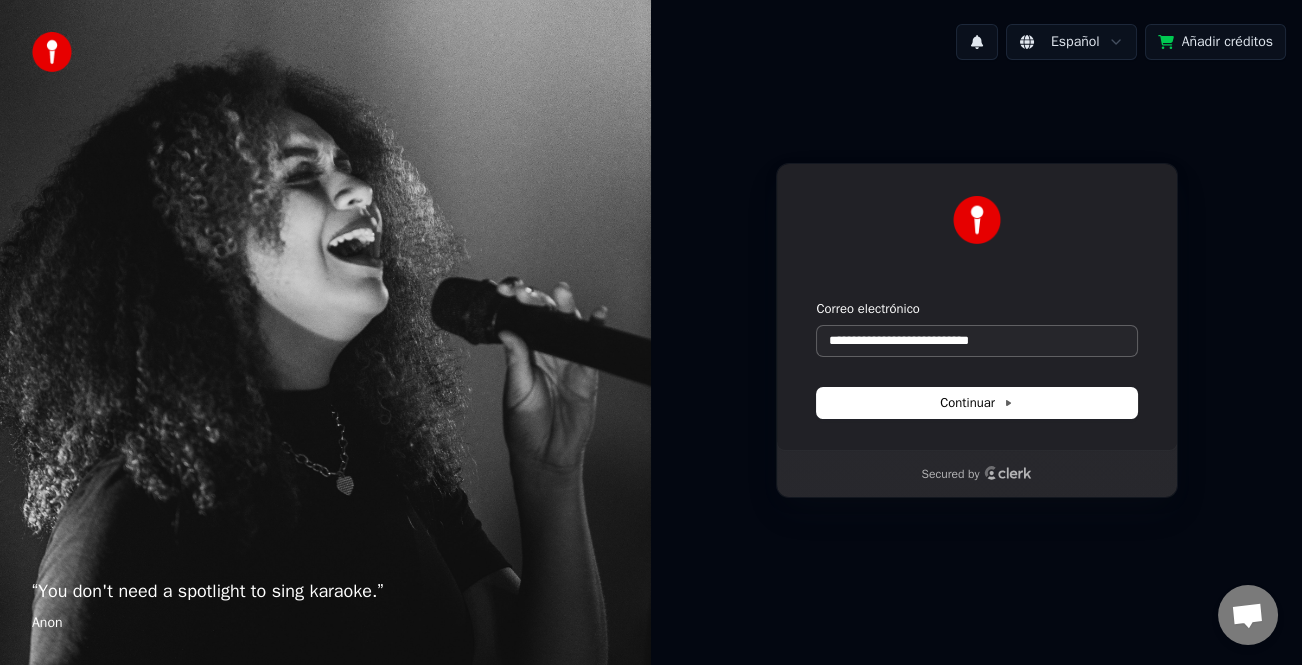 type on "**********" 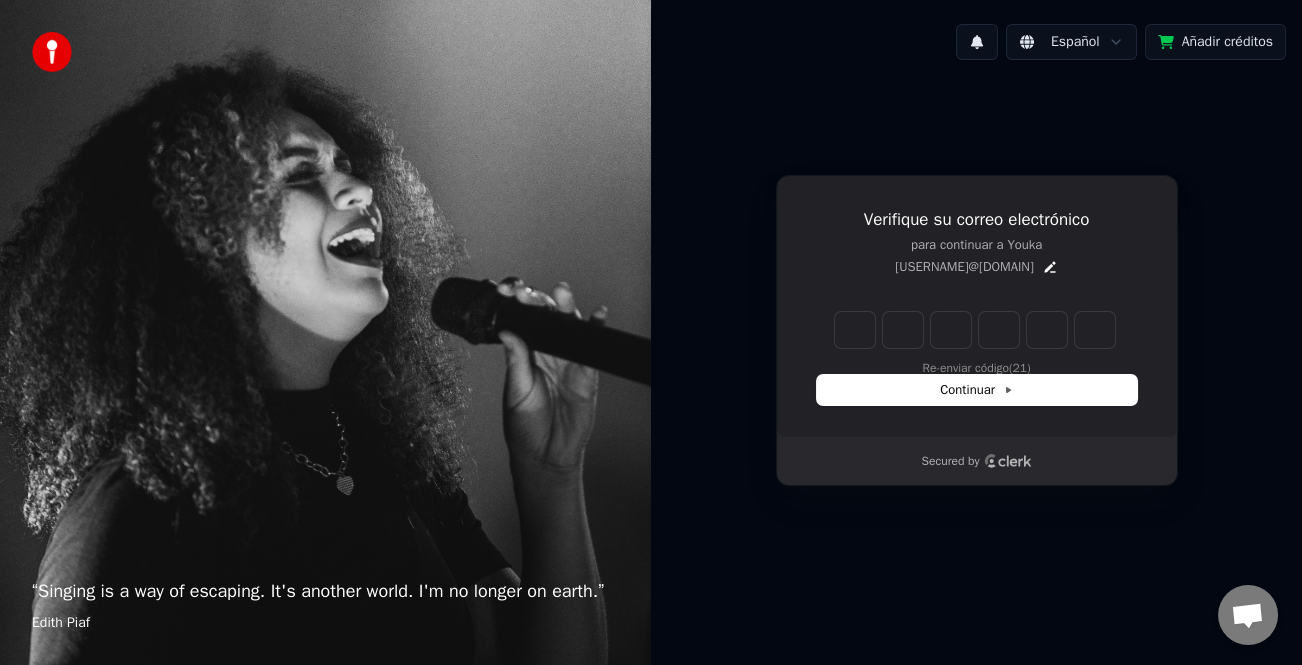 type on "*" 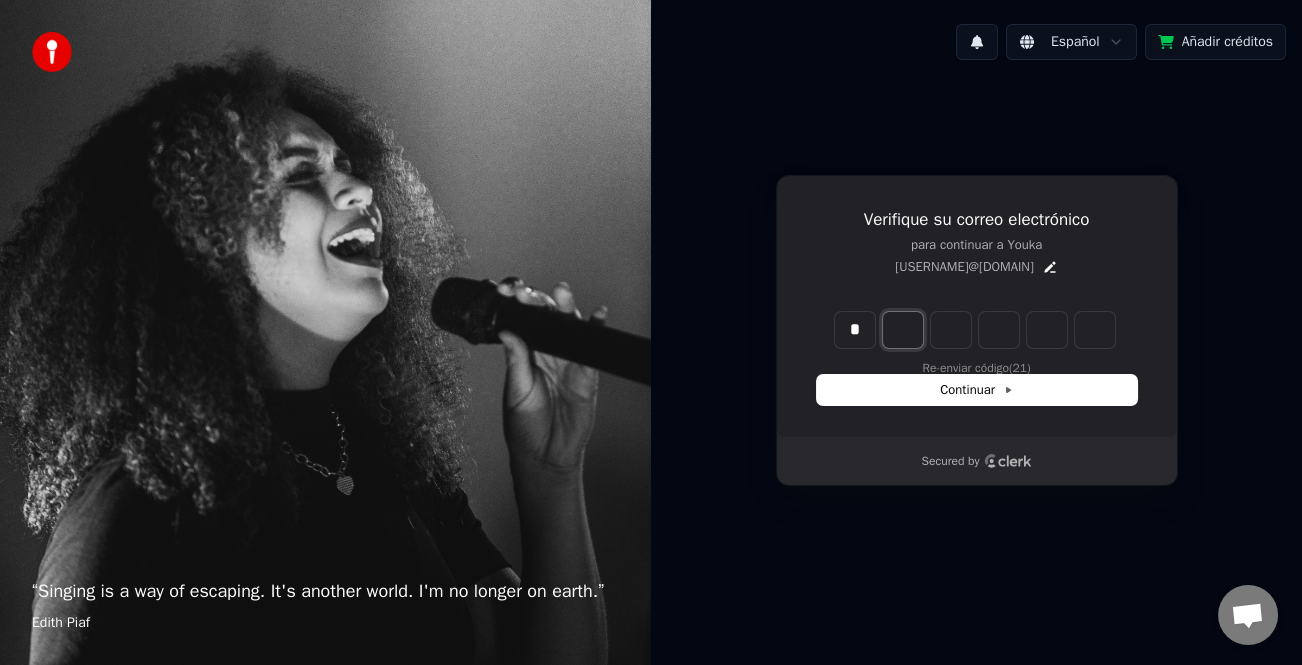 type on "*" 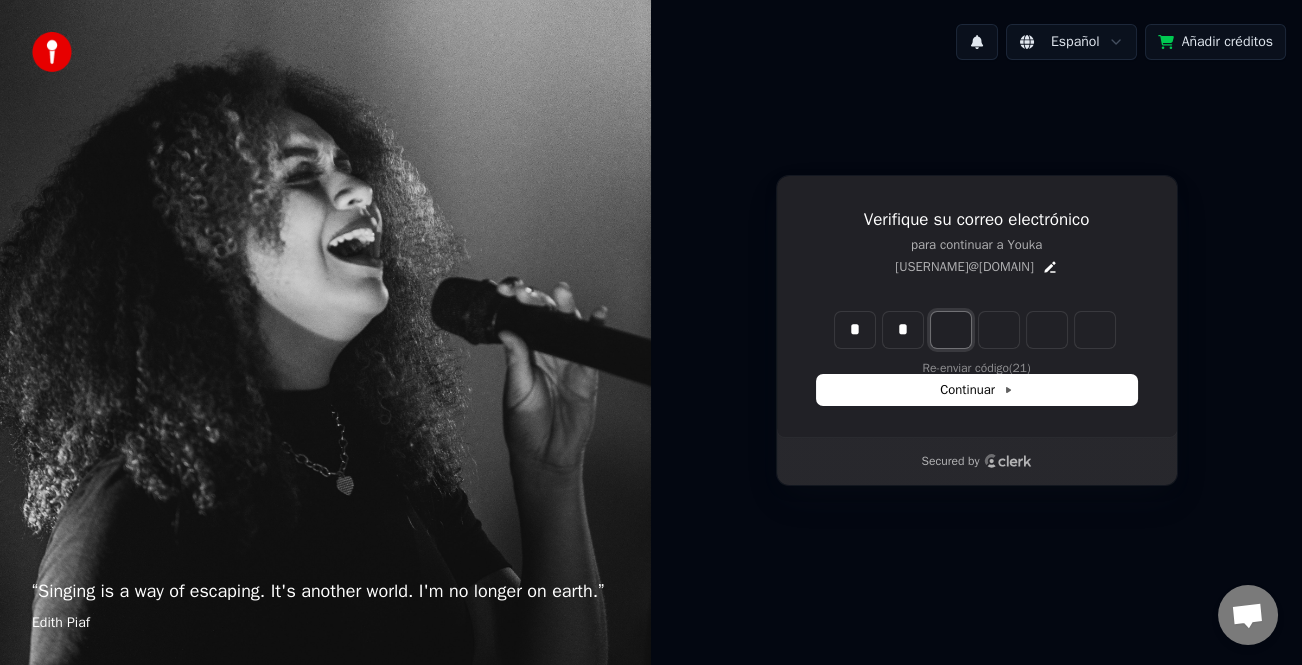 type on "**" 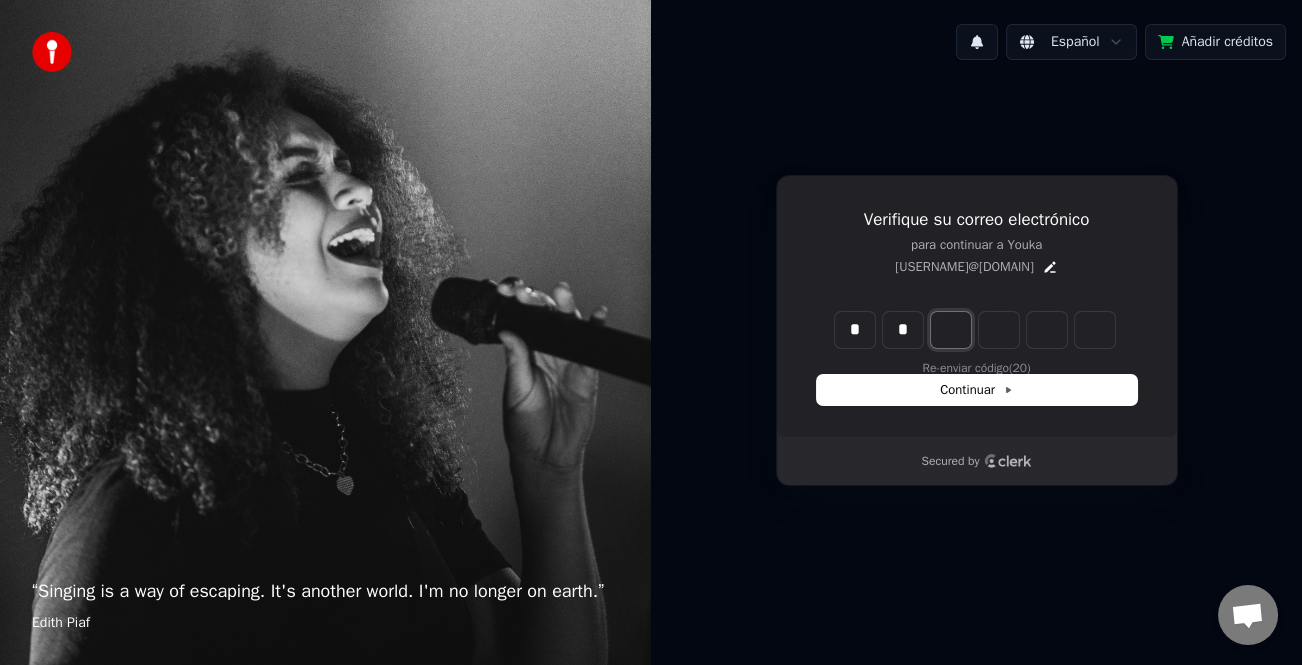 type on "*" 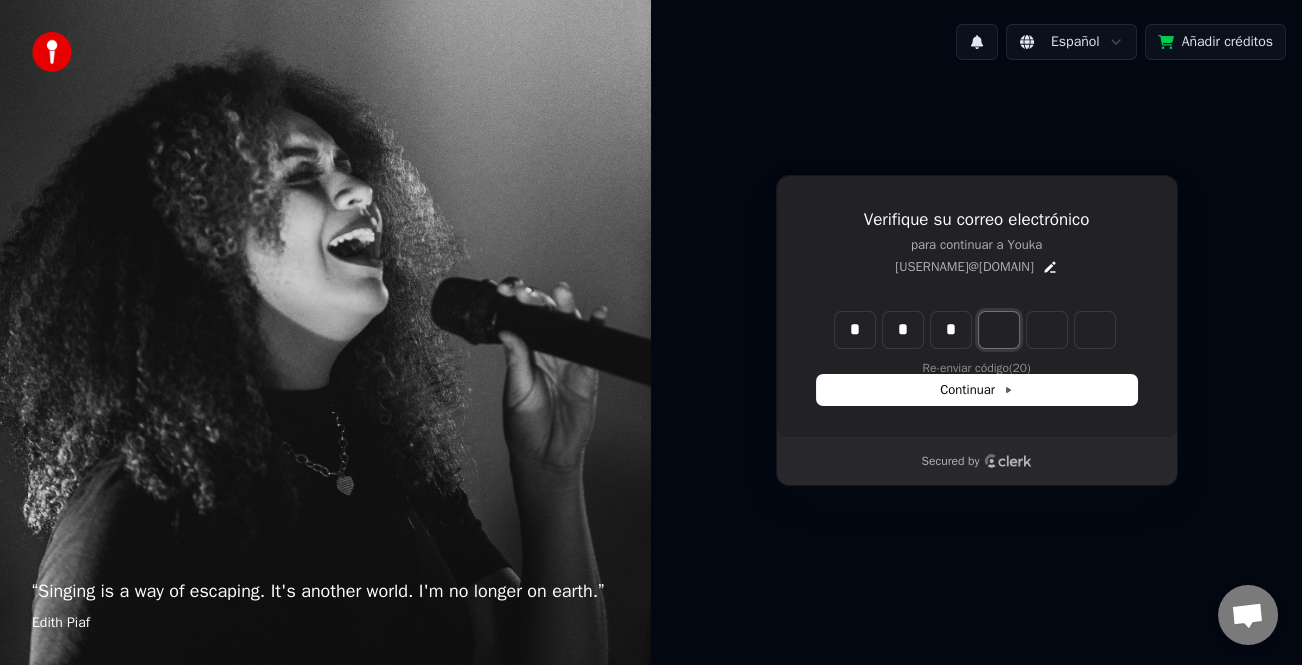 type on "***" 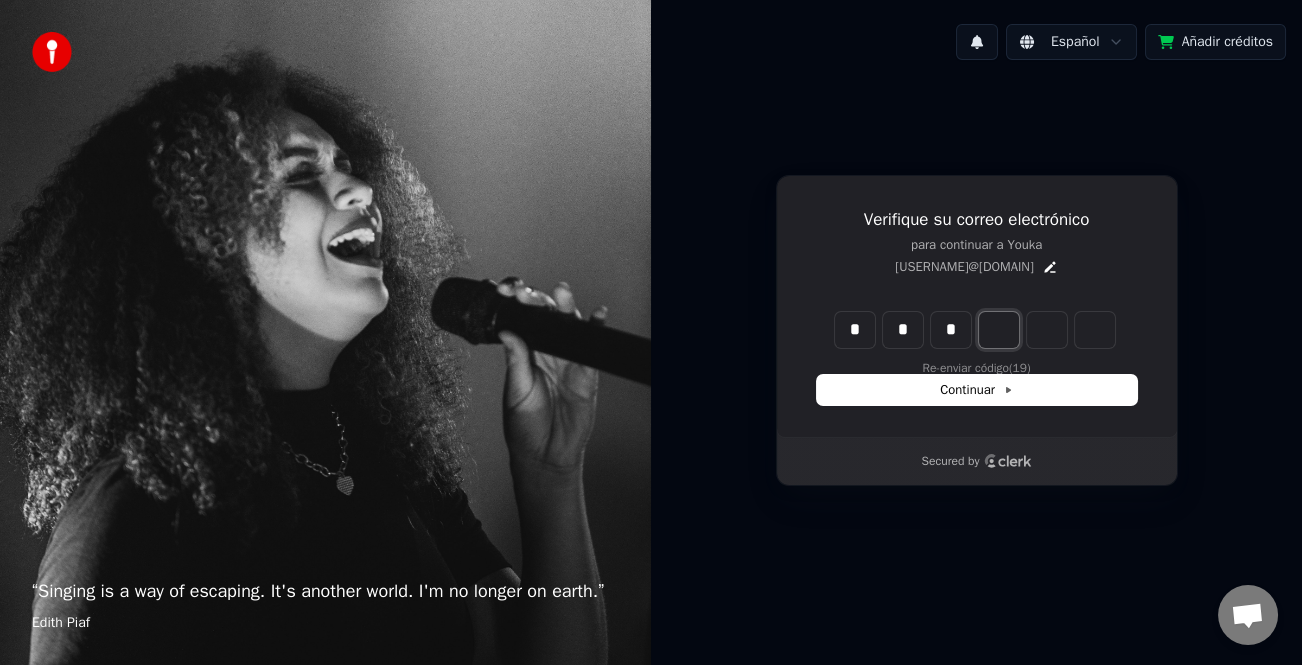 type on "*" 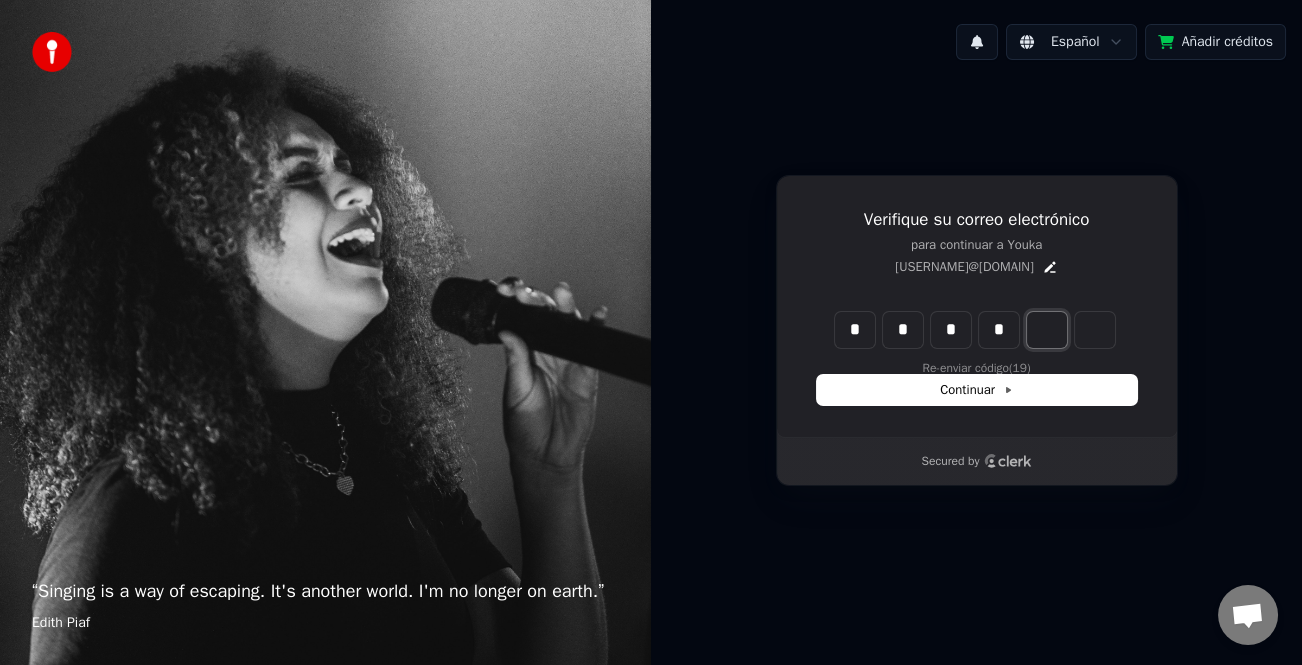 type on "****" 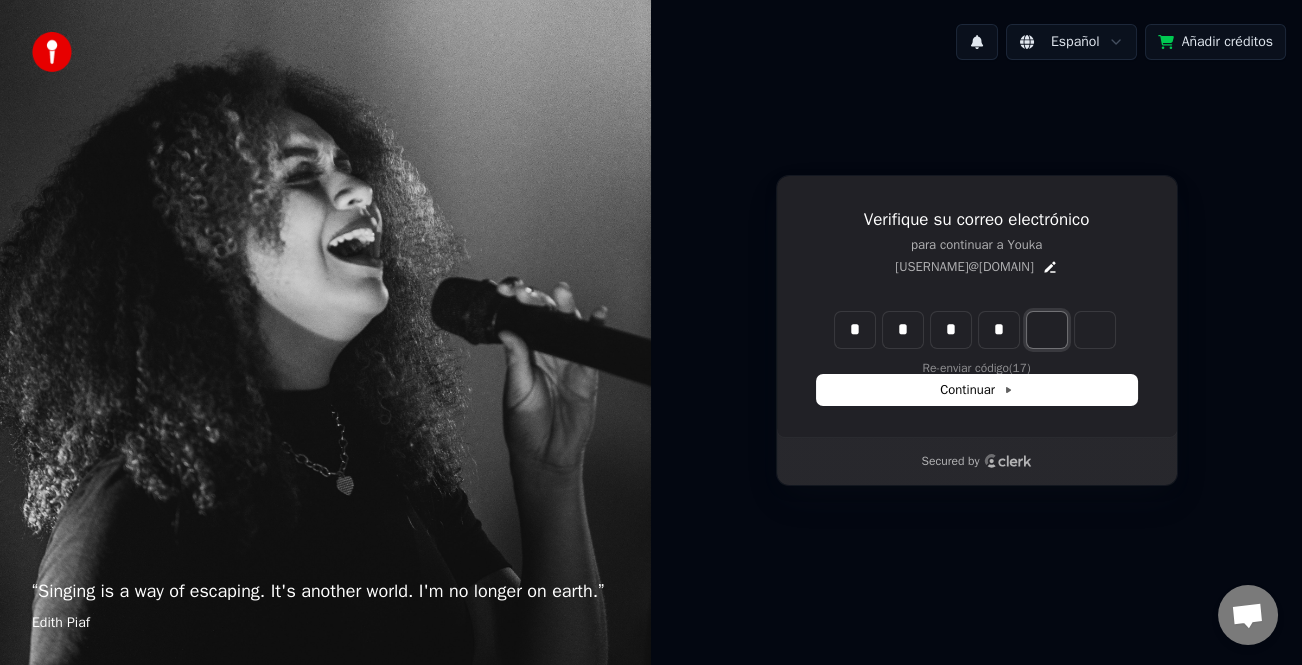 type on "*" 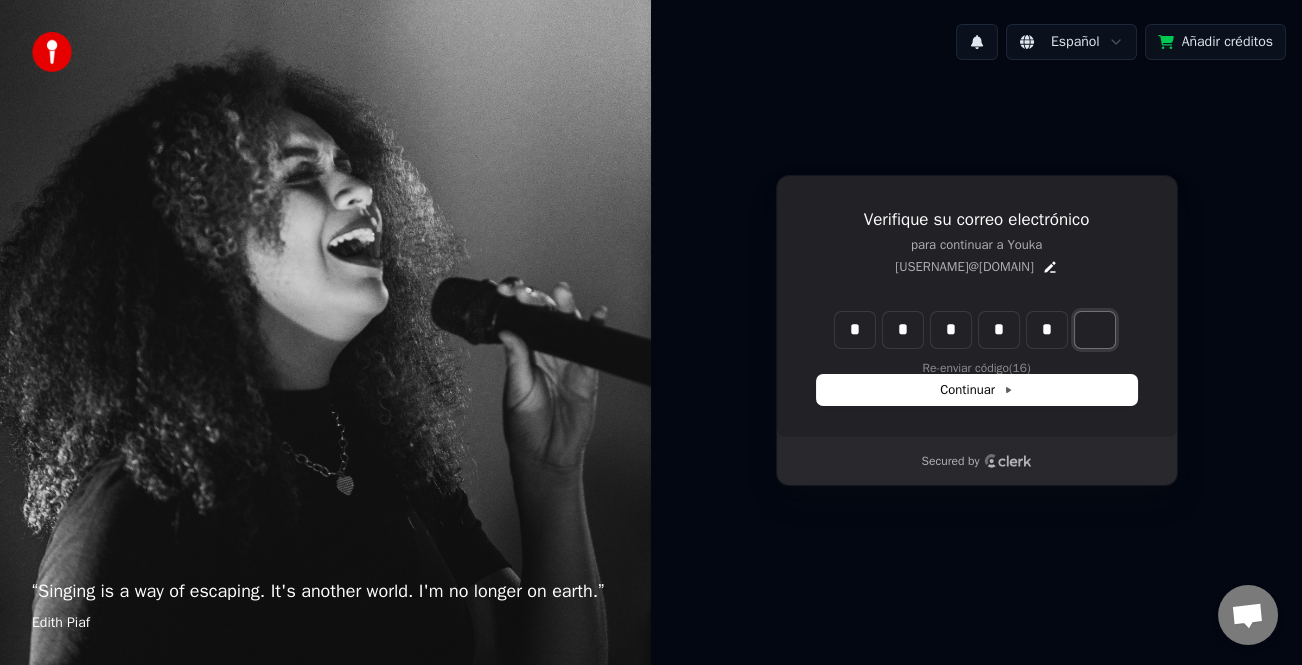 type on "******" 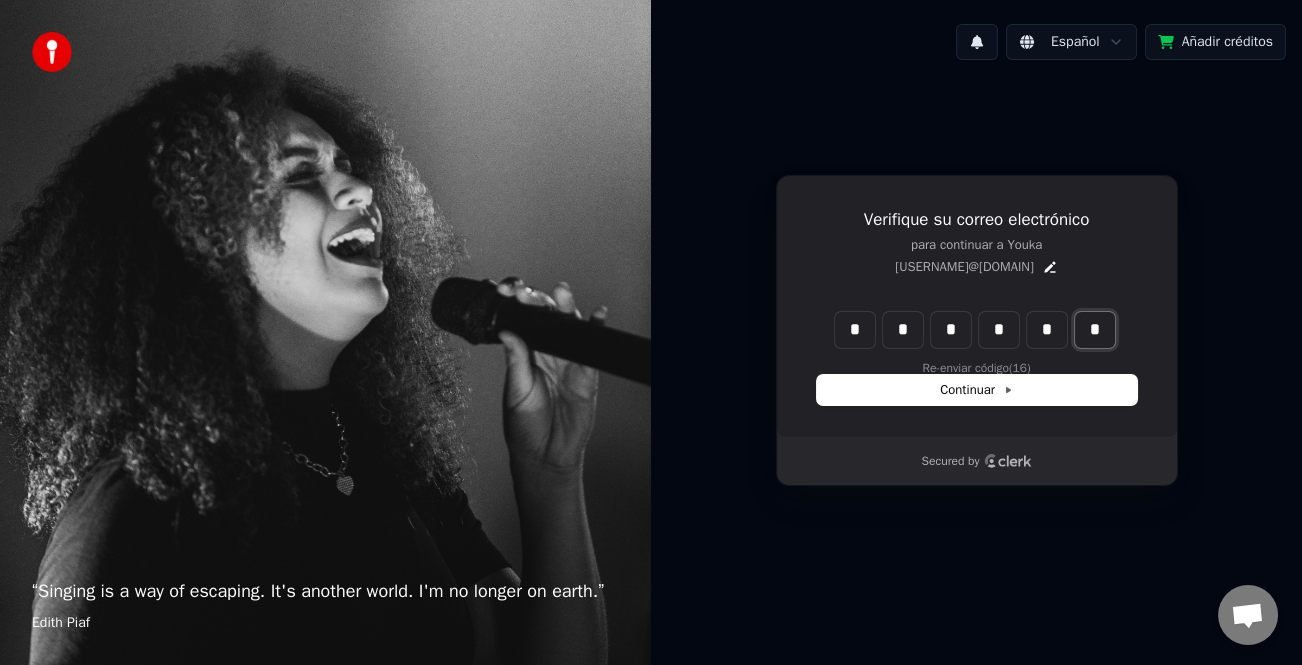 type on "*" 